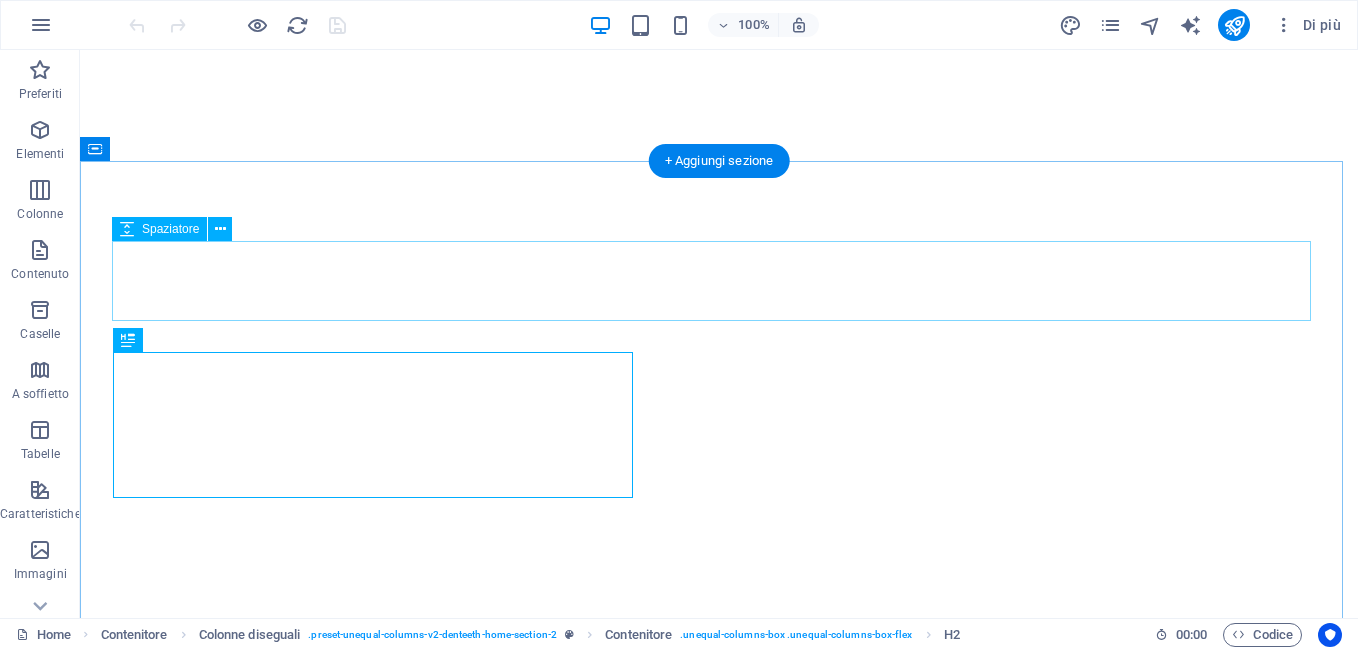 scroll, scrollTop: 0, scrollLeft: 0, axis: both 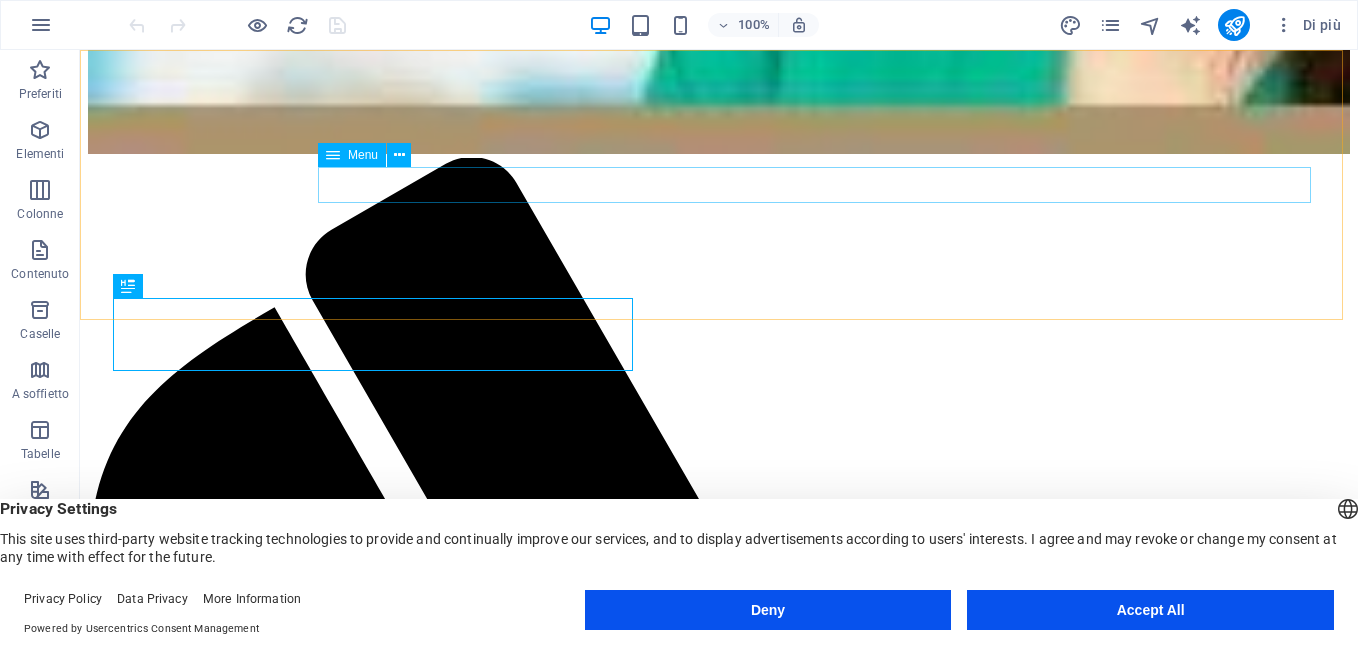 click on "Team Services Contact" at bounding box center [719, 1877] 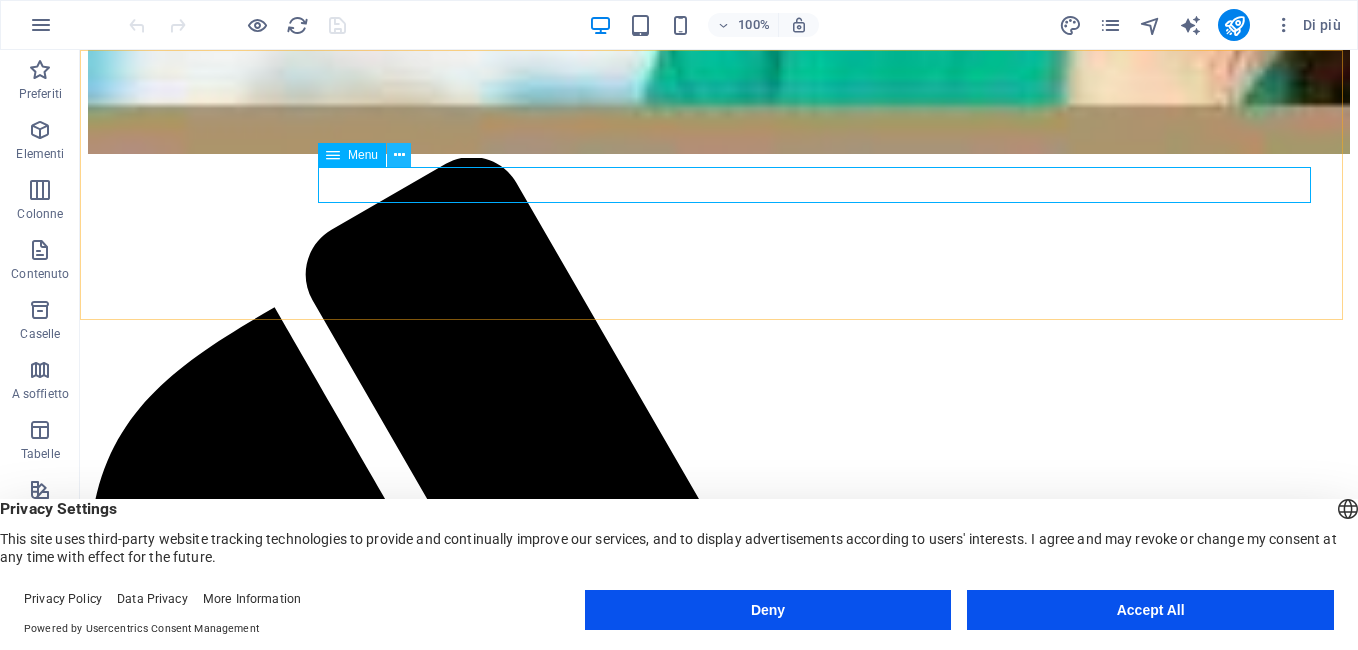 click at bounding box center [399, 155] 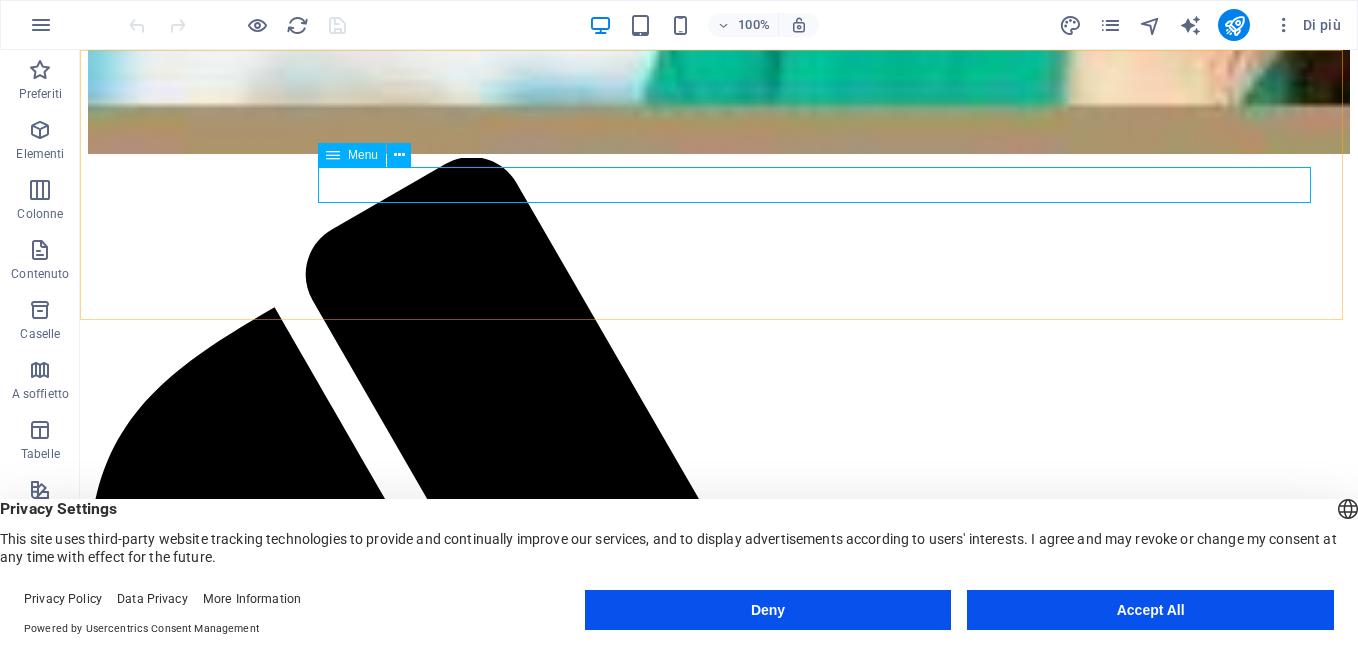 click on "Team Services Contact" at bounding box center (719, 1877) 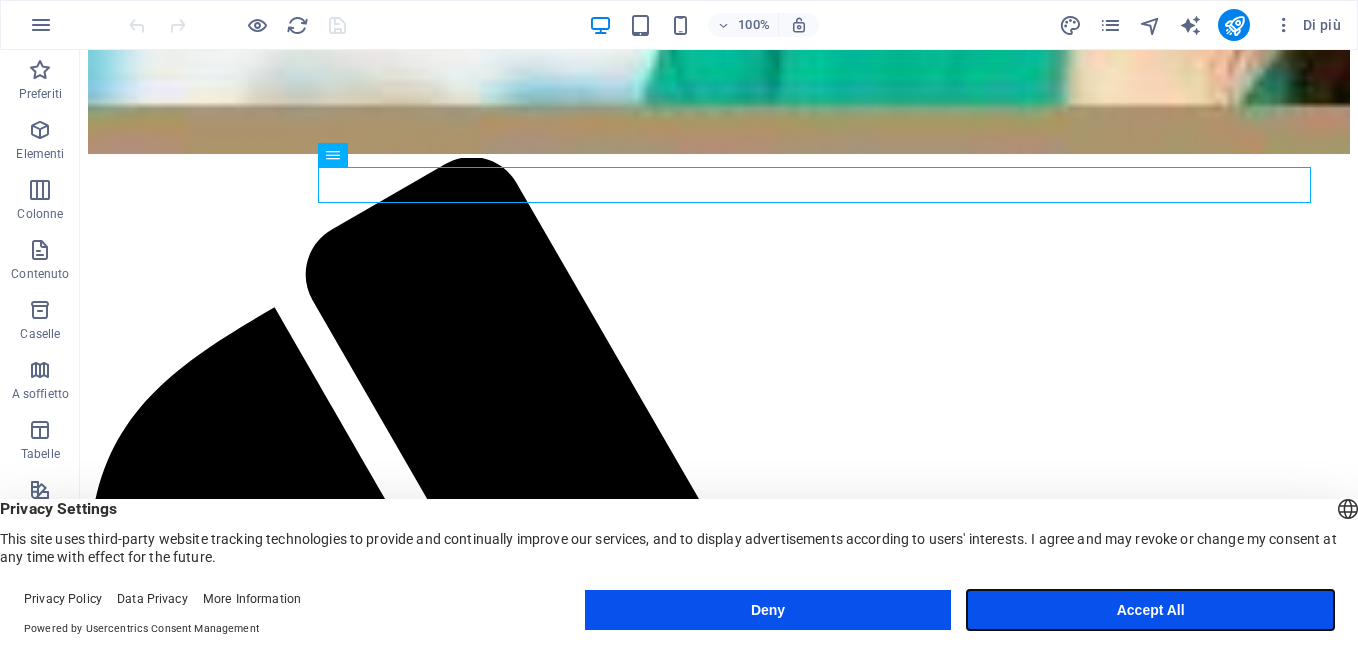 click on "Accept All" at bounding box center (1150, 610) 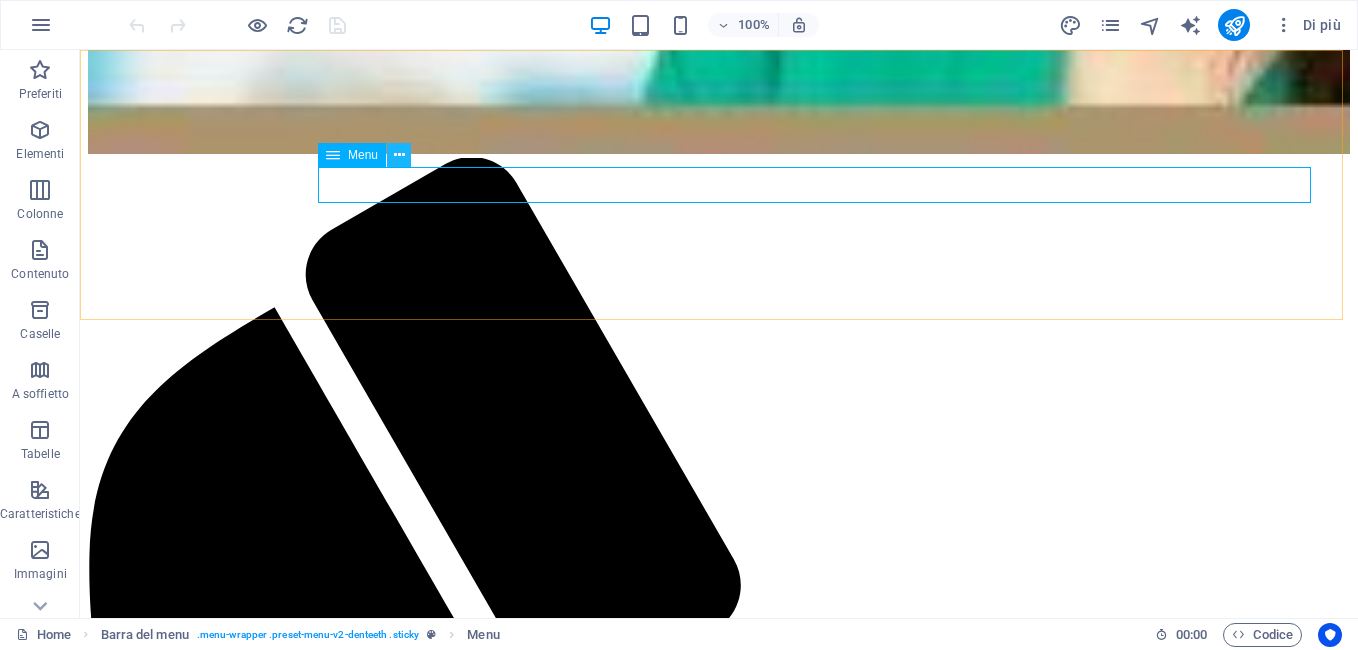 click at bounding box center [399, 155] 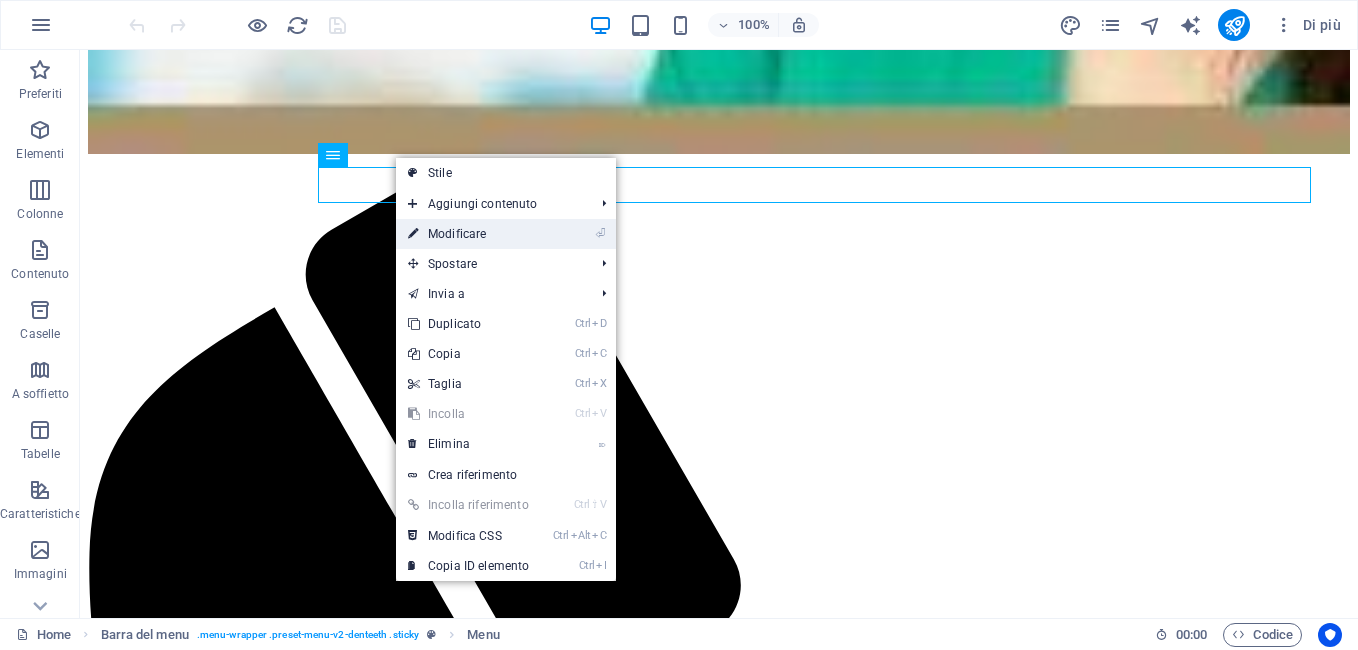 click on "⏎  Modificare" at bounding box center [506, 234] 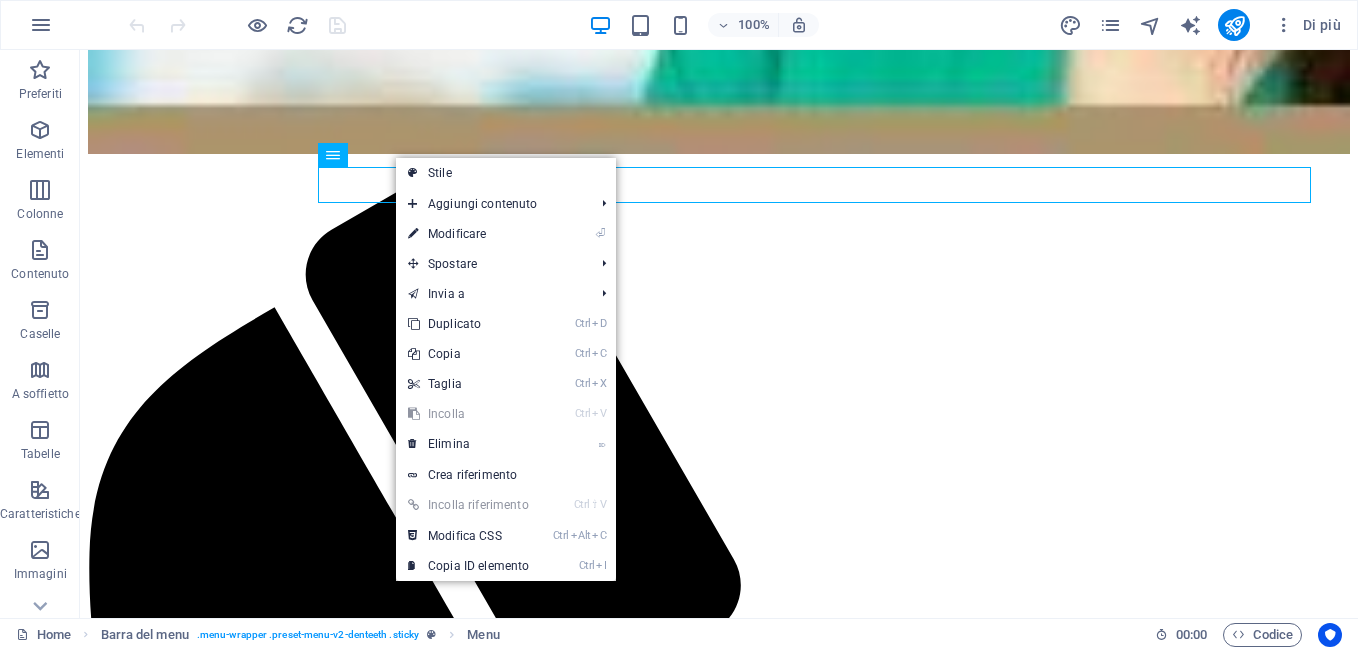 select on "1" 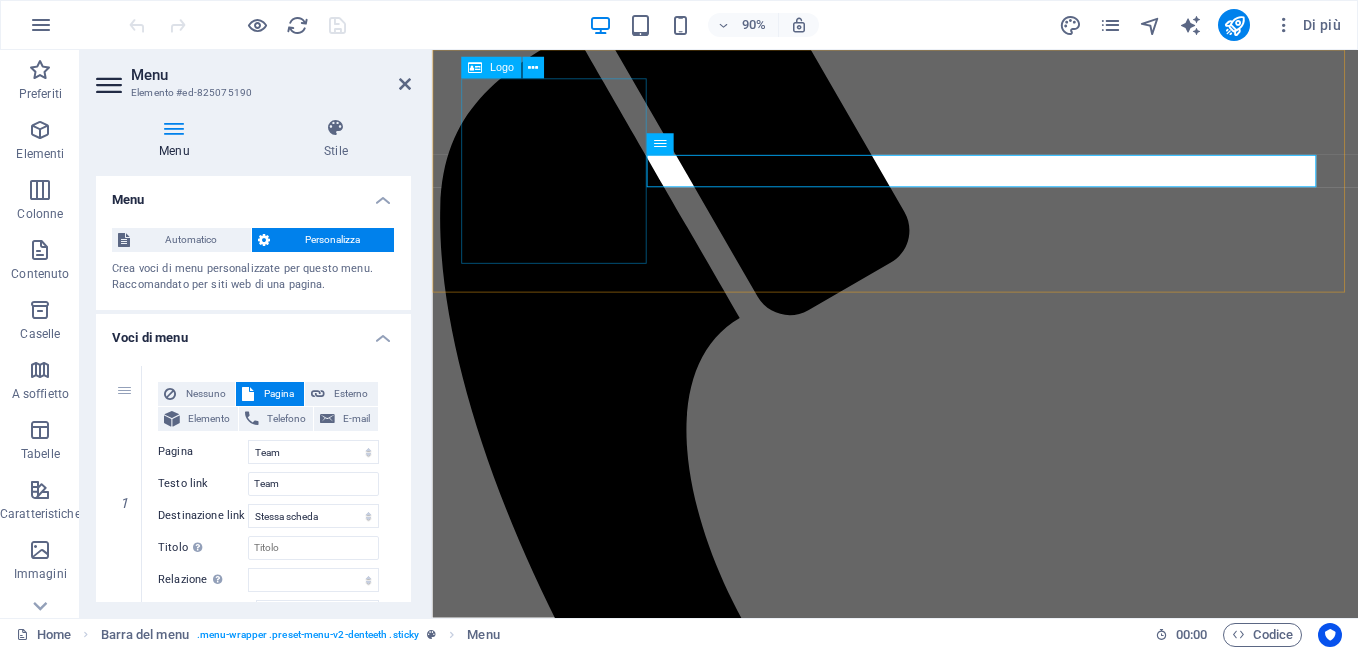 scroll, scrollTop: 1364, scrollLeft: 0, axis: vertical 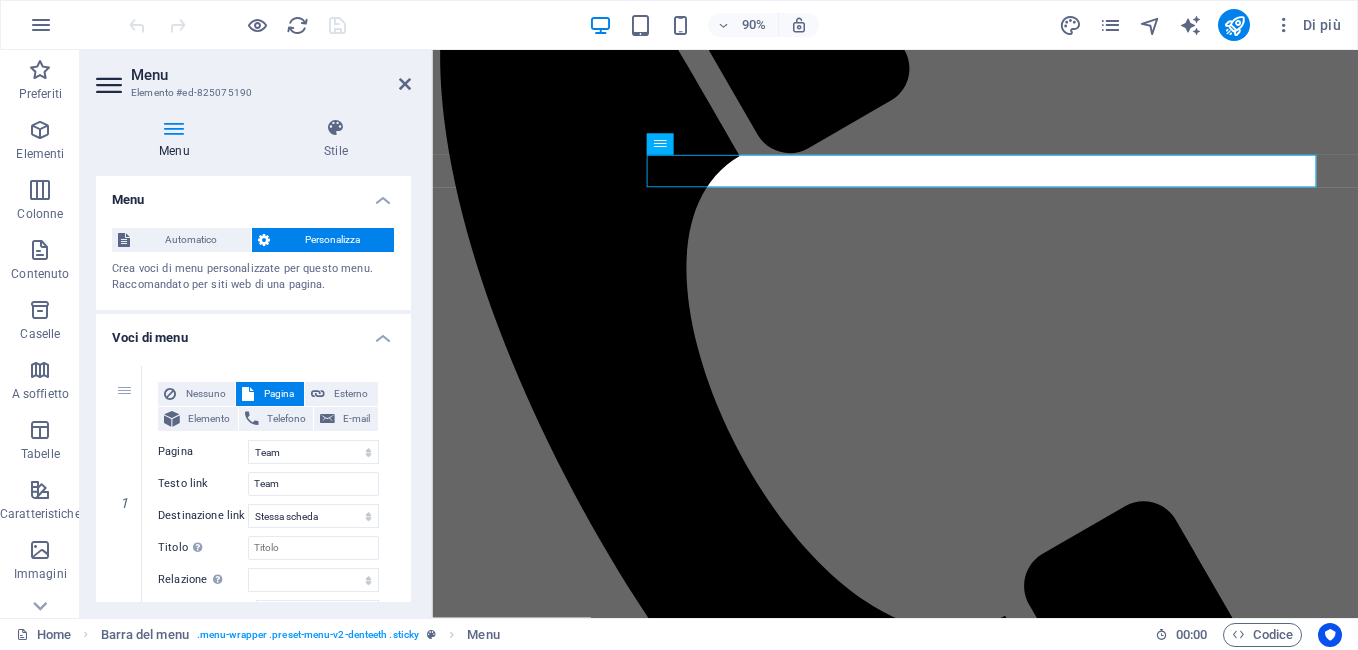 click on "Menu Stile Menu Automatico Personalizza Crea voci di menu personalizzate per questo menu. Raccomandato per siti web di una pagina. Gestisci pagine Voci di menu 1 Nessuno Pagina Esterno Elemento Telefono E-mail Pagina Home Team Services Contact Legal Notice Privacy test Dentista x Tutti  Elemento
URL /15880894 Telefono E-mail Testo link Team Destinazione link Nuova scheda Stessa scheda Sovrapposizione Titolo Descrizione aggiuntiva del link, non dovrebbe essere la stessa del testo del link. Il titolo è spesso mostrato come testo di guida quando il mouse si muove sopra l'elemento. Lasciare vuoto in caso di dubbi. Relazione Imposta la  relazione di questo link alla destinazione del link . Per esempio, il valore "nofollow" indica ai motori di ricerca di non seguire il link. Può essere lasciato vuoto. alternate autore bookmark esterno help licenza successivo nofollow noreferrer noopener prec cerca tag Design dei pulsanti Nessuno Predefinito Principale Secondario 2 Nessuno Pagina Esterno 3" at bounding box center [253, 360] 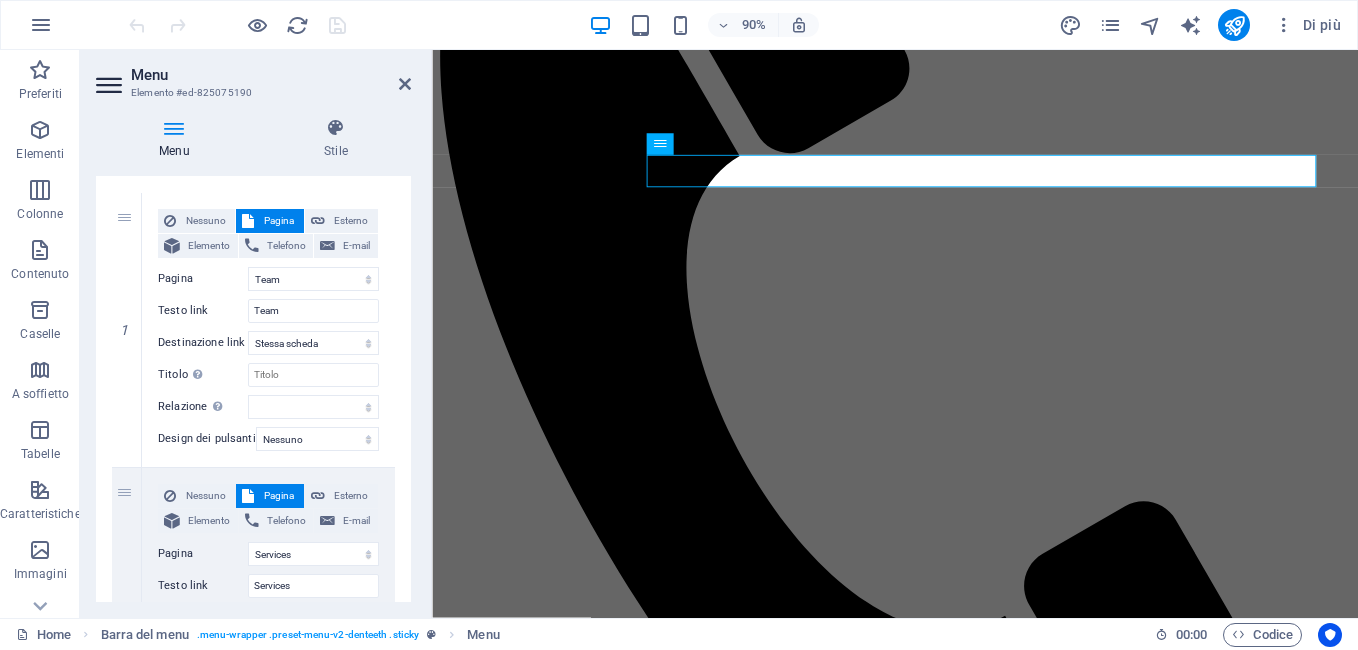 scroll, scrollTop: 186, scrollLeft: 0, axis: vertical 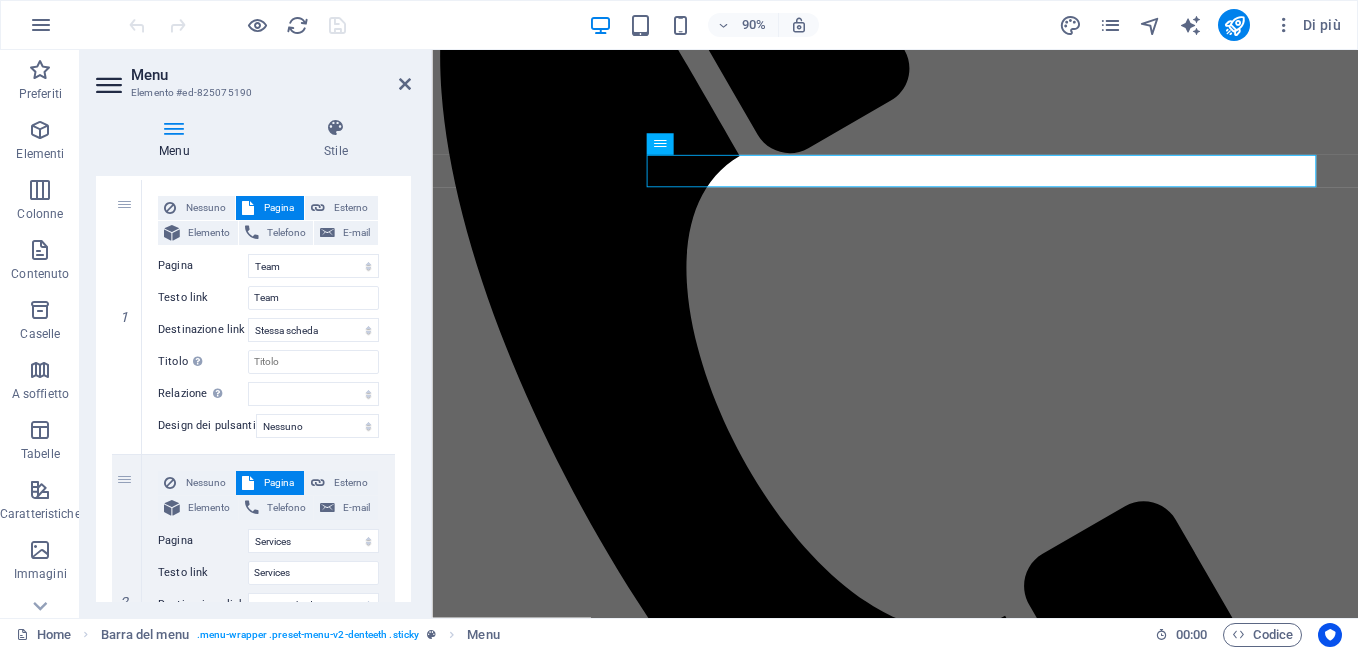 click on "Menu Stile Menu Automatico Personalizza Crea voci di menu personalizzate per questo menu. Raccomandato per siti web di una pagina. Gestisci pagine Voci di menu 1 Nessuno Pagina Esterno Elemento Telefono E-mail Pagina Home Team Services Contact Legal Notice Privacy test Dentista x Tutti  Elemento
URL /15880894 Telefono E-mail Testo link Team Destinazione link Nuova scheda Stessa scheda Sovrapposizione Titolo Descrizione aggiuntiva del link, non dovrebbe essere la stessa del testo del link. Il titolo è spesso mostrato come testo di guida quando il mouse si muove sopra l'elemento. Lasciare vuoto in caso di dubbi. Relazione Imposta la  relazione di questo link alla destinazione del link . Per esempio, il valore "nofollow" indica ai motori di ricerca di non seguire il link. Può essere lasciato vuoto. alternate autore bookmark esterno help licenza successivo nofollow noreferrer noopener prec cerca tag Design dei pulsanti Nessuno Predefinito Principale Secondario 2 Nessuno Pagina Esterno 3" at bounding box center (253, 360) 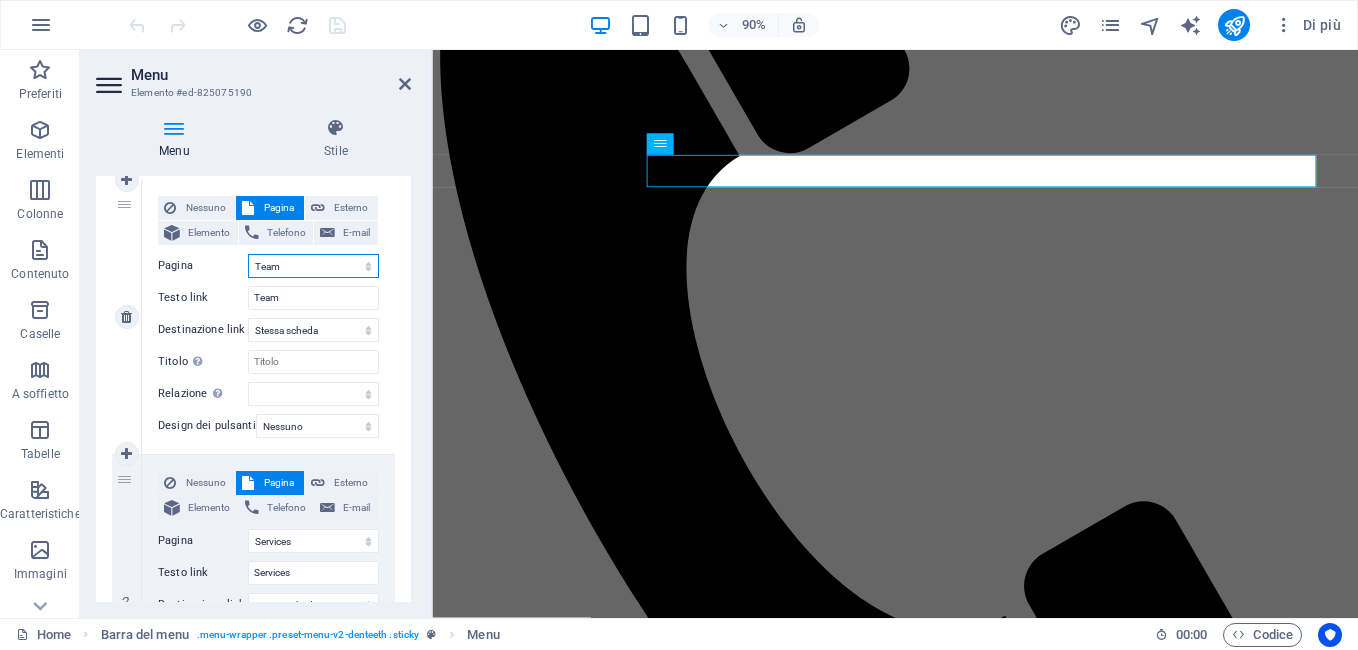 click on "Home Team Services Contact Legal Notice Privacy test Dentista x Tutti" at bounding box center [313, 266] 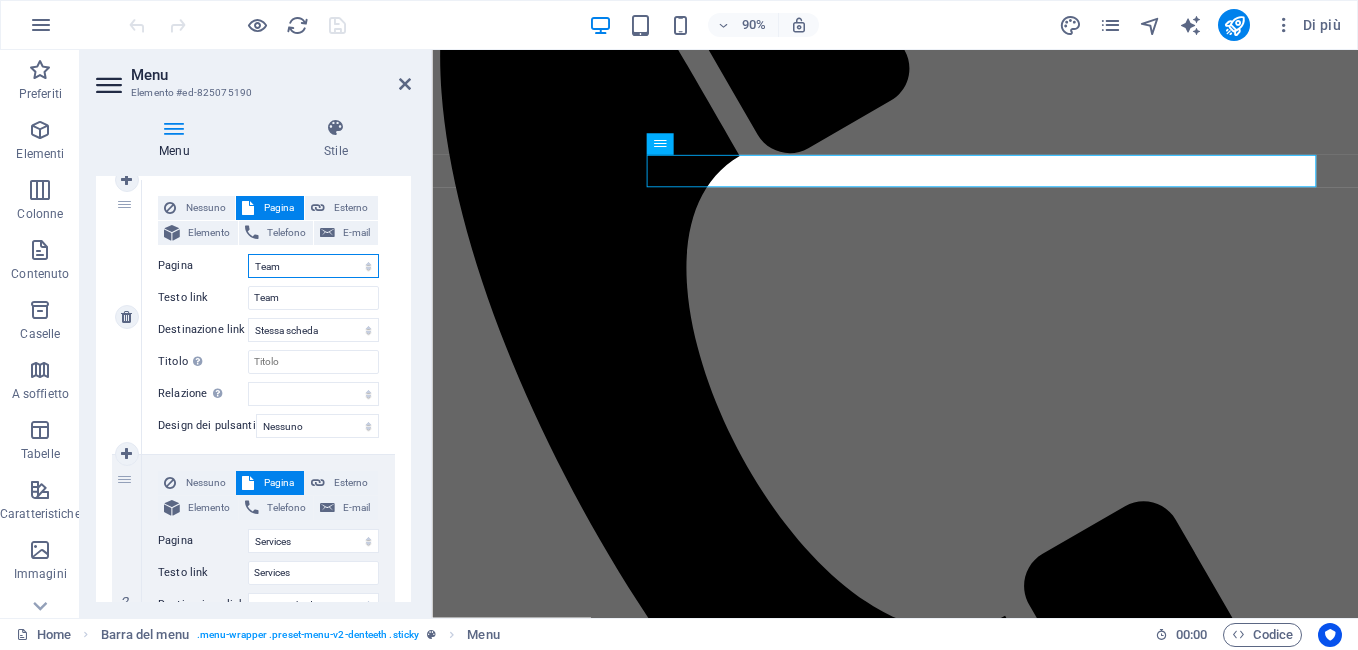 click on "Home Team Services Contact Legal Notice Privacy test Dentista x Tutti" at bounding box center (313, 266) 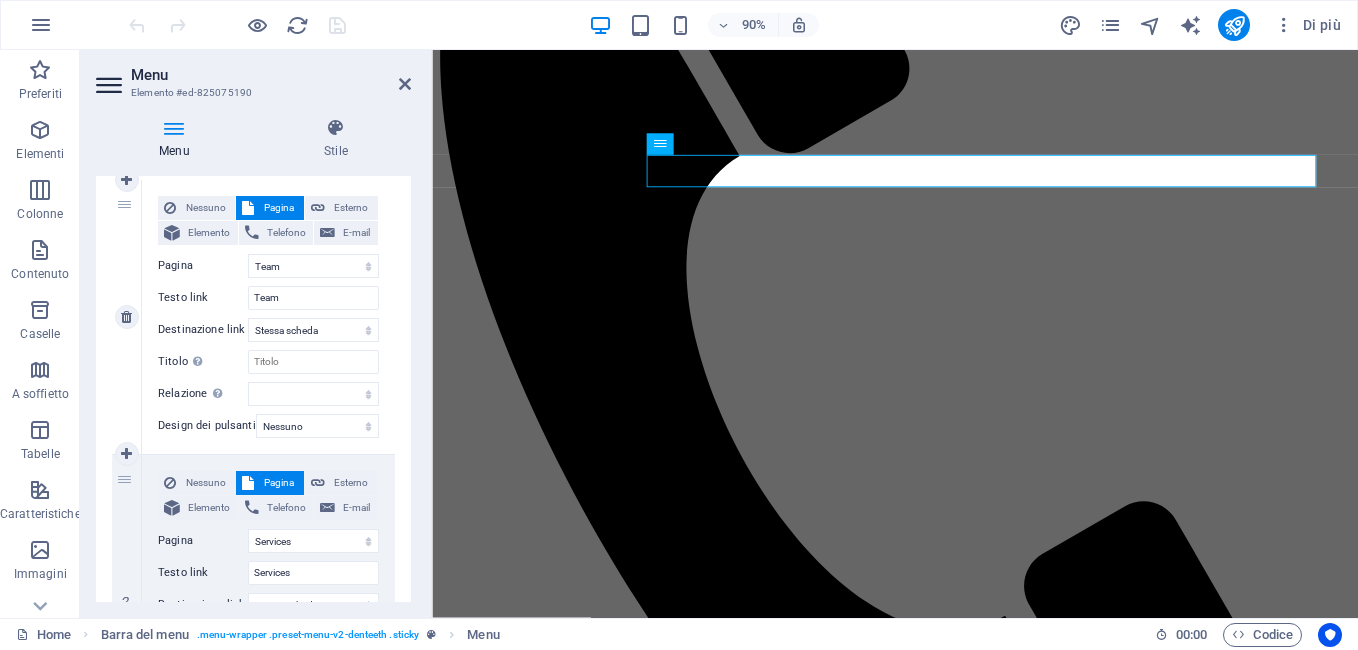click on "Destinazione link" at bounding box center (203, 330) 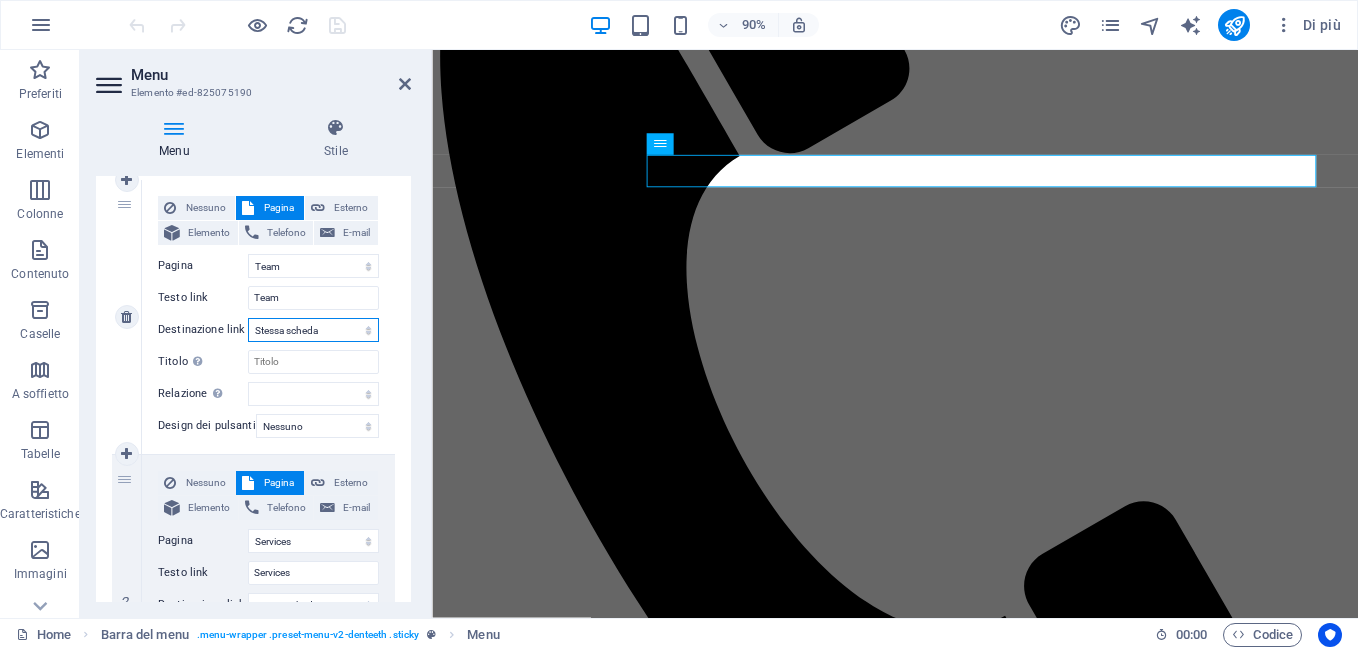 click on "Nuova scheda Stessa scheda Sovrapposizione" at bounding box center [313, 330] 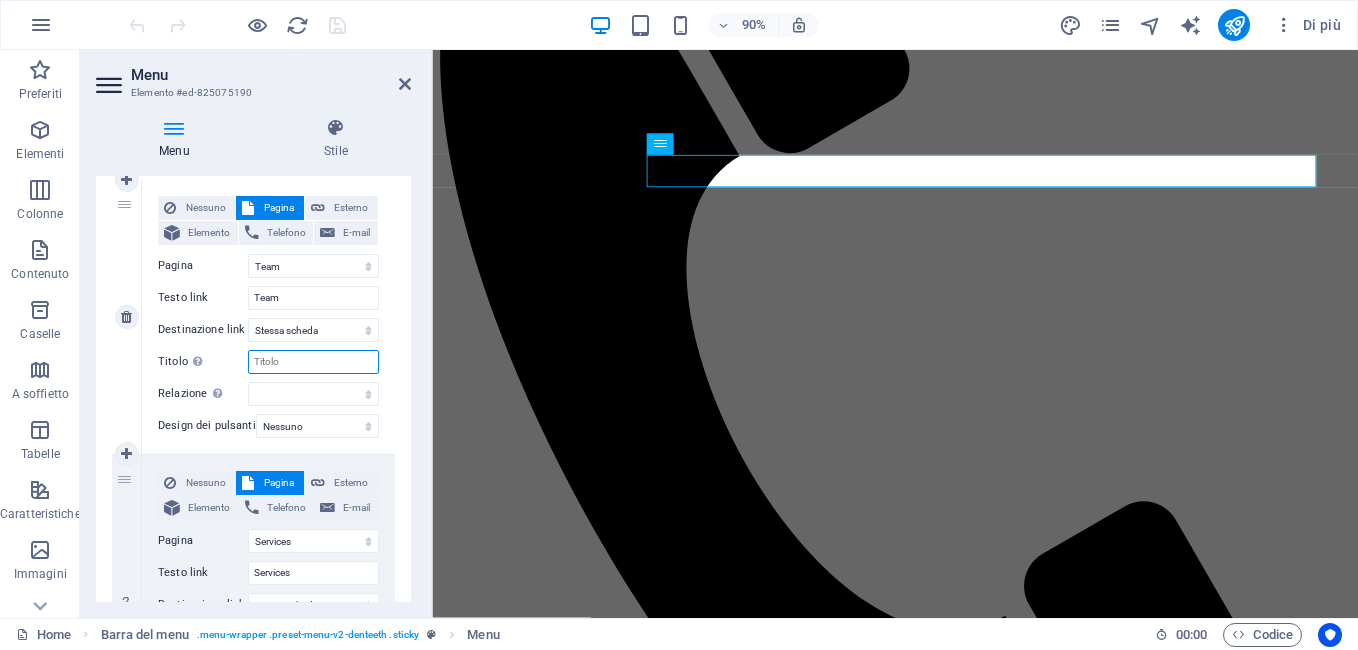 click on "Titolo Descrizione aggiuntiva del link, non dovrebbe essere la stessa del testo del link. Il titolo è spesso mostrato come testo di guida quando il mouse si muove sopra l'elemento. Lasciare vuoto in caso di dubbi." at bounding box center (313, 362) 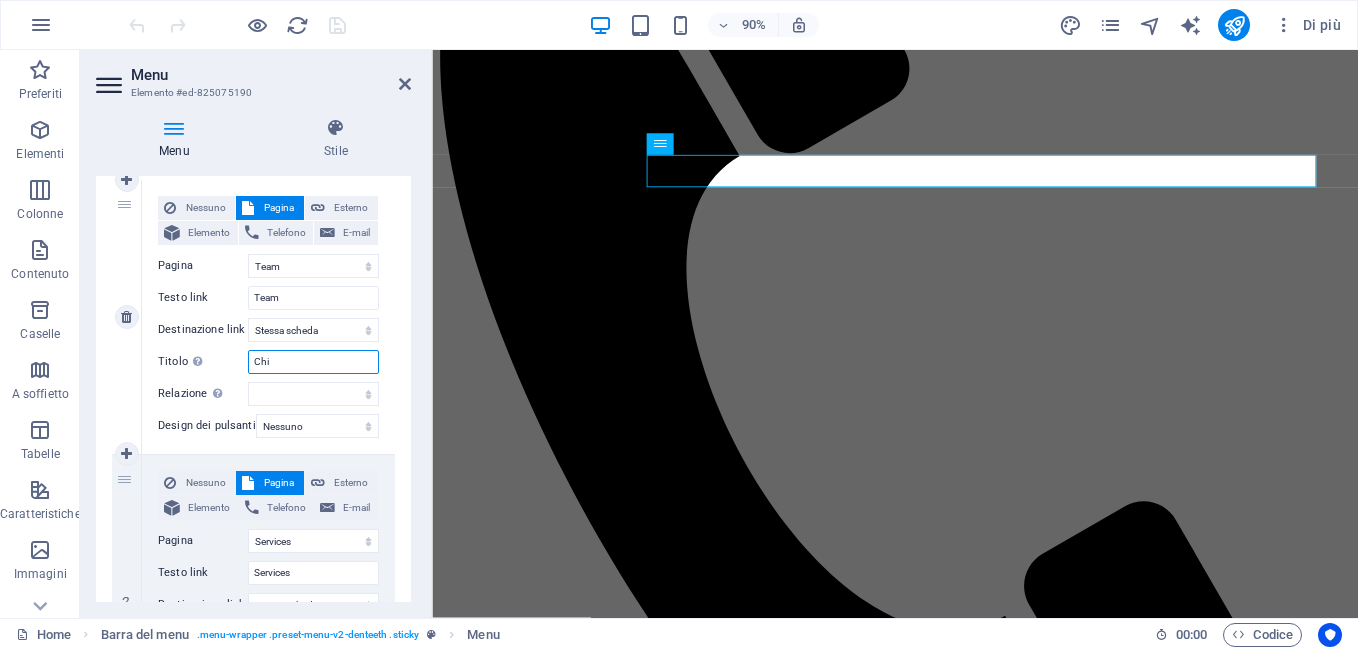 type on "Chi" 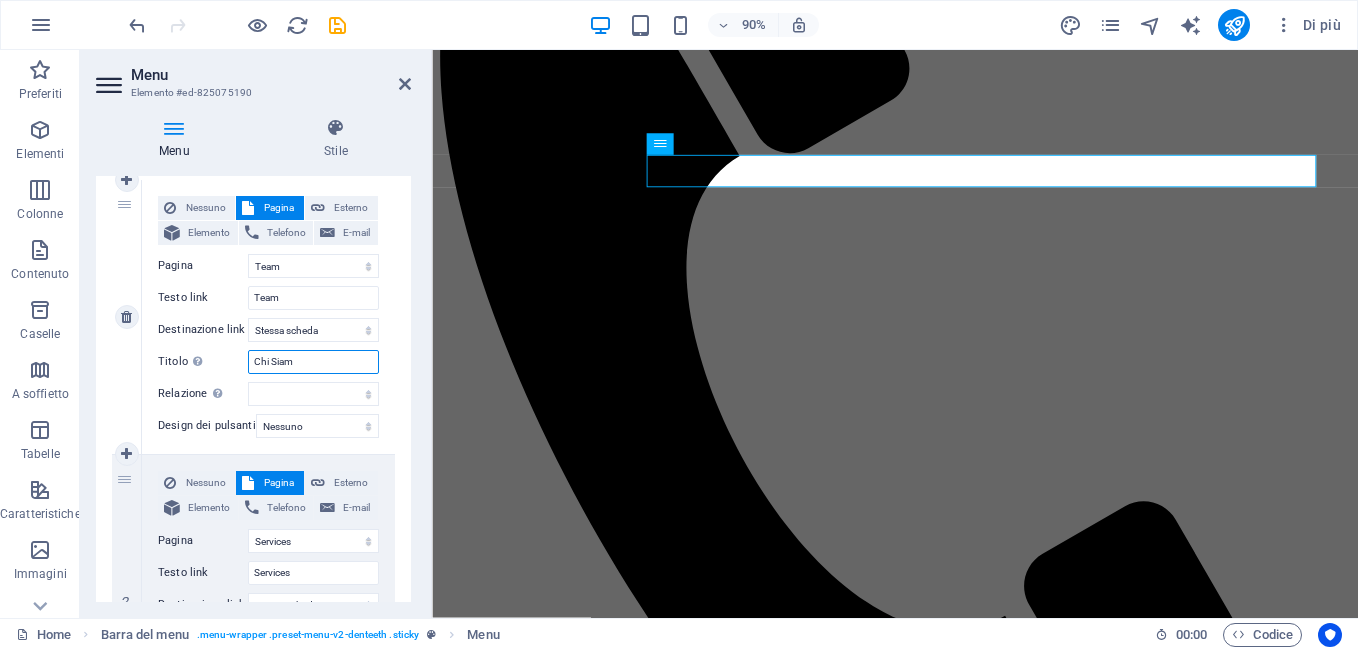 type on "Chi Siamo" 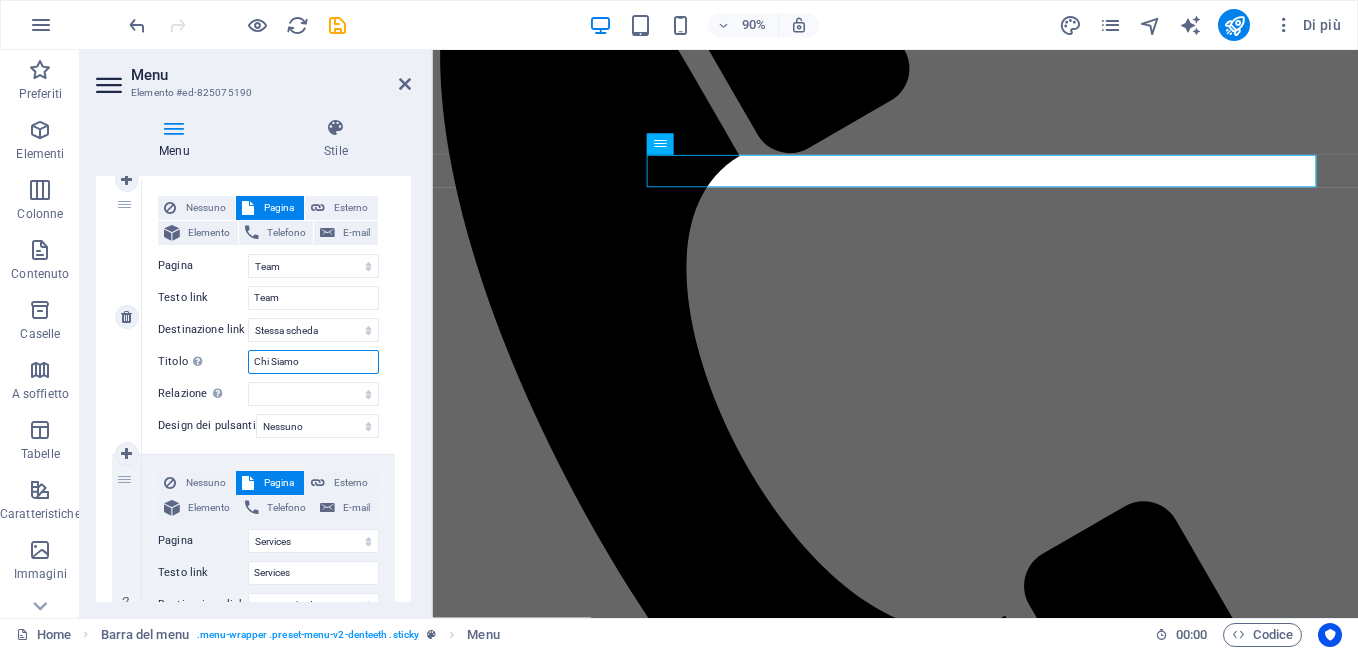 select 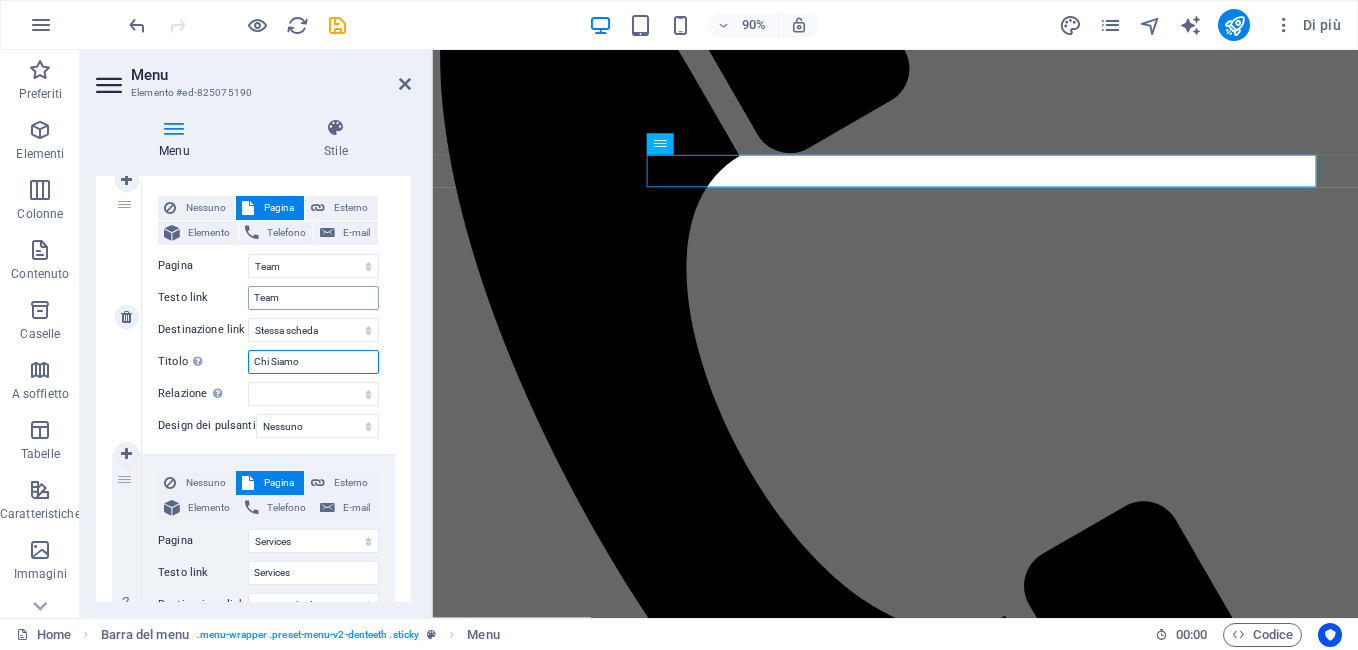 type on "Chi Siamo" 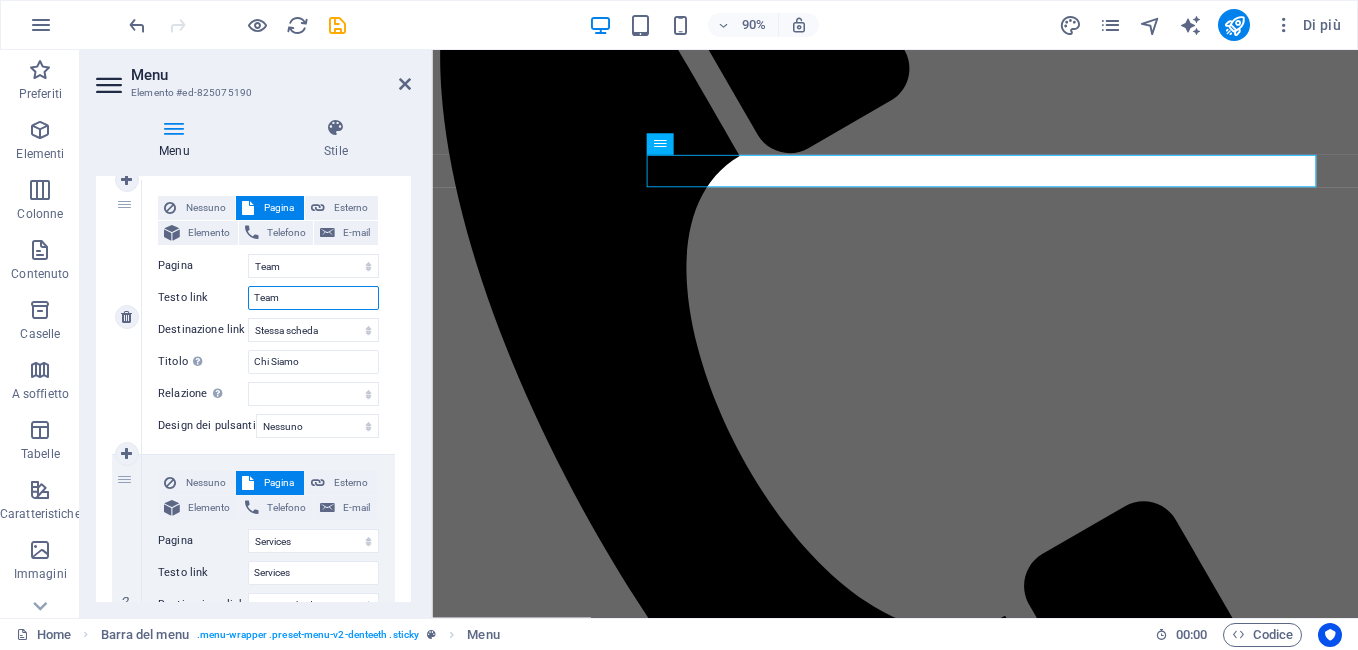 click on "Team" at bounding box center [313, 298] 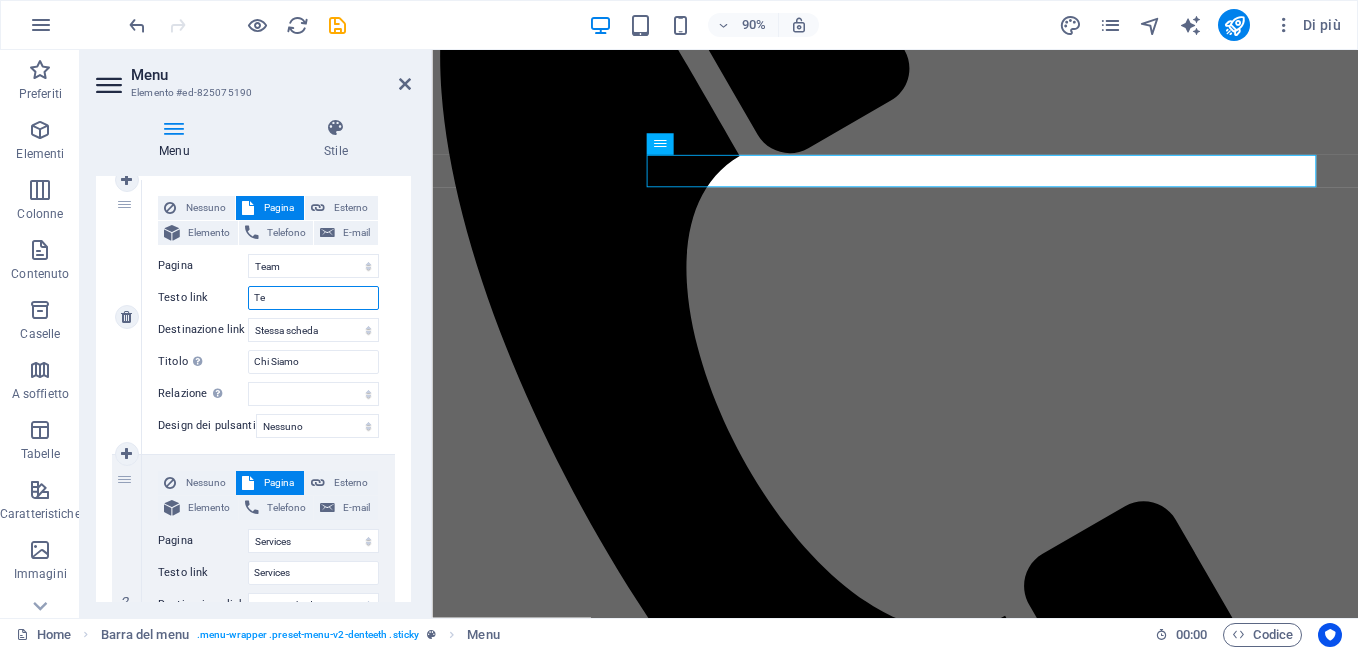 type on "T" 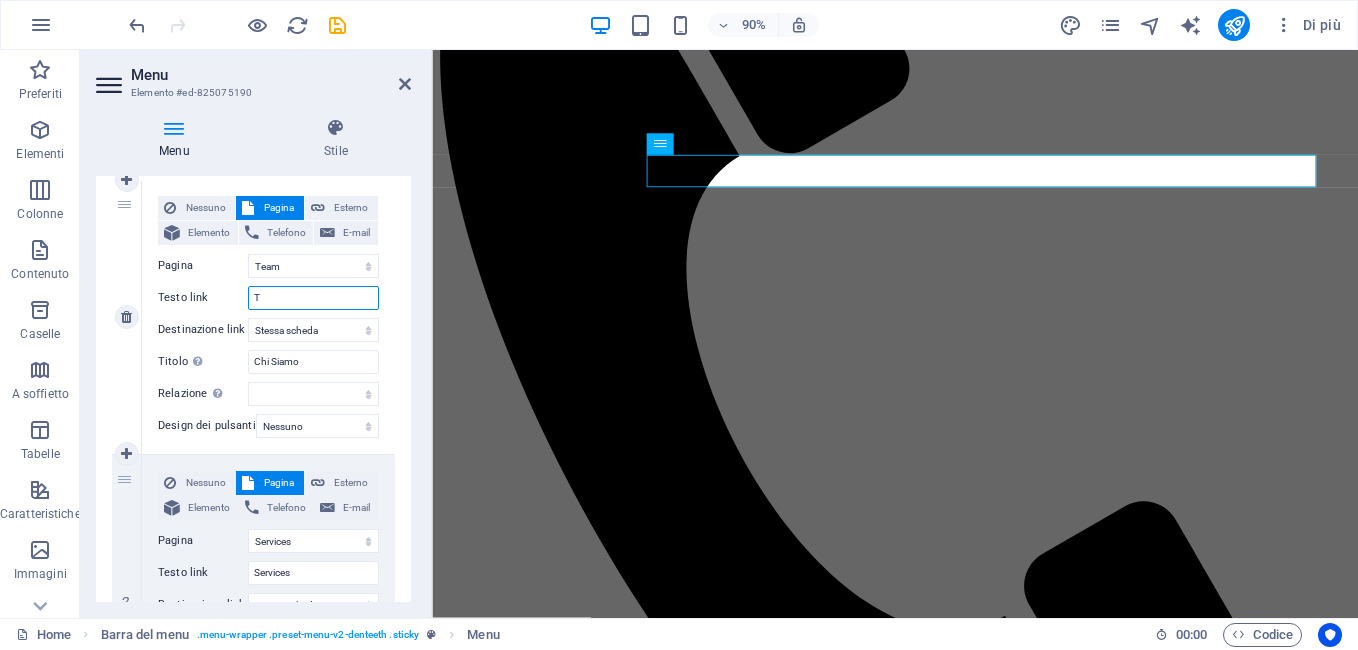type 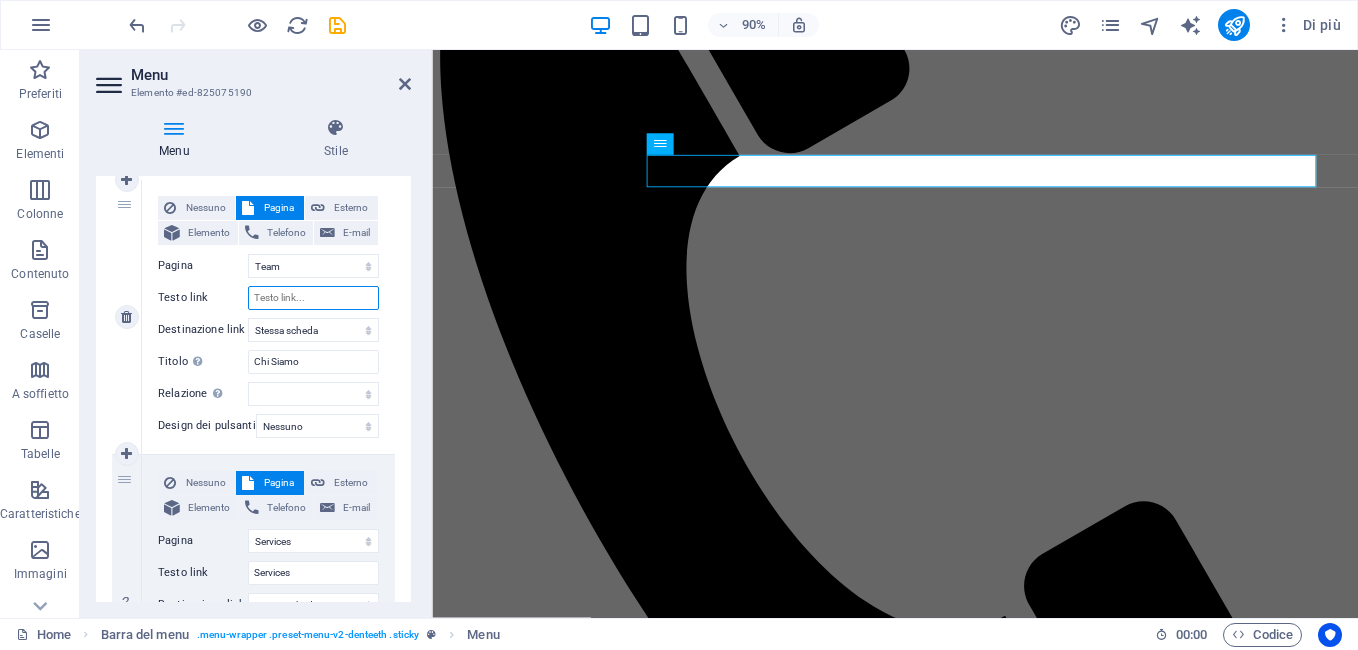 select 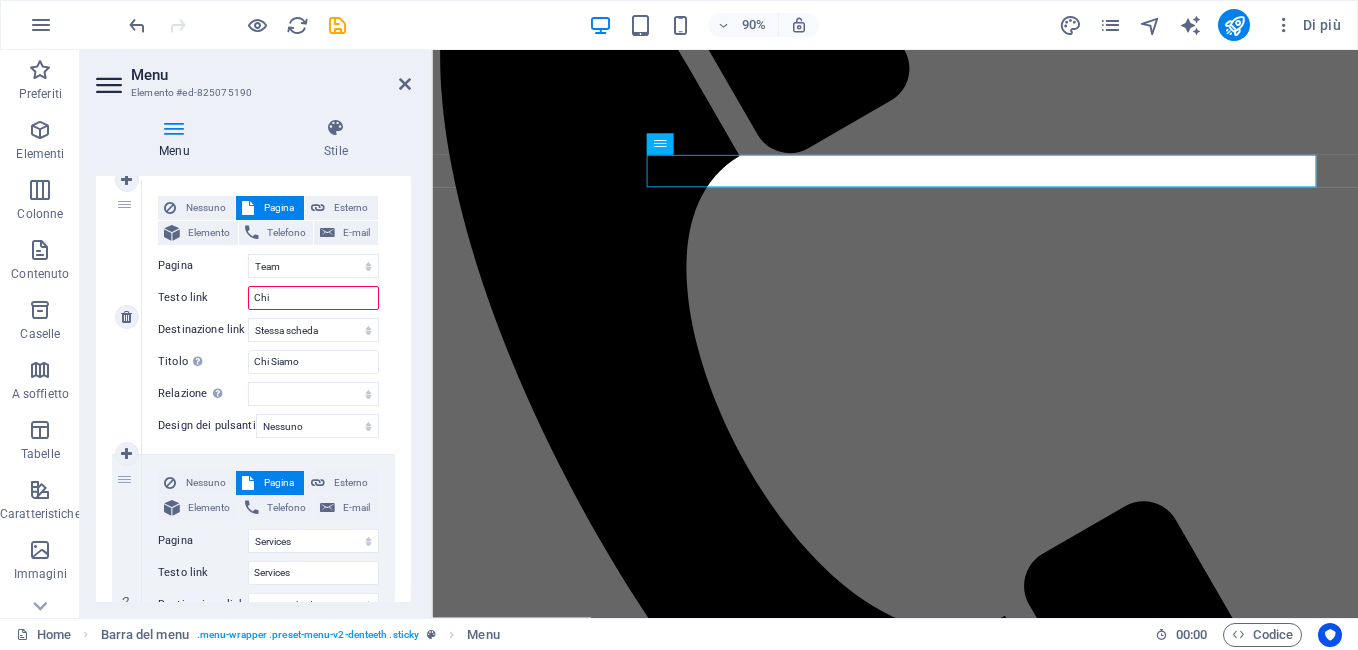 type on "Chi" 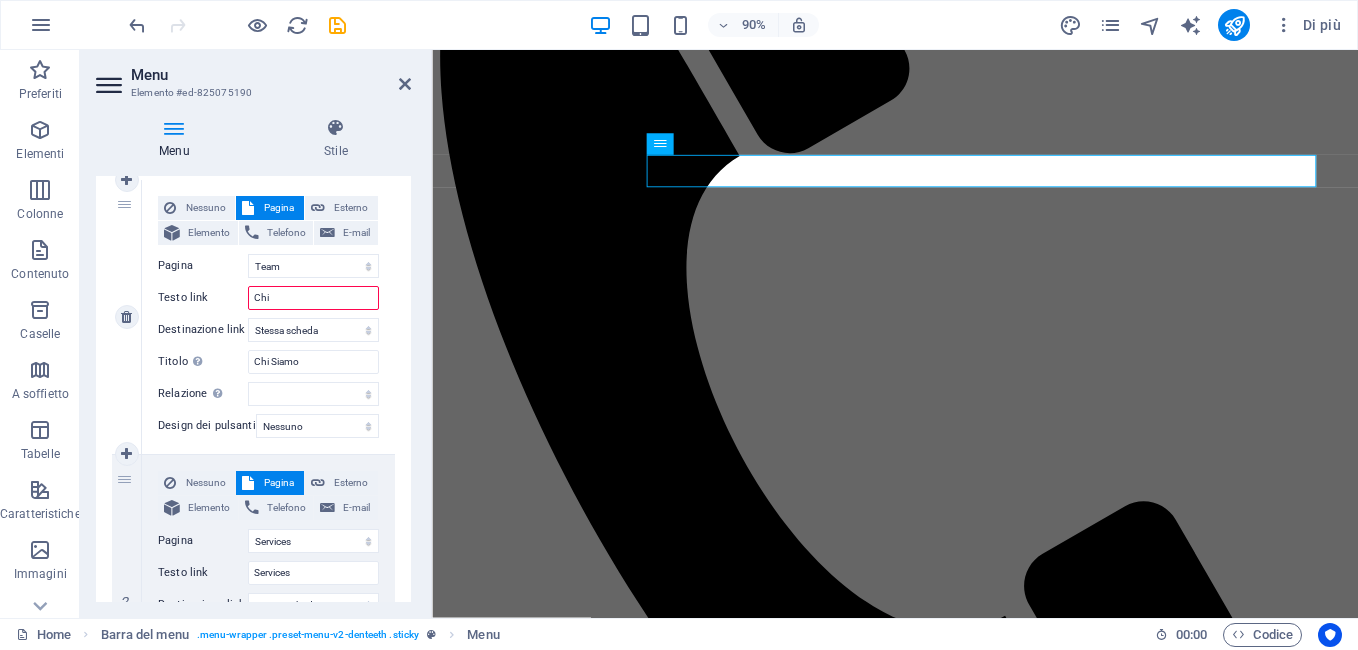 select 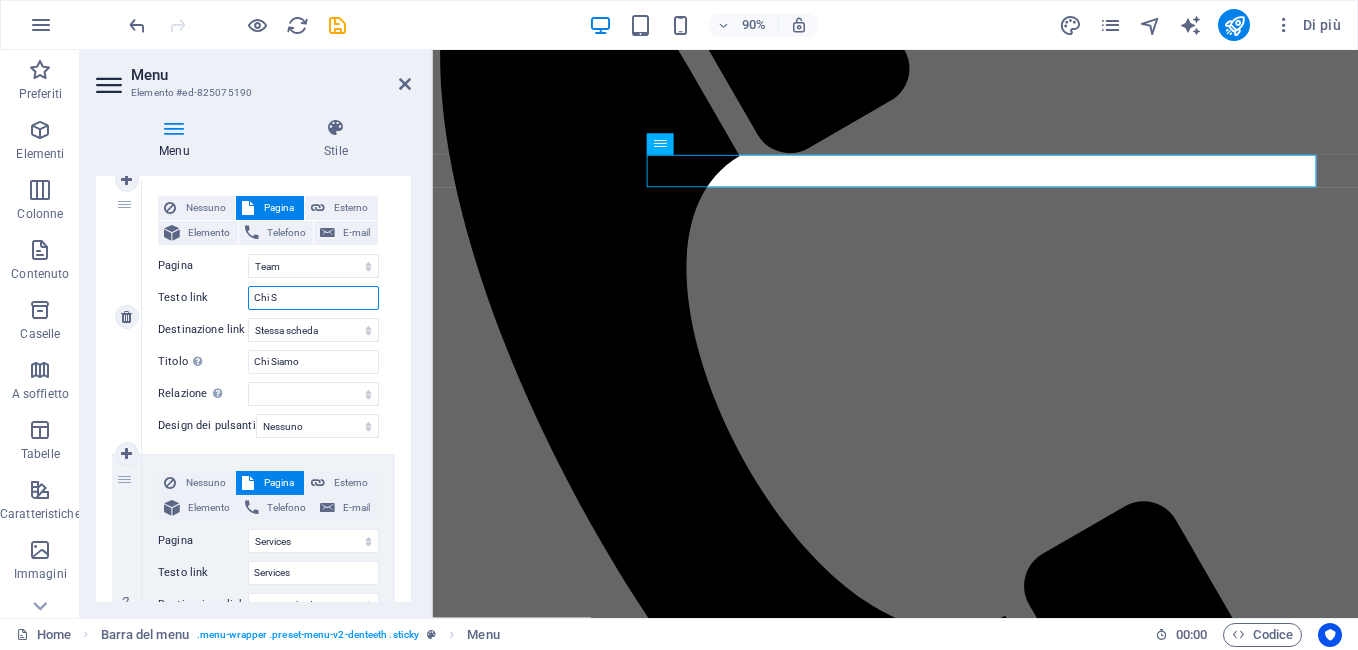 type on "Chi Si" 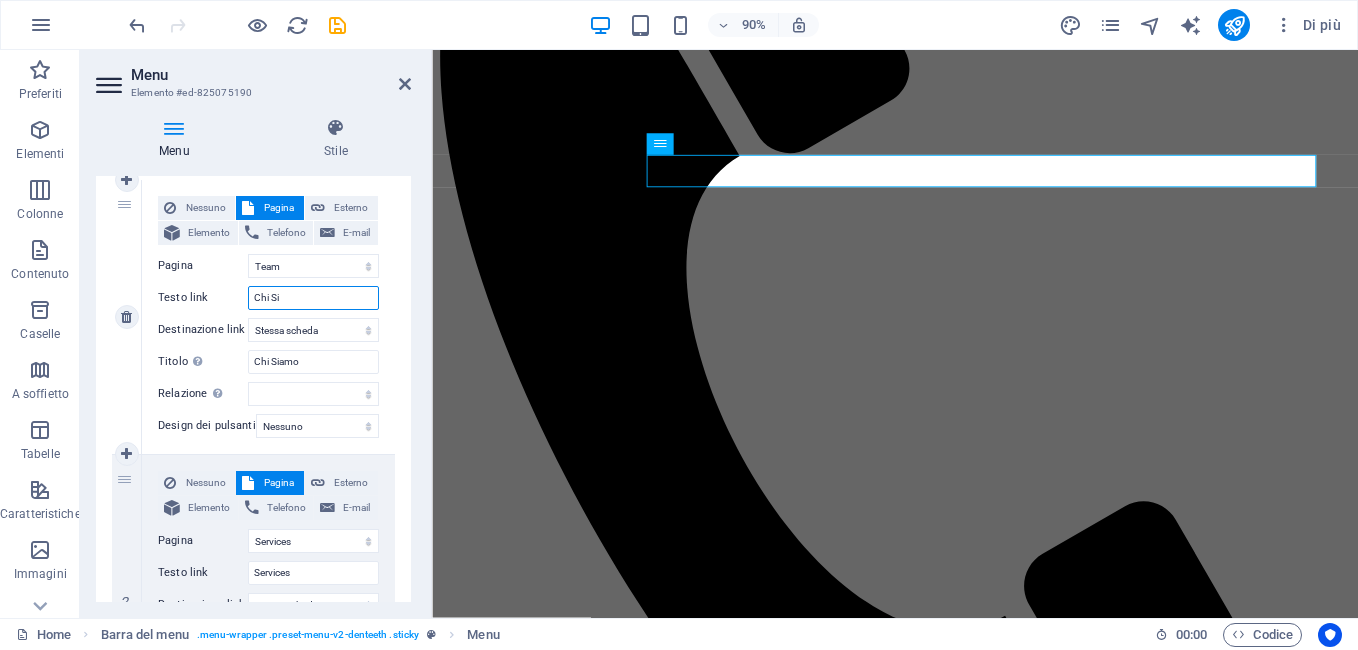 select 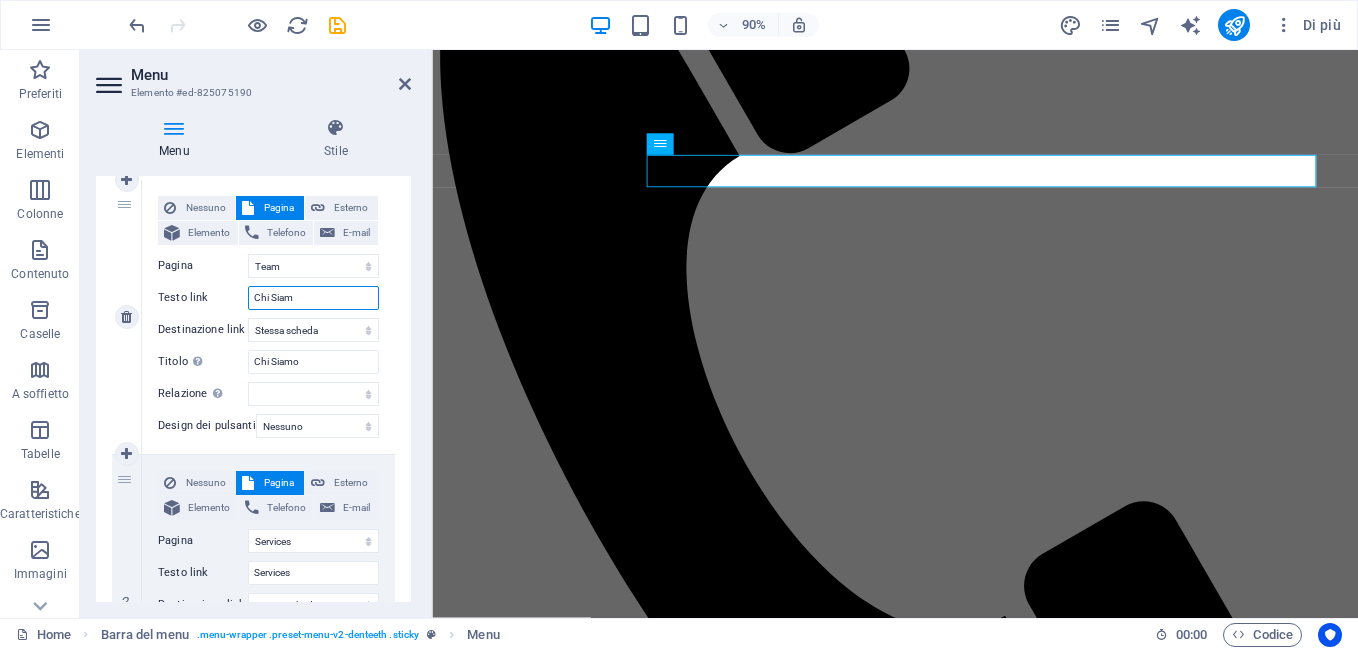 type on "Chi Siamo" 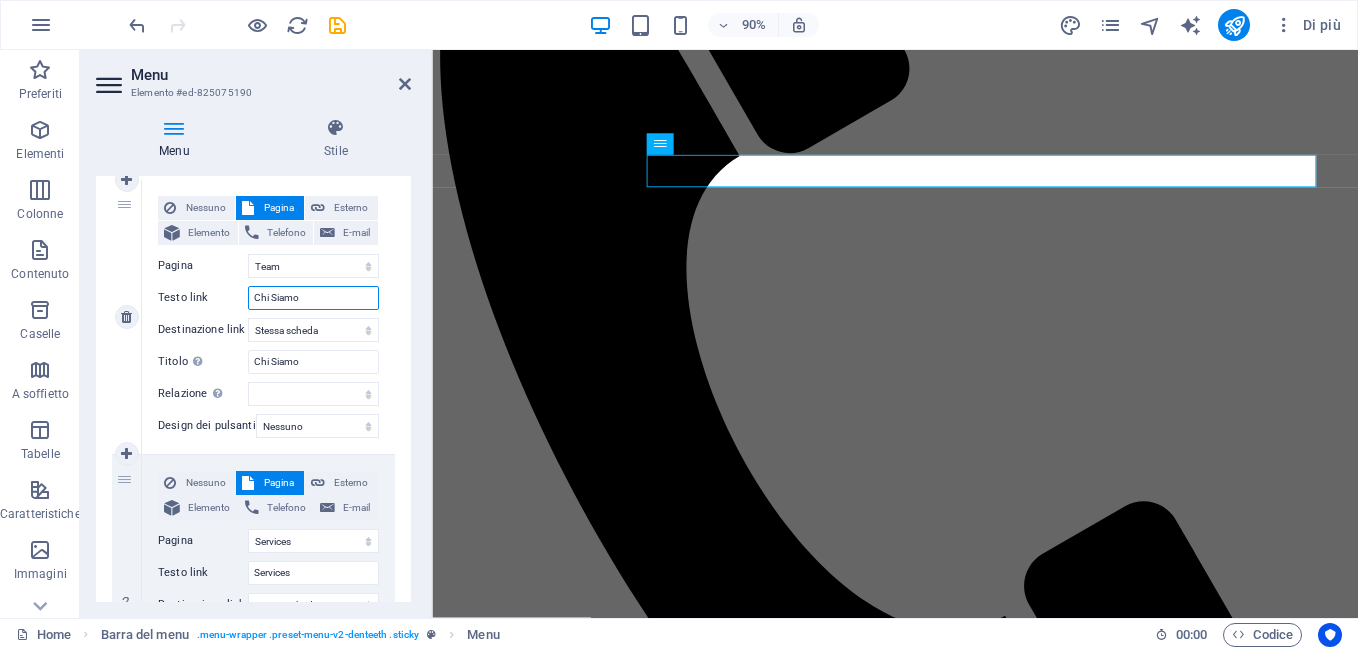 select 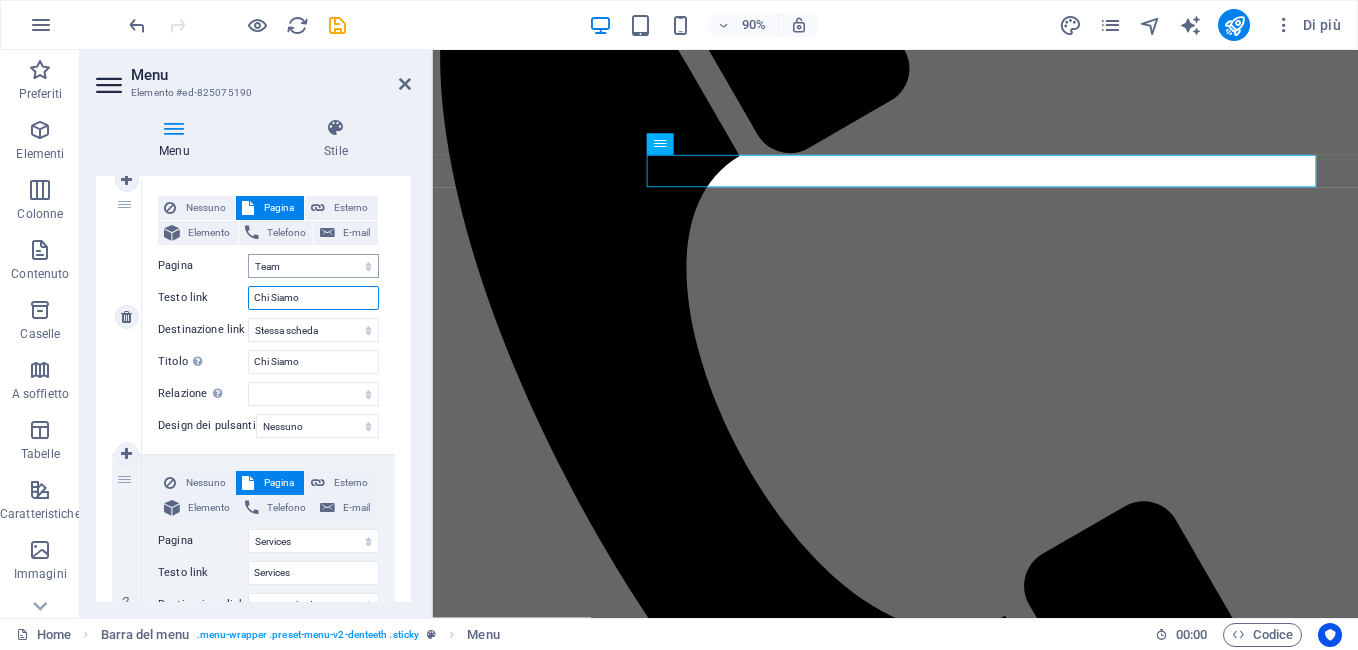 type on "Chi Siamo" 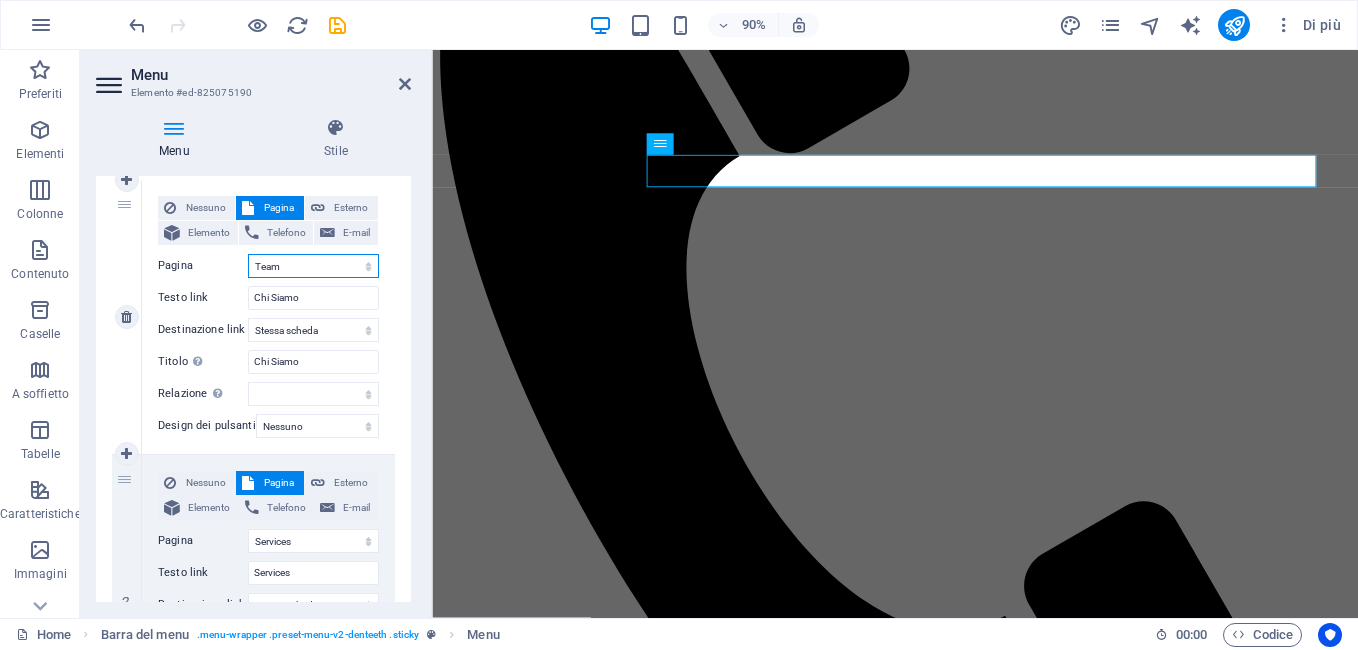 click on "Home Team Services Contact Legal Notice Privacy test Dentista x Tutti" at bounding box center [313, 266] 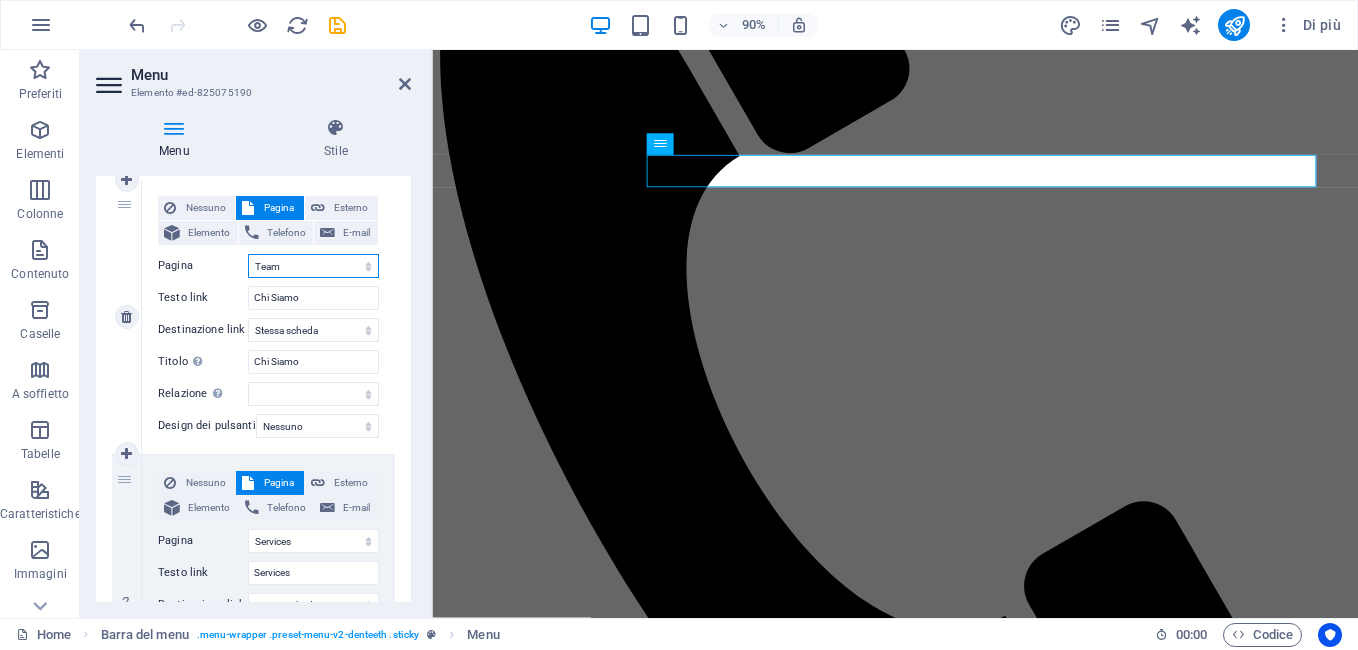 click on "Home Team Services Contact Legal Notice Privacy test Dentista x Tutti" at bounding box center (313, 266) 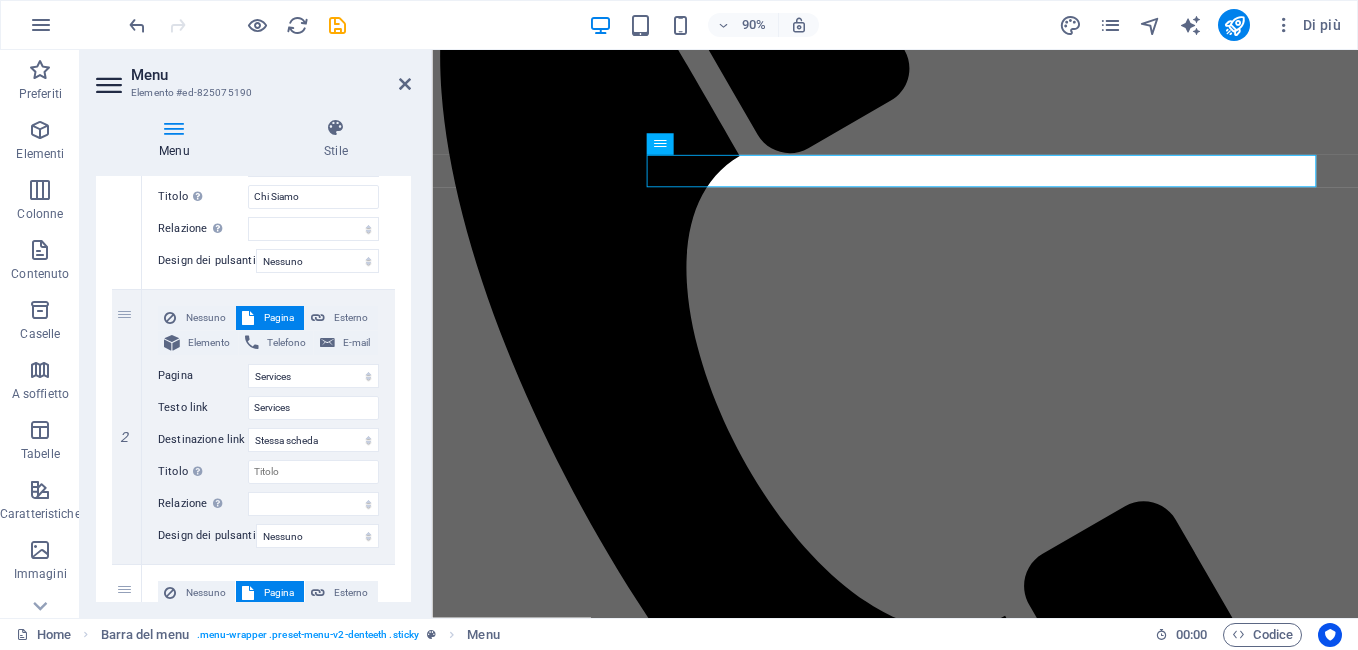 scroll, scrollTop: 400, scrollLeft: 0, axis: vertical 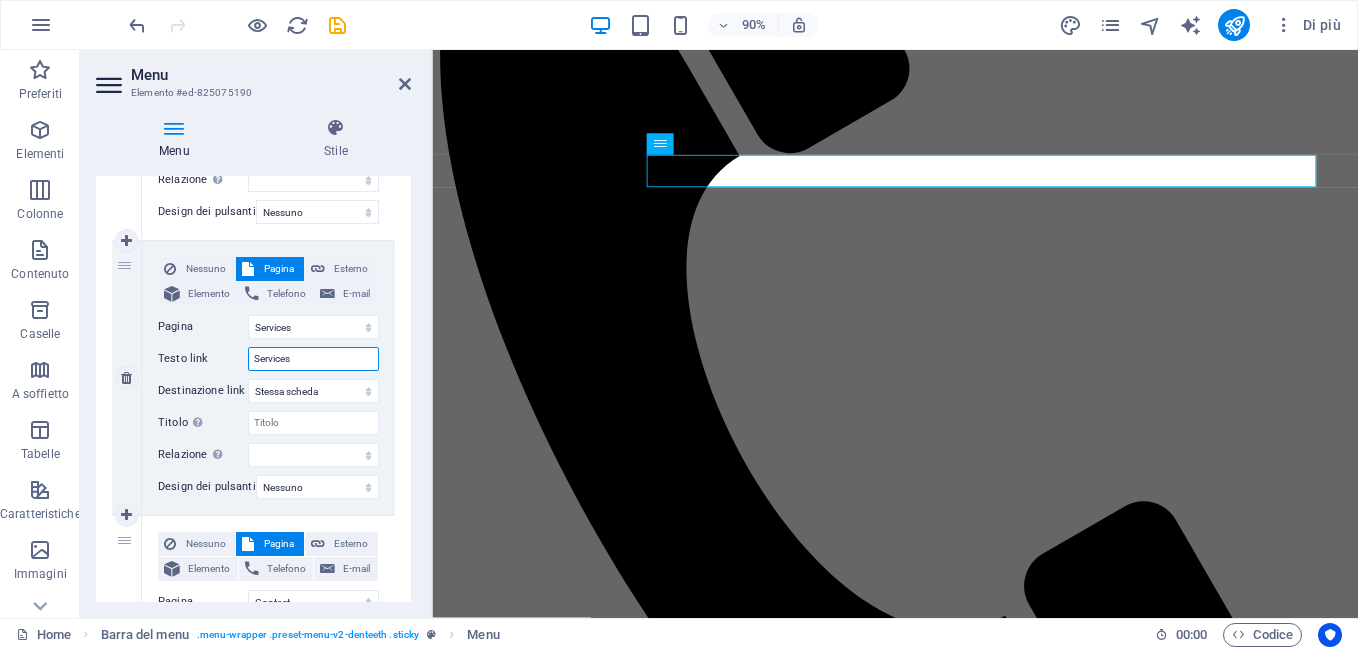 click on "Services" at bounding box center [313, 359] 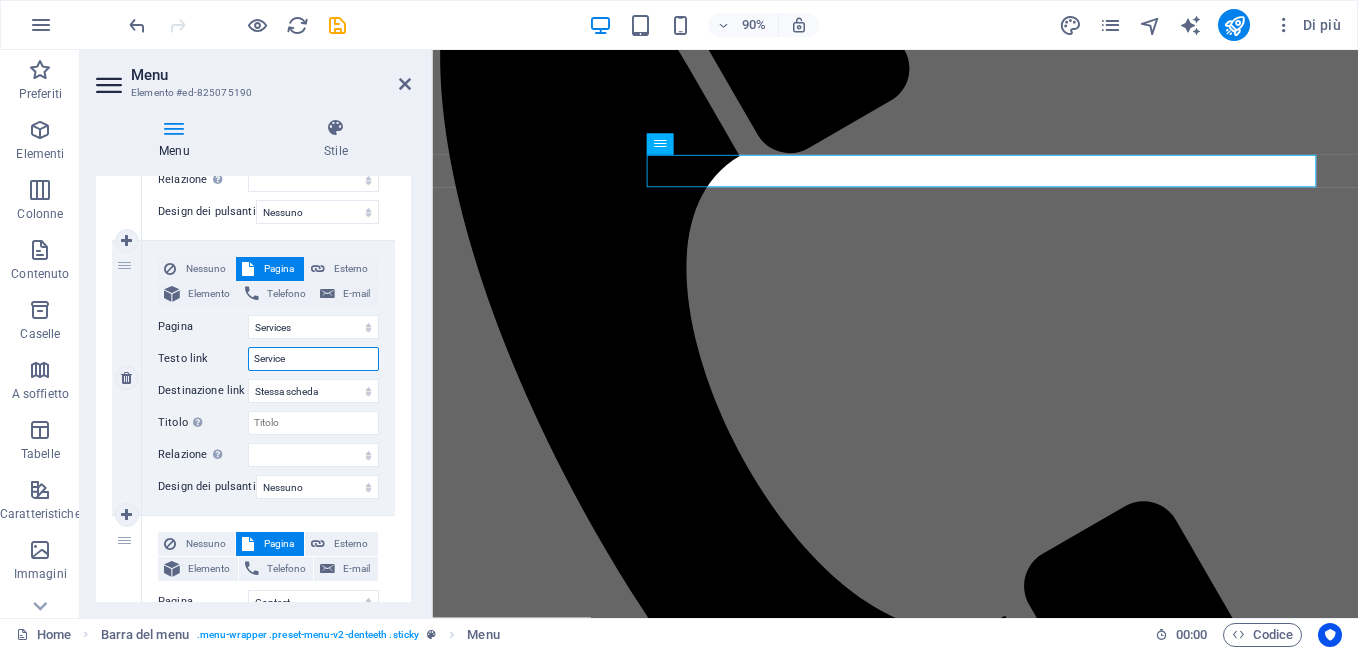 type on "Servic" 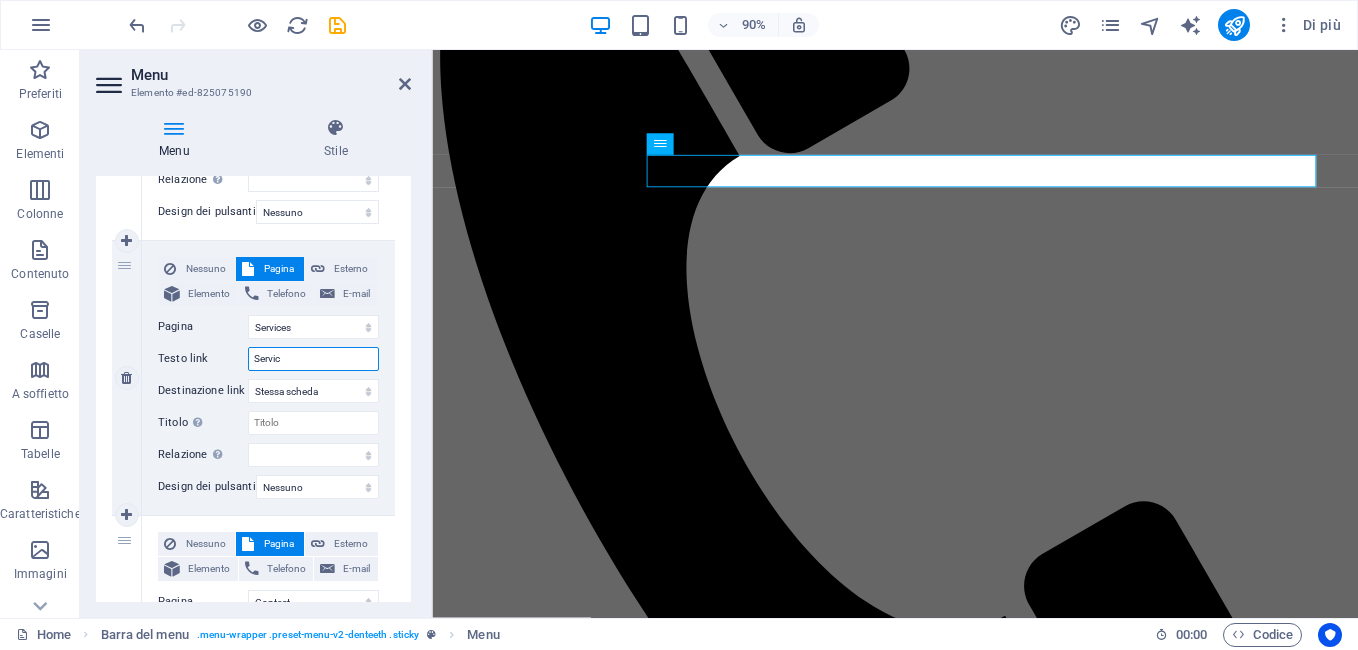 select 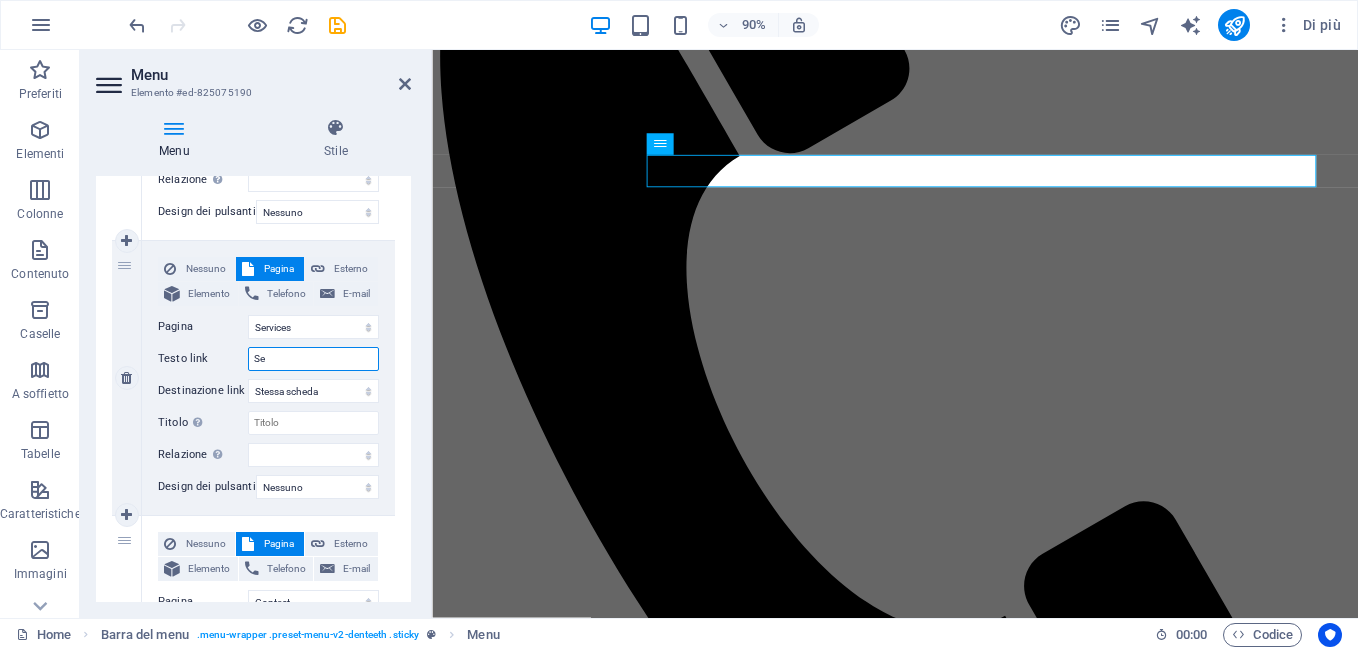 type on "S" 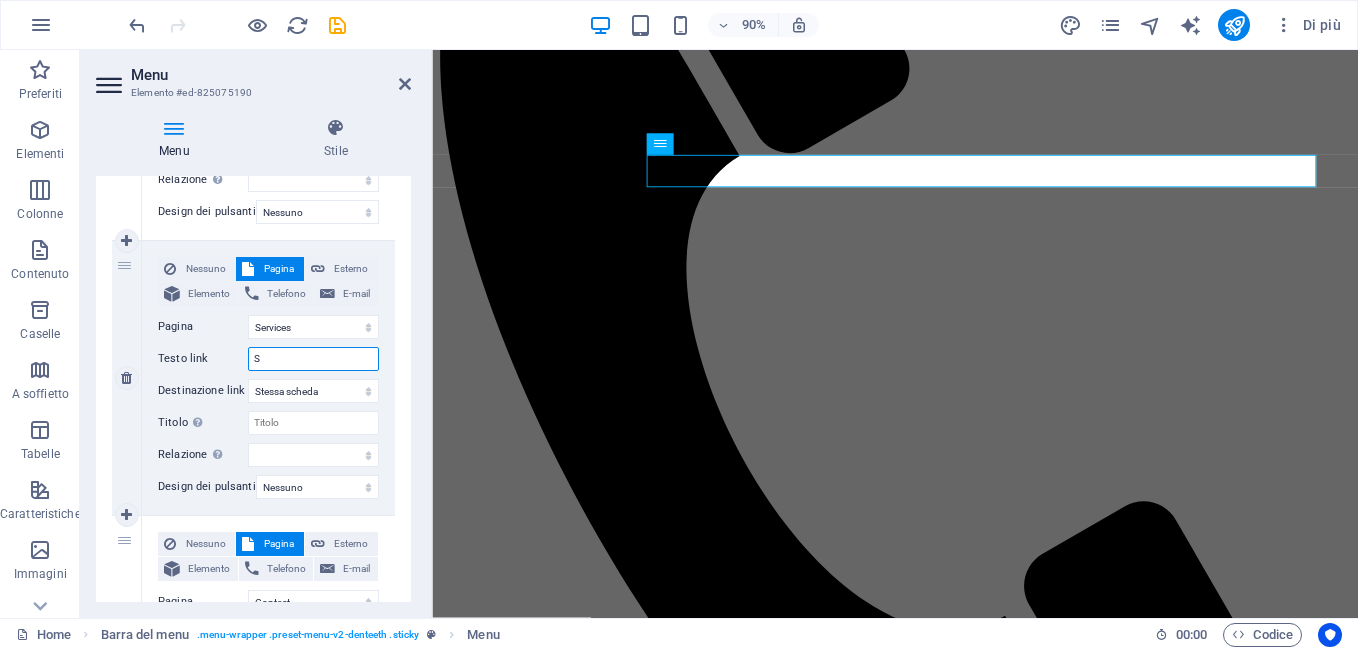 type 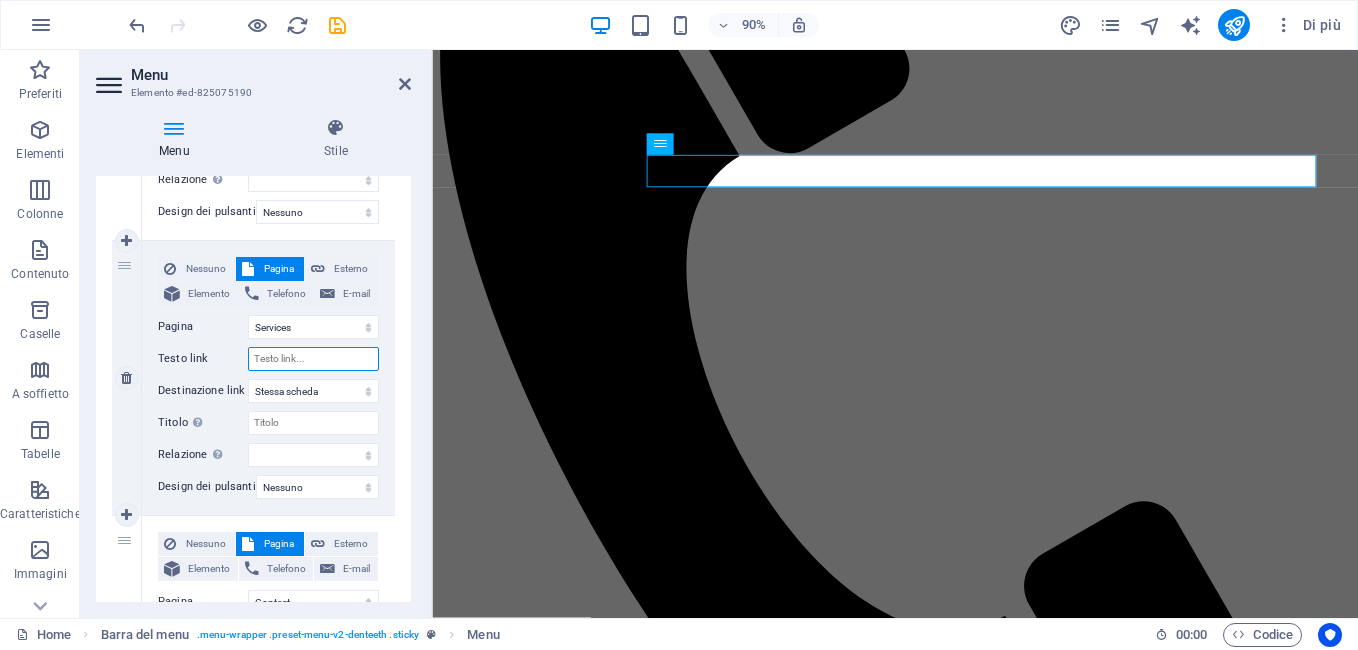 select 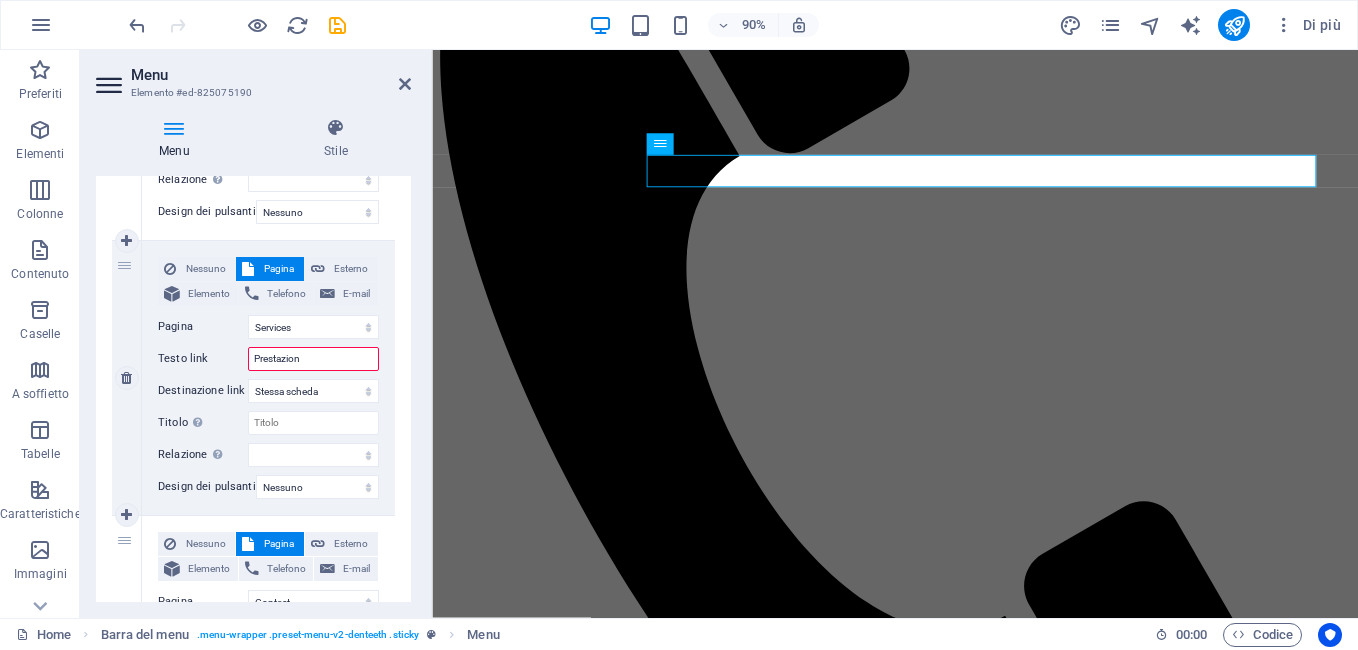 type on "Prestazioni" 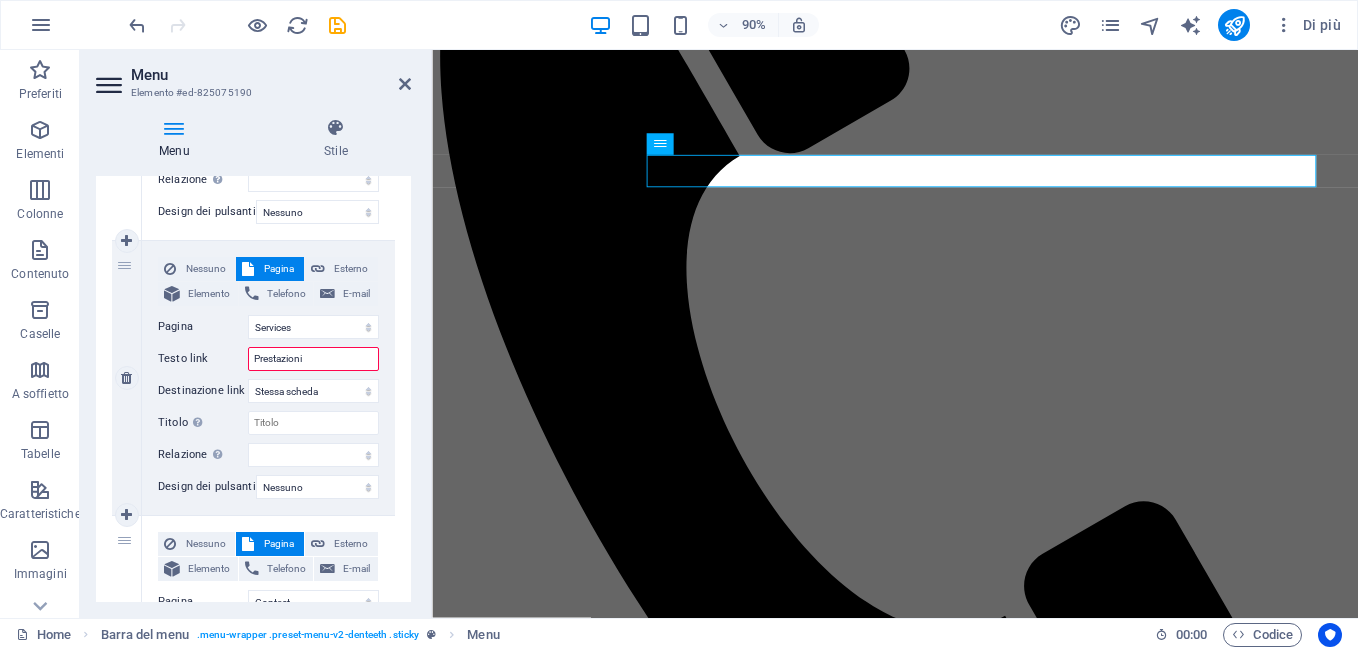 select 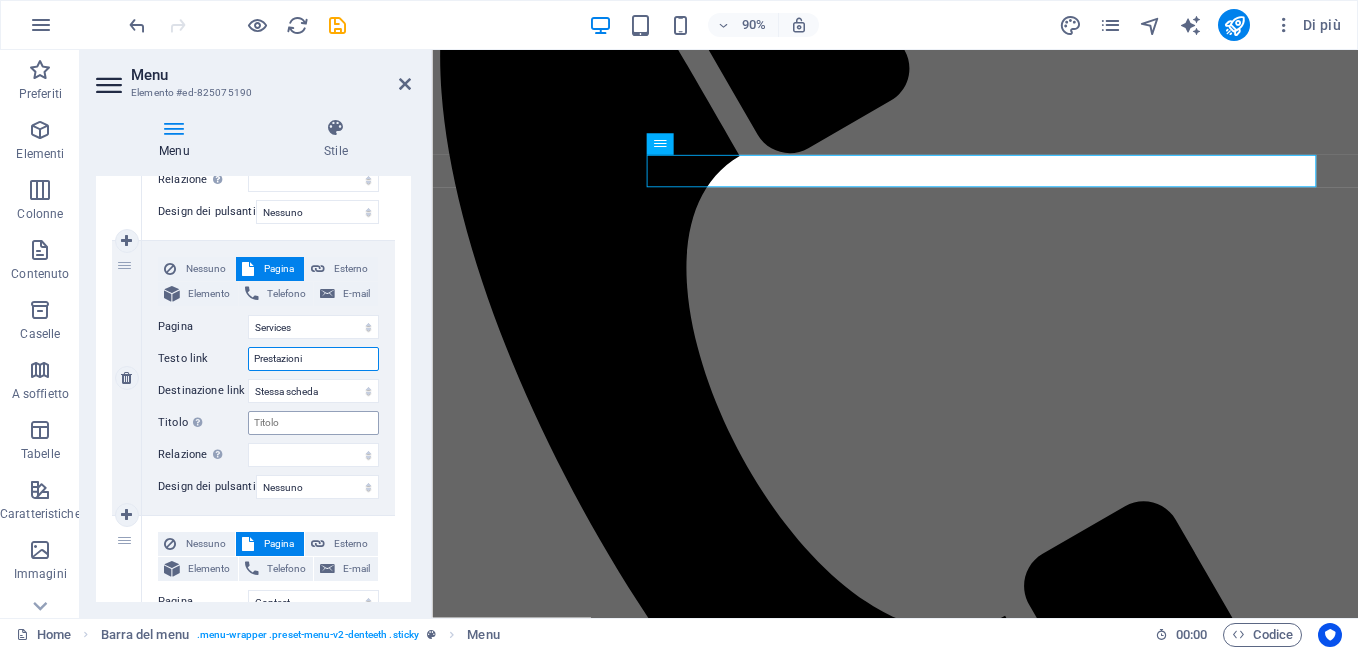 type on "Prestazioni" 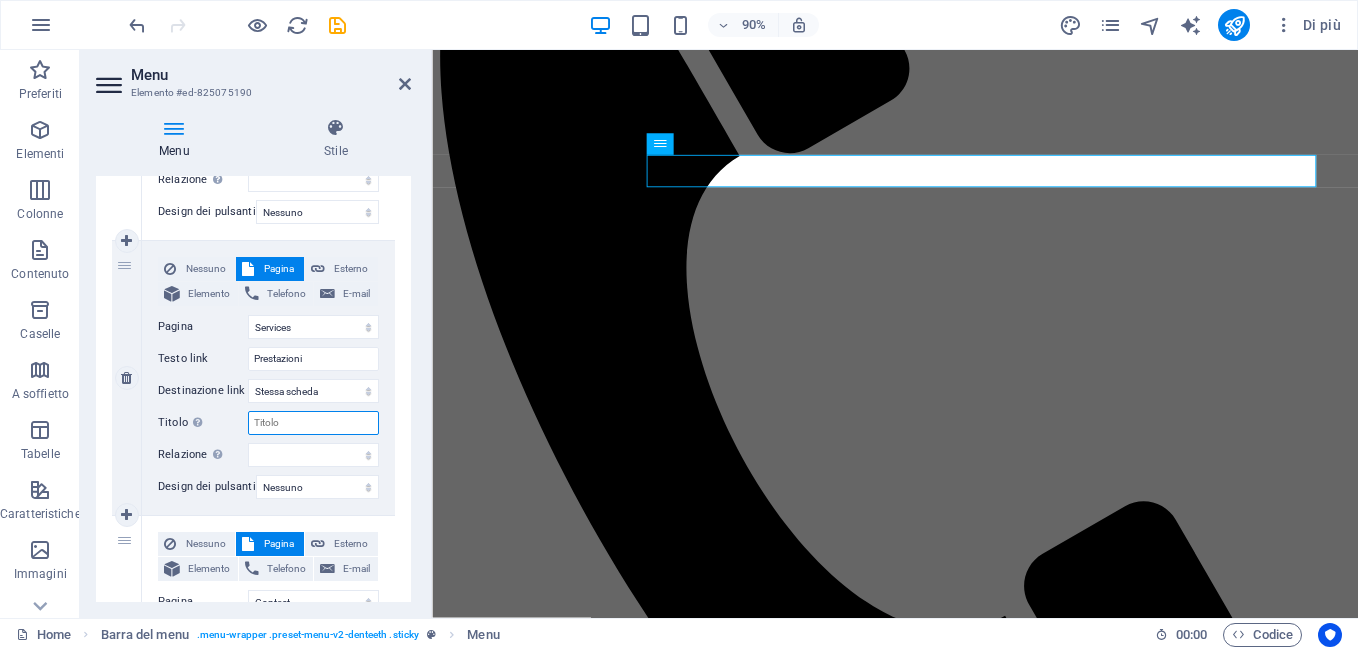 click on "Titolo Descrizione aggiuntiva del link, non dovrebbe essere la stessa del testo del link. Il titolo è spesso mostrato come testo di guida quando il mouse si muove sopra l'elemento. Lasciare vuoto in caso di dubbi." at bounding box center (313, 423) 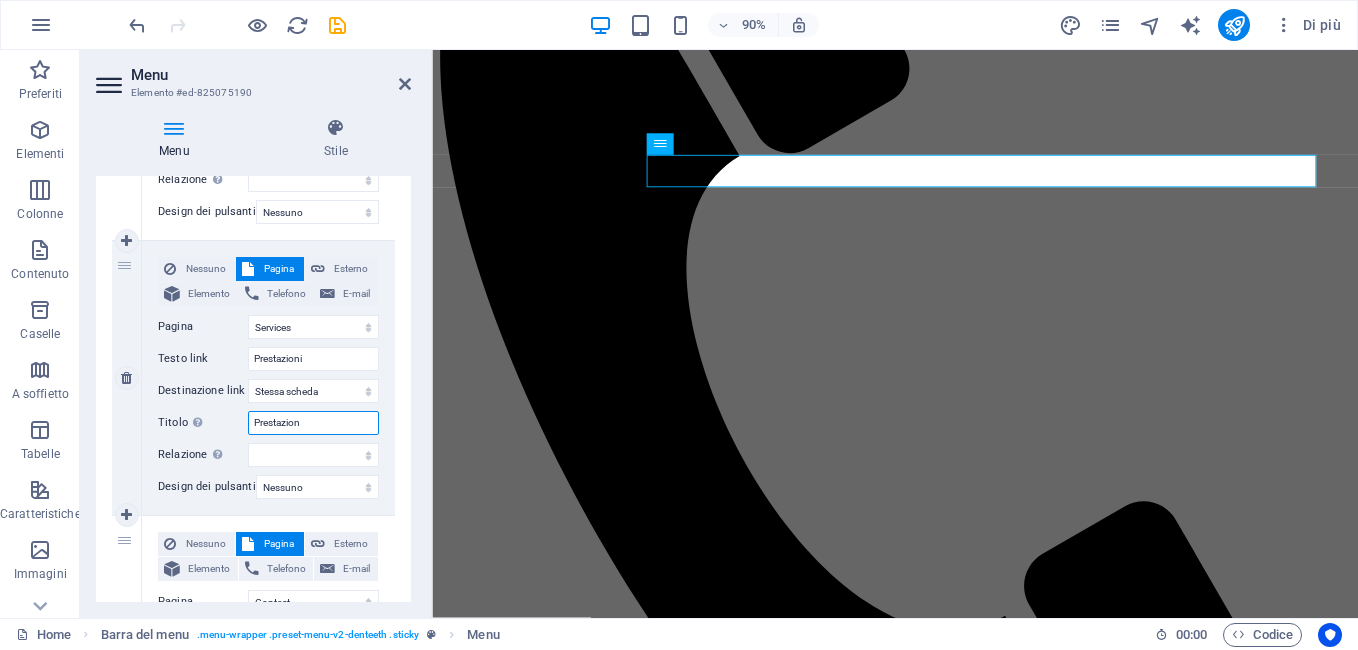type on "Prestazioni" 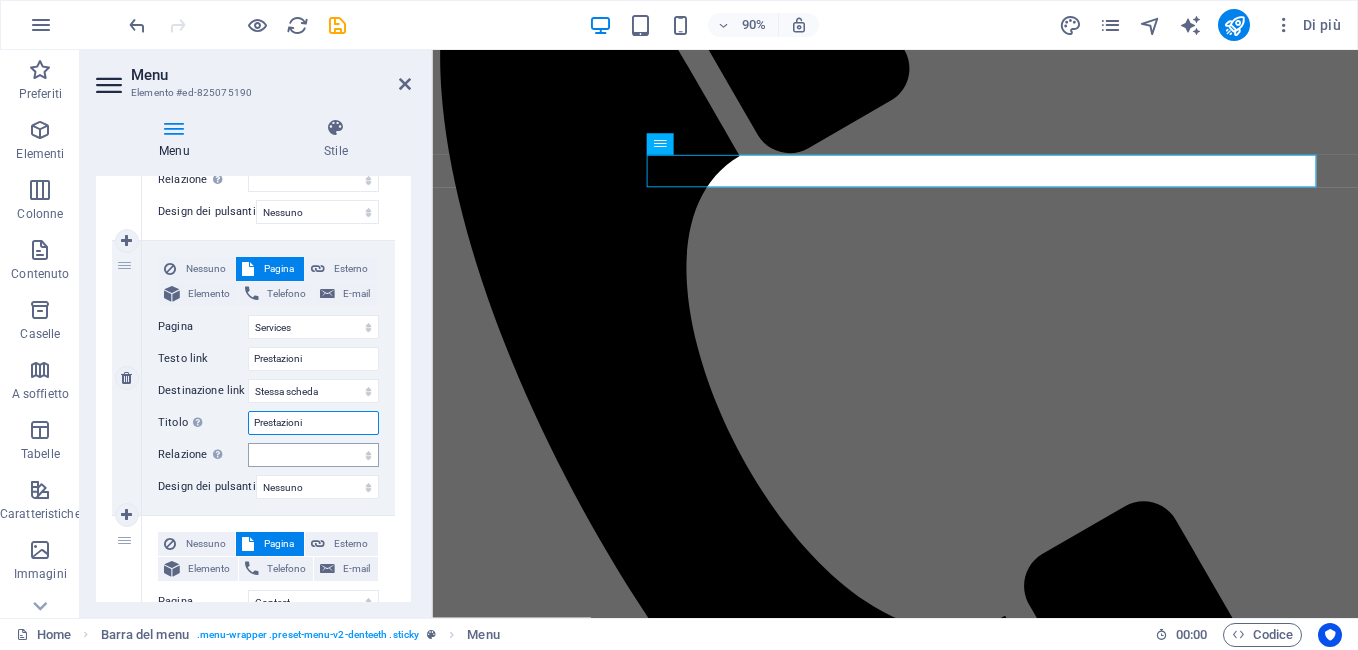 select 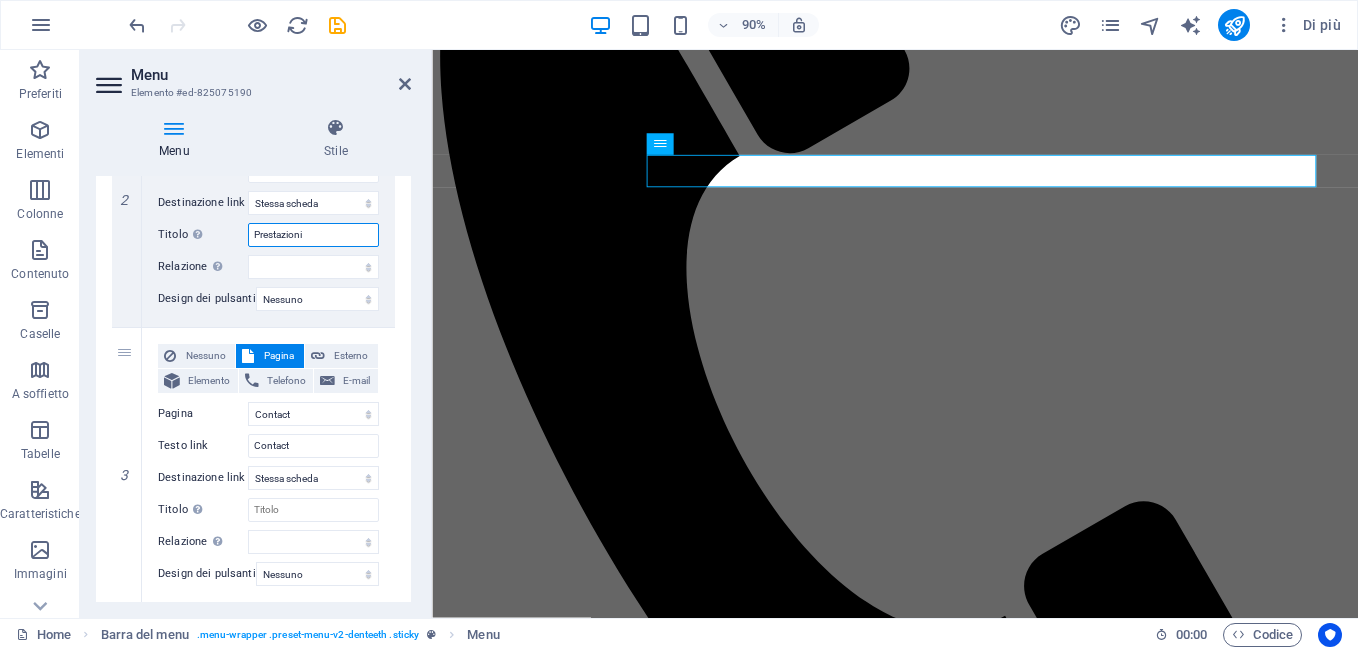 scroll, scrollTop: 590, scrollLeft: 0, axis: vertical 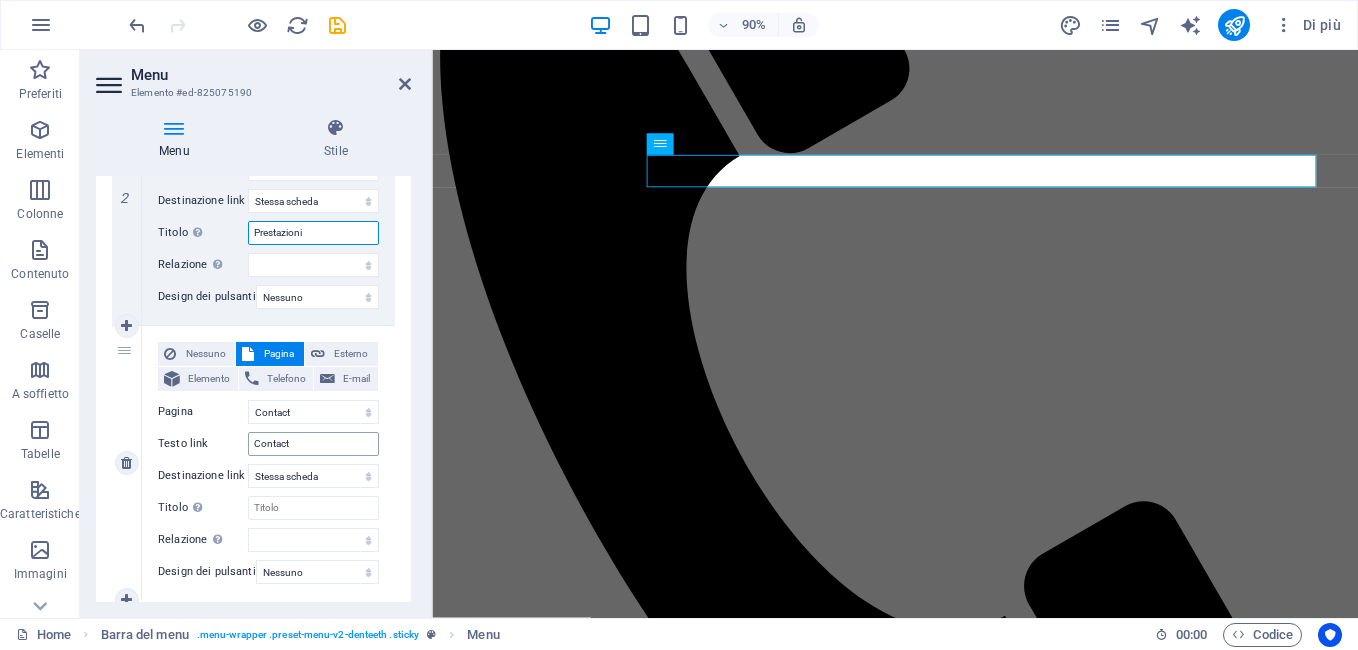 type on "Prestazioni" 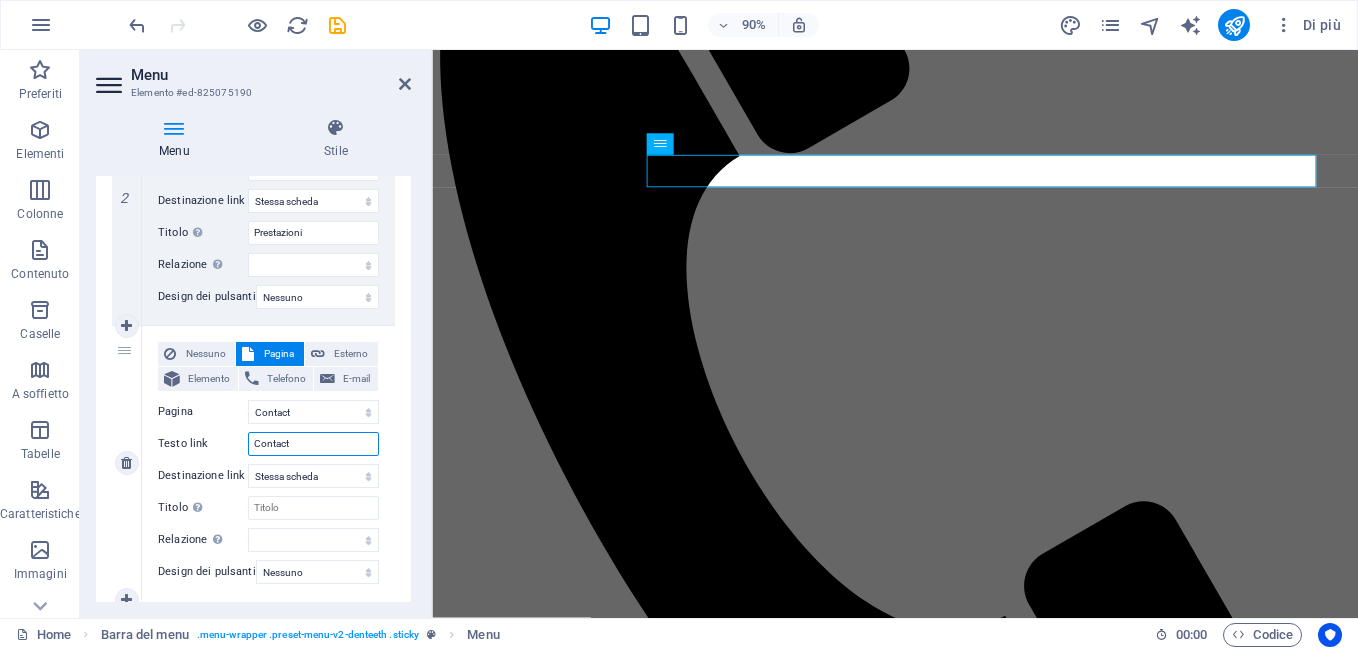 click on "Contact" at bounding box center [313, 444] 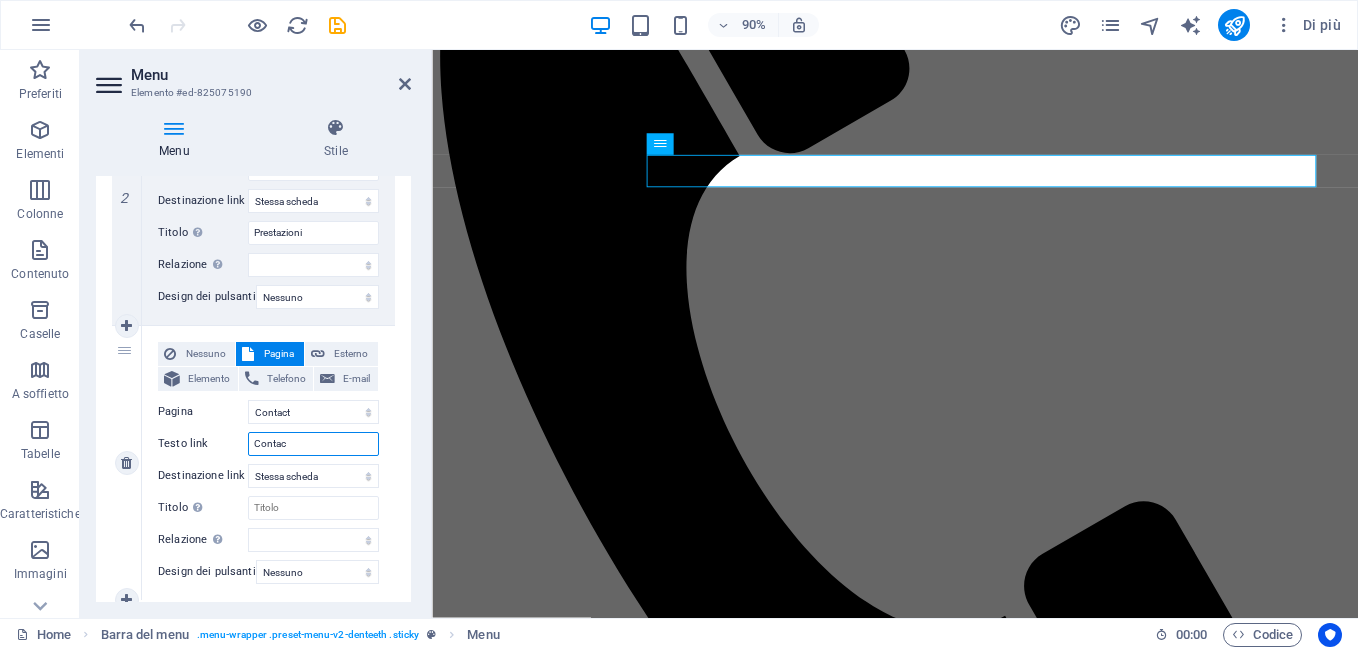 type on "Conta" 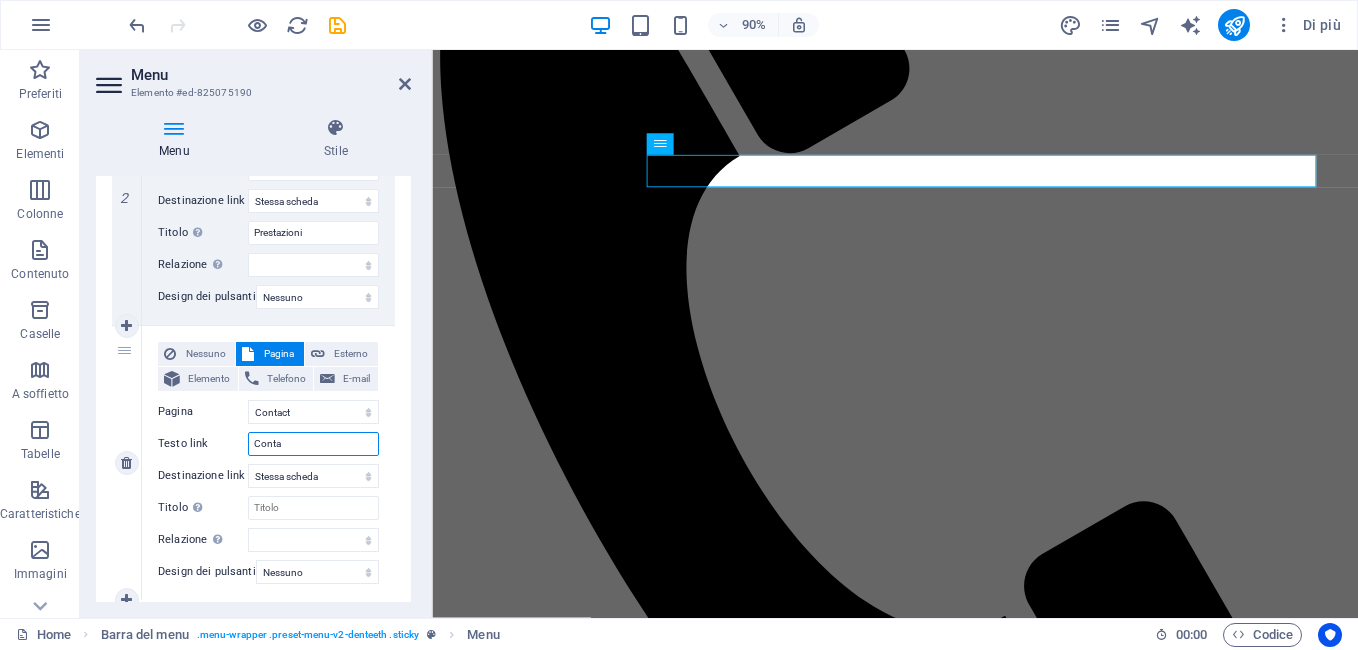 select 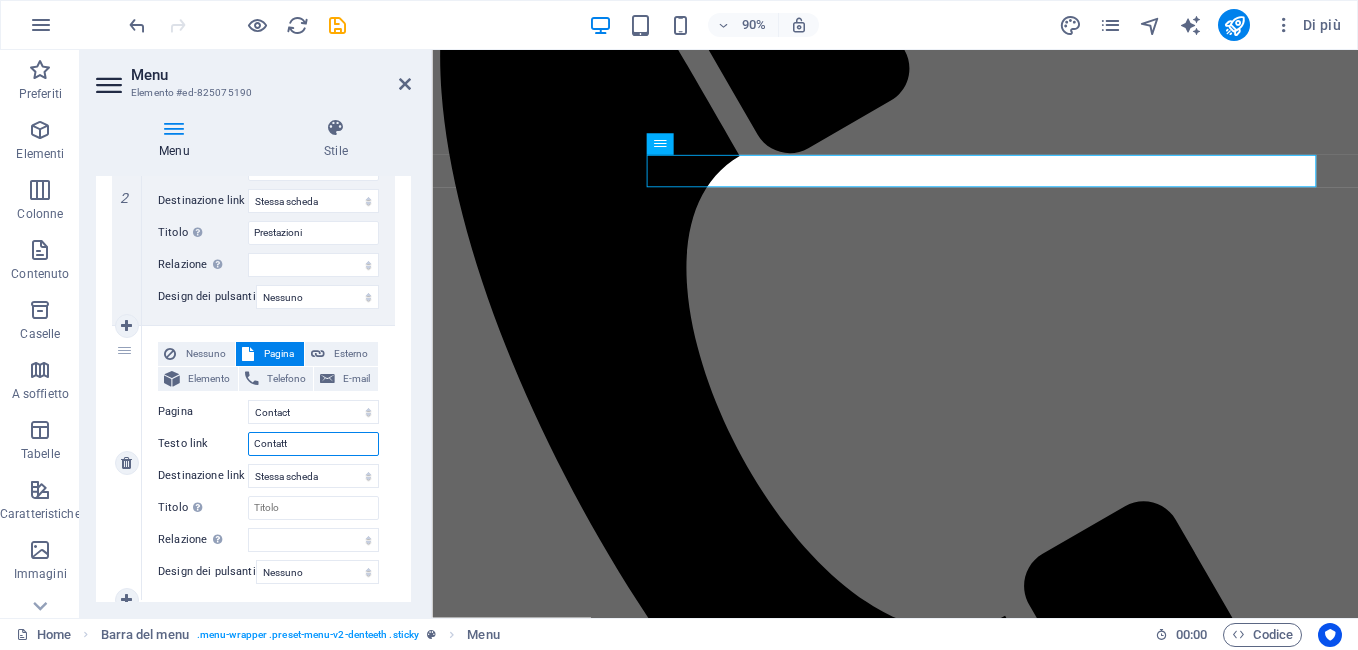 type on "Contatti" 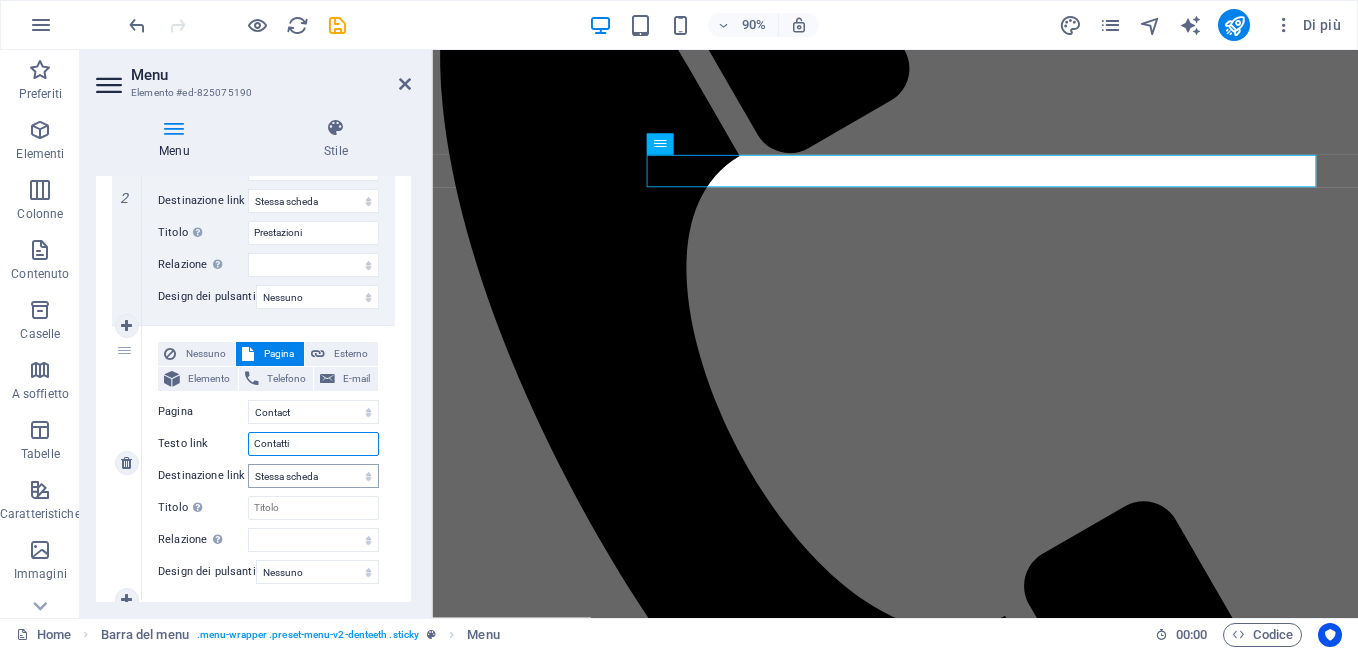 select 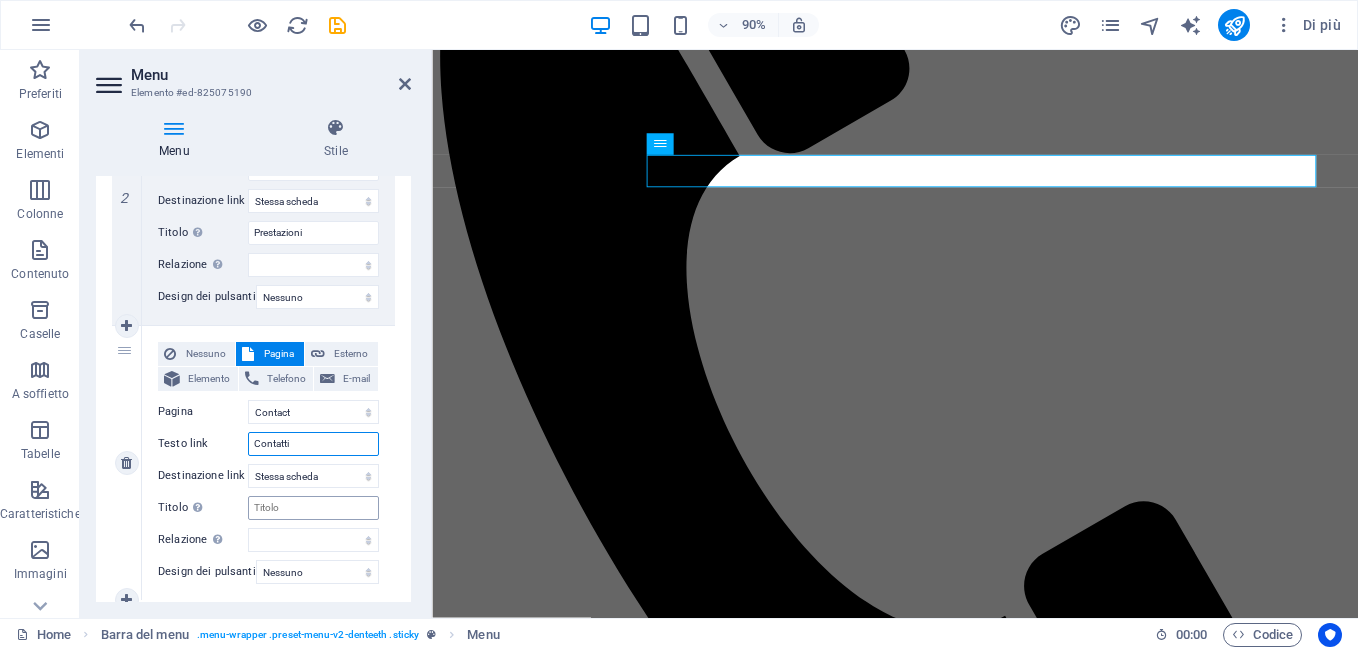 type on "Contatti" 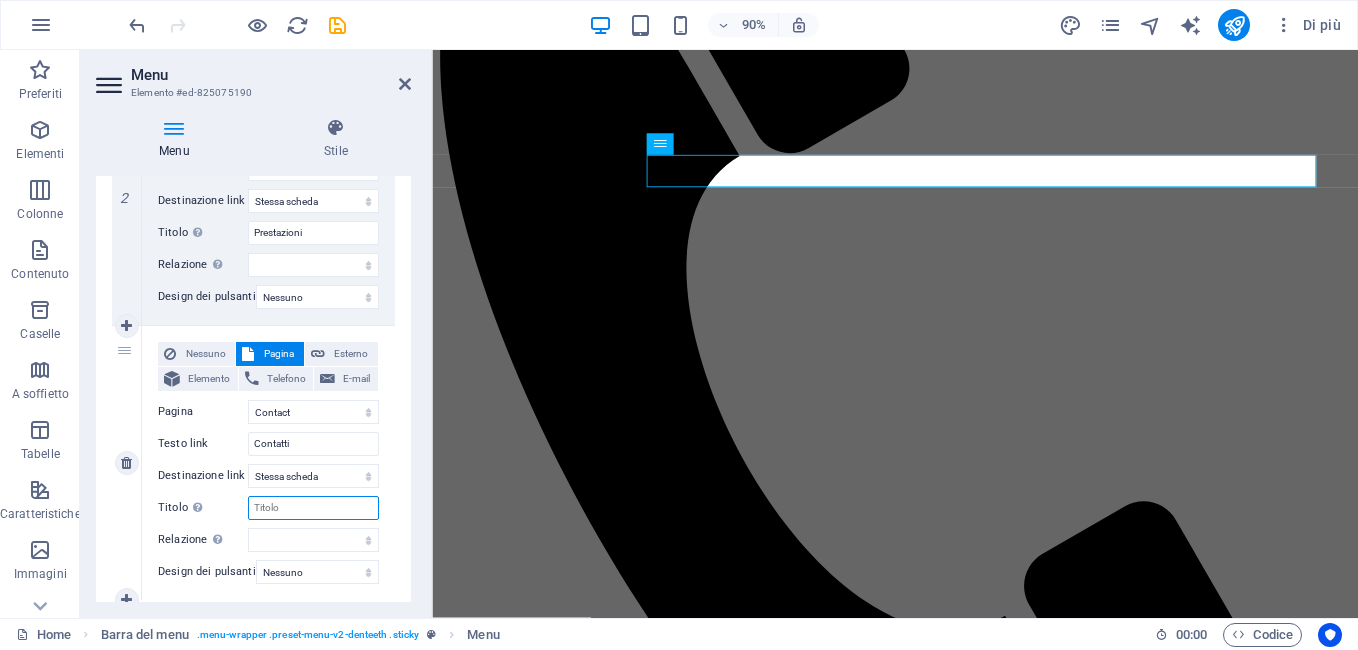 click on "Titolo Descrizione aggiuntiva del link, non dovrebbe essere la stessa del testo del link. Il titolo è spesso mostrato come testo di guida quando il mouse si muove sopra l'elemento. Lasciare vuoto in caso di dubbi." at bounding box center [313, 508] 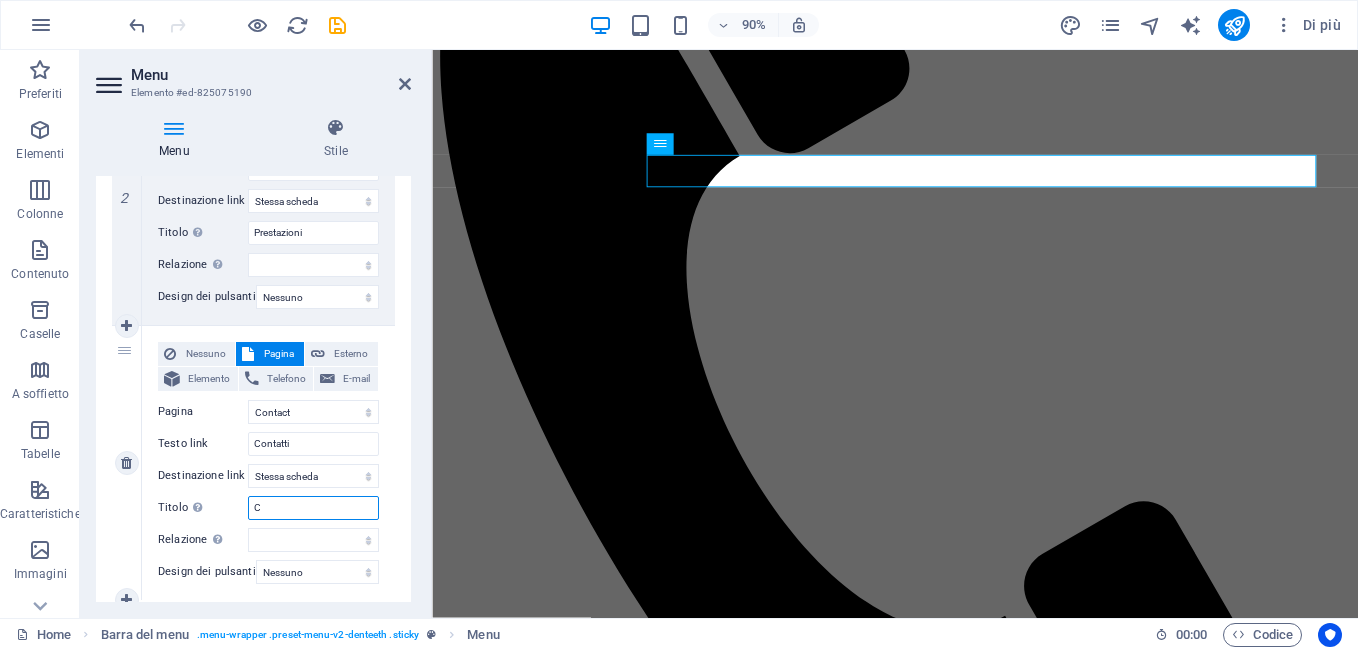 type on "Co" 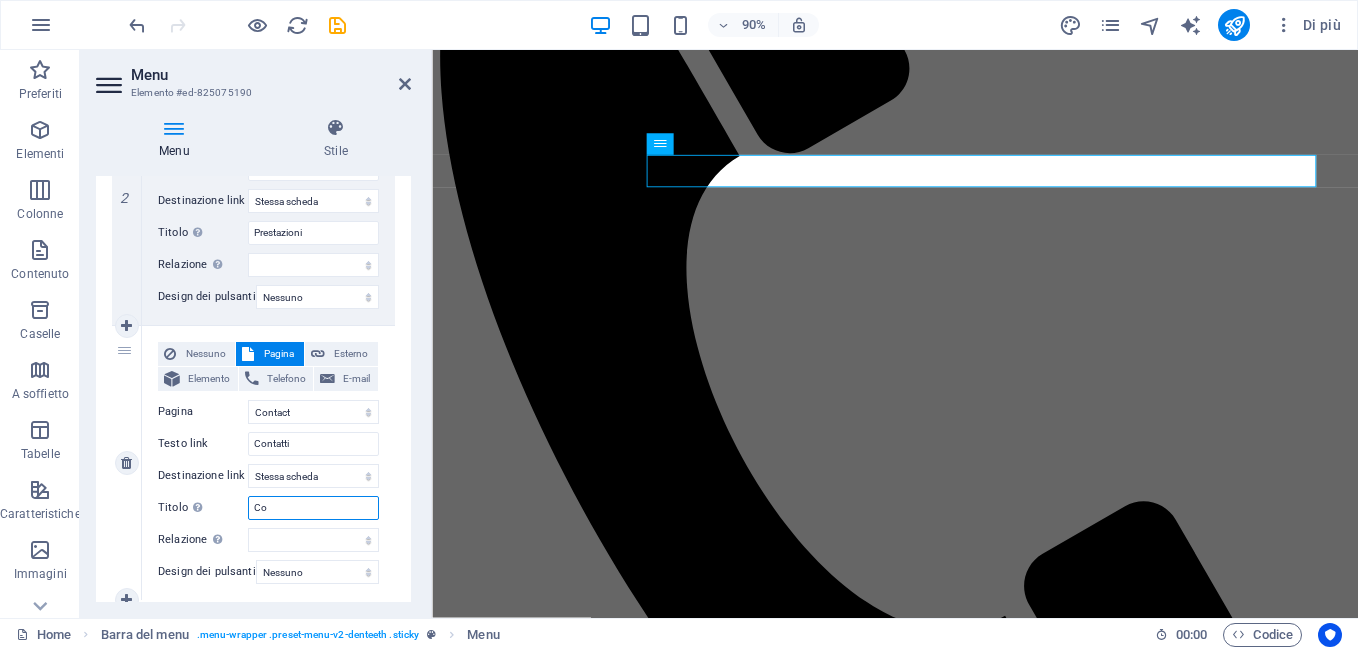 select 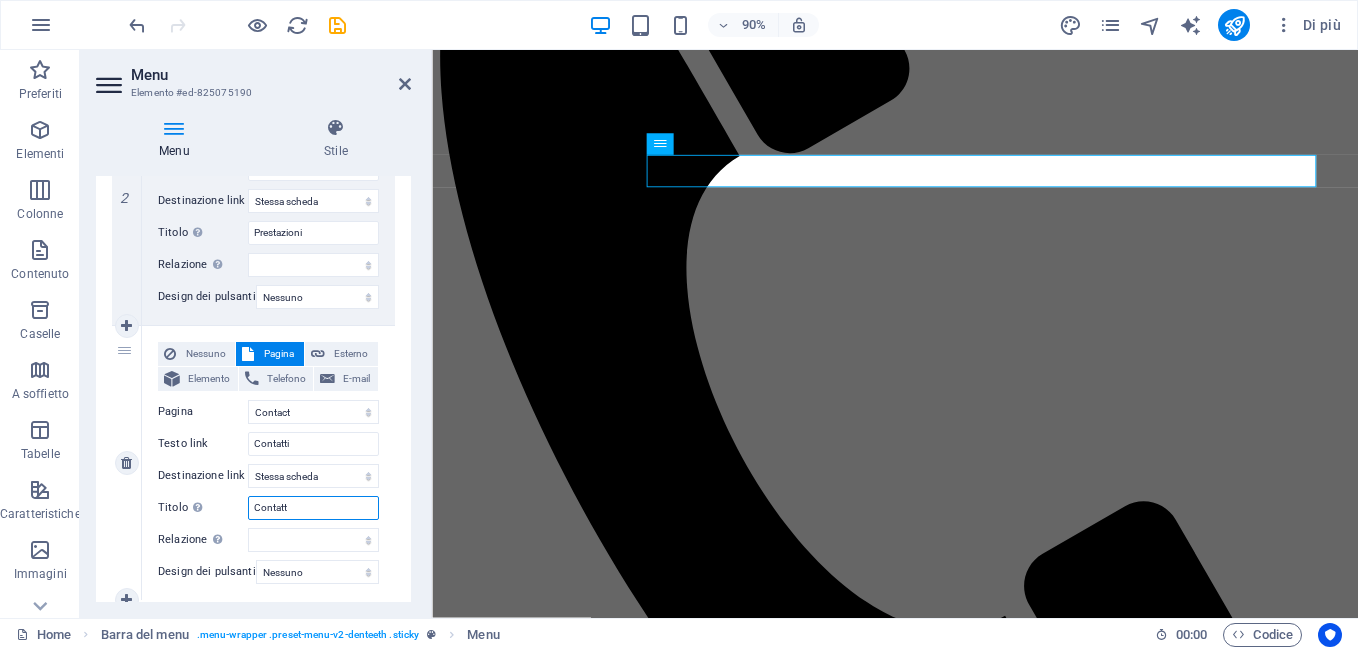 type on "Contatti" 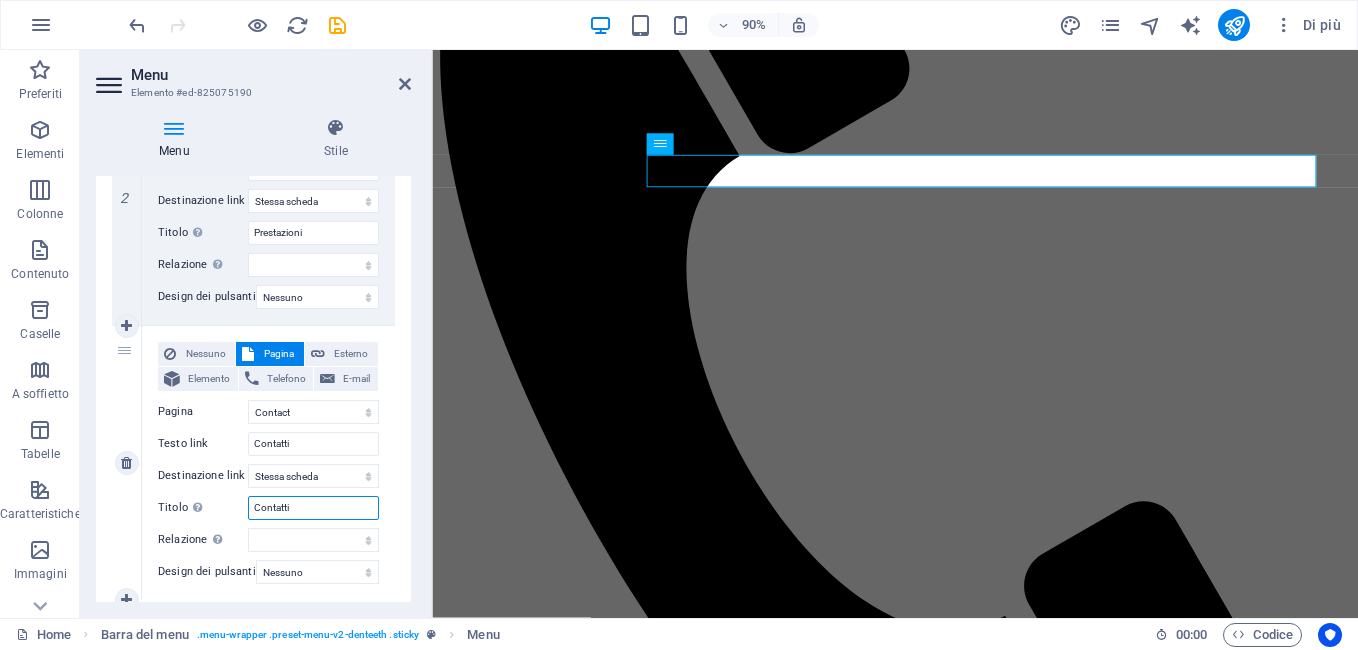 select 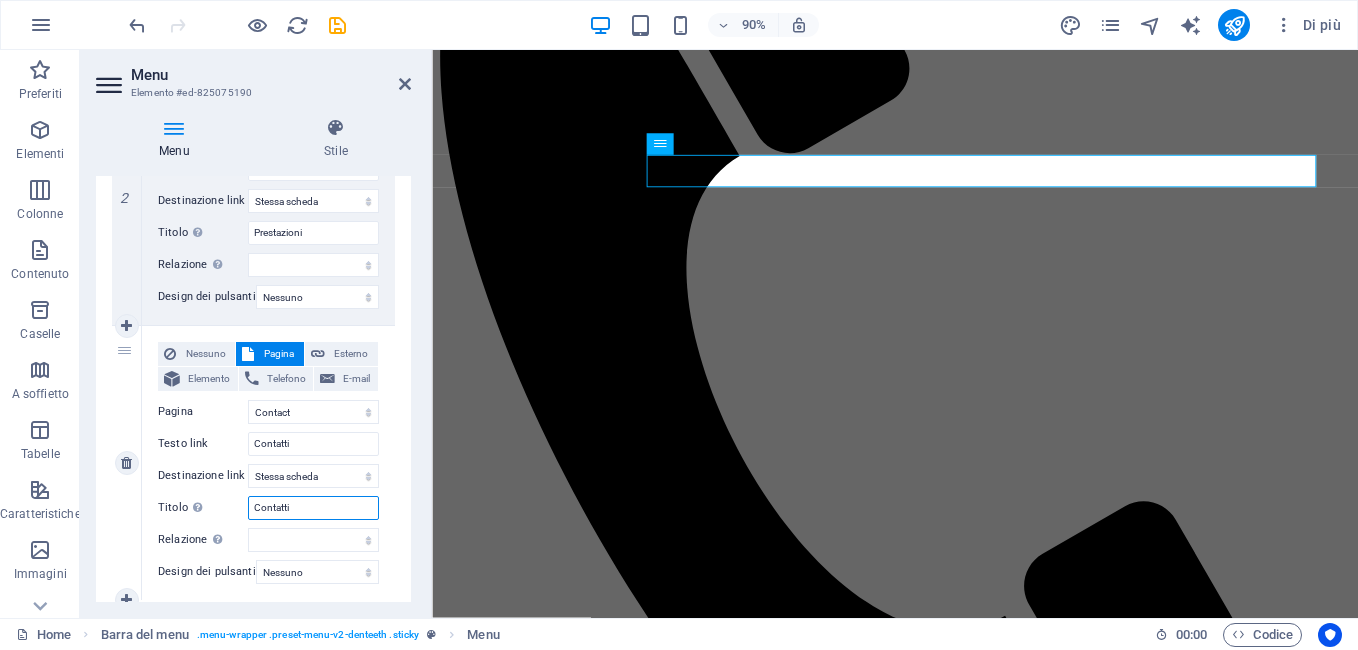 select 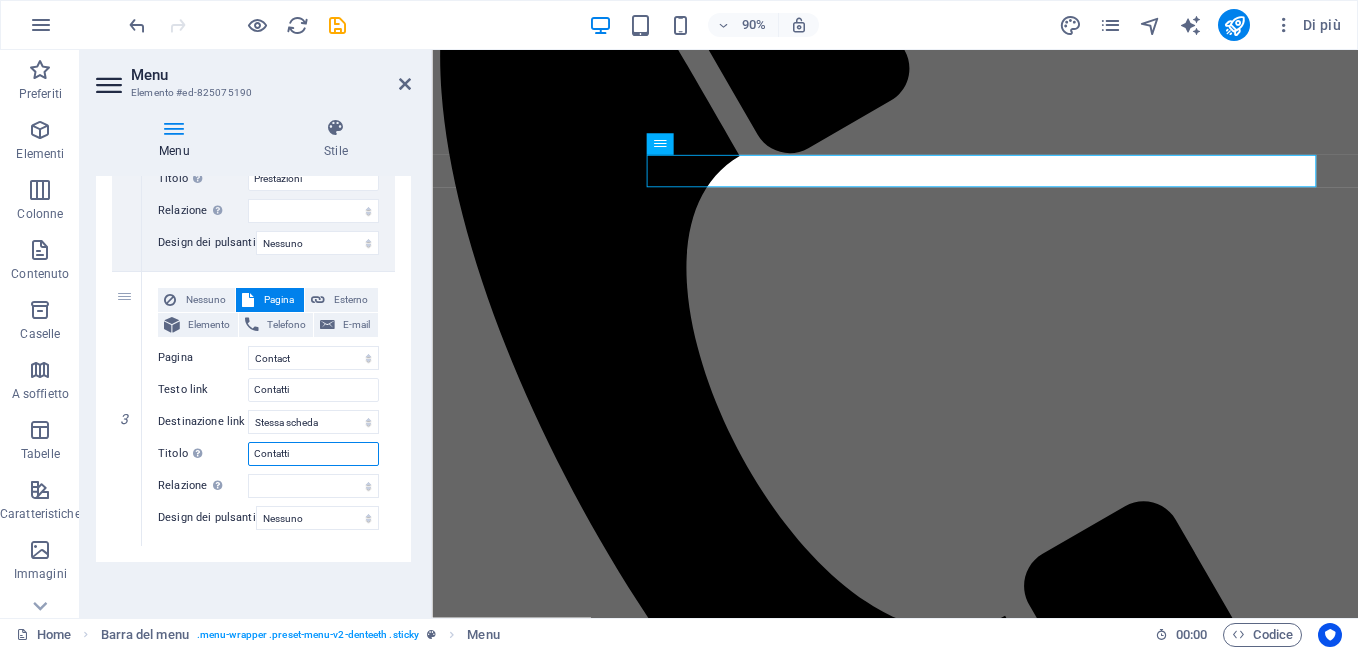 scroll, scrollTop: 659, scrollLeft: 0, axis: vertical 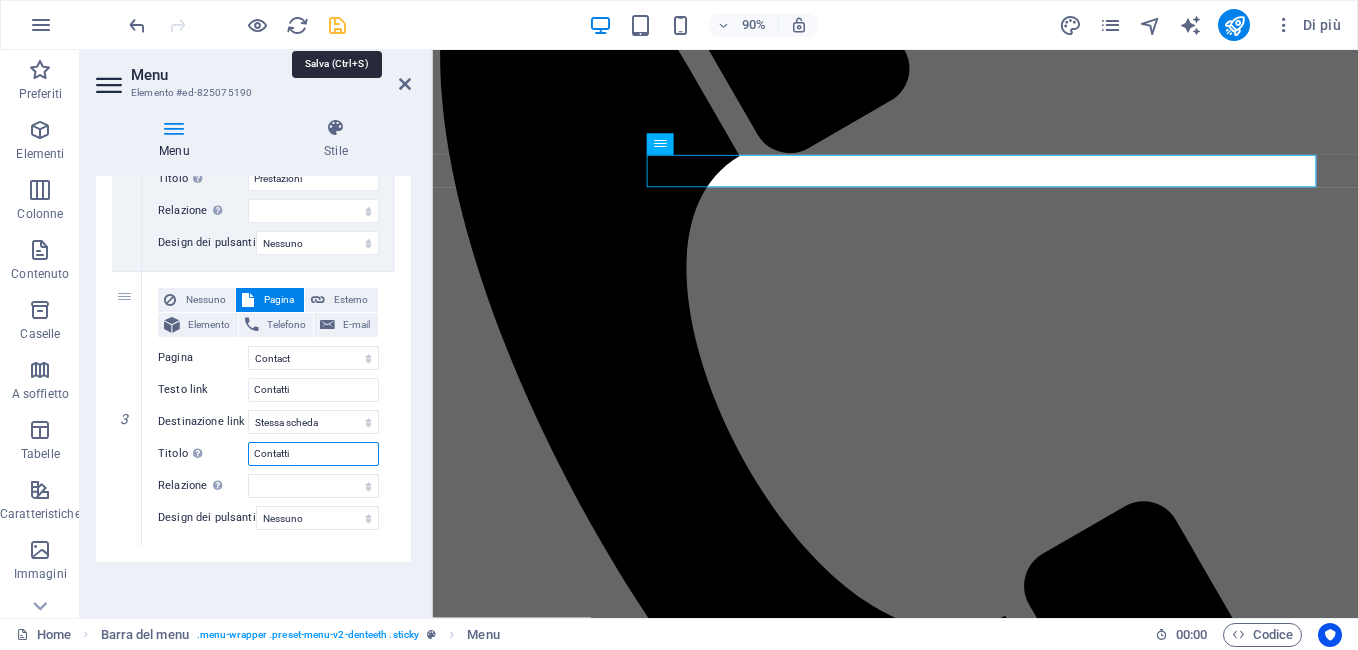 type on "Contatti" 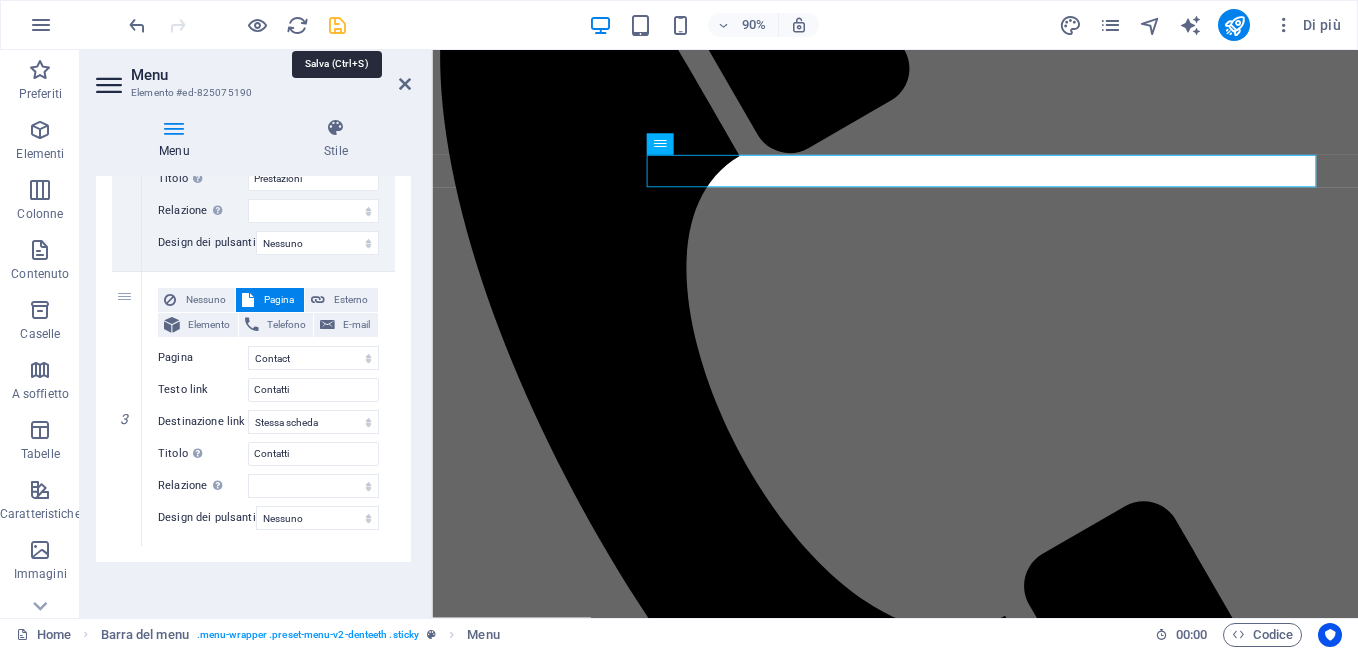 click at bounding box center (337, 25) 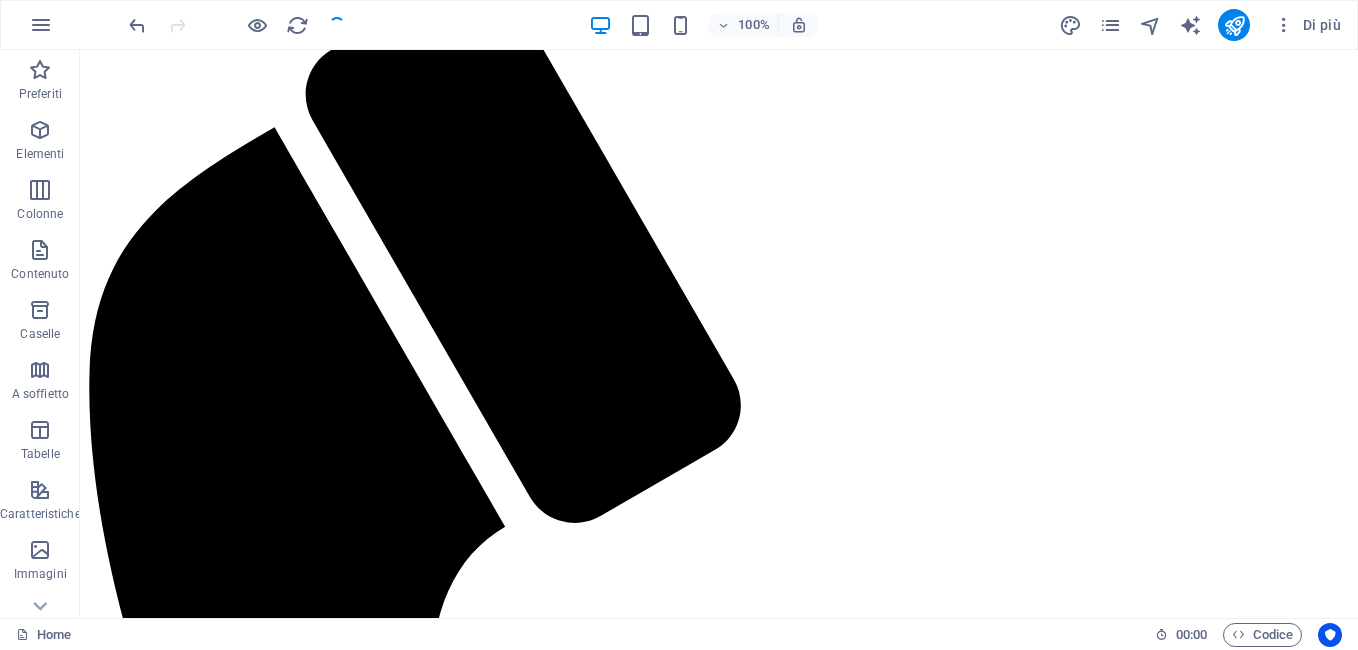 scroll, scrollTop: 1184, scrollLeft: 0, axis: vertical 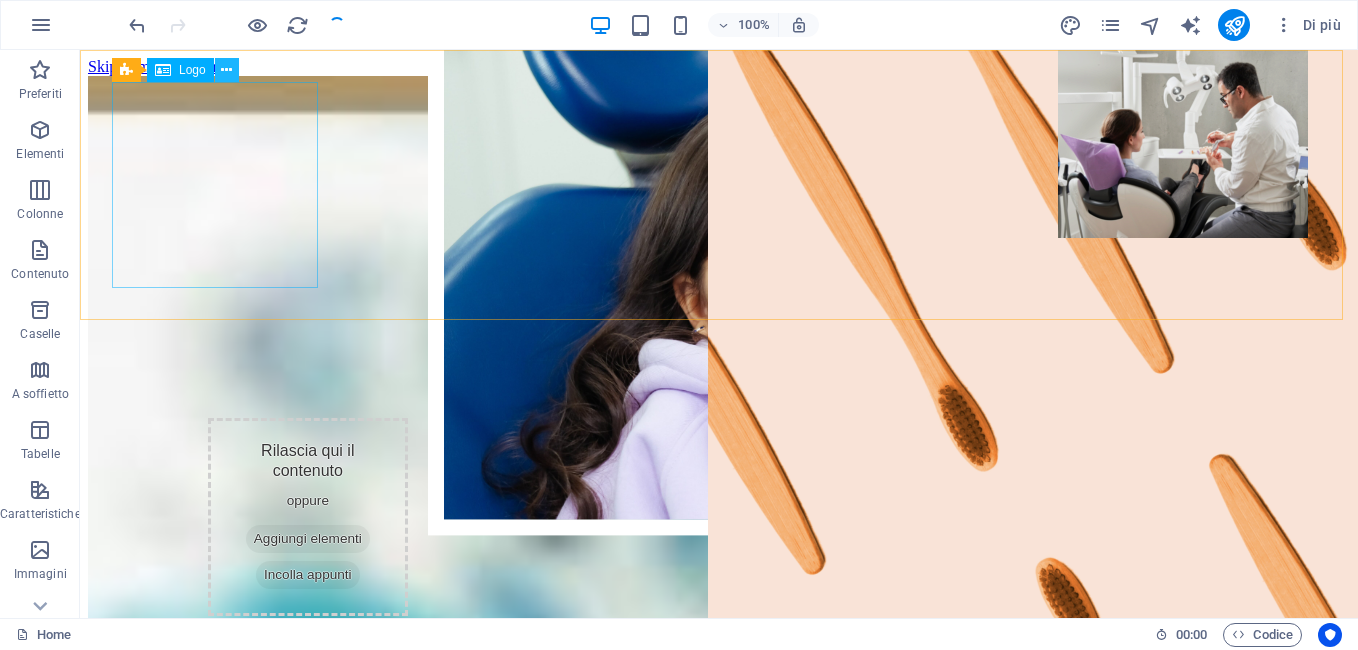 click at bounding box center (227, 70) 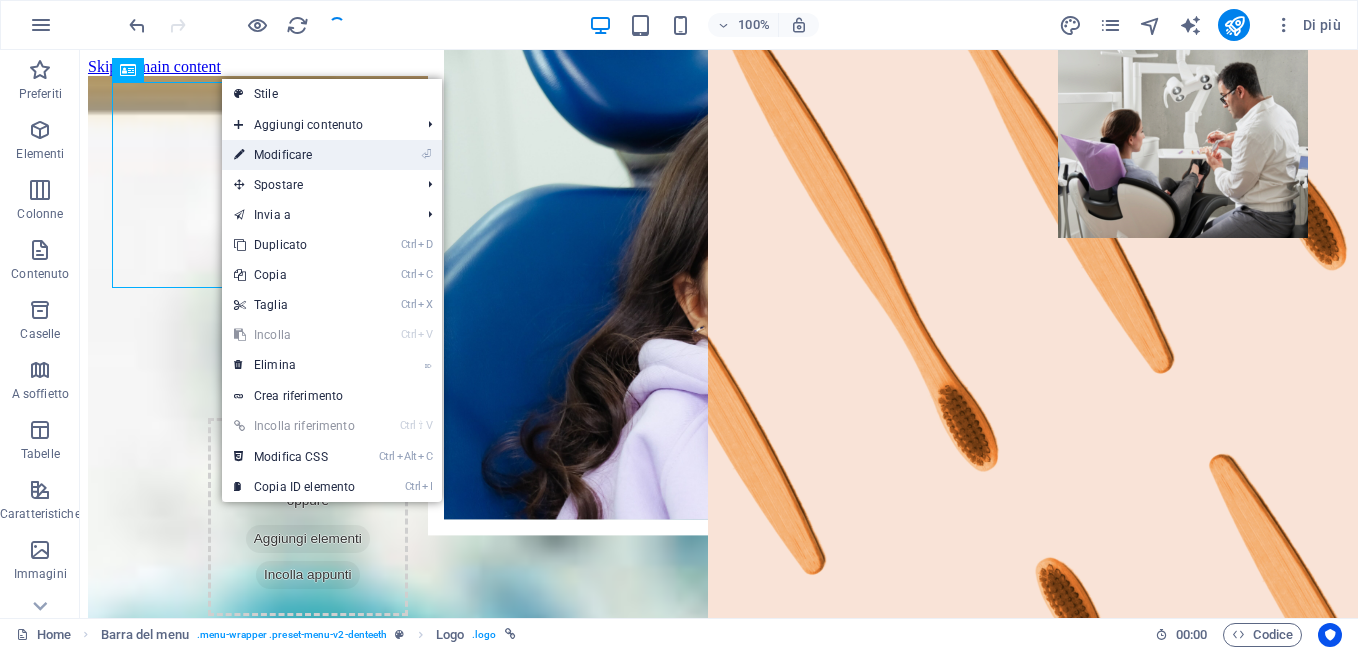 click on "⏎  Modificare" at bounding box center (294, 155) 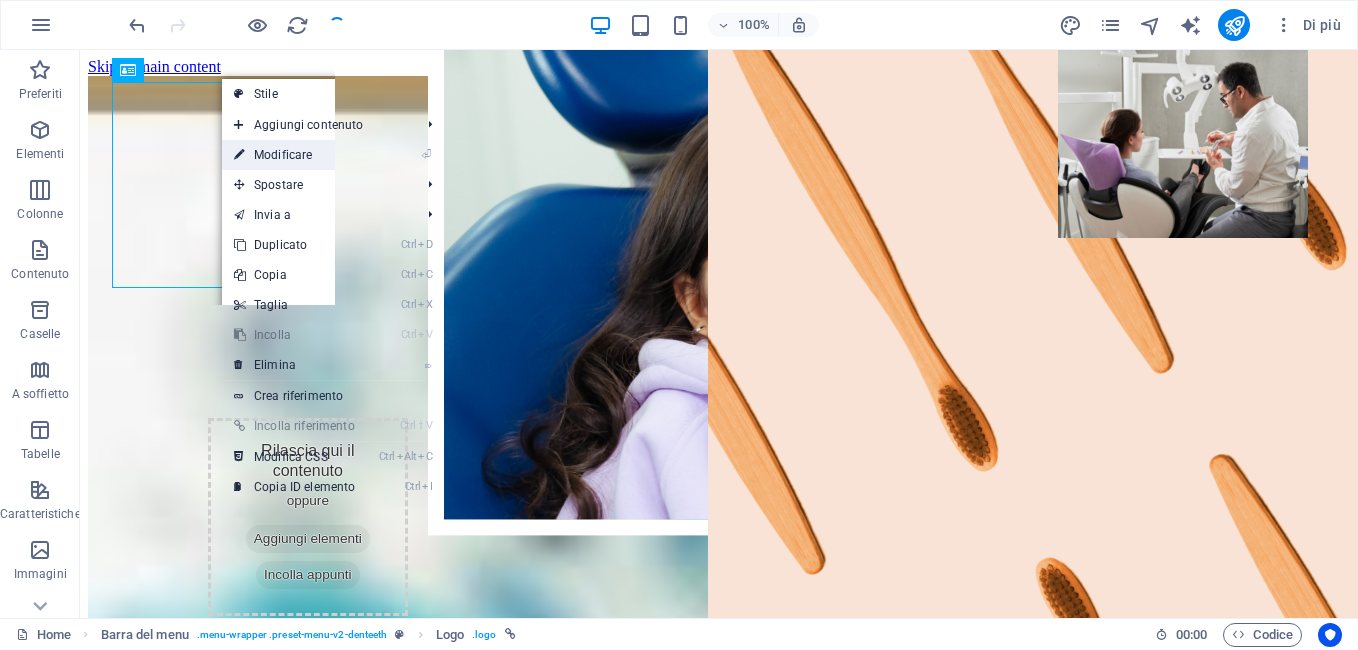 select on "%" 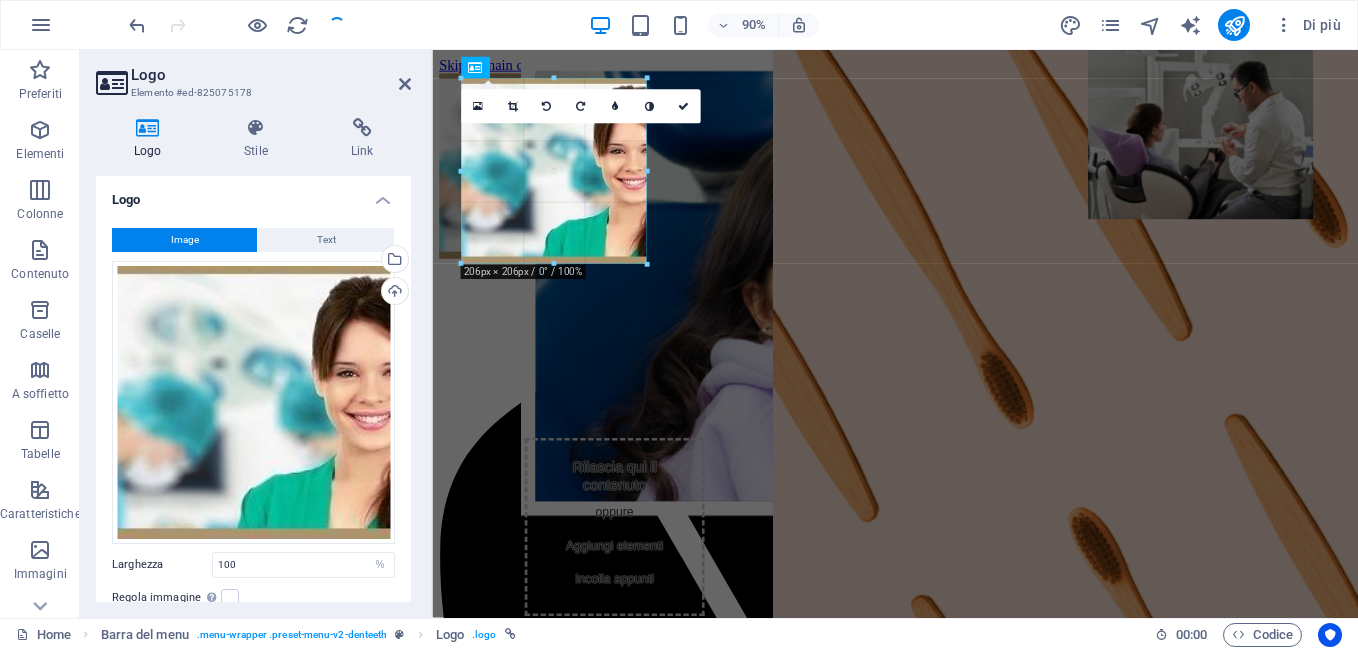 click at bounding box center (647, 171) 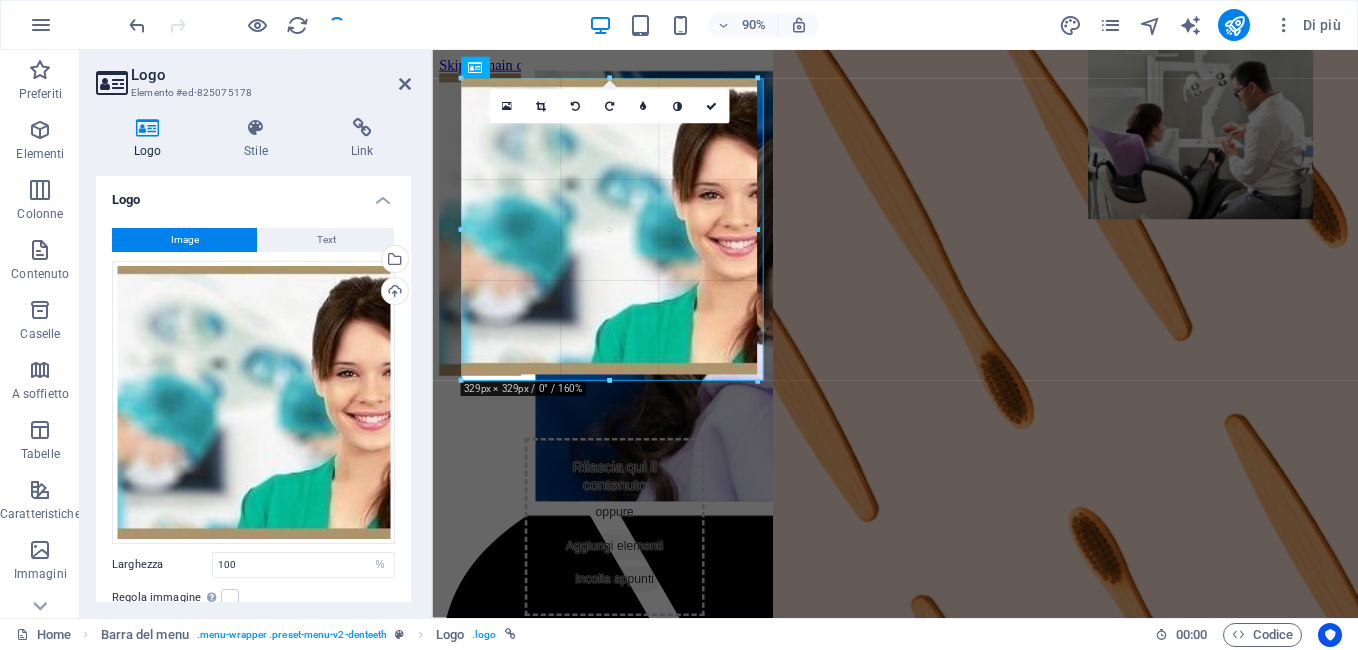 drag, startPoint x: 647, startPoint y: 171, endPoint x: 383, endPoint y: 121, distance: 268.69315 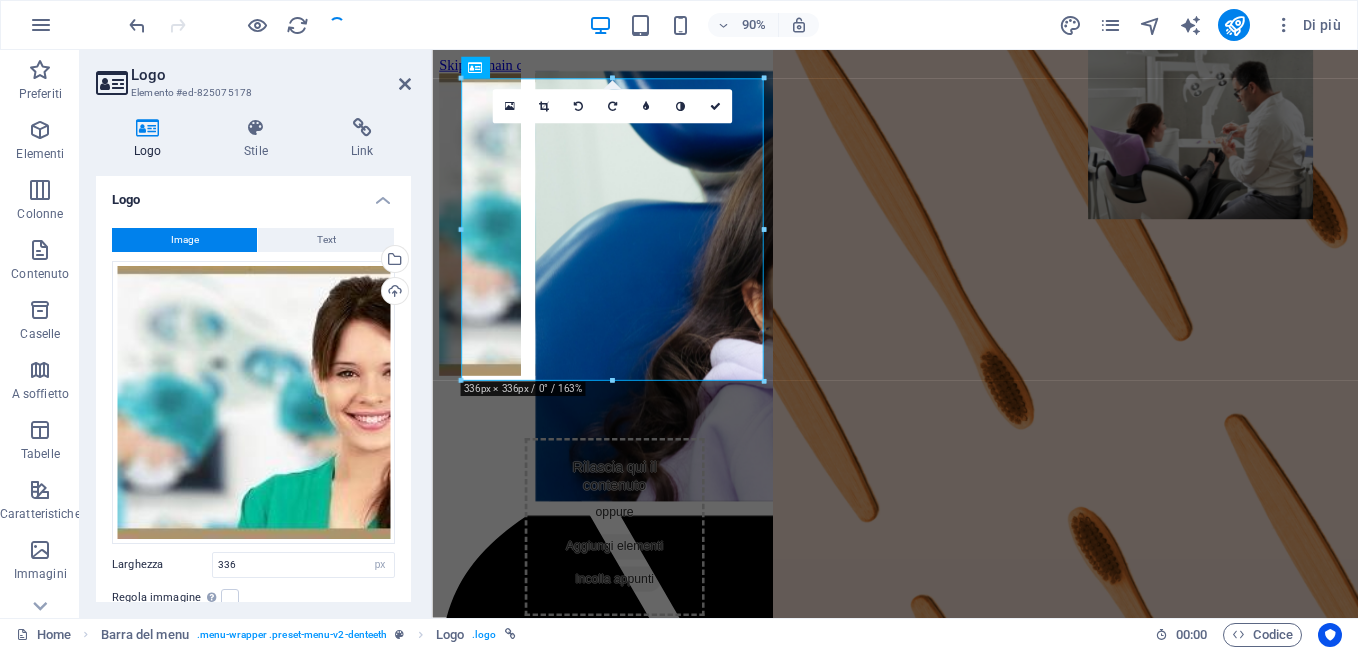 drag, startPoint x: 411, startPoint y: 351, endPoint x: 406, endPoint y: 386, distance: 35.35534 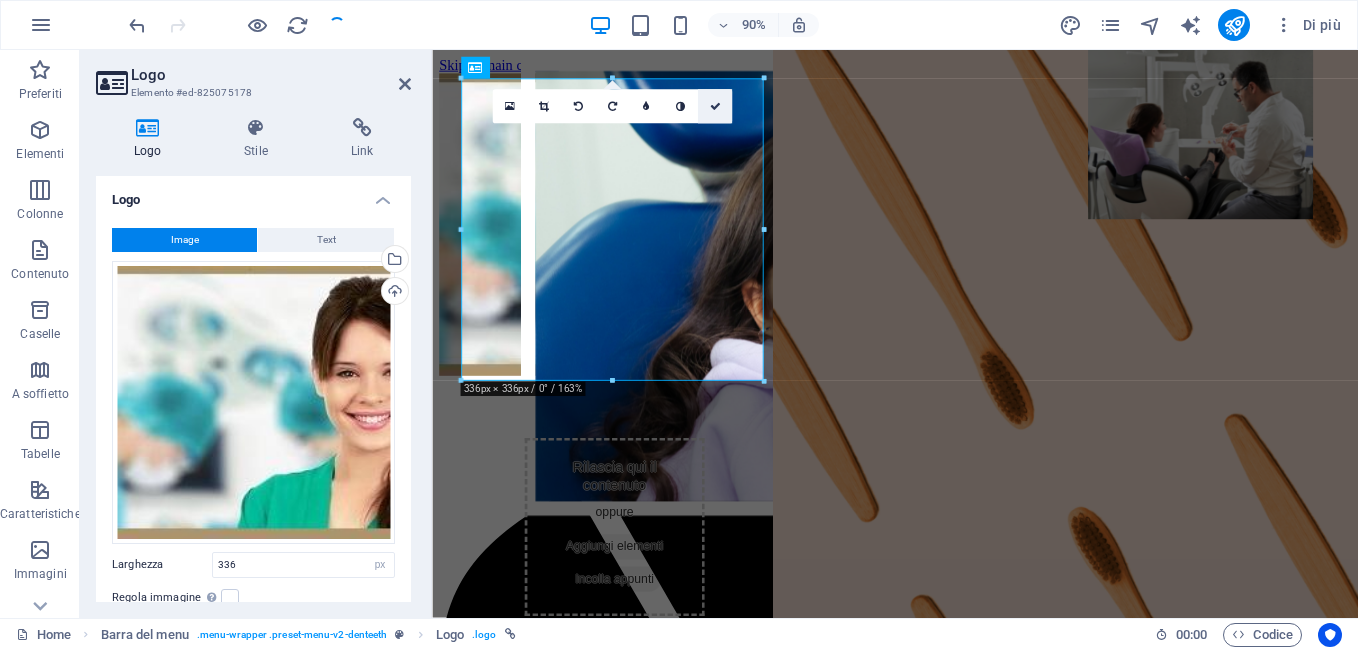 click at bounding box center [714, 106] 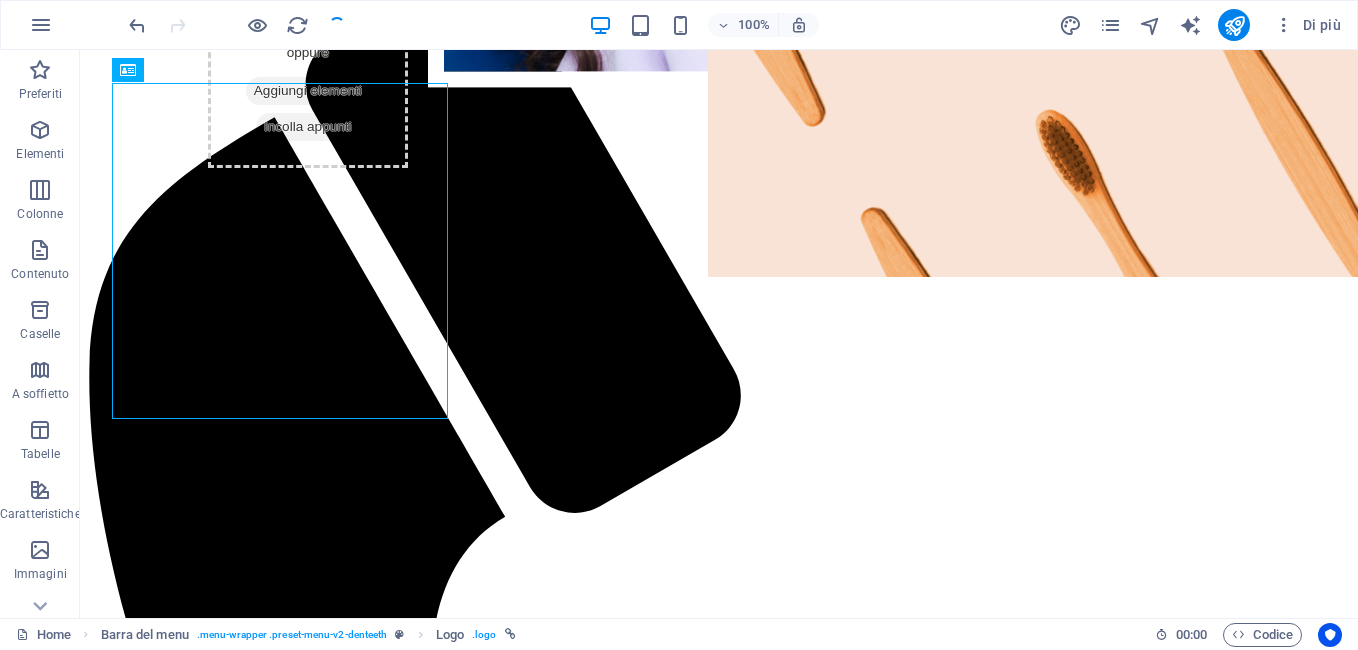 scroll, scrollTop: 428, scrollLeft: 0, axis: vertical 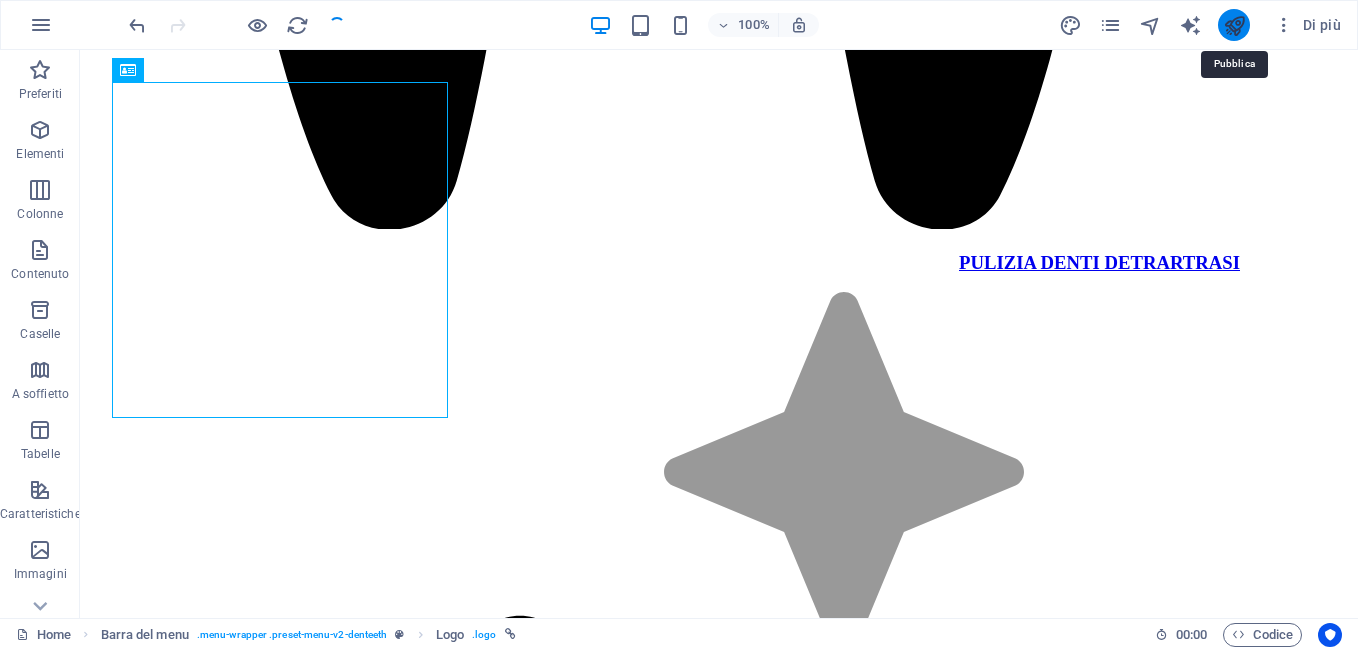 click at bounding box center (1234, 25) 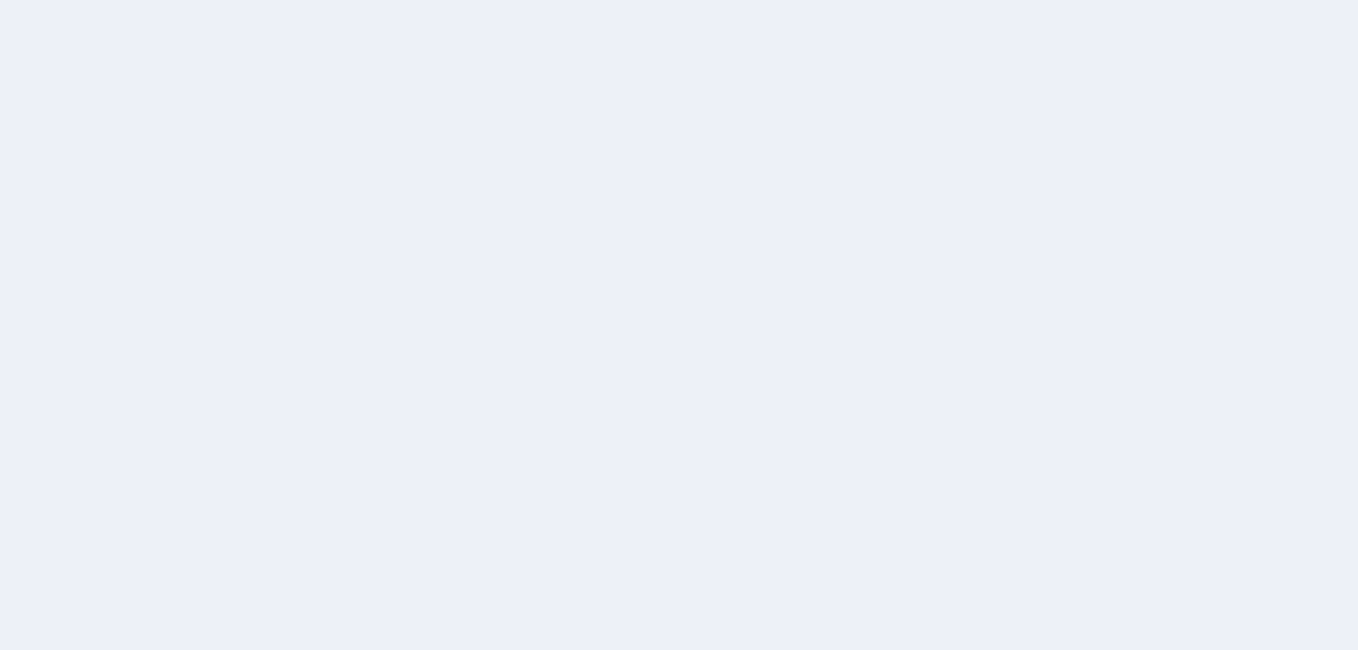 scroll, scrollTop: 0, scrollLeft: 0, axis: both 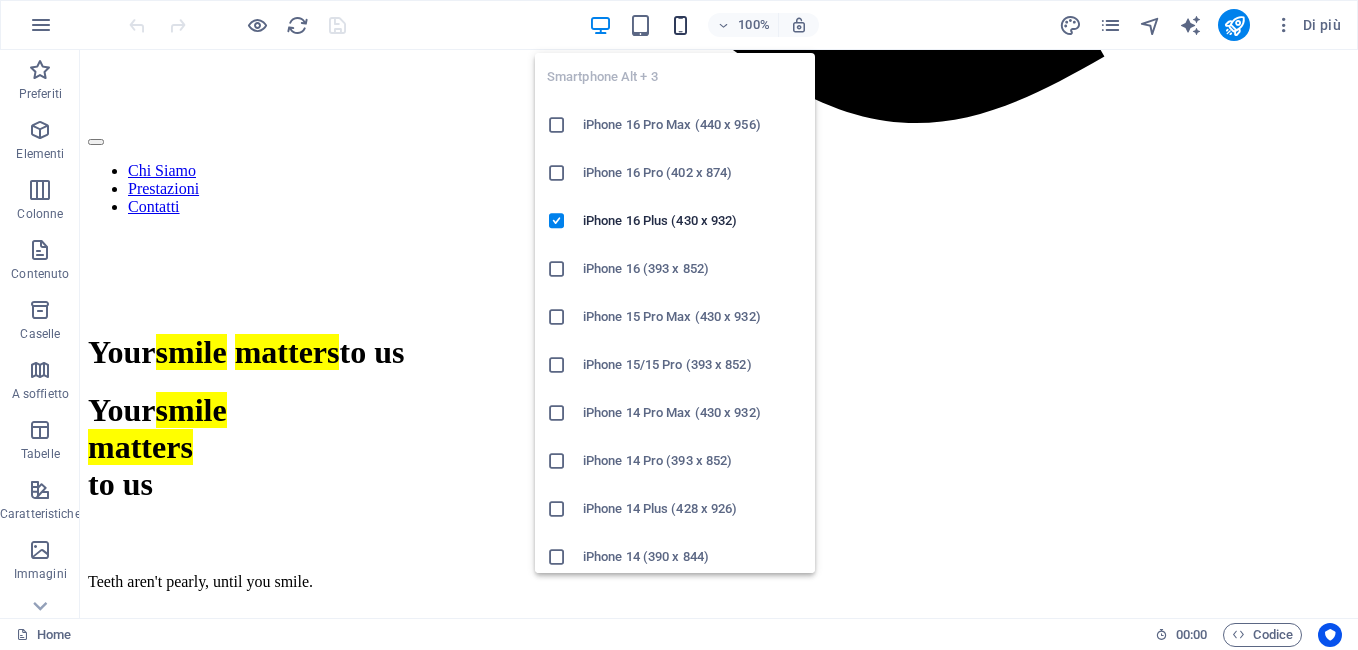 click at bounding box center (680, 25) 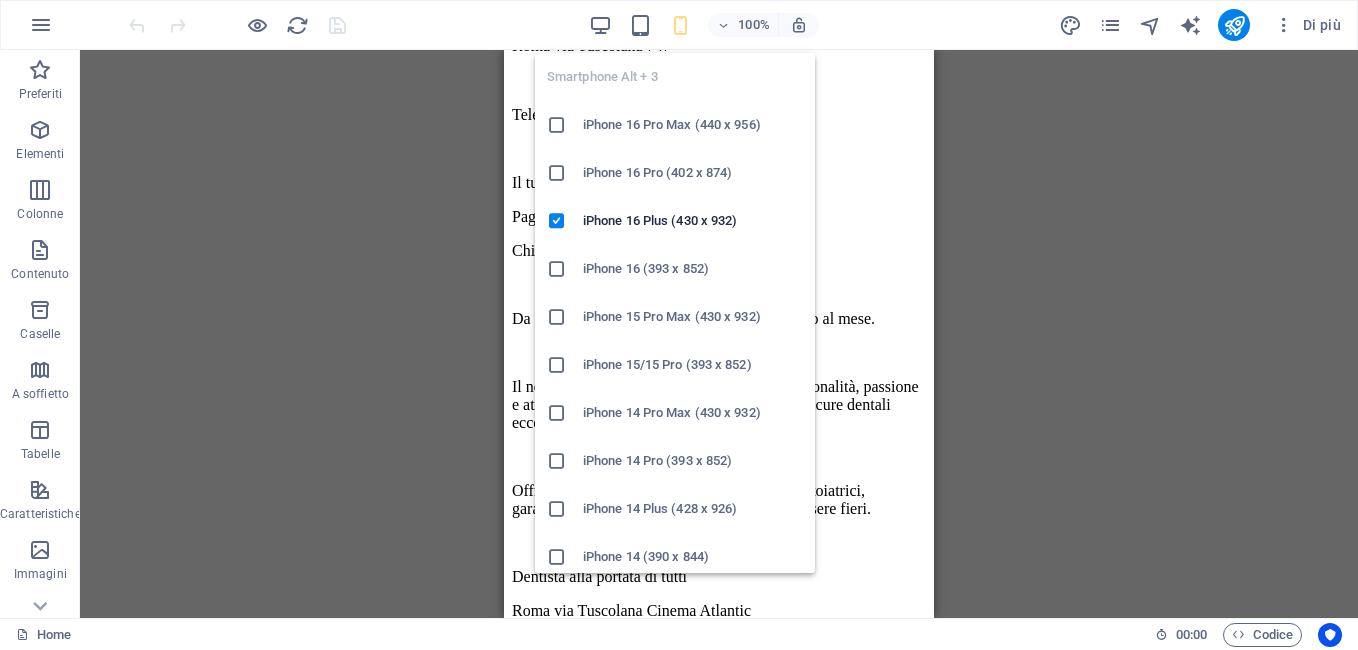 scroll, scrollTop: 1816, scrollLeft: 0, axis: vertical 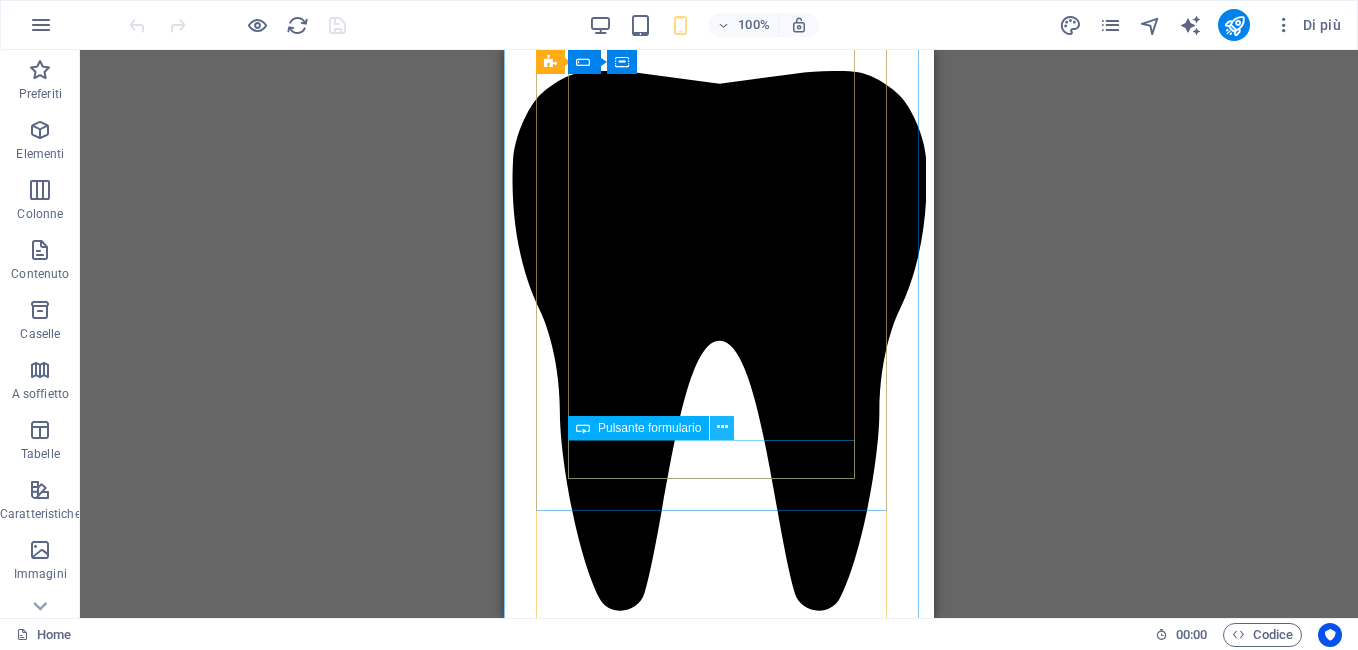 click at bounding box center (722, 427) 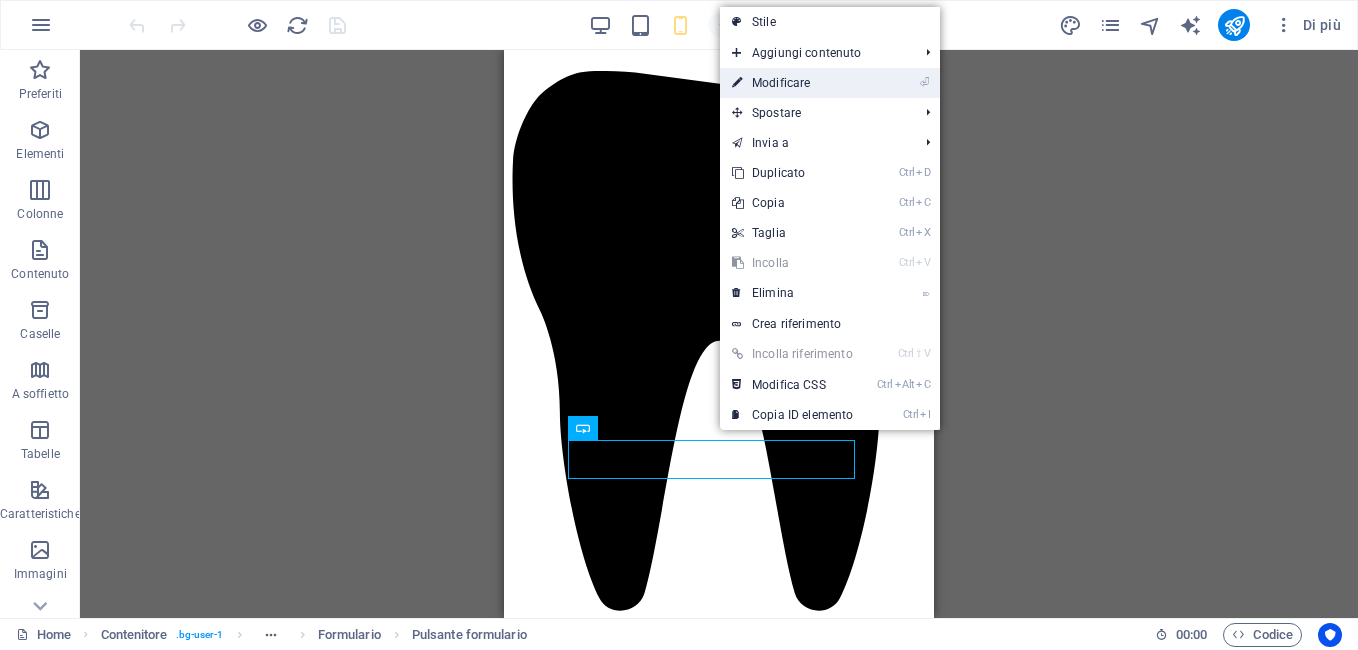 click on "⏎  Modificare" at bounding box center [792, 83] 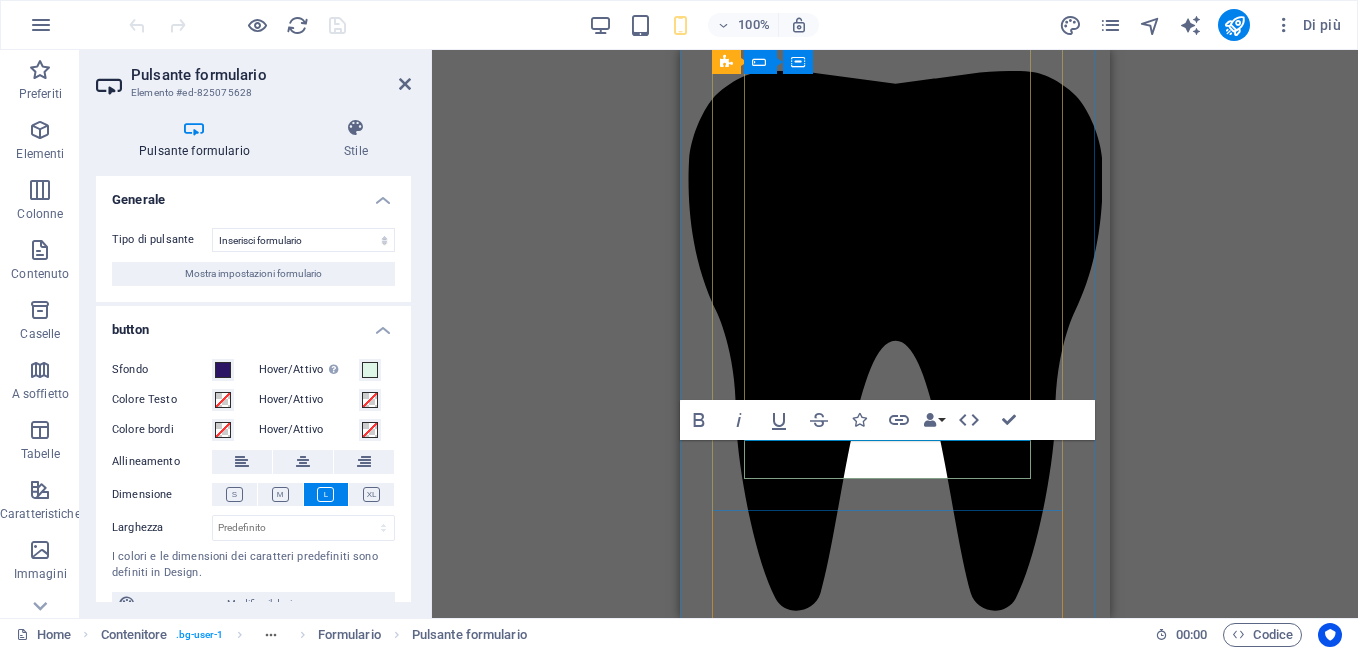 click on "BOOK AN APPOINTMENT" at bounding box center (807, 7398) 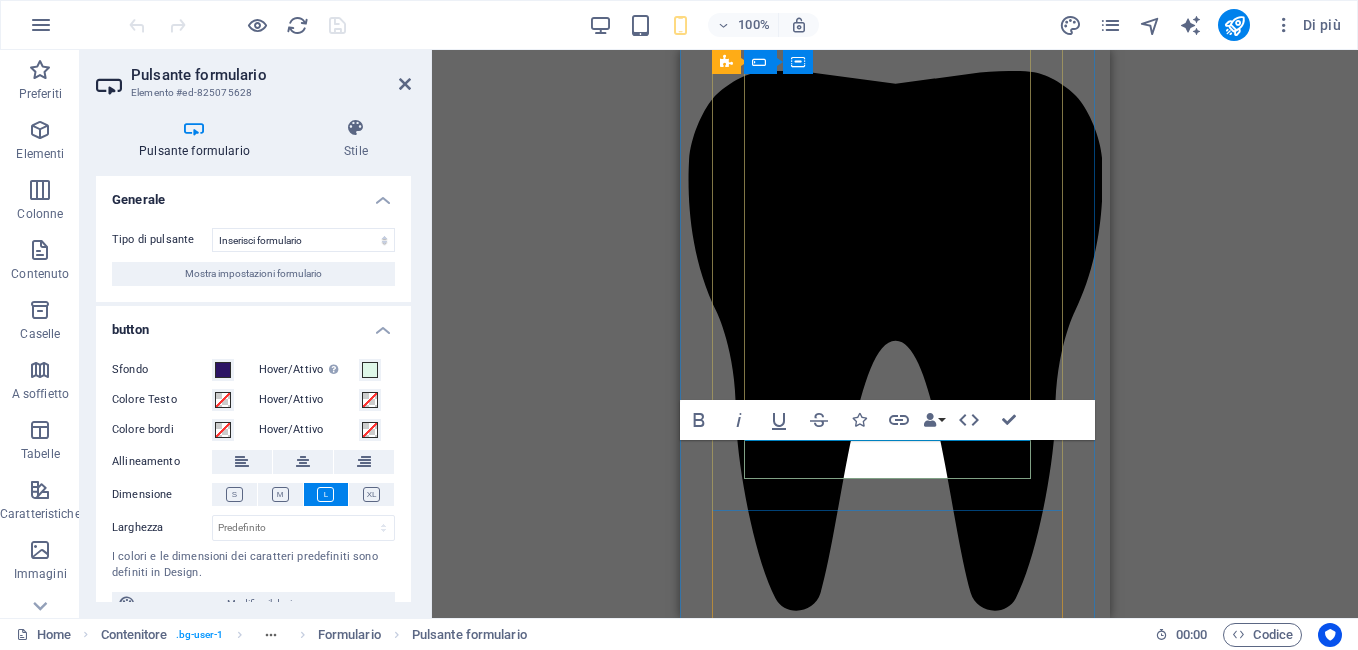 type on "Submit" 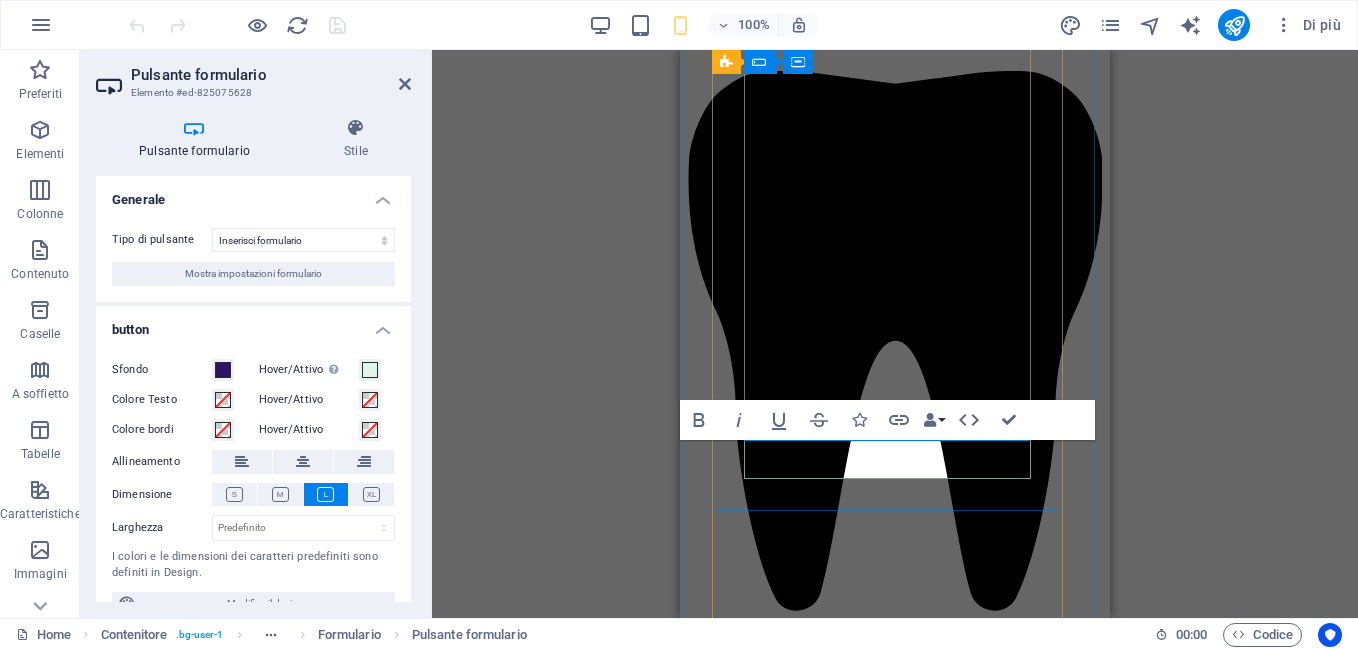 click on "PRENOTAINTMENT" at bounding box center (789, 7398) 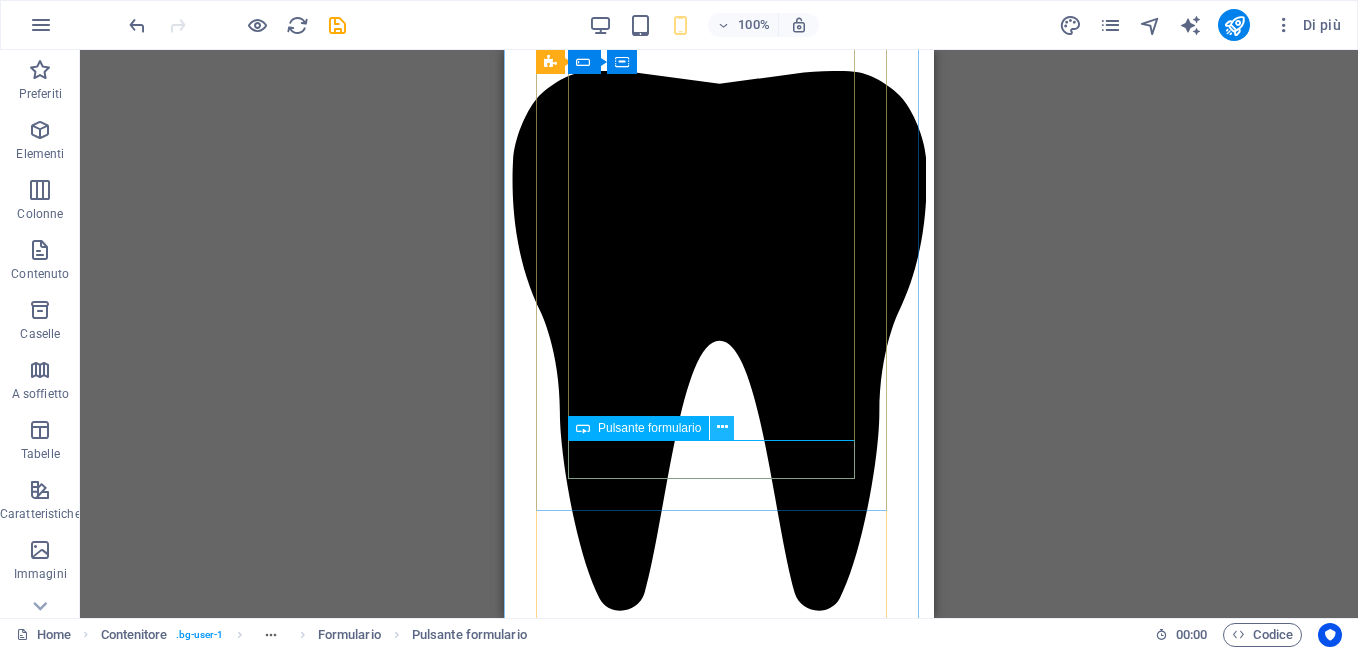 click at bounding box center (722, 427) 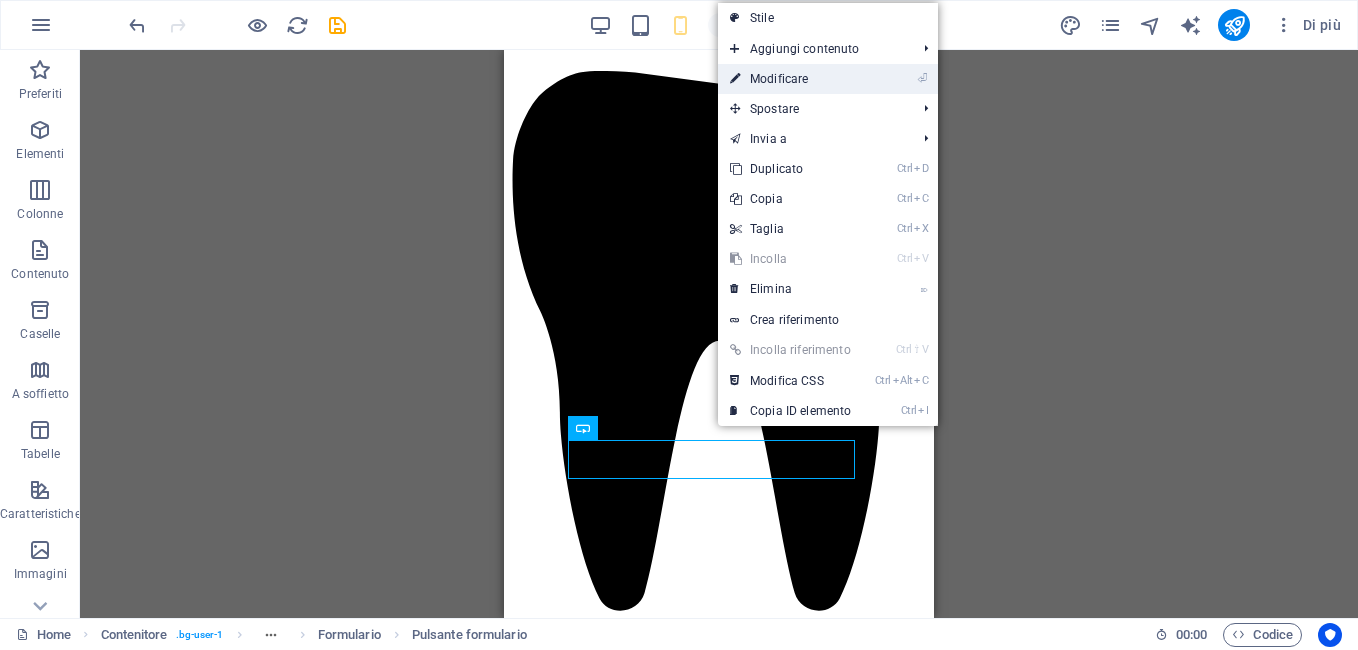 click on "⏎  Modificare" at bounding box center (790, 79) 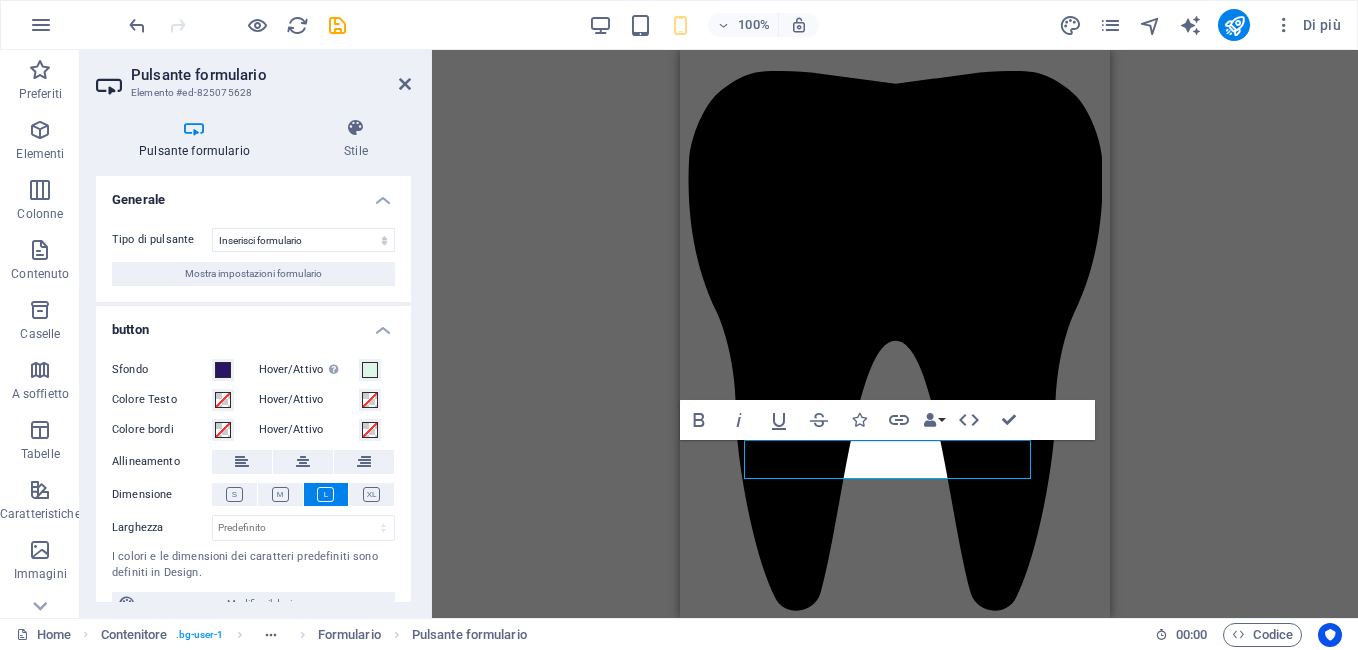 scroll, scrollTop: 30, scrollLeft: 0, axis: vertical 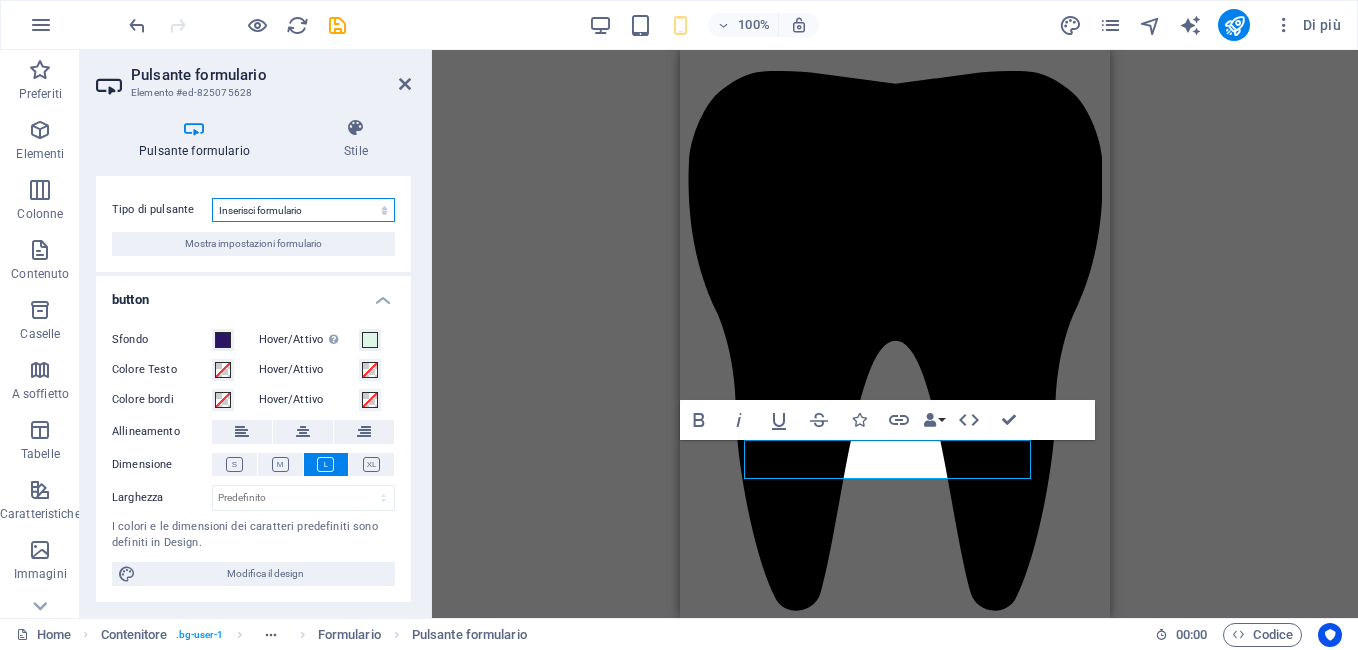 click on "Inserisci formulario Ripristina formulario Nessuna azione" at bounding box center (303, 210) 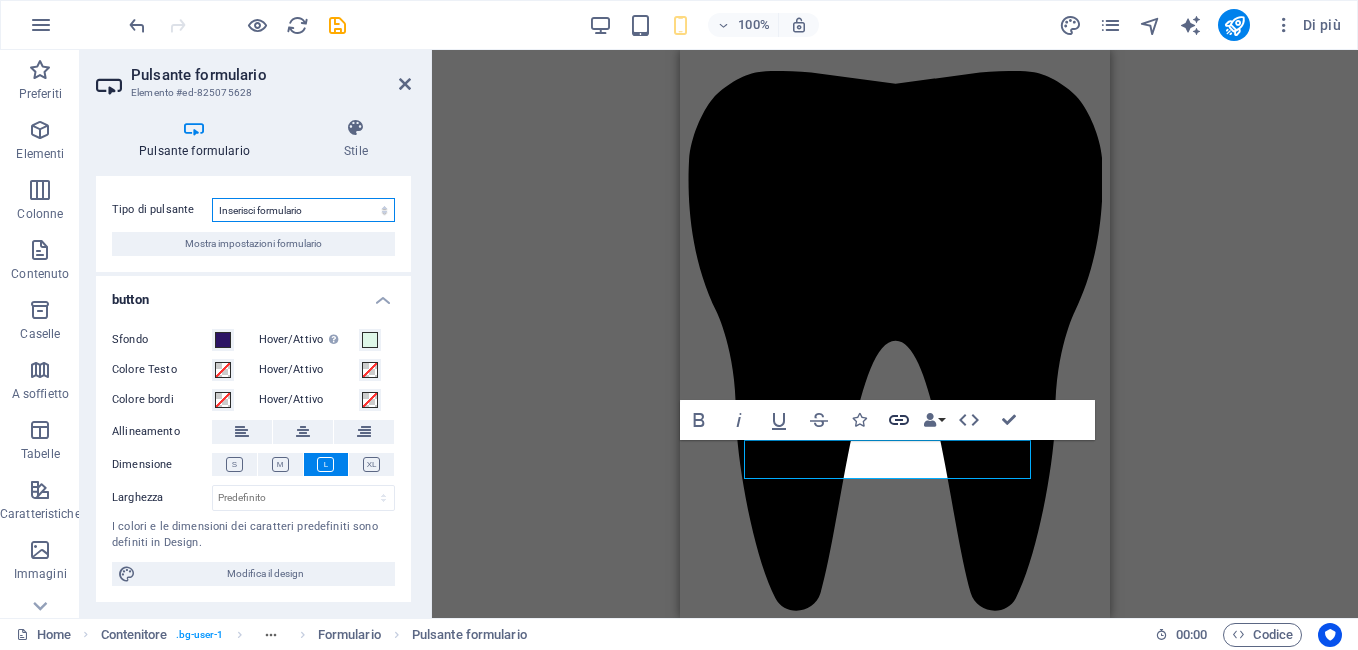 click 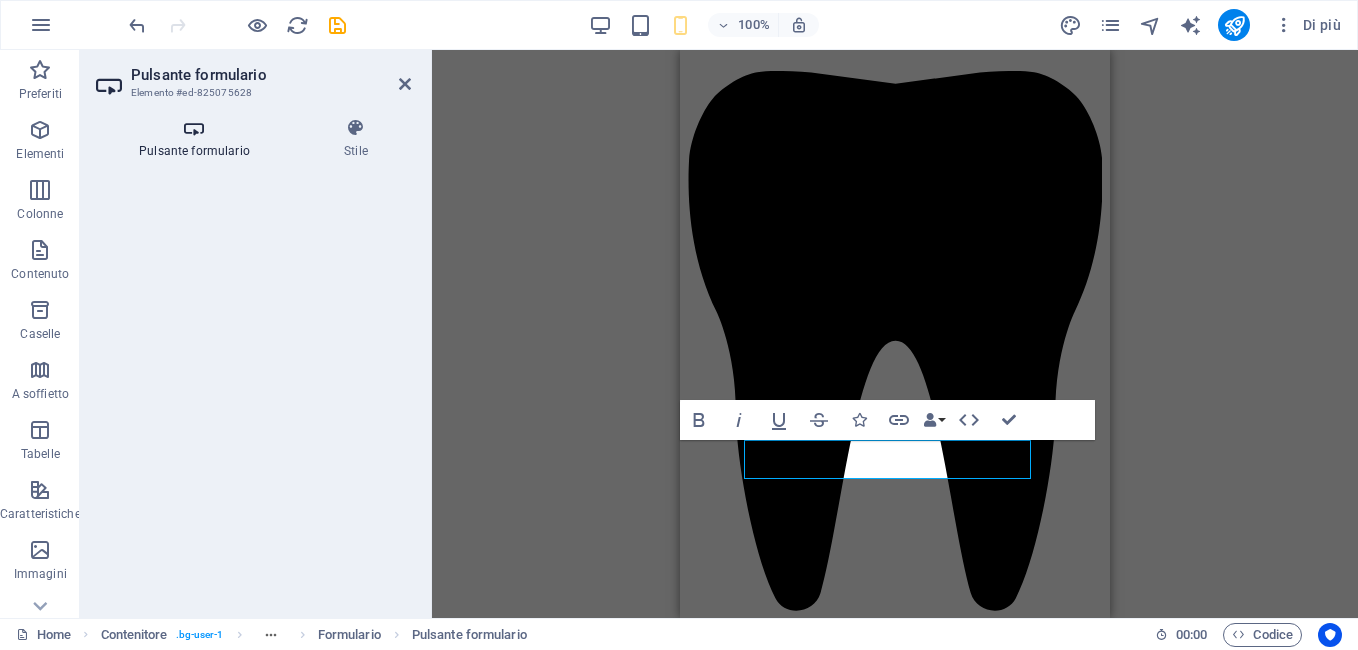 click on "Pulsante formulario" at bounding box center [198, 139] 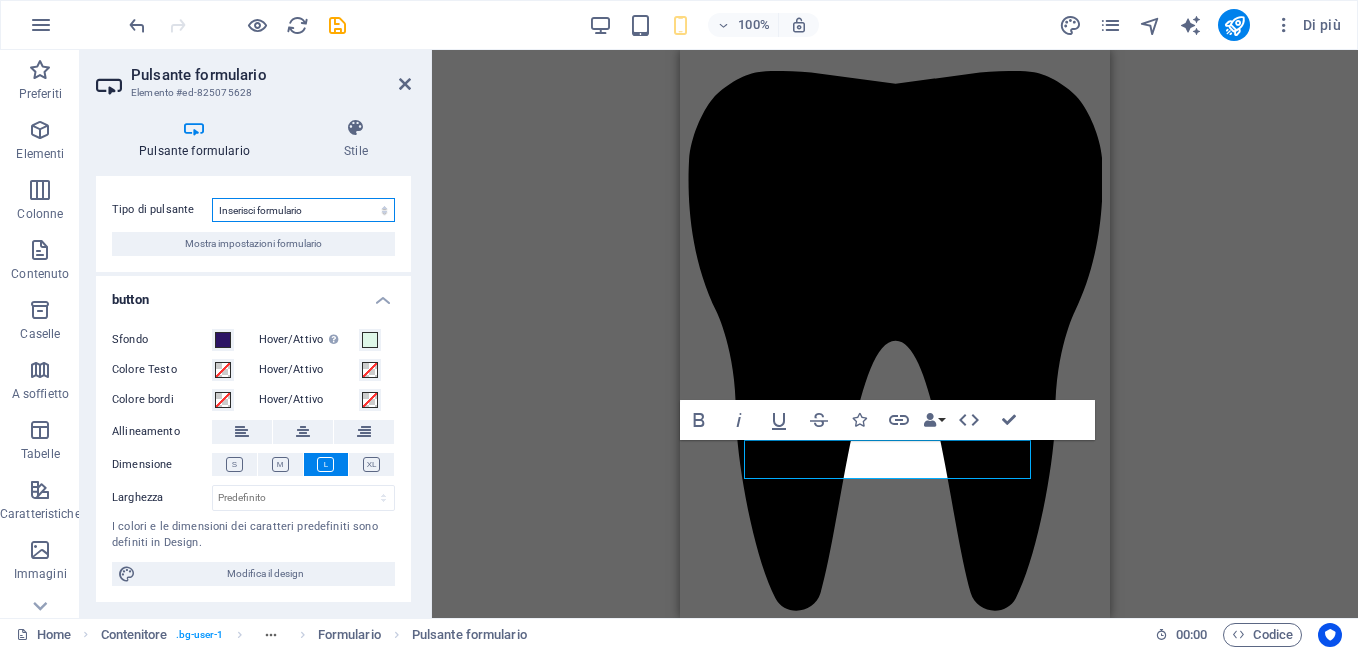 click on "Inserisci formulario Ripristina formulario Nessuna azione" at bounding box center (303, 210) 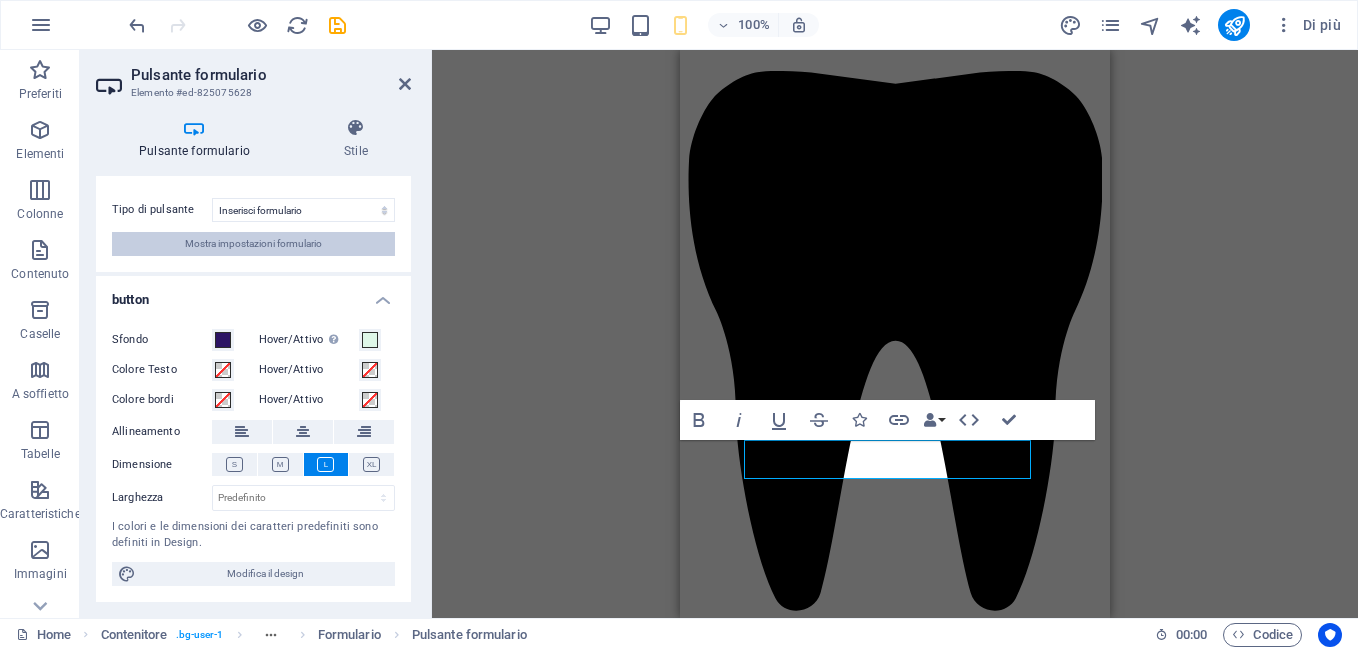 click on "Mostra impostazioni formulario" at bounding box center [253, 244] 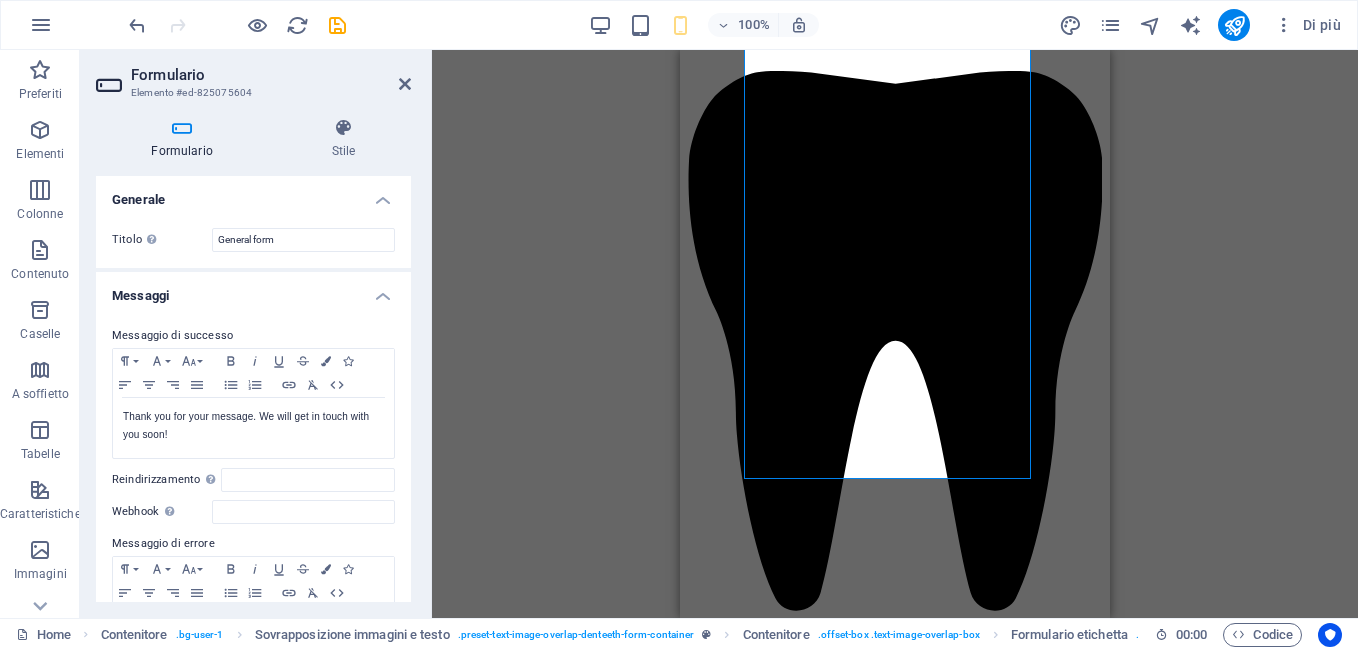drag, startPoint x: 404, startPoint y: 269, endPoint x: 404, endPoint y: 294, distance: 25 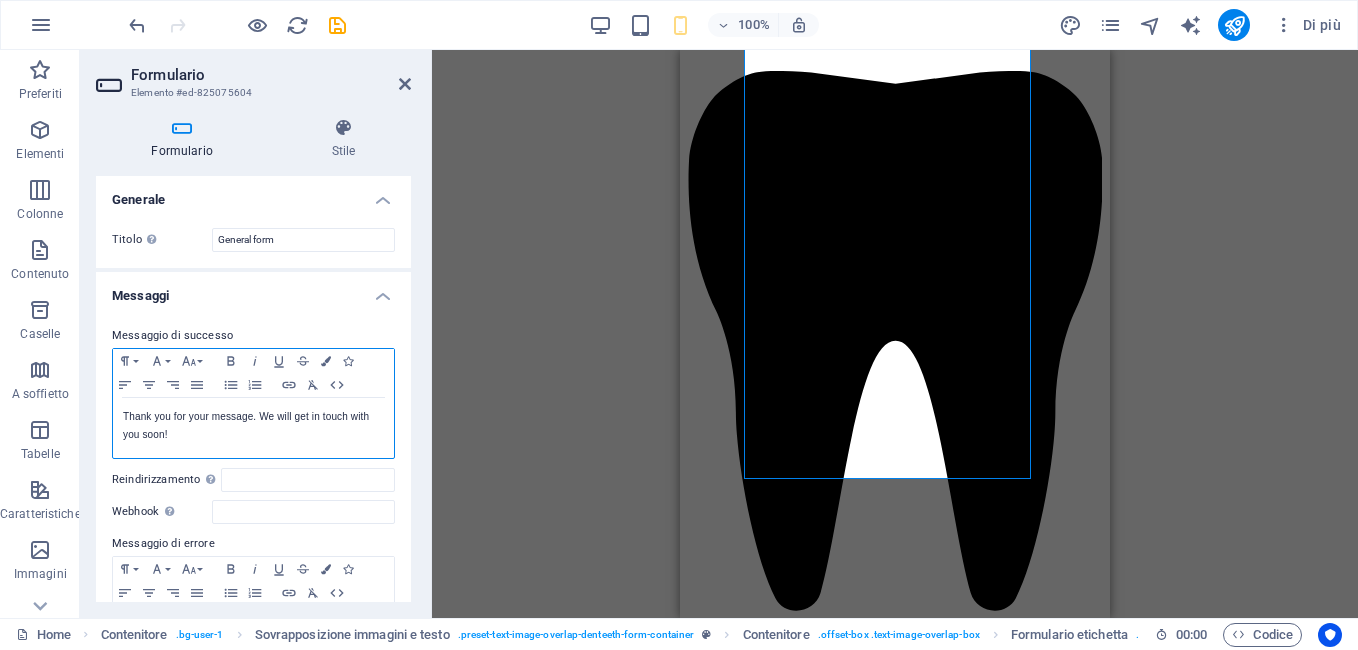 click on "Thank you for your message. We will get in touch with you soon!" at bounding box center (253, 426) 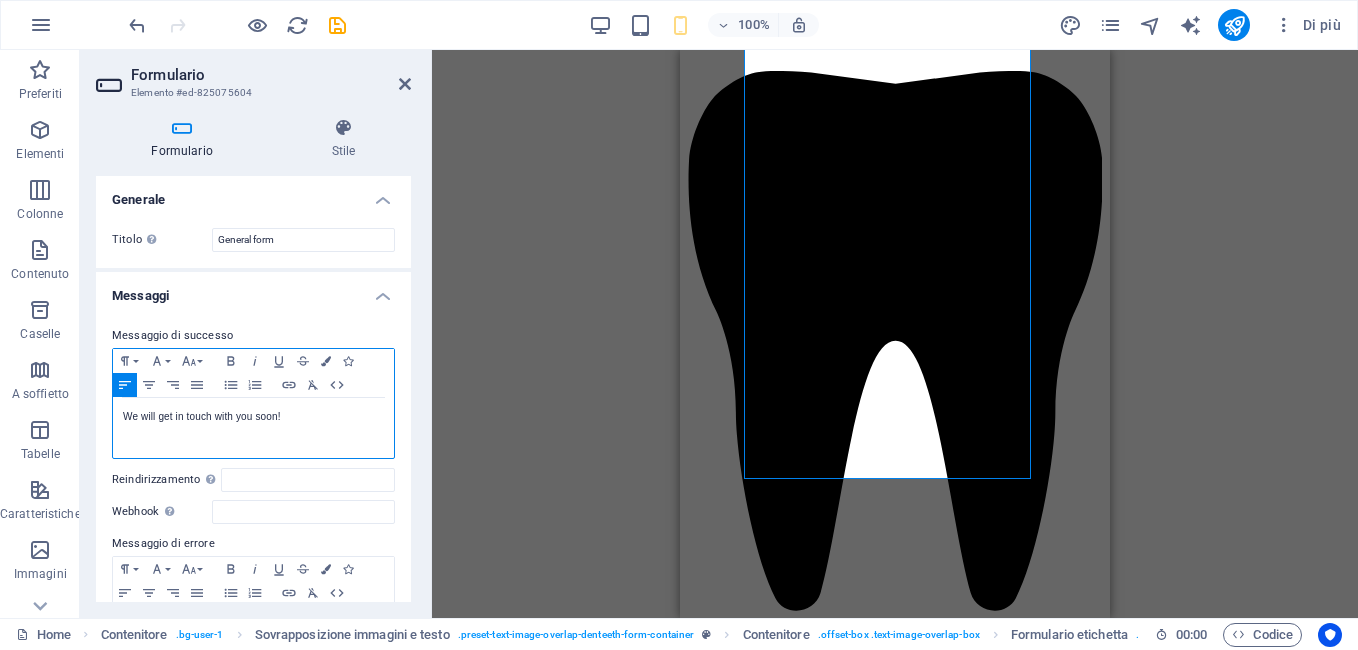 type 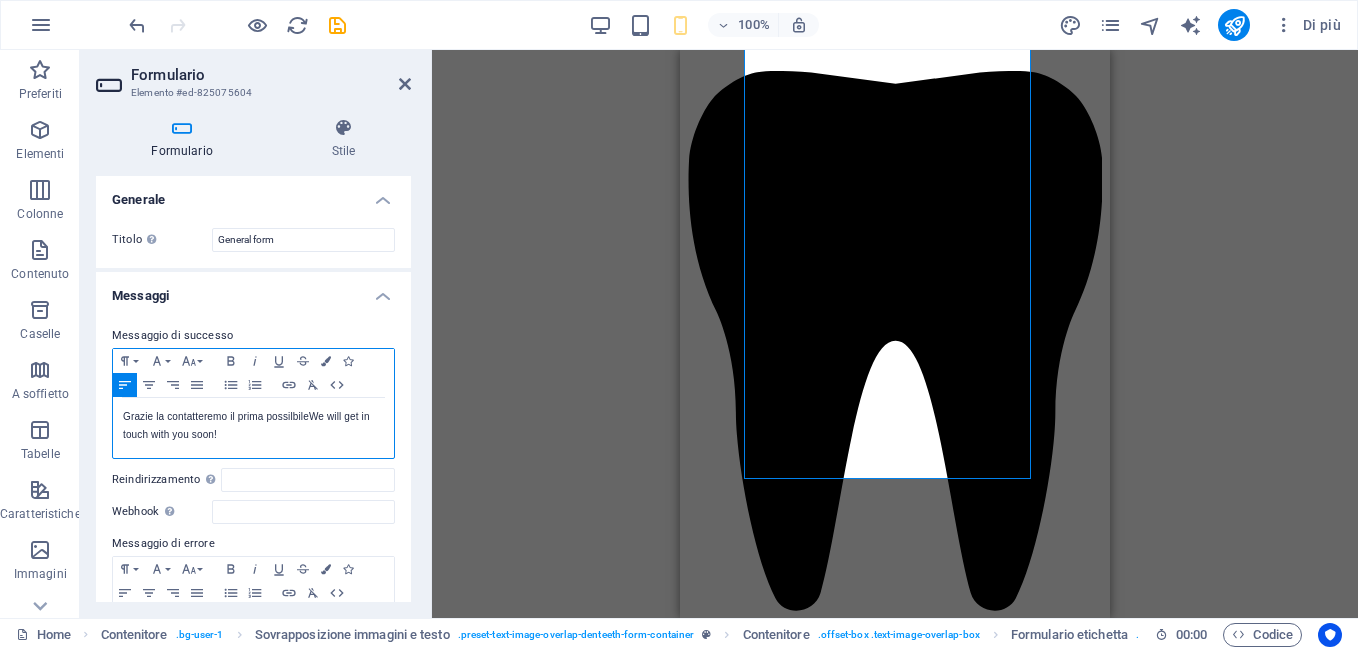 click on "Grazie la contatteremo il prima possilbile We will get in touch with you soon!" at bounding box center [253, 426] 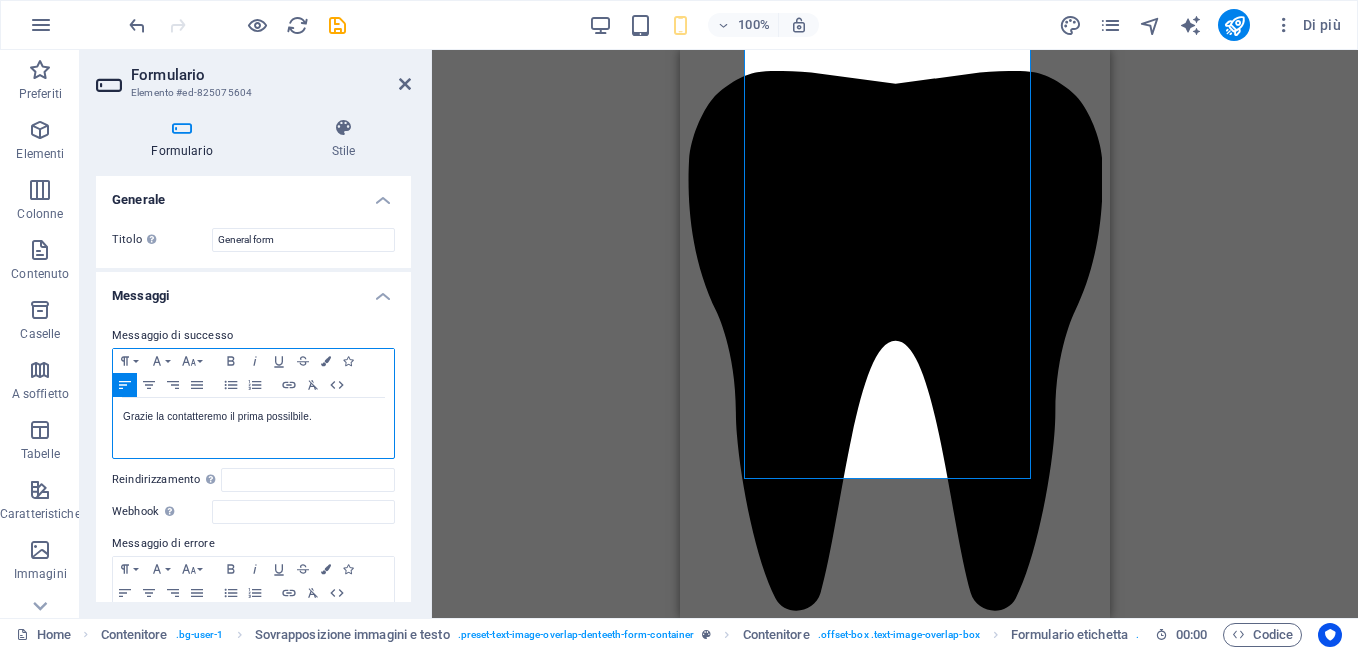 click on "Grazie la contatteremo il prima possilbile." at bounding box center (253, 417) 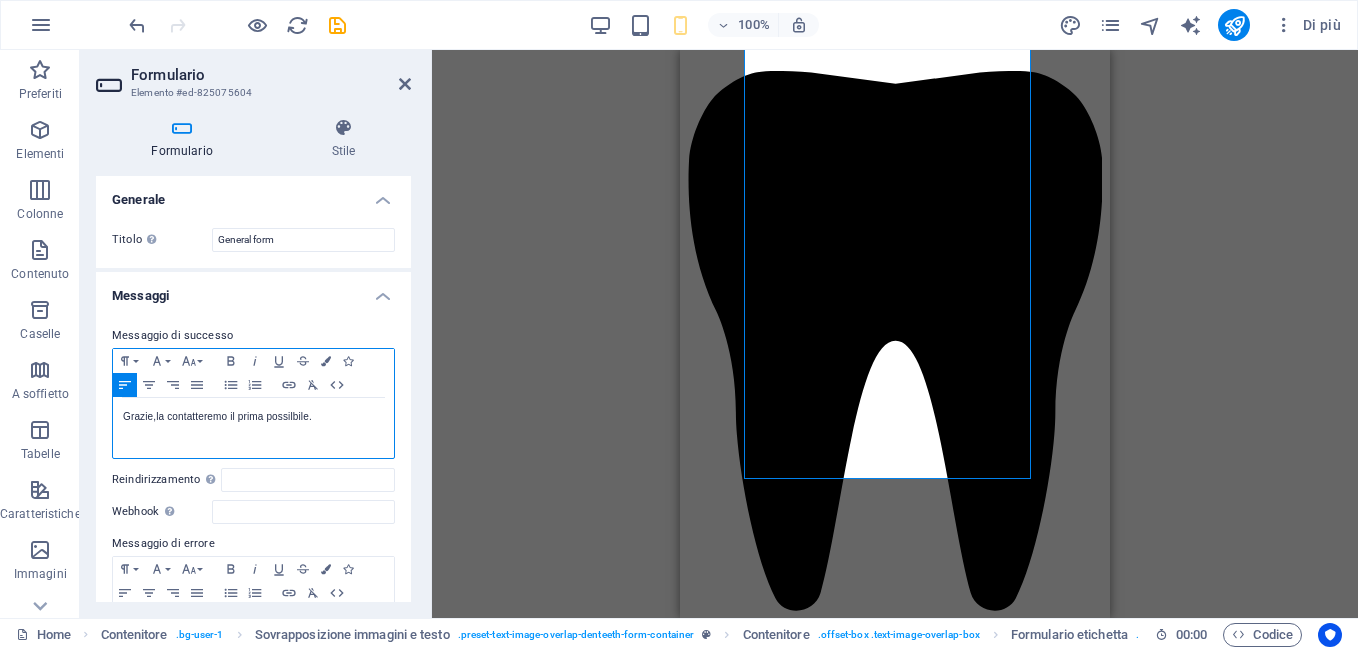 click on "Grazie,la contatteremo il prima possilbile." at bounding box center (253, 417) 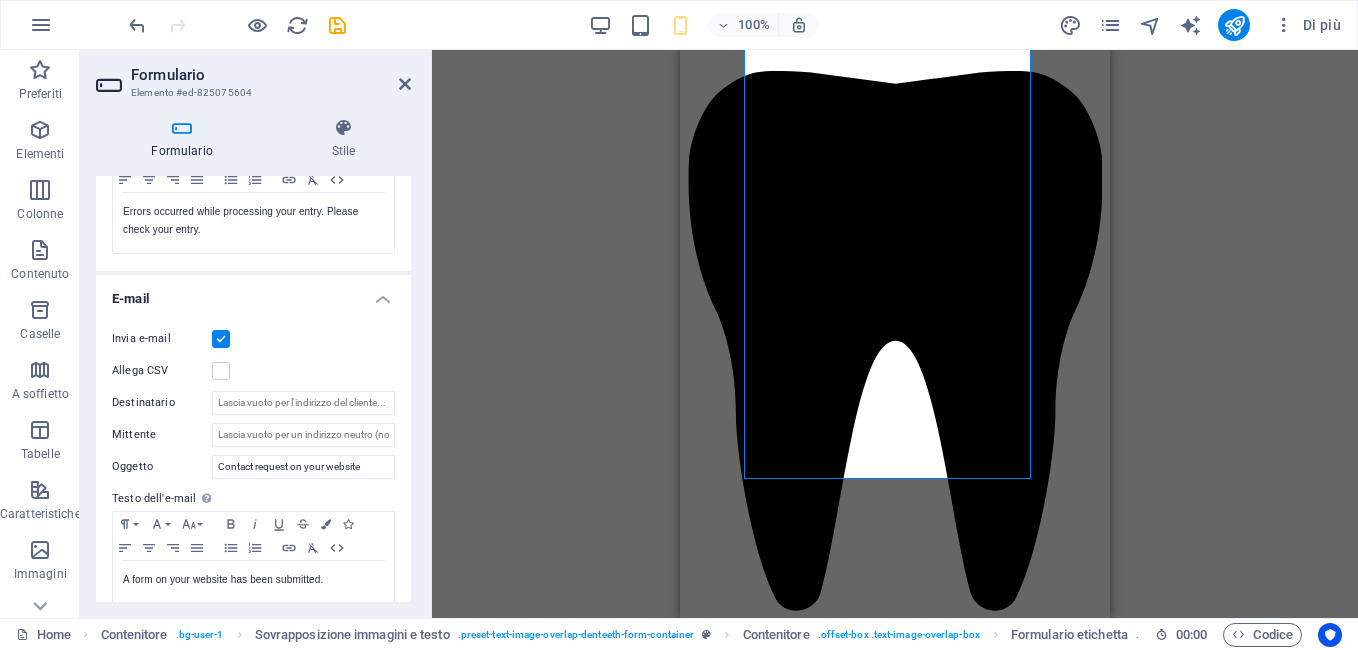 scroll, scrollTop: 430, scrollLeft: 0, axis: vertical 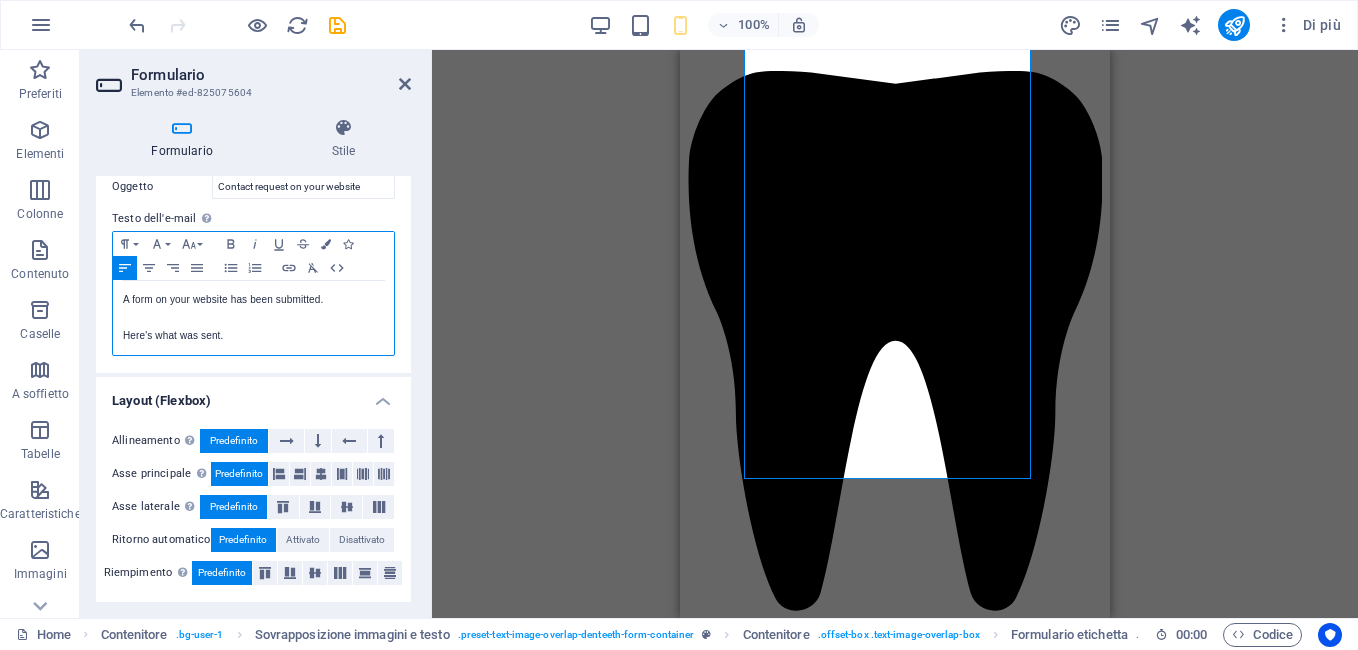 click on "A form on your website has been submitted." at bounding box center (253, 300) 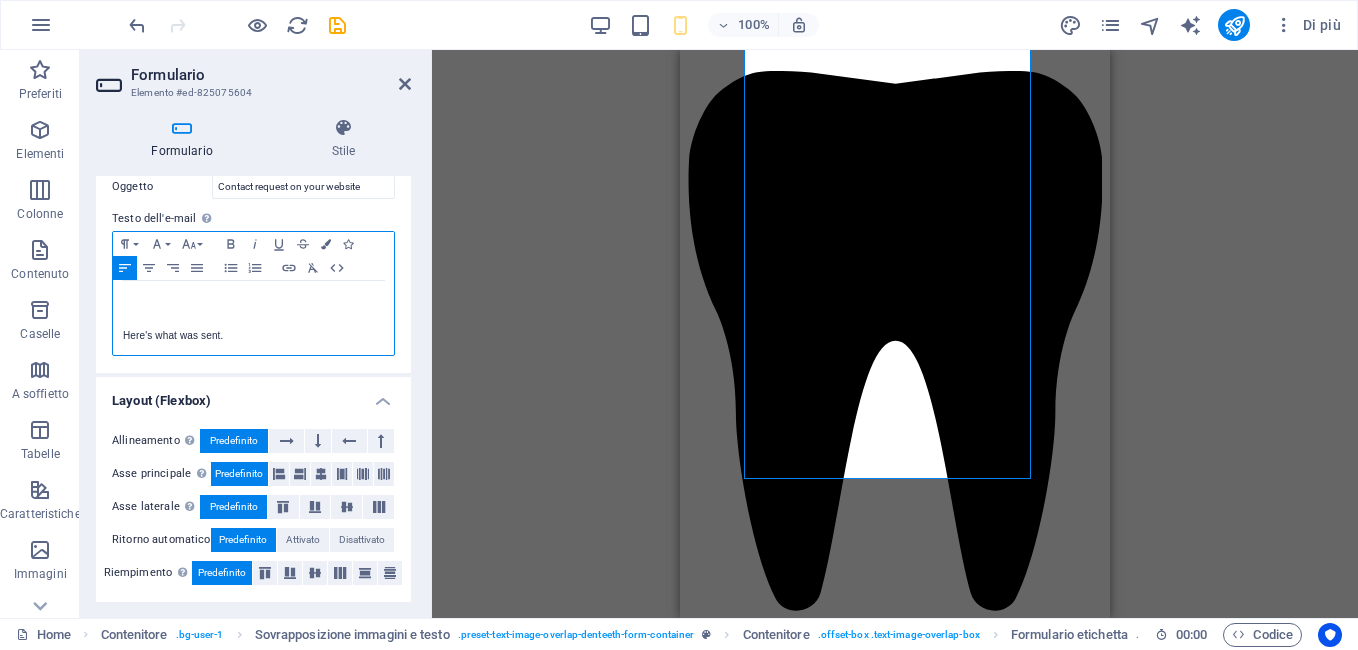 type 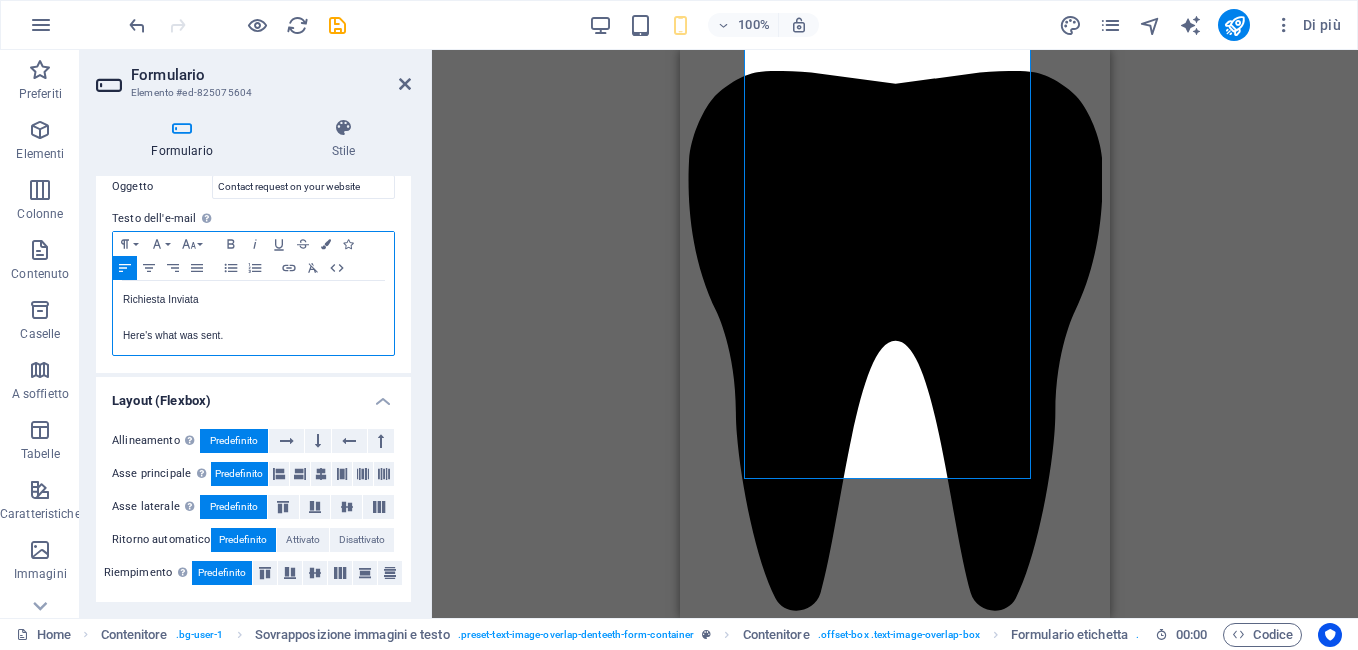 click on "Here's what was sent." at bounding box center (253, 336) 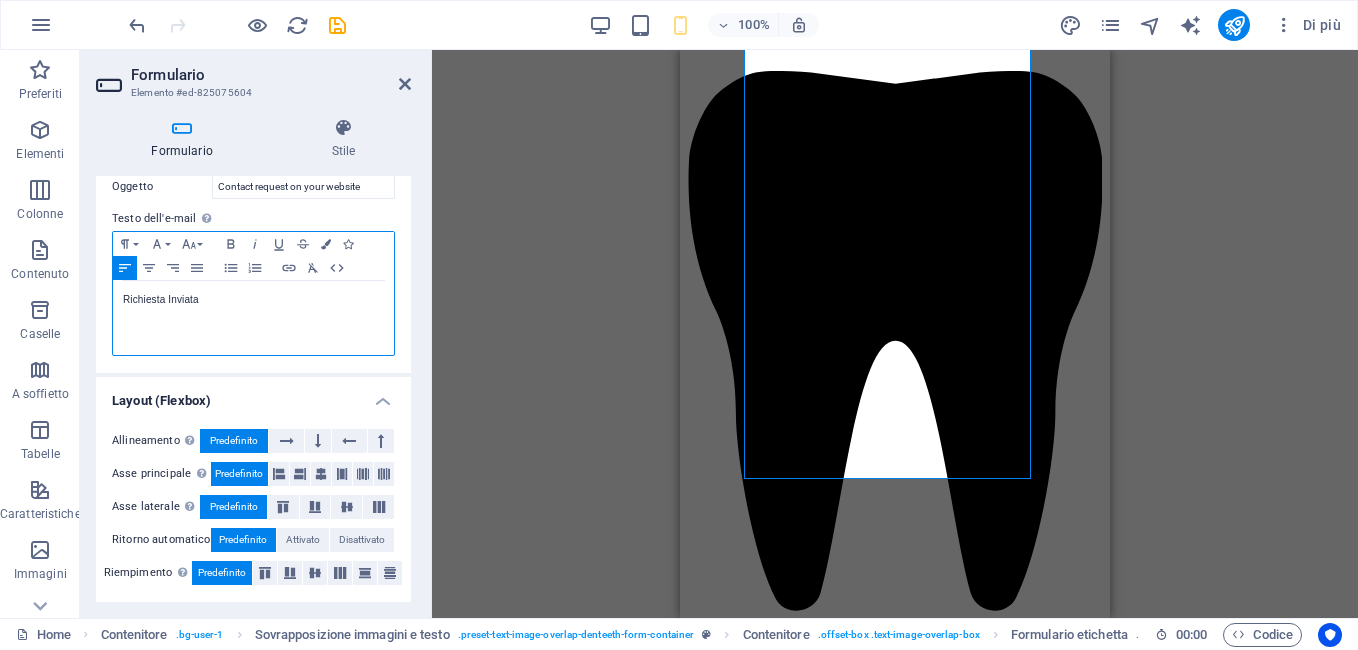 scroll, scrollTop: 679, scrollLeft: 0, axis: vertical 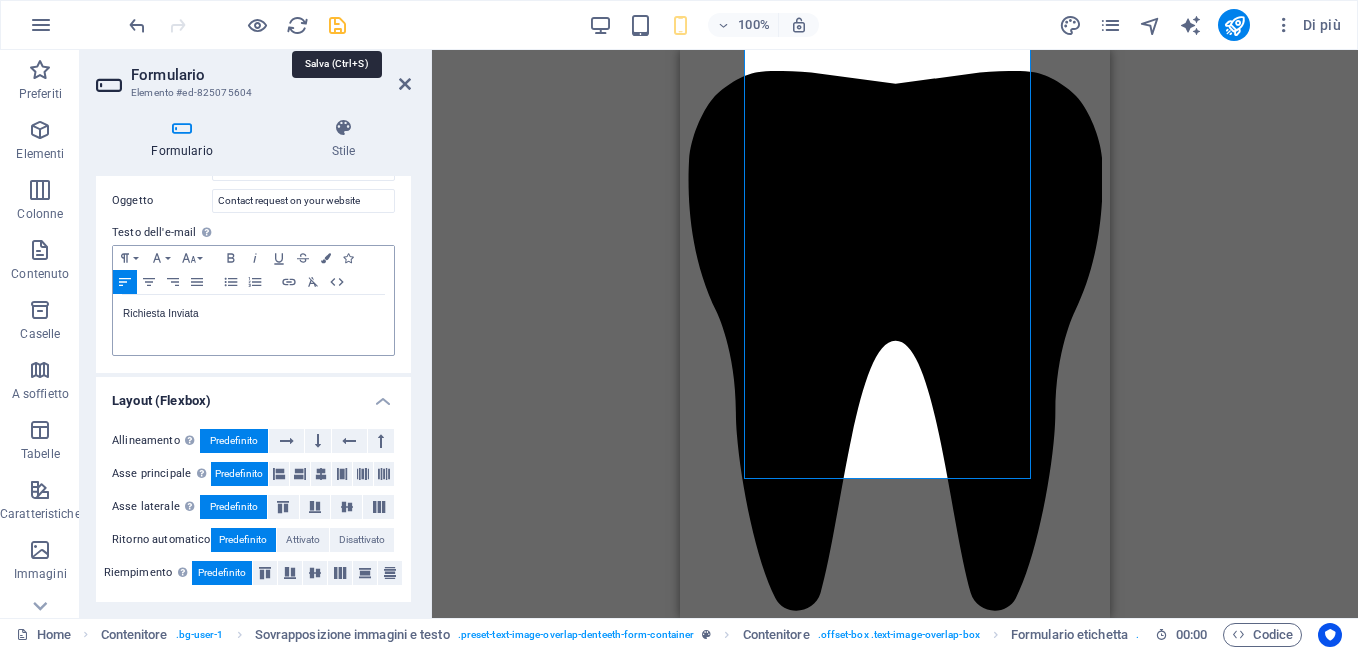 click at bounding box center (337, 25) 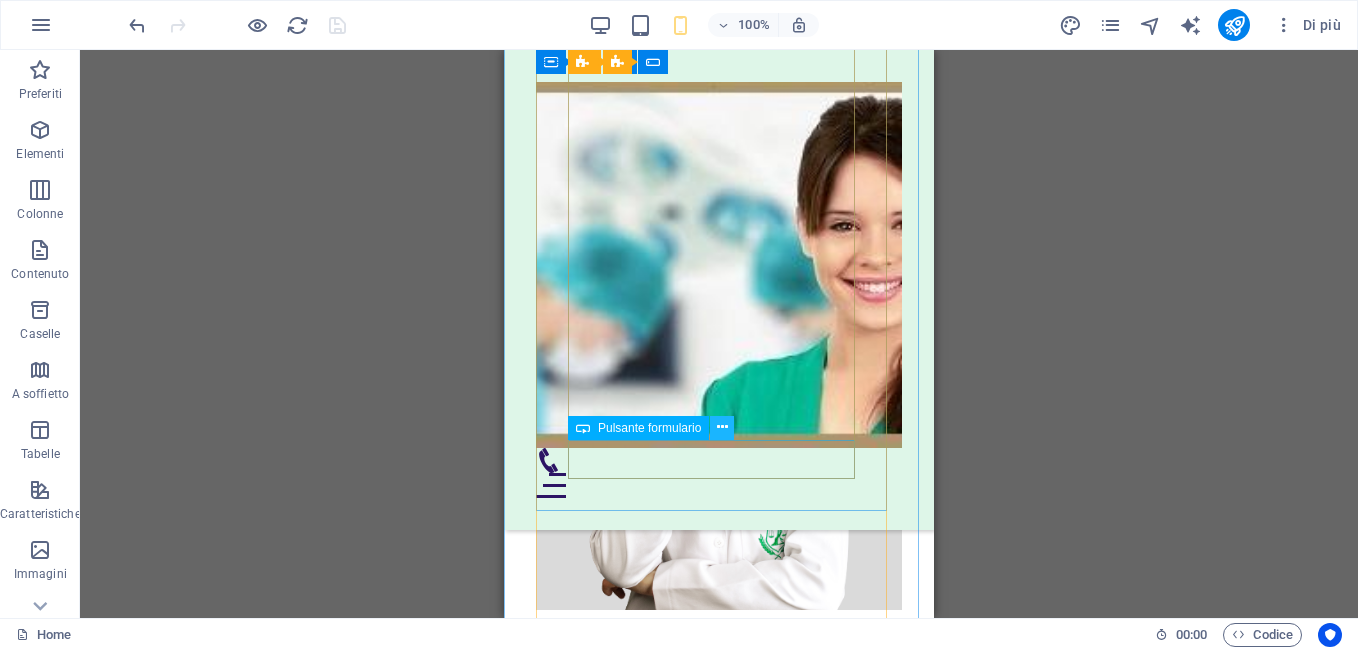 click at bounding box center [722, 428] 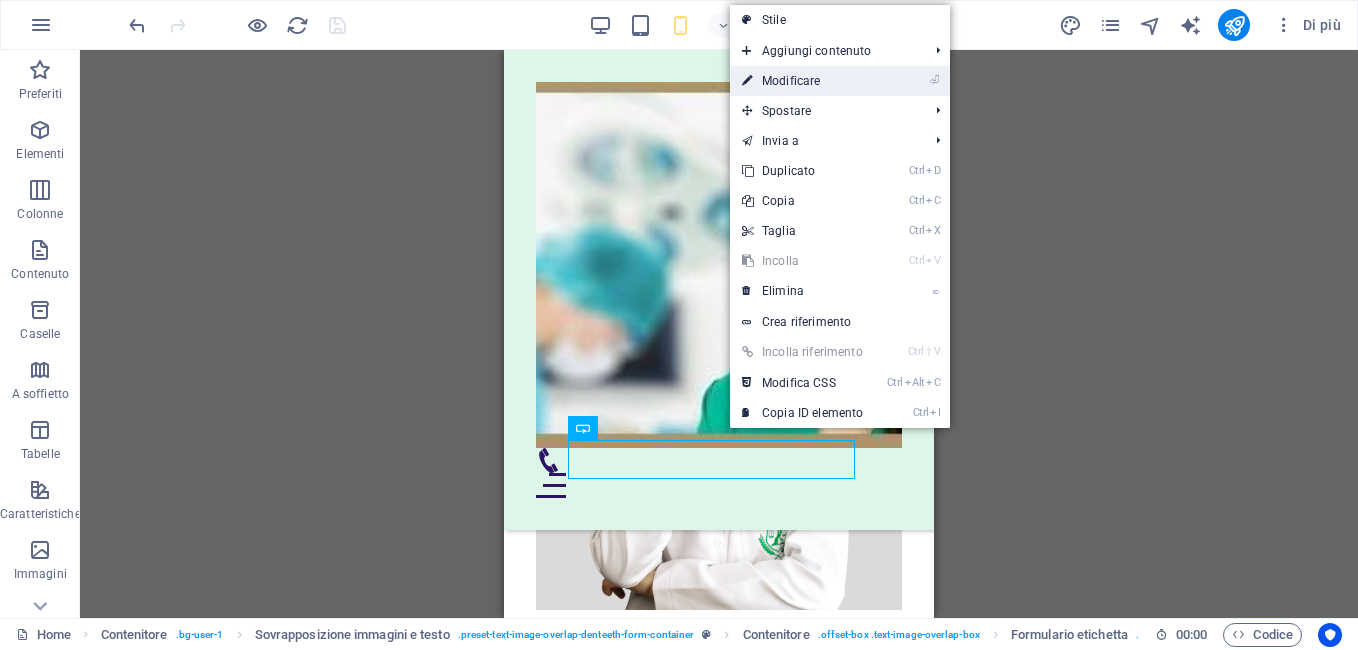 click on "⏎  Modificare" at bounding box center (802, 81) 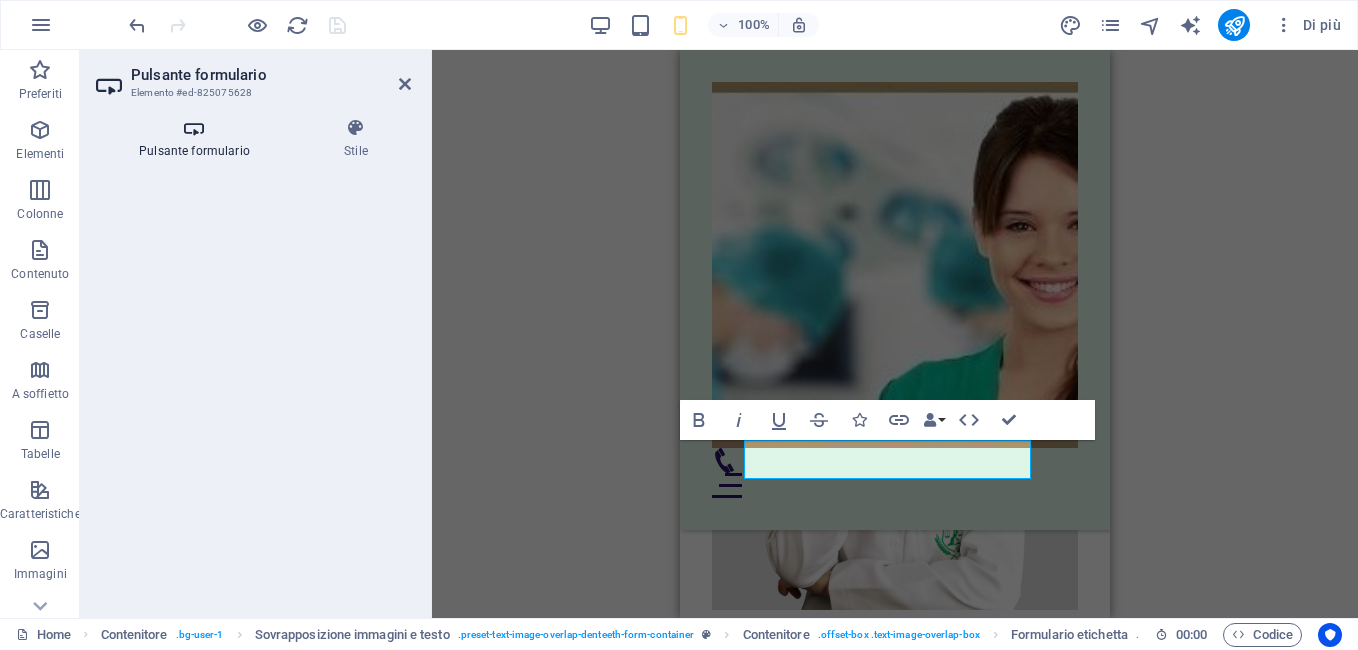 click on "Pulsante formulario" at bounding box center [198, 139] 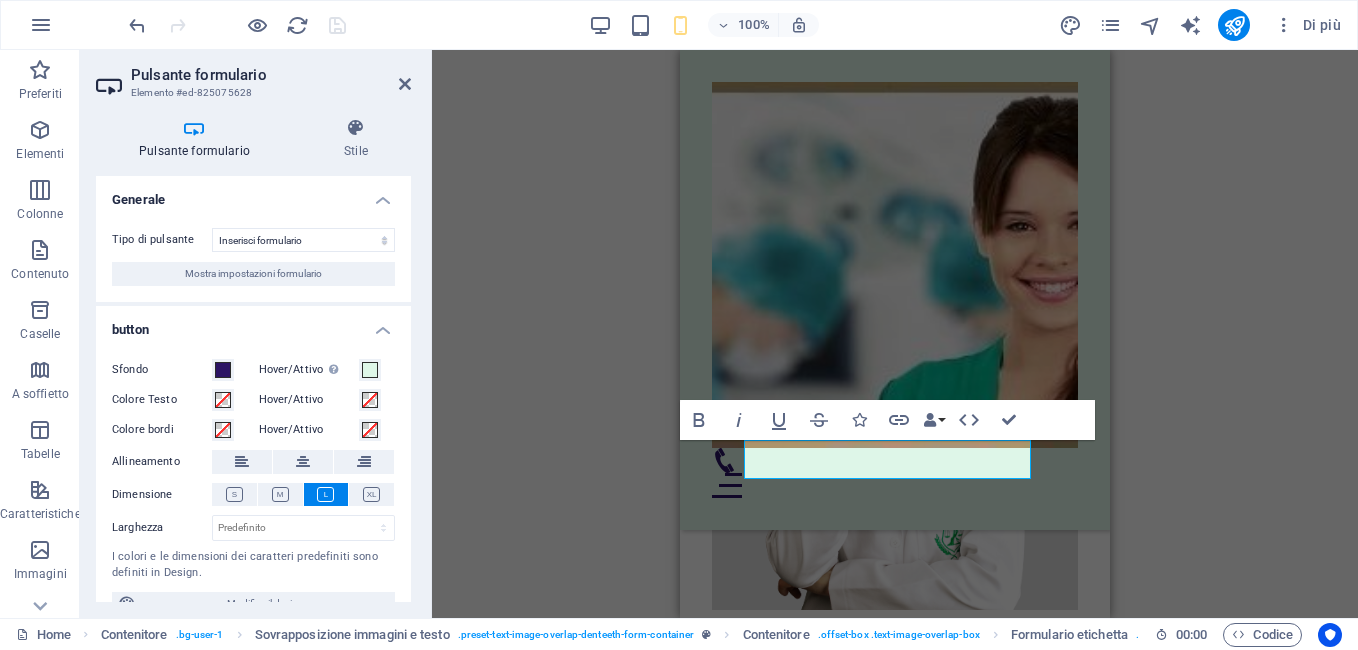 scroll, scrollTop: 30, scrollLeft: 0, axis: vertical 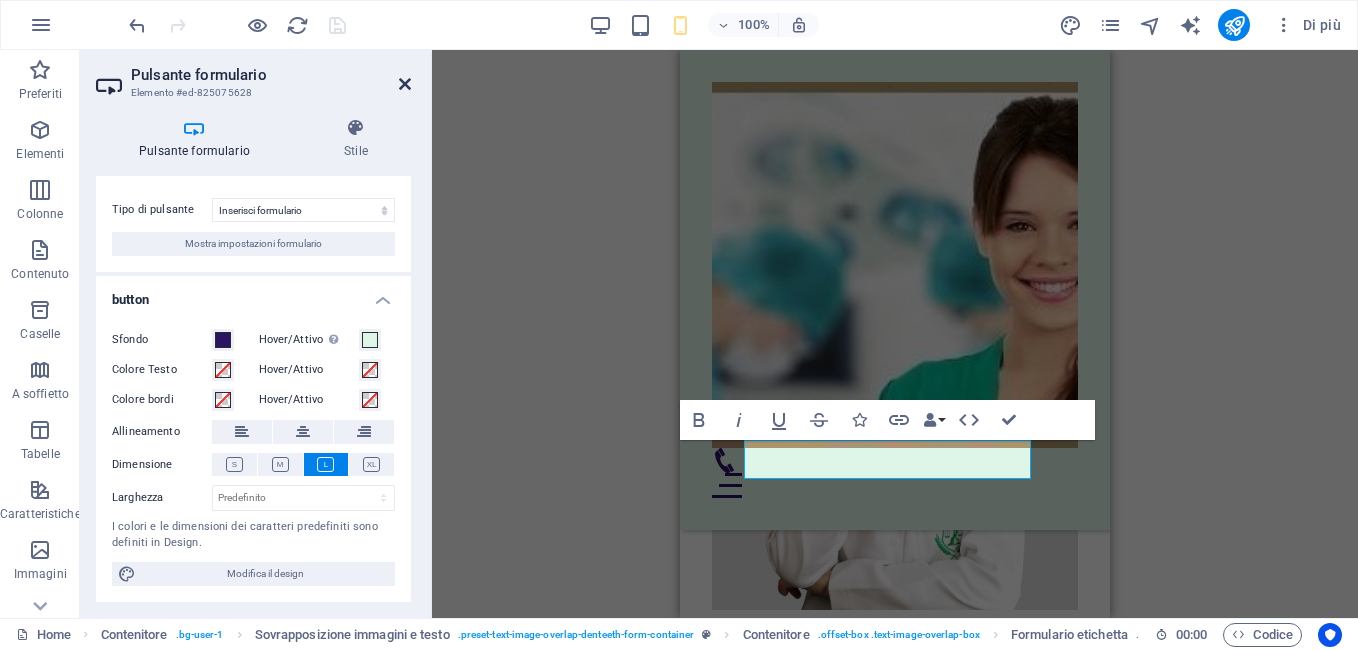 click at bounding box center [405, 84] 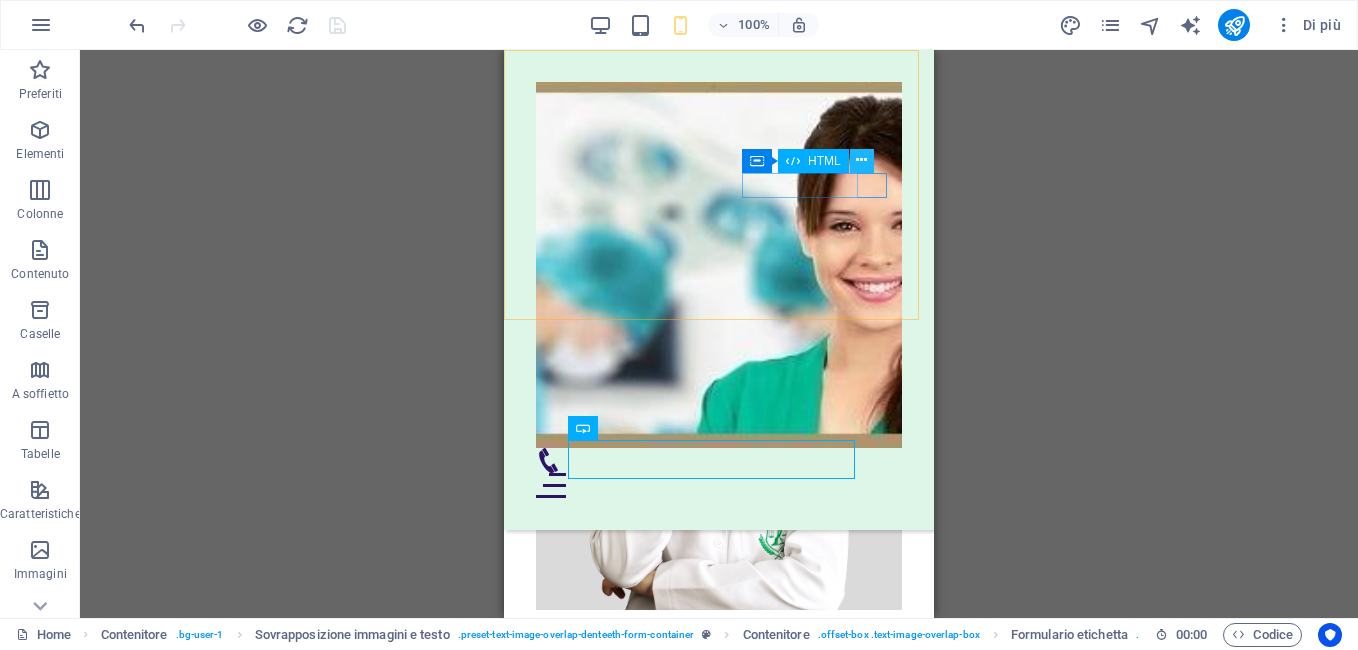 click at bounding box center [861, 160] 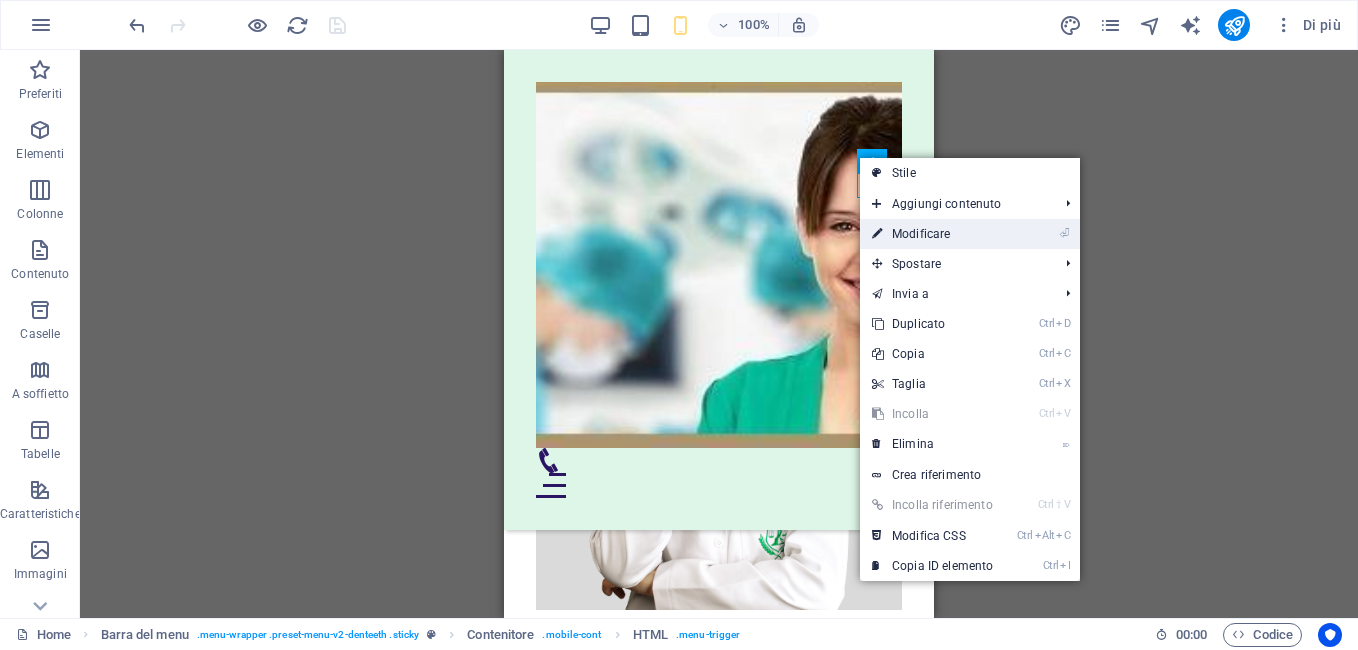 click on "⏎  Modificare" at bounding box center [932, 234] 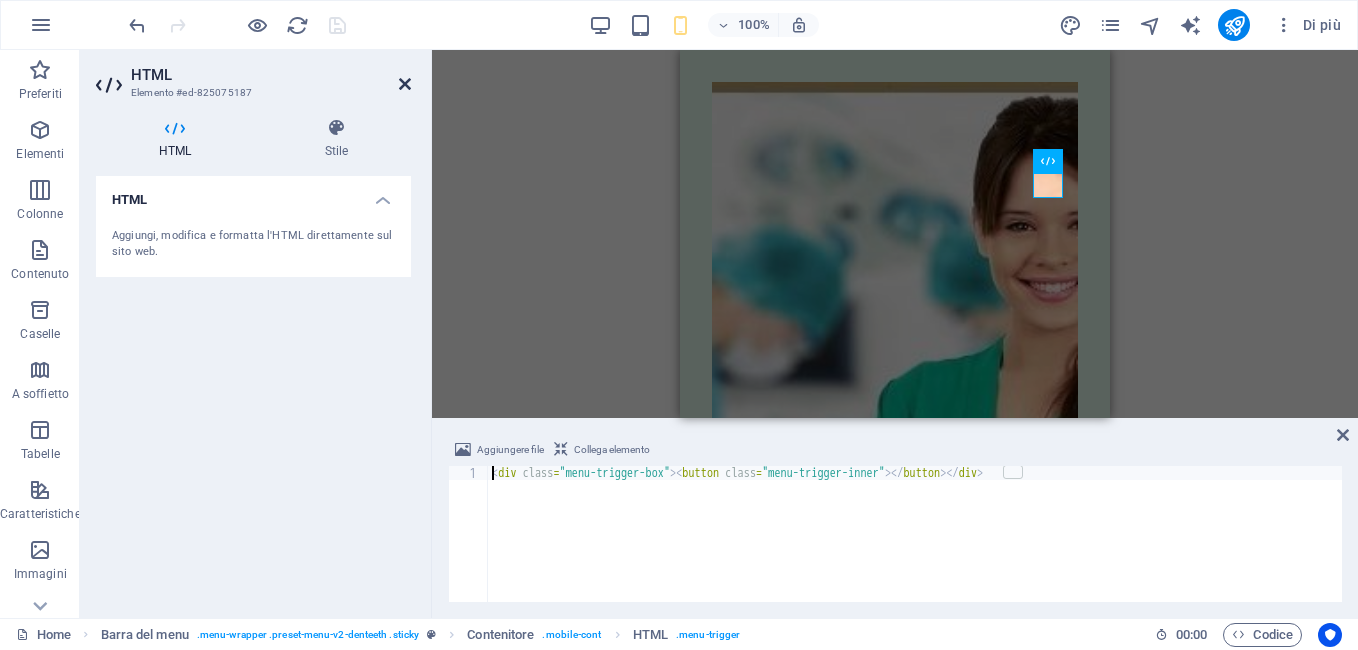 click at bounding box center [405, 84] 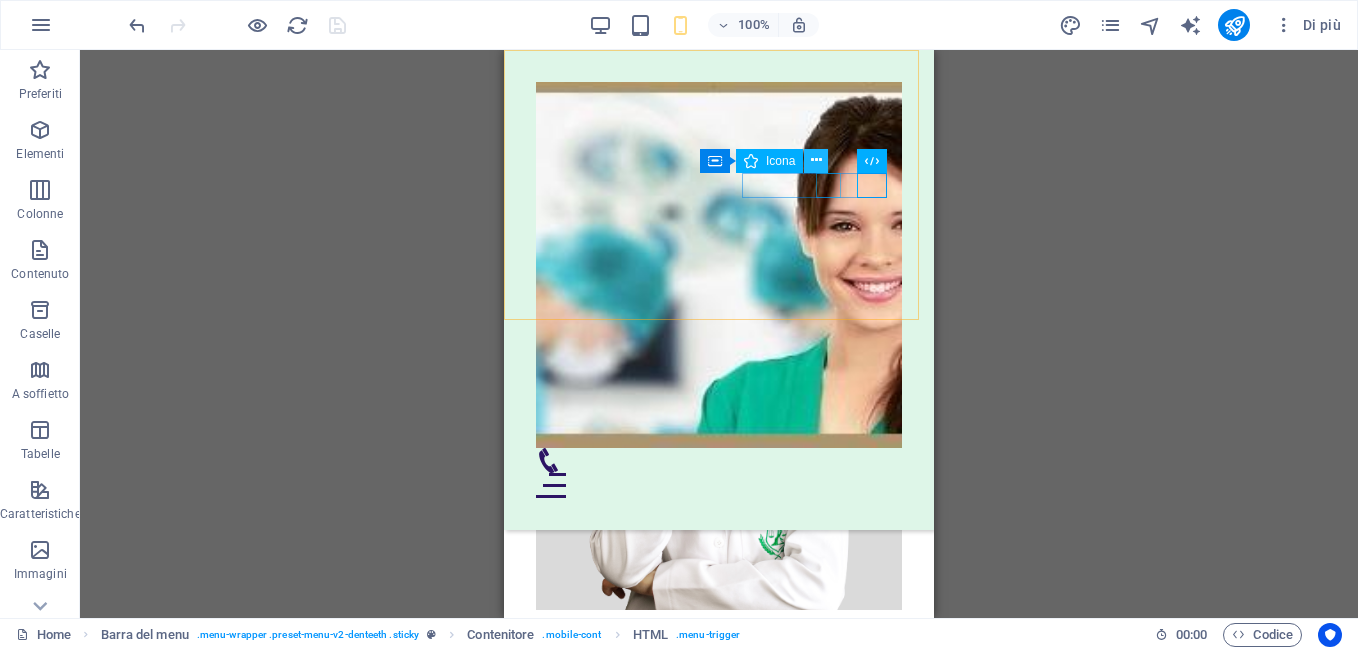 click at bounding box center (816, 160) 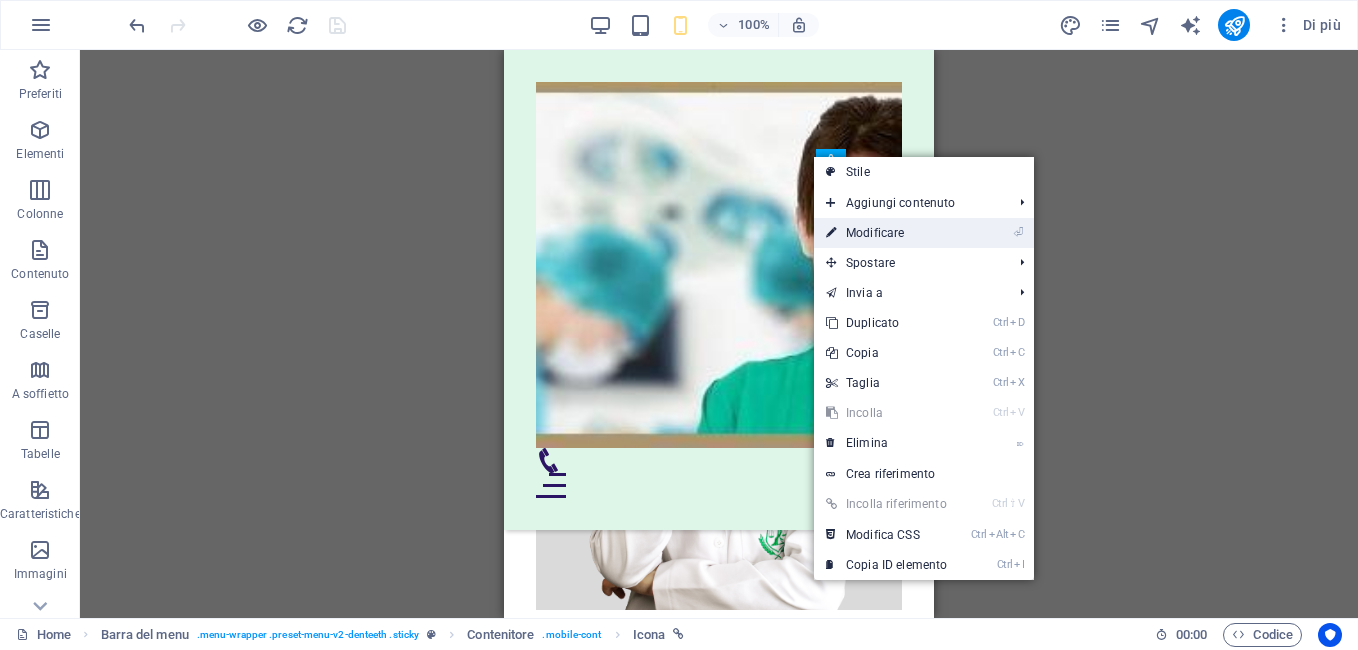 click on "⏎  Modificare" at bounding box center [886, 233] 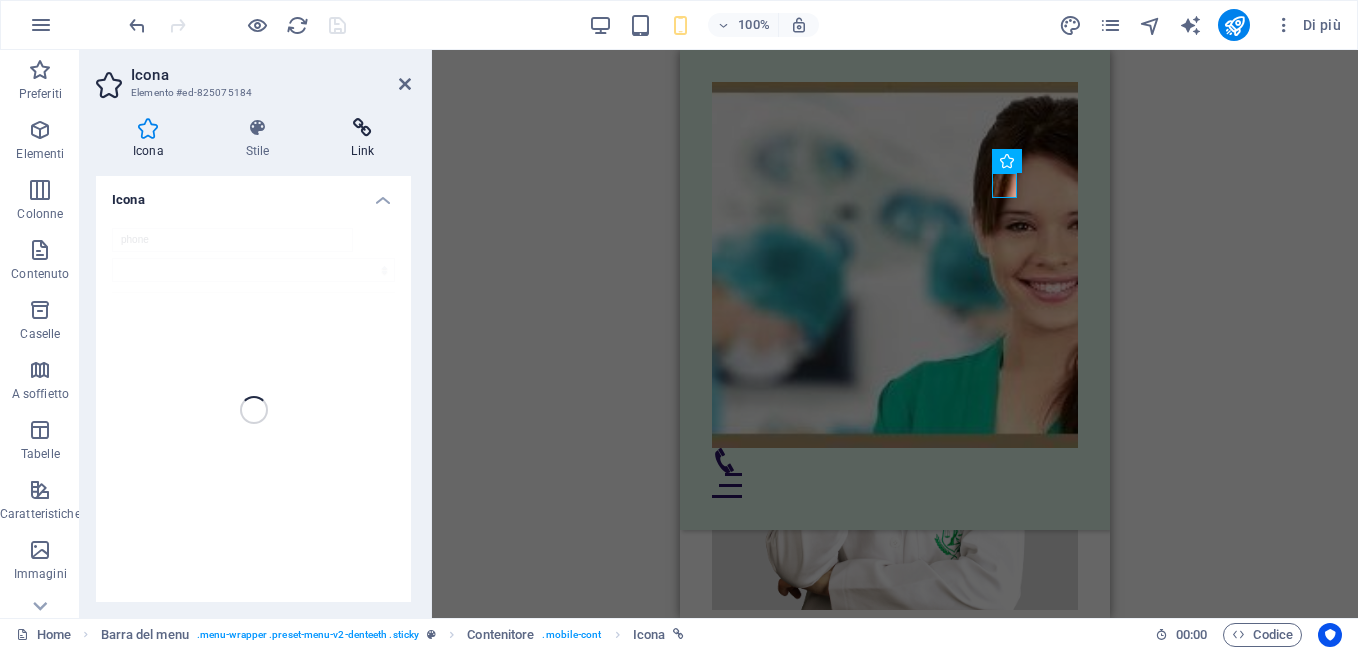 click at bounding box center [362, 128] 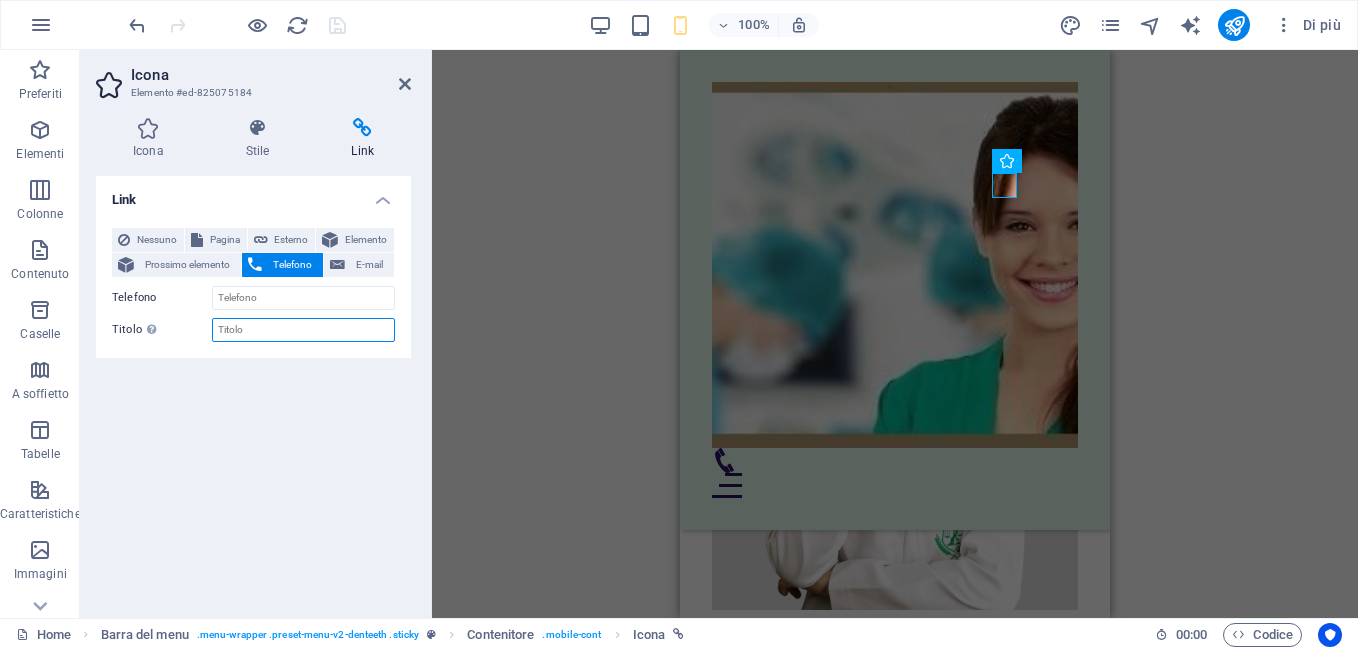 click on "Titolo Descrizione aggiuntiva del link, non dovrebbe essere la stessa del testo del link. Il titolo è spesso mostrato come testo di guida quando il mouse si muove sopra l'elemento. Lasciare vuoto in caso di dubbi." at bounding box center (303, 330) 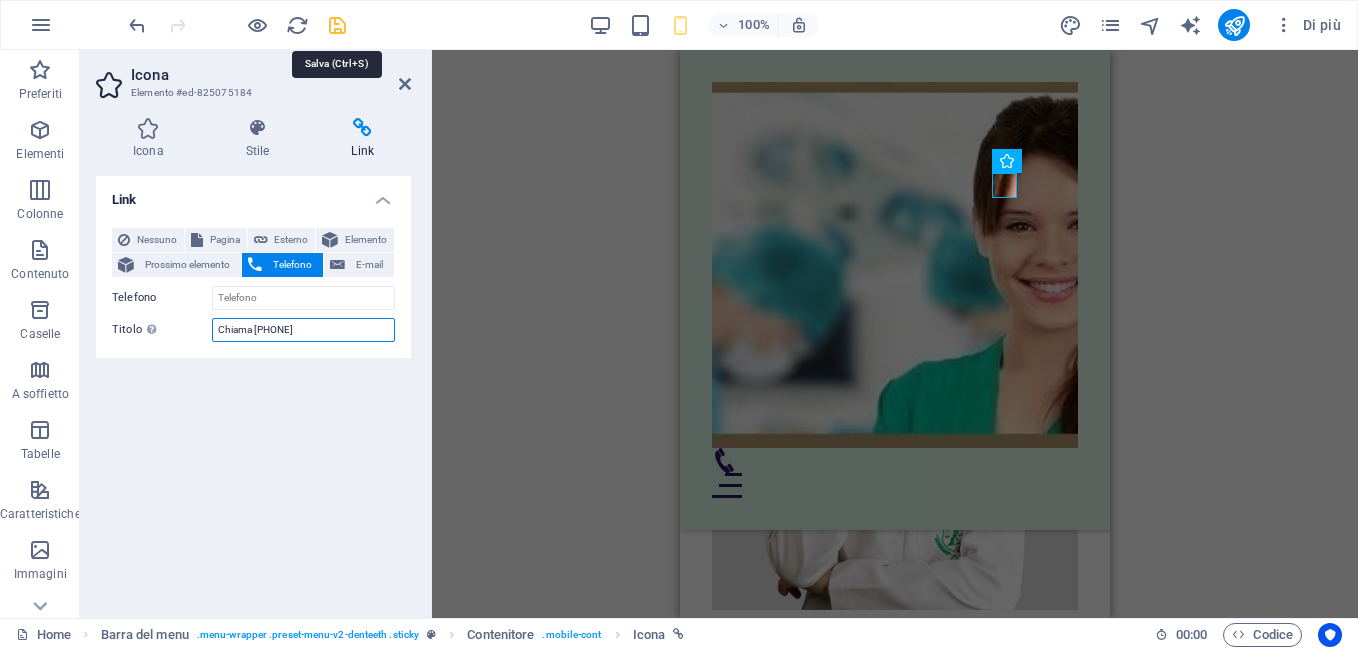 type on "Chiama 3337337783" 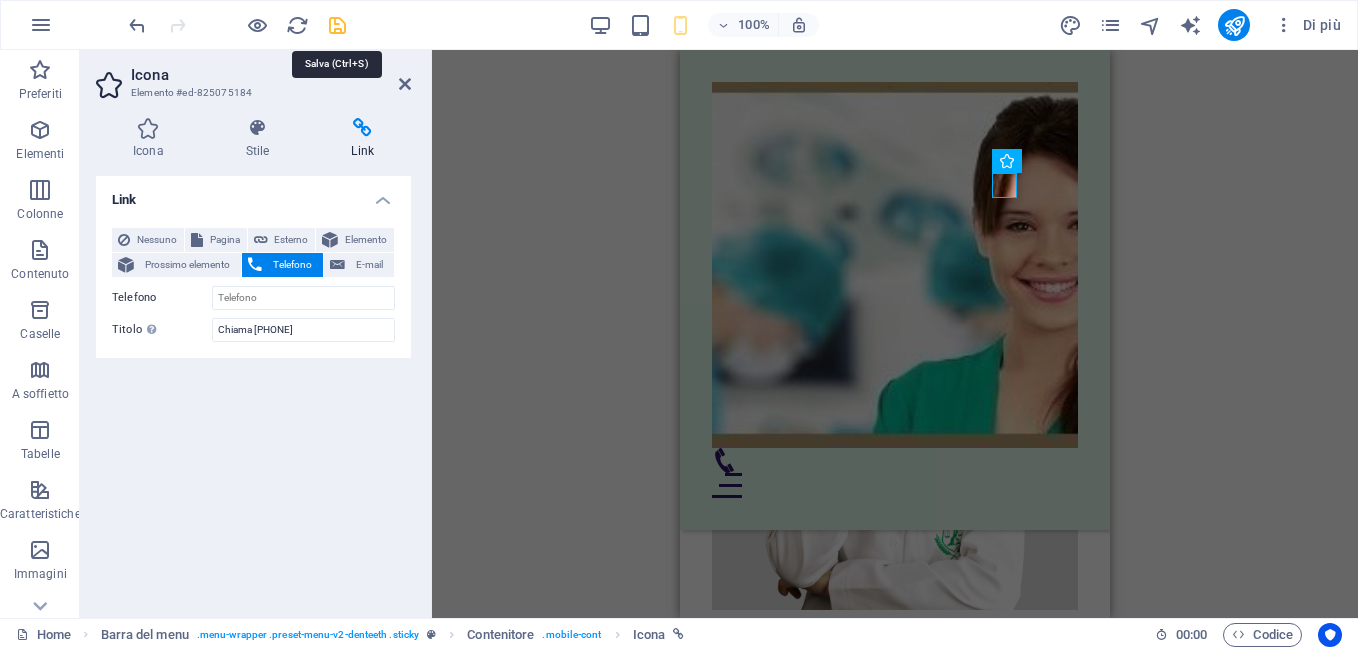 click at bounding box center (337, 25) 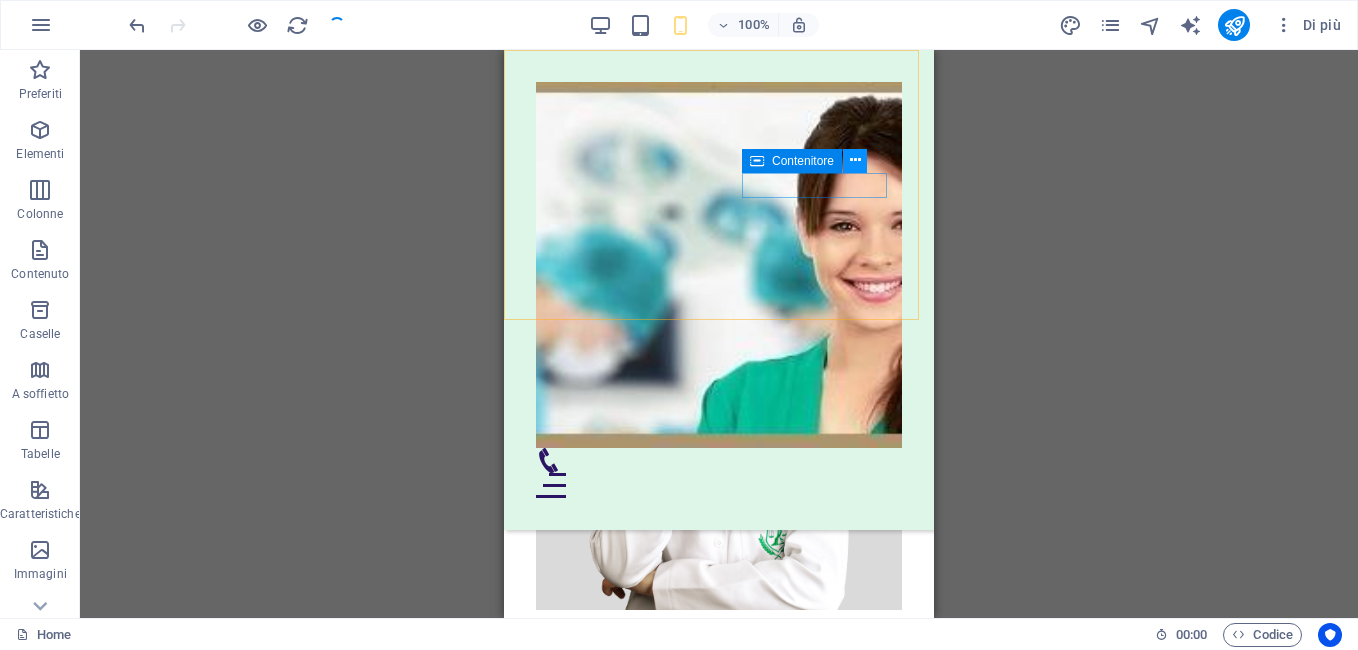 click at bounding box center [855, 160] 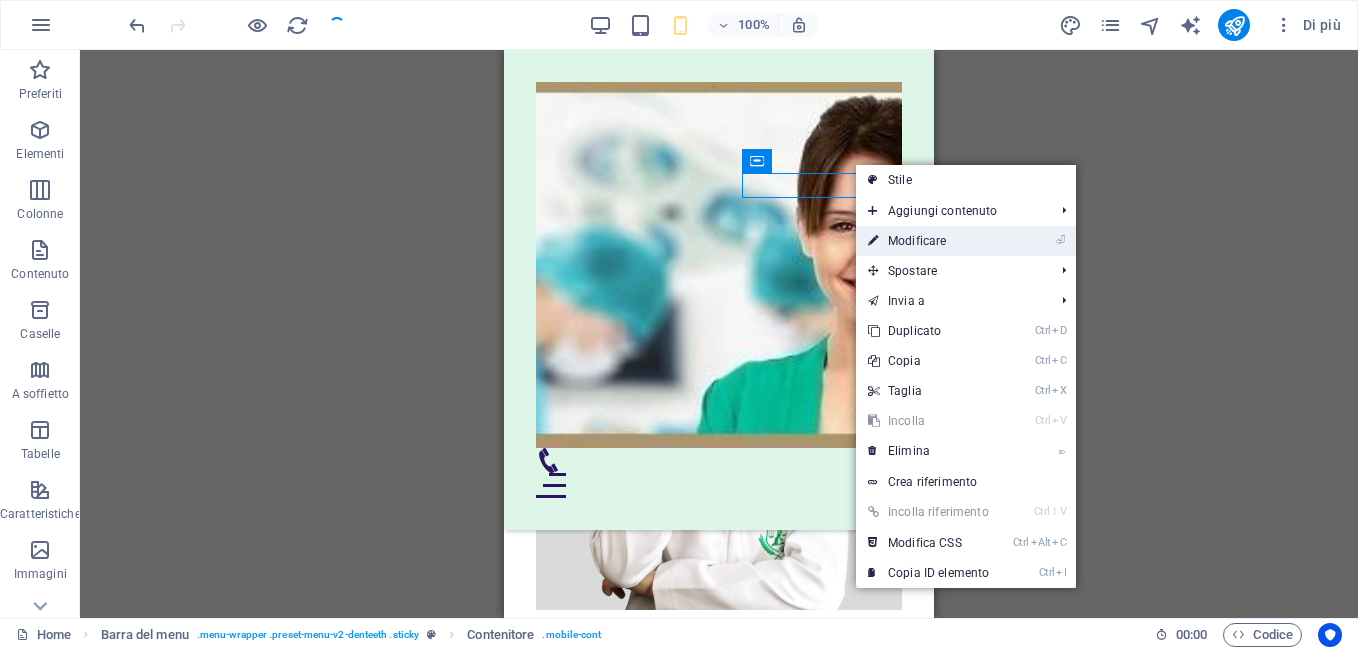 click on "⏎  Modificare" at bounding box center (928, 241) 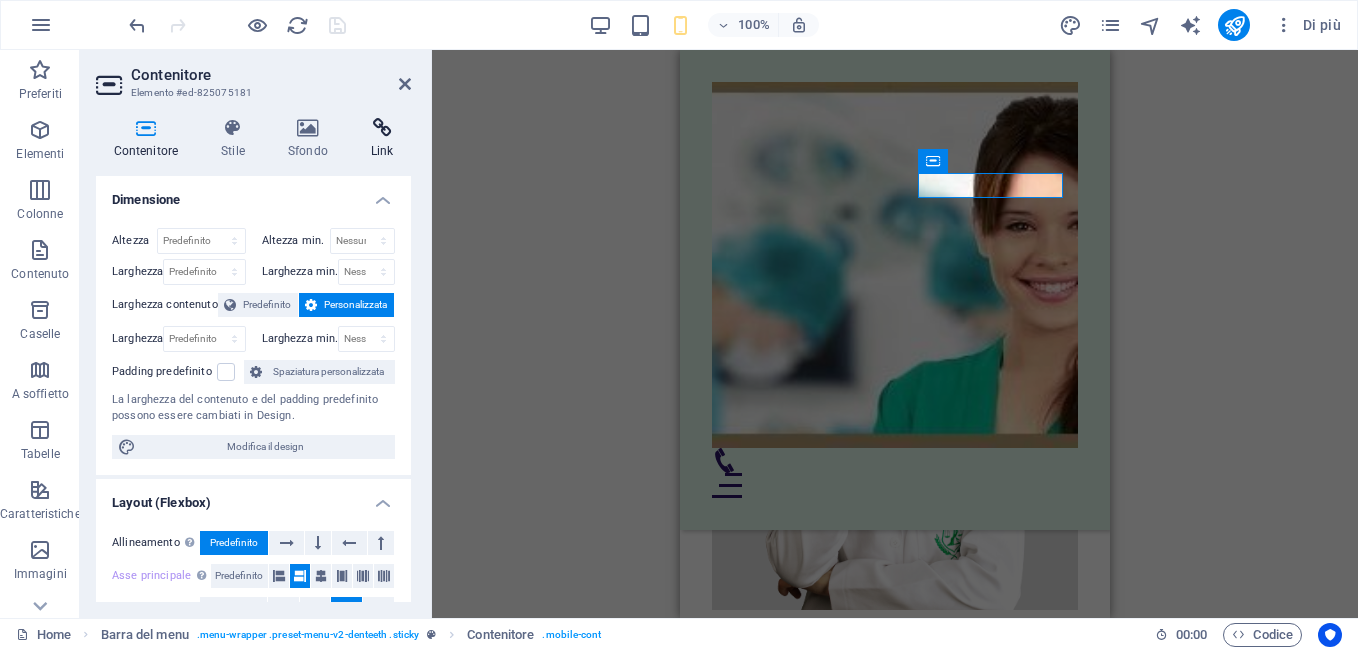 click on "Link" at bounding box center (382, 139) 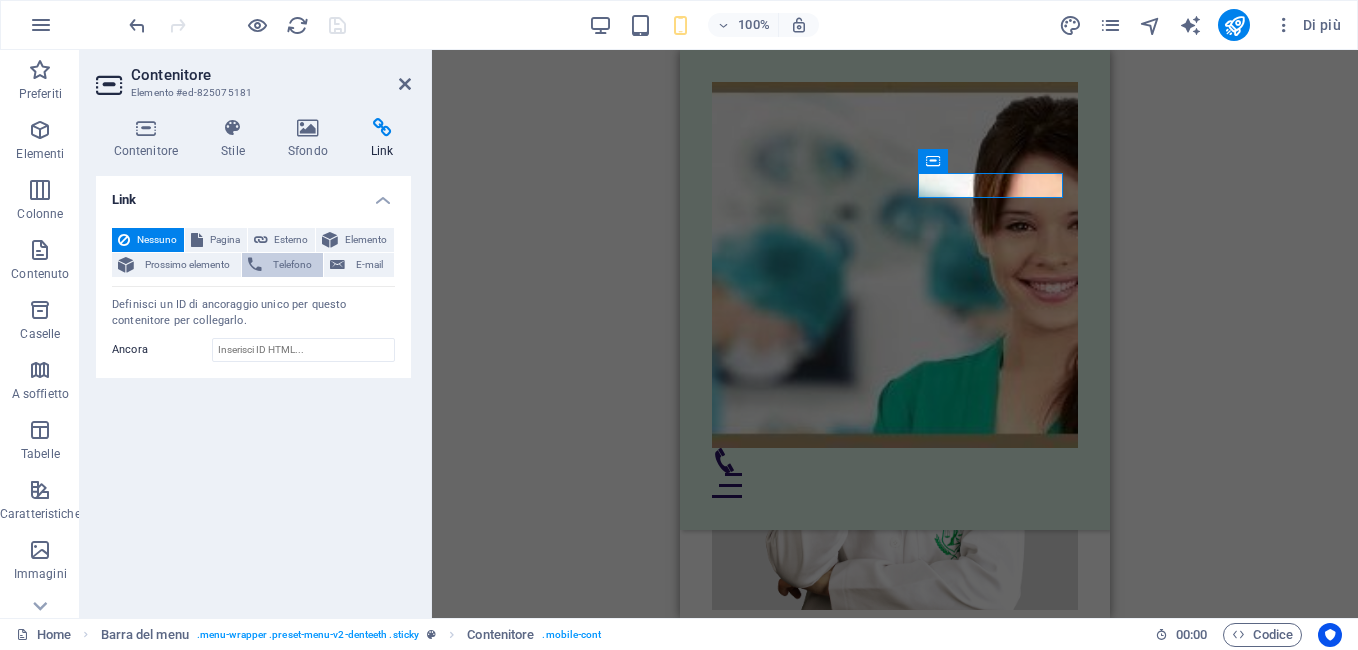 click on "Telefono" at bounding box center [292, 265] 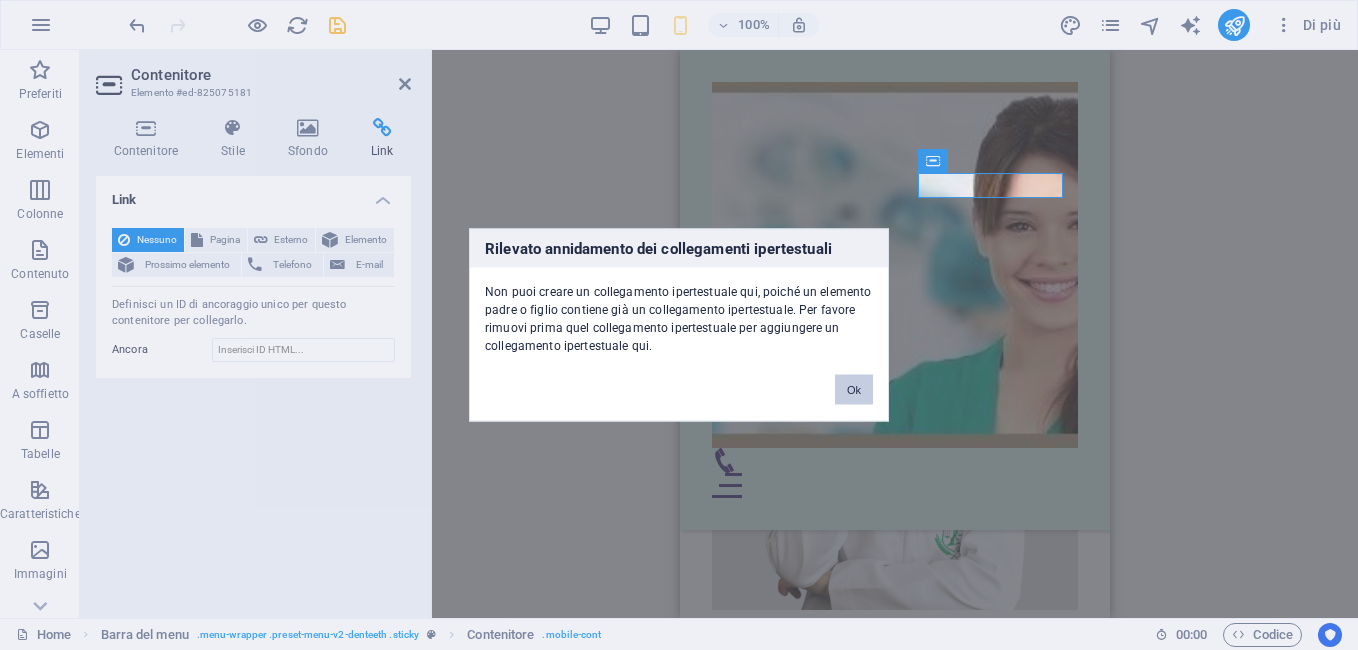click on "Ok" at bounding box center (854, 390) 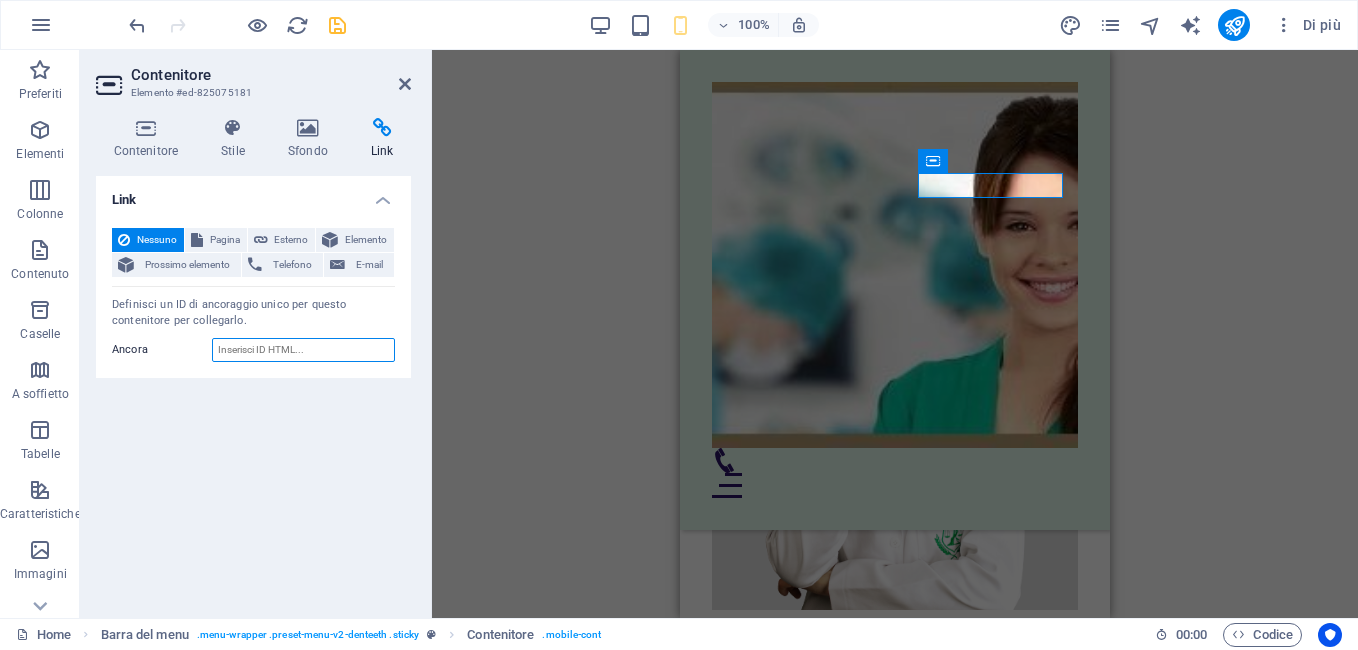 click on "Ancora" at bounding box center (303, 350) 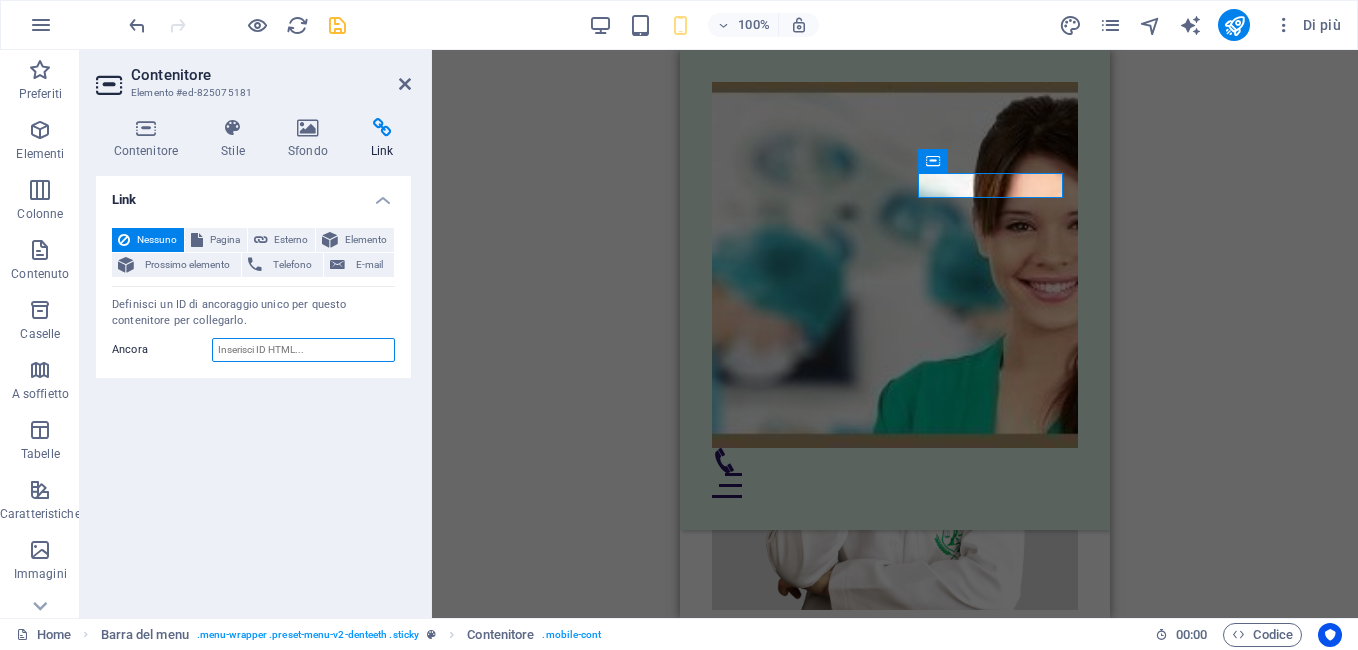 click on "Ancora" at bounding box center (303, 350) 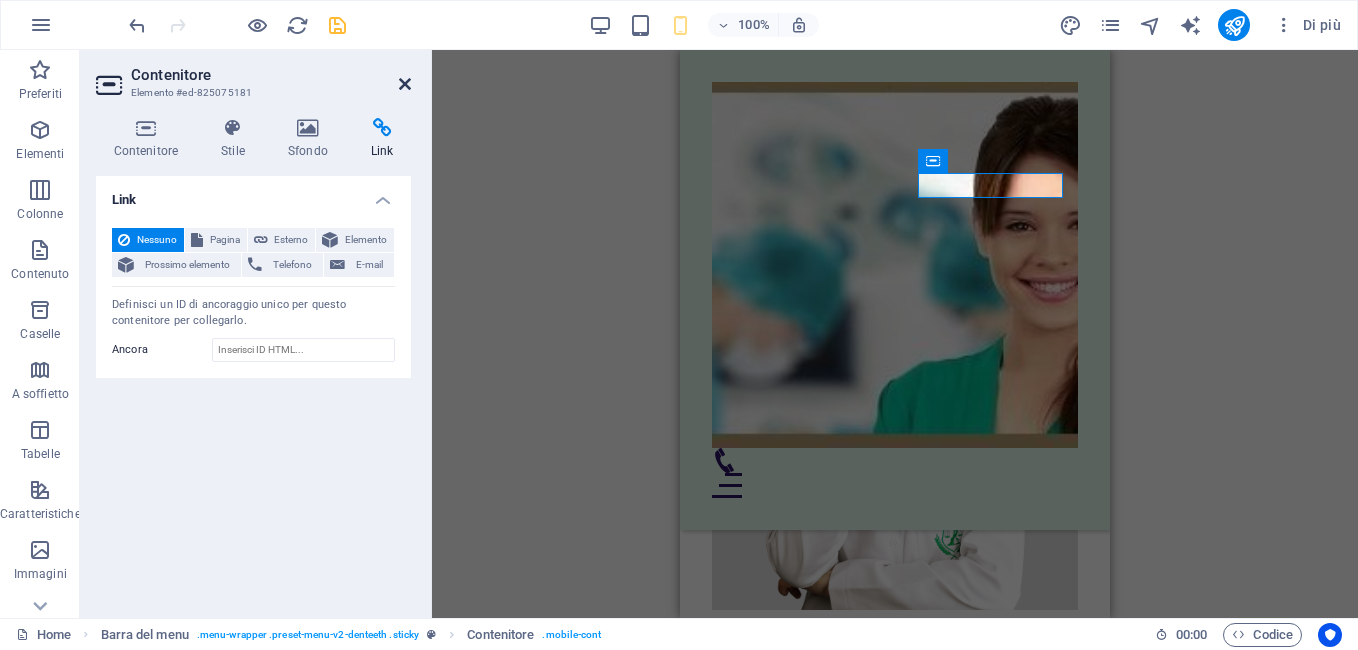 click at bounding box center [405, 84] 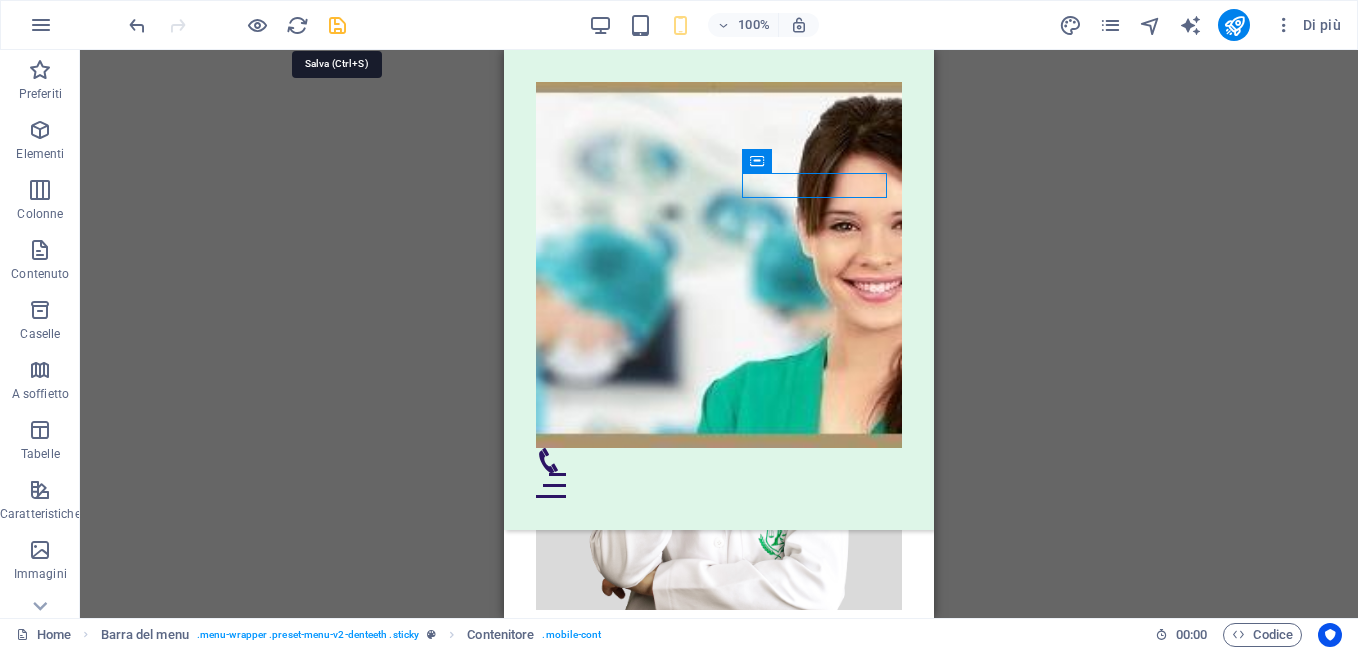 click at bounding box center [337, 25] 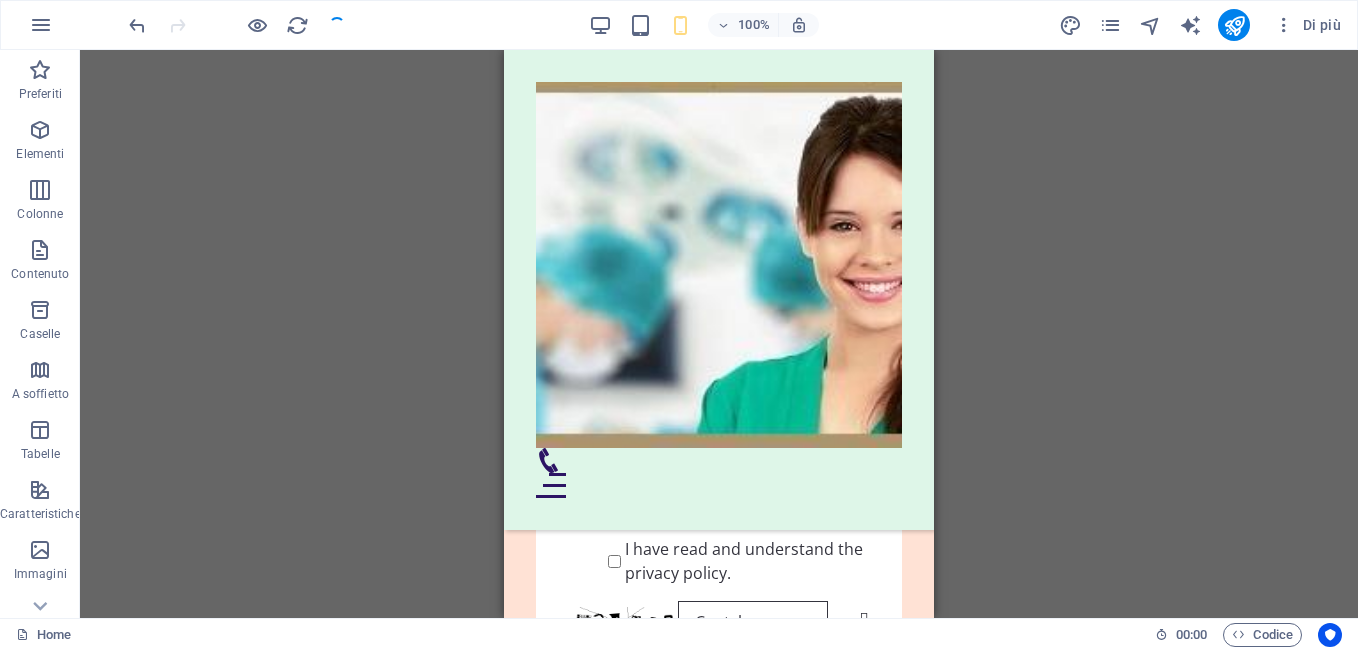 scroll, scrollTop: 11018, scrollLeft: 0, axis: vertical 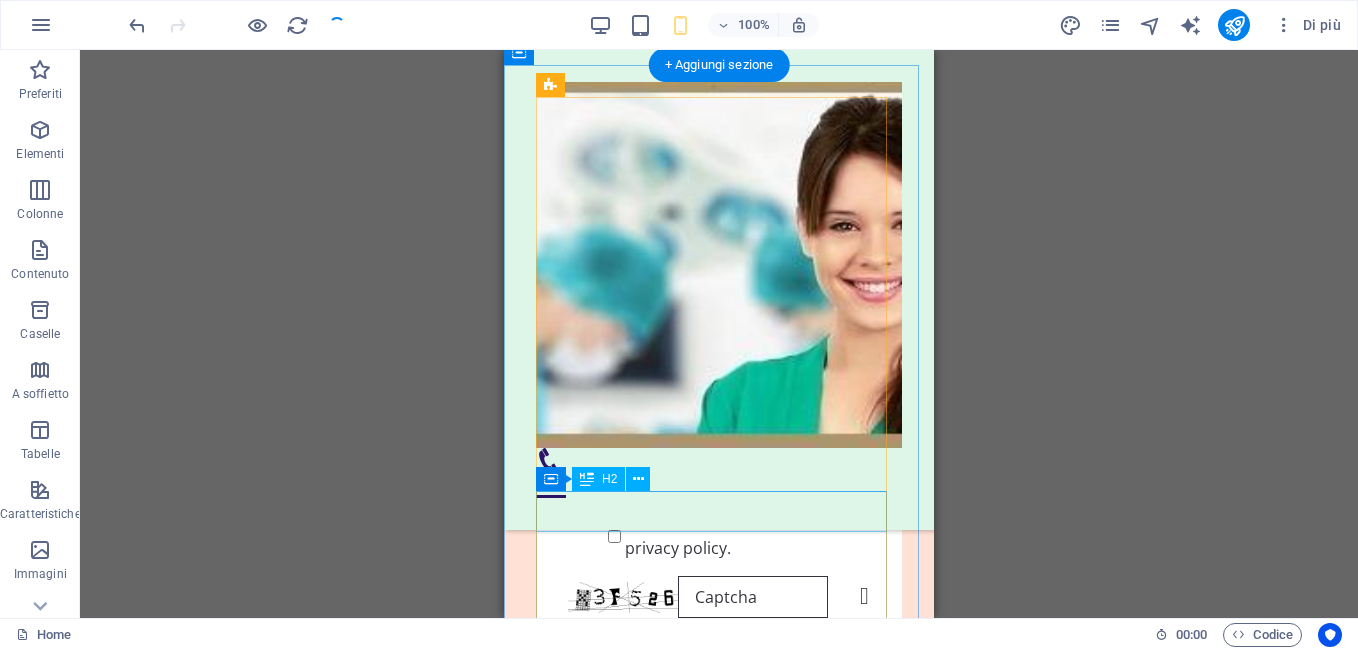 click on "Let's get in touch" at bounding box center (719, 1724) 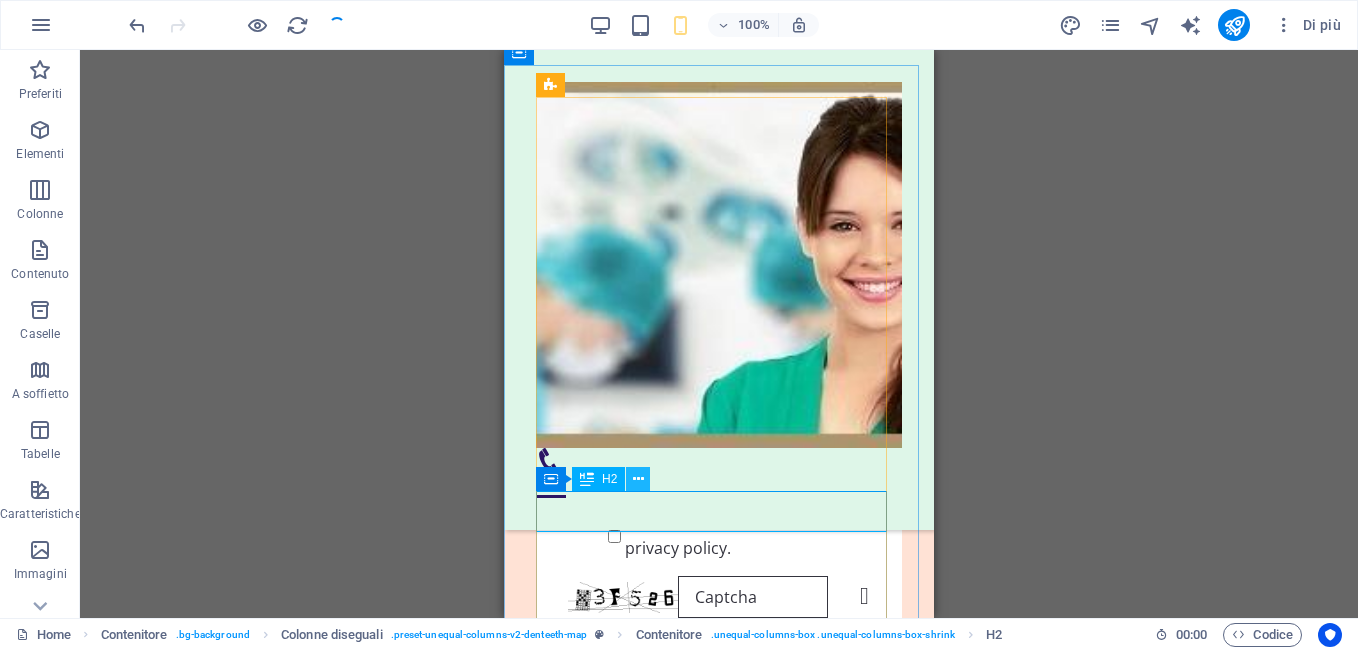 click at bounding box center [638, 479] 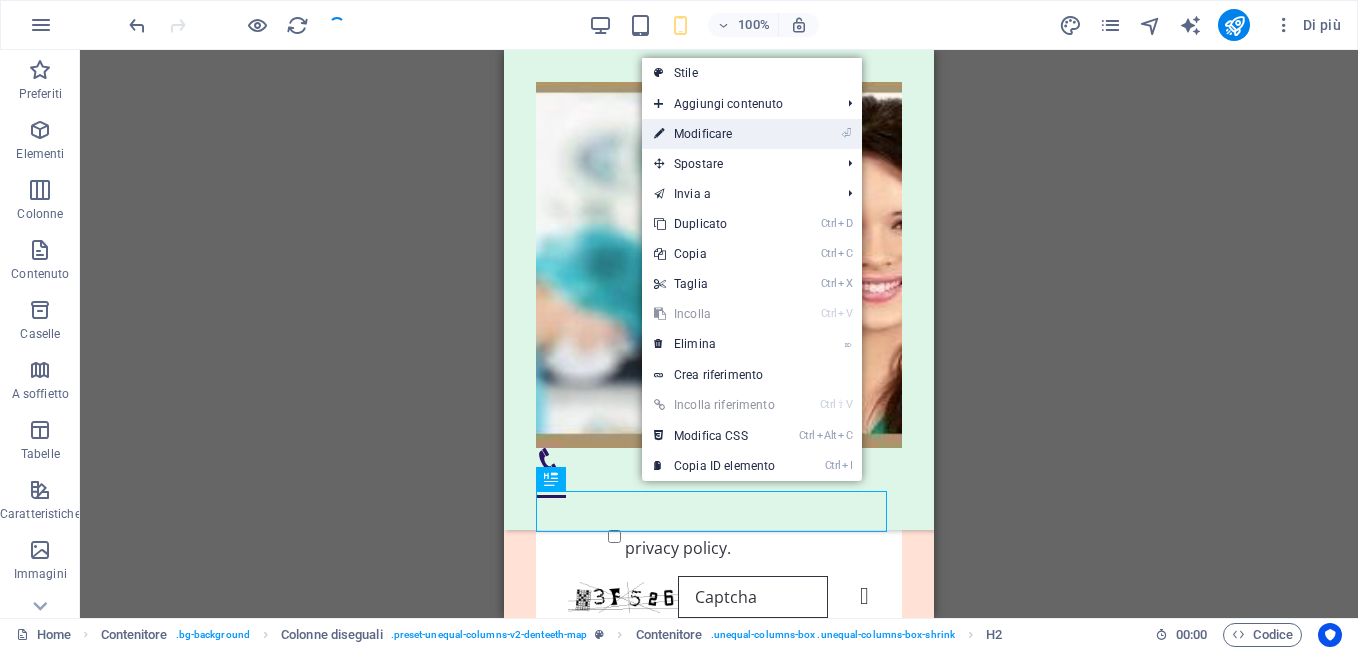 click on "⏎  Modificare" at bounding box center [714, 134] 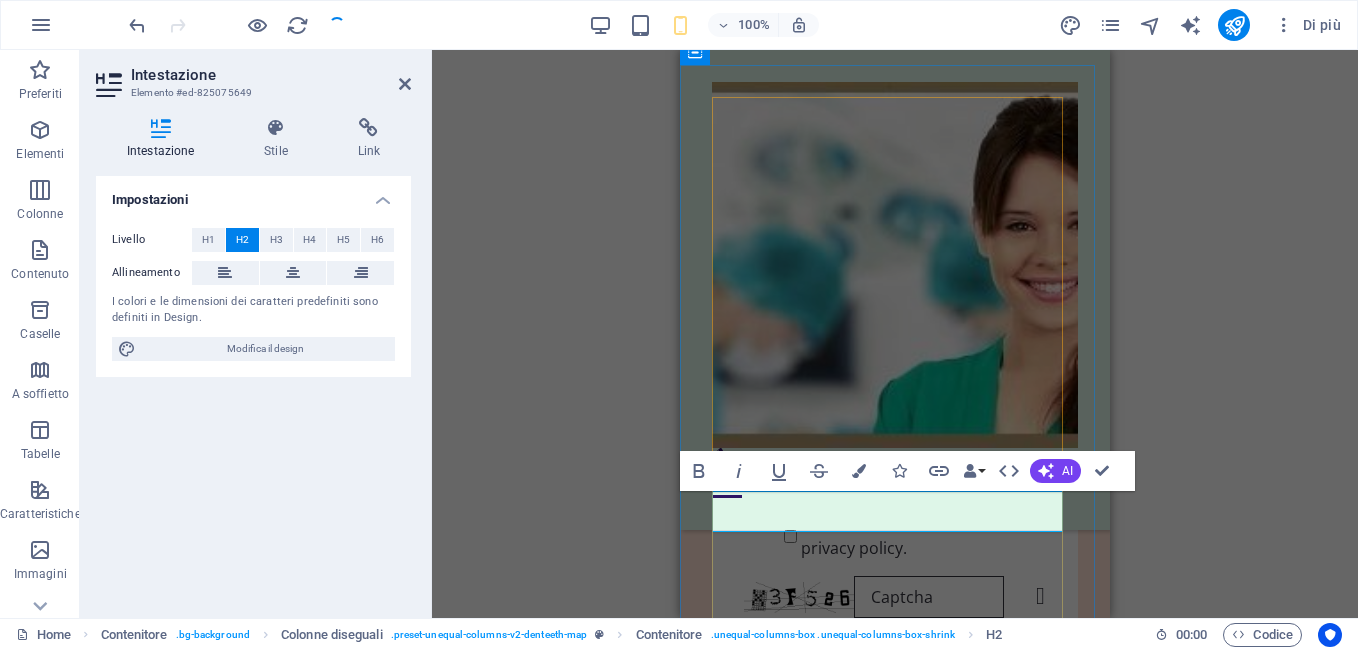 click on "Let's get in touch" at bounding box center (895, 1724) 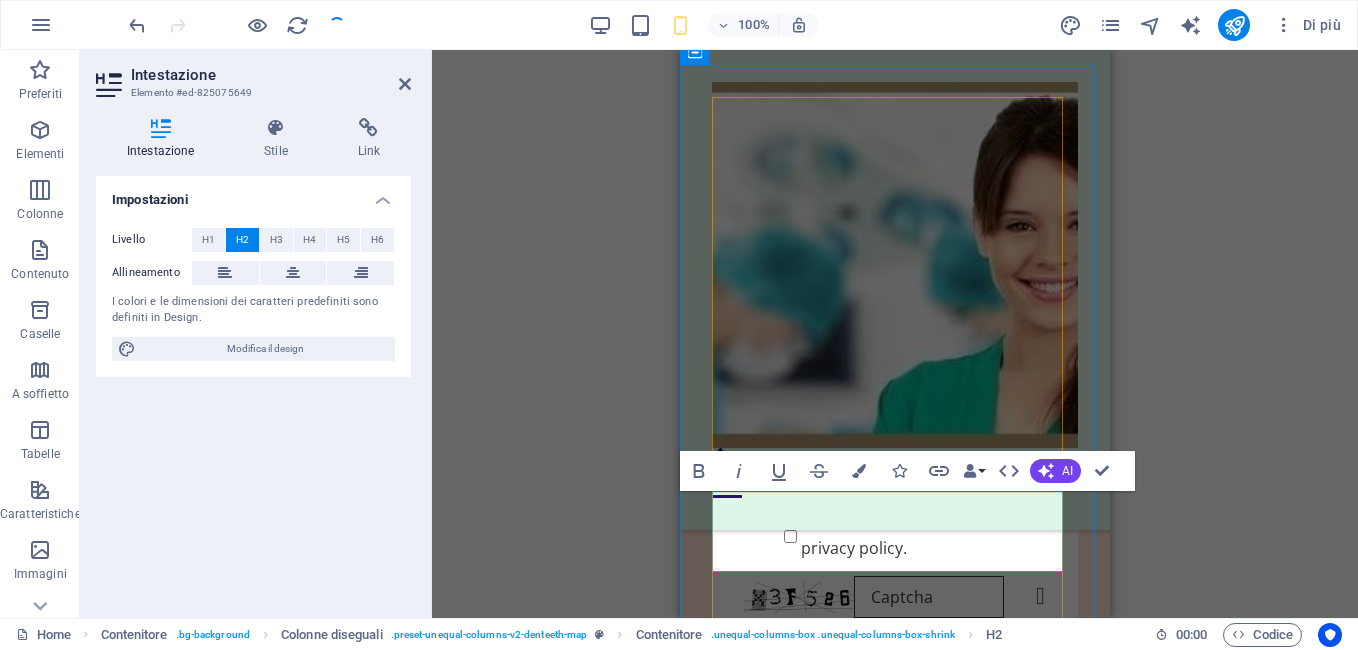 click on "Let's get in touContattacich" at bounding box center [895, 1744] 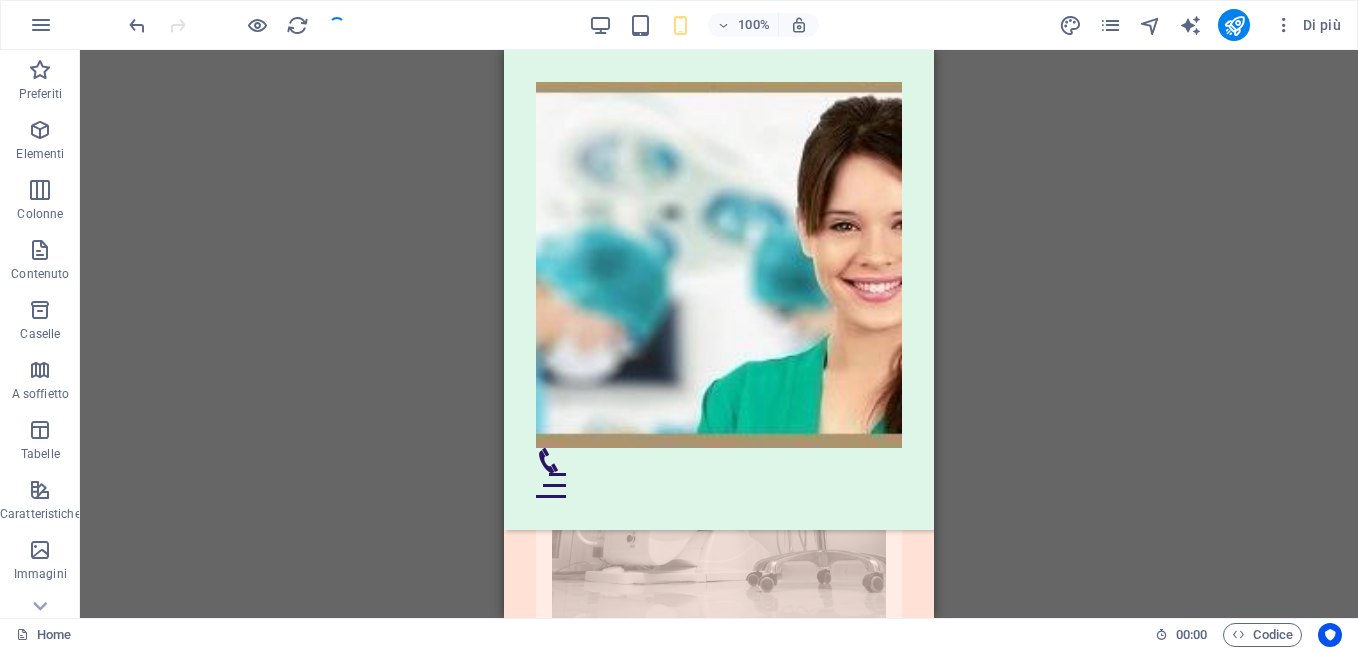 scroll, scrollTop: 11560, scrollLeft: 0, axis: vertical 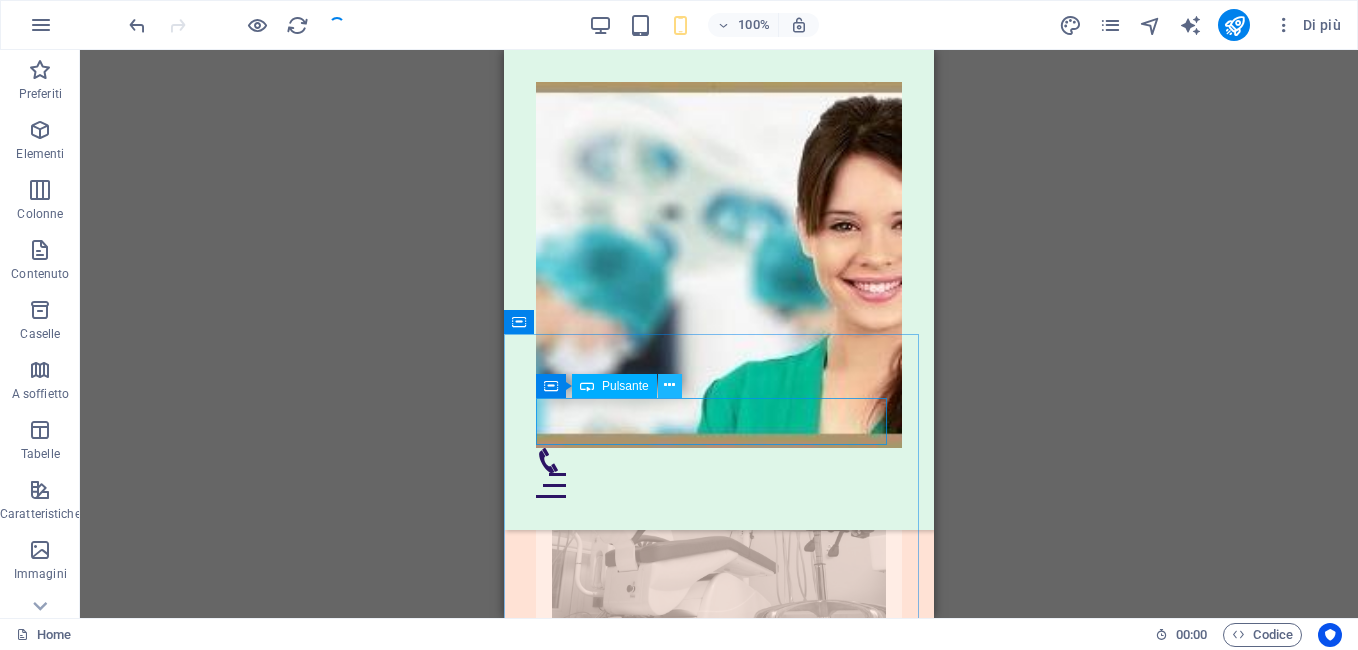 click at bounding box center [669, 385] 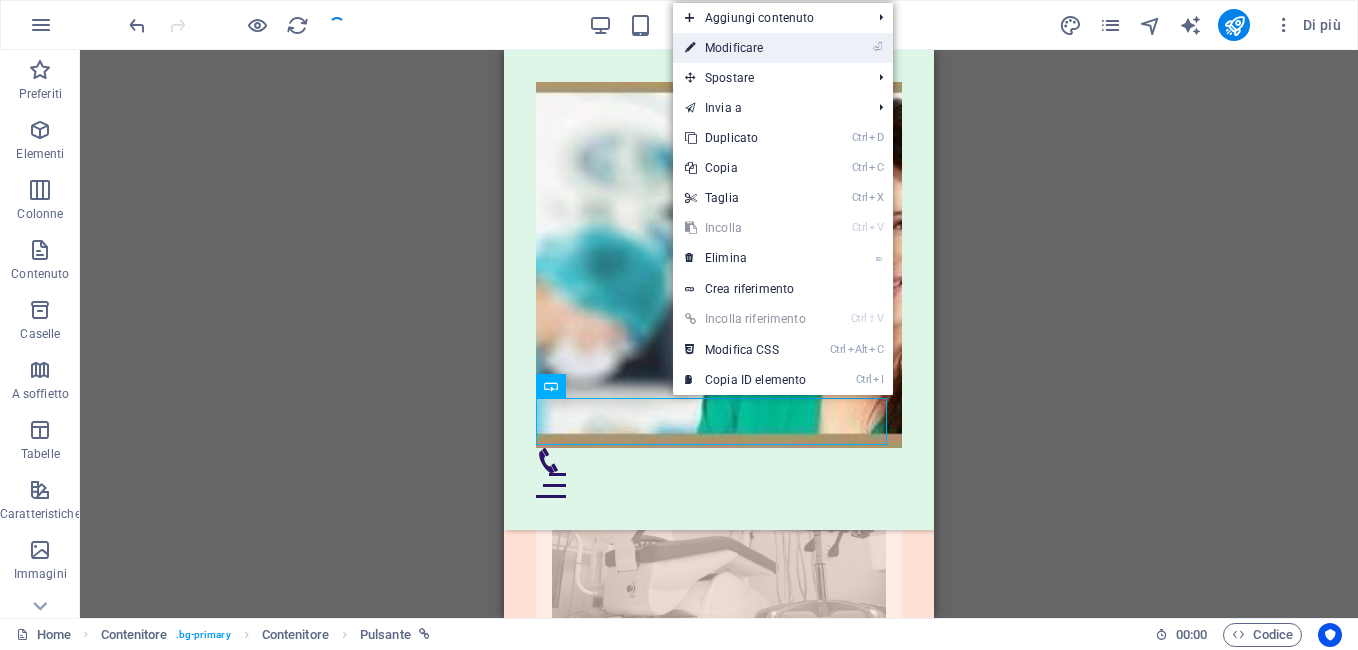 click on "⏎  Modificare" at bounding box center [745, 48] 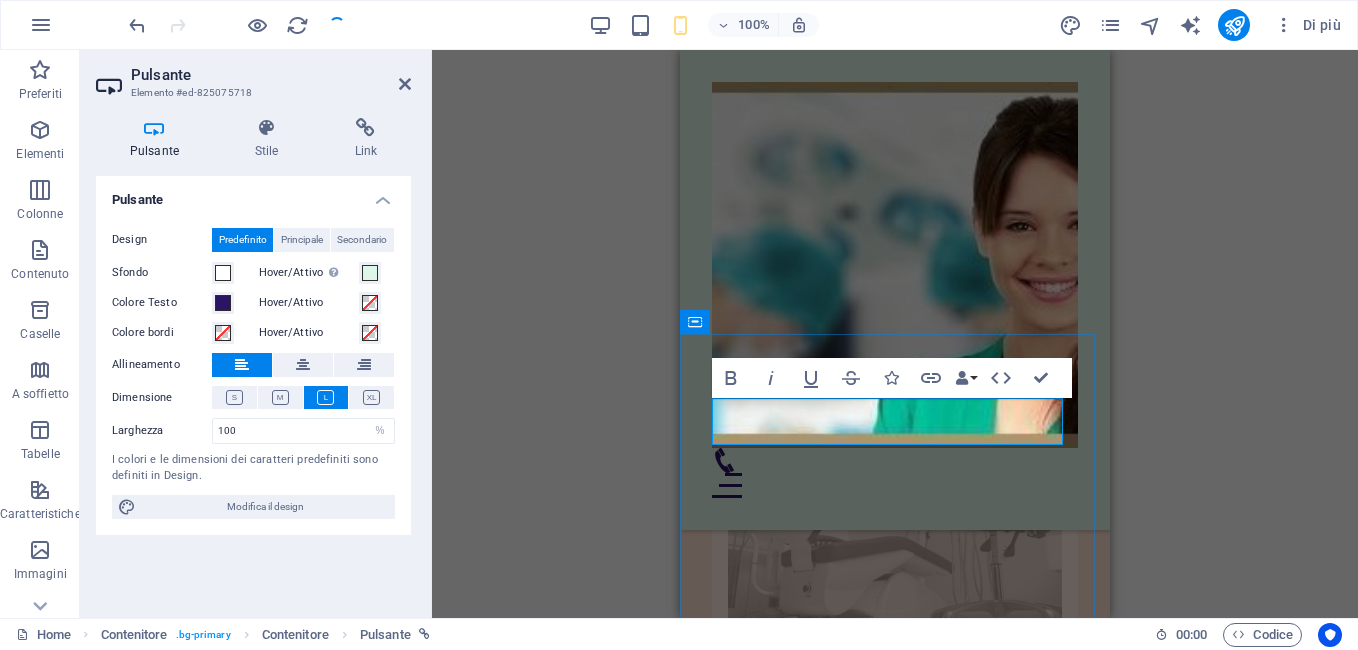 click on "BOOK AN APPOINTMENT" at bounding box center (895, 2115) 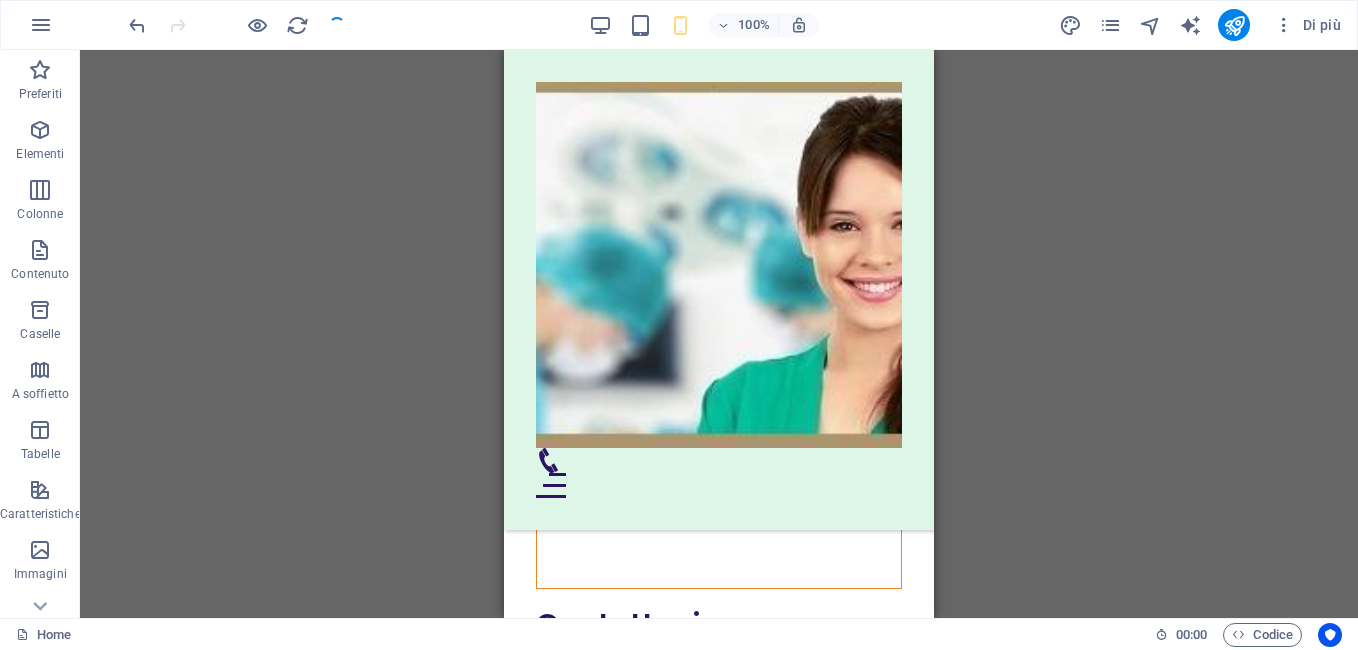 scroll, scrollTop: 11965, scrollLeft: 0, axis: vertical 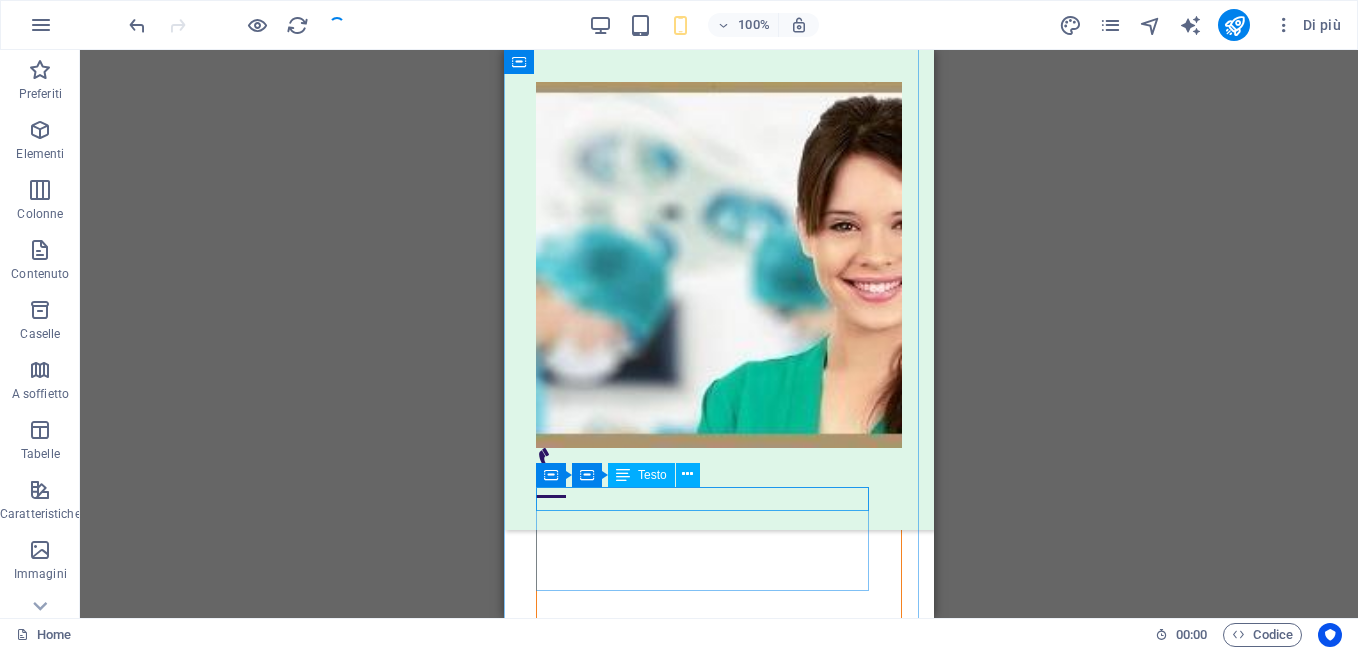 click on "Team" at bounding box center [710, 1595] 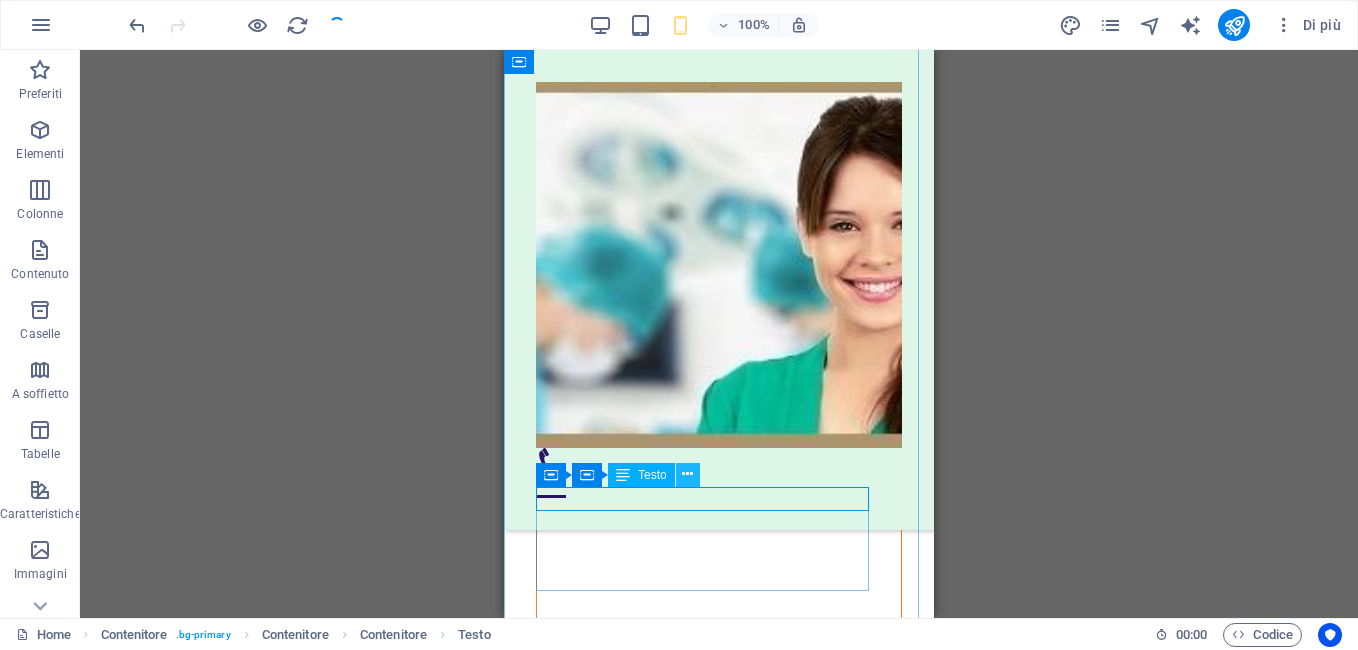 click at bounding box center [687, 474] 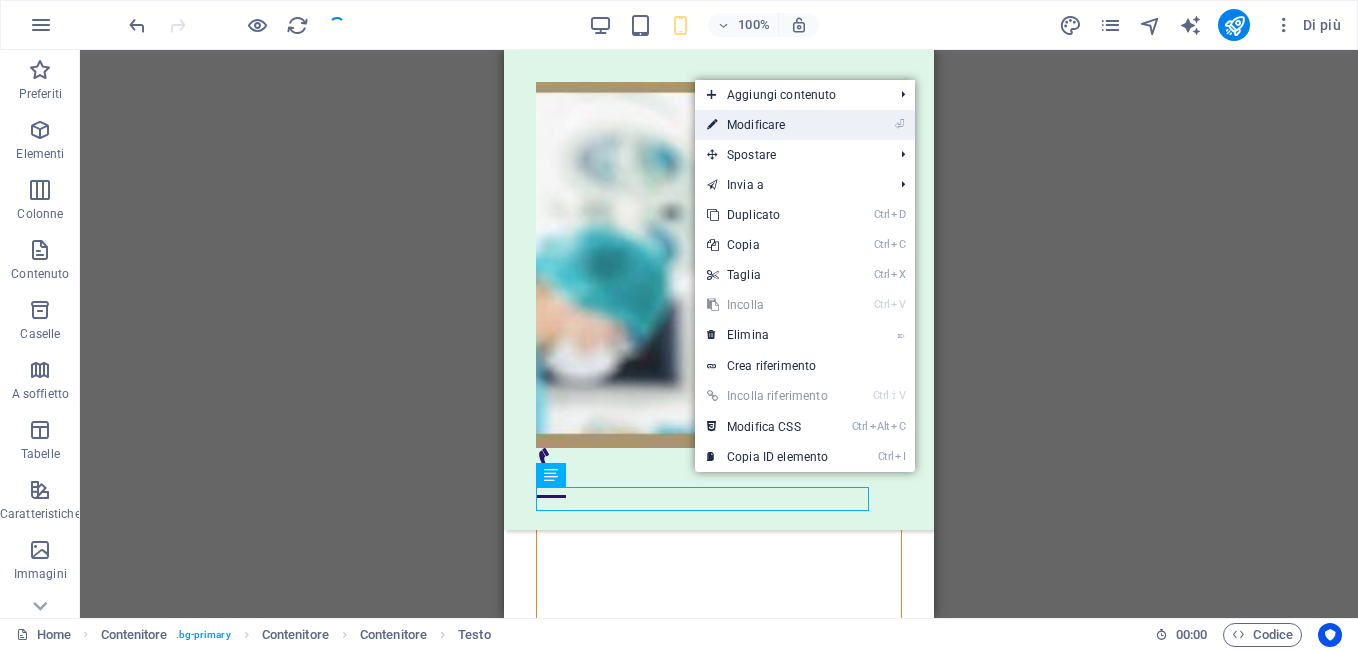 click on "⏎  Modificare" at bounding box center (767, 125) 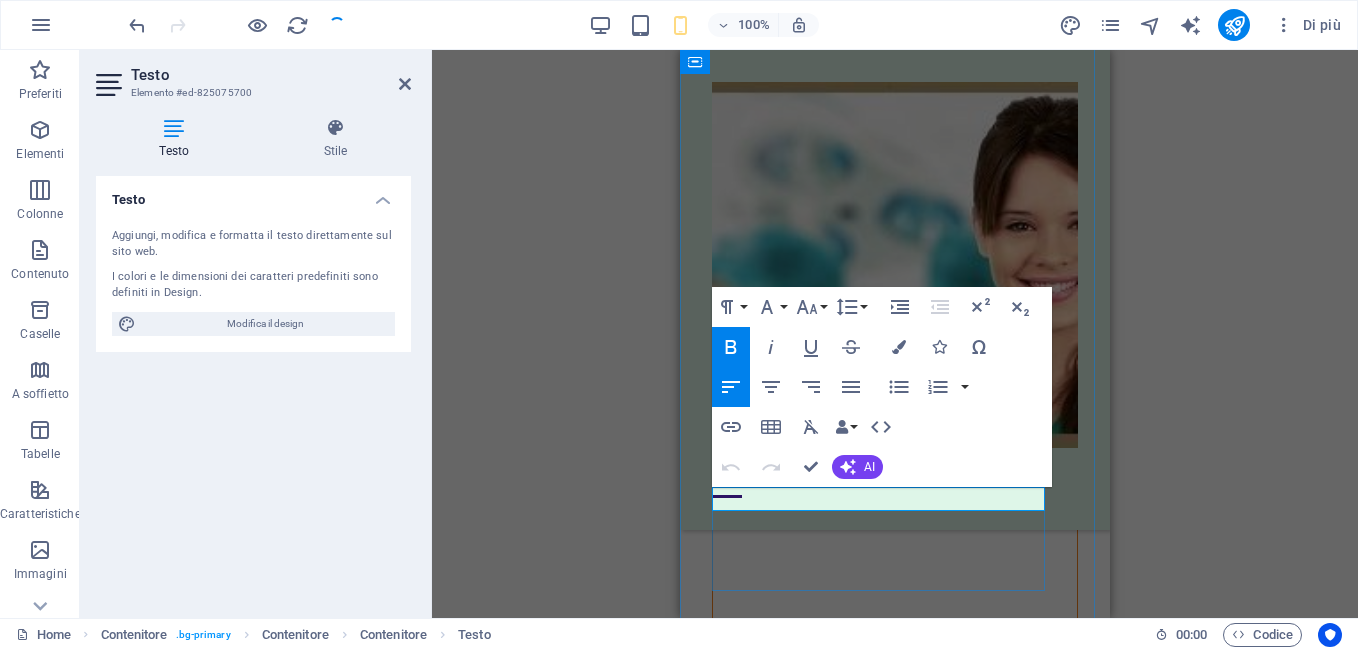 click on "Team" at bounding box center (734, 1595) 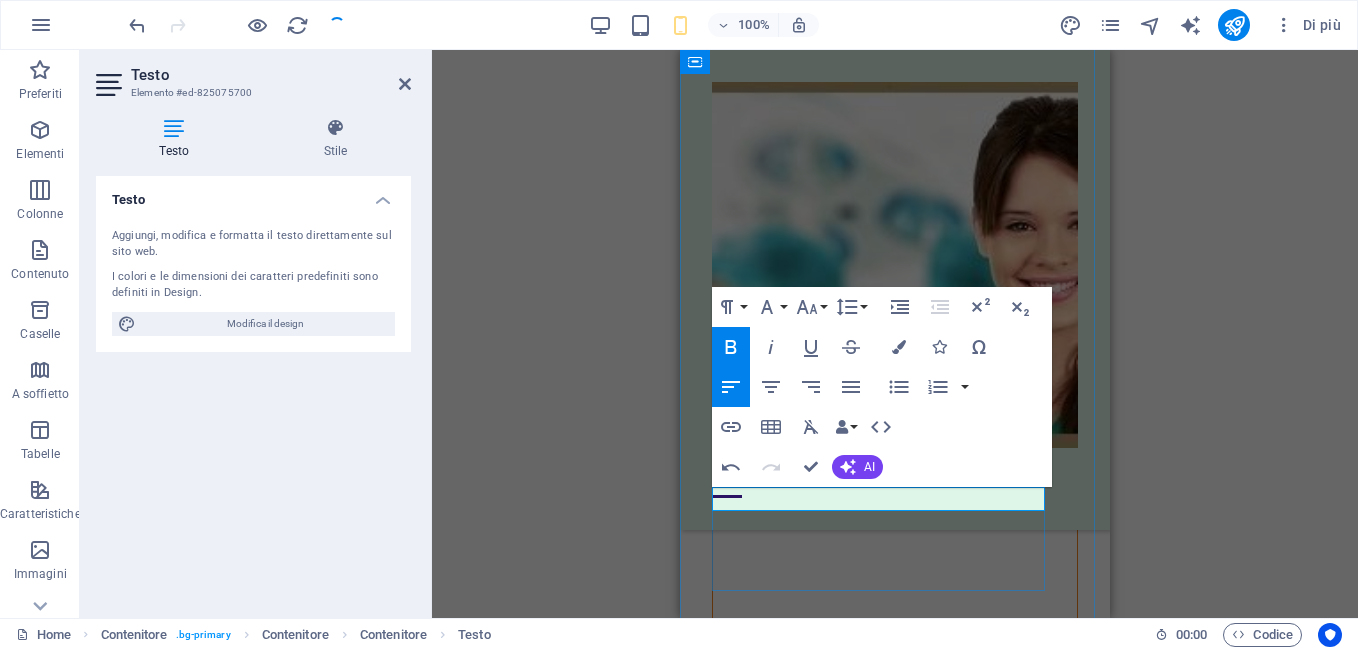 type 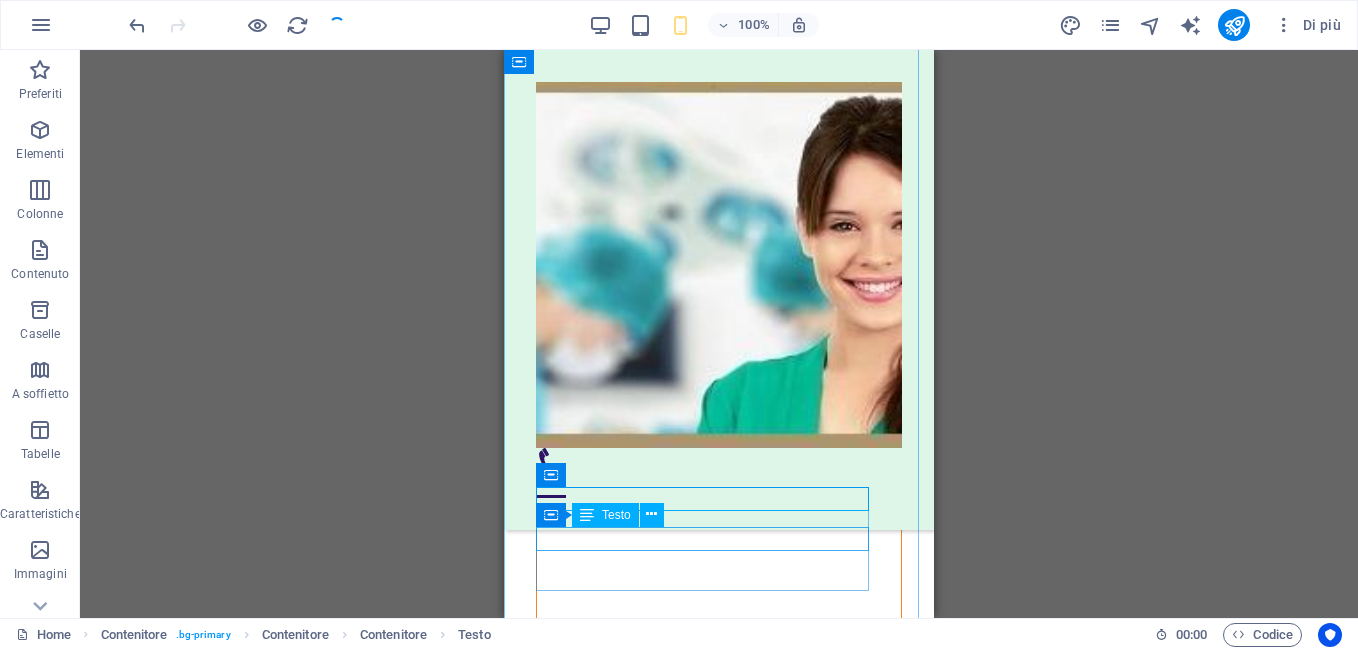 click on "Services" at bounding box center (710, 1635) 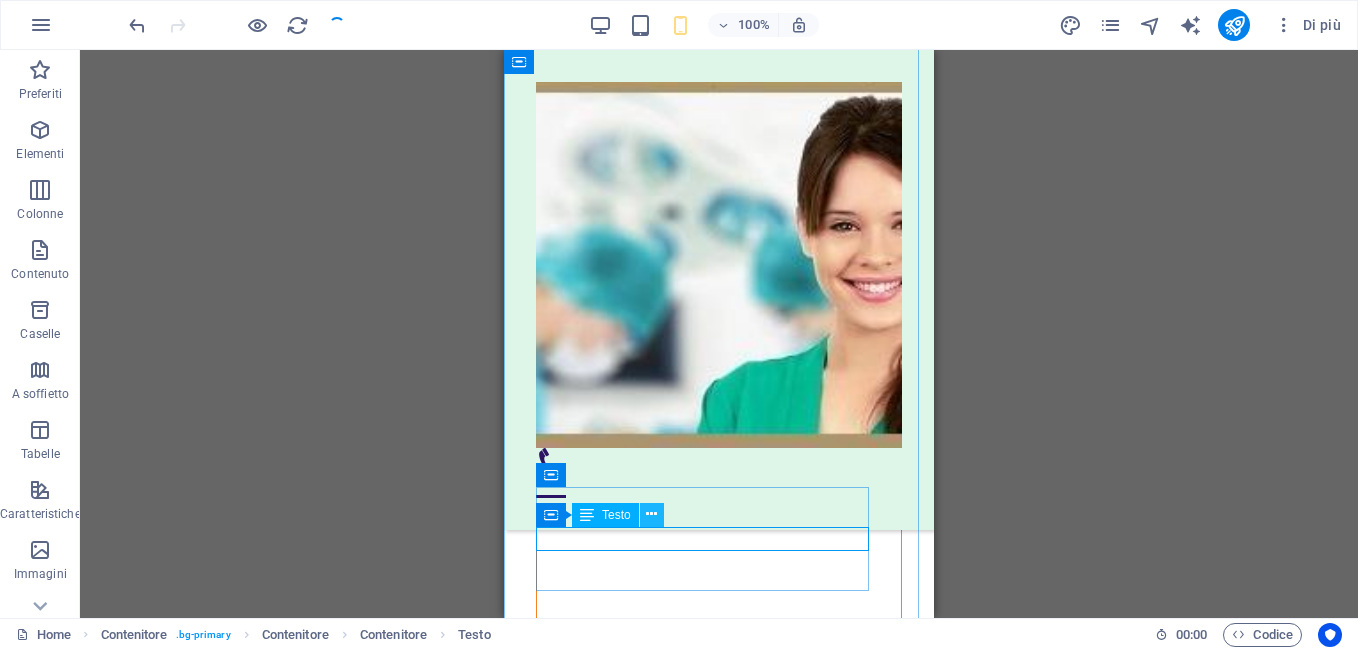 click at bounding box center [652, 515] 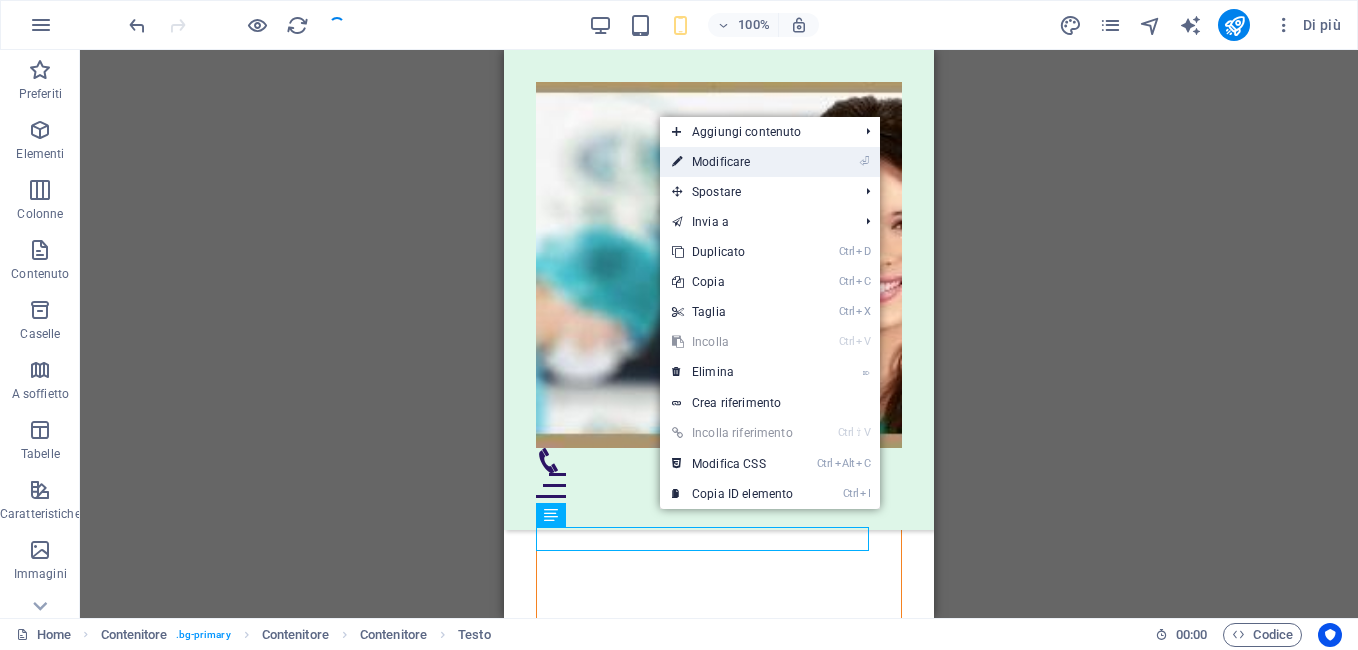 click on "⏎  Modificare" at bounding box center (732, 162) 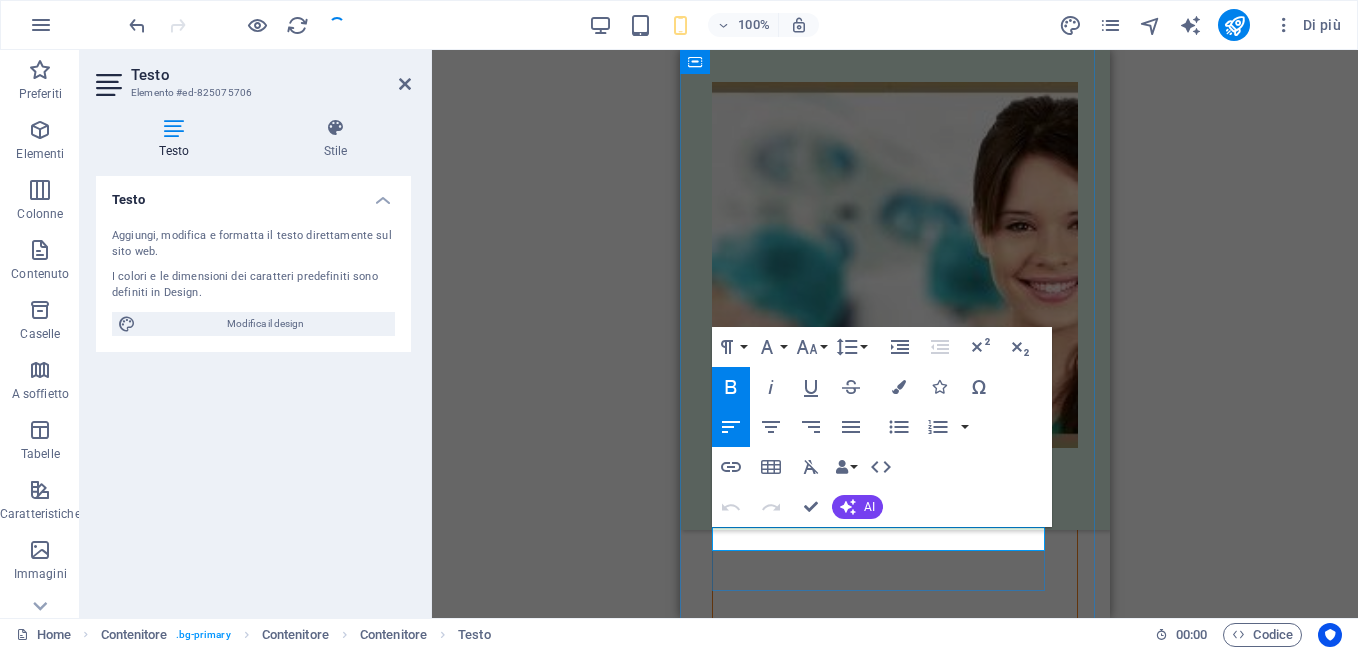 click on "Services" at bounding box center [744, 1635] 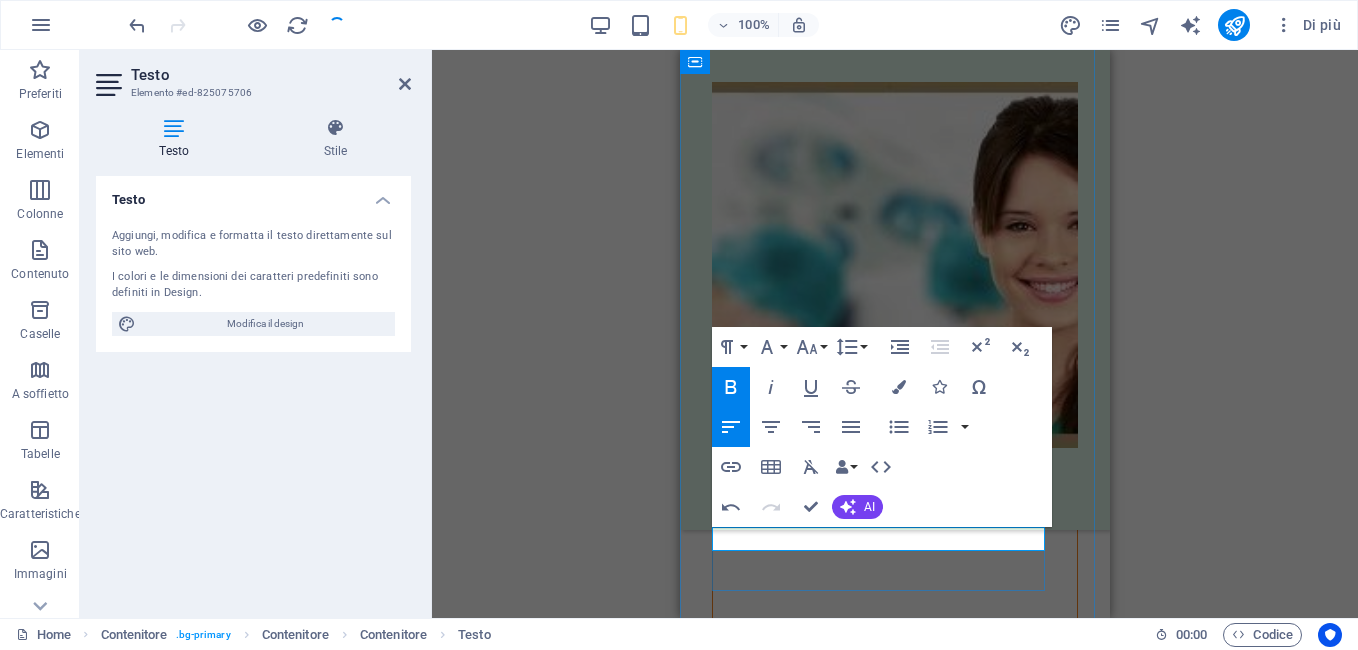 type 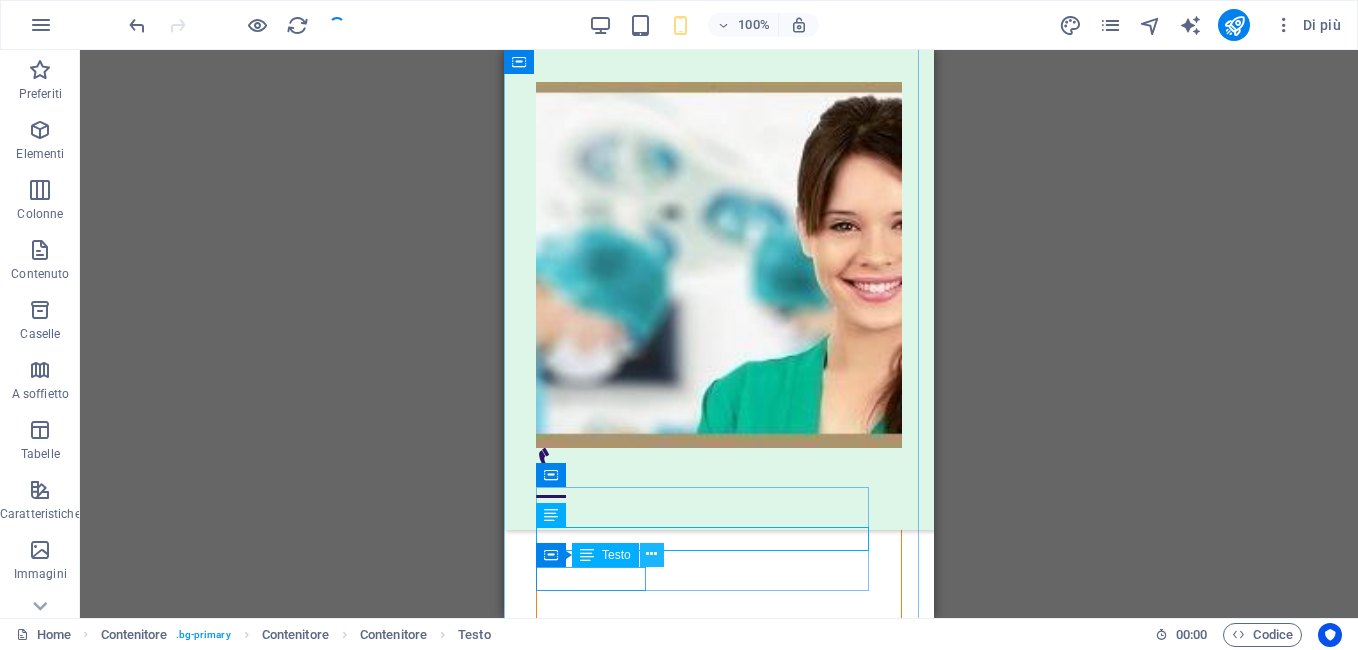 click at bounding box center (651, 554) 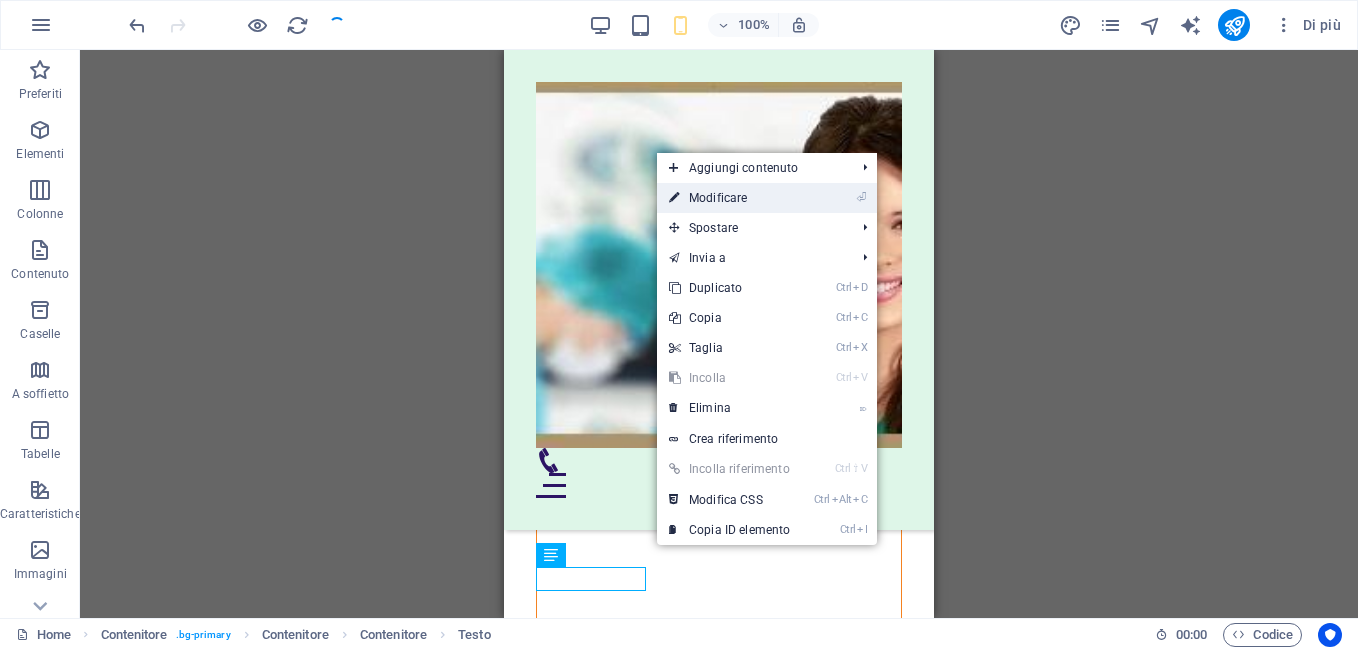 click on "⏎  Modificare" at bounding box center [729, 198] 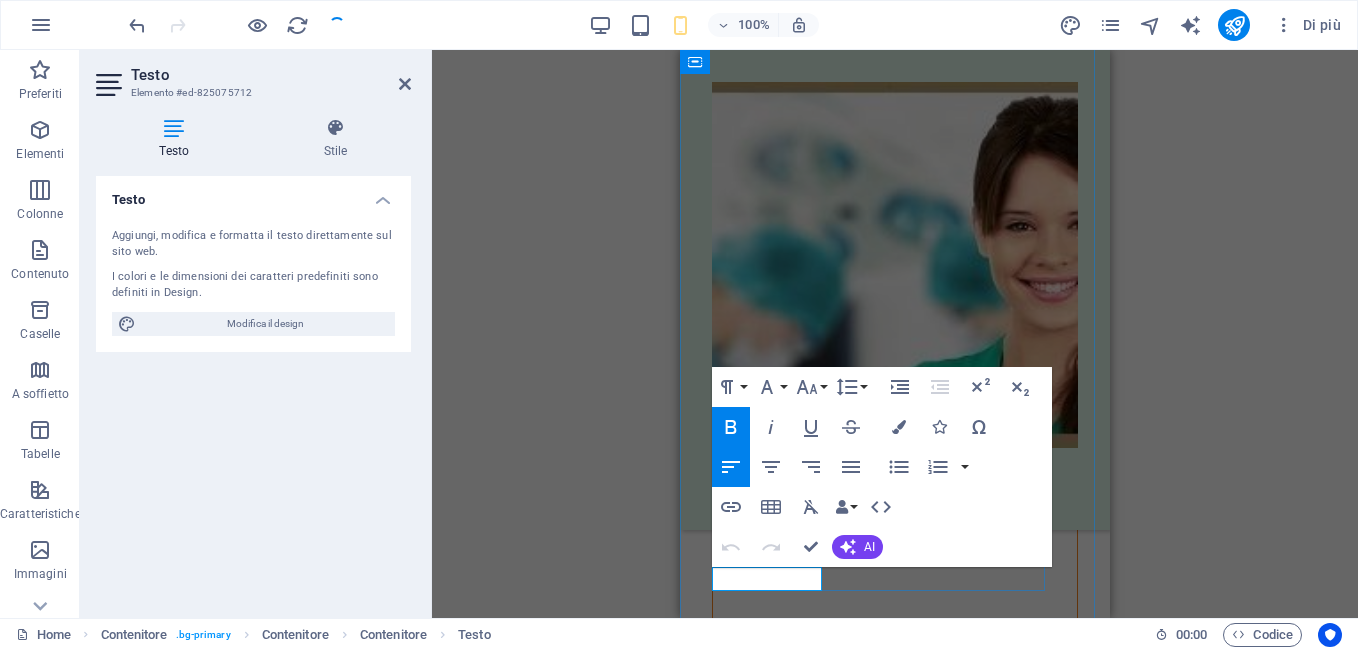 click on "Contact" at bounding box center (743, 1675) 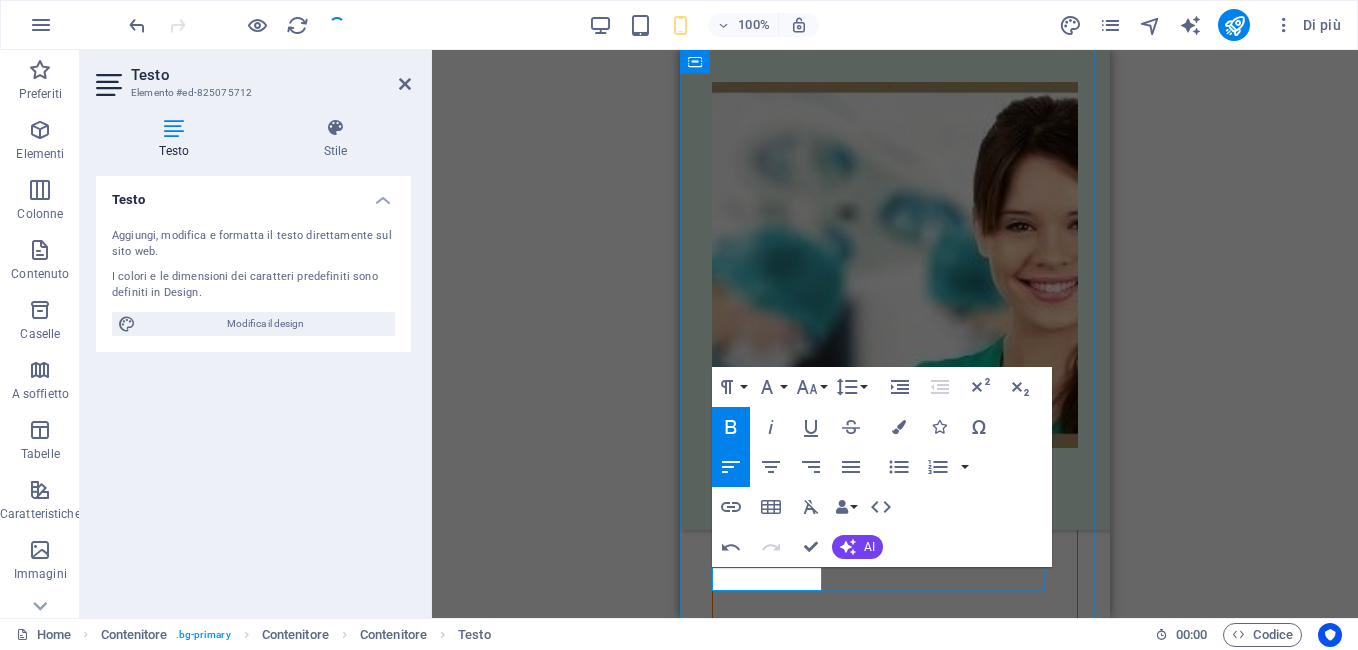 type 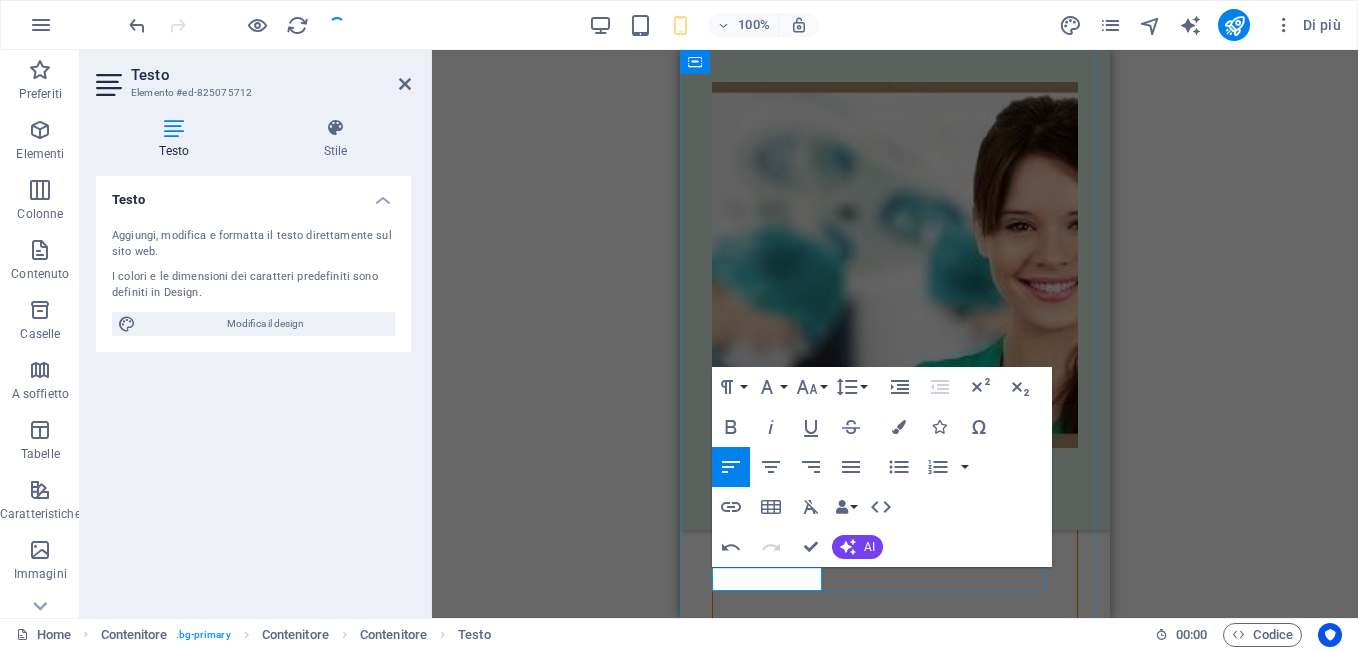 click on "Conta" at bounding box center [736, 1675] 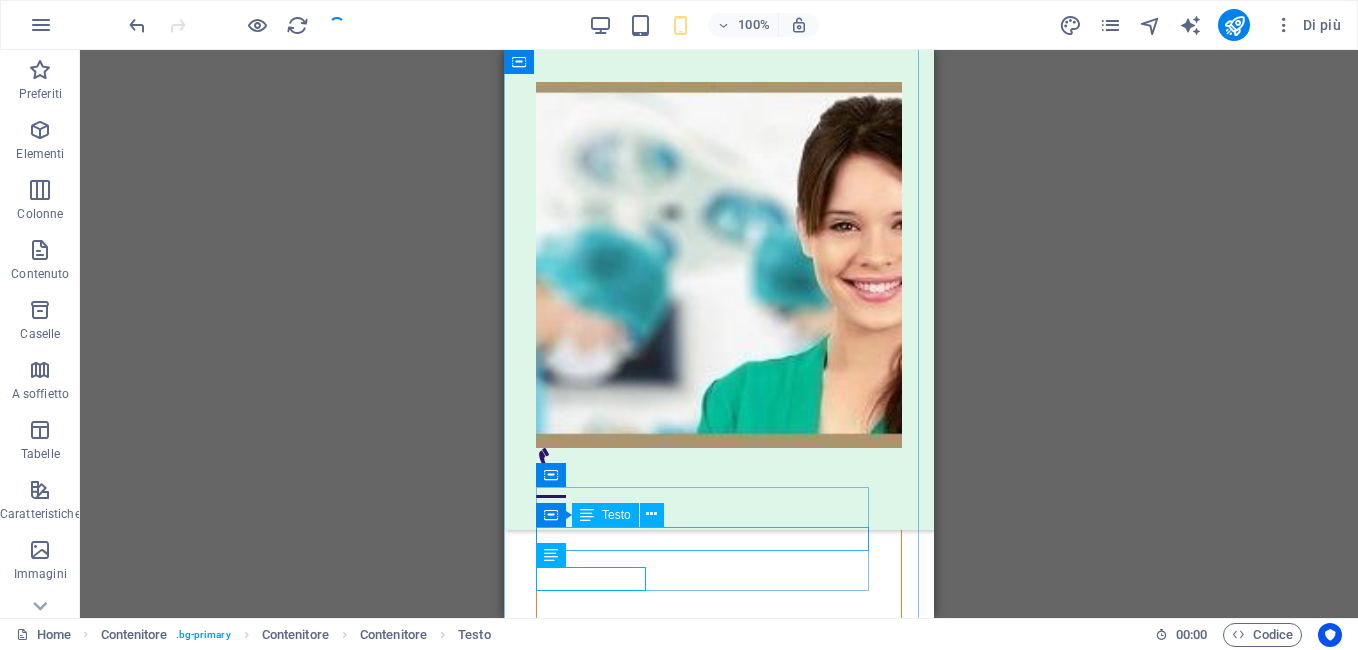 click on "Prestazioni" at bounding box center (710, 1635) 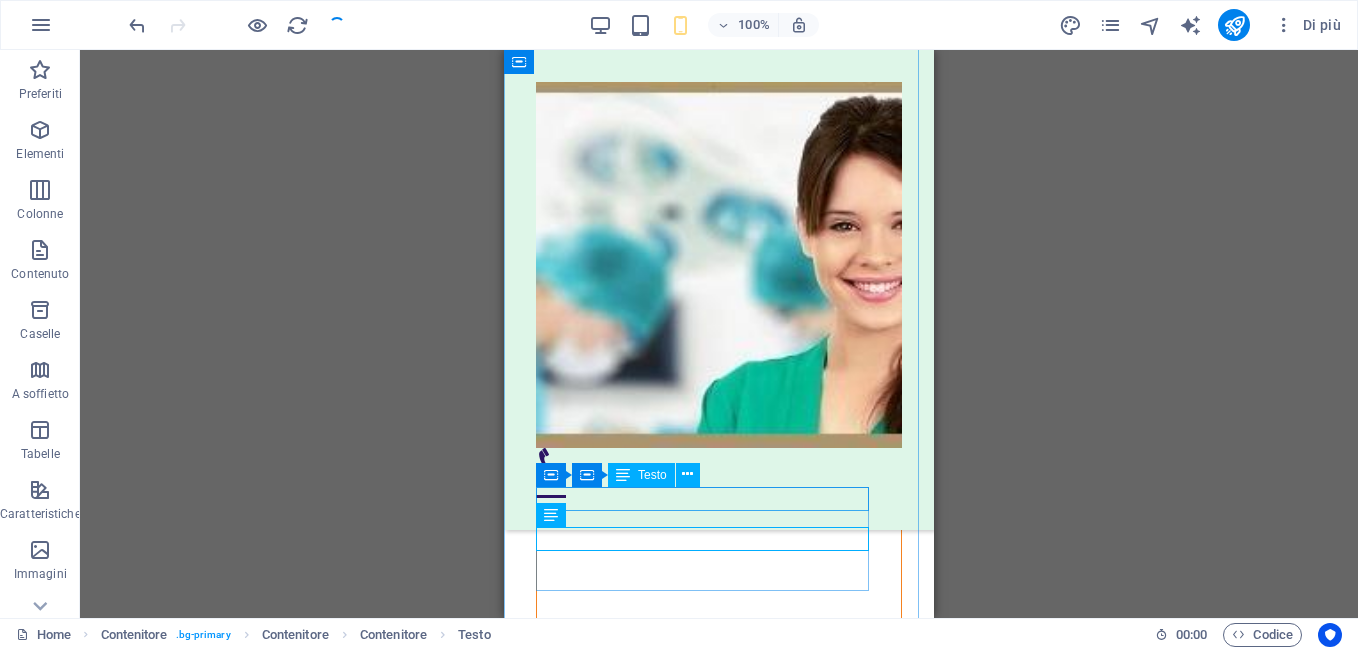 click on "Chi Siamo" at bounding box center (710, 1595) 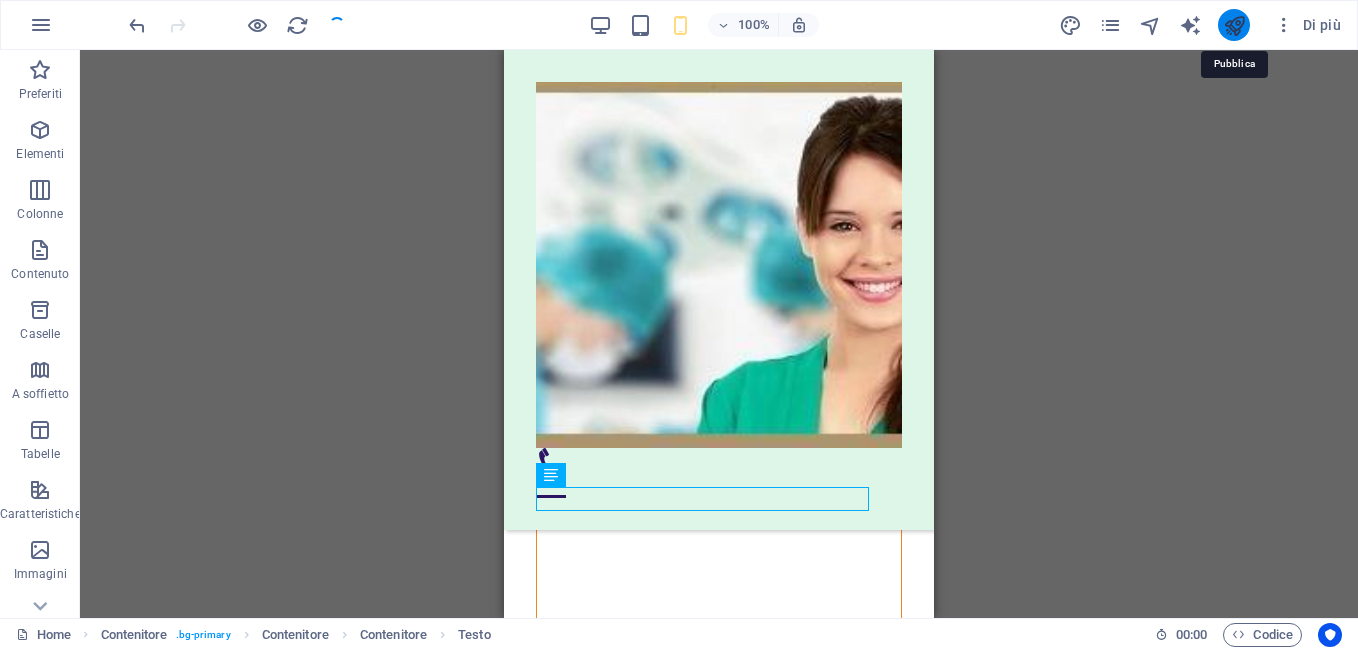 click at bounding box center [1234, 25] 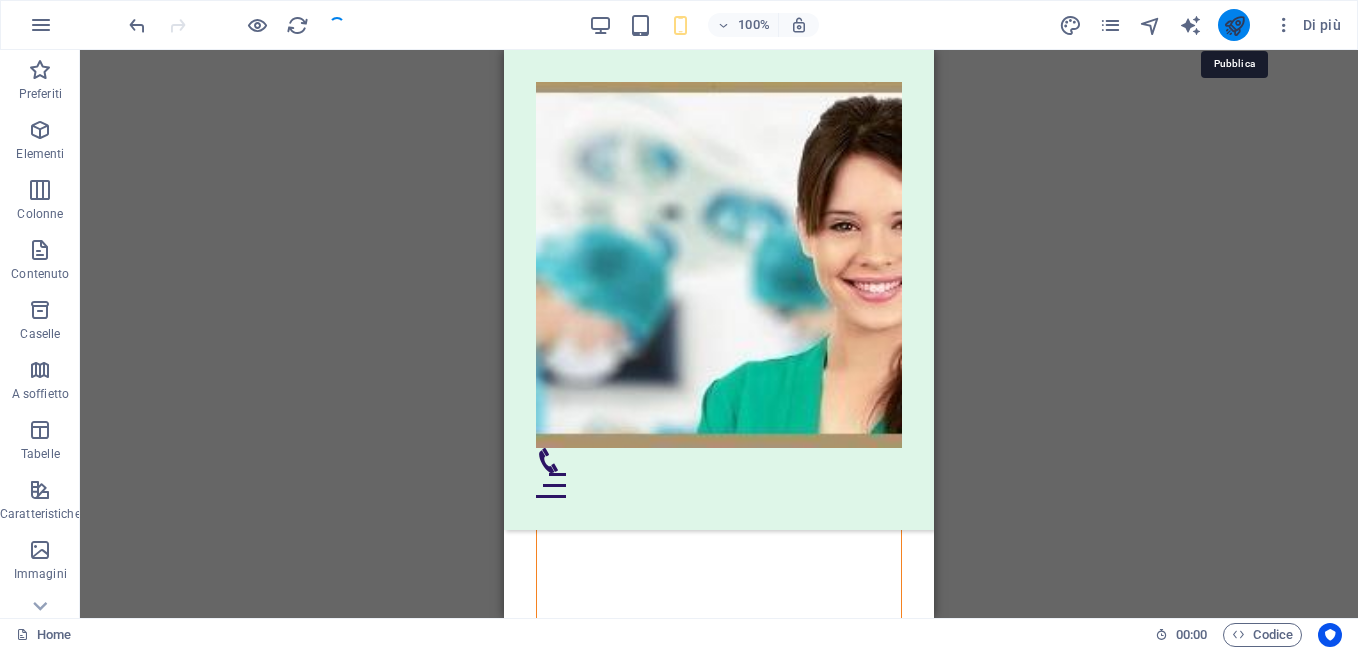 click at bounding box center (1234, 25) 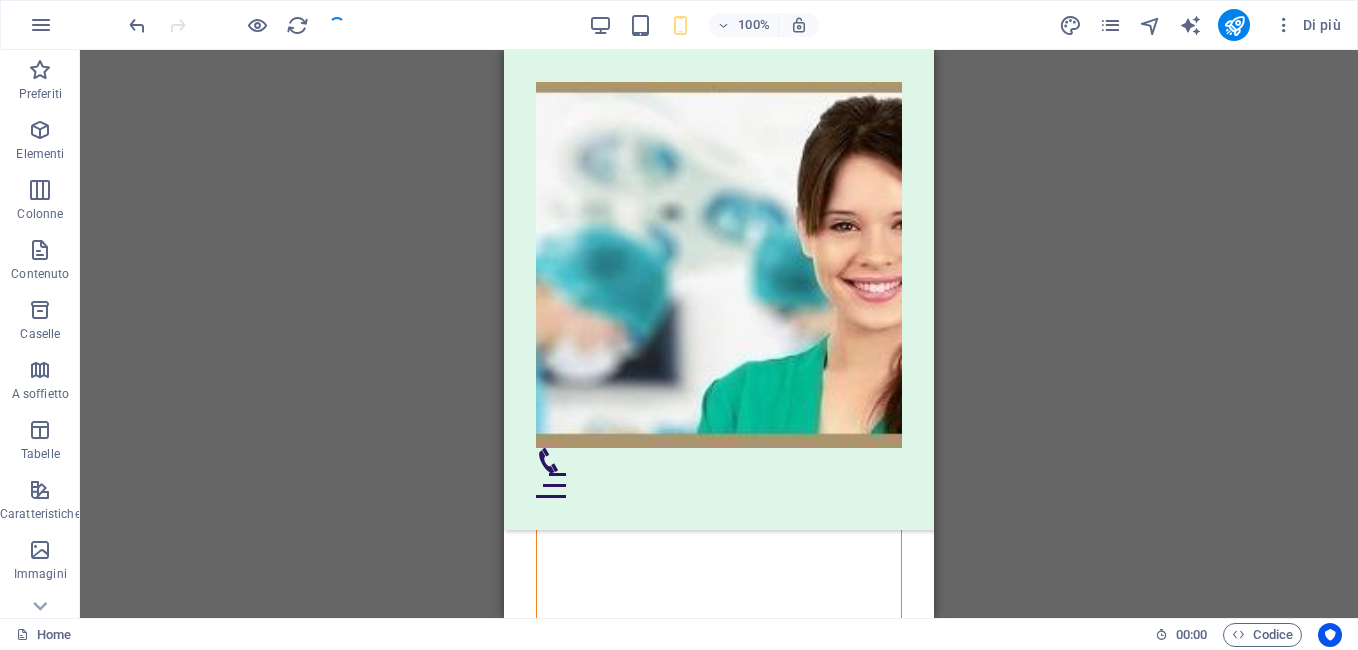 click at bounding box center (237, 25) 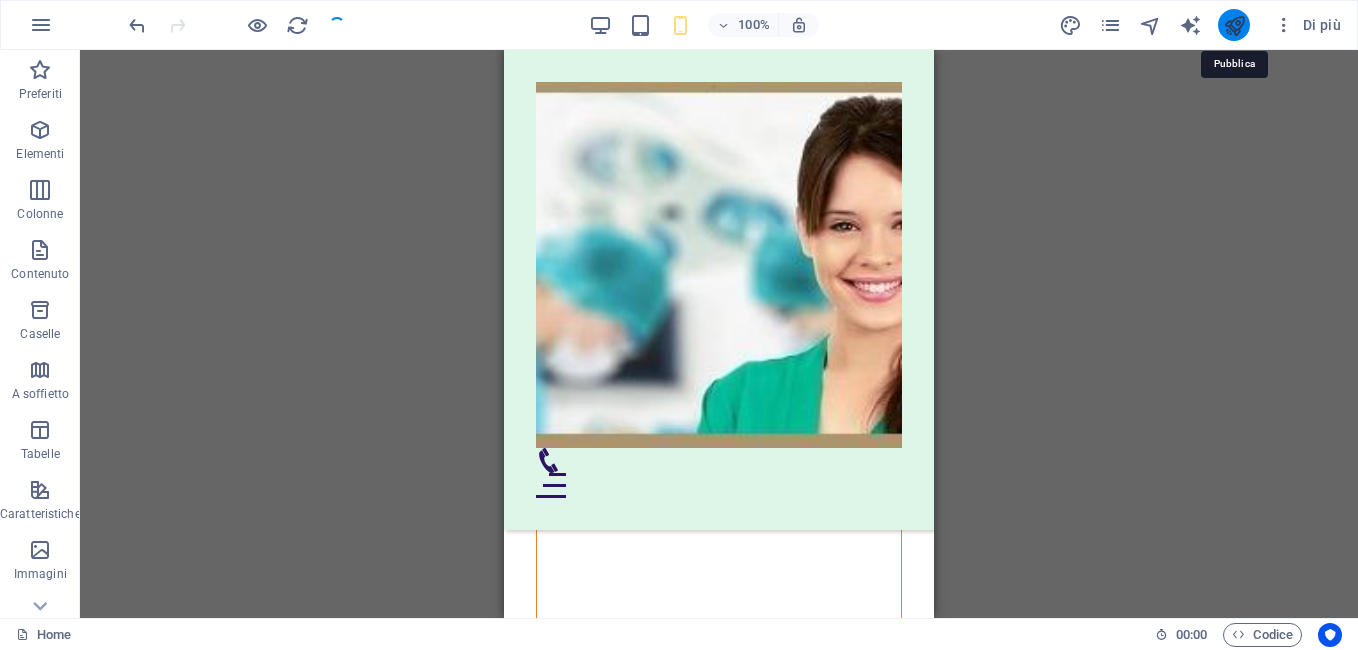 click at bounding box center (1234, 25) 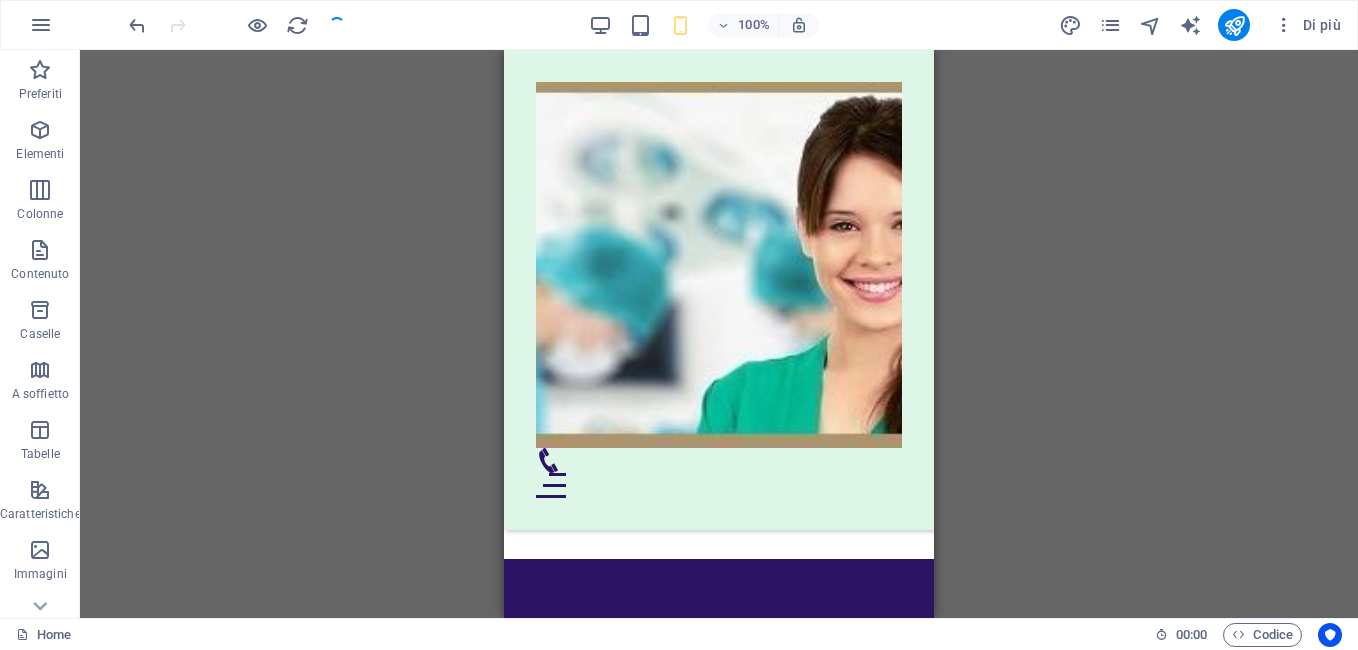 scroll, scrollTop: 12675, scrollLeft: 0, axis: vertical 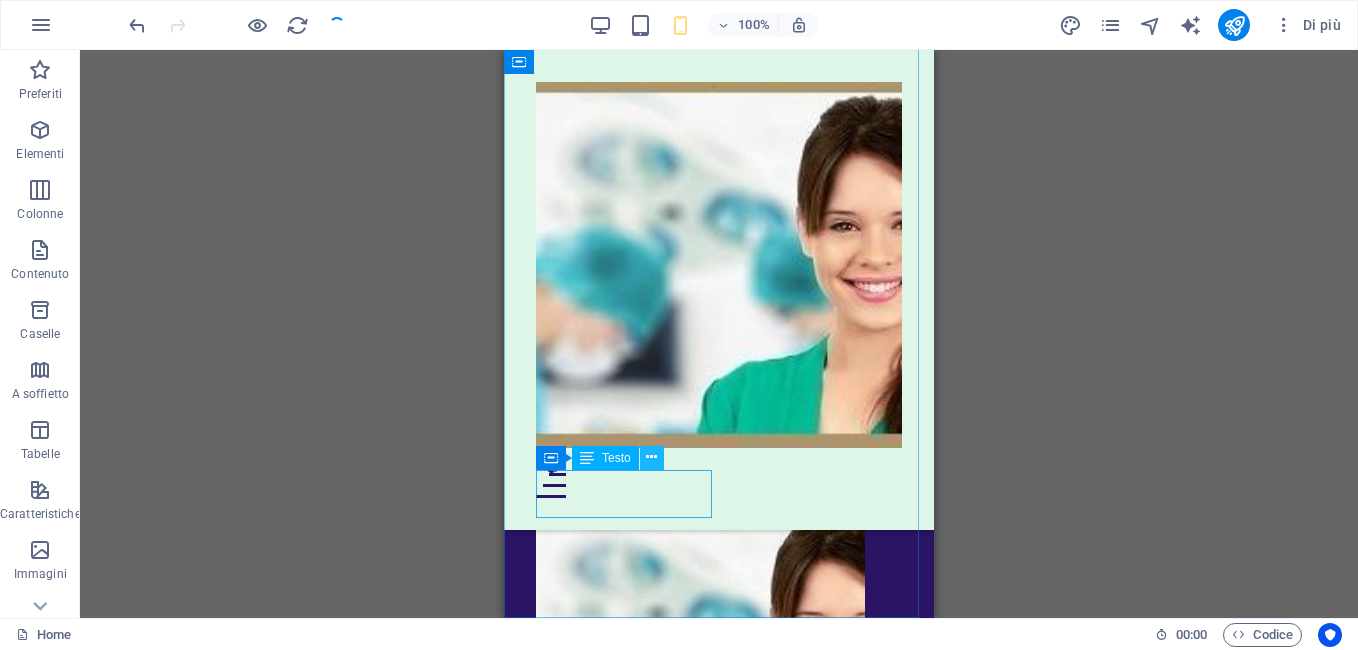 click at bounding box center (651, 457) 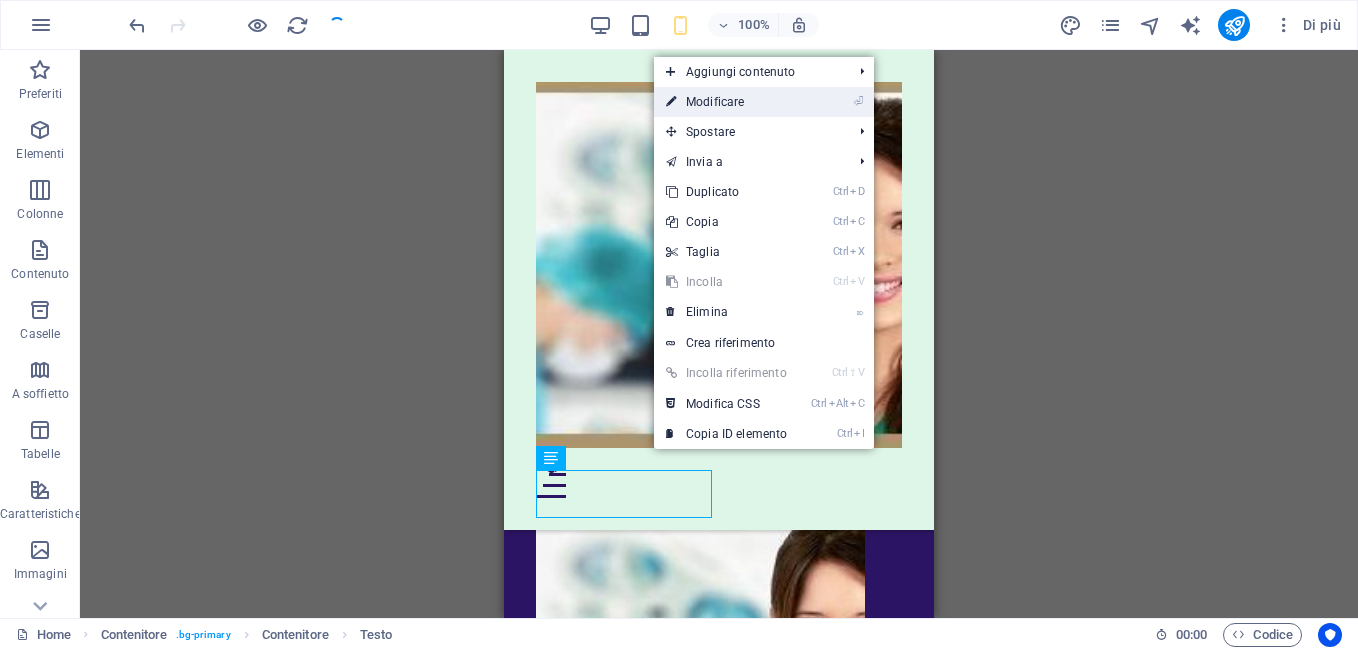 click on "⏎  Modificare" at bounding box center (726, 102) 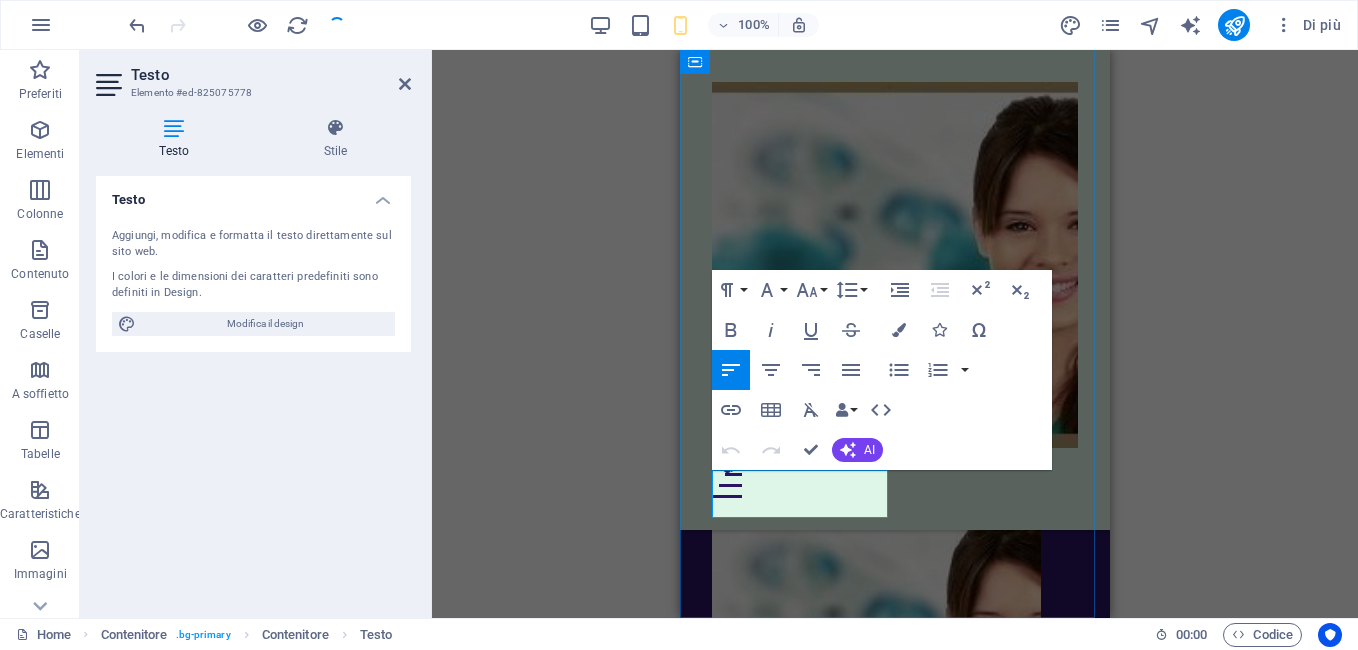 click on "Copyright    2022. All rights reserved." at bounding box center (830, 1697) 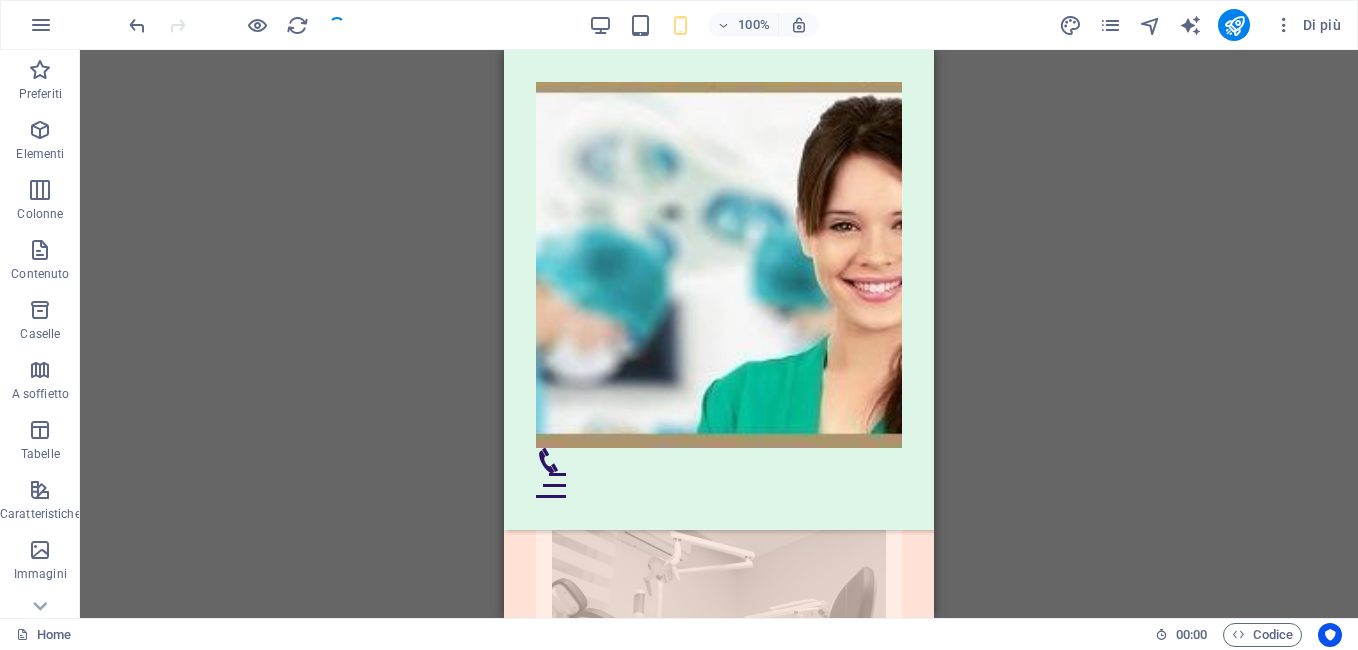 scroll, scrollTop: 11280, scrollLeft: 0, axis: vertical 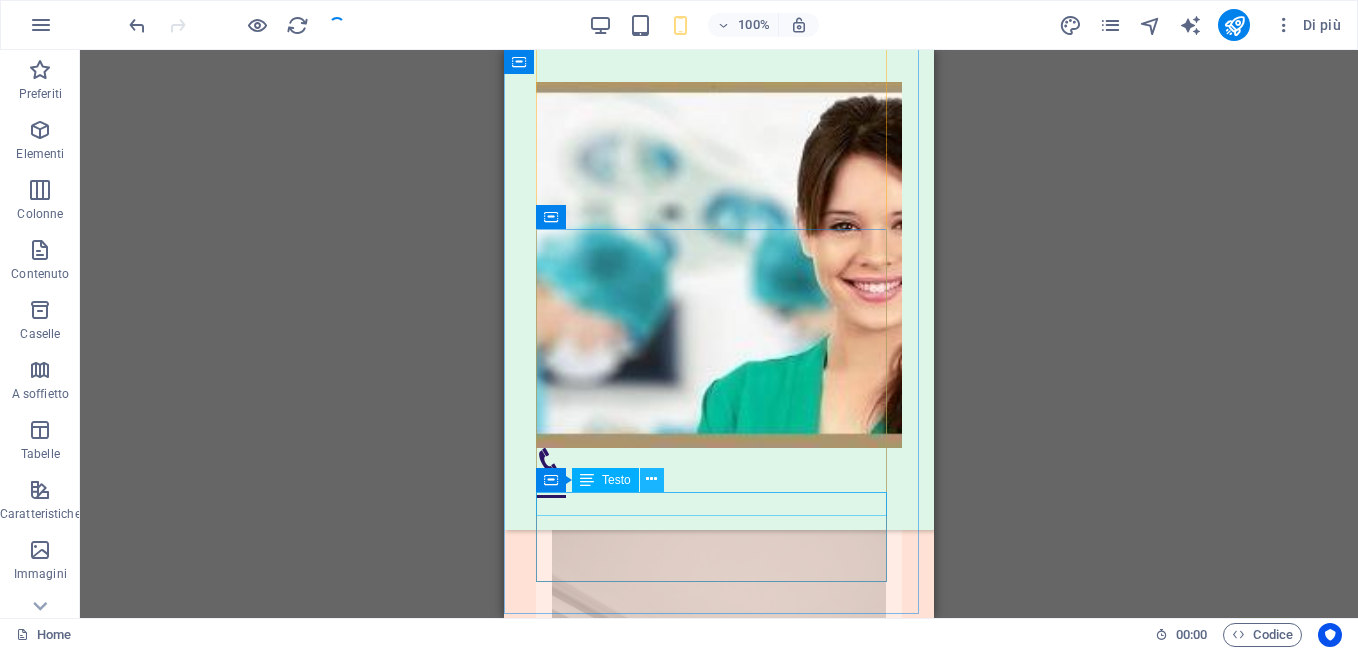 click at bounding box center (651, 479) 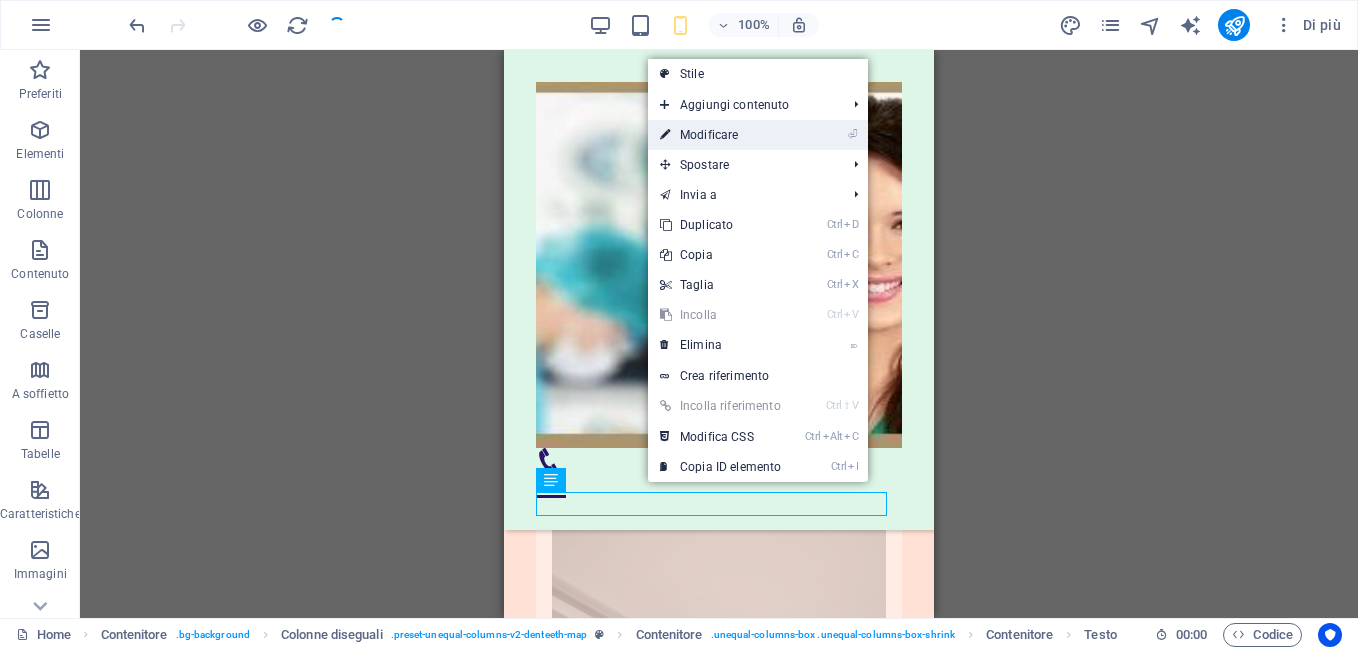 click on "⏎  Modificare" at bounding box center [720, 135] 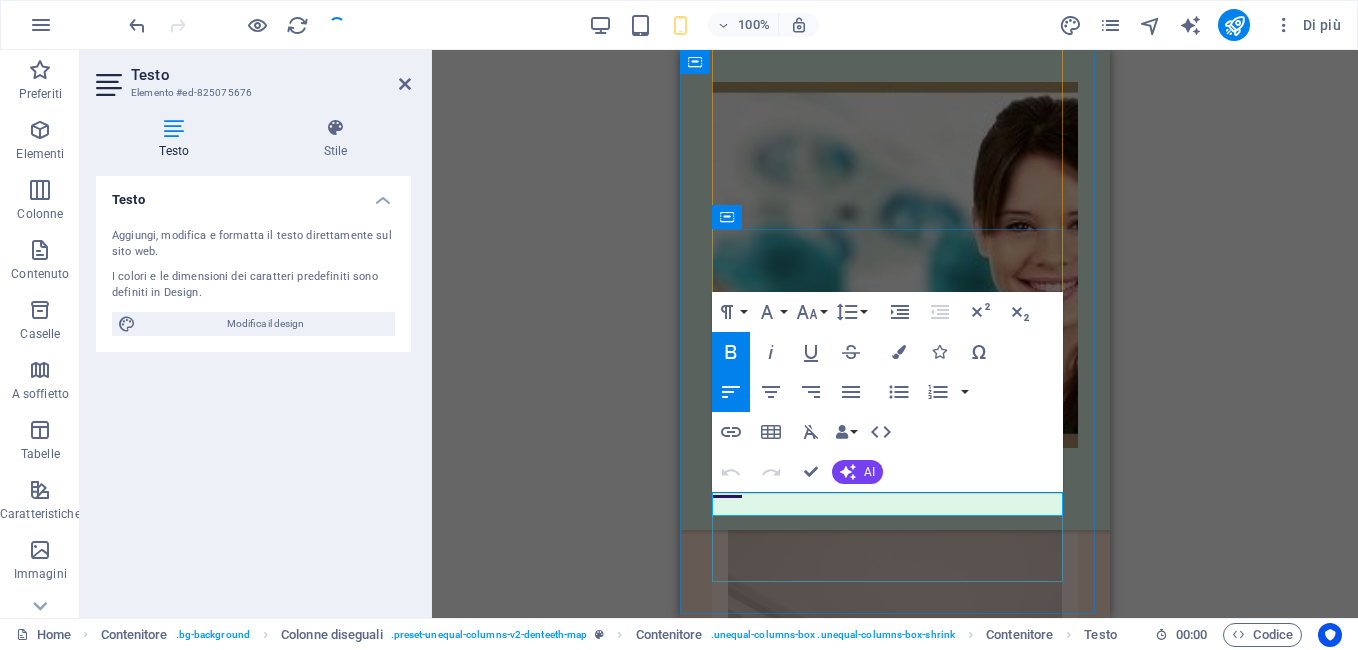 click on "Contact" at bounding box center [886, 1717] 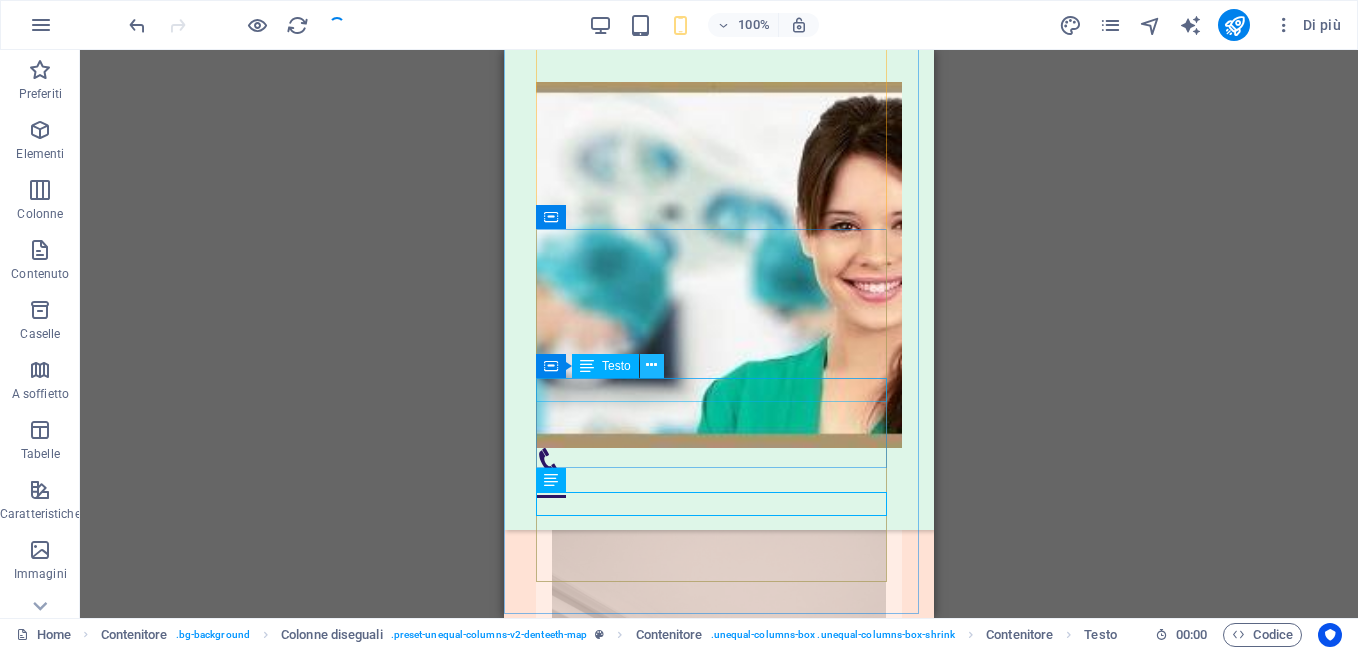 click at bounding box center [651, 365] 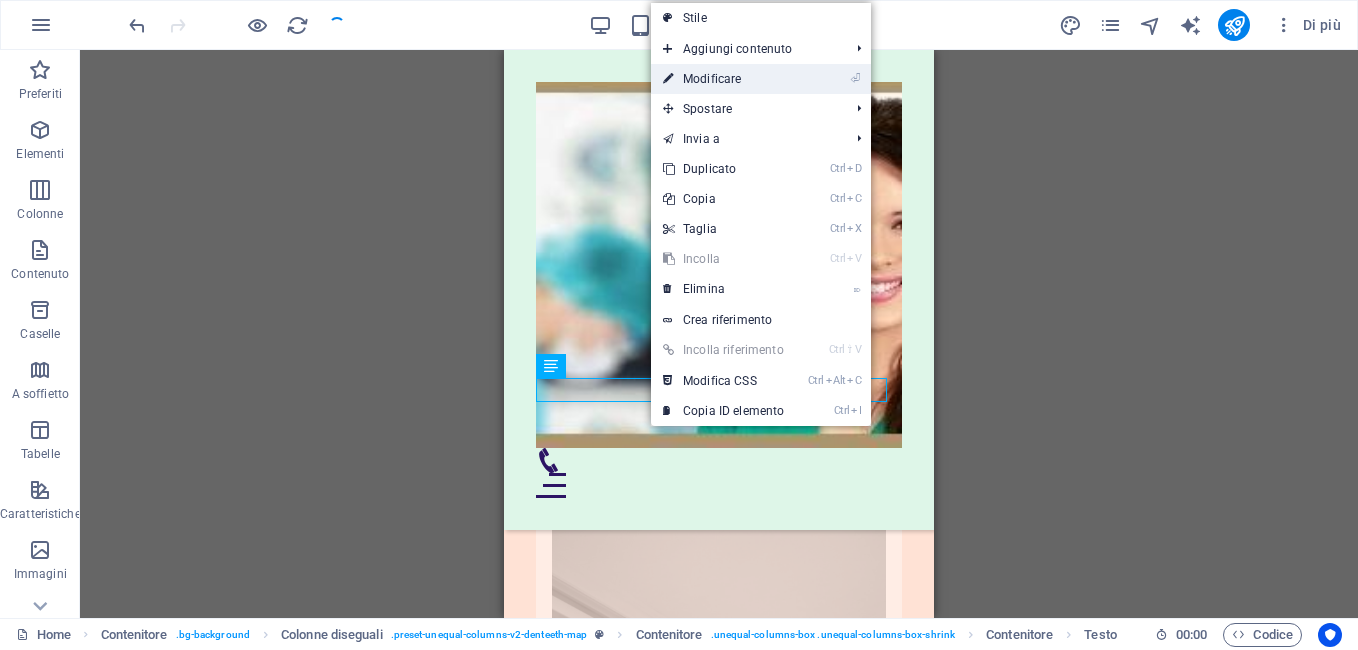 click on "⏎  Modificare" at bounding box center [723, 79] 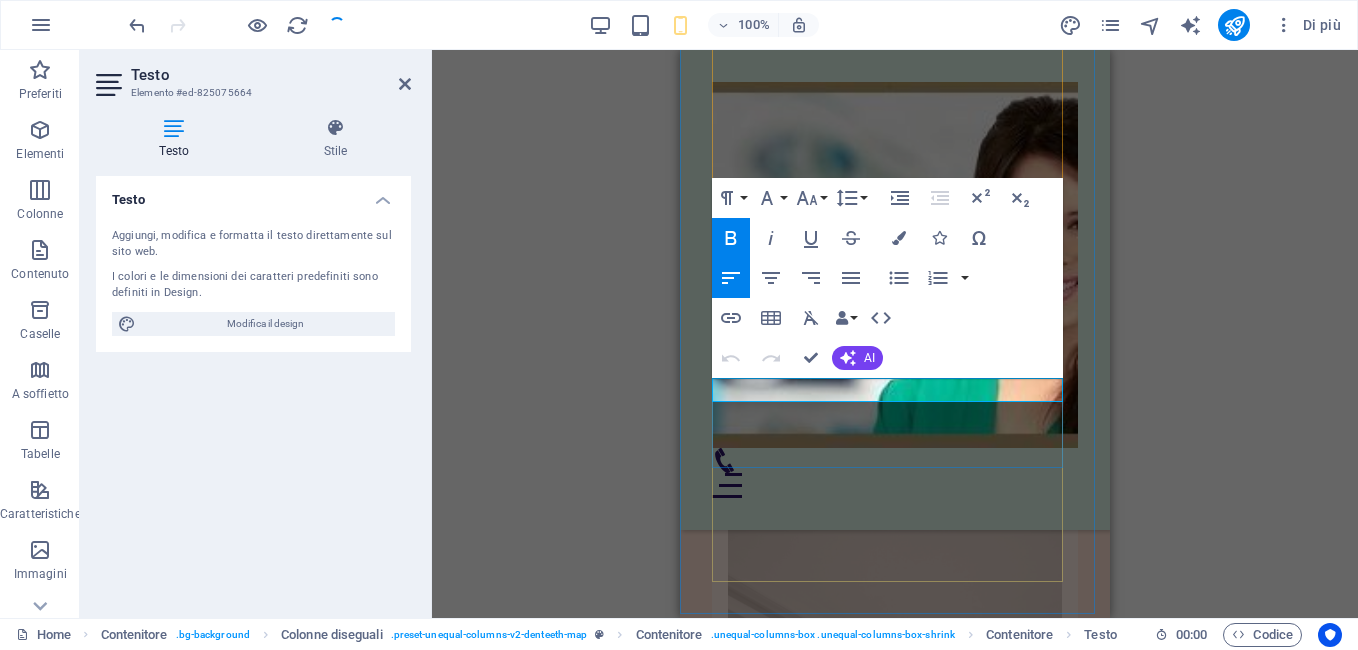 click on "Visit us" at bounding box center (741, 1603) 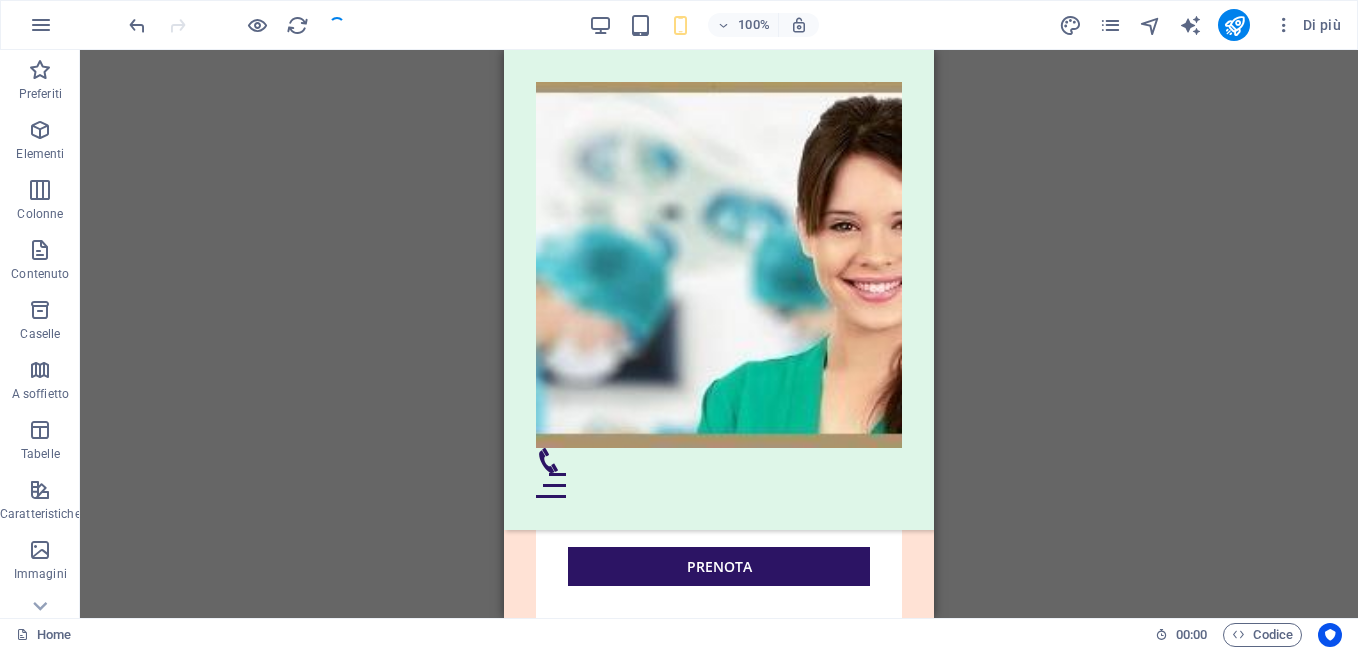scroll, scrollTop: 11180, scrollLeft: 0, axis: vertical 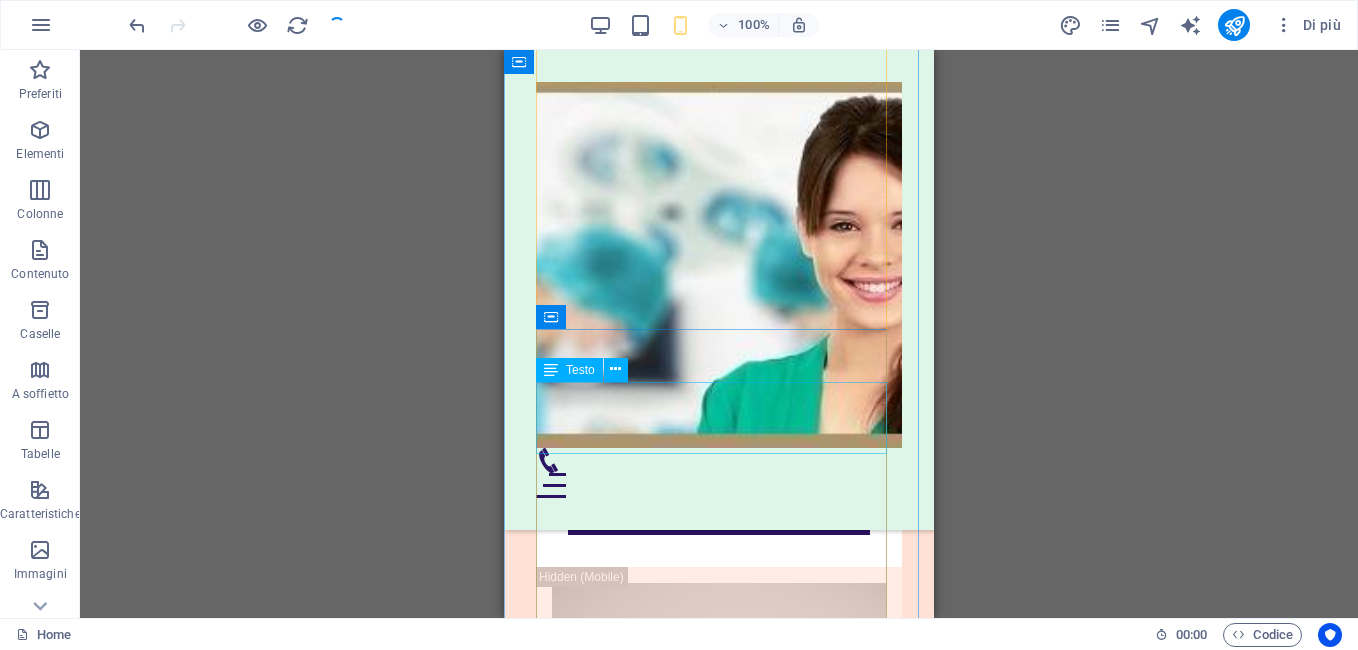 click on "Lorem ipsum dolor sit amet, consectetur adipiscing elit. Tincidunt integer elit cum sed etiam nisl arcu." at bounding box center [719, 1631] 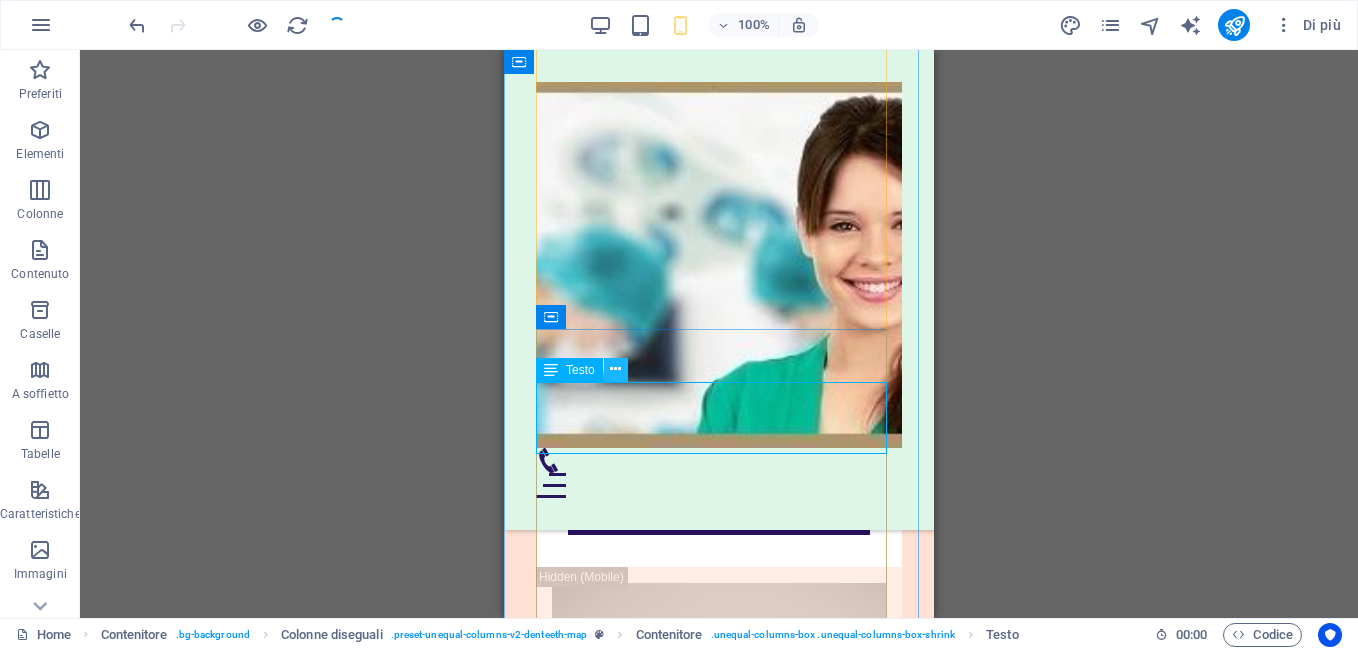 click at bounding box center (615, 369) 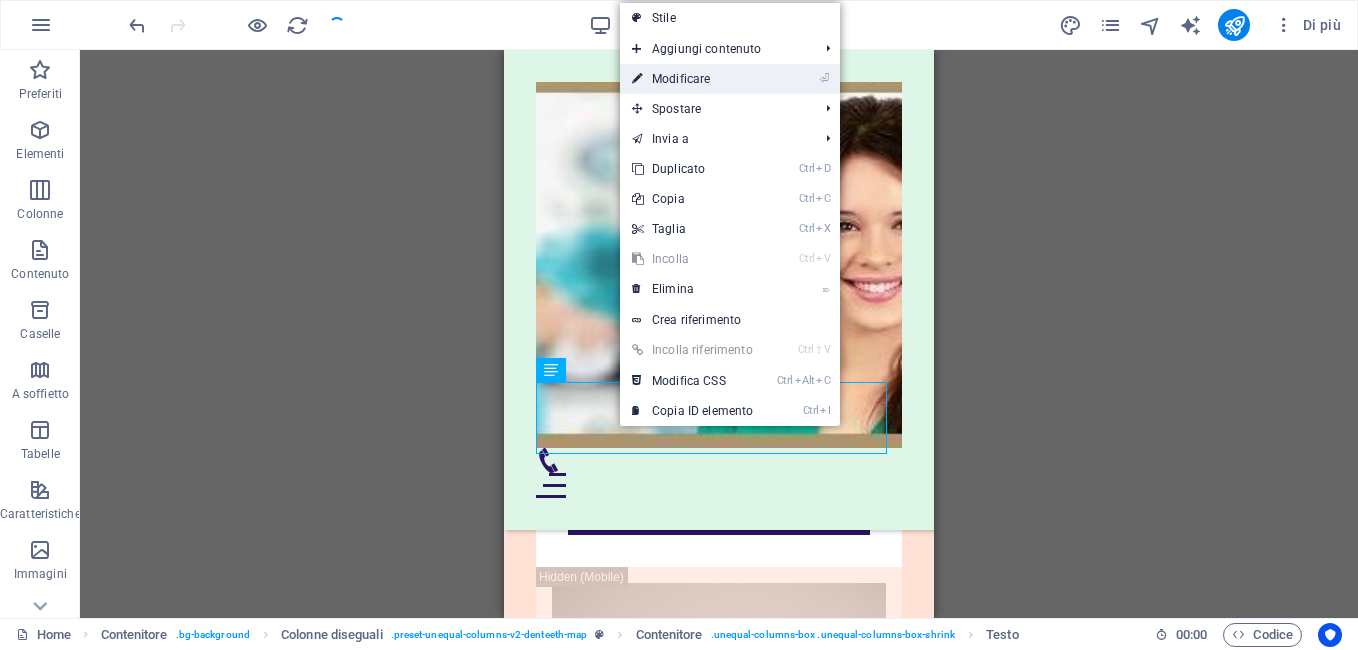 click on "⏎  Modificare" at bounding box center (692, 79) 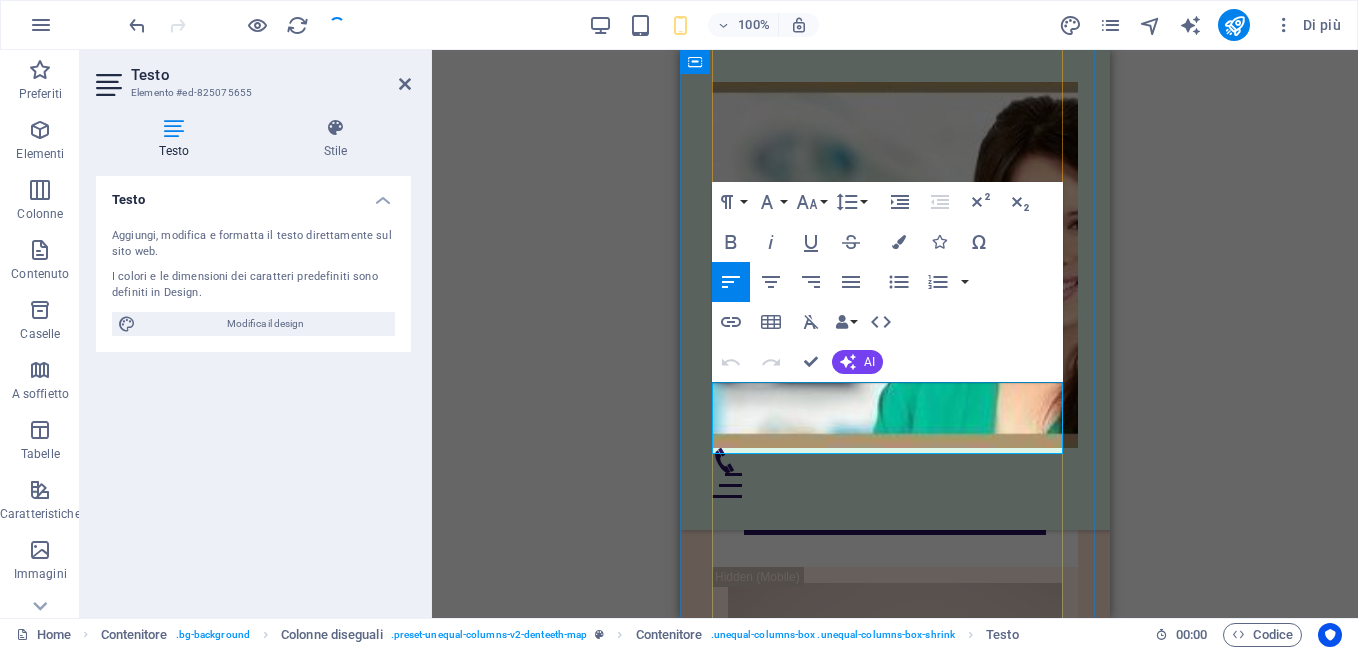 click on "Lorem ipsum dolor sit amet, consectetur adipiscing elit. Tincidunt integer elit cum sed etiam nisl arcu." at bounding box center [883, 1631] 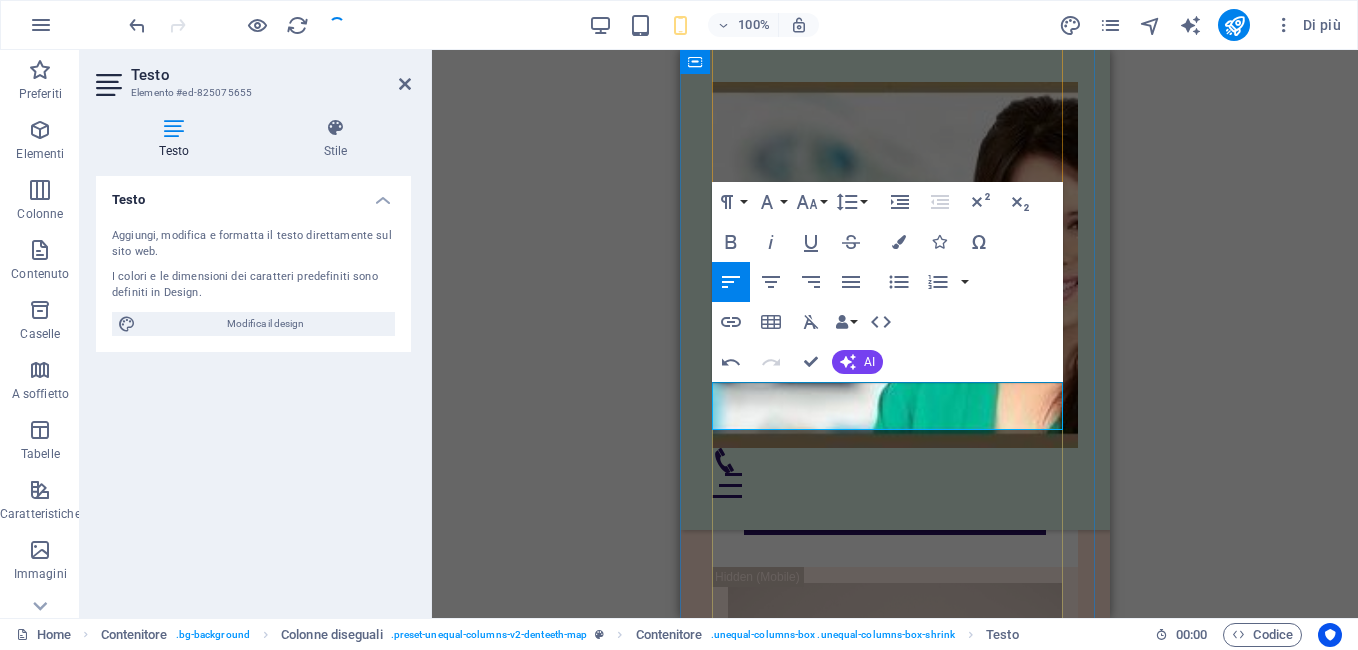 click on "Lorem ipsum dolor sit amet, consect elit cum sed etiam nisl arcu." at bounding box center [895, 1619] 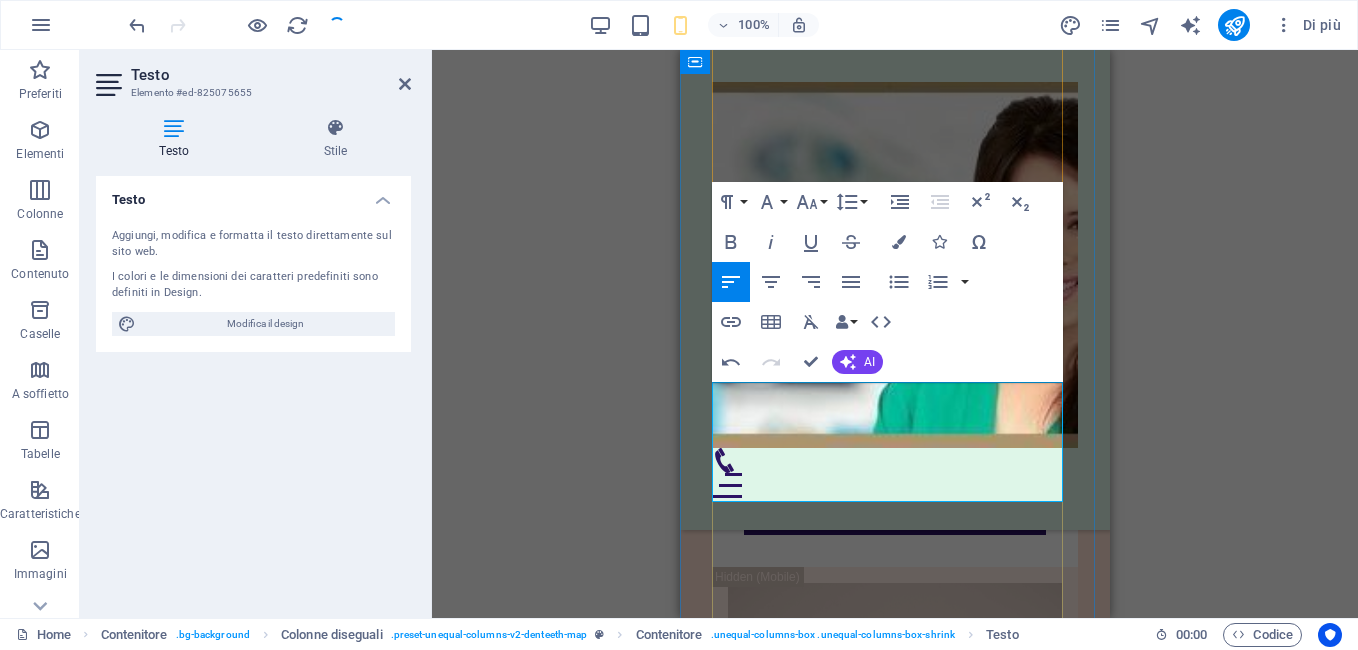 click on "Lorem ipsum dolor sit amet, consect elit cum sed etiam nisl arcu.Ci puoi contattare per telefono o via WhatsApp al numero UNICO 3337337783 o via mail a roma@dentistaxtutti.com" at bounding box center [882, 1643] 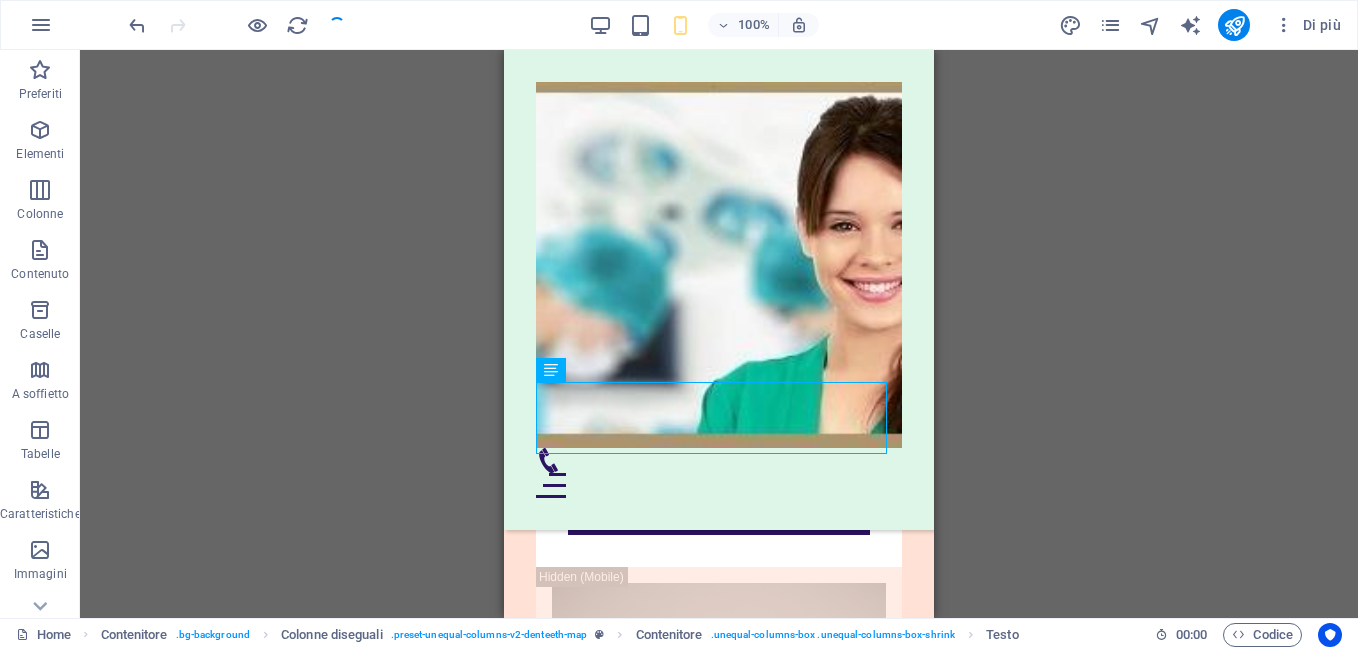 click at bounding box center (237, 25) 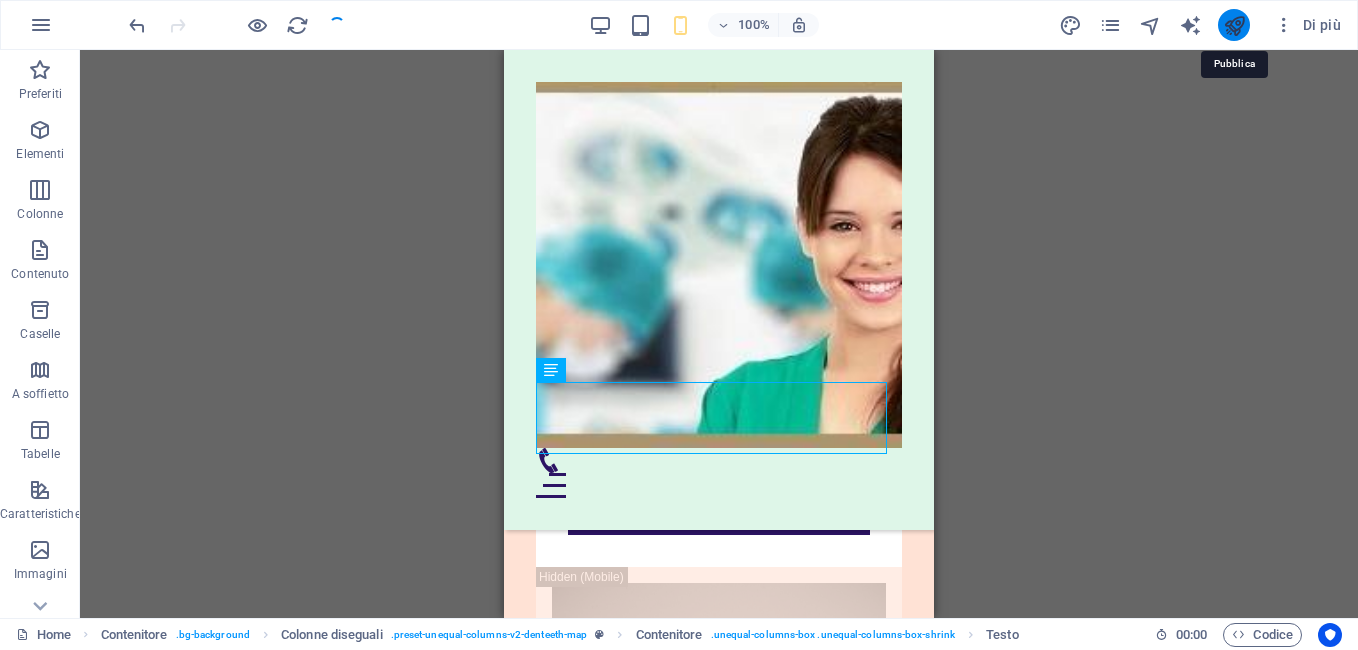 click at bounding box center [1234, 25] 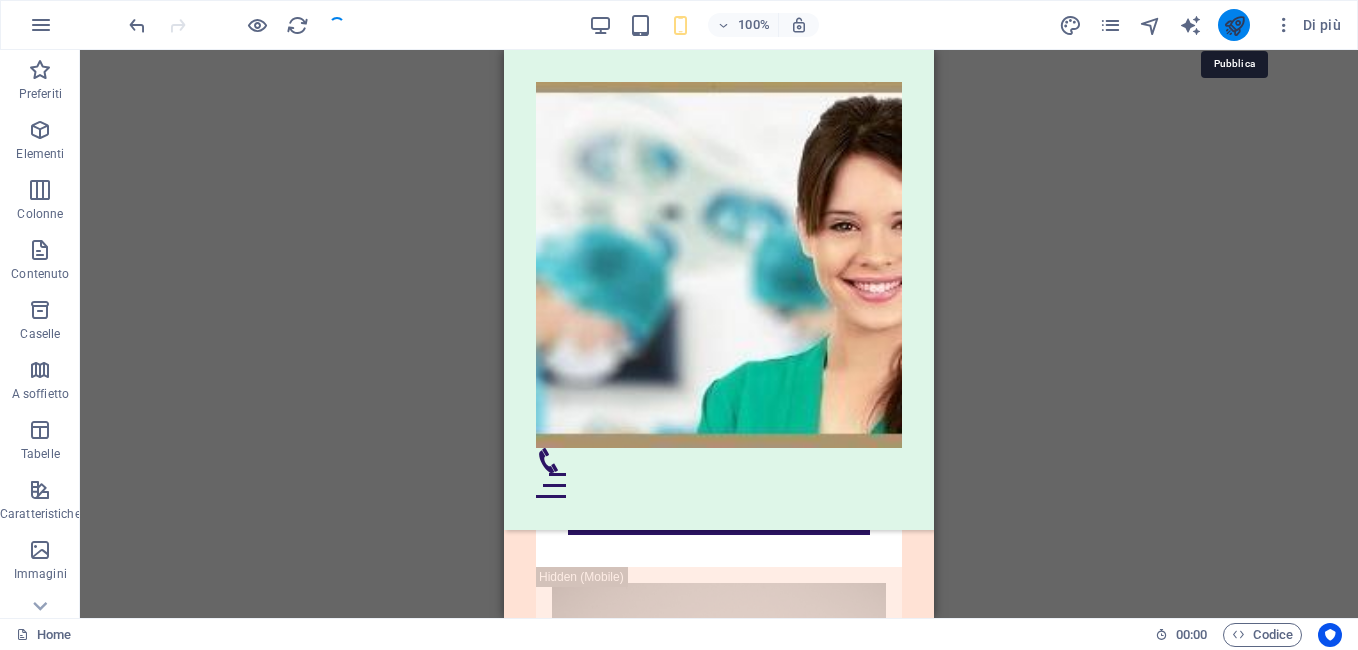 click at bounding box center (1234, 25) 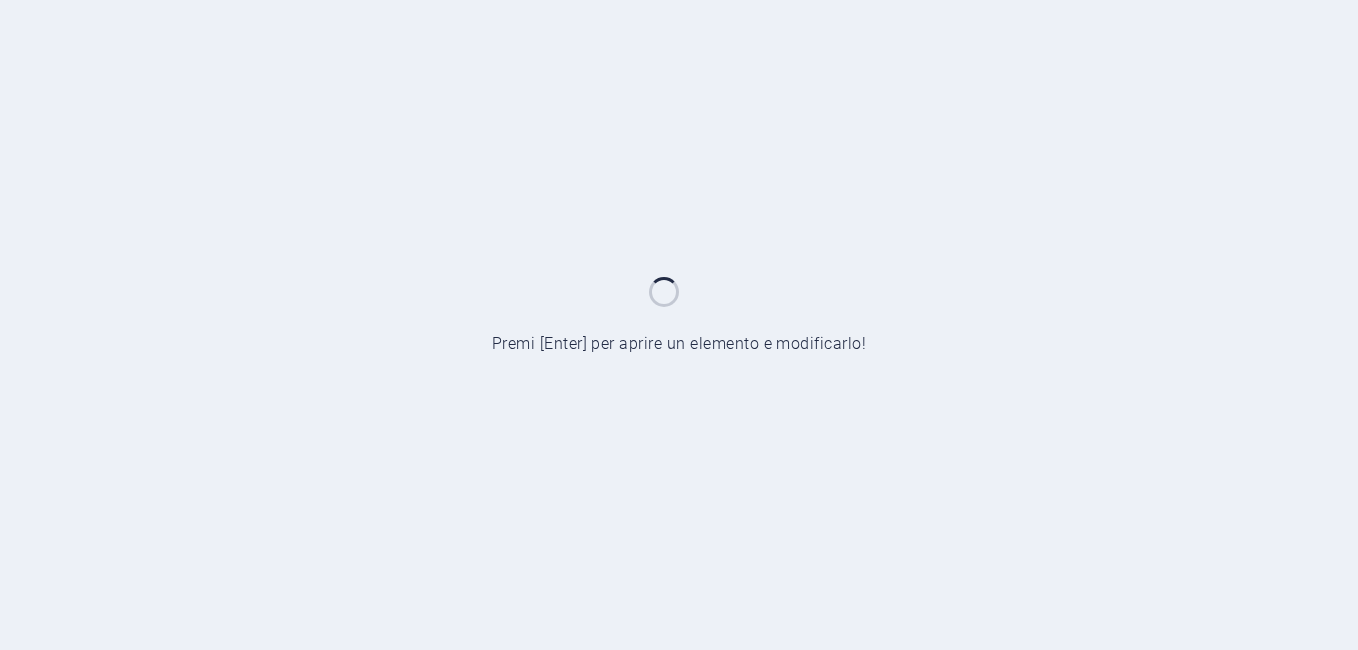 scroll, scrollTop: 0, scrollLeft: 0, axis: both 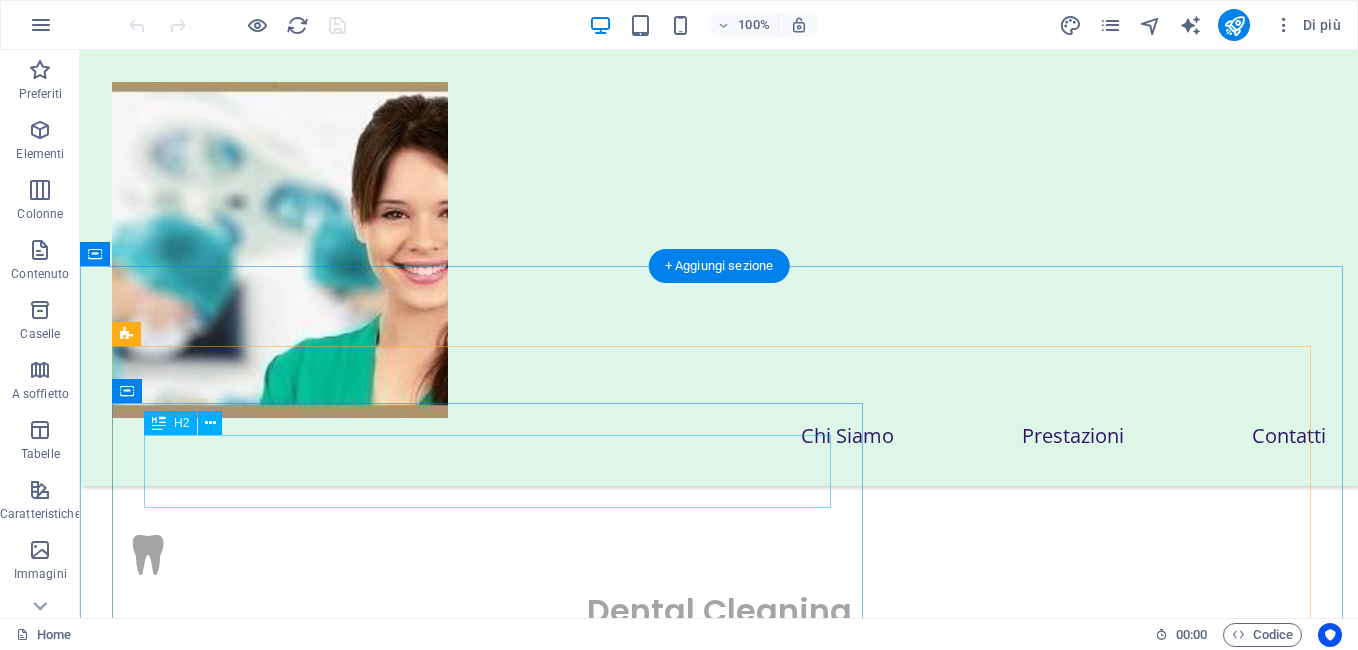 click on "Book your appointment" at bounding box center [735, 5030] 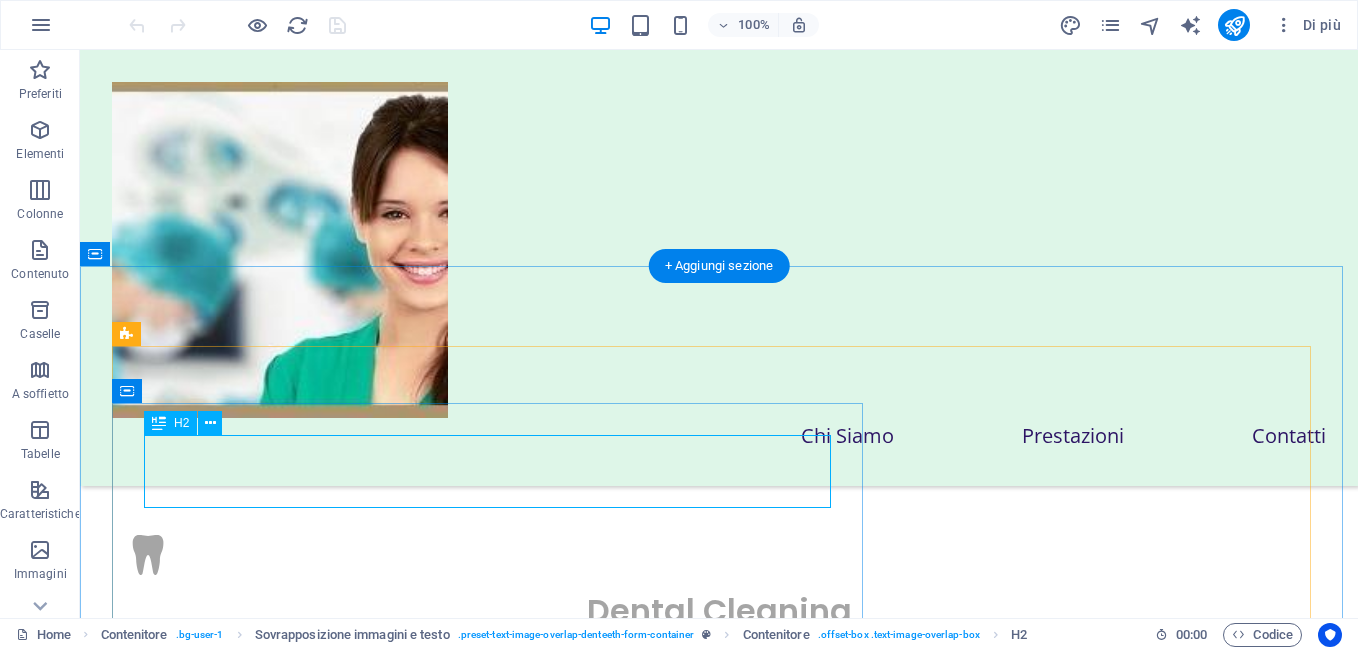 click on "Book your appointment" at bounding box center [735, 5030] 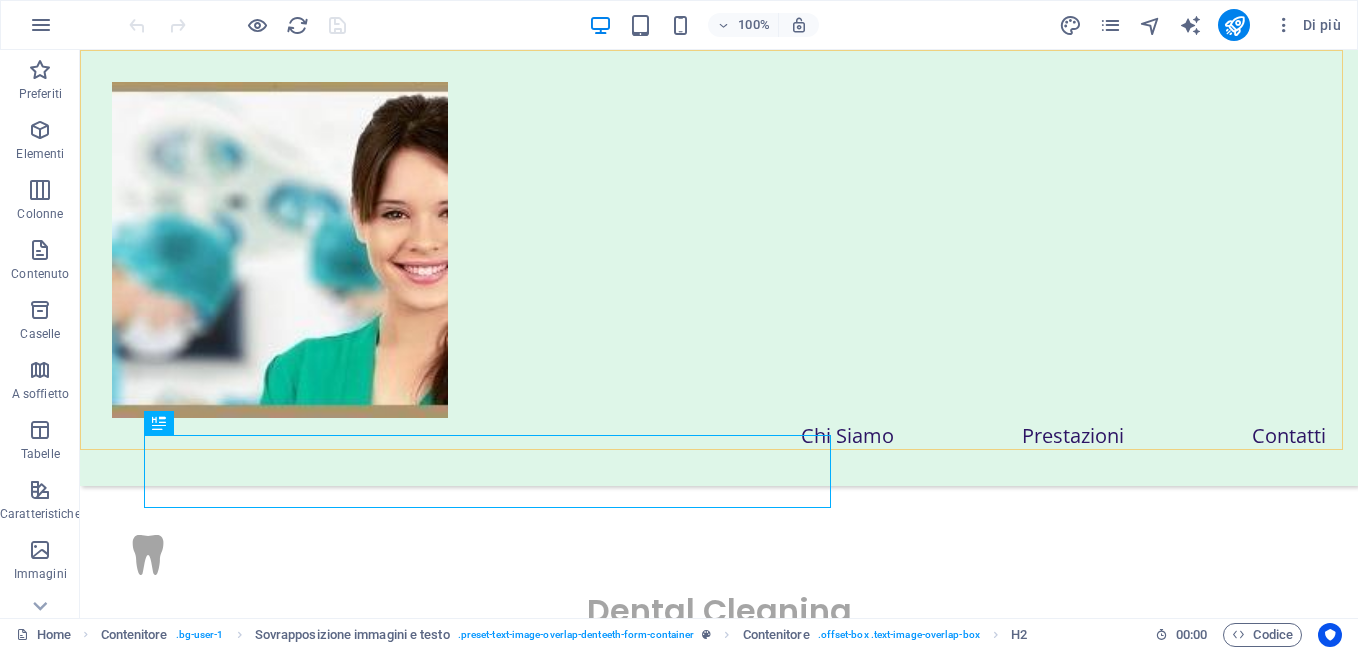 click on "Chi Siamo Prestazioni Contatti" at bounding box center (719, 268) 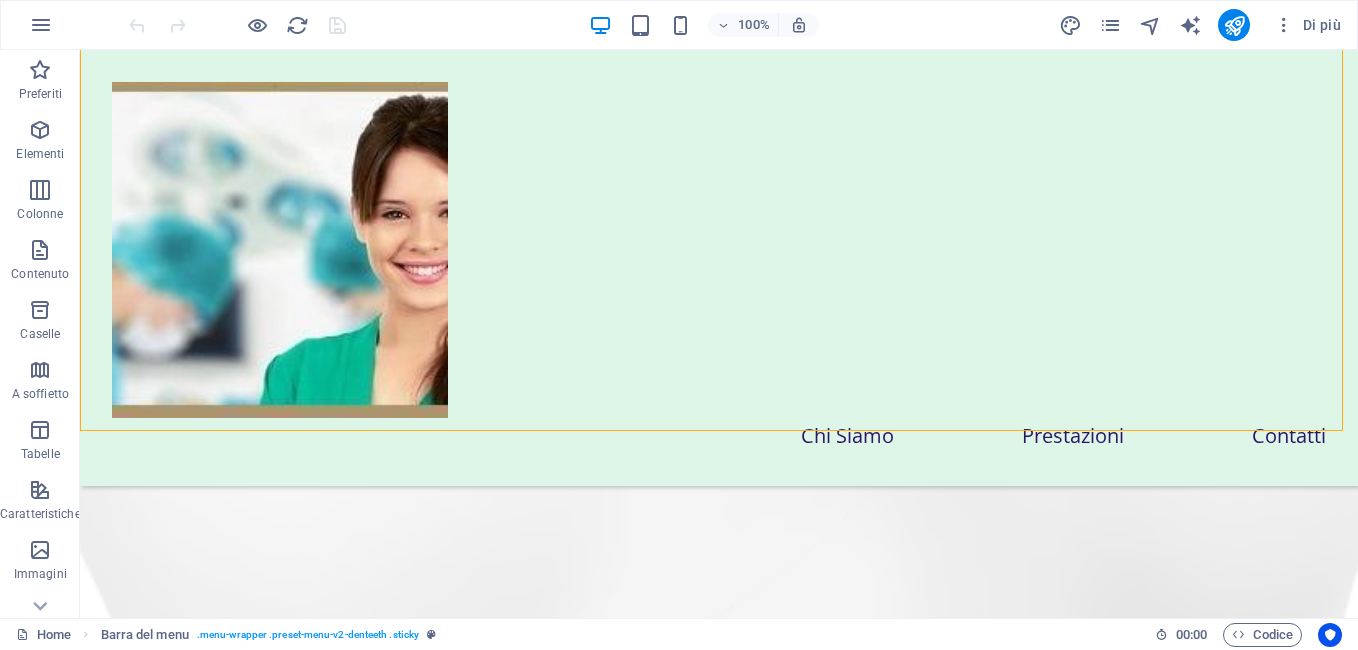 scroll, scrollTop: 7981, scrollLeft: 0, axis: vertical 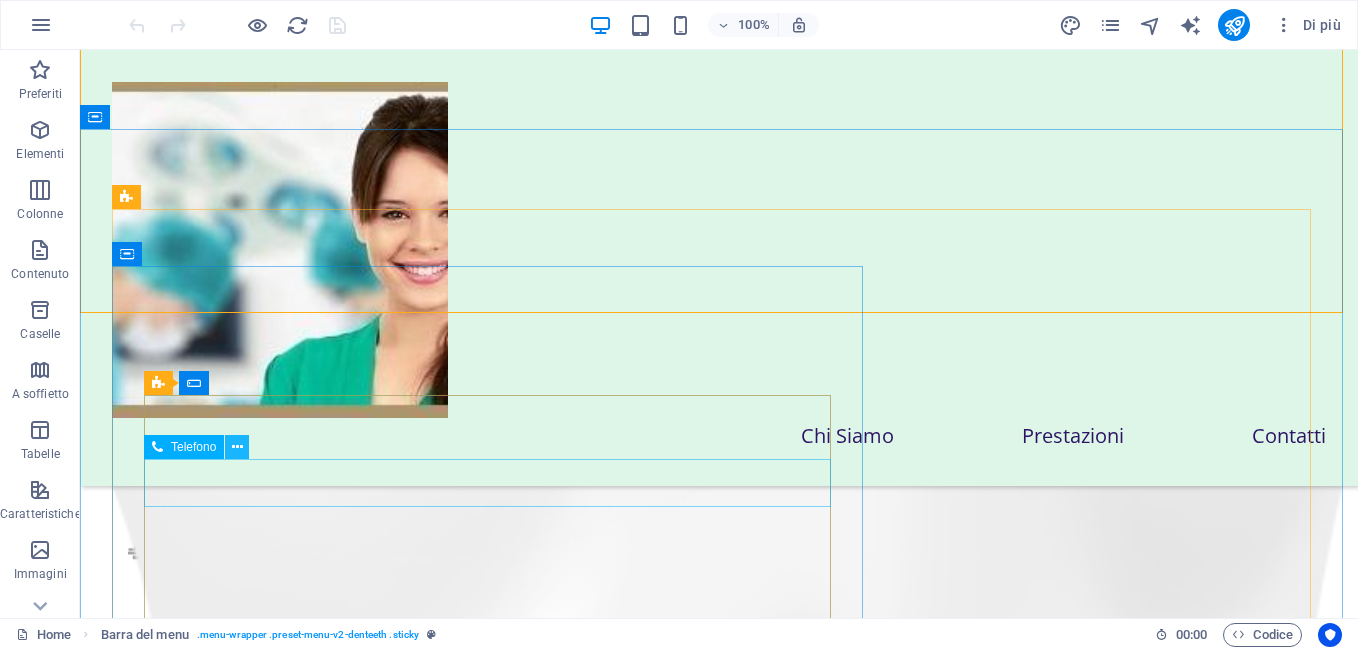 click at bounding box center [237, 447] 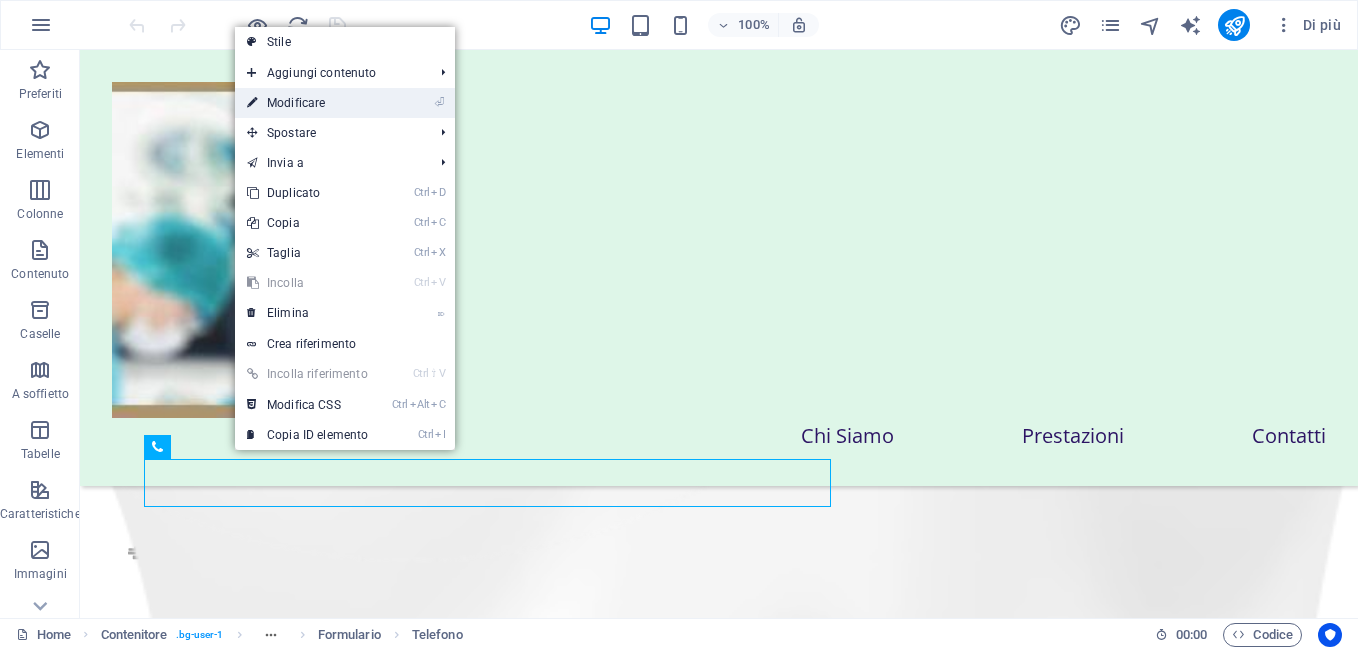 click on "⏎  Modificare" at bounding box center [307, 103] 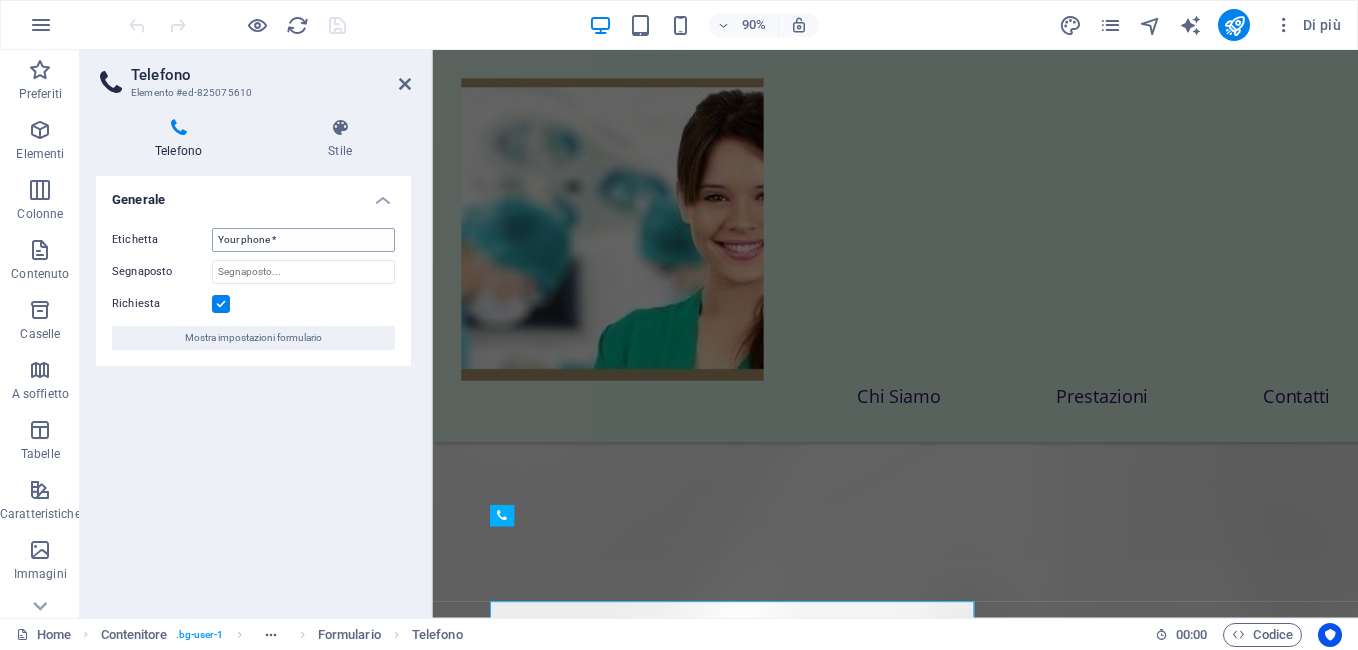scroll, scrollTop: 8207, scrollLeft: 0, axis: vertical 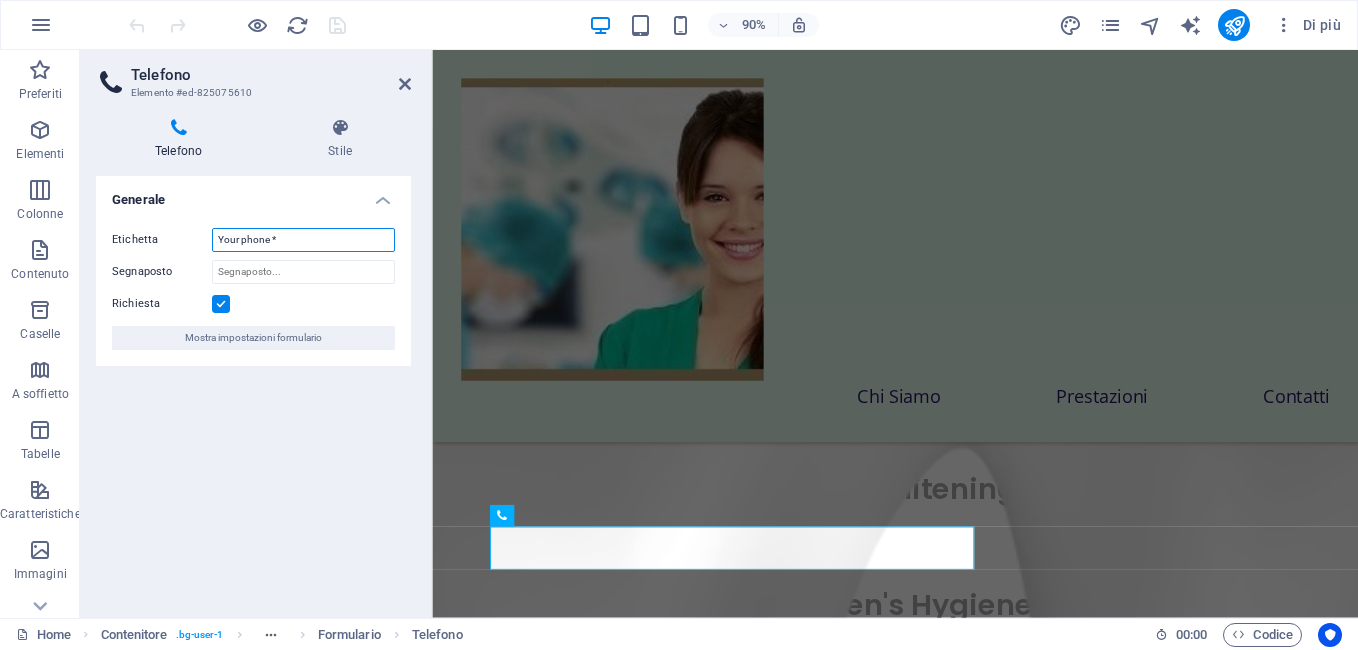 click on "Your phone *" at bounding box center (303, 240) 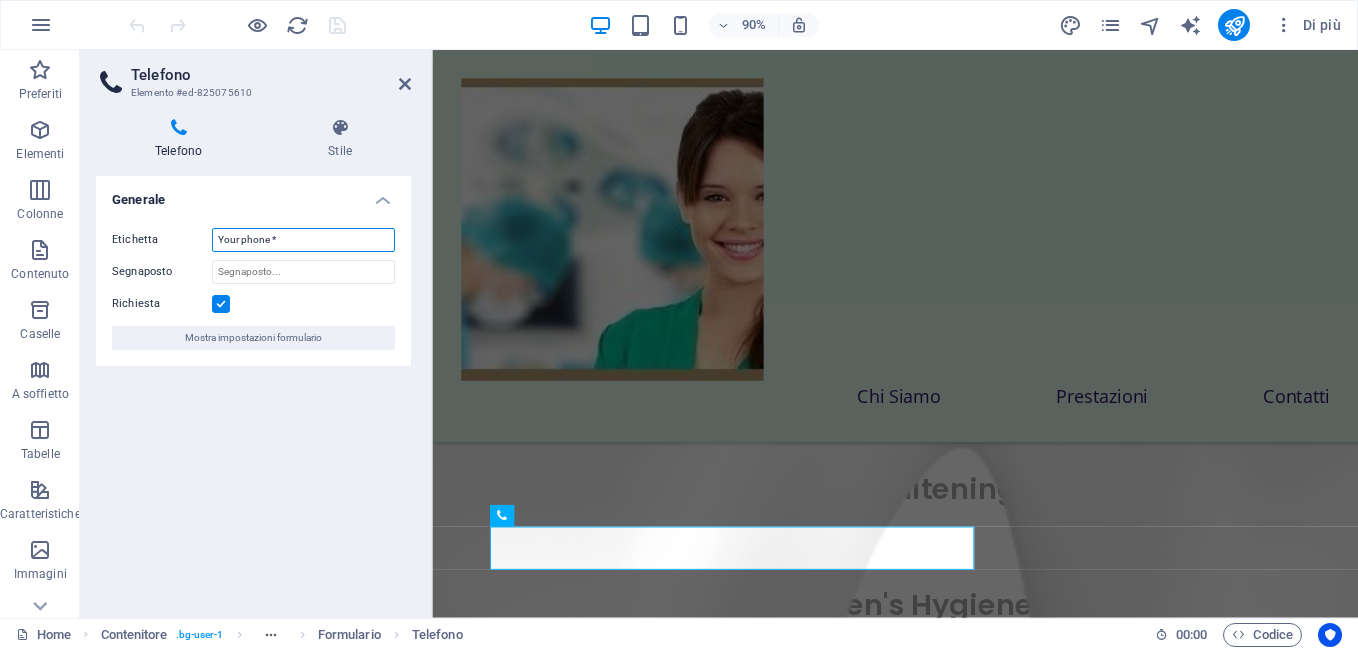 click on "Your phone *" at bounding box center (303, 240) 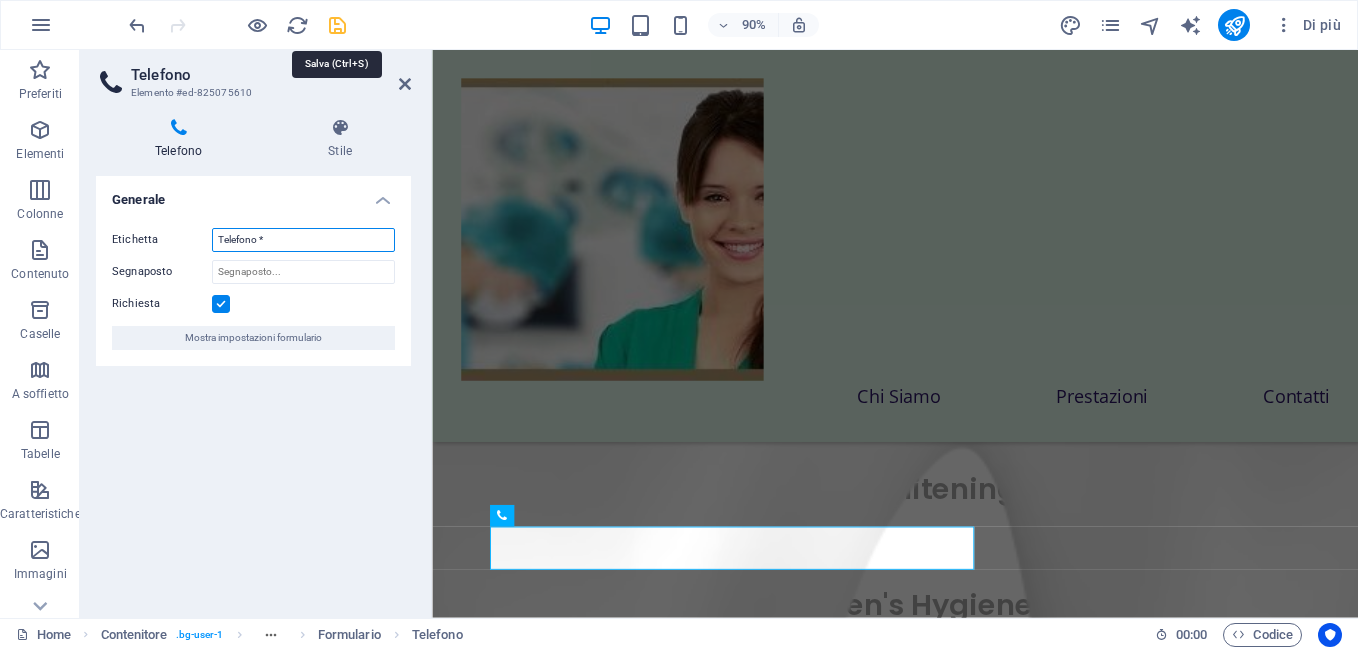 type on "Telefono *" 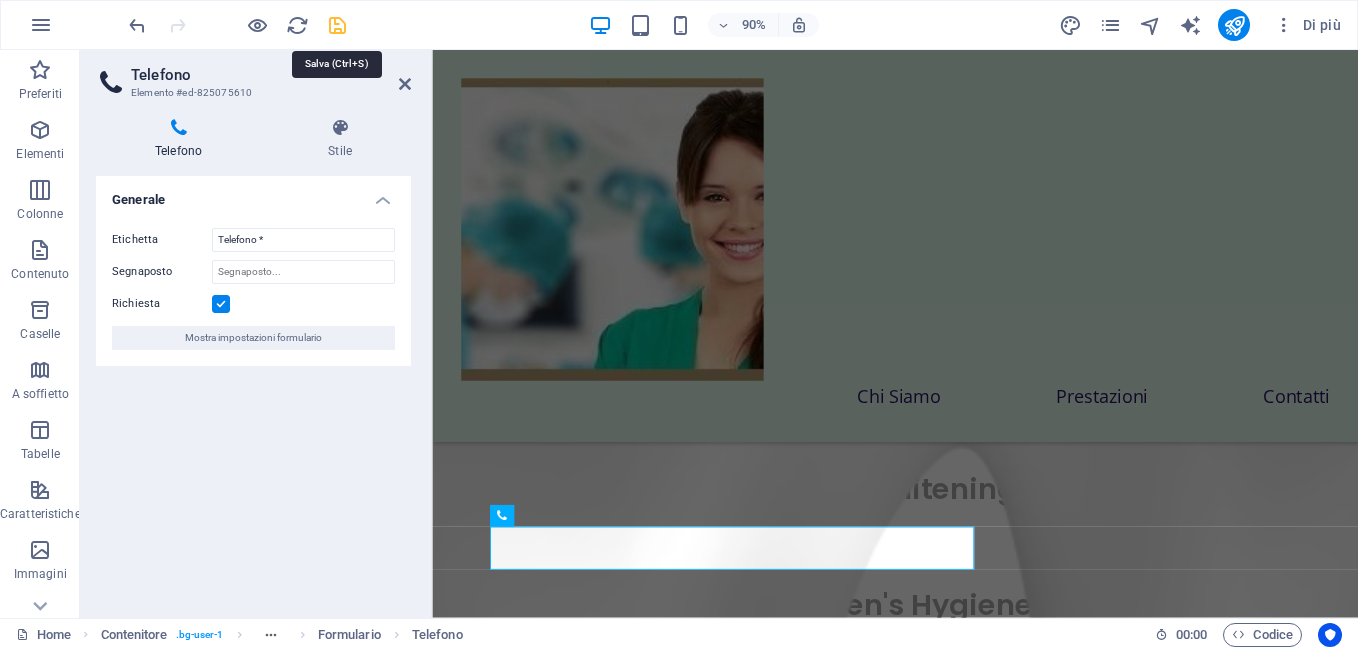 drag, startPoint x: 333, startPoint y: 20, endPoint x: 278, endPoint y: 78, distance: 79.93122 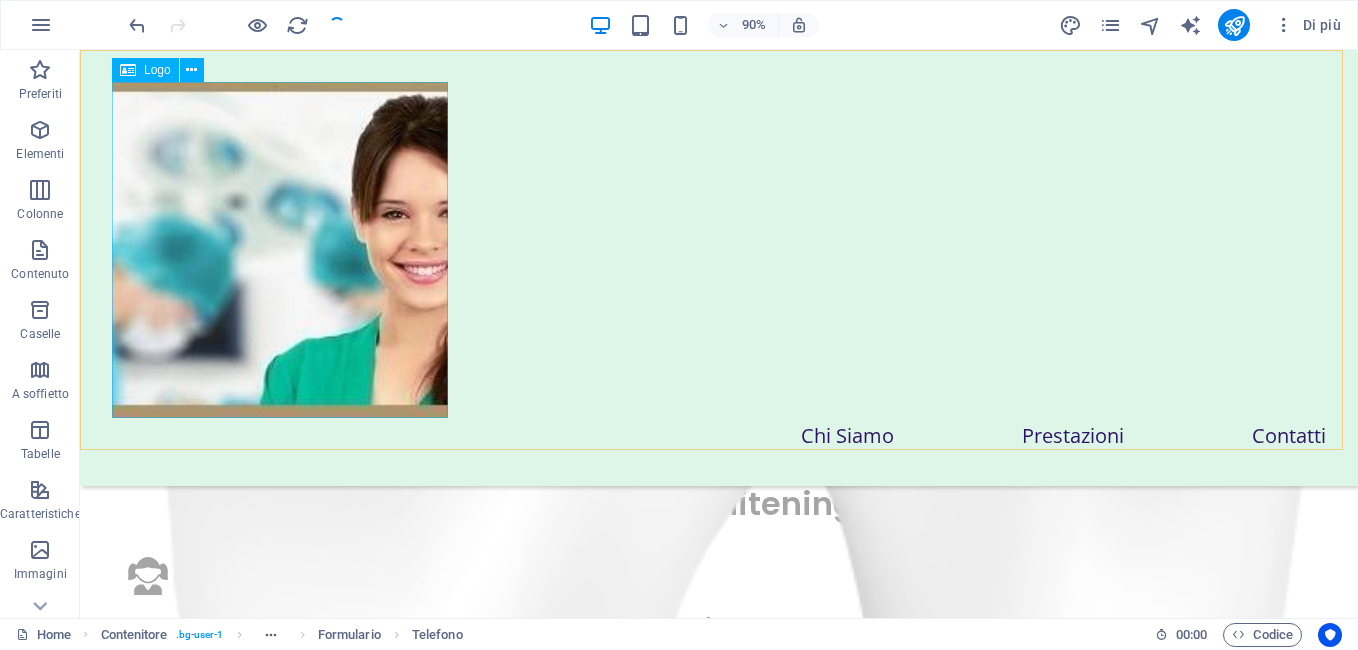 scroll, scrollTop: 7981, scrollLeft: 0, axis: vertical 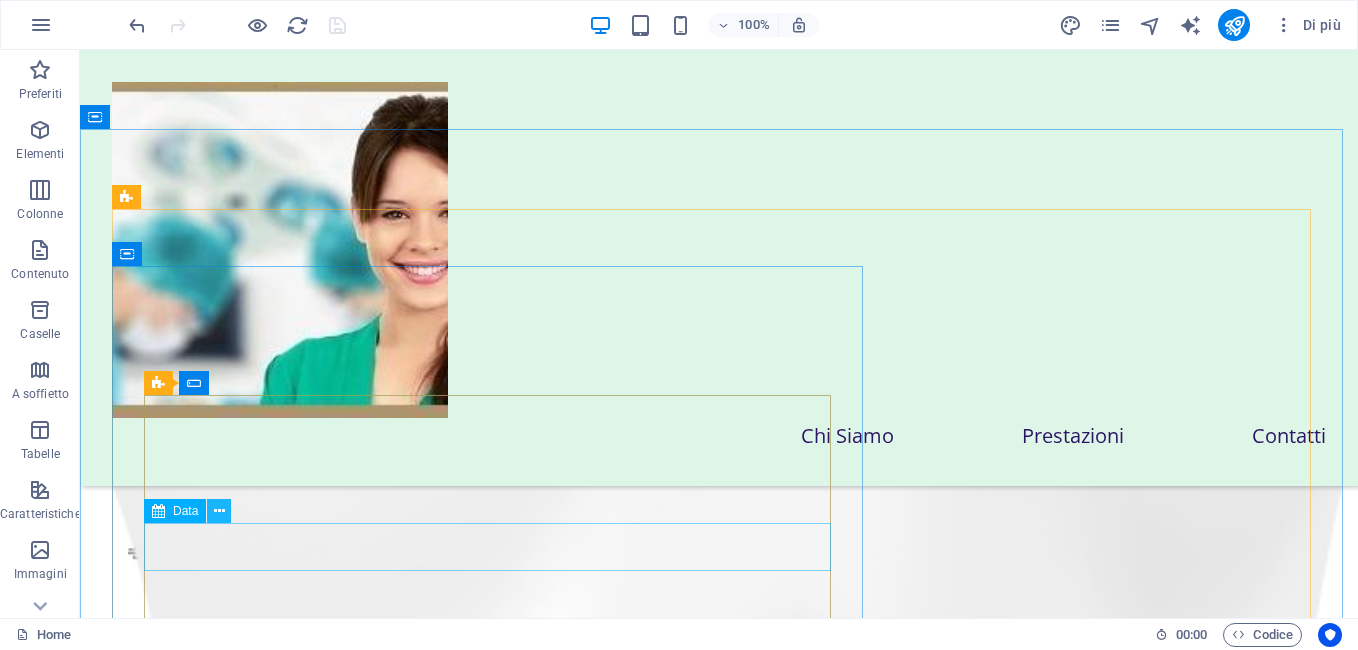 click at bounding box center [219, 511] 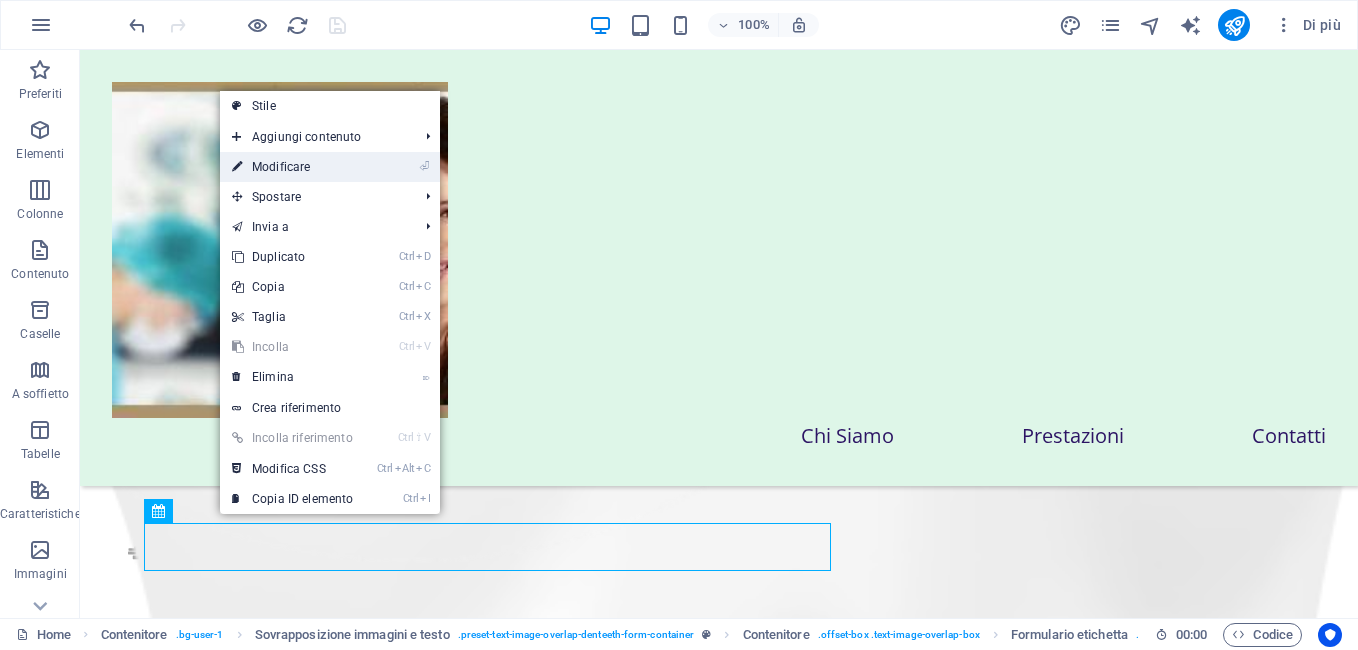 click on "⏎  Modificare" at bounding box center [292, 167] 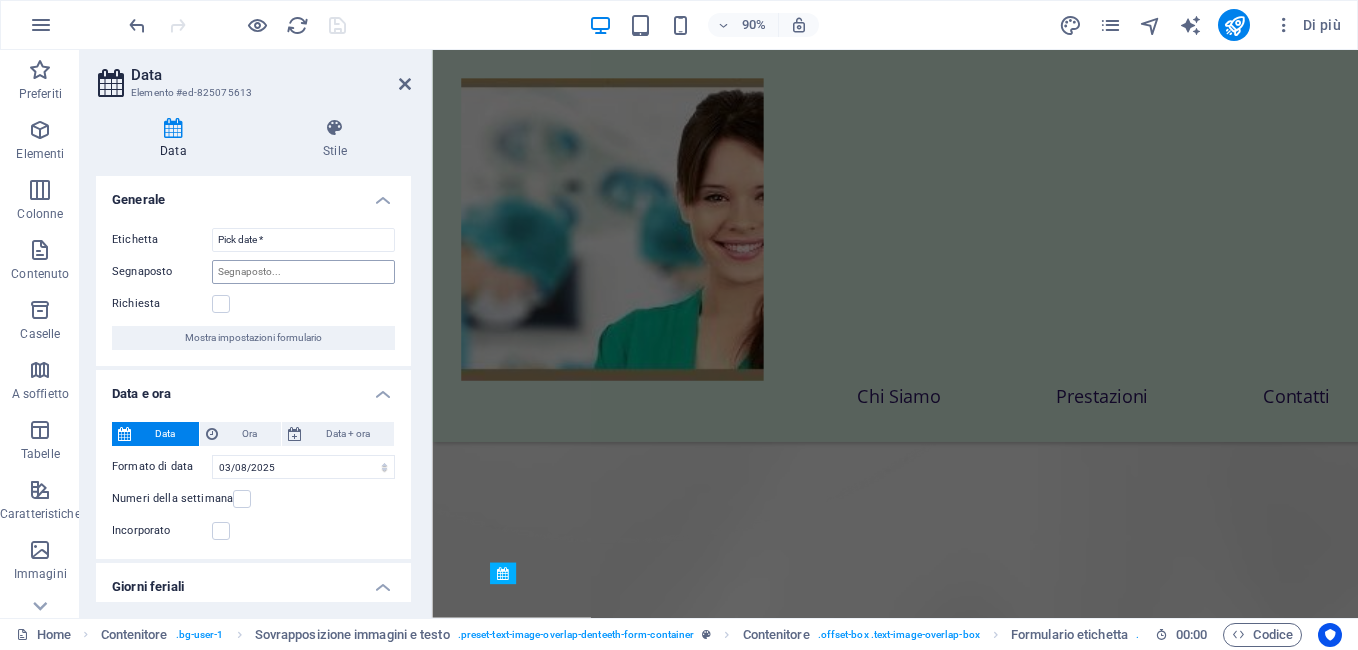 scroll, scrollTop: 8207, scrollLeft: 0, axis: vertical 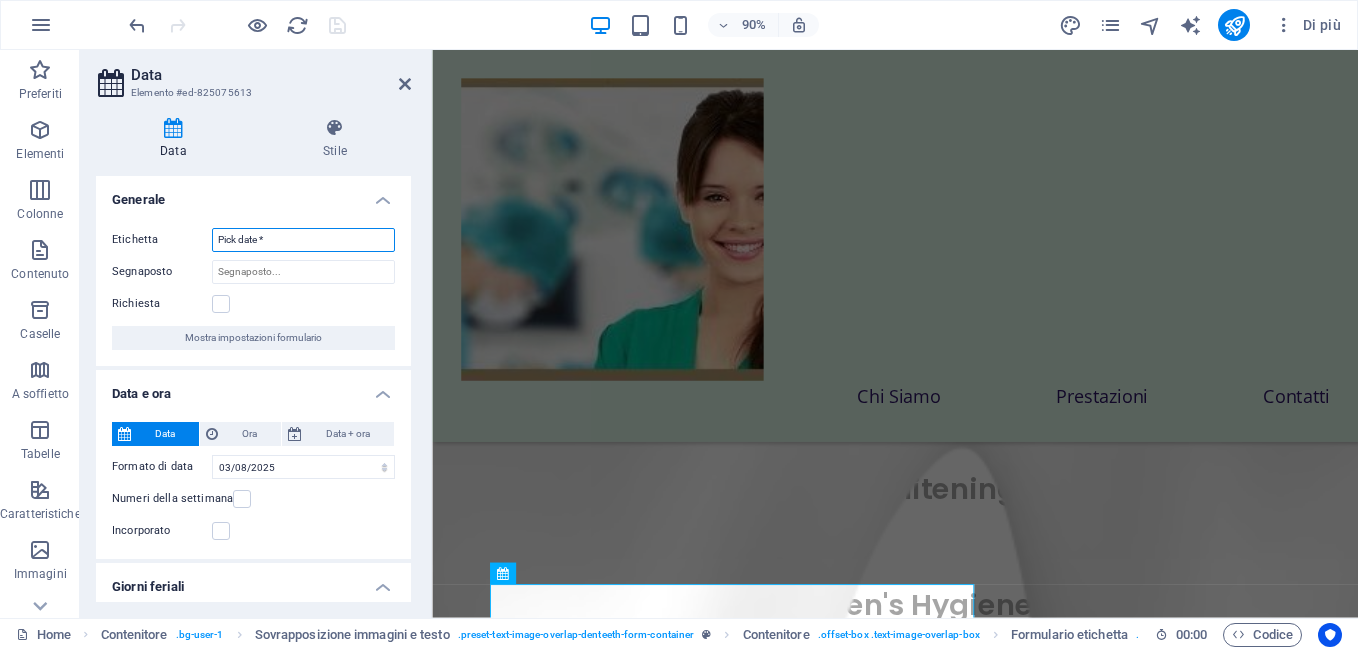 click on "Pick date *" at bounding box center [303, 240] 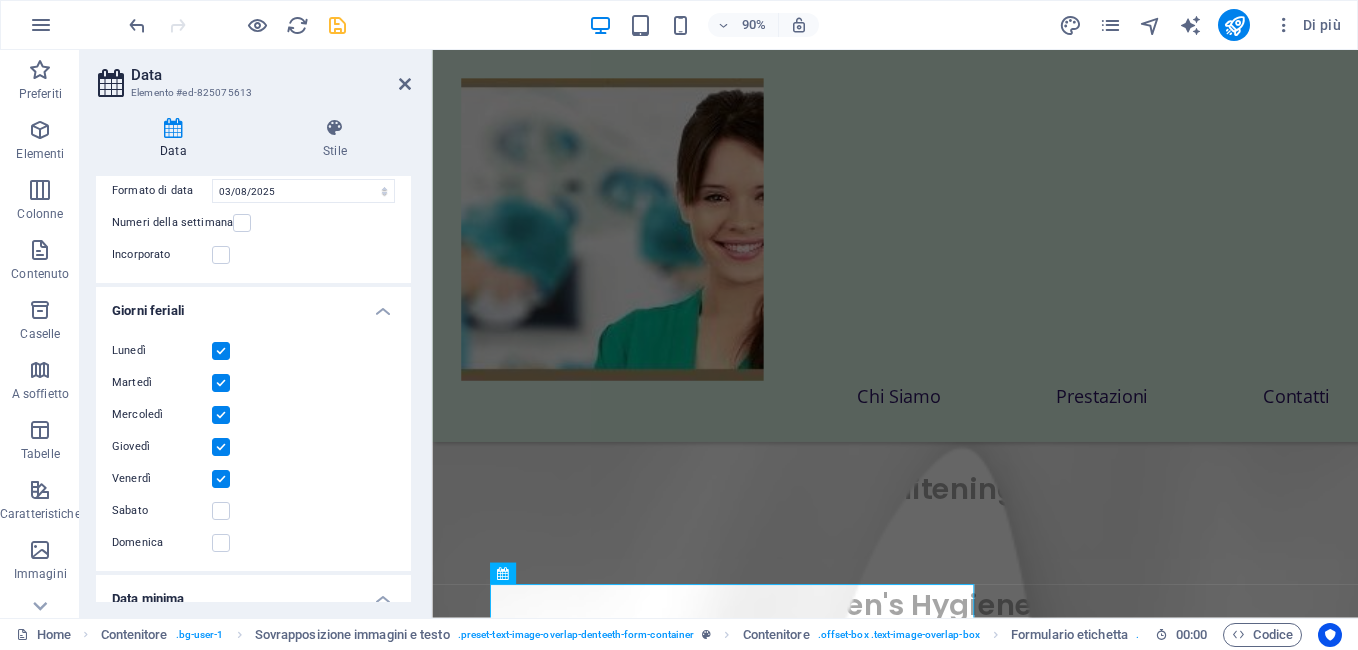 scroll, scrollTop: 304, scrollLeft: 0, axis: vertical 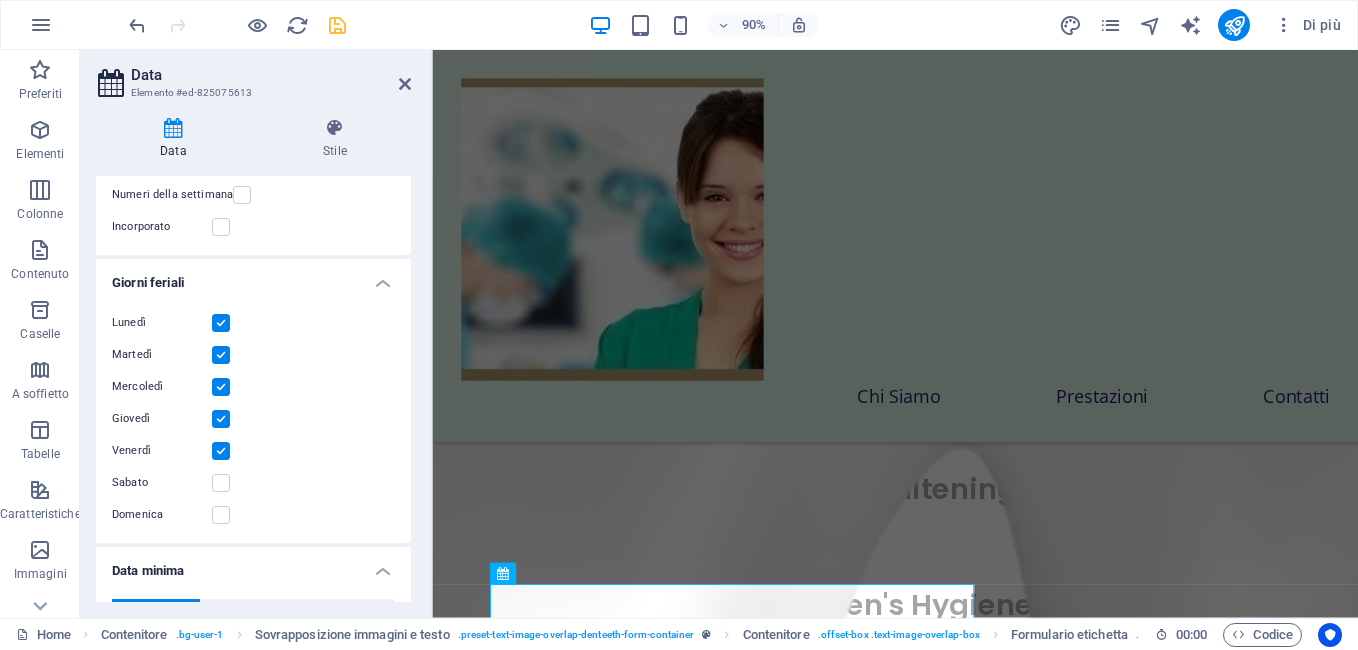 type on "Scegli Data *" 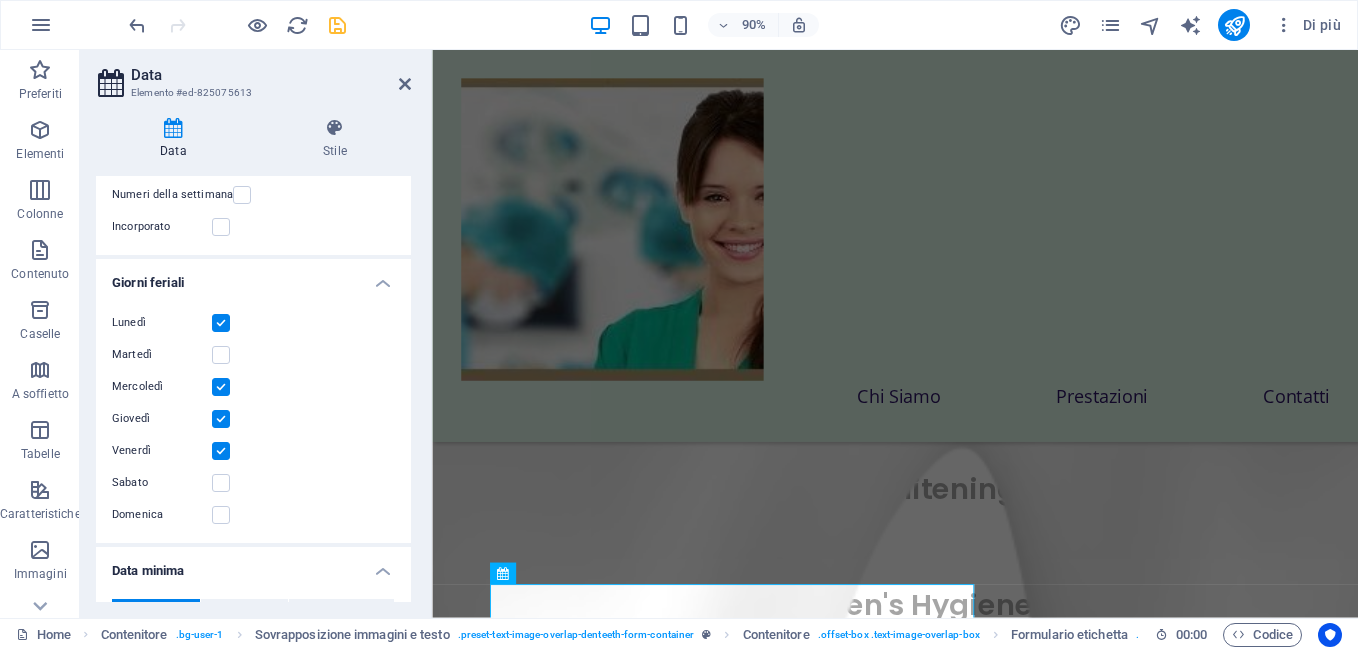 click at bounding box center (221, 419) 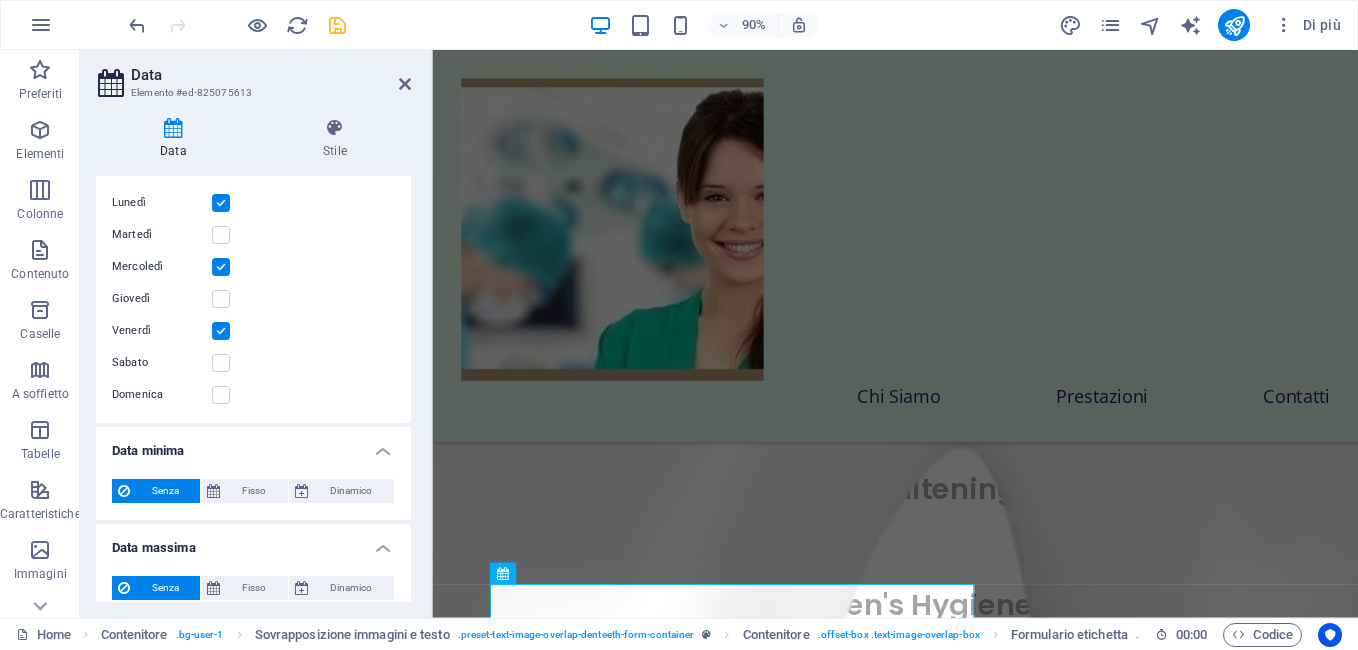 scroll, scrollTop: 439, scrollLeft: 0, axis: vertical 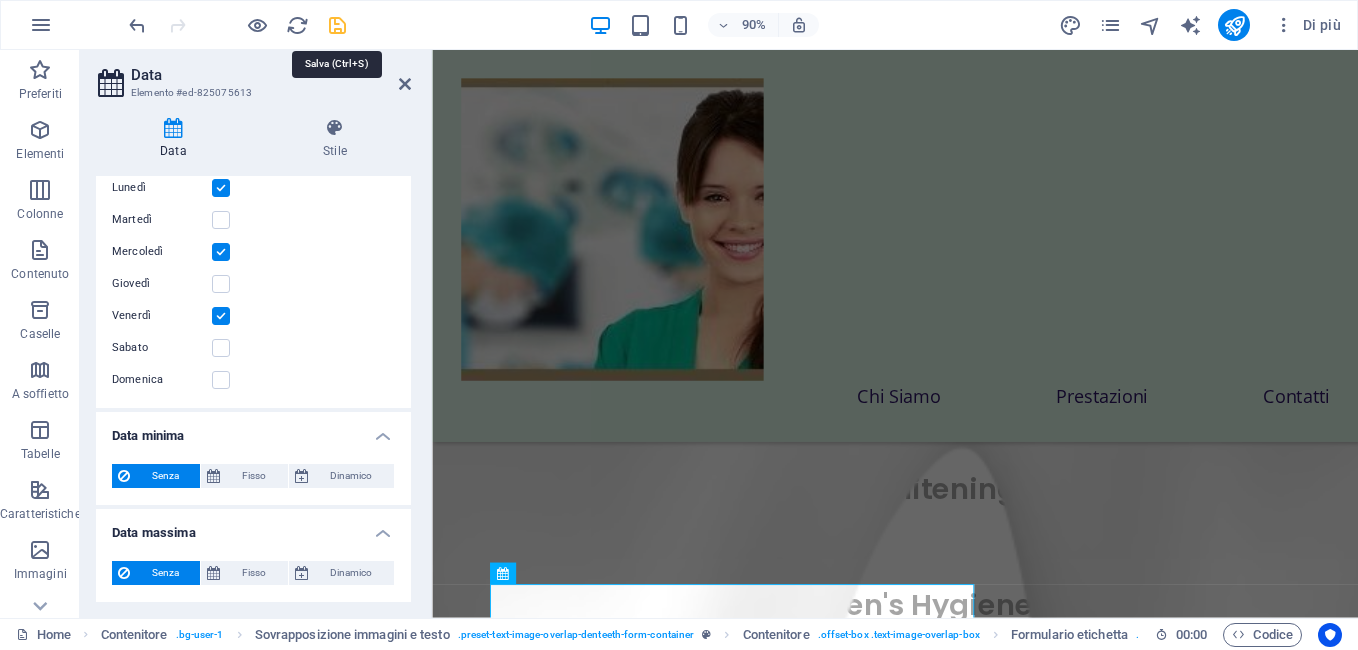 click at bounding box center (337, 25) 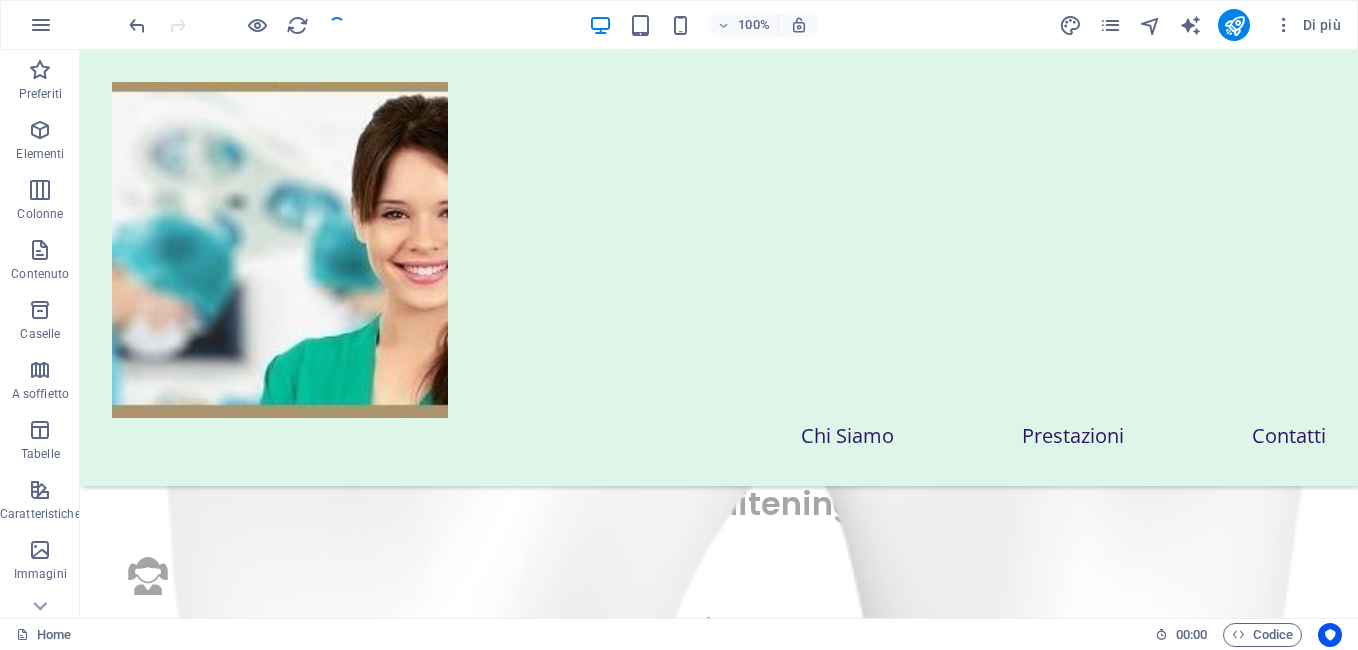 scroll, scrollTop: 7981, scrollLeft: 0, axis: vertical 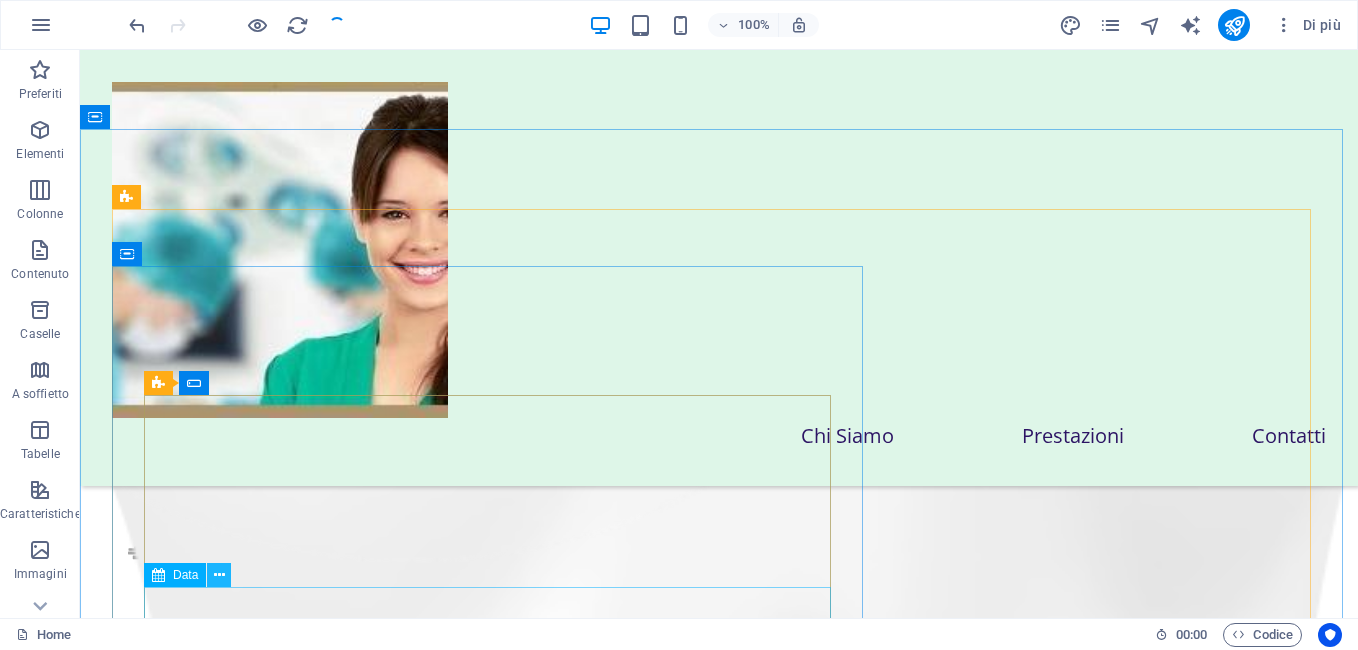 click at bounding box center (219, 575) 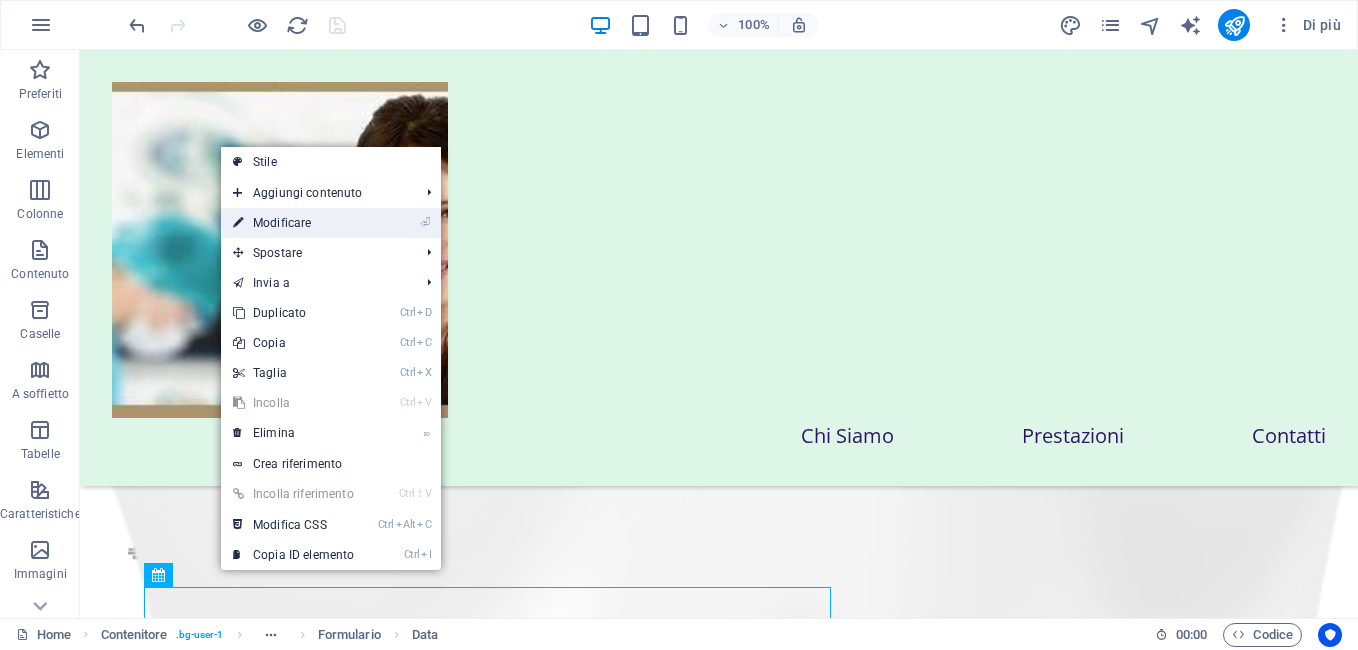 click on "⏎  Modificare" at bounding box center (293, 223) 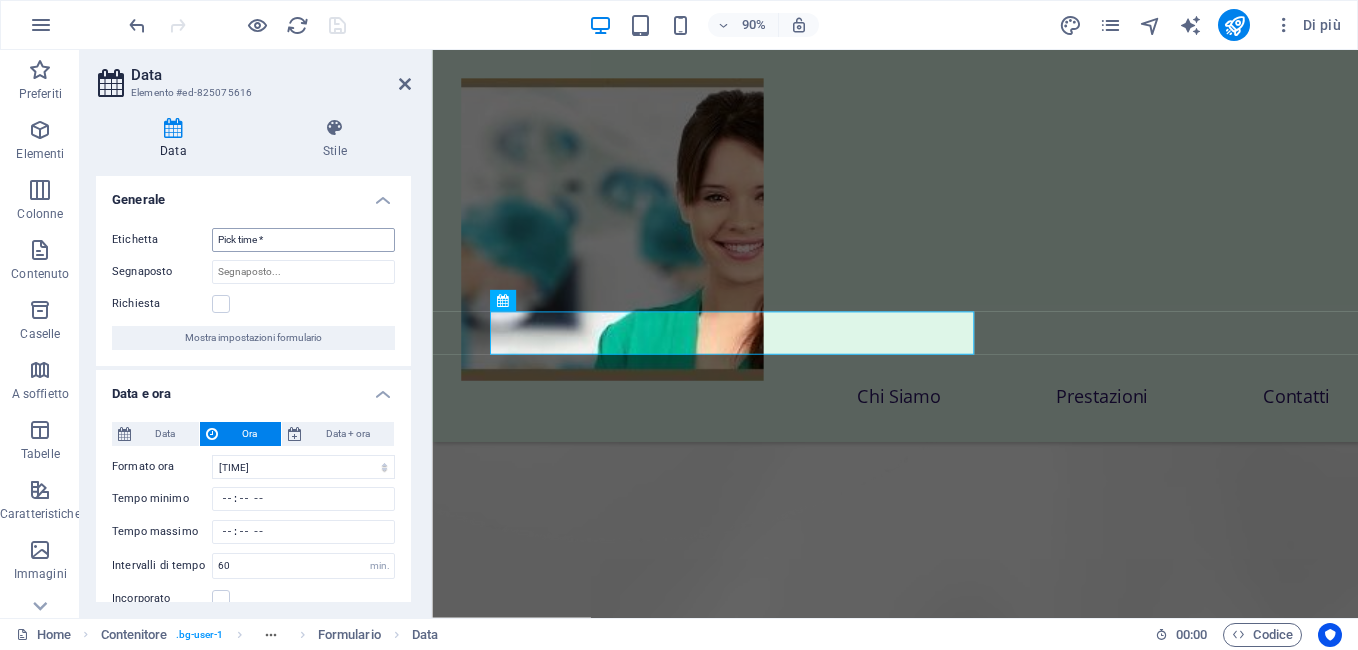 scroll, scrollTop: 8574, scrollLeft: 0, axis: vertical 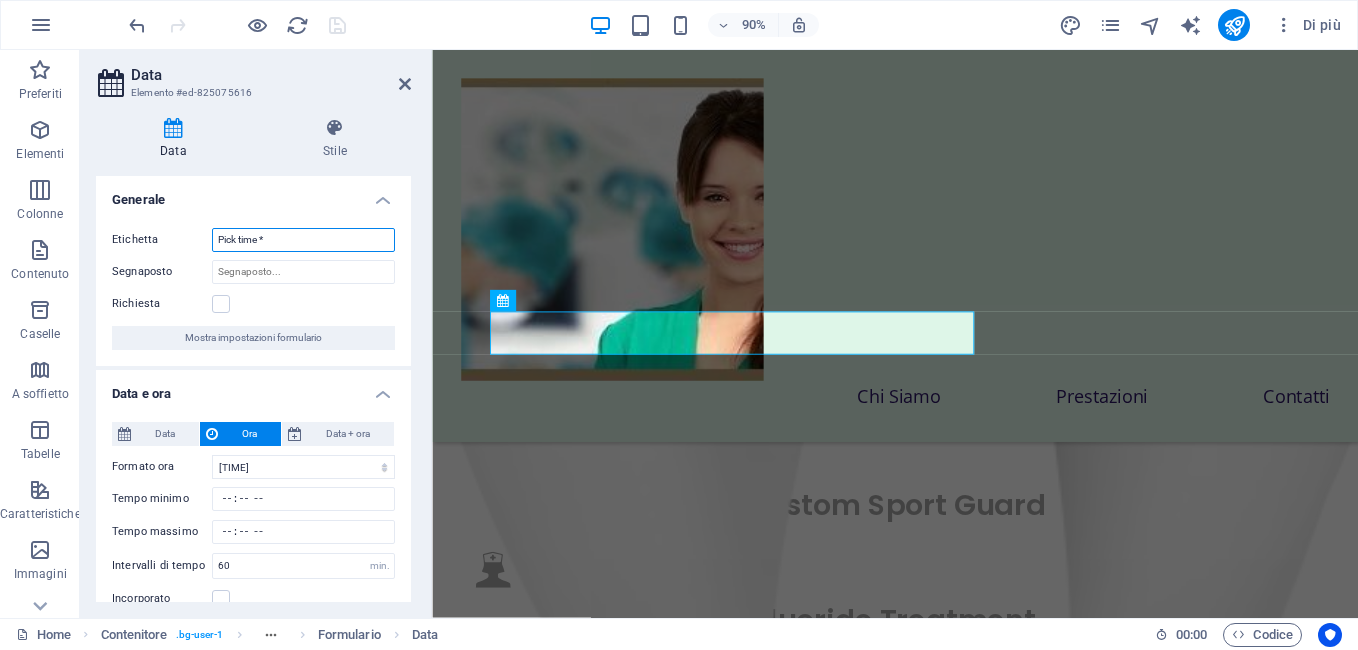 click on "Pick time *" at bounding box center (303, 240) 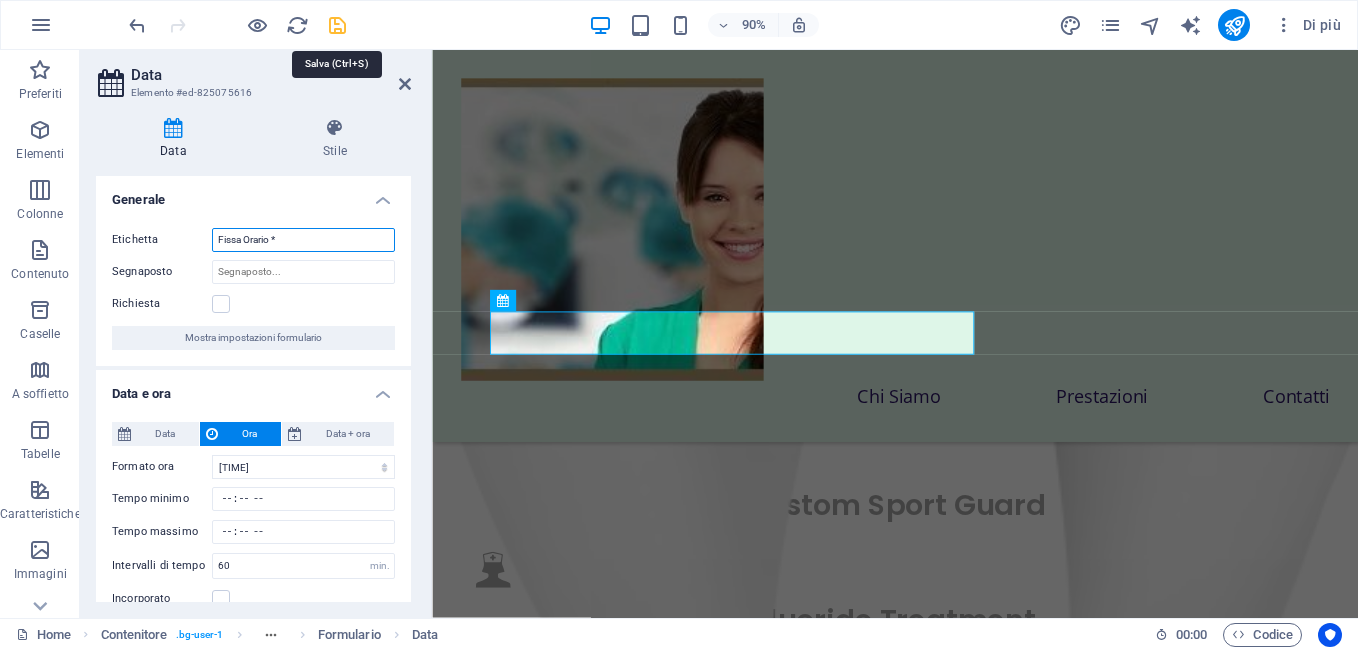 type on "Fissa Orario *" 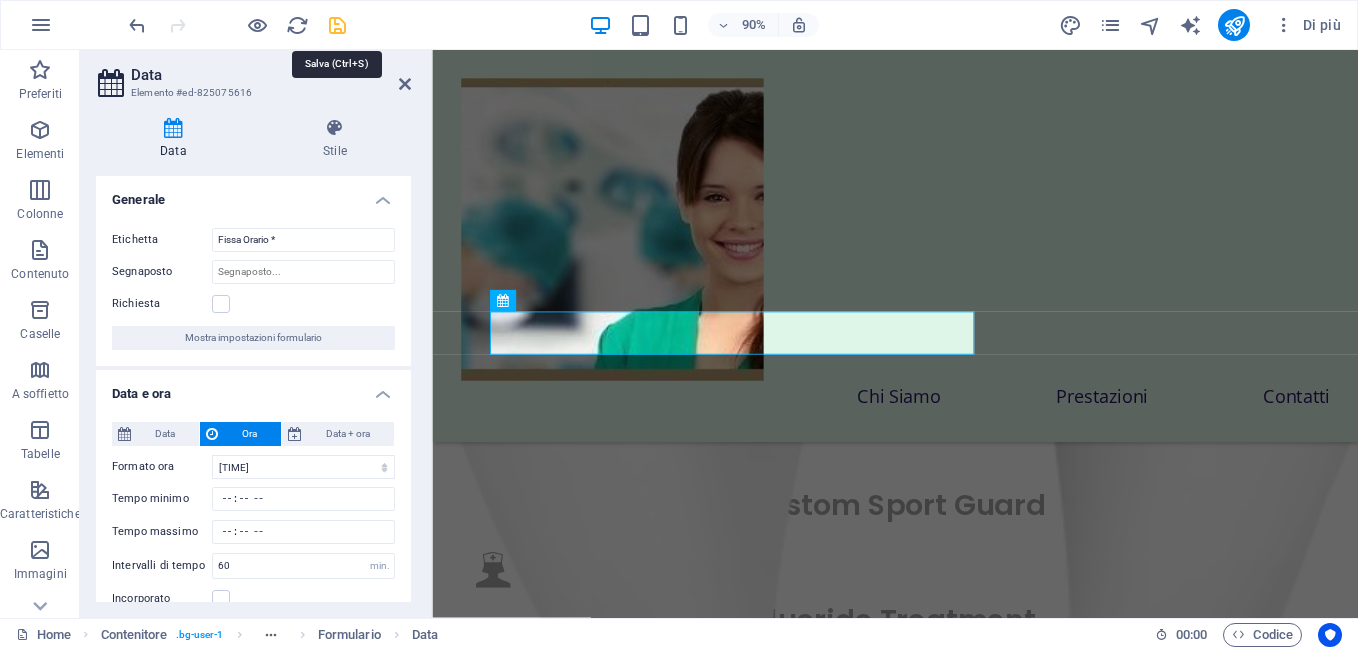 click at bounding box center [337, 25] 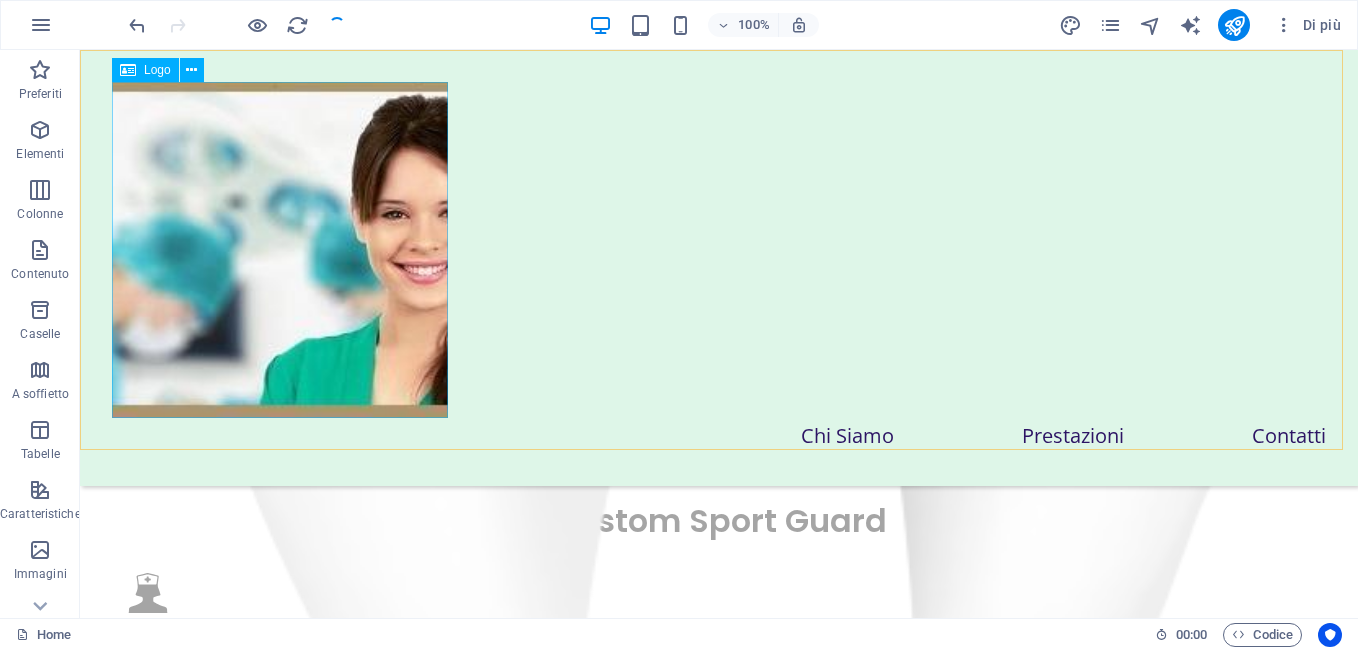 scroll, scrollTop: 8299, scrollLeft: 0, axis: vertical 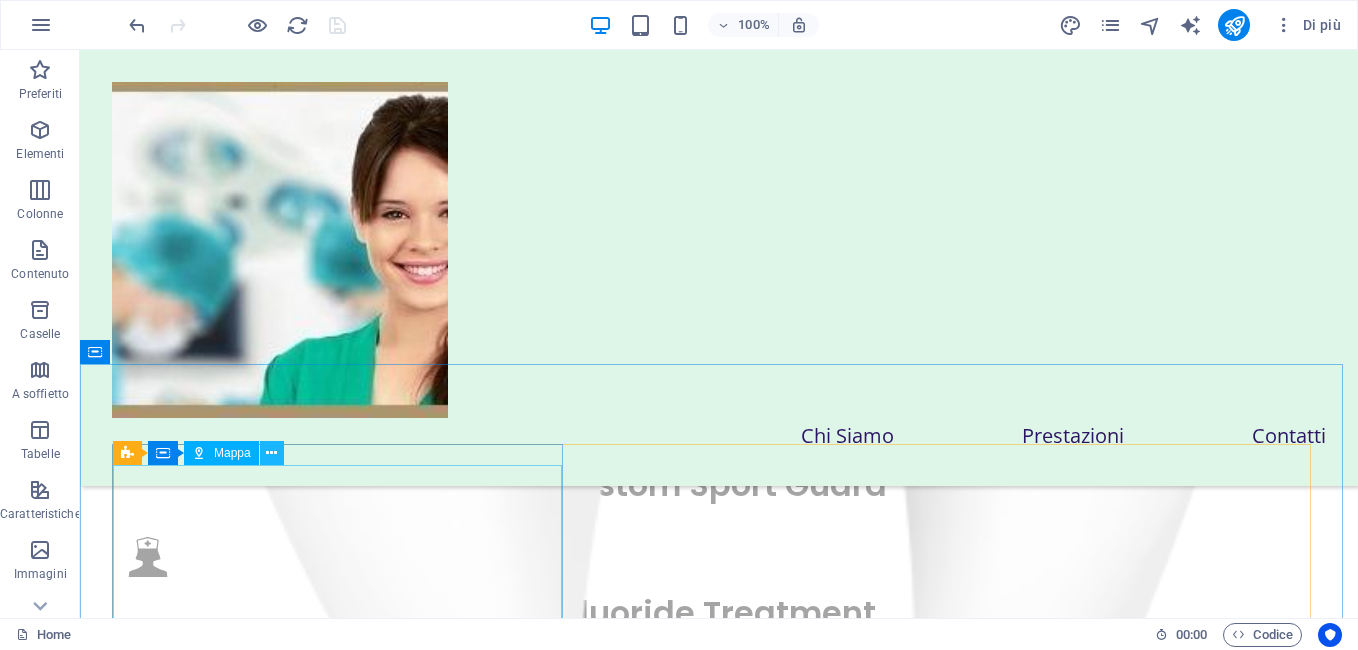 click at bounding box center [271, 453] 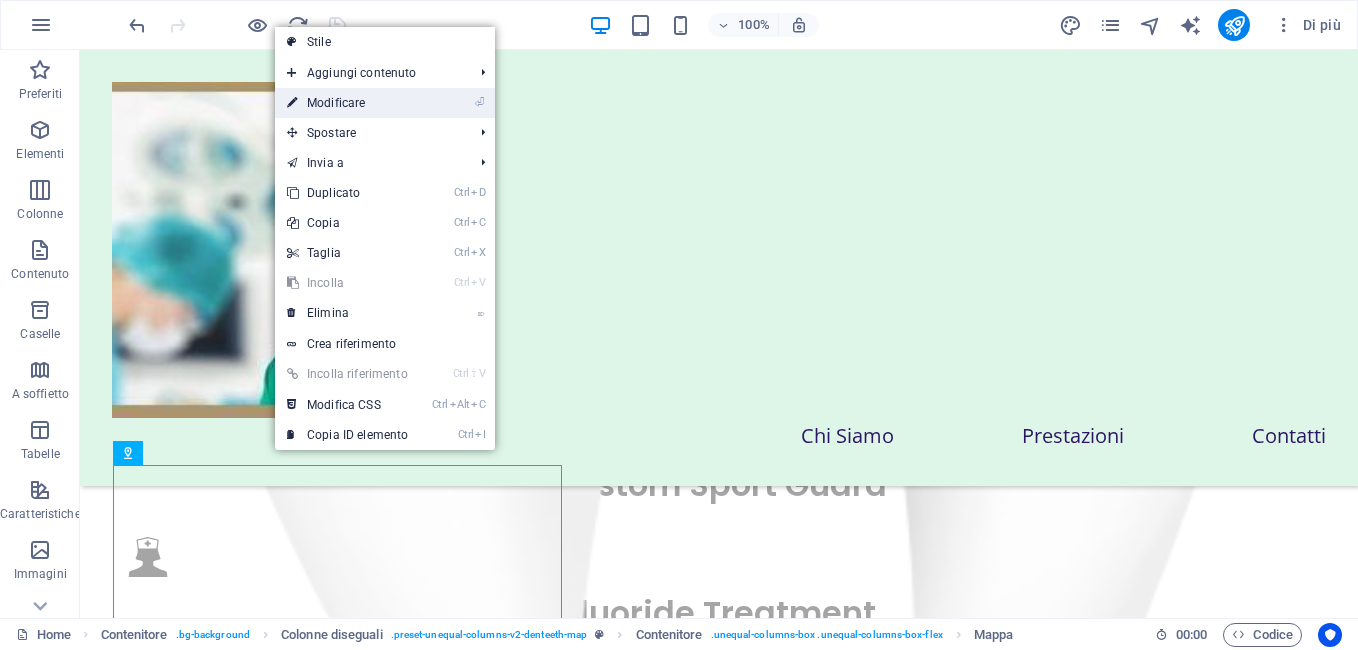 click on "⏎  Modificare" at bounding box center [347, 103] 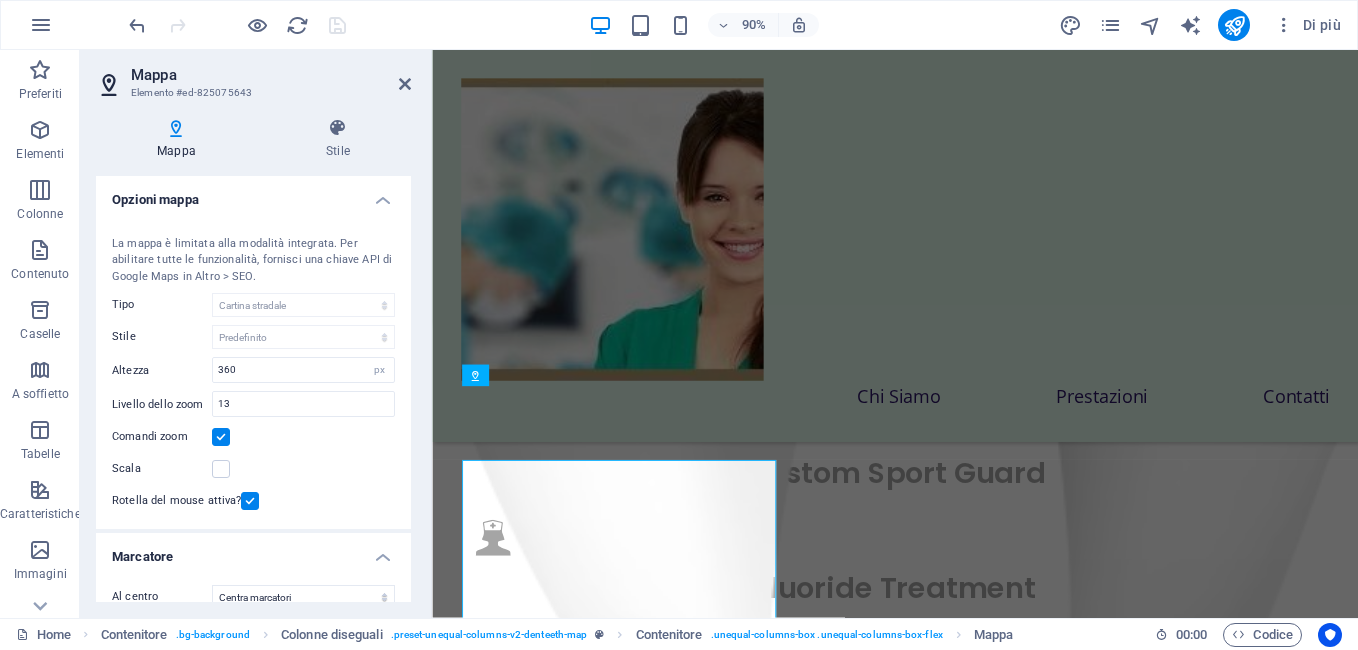scroll, scrollTop: 8957, scrollLeft: 0, axis: vertical 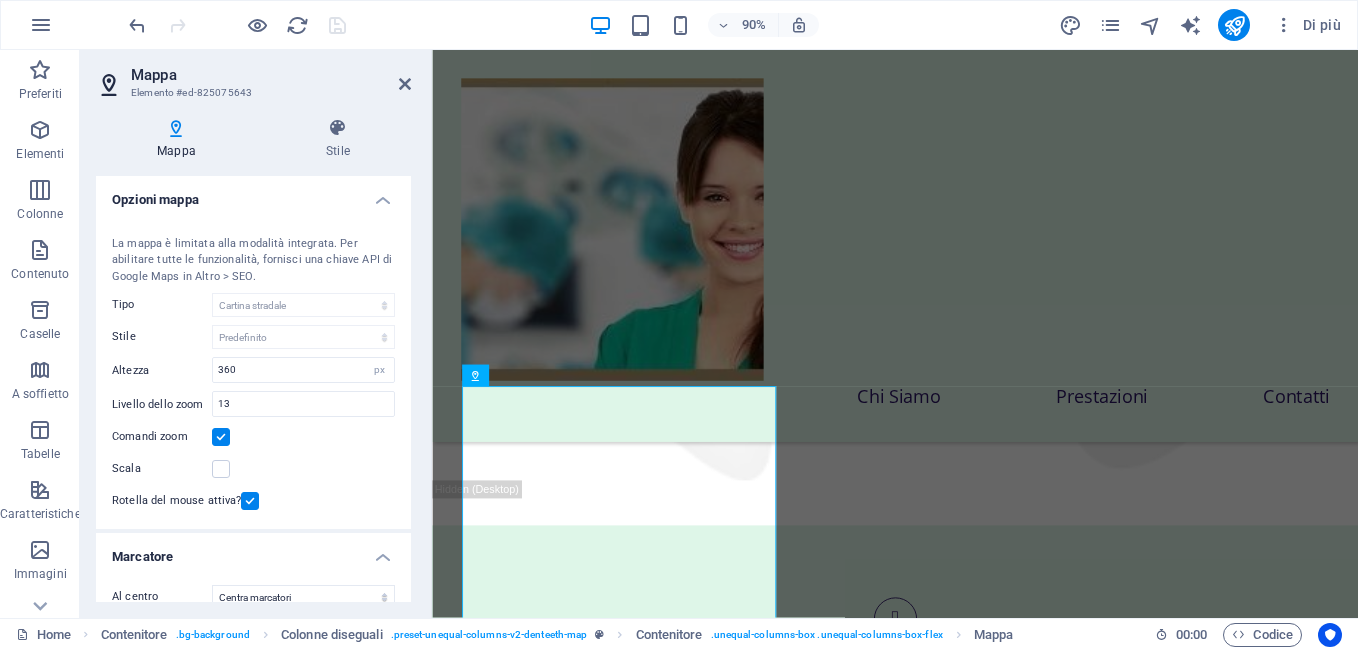 drag, startPoint x: 405, startPoint y: 216, endPoint x: 404, endPoint y: 291, distance: 75.00667 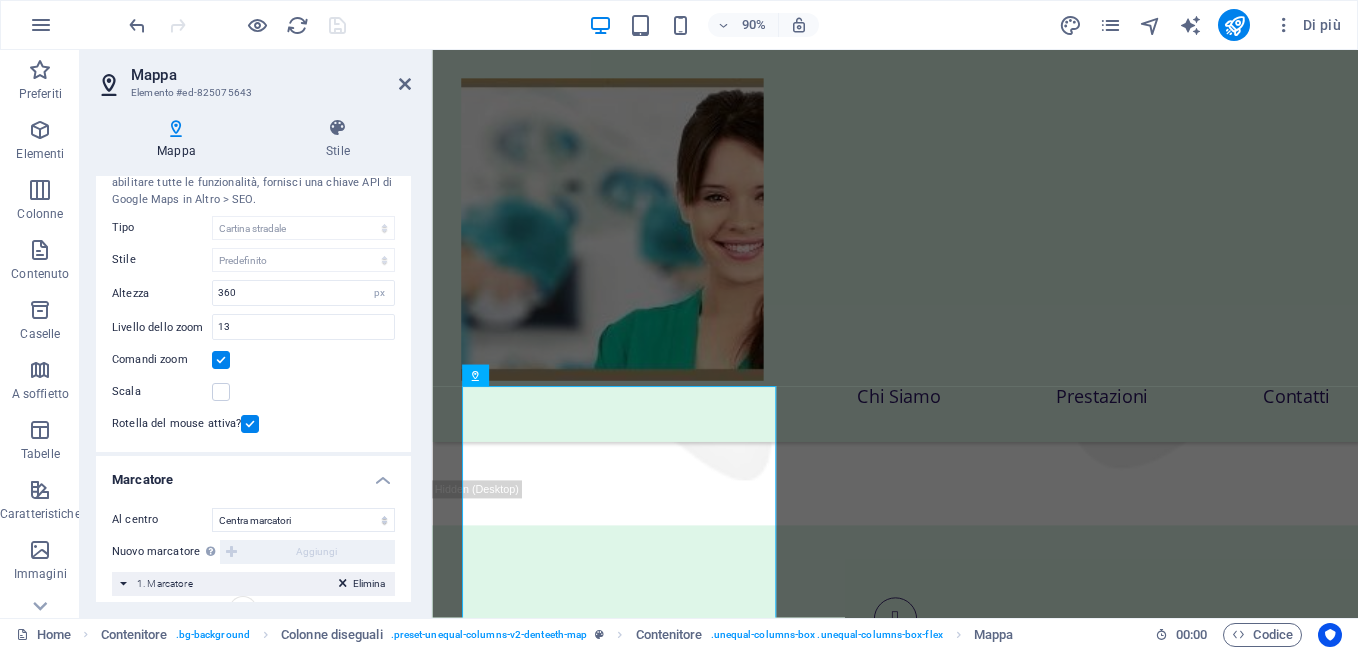 scroll, scrollTop: 0, scrollLeft: 0, axis: both 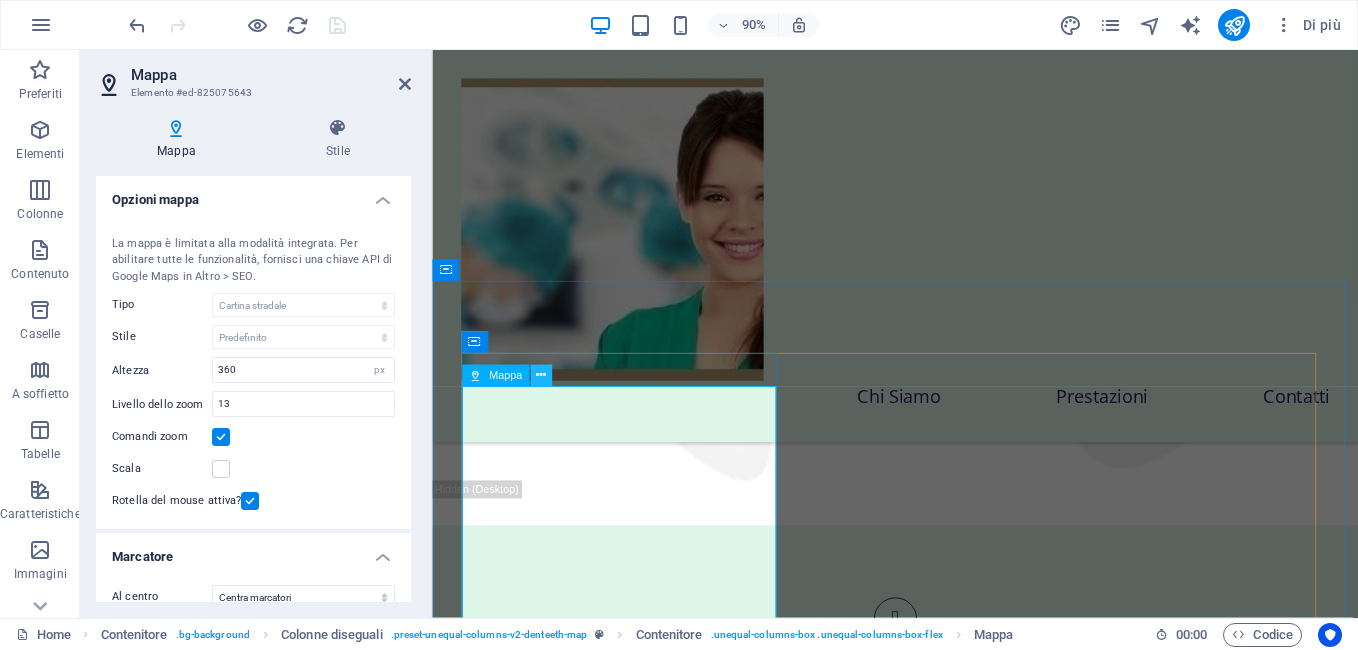 click at bounding box center [541, 375] 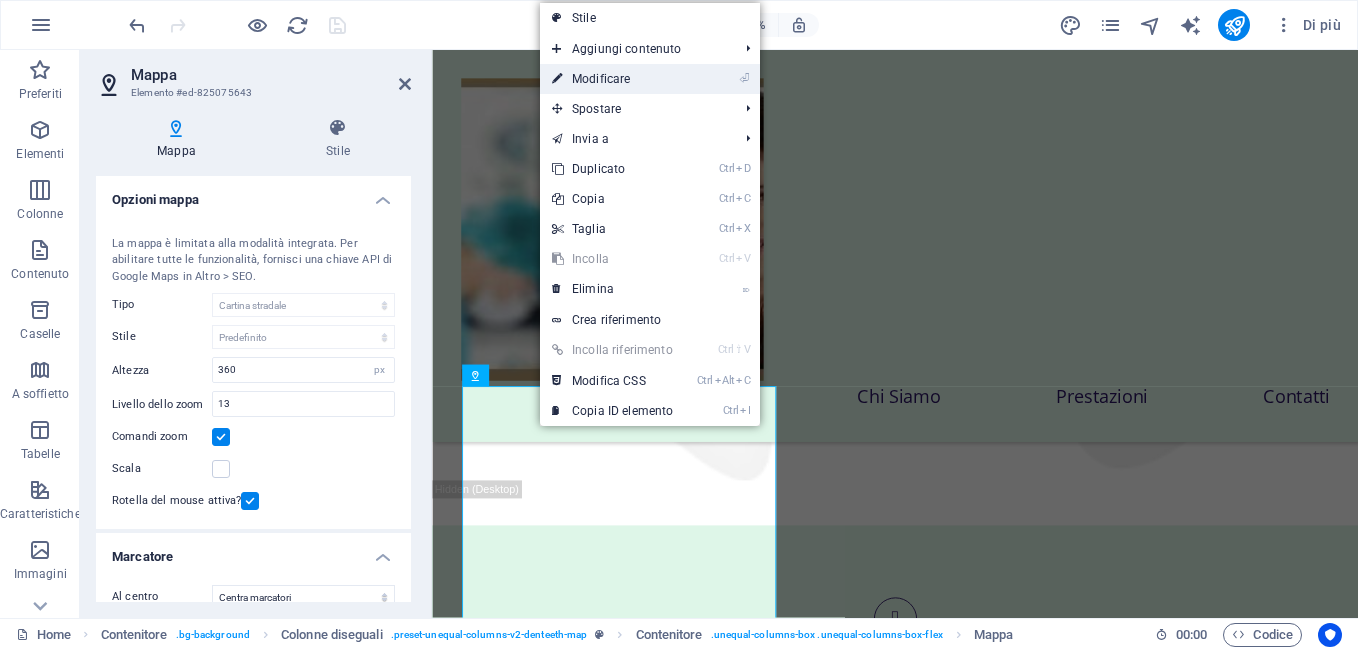 click on "⏎  Modificare" at bounding box center (612, 79) 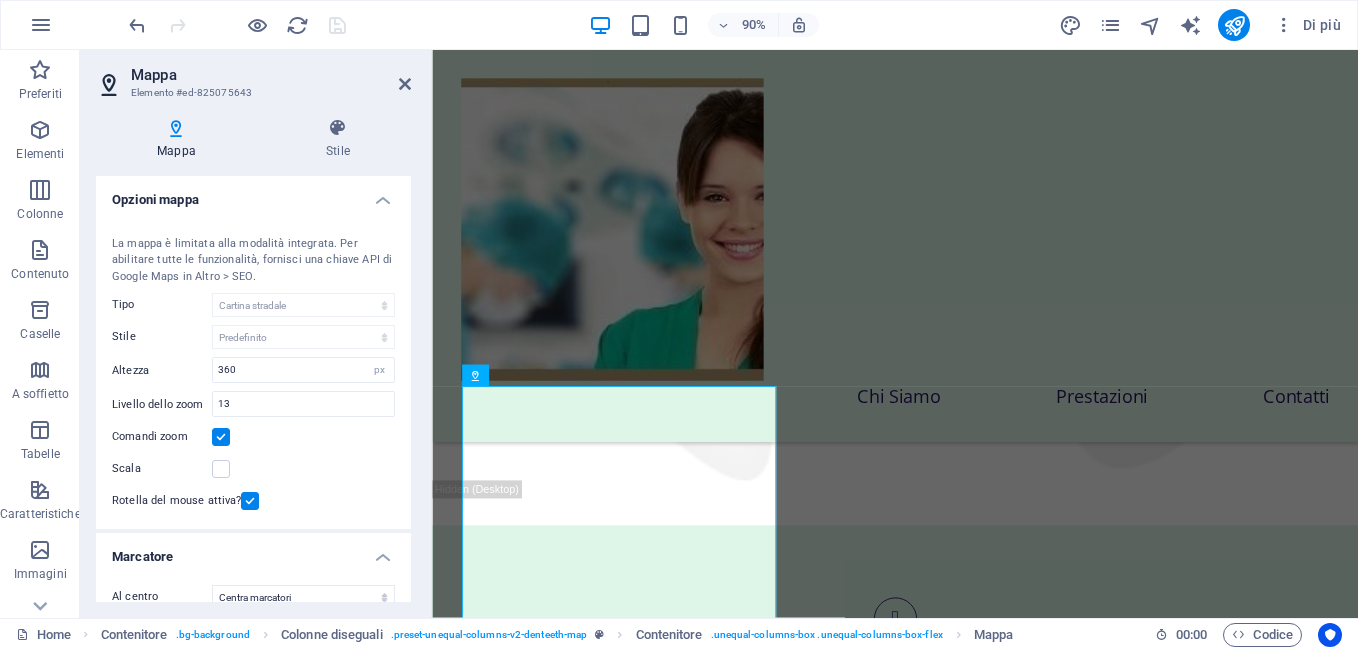 drag, startPoint x: 406, startPoint y: 285, endPoint x: 405, endPoint y: 331, distance: 46.010868 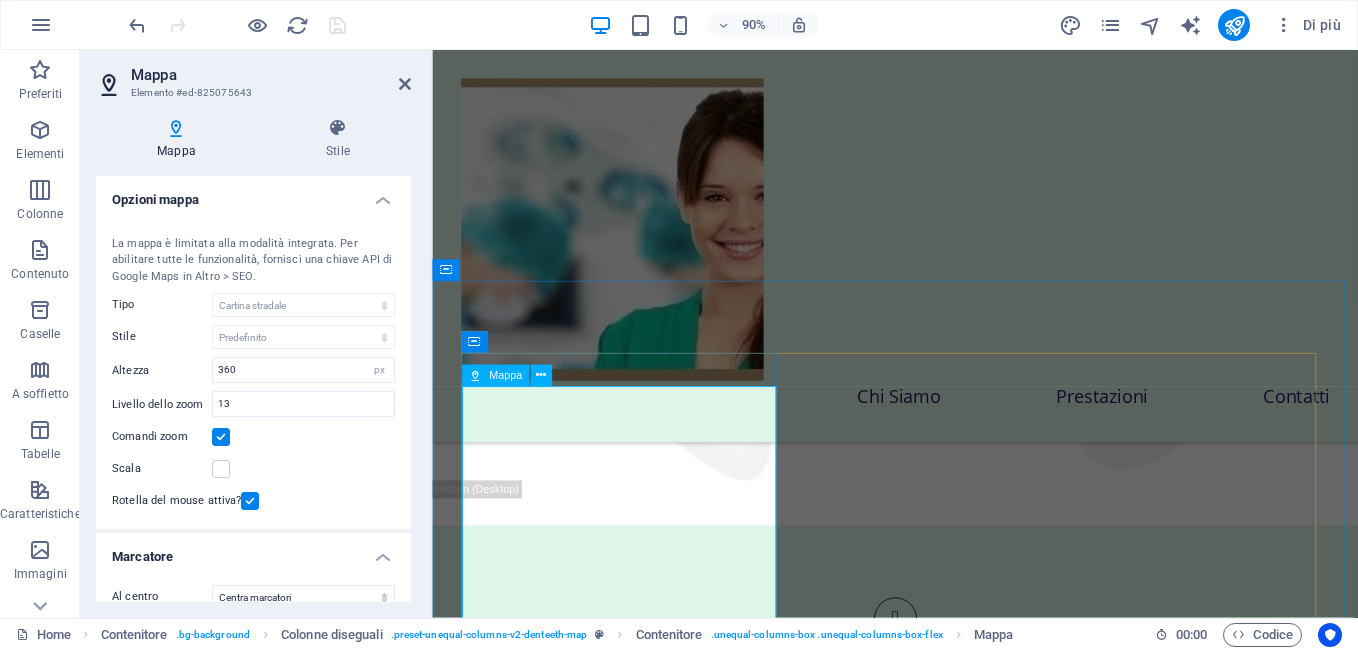 click at bounding box center (475, 376) 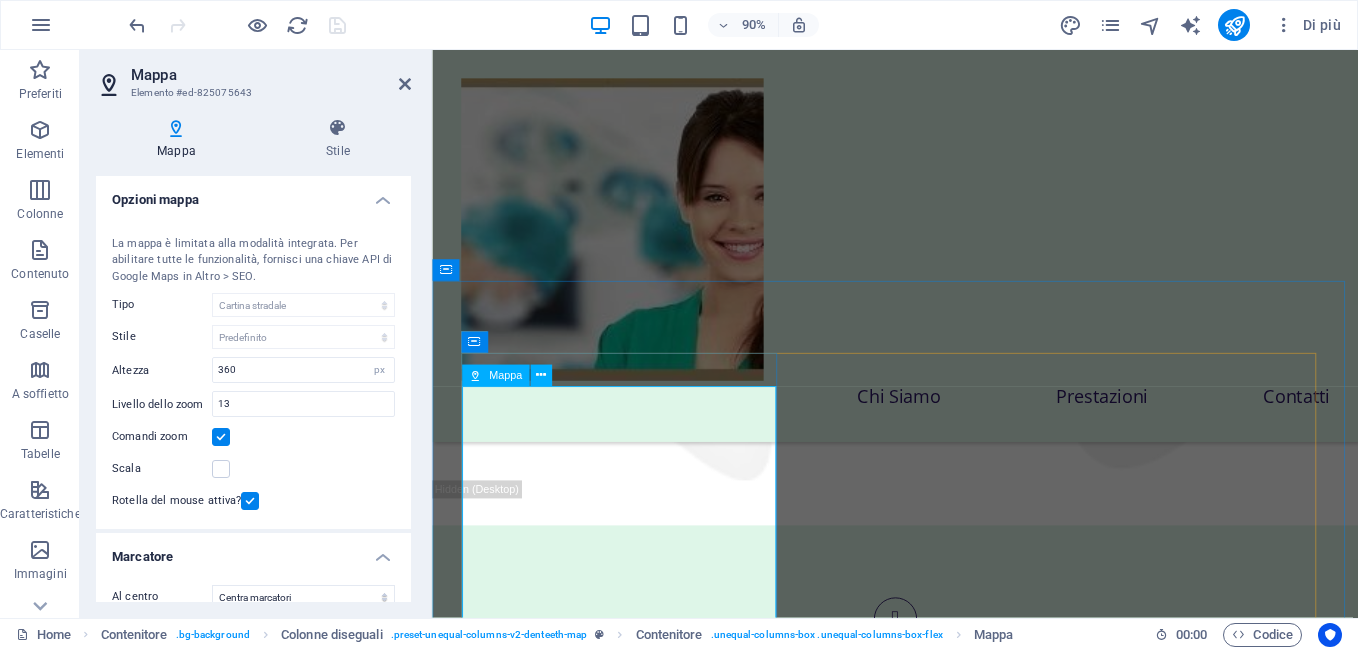 click on "Mappa" at bounding box center [505, 375] 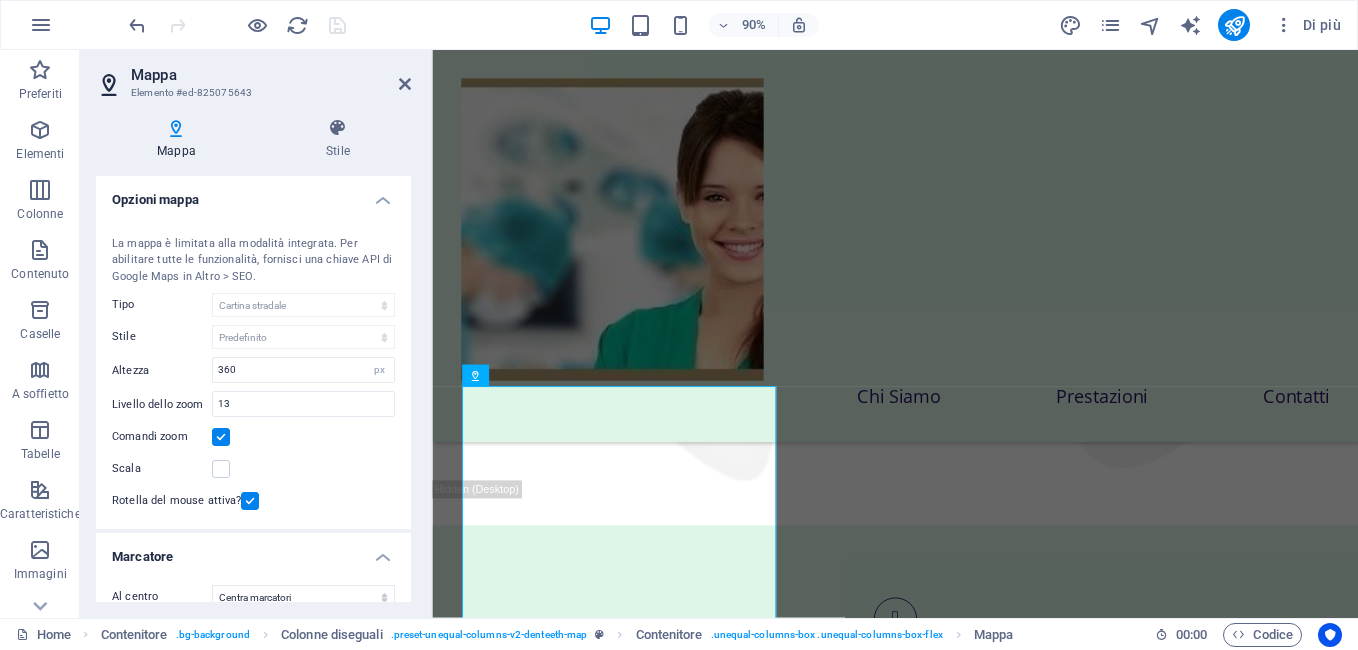 drag, startPoint x: 411, startPoint y: 412, endPoint x: 410, endPoint y: 439, distance: 27.018513 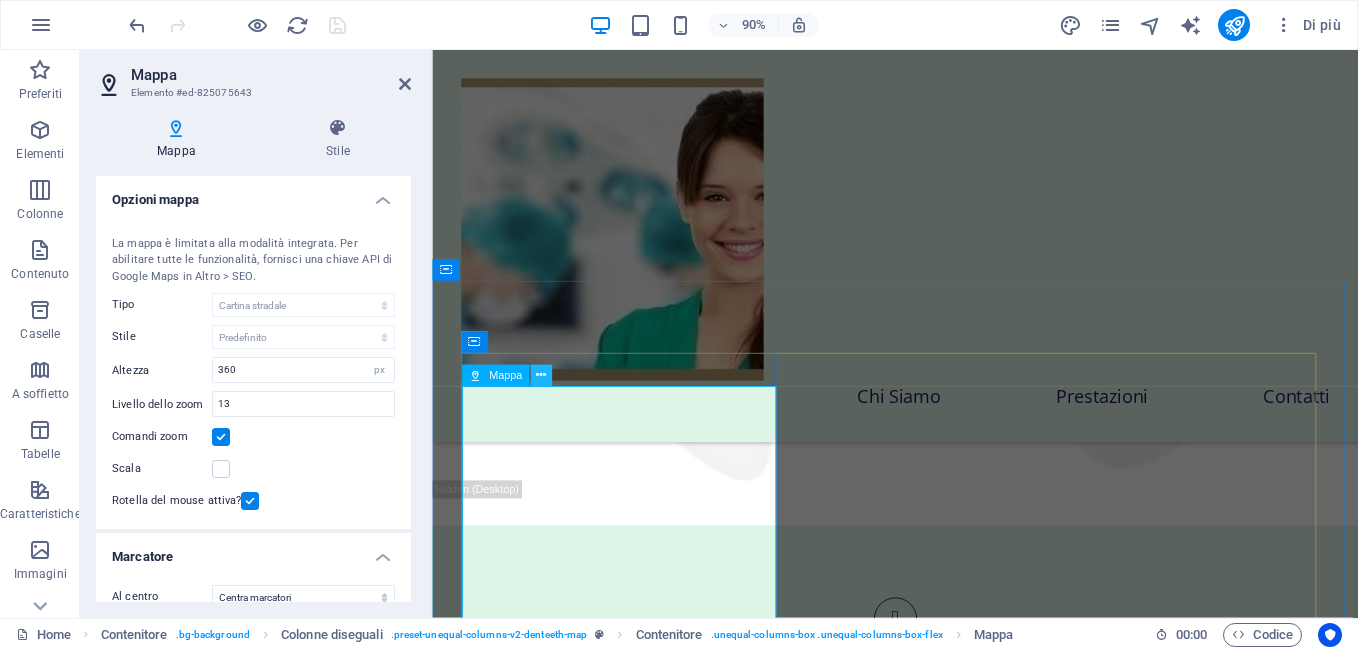 click at bounding box center [541, 375] 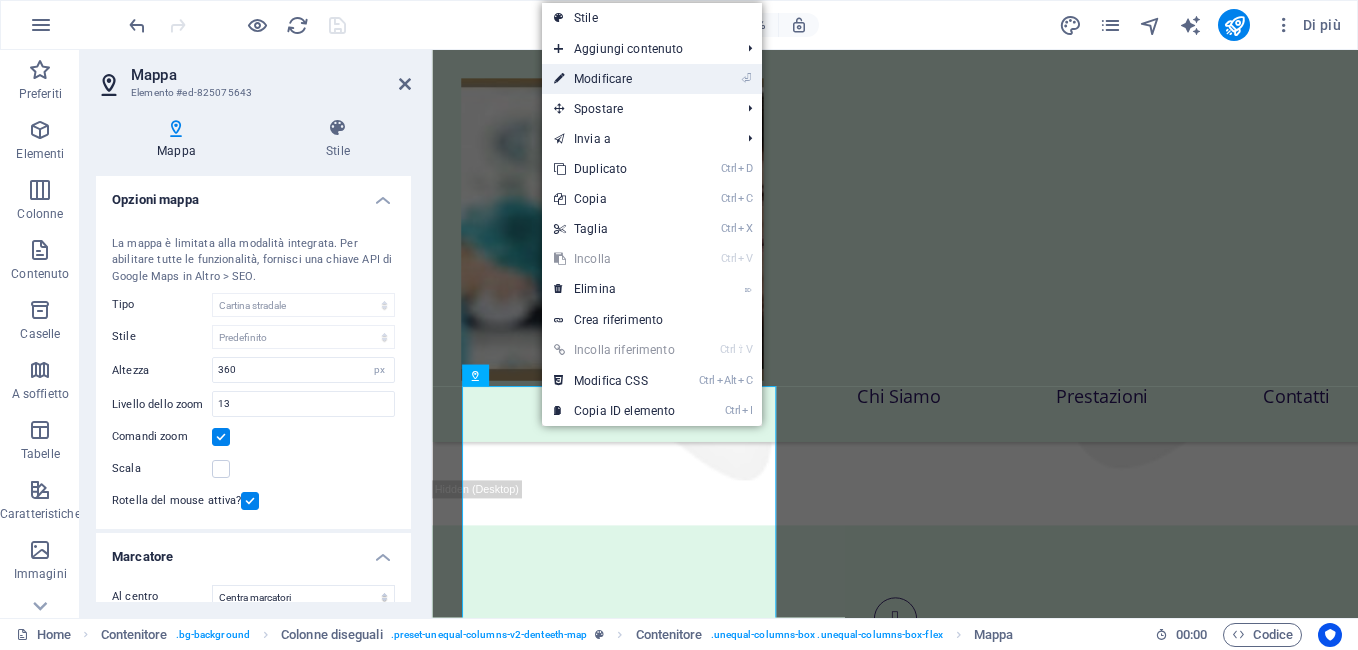 click on "⏎  Modificare" at bounding box center (614, 79) 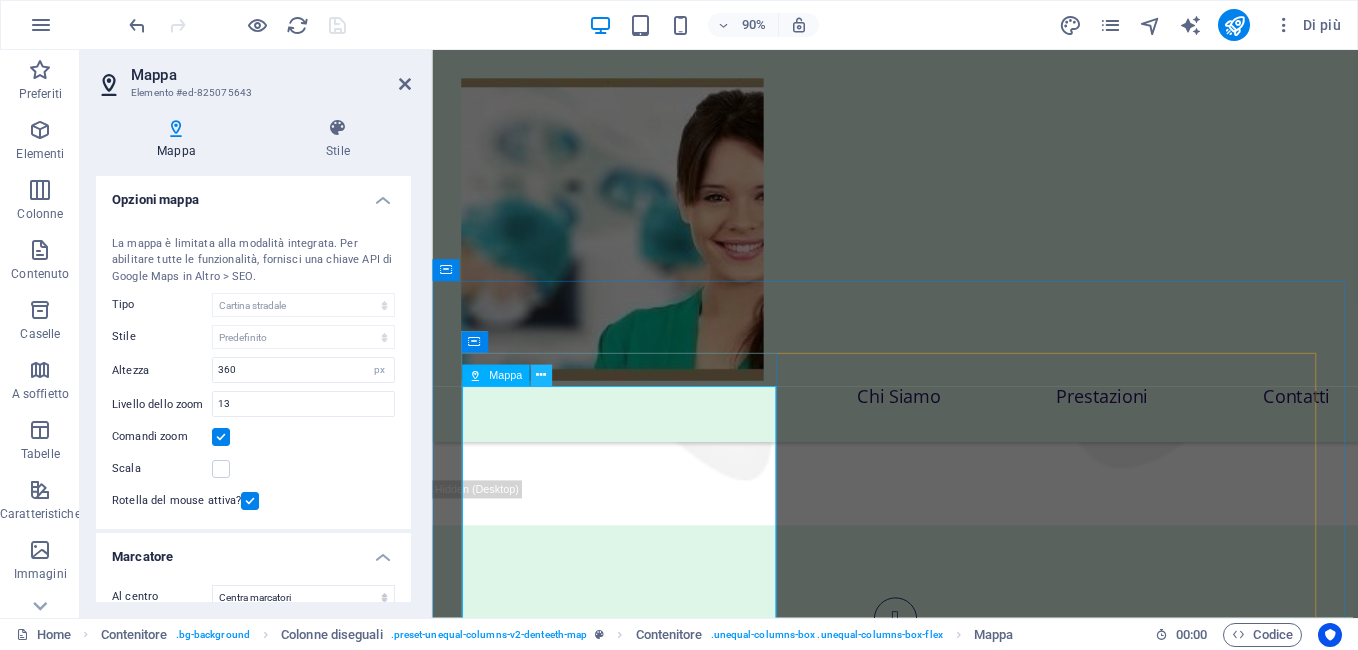 click at bounding box center (541, 375) 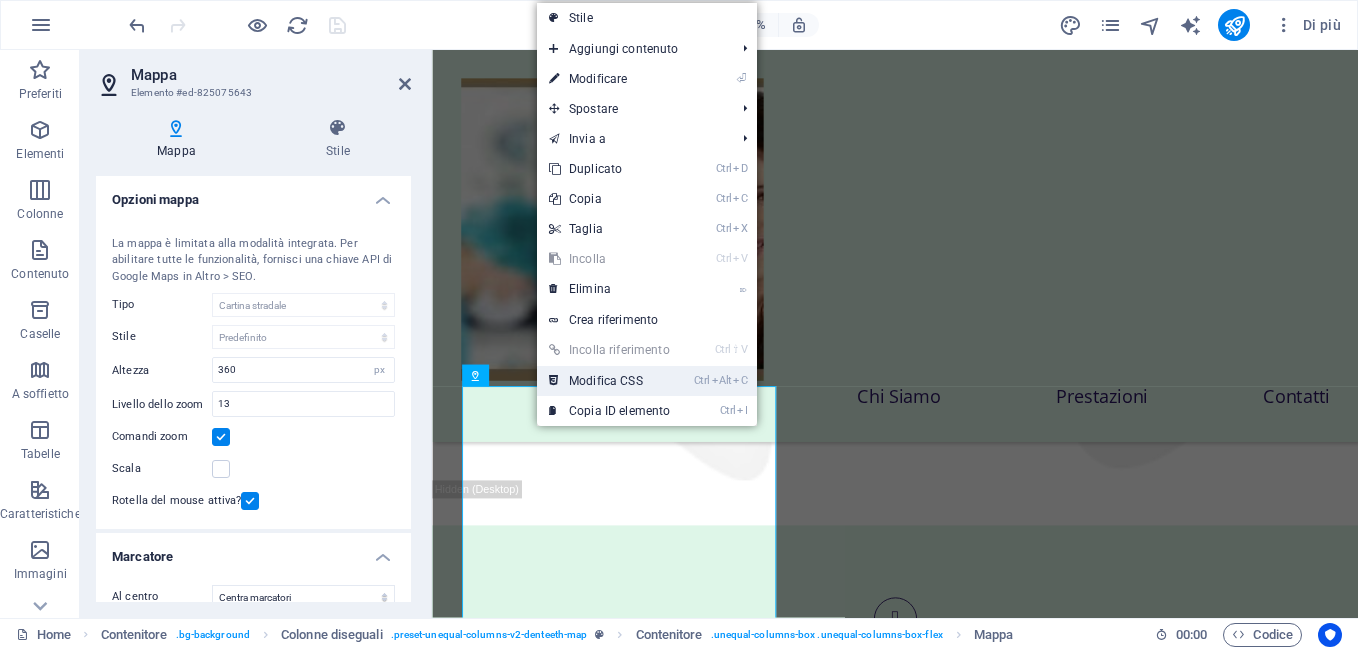 click on "Ctrl Alt C  Modifica CSS" at bounding box center [609, 381] 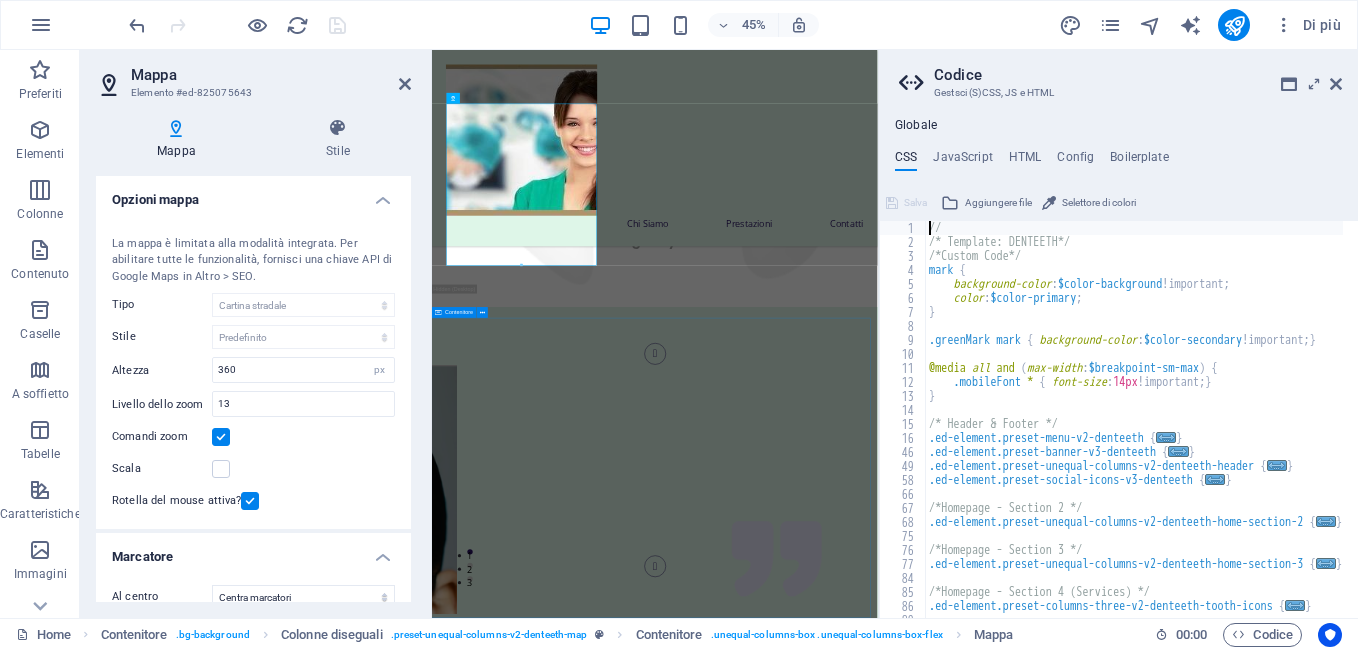 scroll, scrollTop: 9680, scrollLeft: 0, axis: vertical 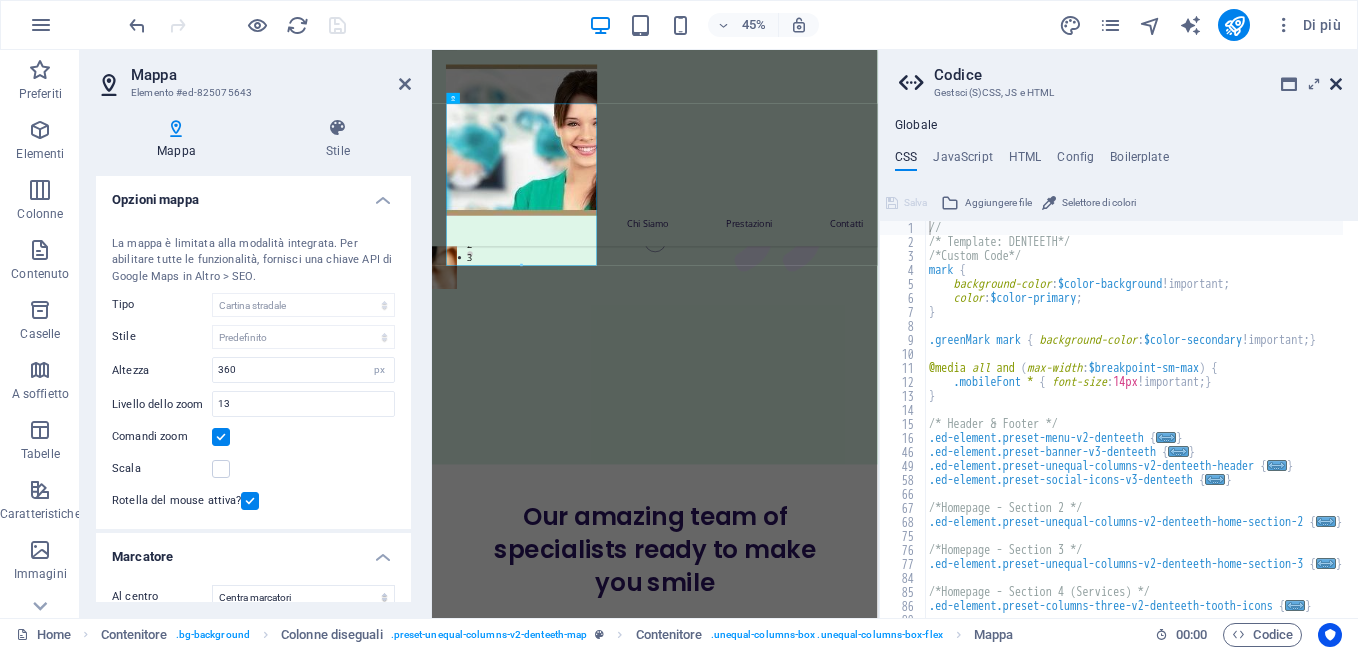 click at bounding box center [1336, 84] 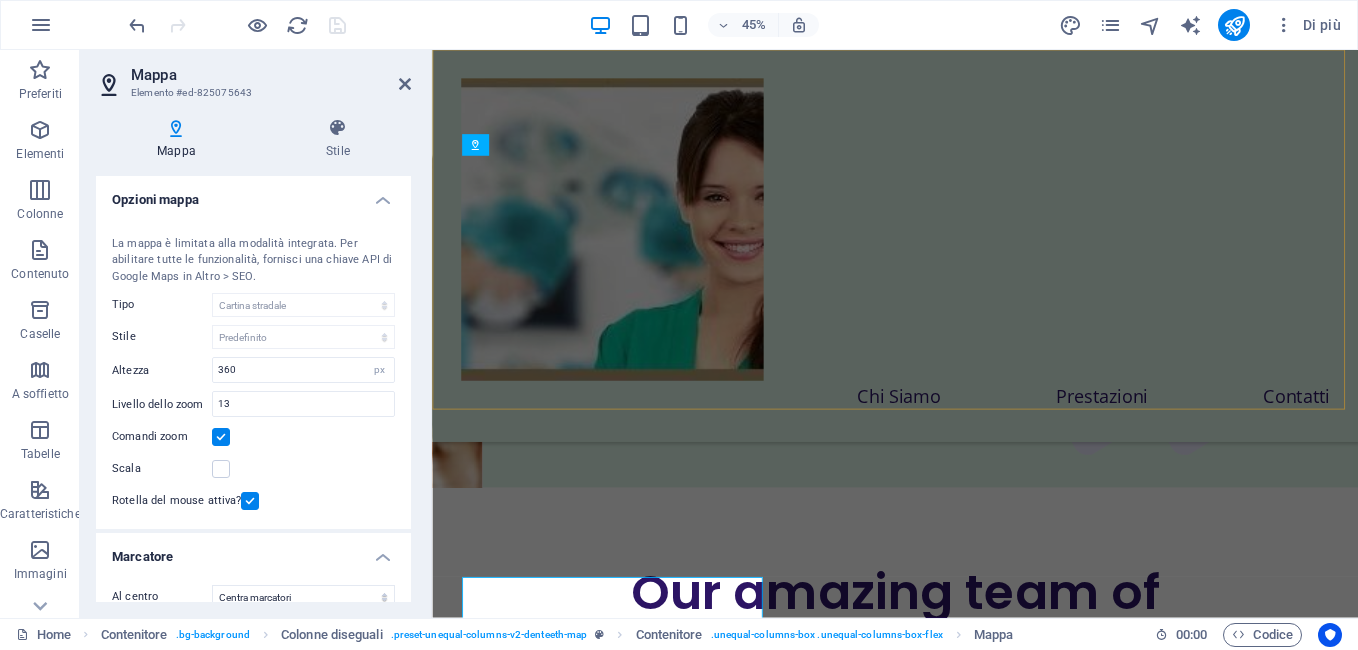 scroll, scrollTop: 9213, scrollLeft: 0, axis: vertical 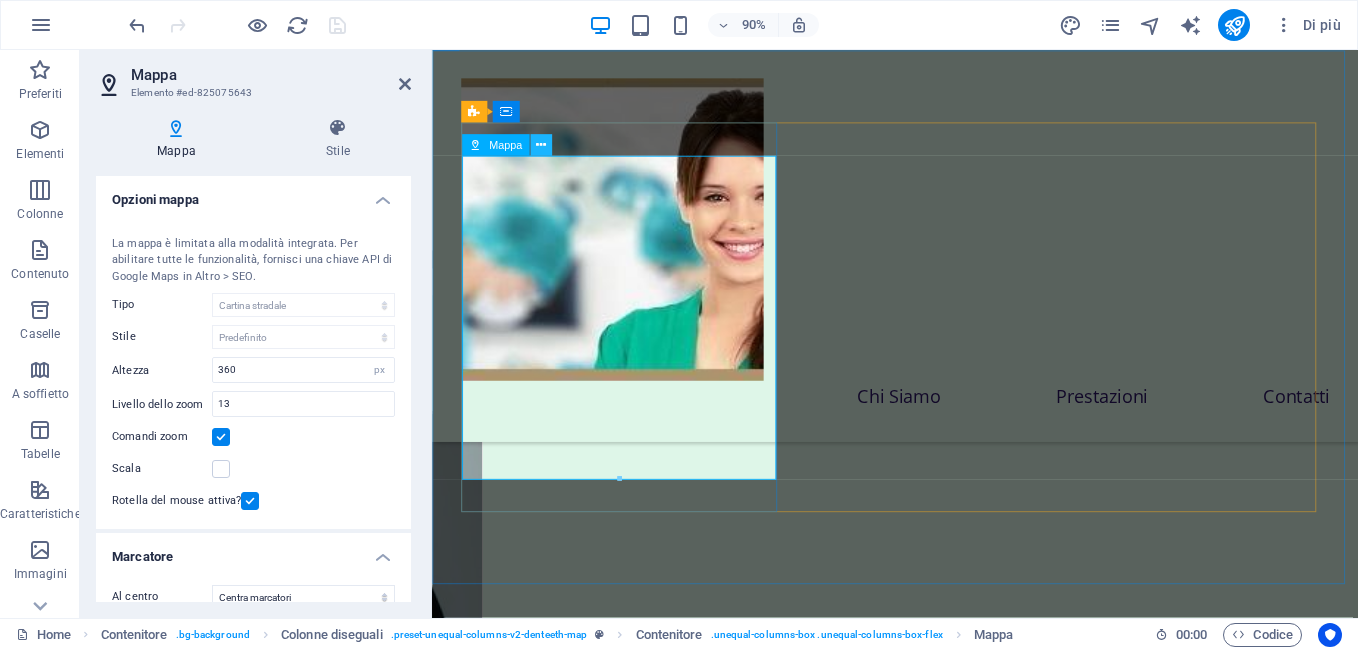 click at bounding box center [541, 145] 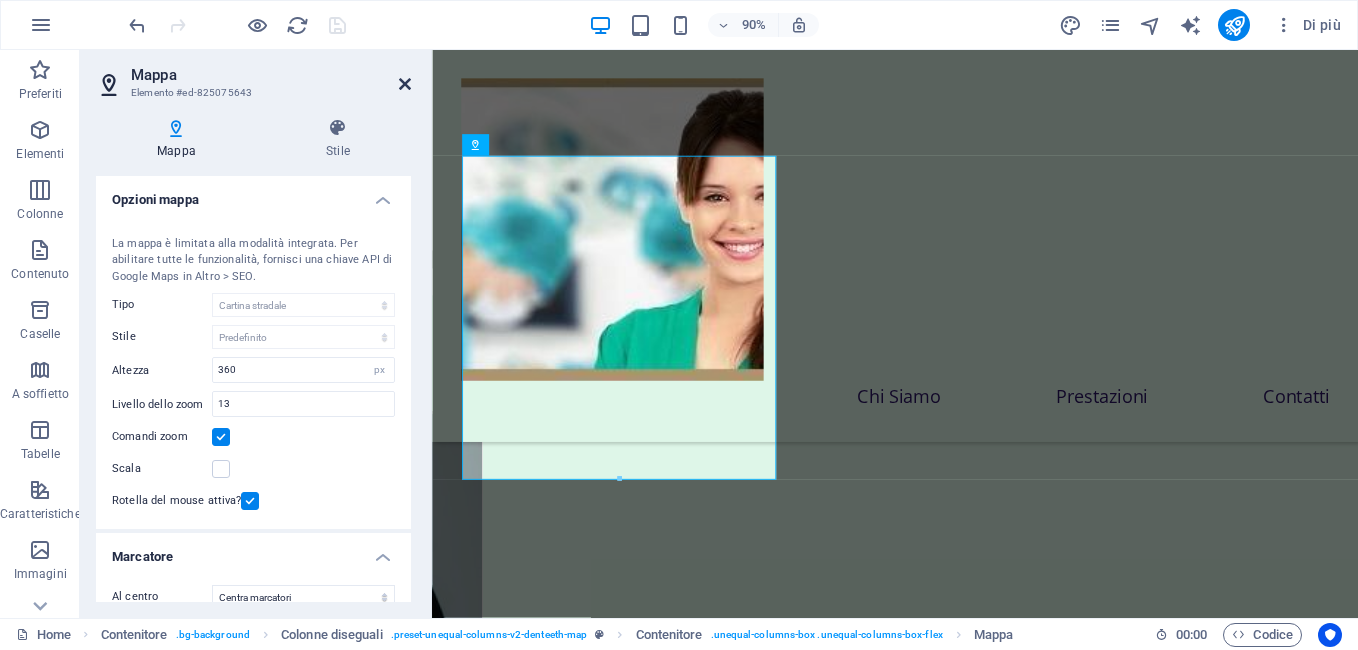 click at bounding box center [405, 84] 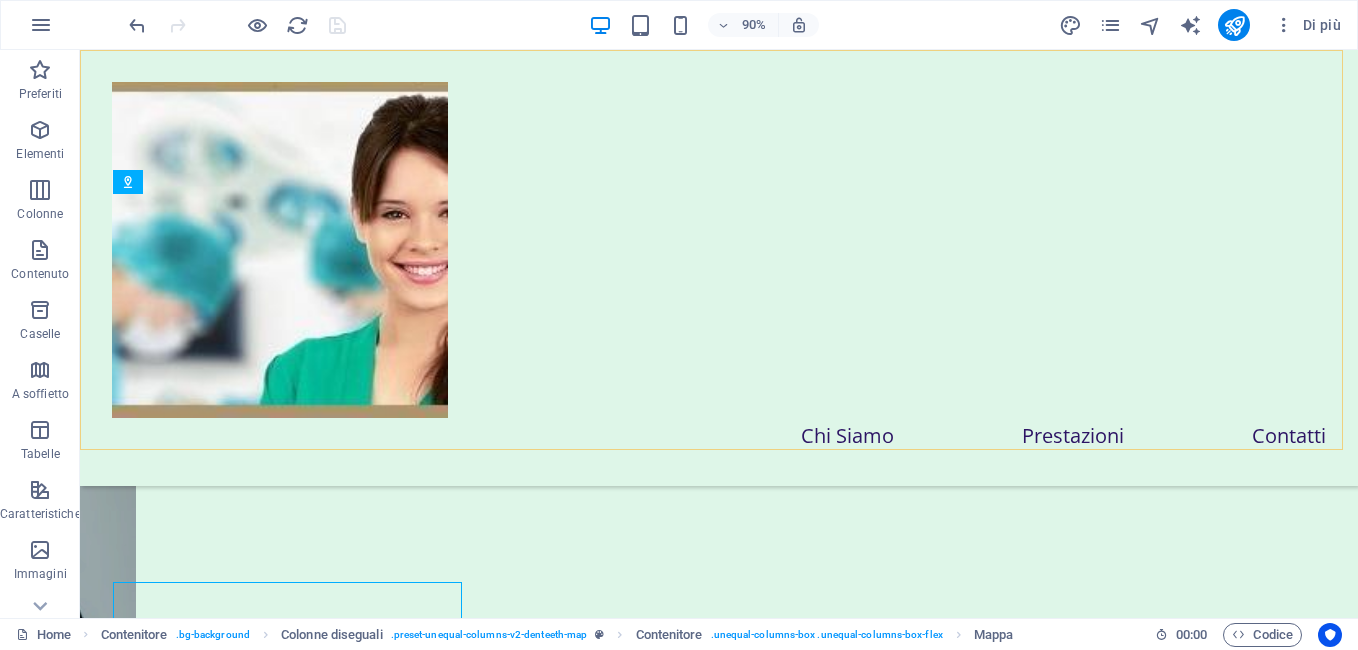 scroll, scrollTop: 8881, scrollLeft: 0, axis: vertical 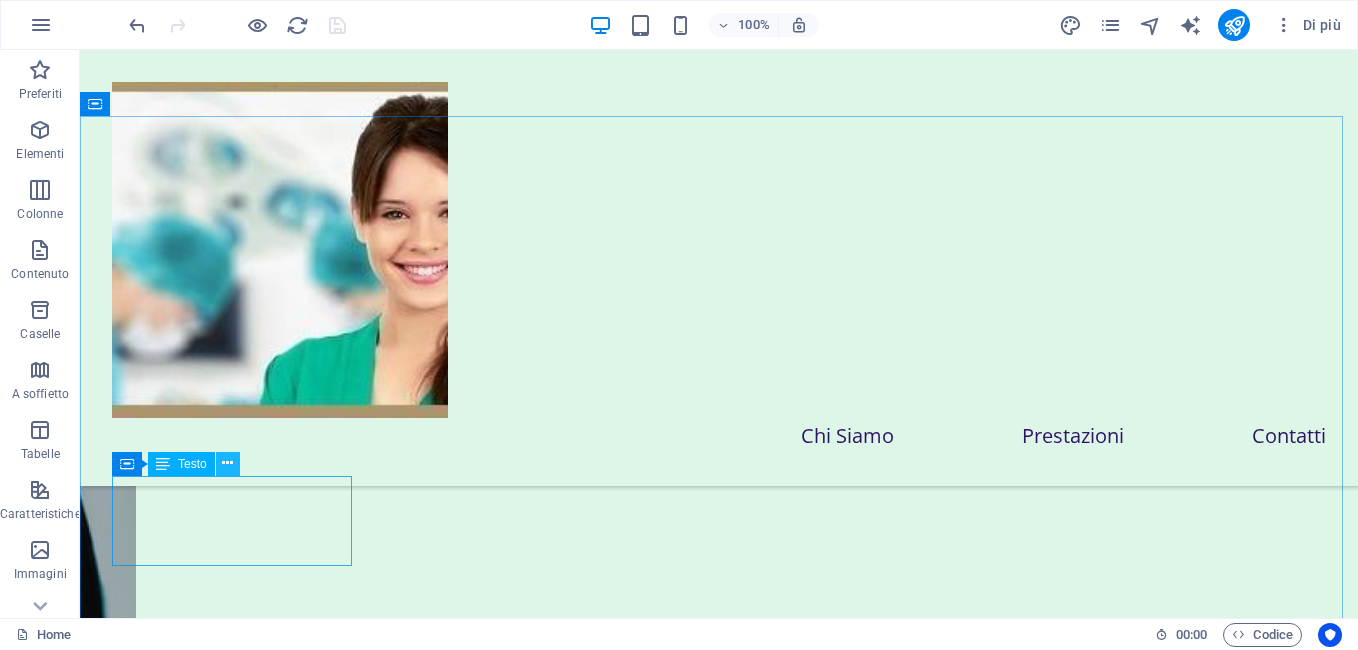 click at bounding box center (227, 463) 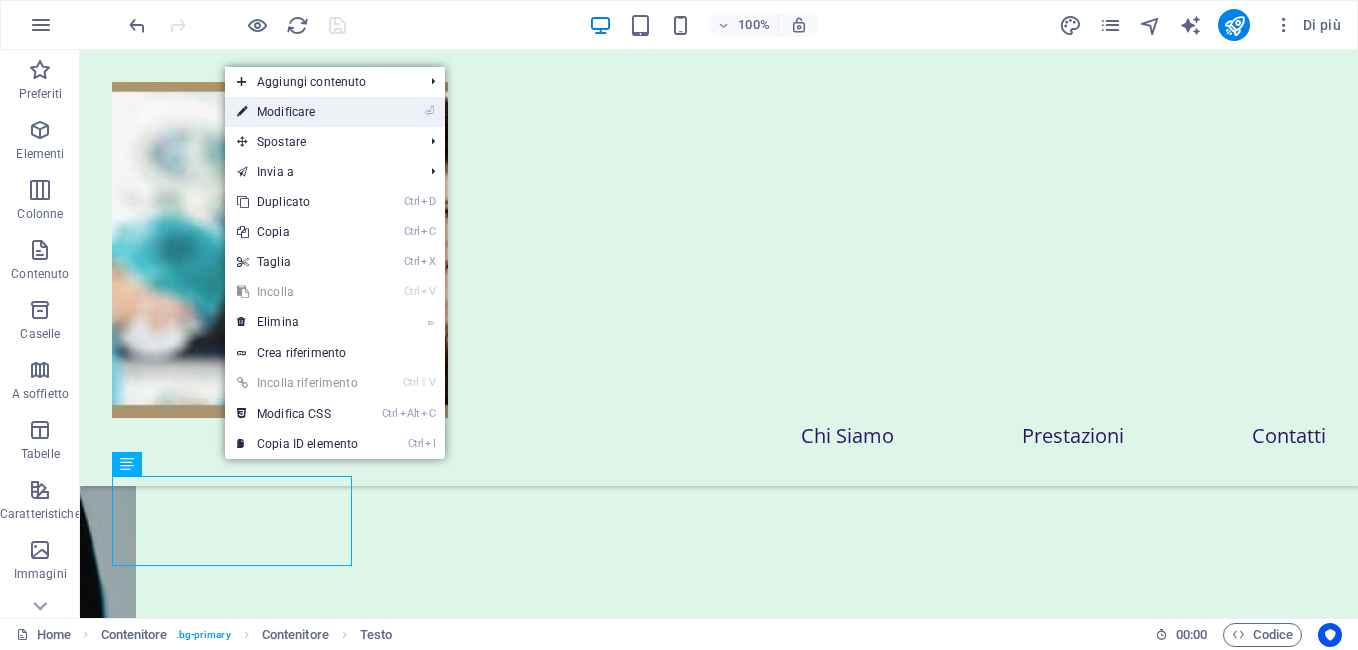click on "⏎  Modificare" at bounding box center (297, 112) 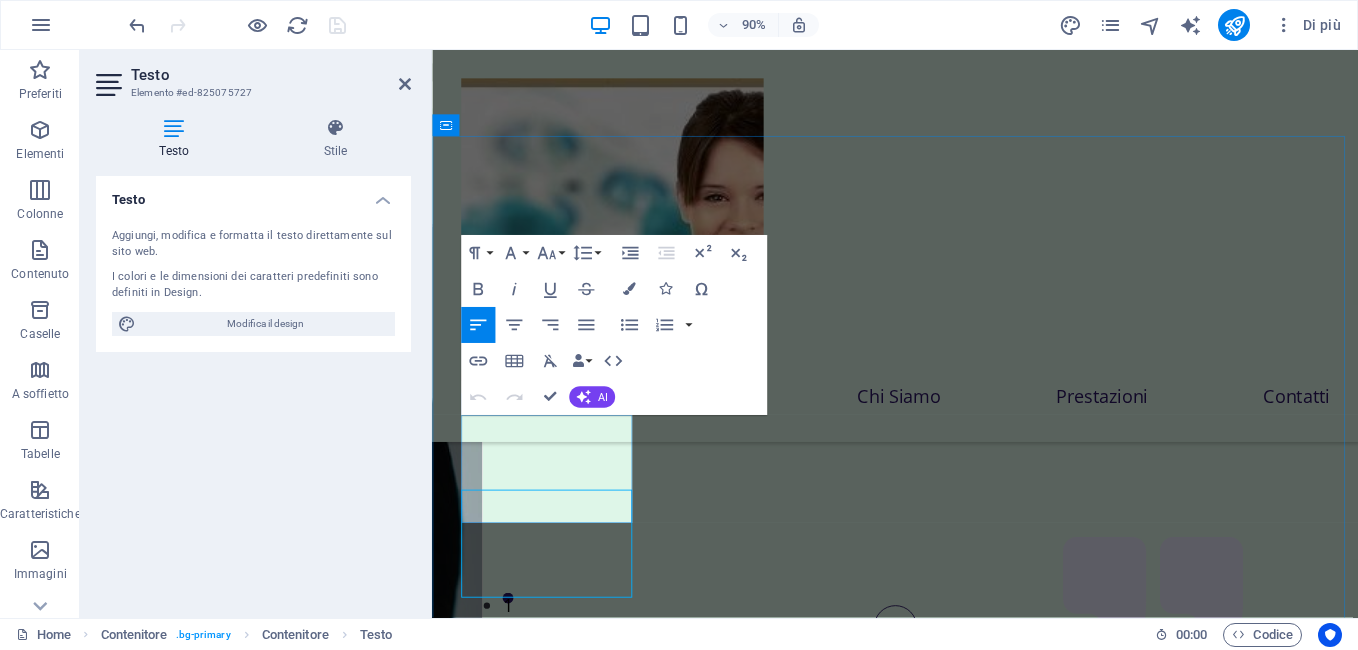 scroll, scrollTop: 9711, scrollLeft: 0, axis: vertical 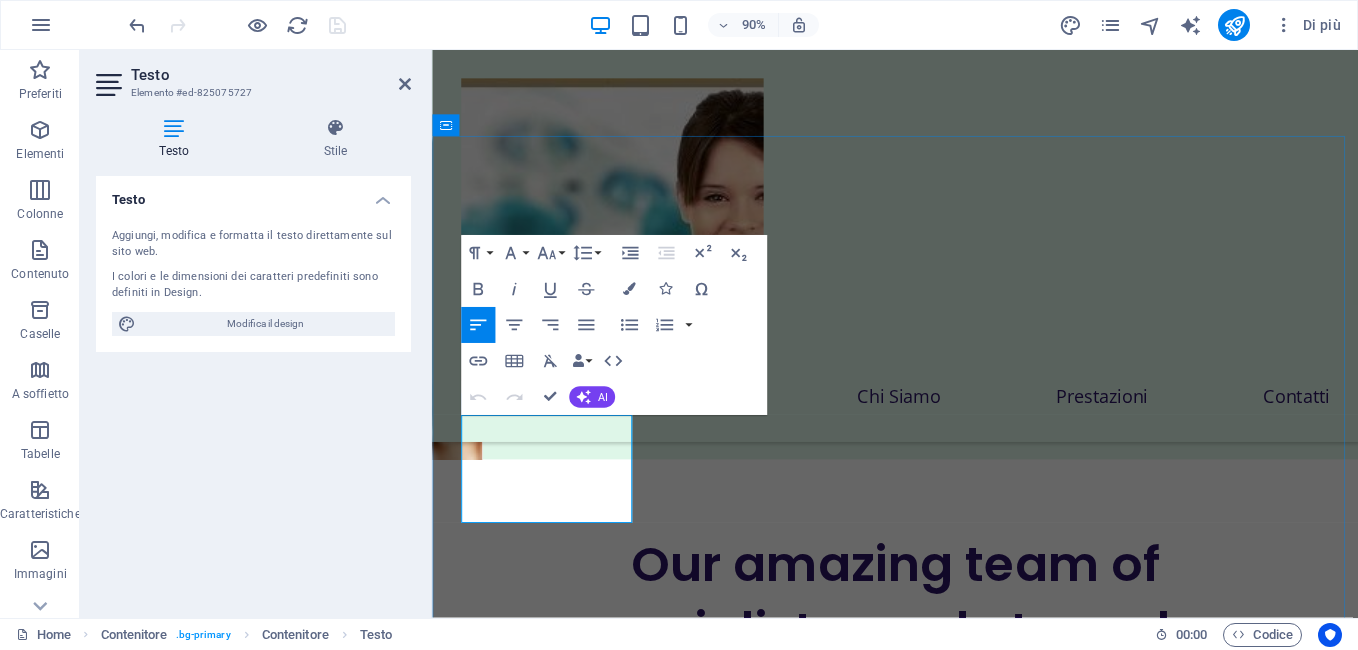 click on "Lorem ipsum dolor sit amet, consectetur adipiscing elit. Tincidunt integer elit cum sed etiam nisl arcu" at bounding box center (922, 7474) 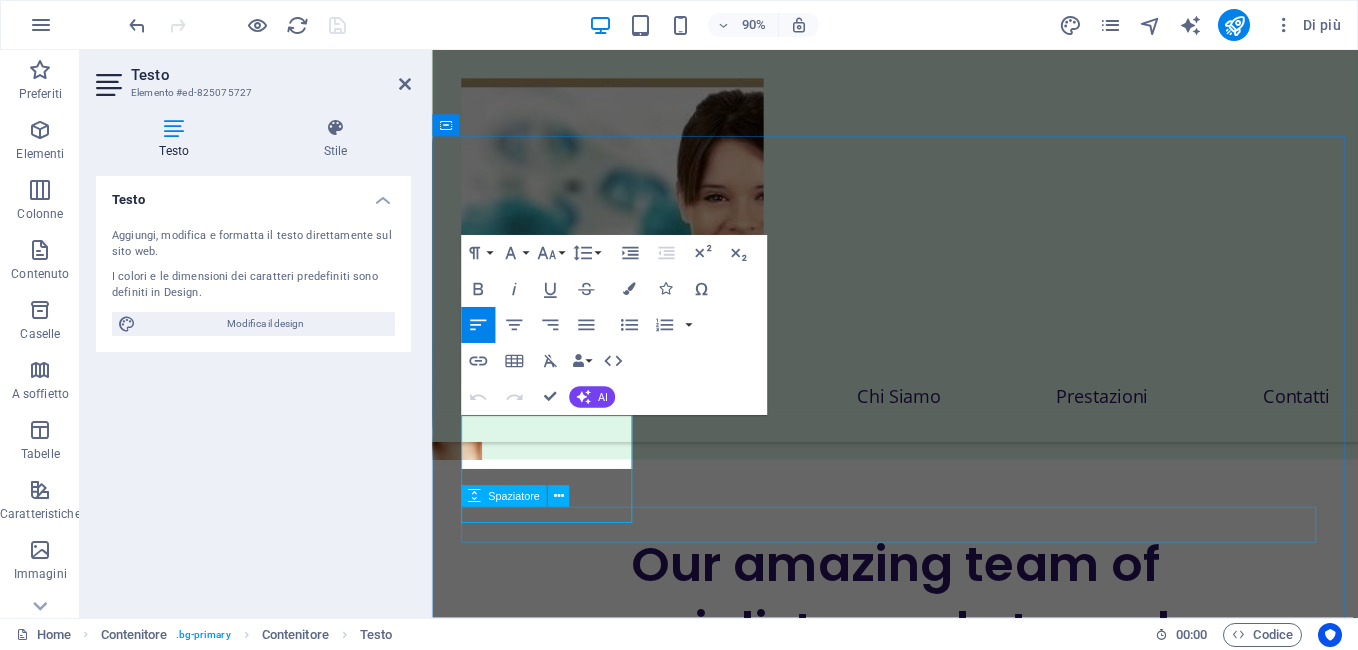type 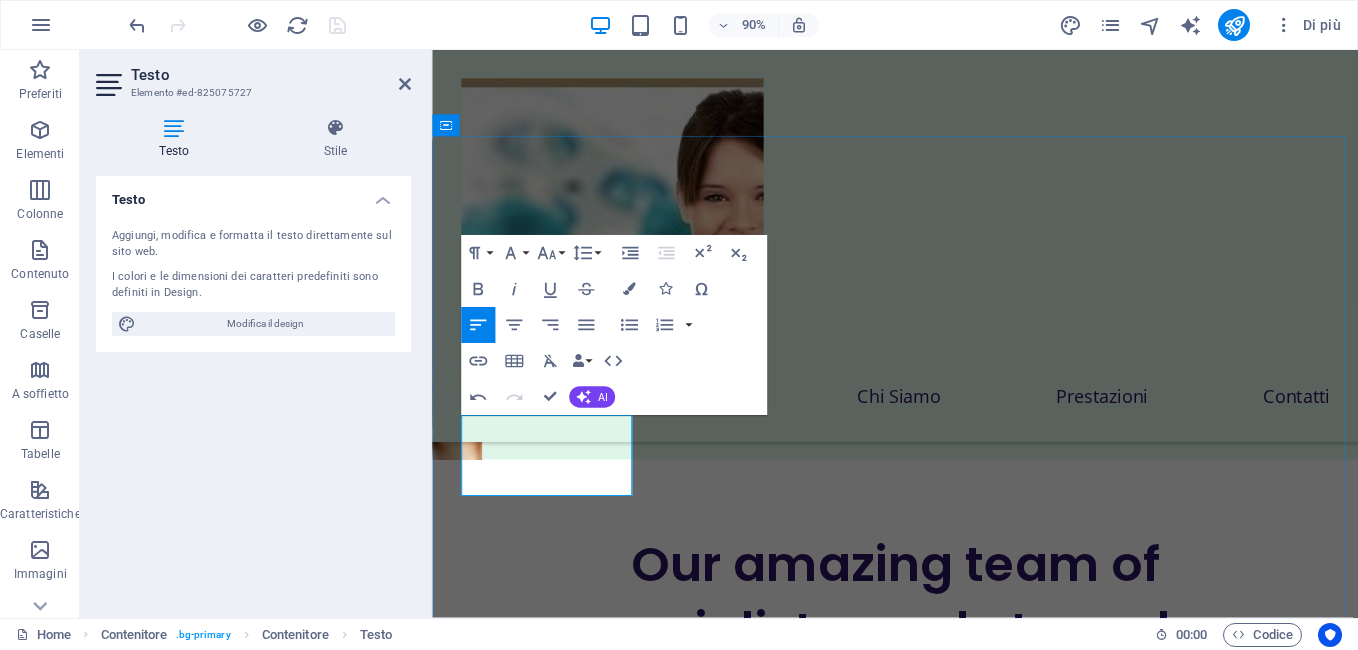 click on "Lorem ipsum dolor sit amet, consectetur adipiscingStudio Dentistico x Tutti in Roma" at bounding box center (746, 7475) 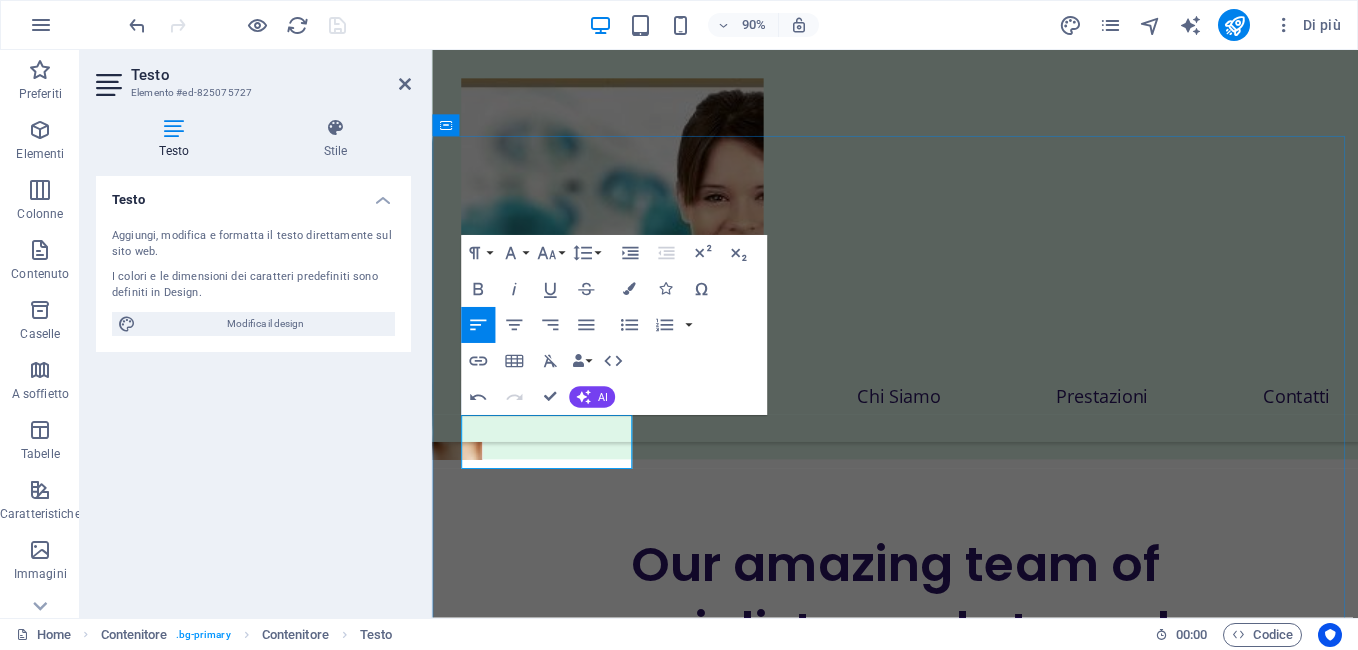 click on "Studio Dentistico x Tutti in Roma" at bounding box center [922, 7474] 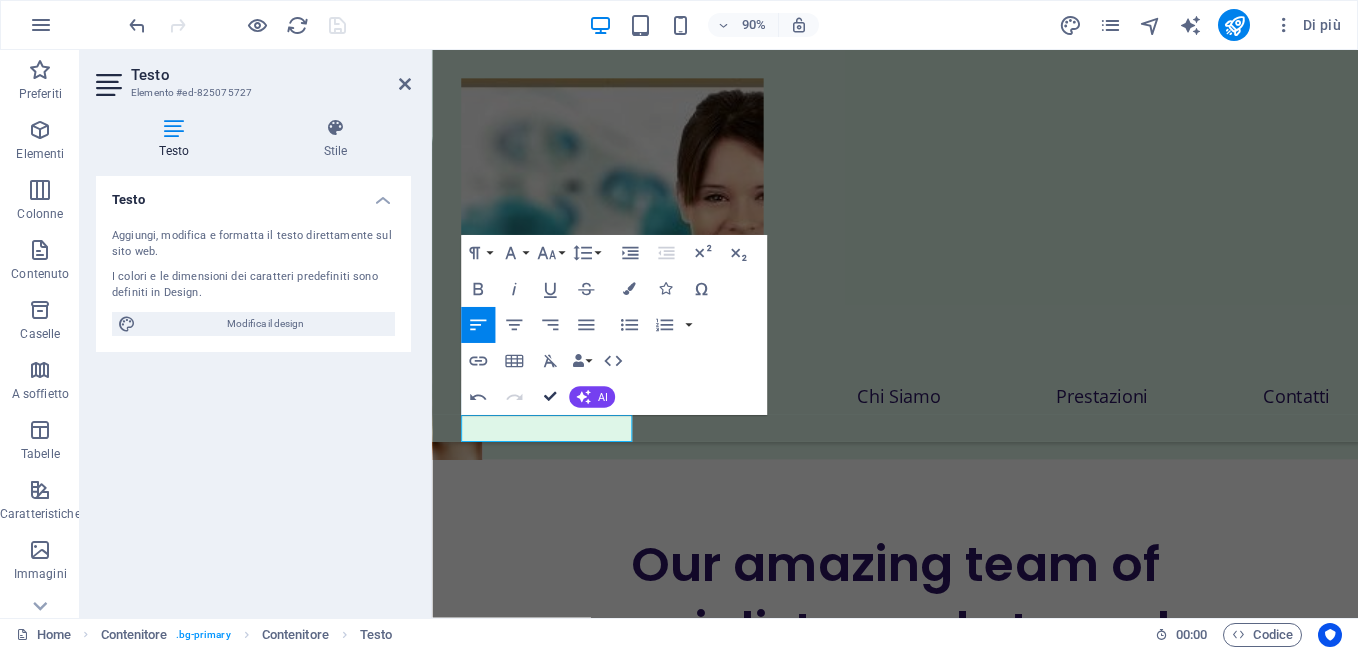 drag, startPoint x: 546, startPoint y: 392, endPoint x: 477, endPoint y: 348, distance: 81.8352 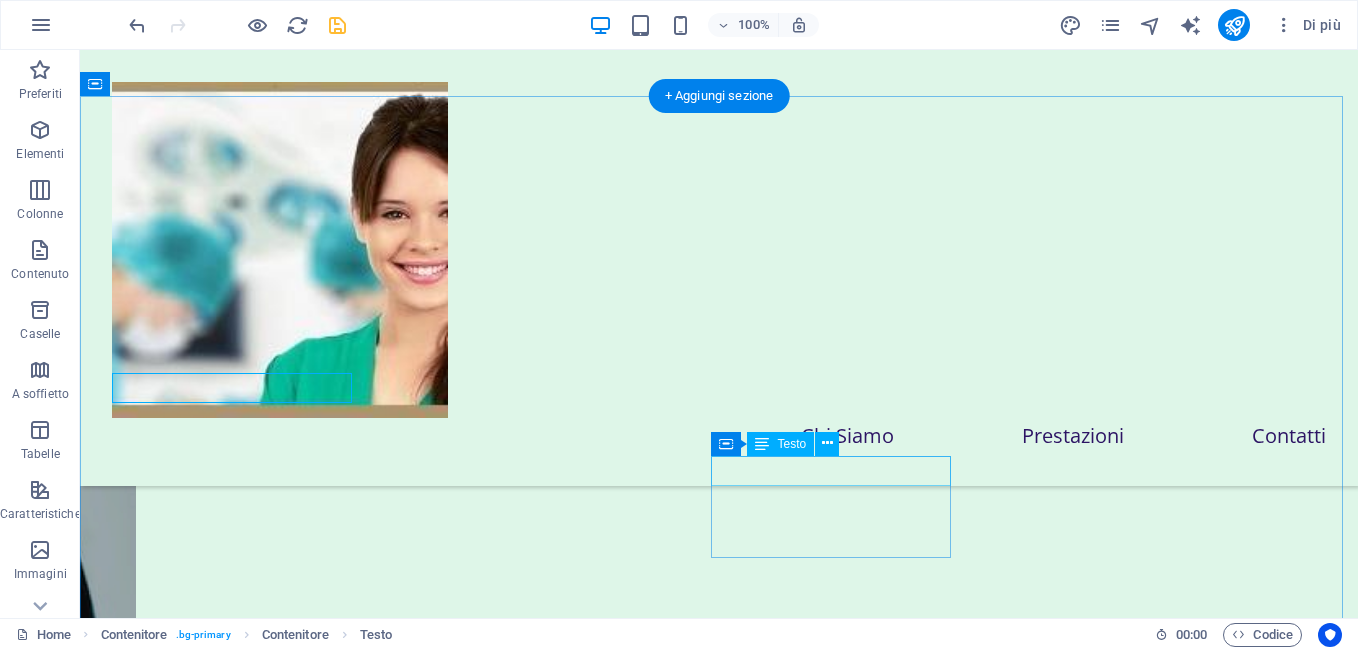 scroll, scrollTop: 9441, scrollLeft: 0, axis: vertical 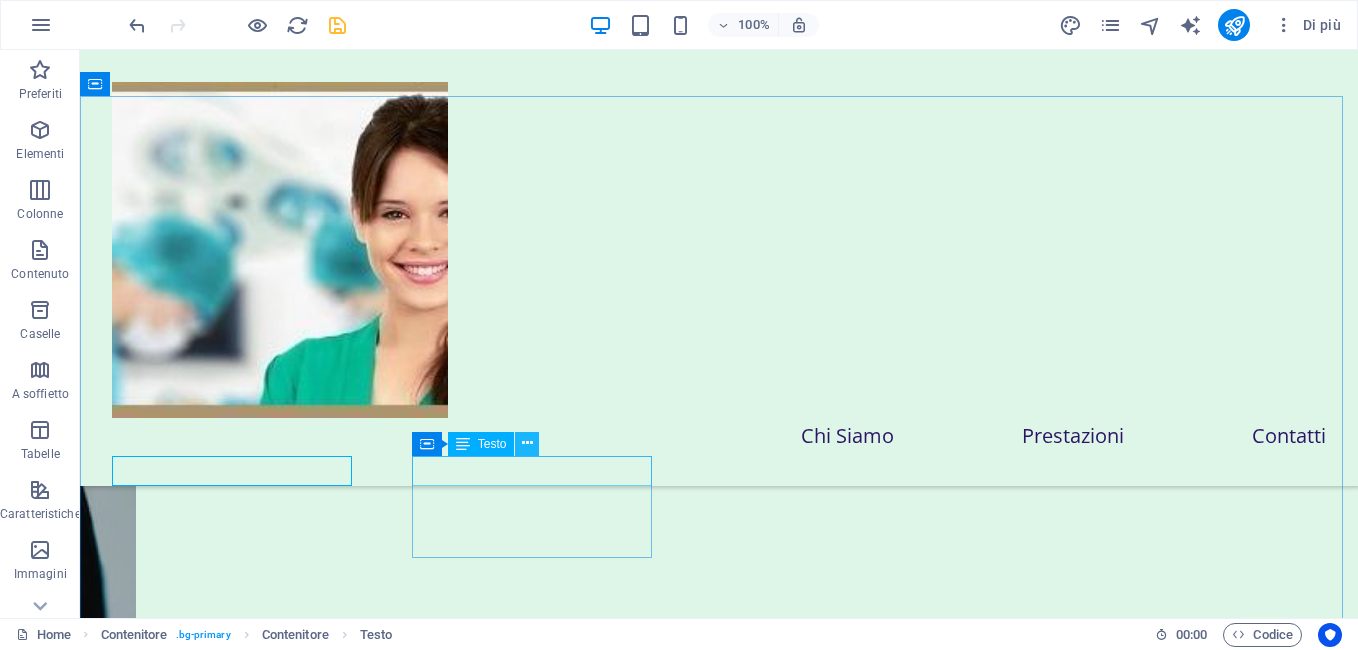 click at bounding box center (527, 443) 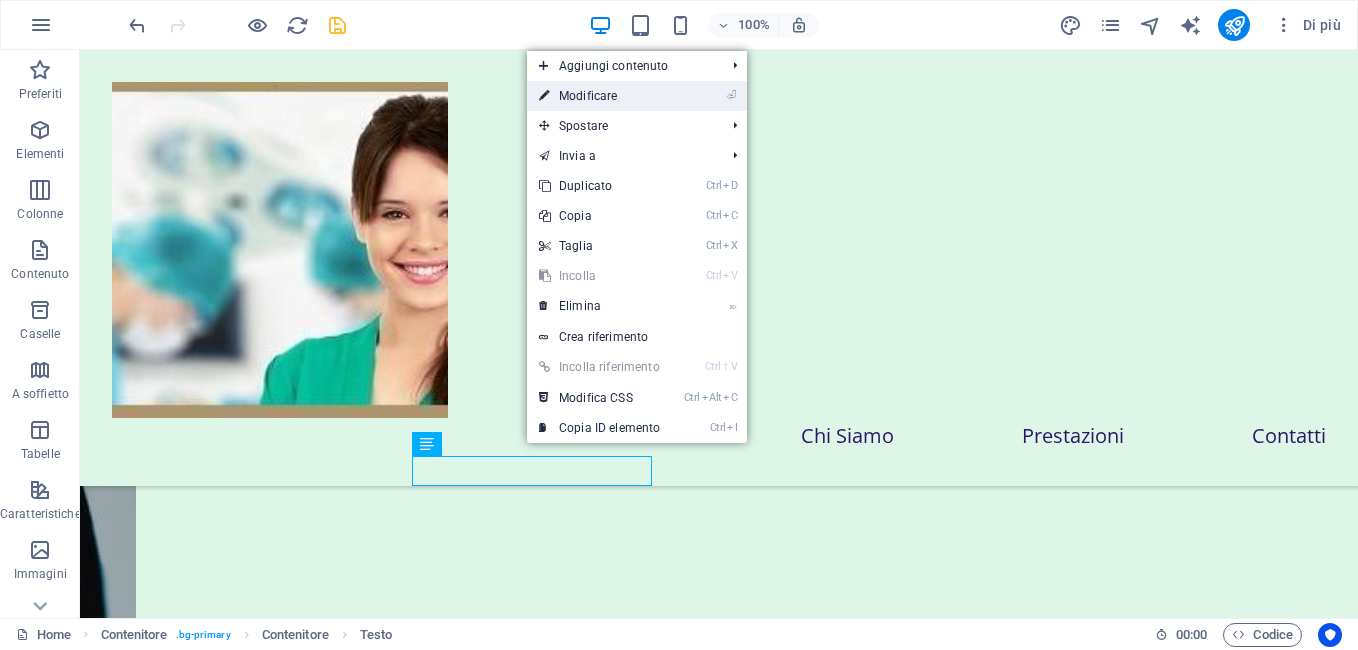 click on "⏎  Modificare" at bounding box center [599, 96] 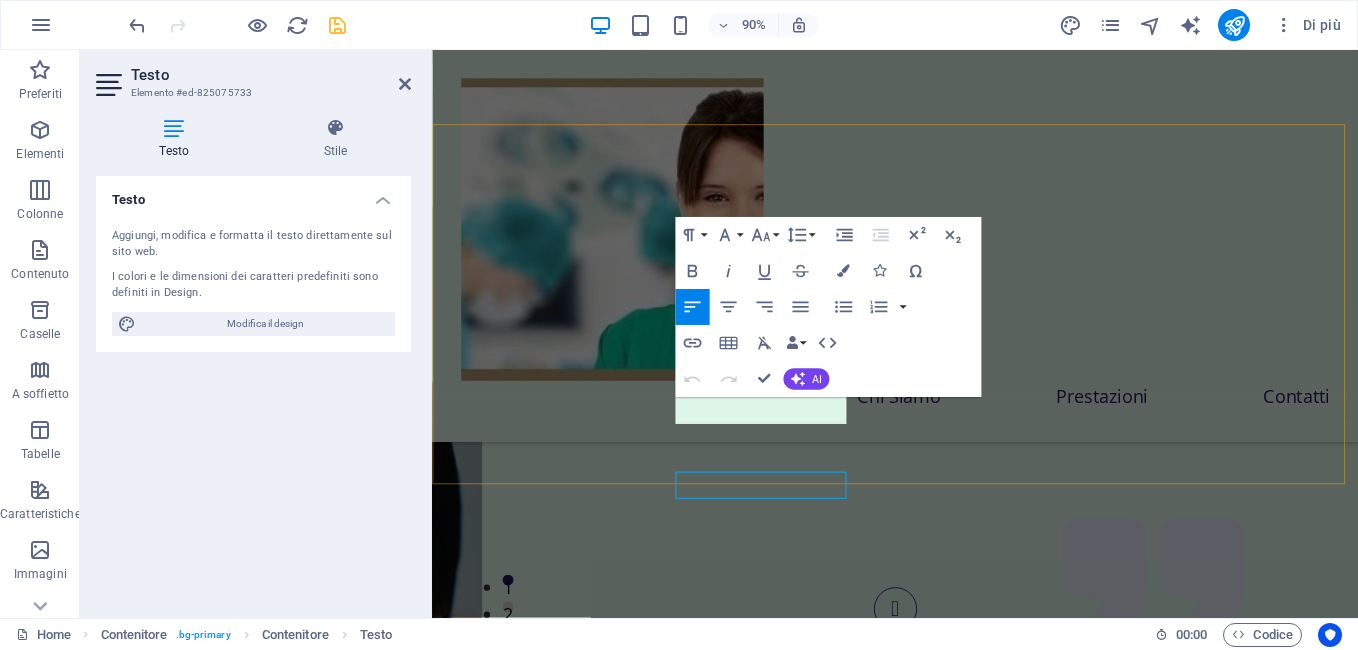 scroll, scrollTop: 9731, scrollLeft: 0, axis: vertical 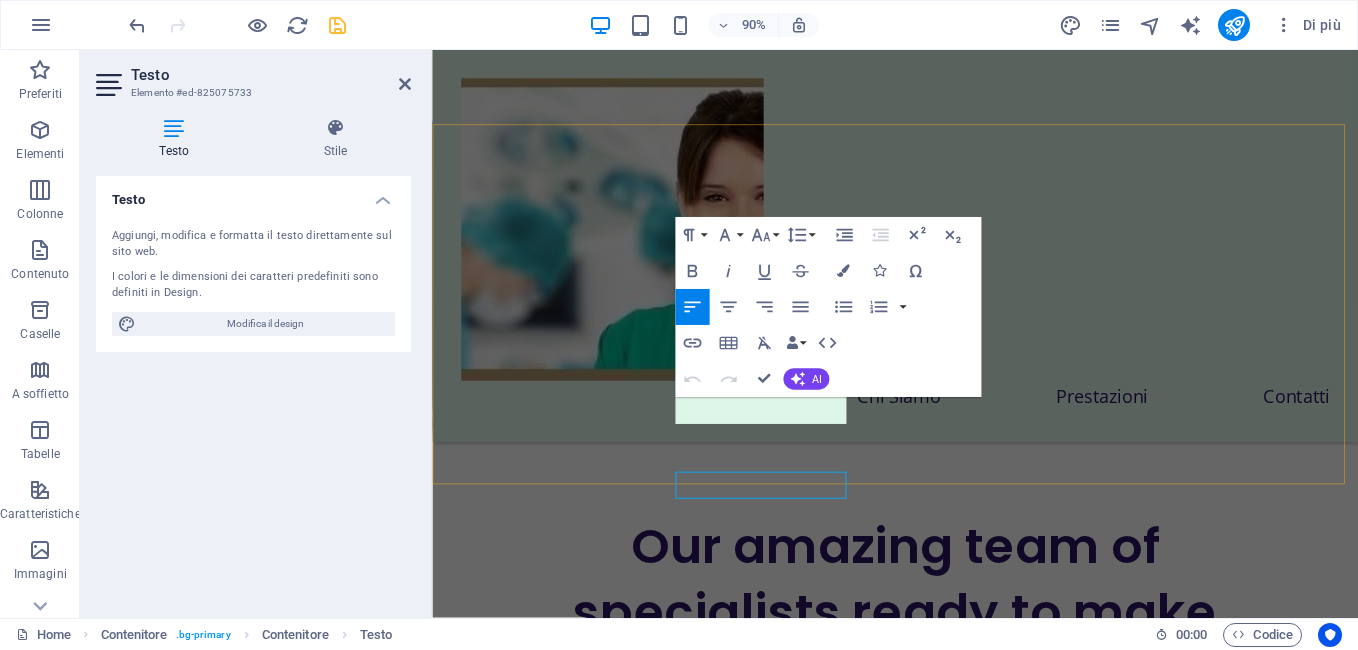 click on "Connect" at bounding box center (502, 7483) 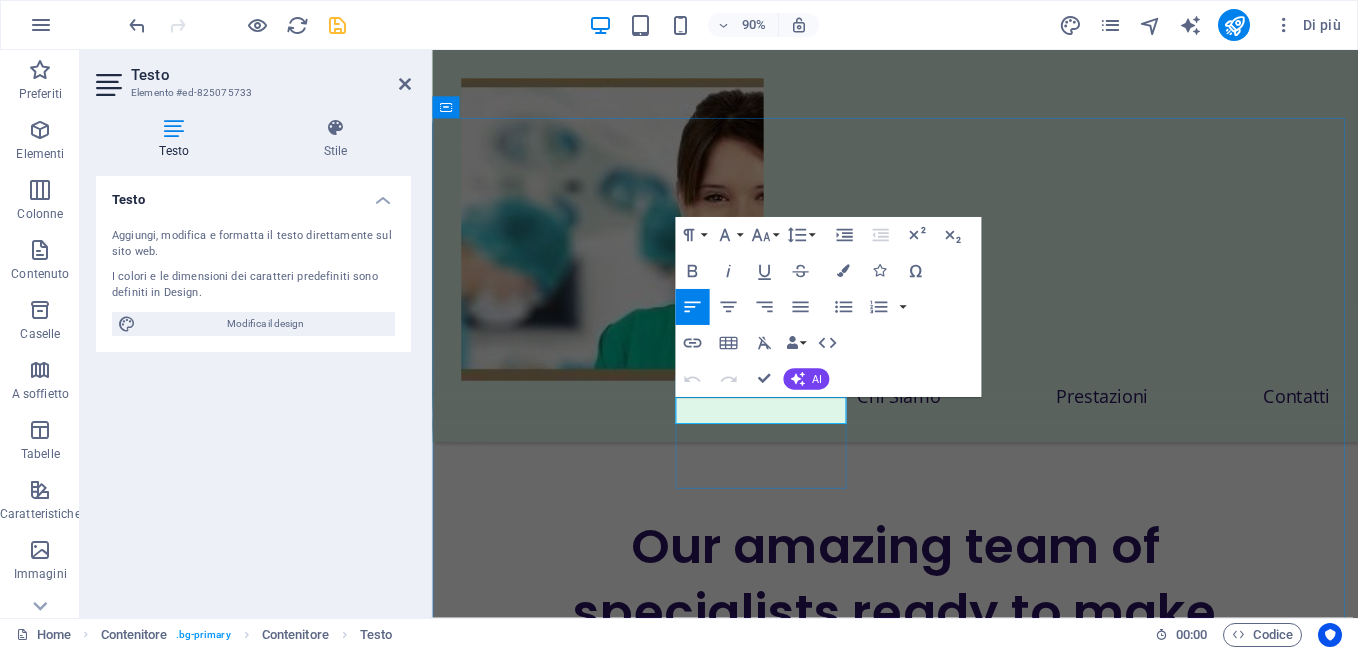 type 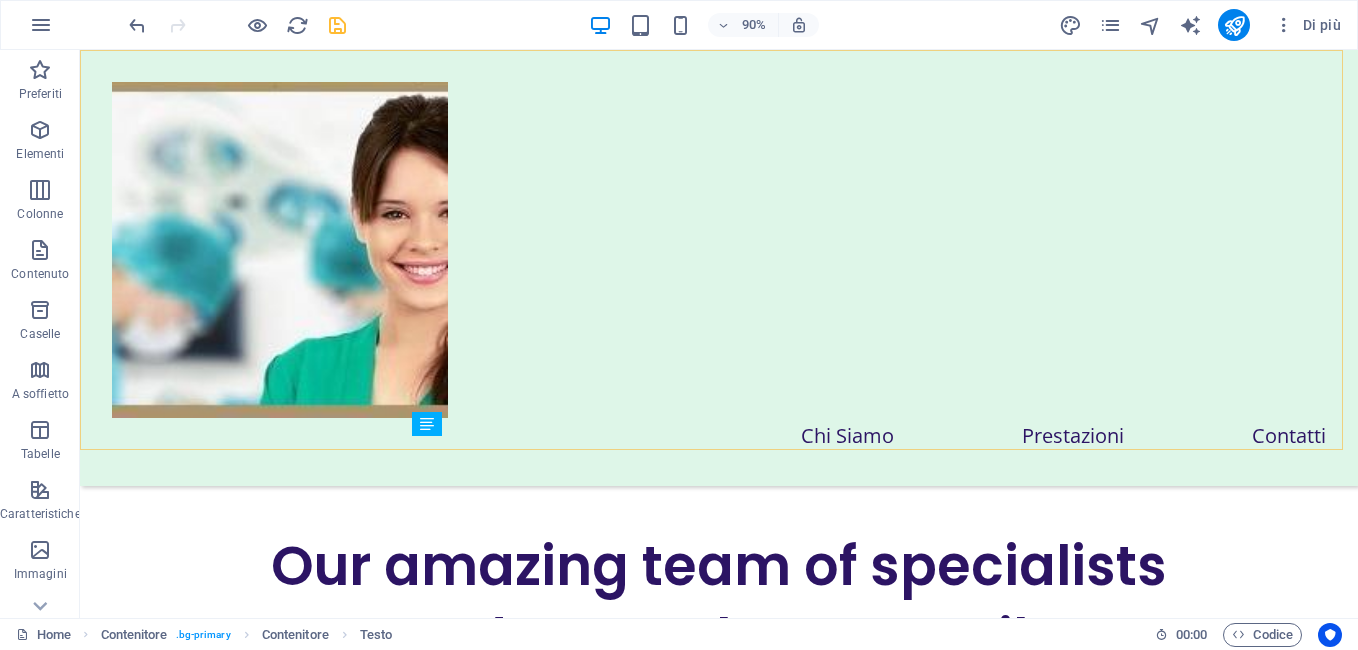 scroll, scrollTop: 9461, scrollLeft: 0, axis: vertical 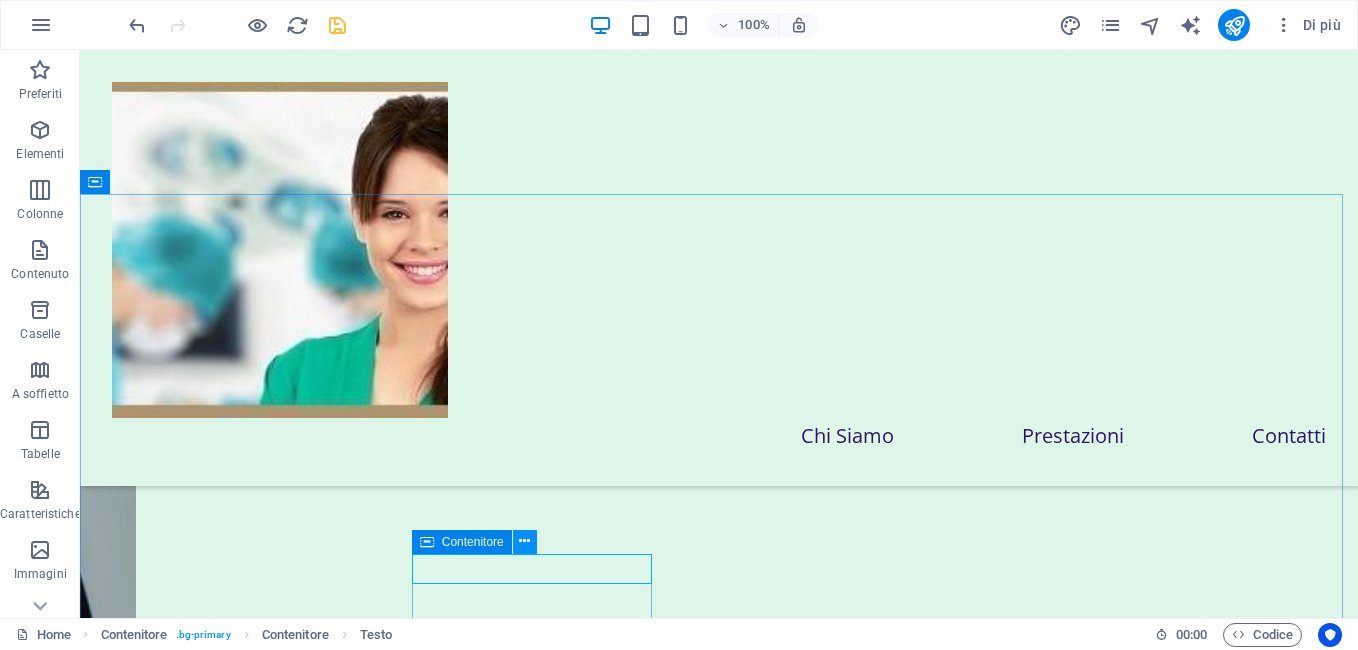 click at bounding box center (525, 542) 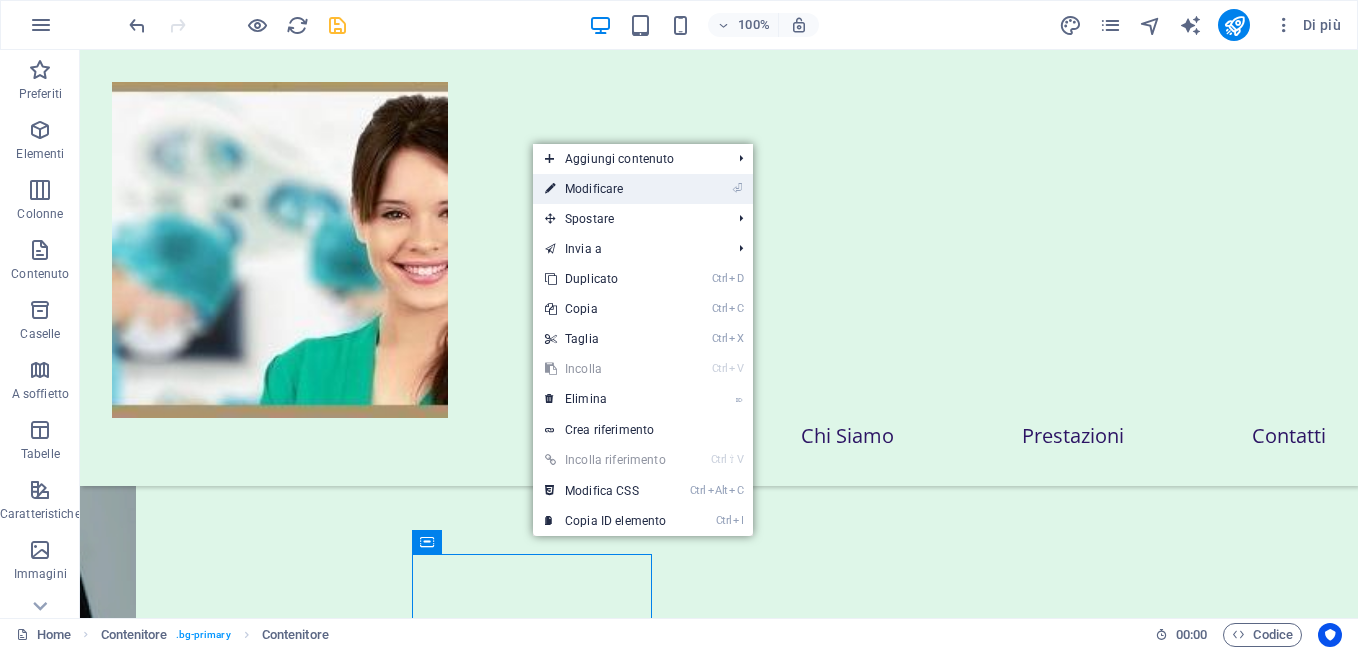 drag, startPoint x: 603, startPoint y: 187, endPoint x: 288, endPoint y: 484, distance: 432.9365 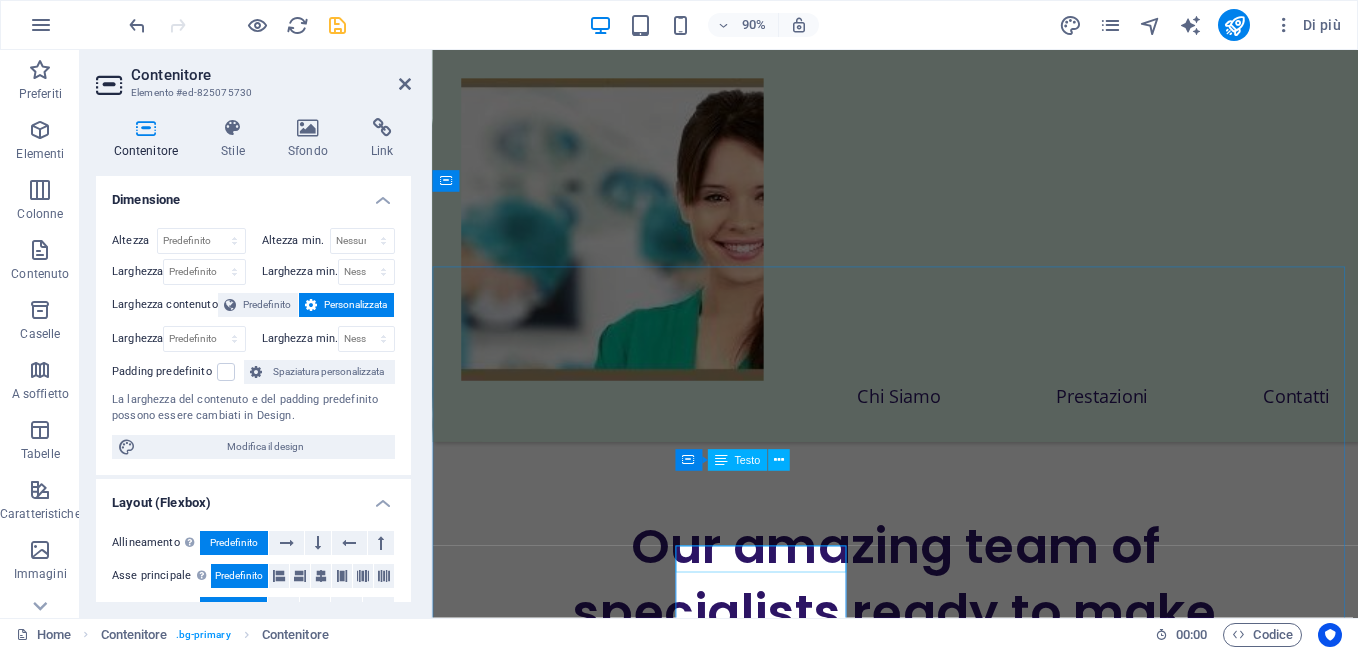 scroll, scrollTop: 9649, scrollLeft: 0, axis: vertical 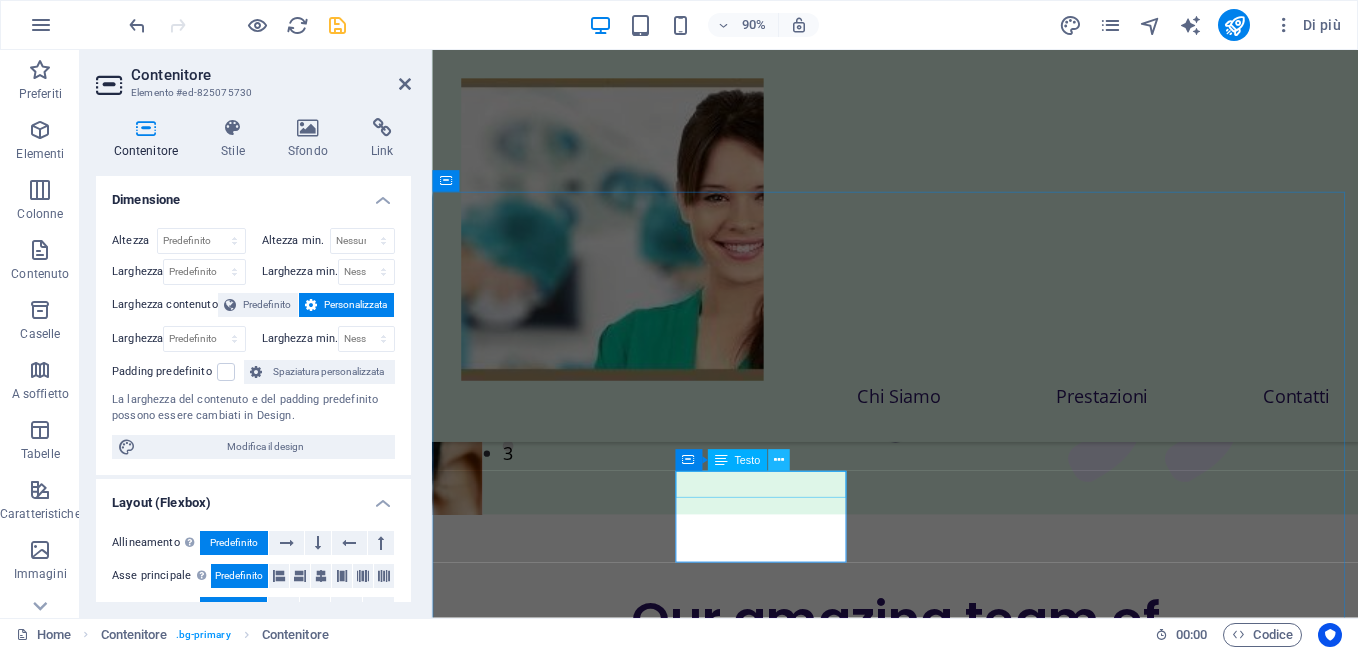 click at bounding box center [779, 460] 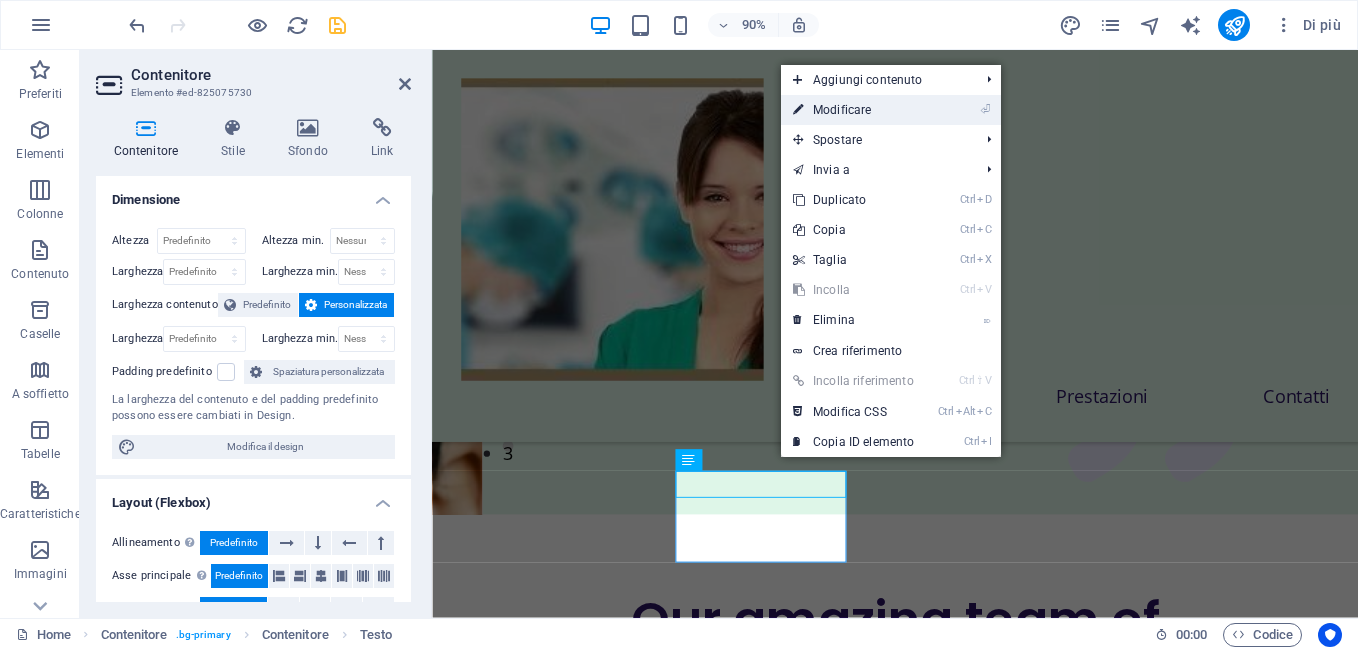 click on "⏎  Modificare" at bounding box center (853, 110) 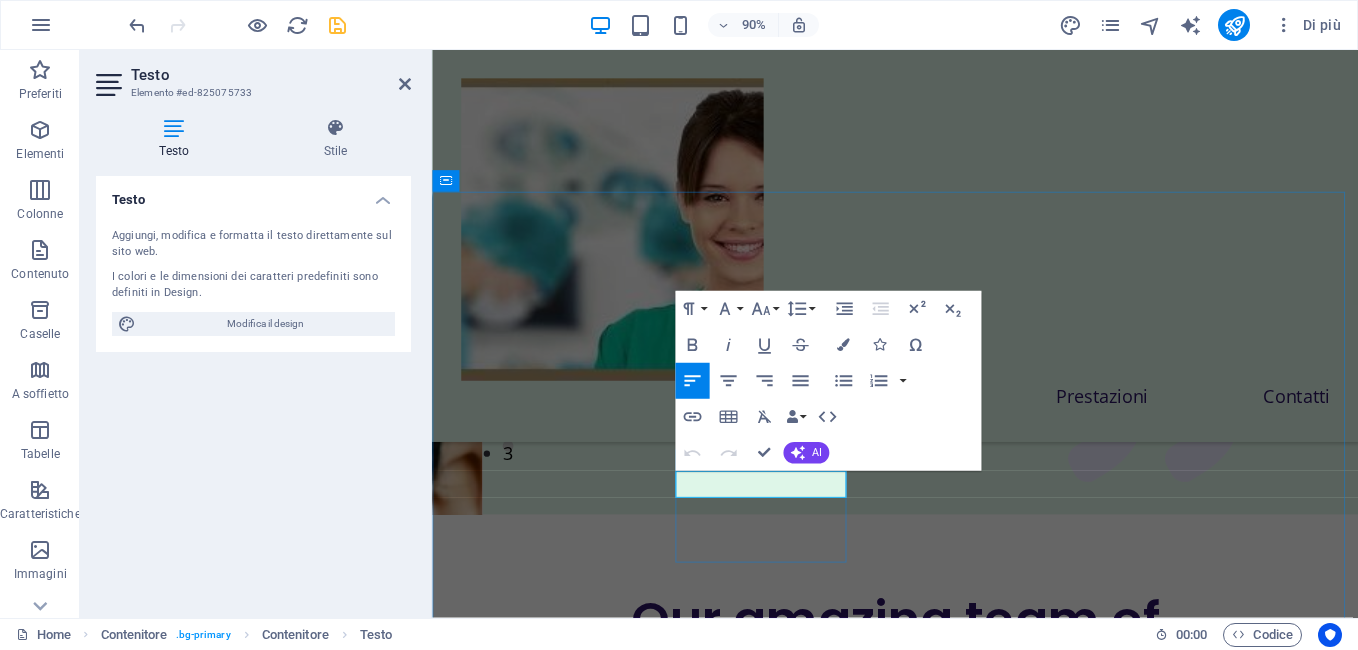 click on "Connetti" at bounding box center [503, 7565] 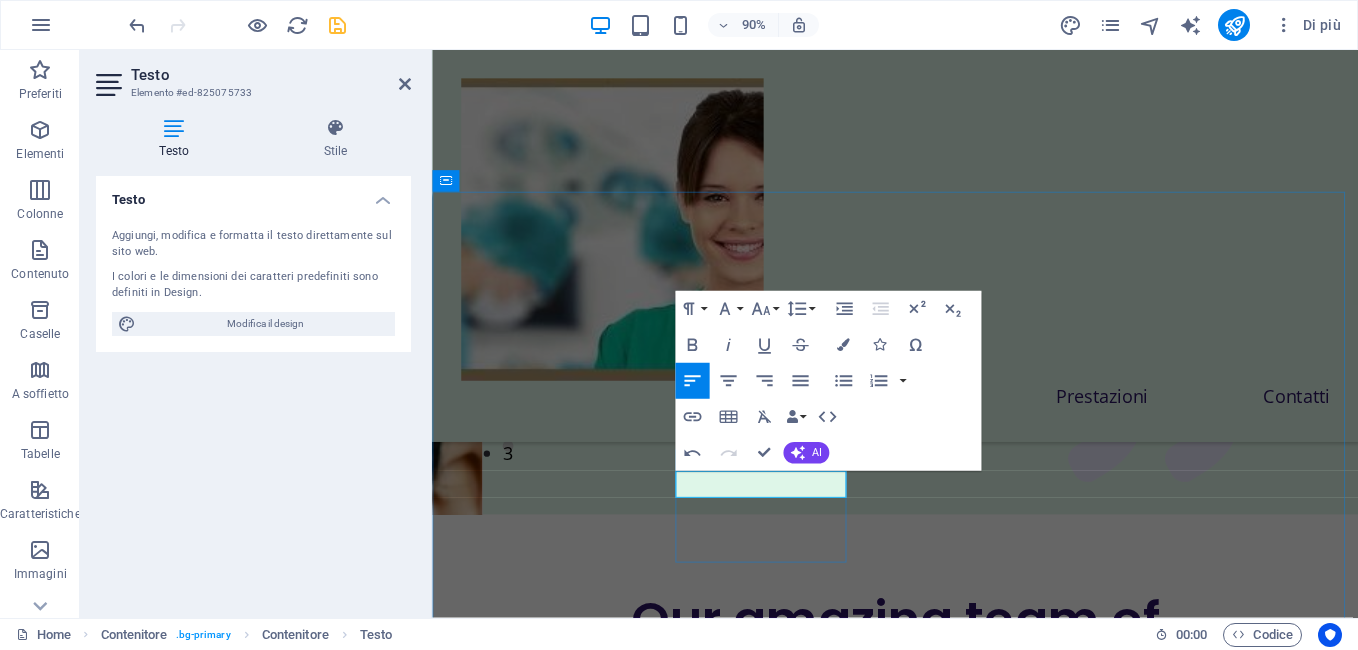 type 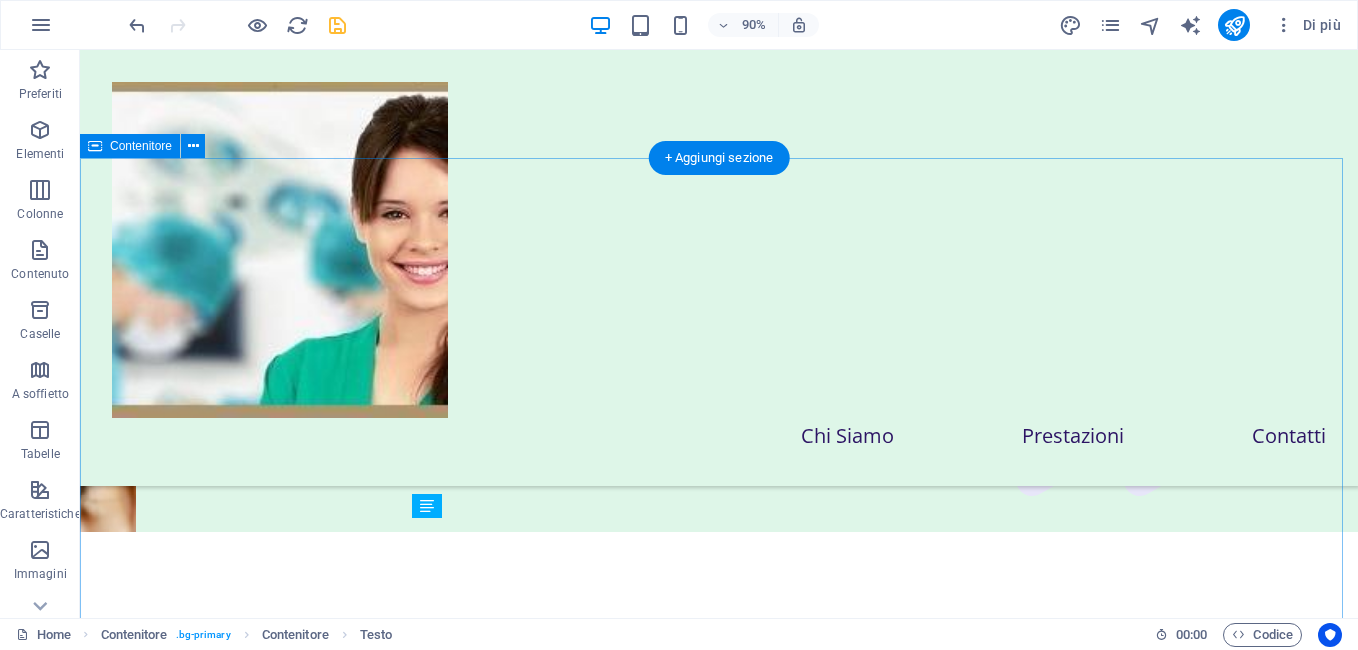 scroll, scrollTop: 9378, scrollLeft: 0, axis: vertical 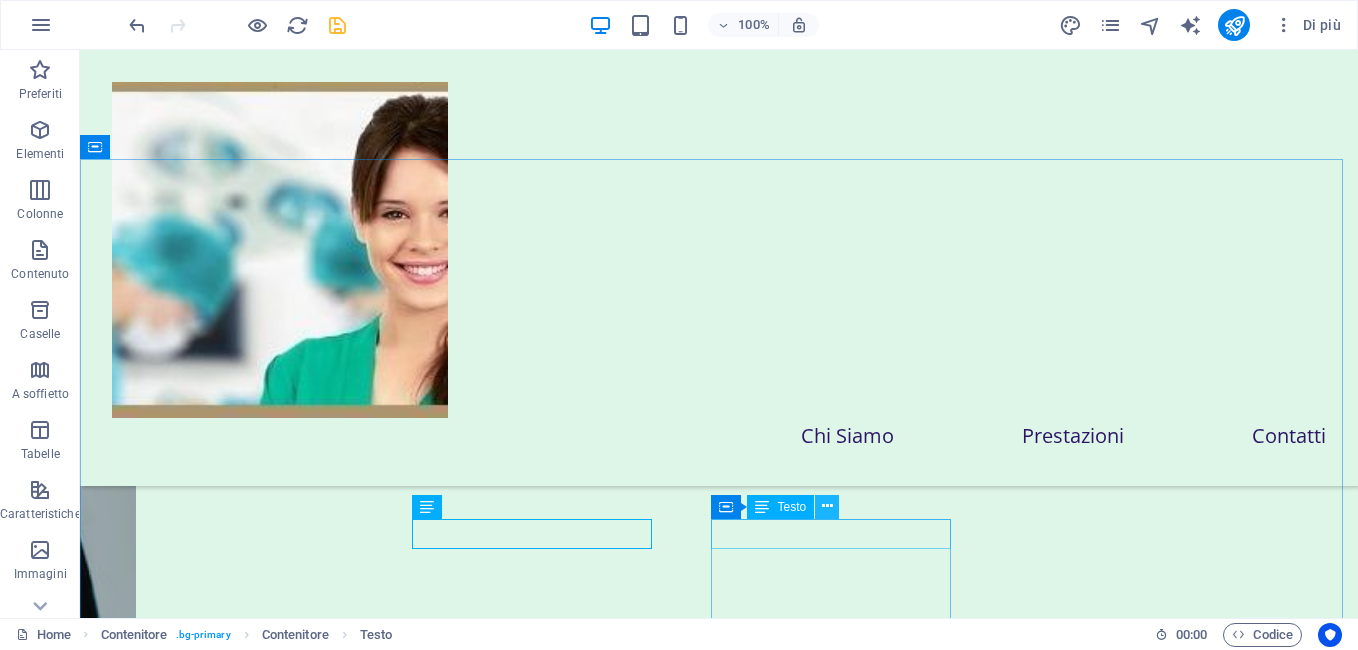 click at bounding box center (827, 507) 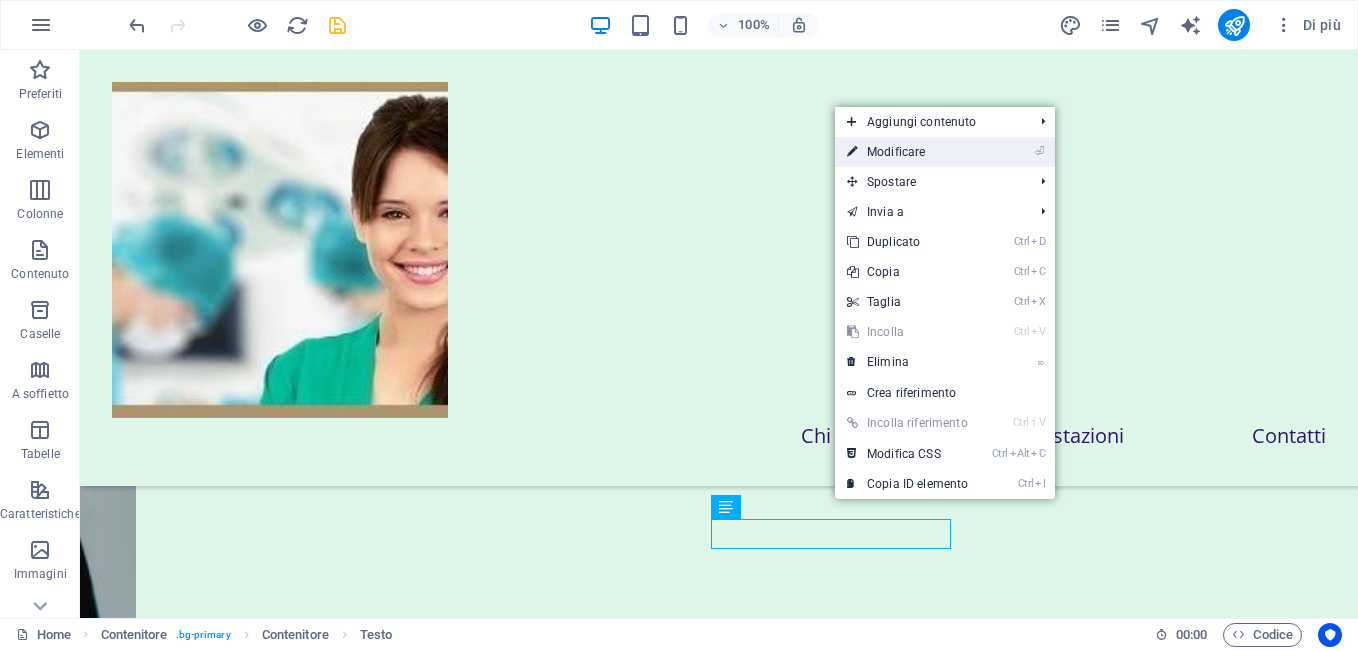 click on "⏎  Modificare" at bounding box center (907, 152) 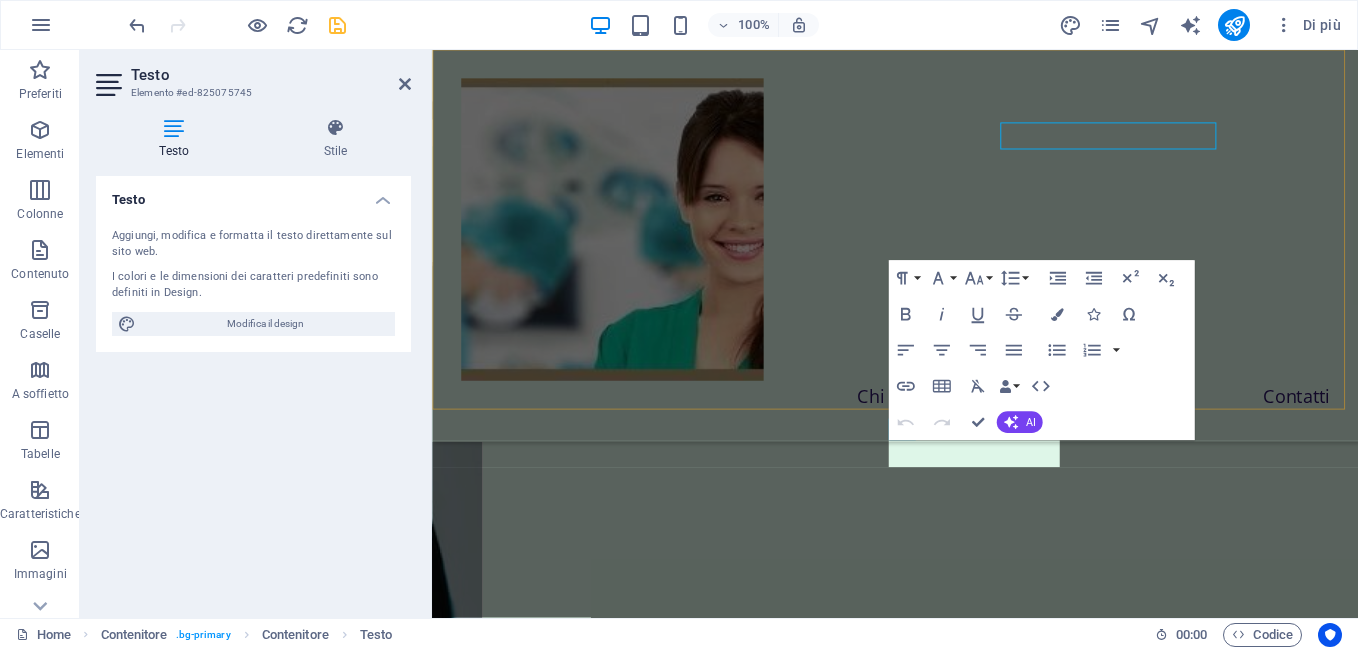 scroll, scrollTop: 9766, scrollLeft: 0, axis: vertical 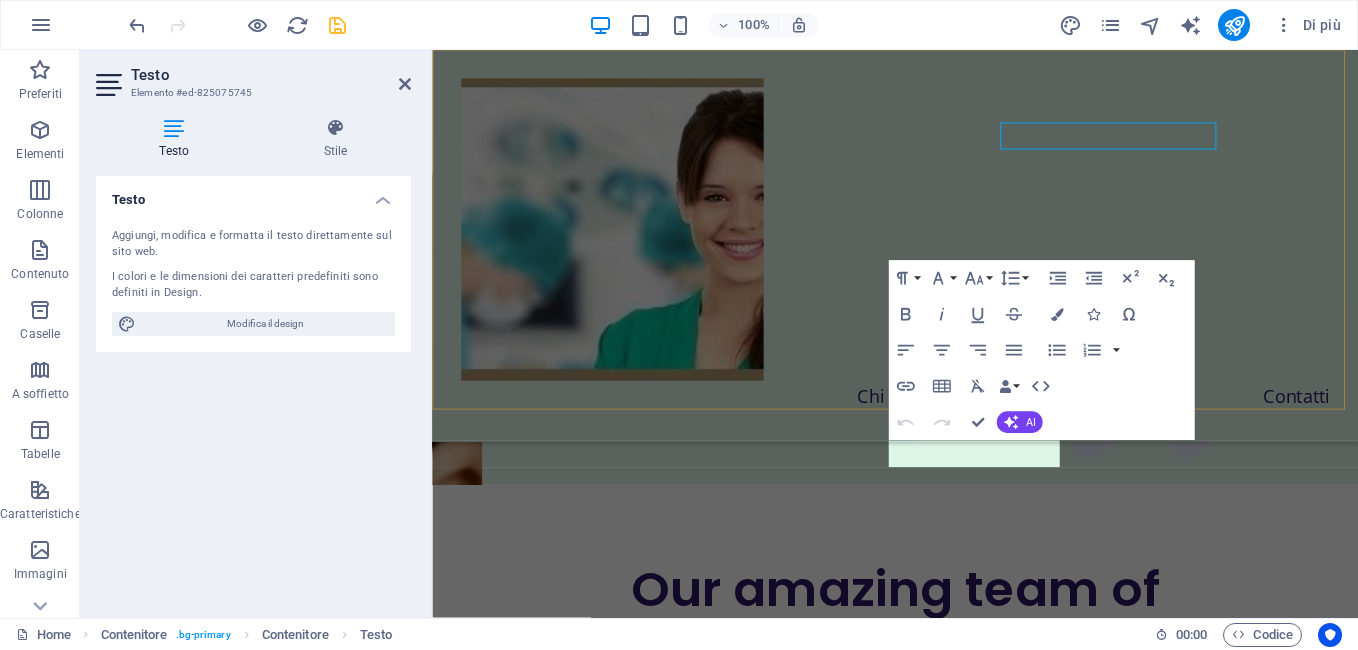 click on "Visit Us" at bounding box center (498, 7633) 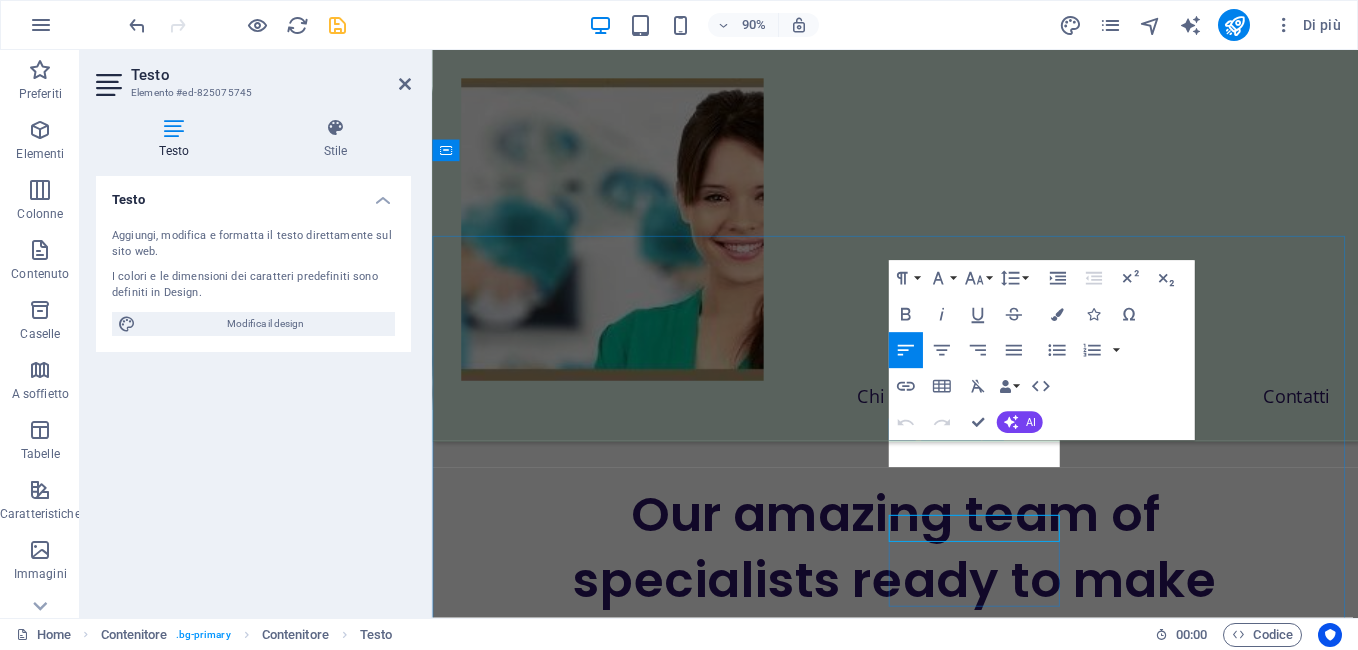 scroll, scrollTop: 9683, scrollLeft: 0, axis: vertical 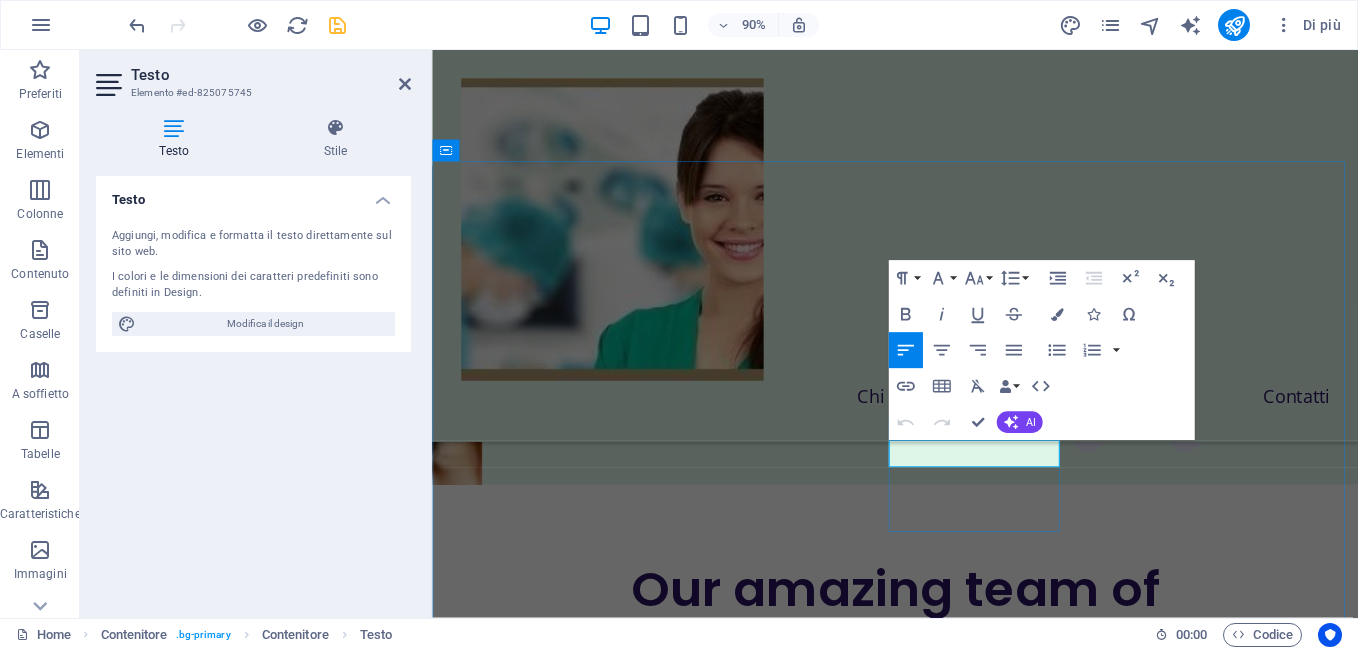 click on "Visit Us" at bounding box center (498, 7633) 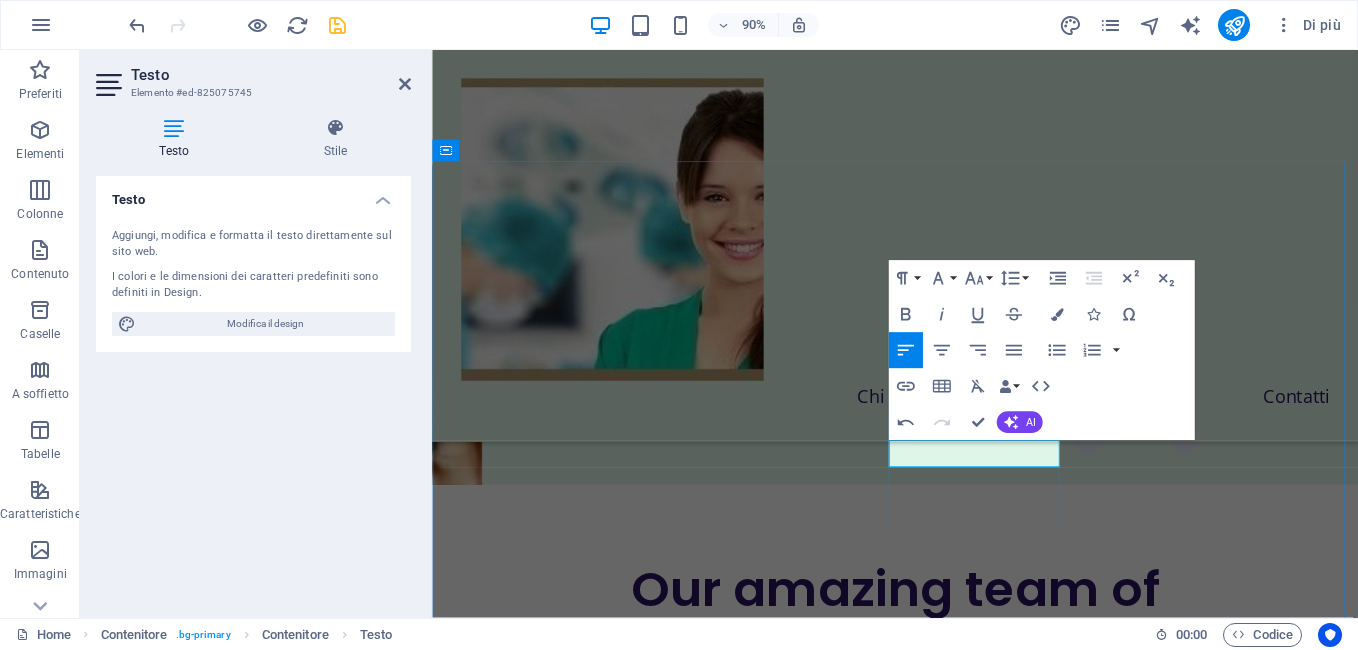 click on "Visita lo Studio  Us" at bounding box center (544, 7633) 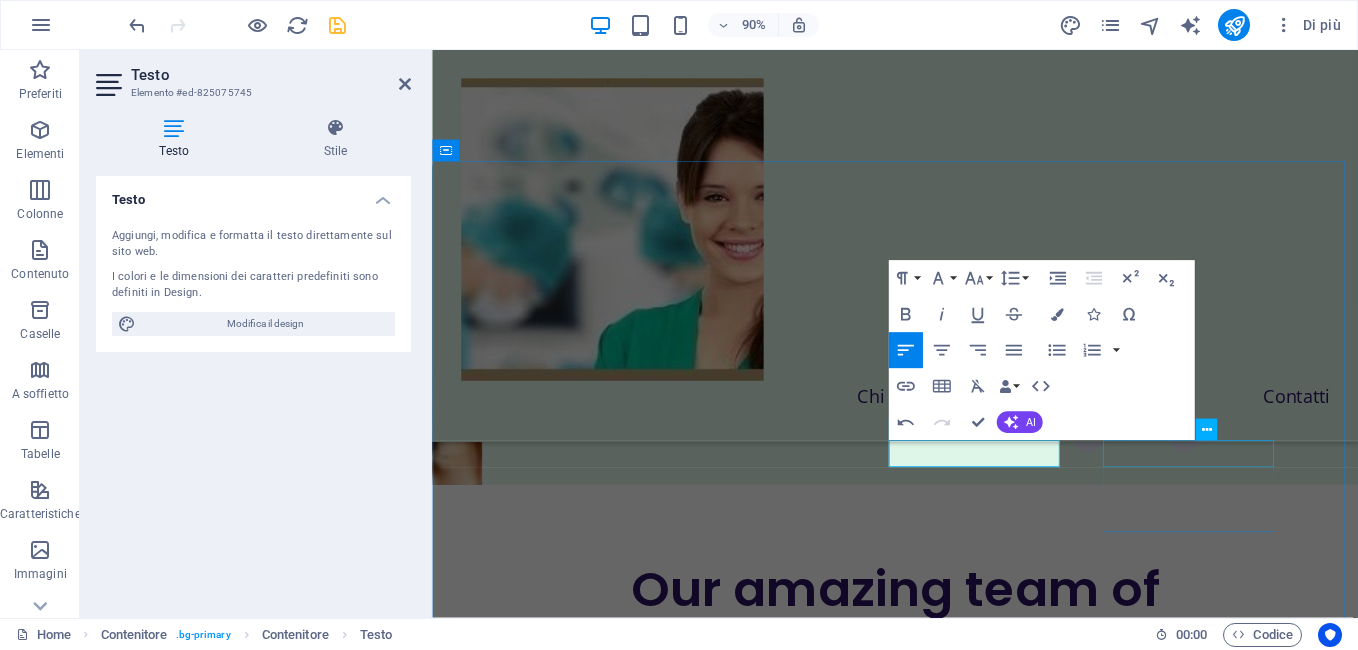 click on "Legal" at bounding box center (922, 7736) 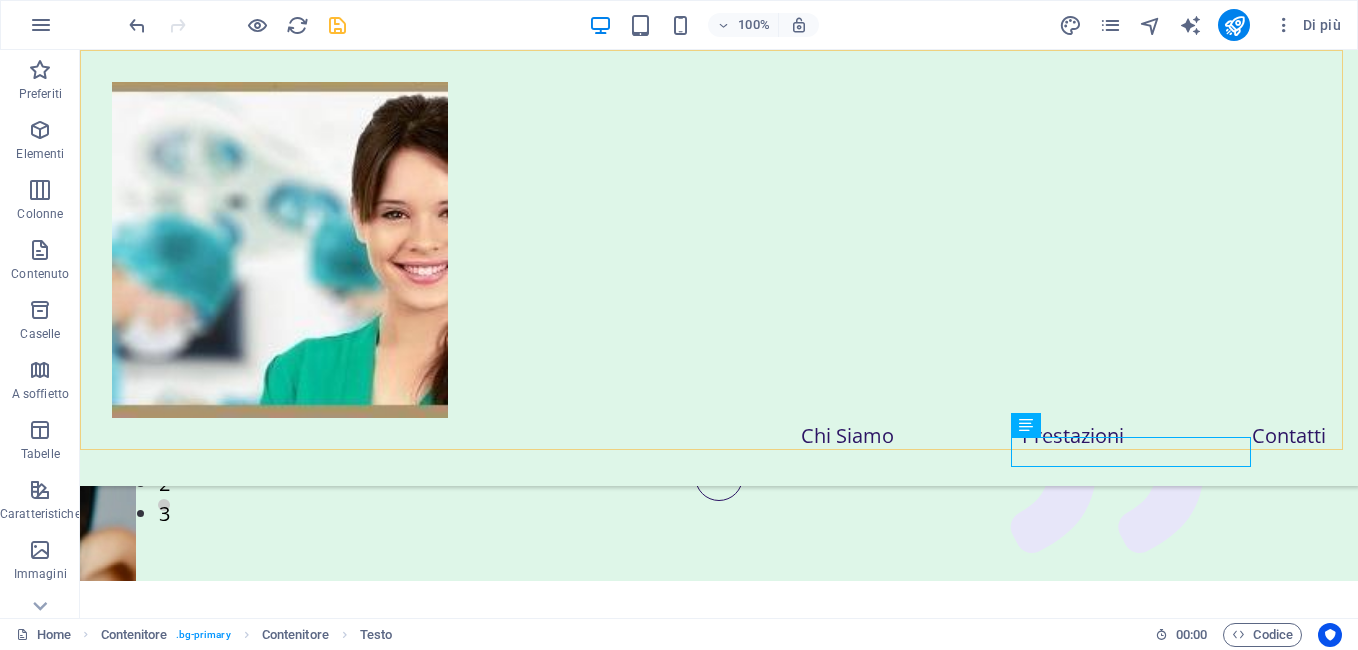 scroll, scrollTop: 9377, scrollLeft: 0, axis: vertical 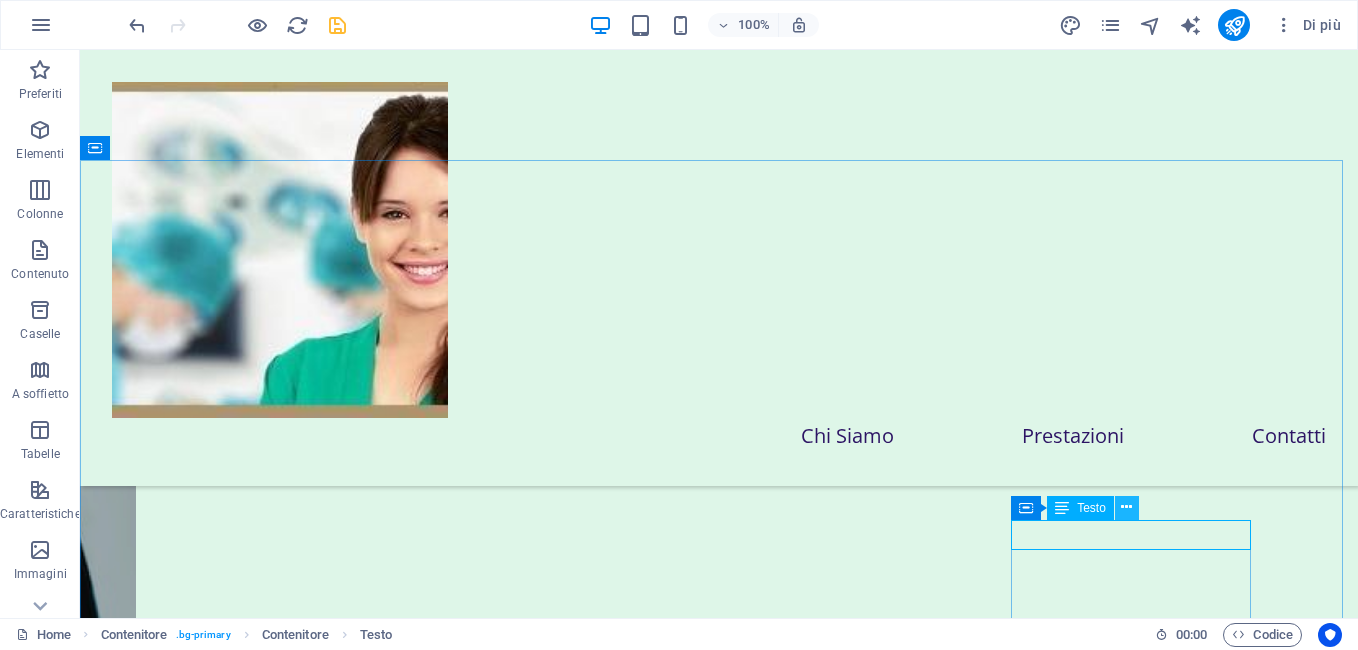 click at bounding box center [1126, 507] 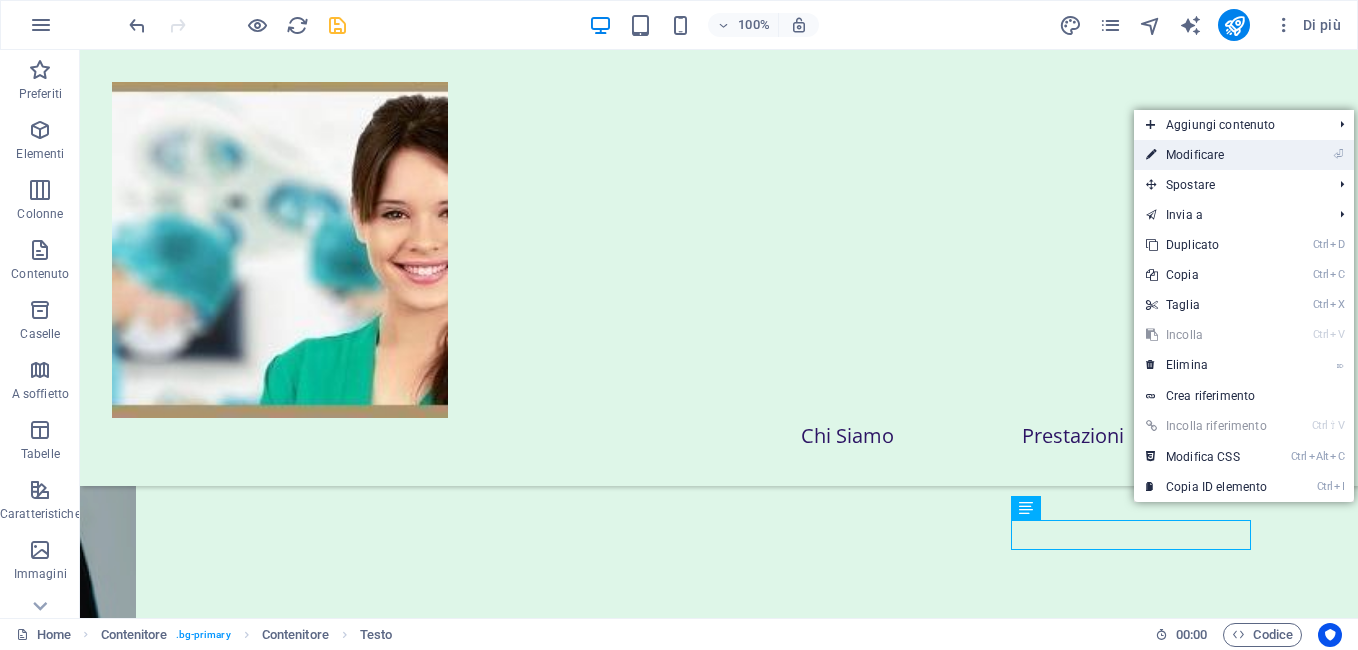 click on "⏎  Modificare" at bounding box center [1206, 155] 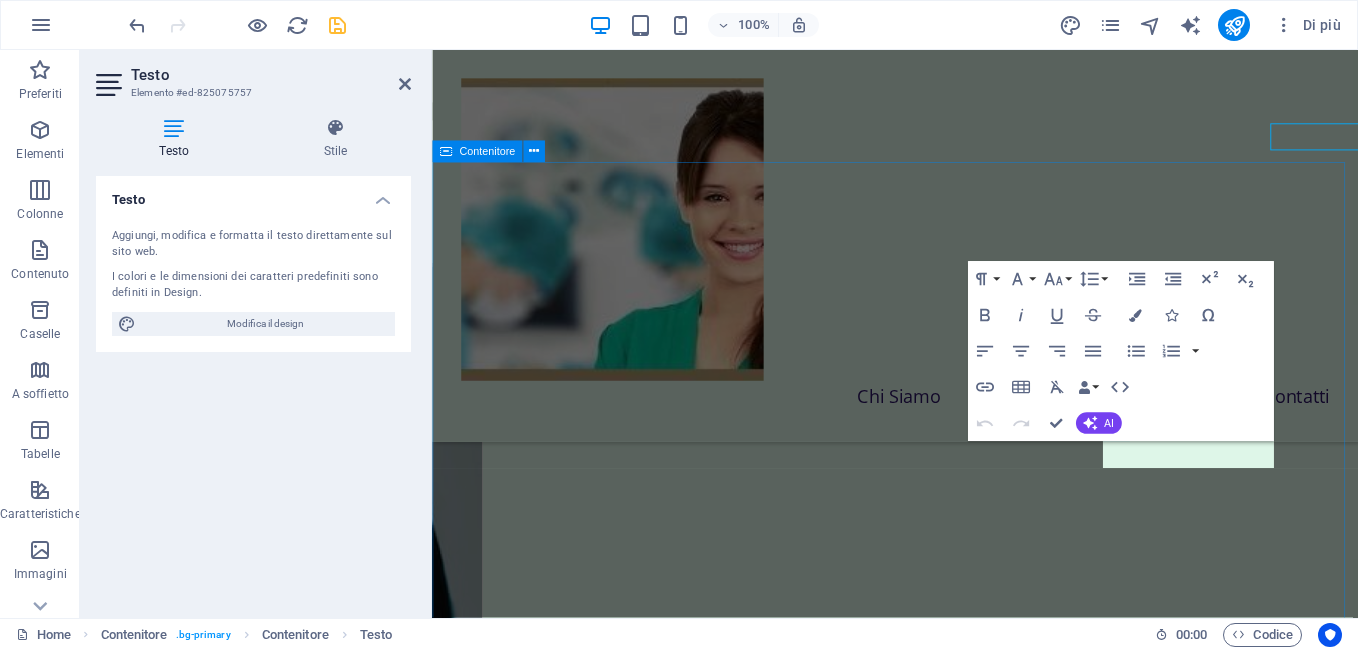 click on "Legal" at bounding box center [488, 8124] 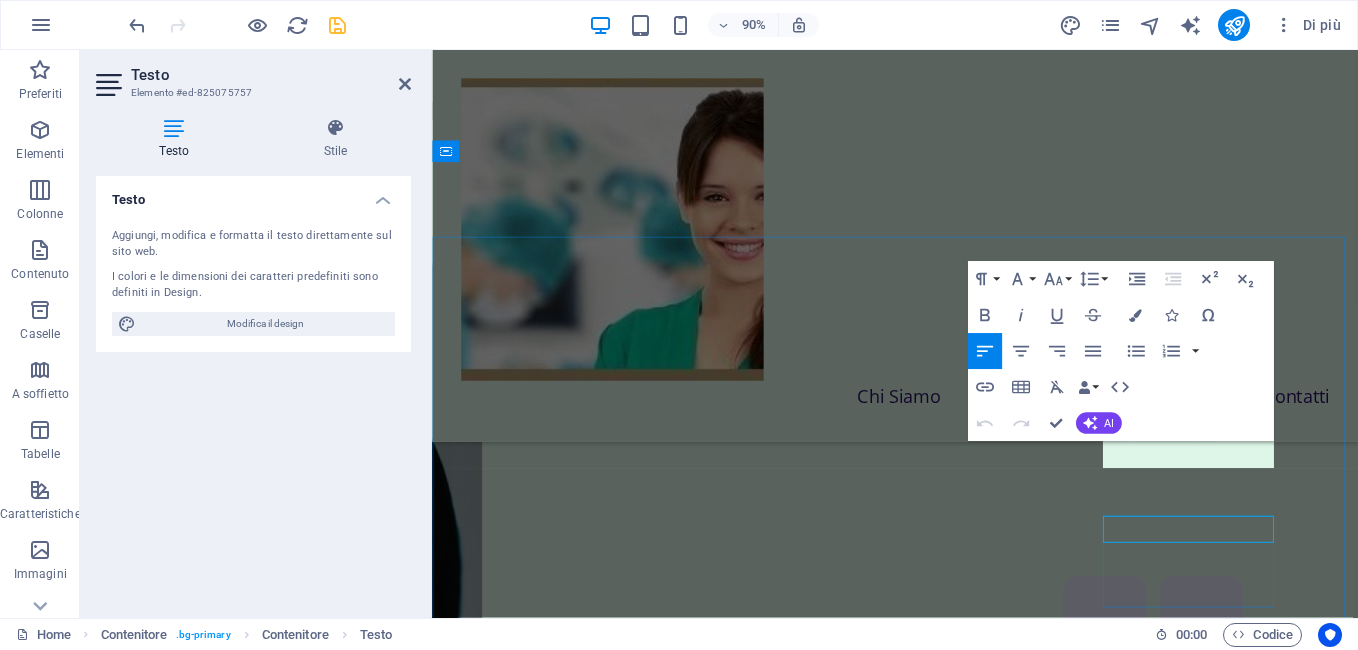 scroll, scrollTop: 9682, scrollLeft: 0, axis: vertical 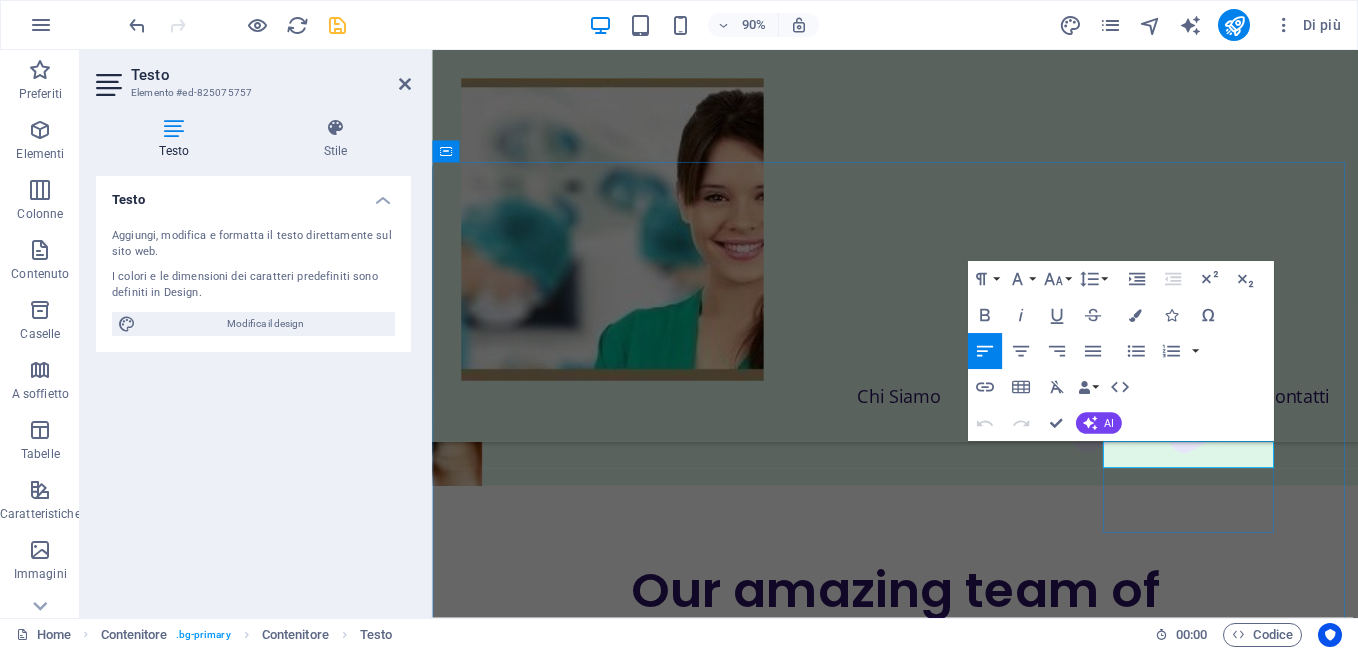 click on "Legal" at bounding box center [488, 7736] 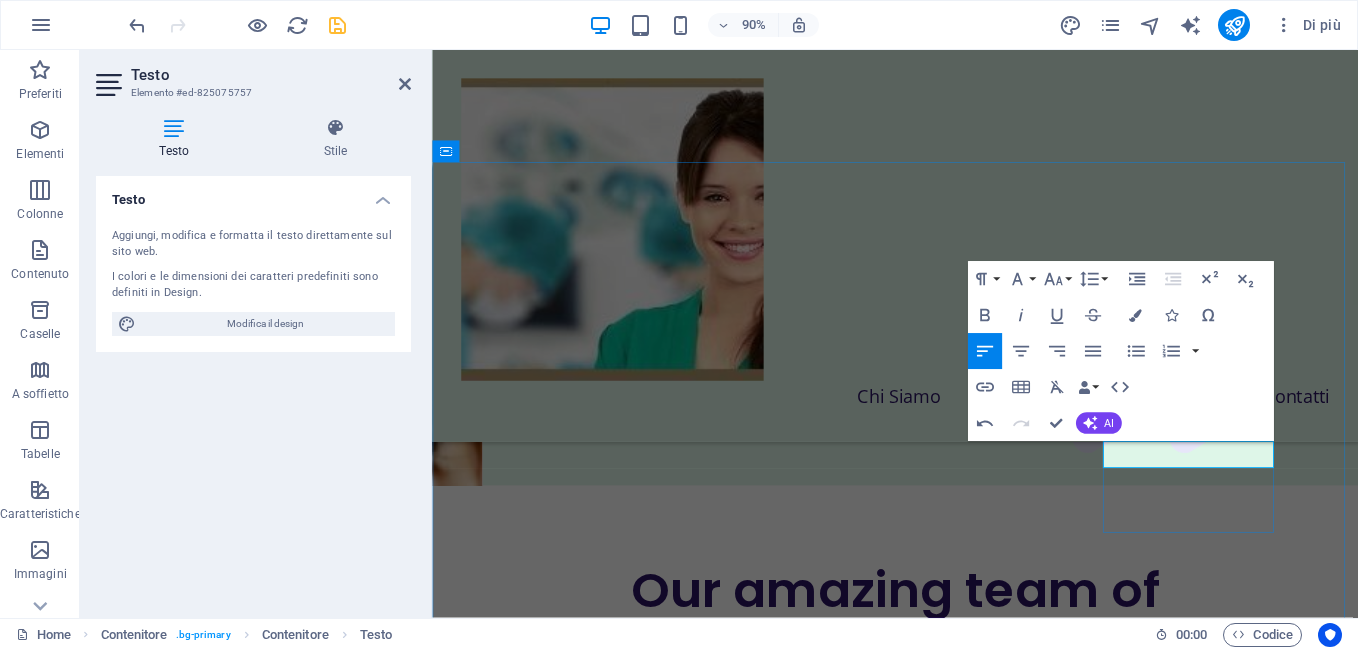 click on "Legali" at bounding box center [490, 7736] 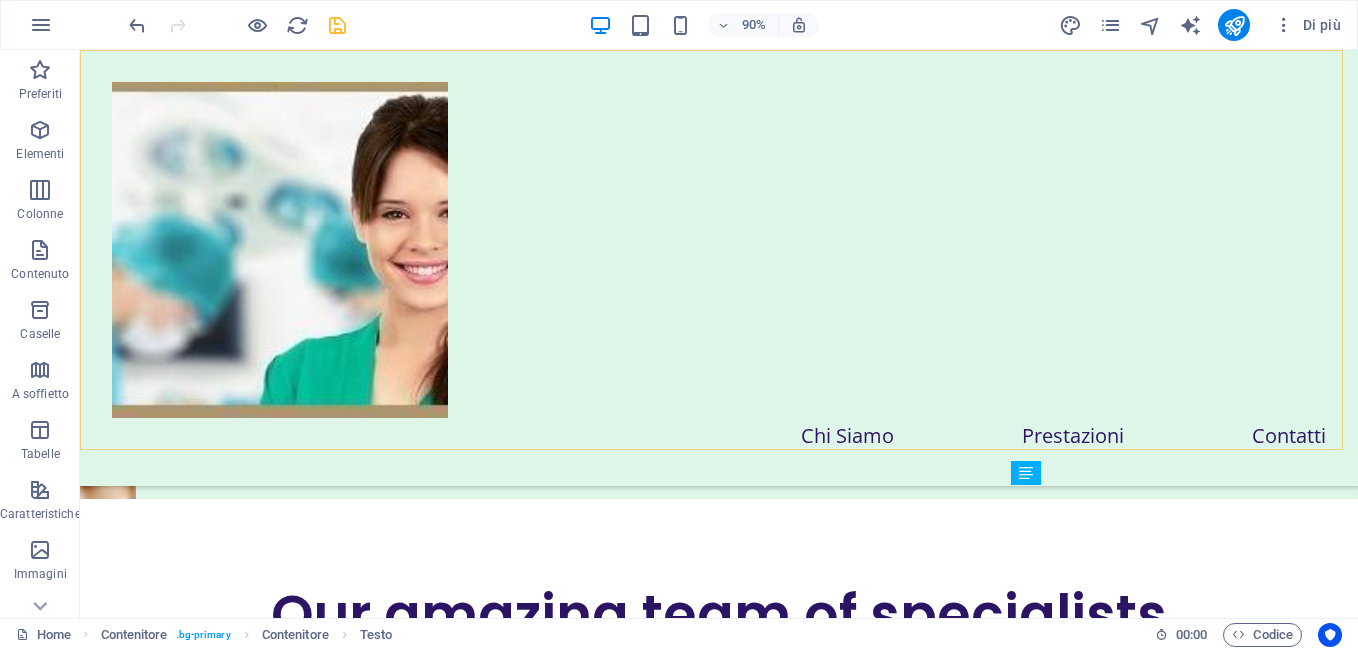scroll, scrollTop: 9412, scrollLeft: 0, axis: vertical 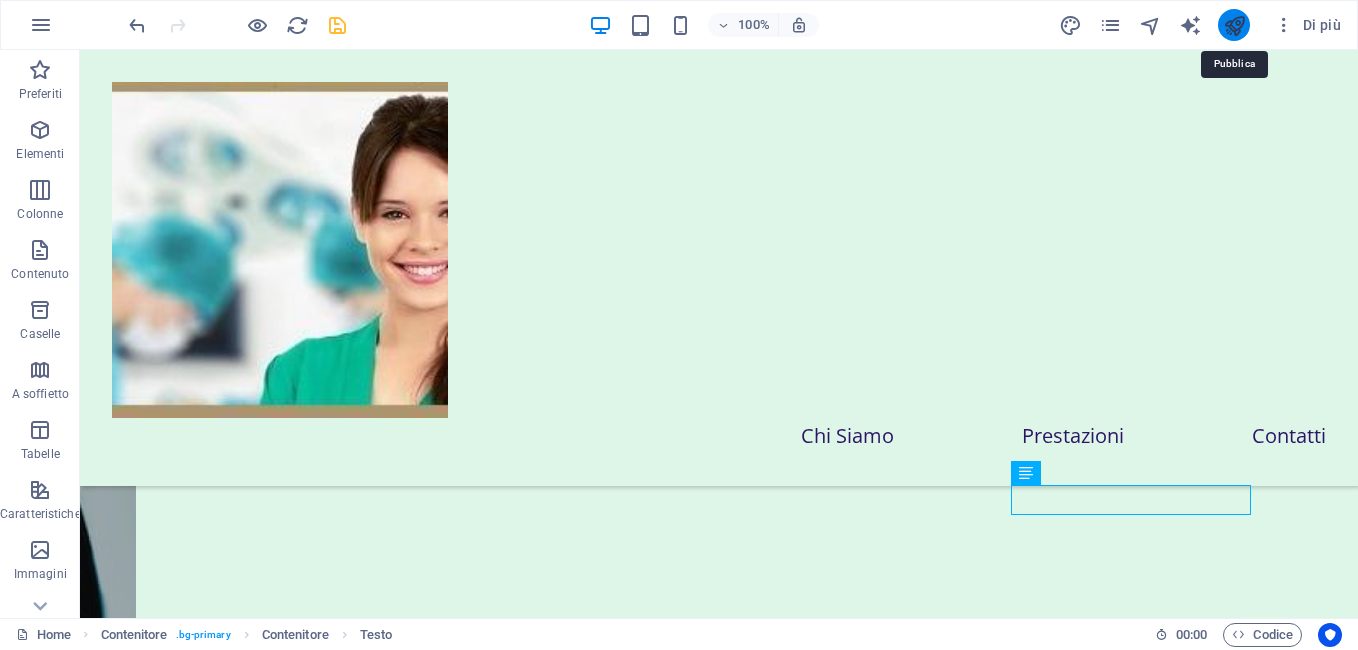 click at bounding box center [1234, 25] 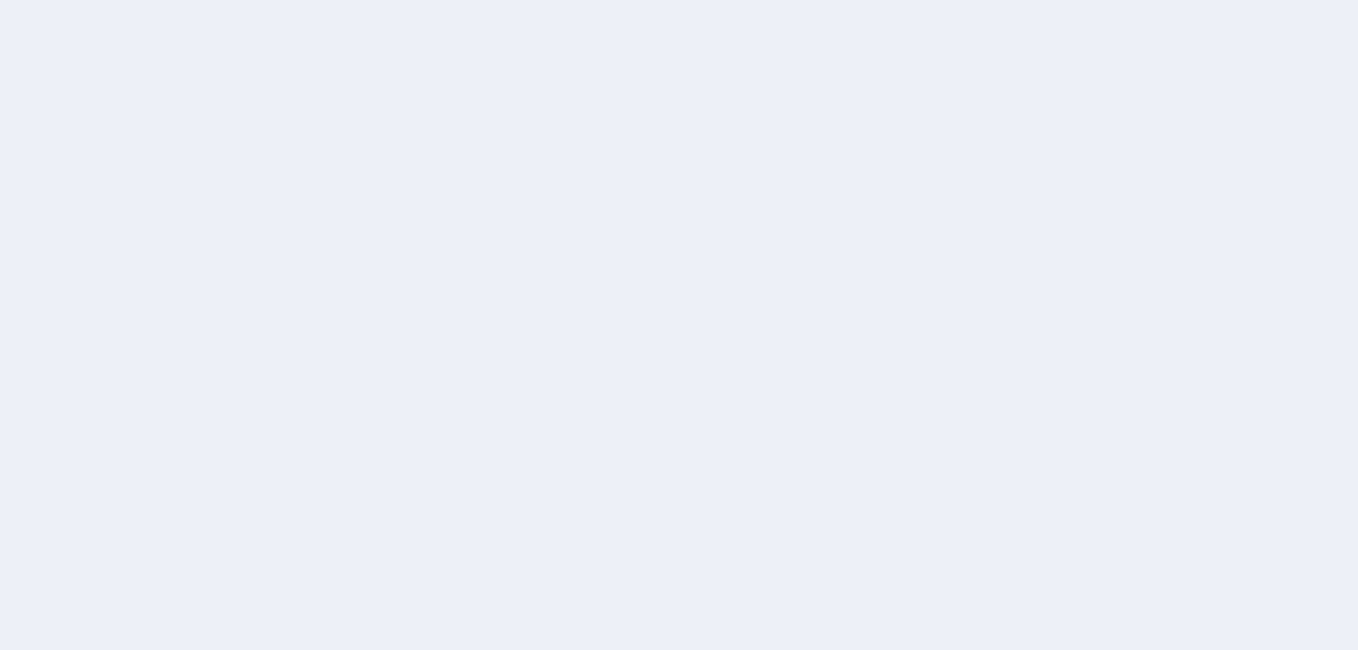 scroll, scrollTop: 0, scrollLeft: 0, axis: both 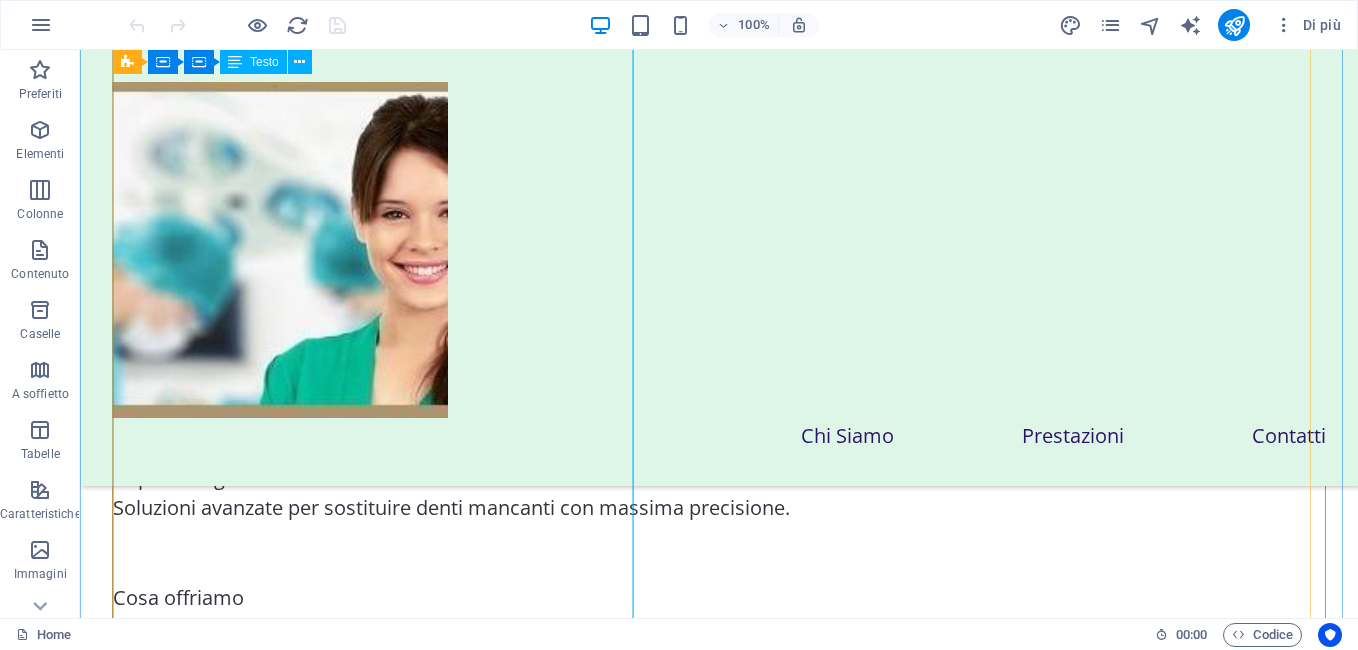 click on "[CITY] Dentista Paghi solo 990€  un Impianto Impianto Completo [CITY] [STREET] [NUMBER] Telefono ☎️ [PHONE] Il tuo sorriso è la nostra priorità. Paghi a rate, paghi il giusto Chiama [PHONE] Da noi di [CITY] Dentista paghi a rate di 40 euro al mese. Il nostro studio dentistico è guidato da professionalità, passione e attenzione al benessere dei pazienti, offrendo cure dentali eccellenti nella zona [STREET] di [CITY]. Offriamo una gamma completa di servizi odontoiatrici, garantendo qualità, comfort e risultati di cui essere fieri. Dentista alla portata di tutti [CITY] [STREET] Cinema Atlantic Vieni e scopri i nostri servizi dentali di alta qualità, pensati per il tuo benessere. Igiene Orale Promozione 40 Euro Un servizio accurato per mantenere denti sani e prevenire problemi futuri. Sbiancamento Dentale Promozione 160 Euro Trattamenti per un sorriso più bianco e luminoso, in totale sicurezza. Implantologia Promozione 990 Euro Cosa offriamo Tecnologie Avanzate Attenzione Personalizzata" at bounding box center (719, 418) 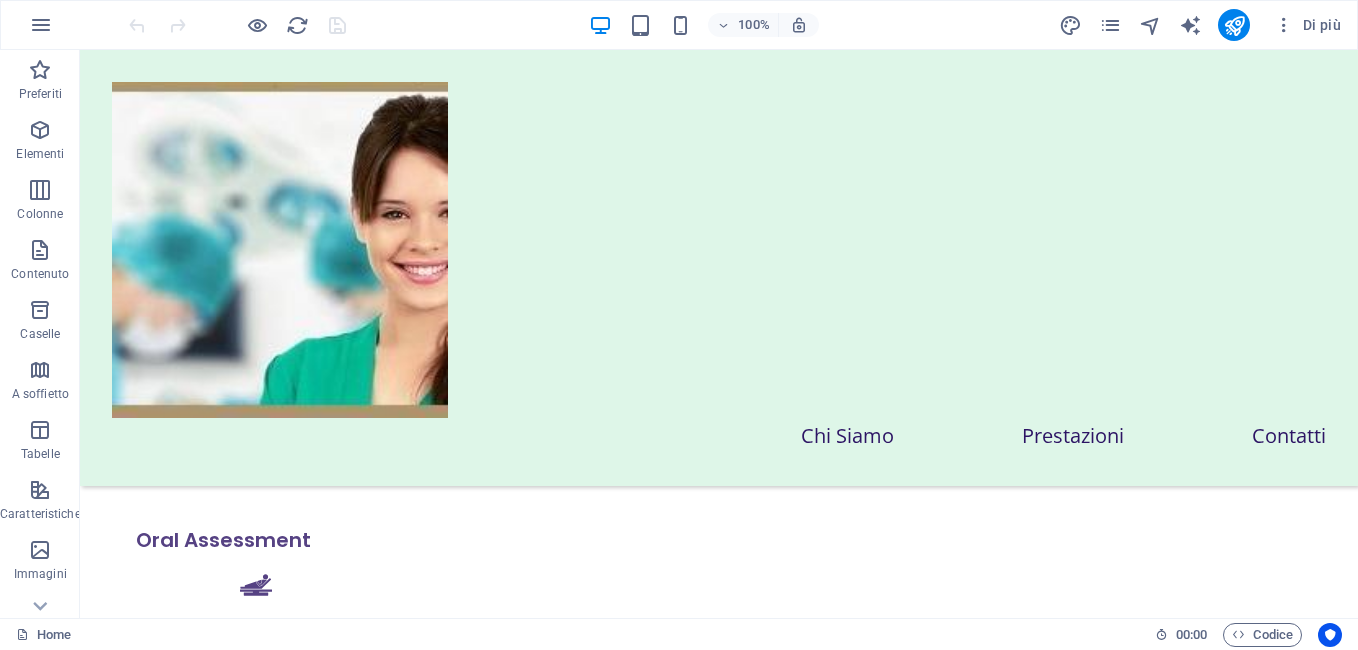 scroll, scrollTop: 5100, scrollLeft: 0, axis: vertical 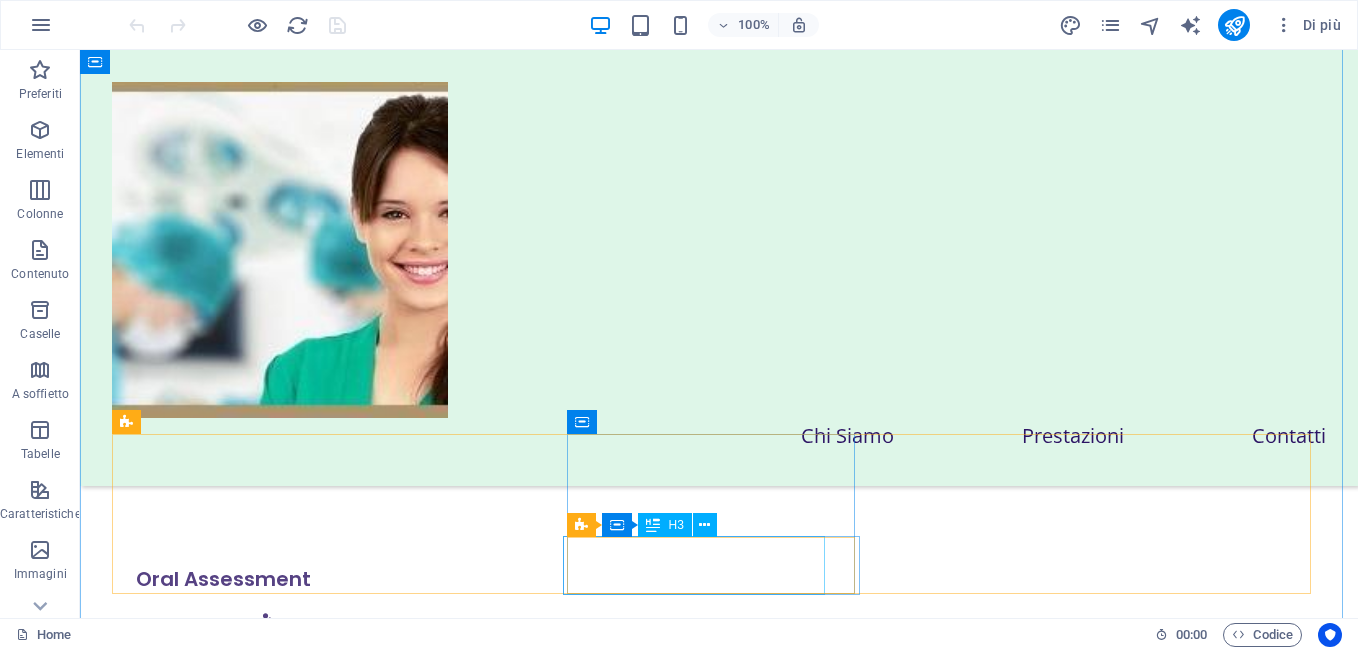 click on "Emergency Care" at bounding box center [238, 2166] 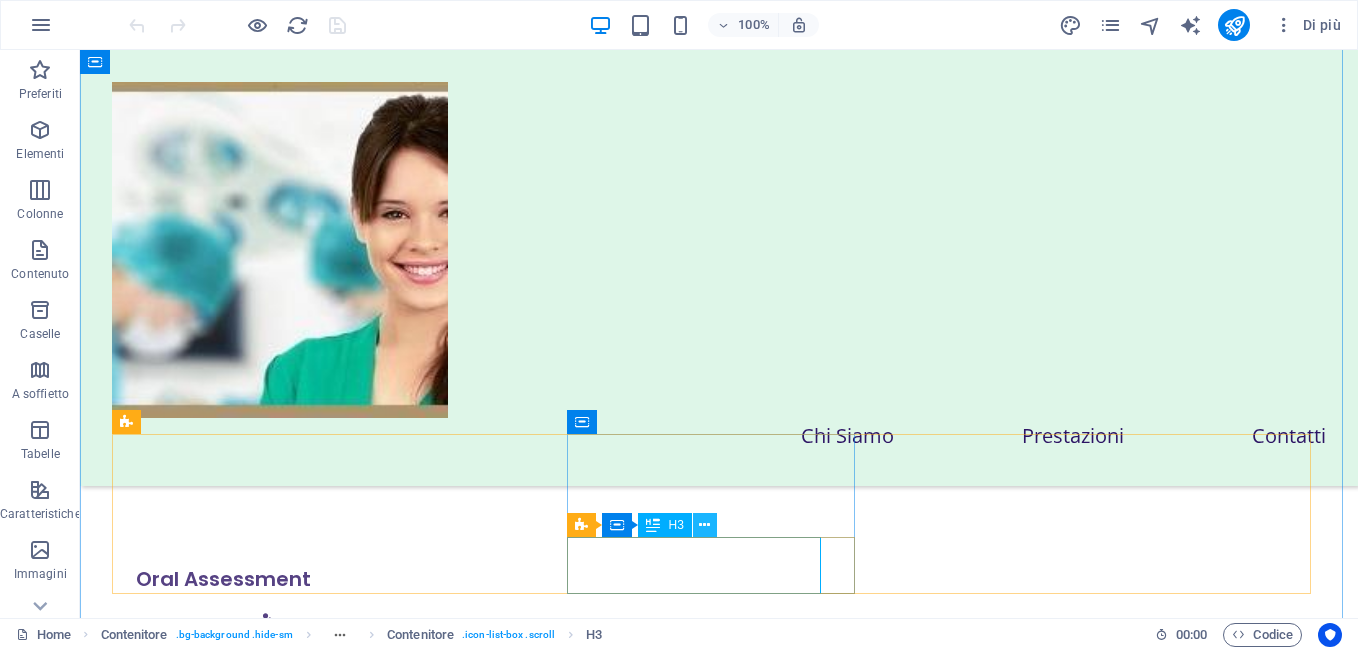 click at bounding box center [704, 525] 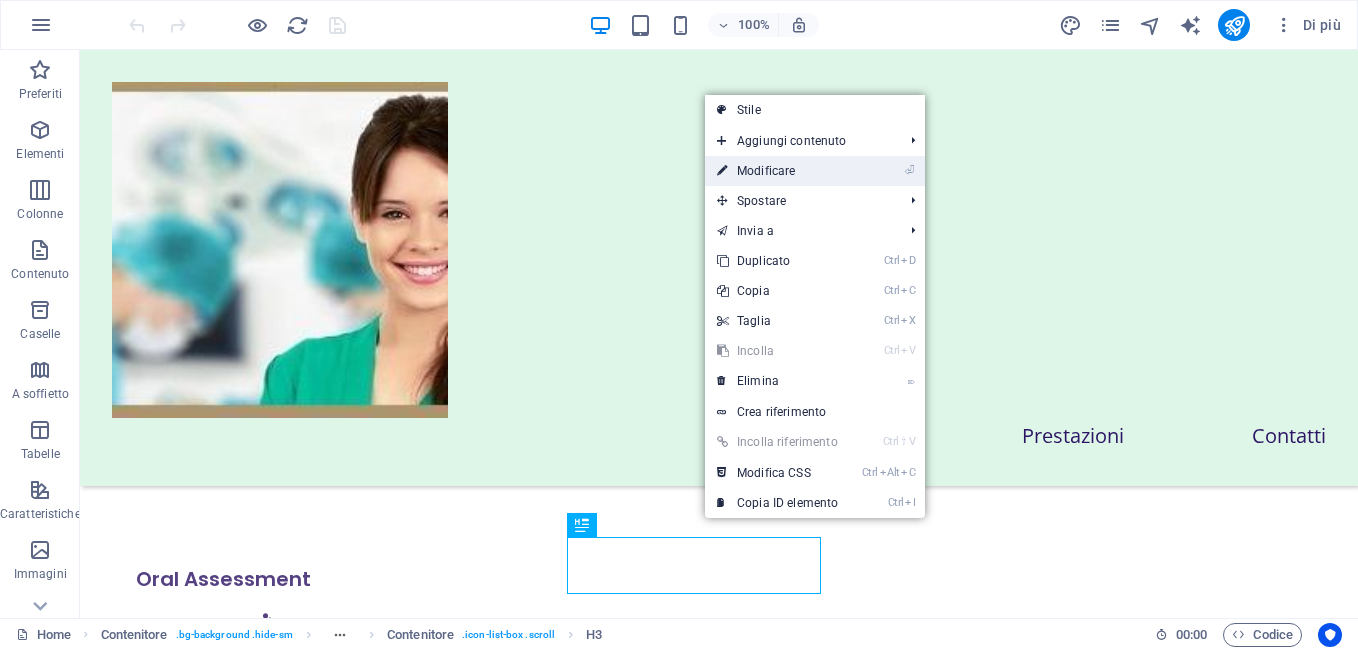 drag, startPoint x: 756, startPoint y: 160, endPoint x: 347, endPoint y: 273, distance: 424.323 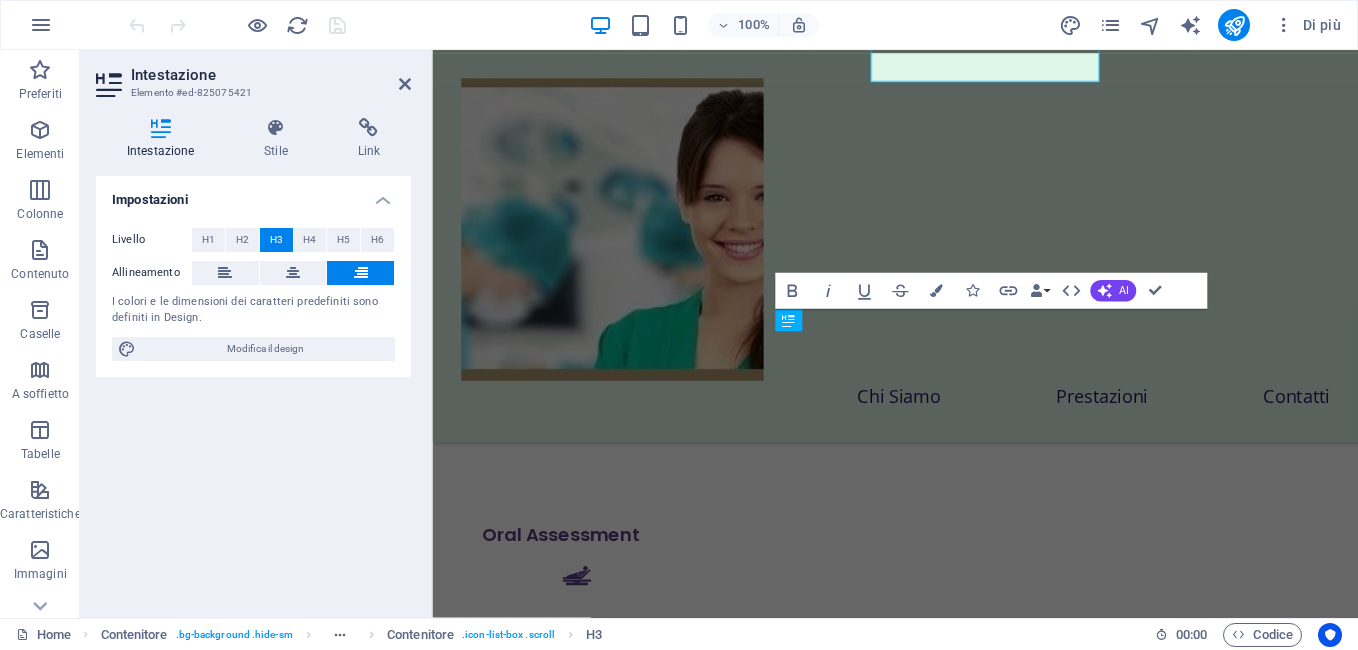 scroll, scrollTop: 5608, scrollLeft: 0, axis: vertical 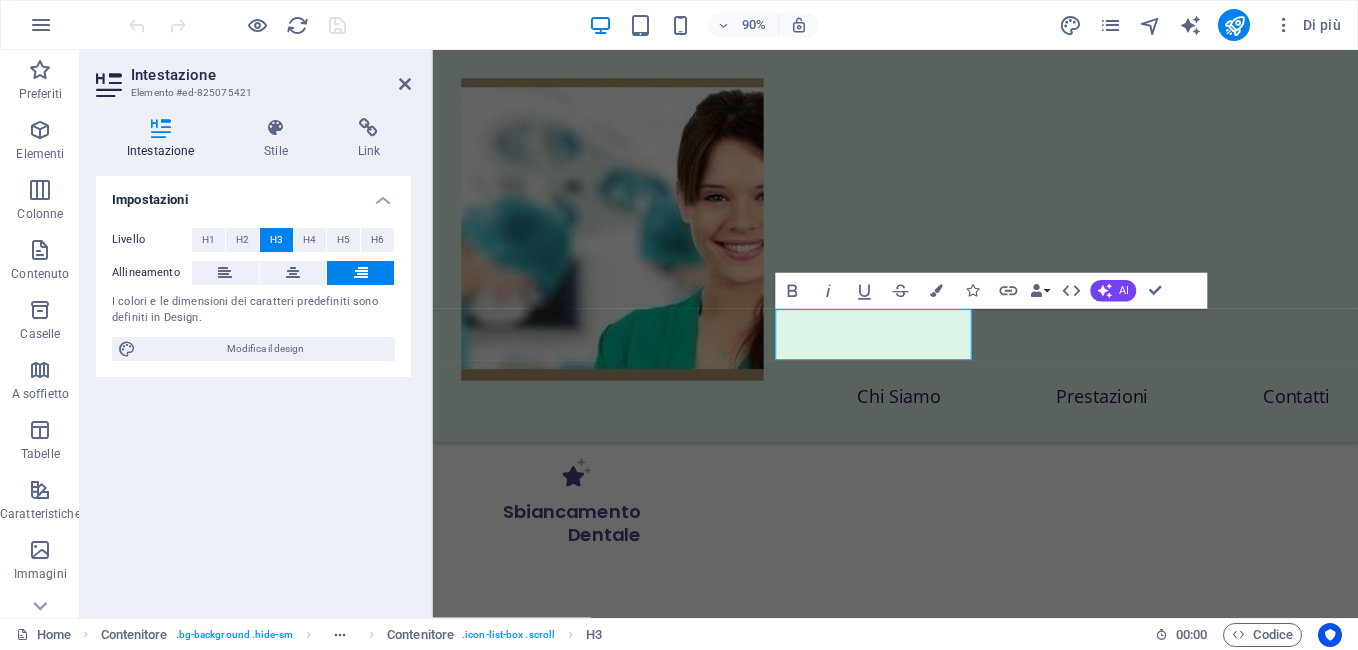 click on "Intestazione" at bounding box center (164, 139) 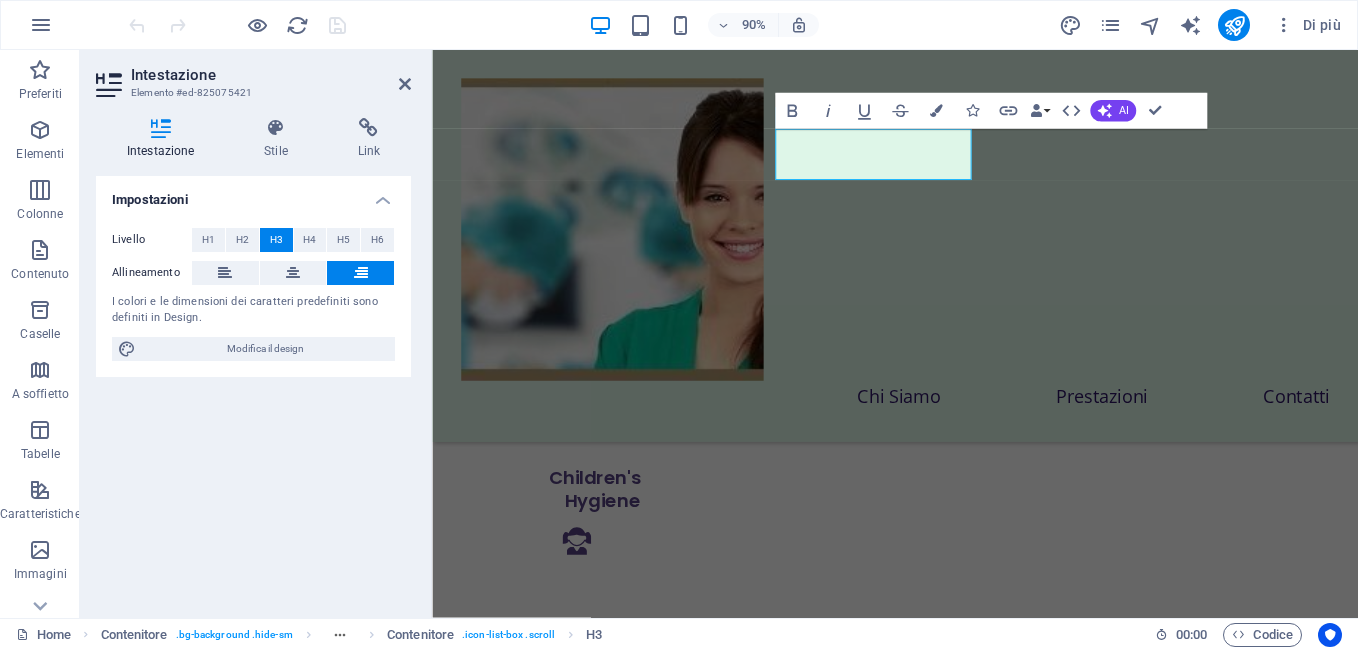 scroll, scrollTop: 5808, scrollLeft: 0, axis: vertical 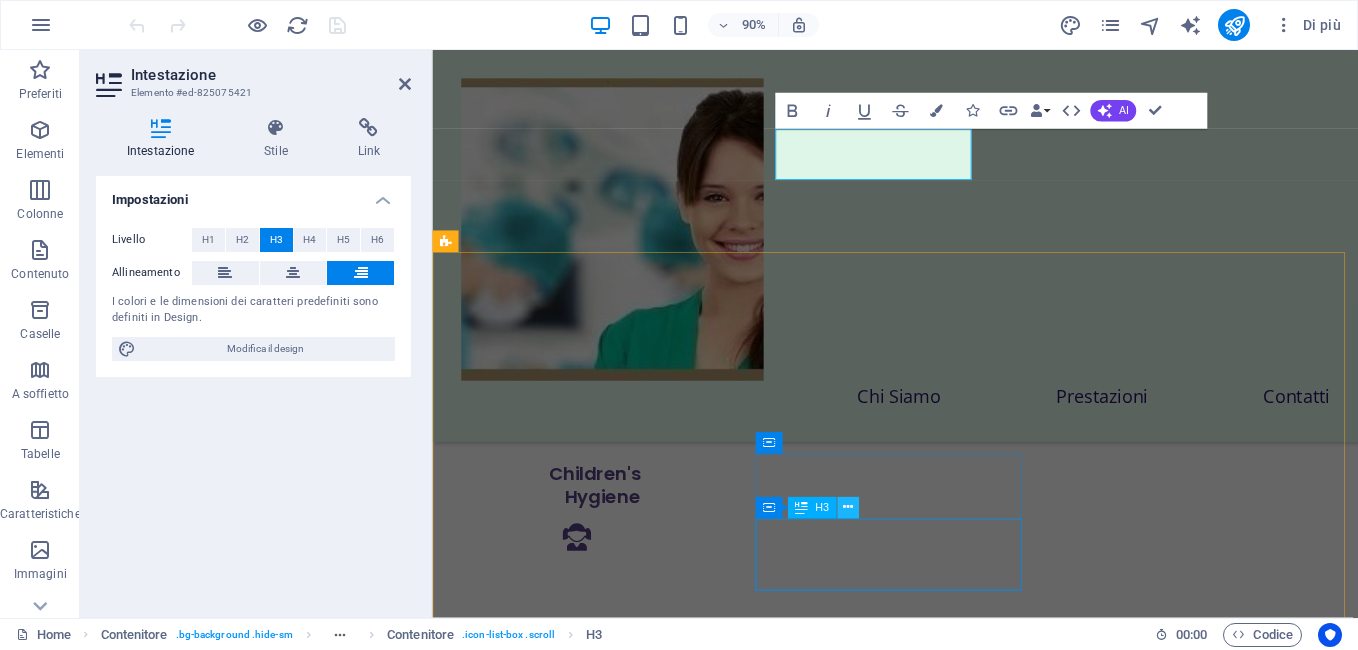 click at bounding box center (848, 508) 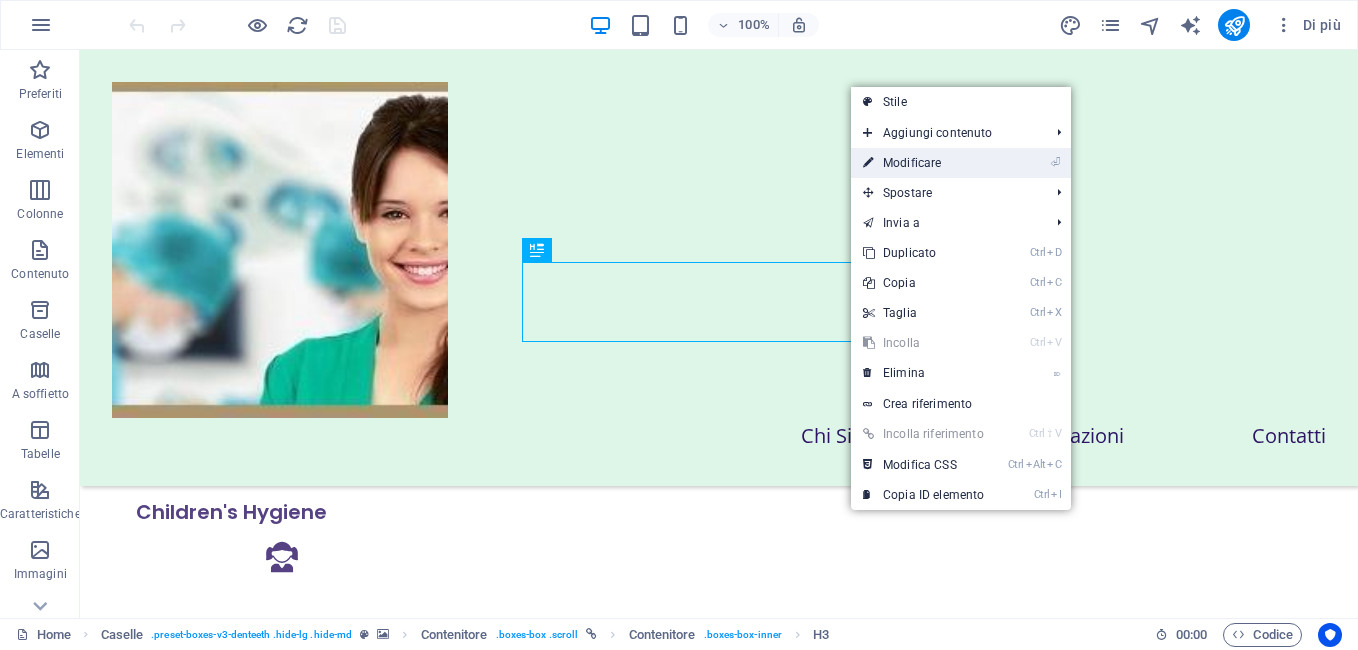 click on "⏎  Modificare" at bounding box center (923, 163) 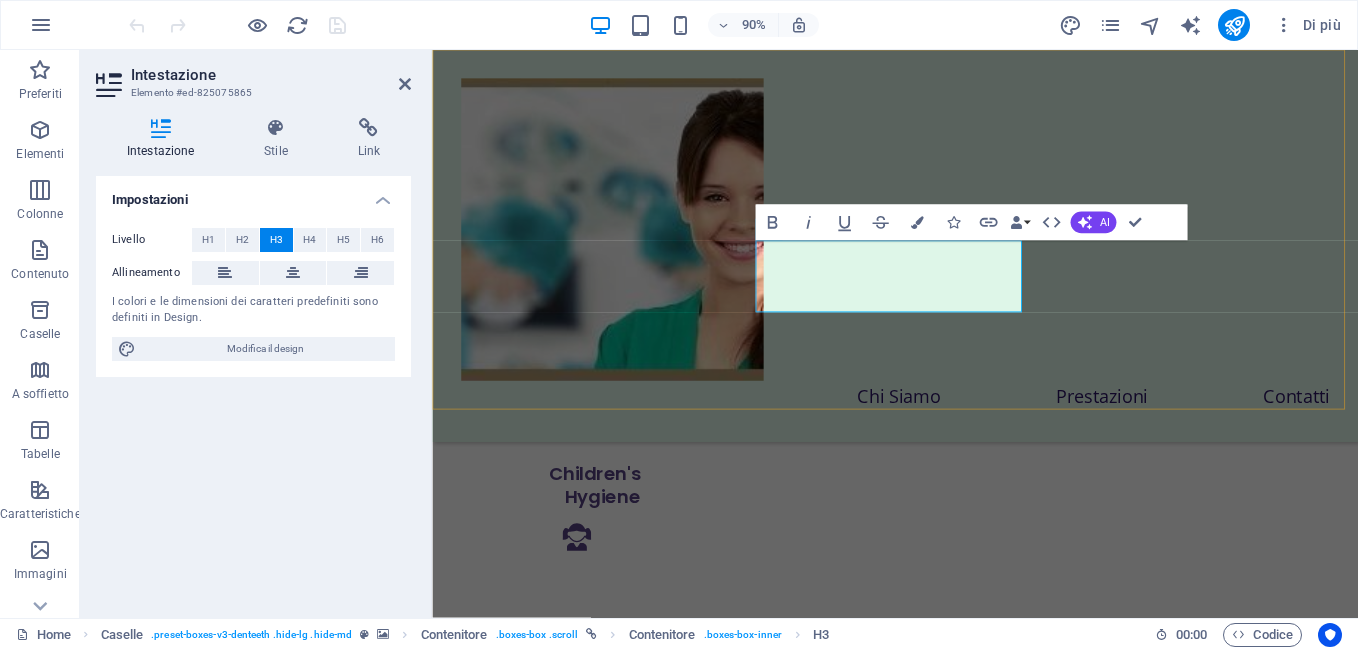 scroll, scrollTop: 6117, scrollLeft: 0, axis: vertical 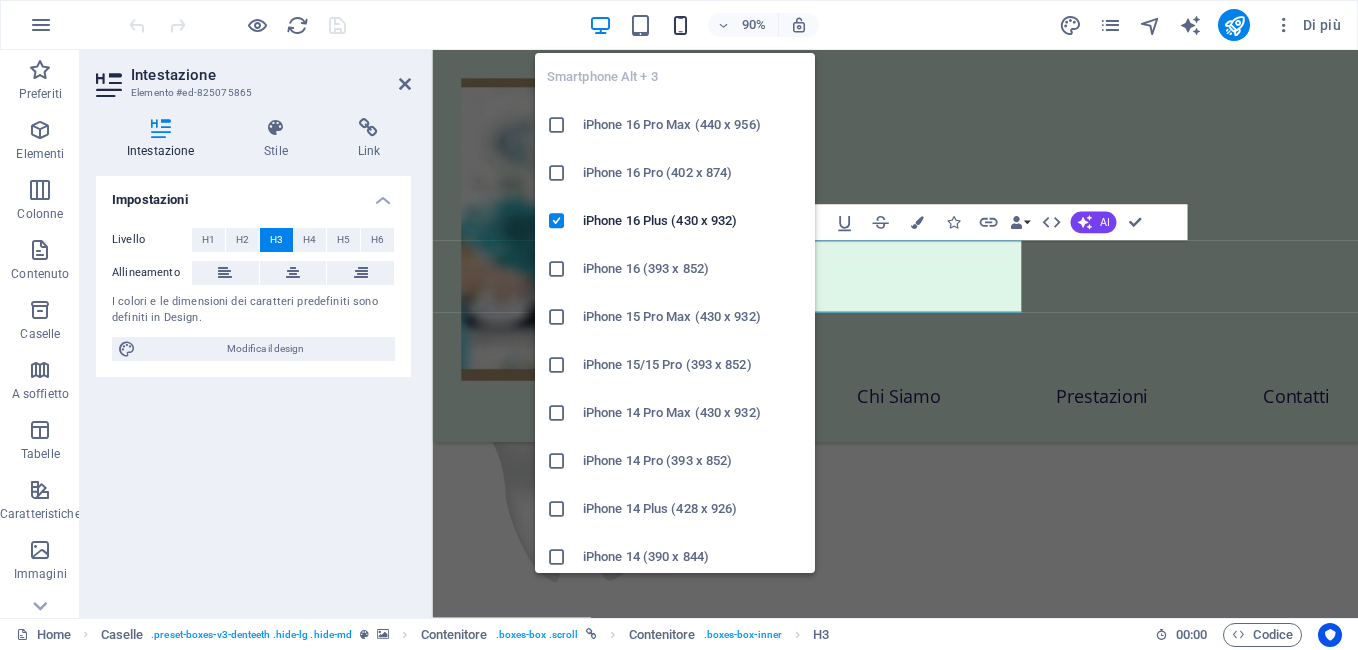click at bounding box center (680, 25) 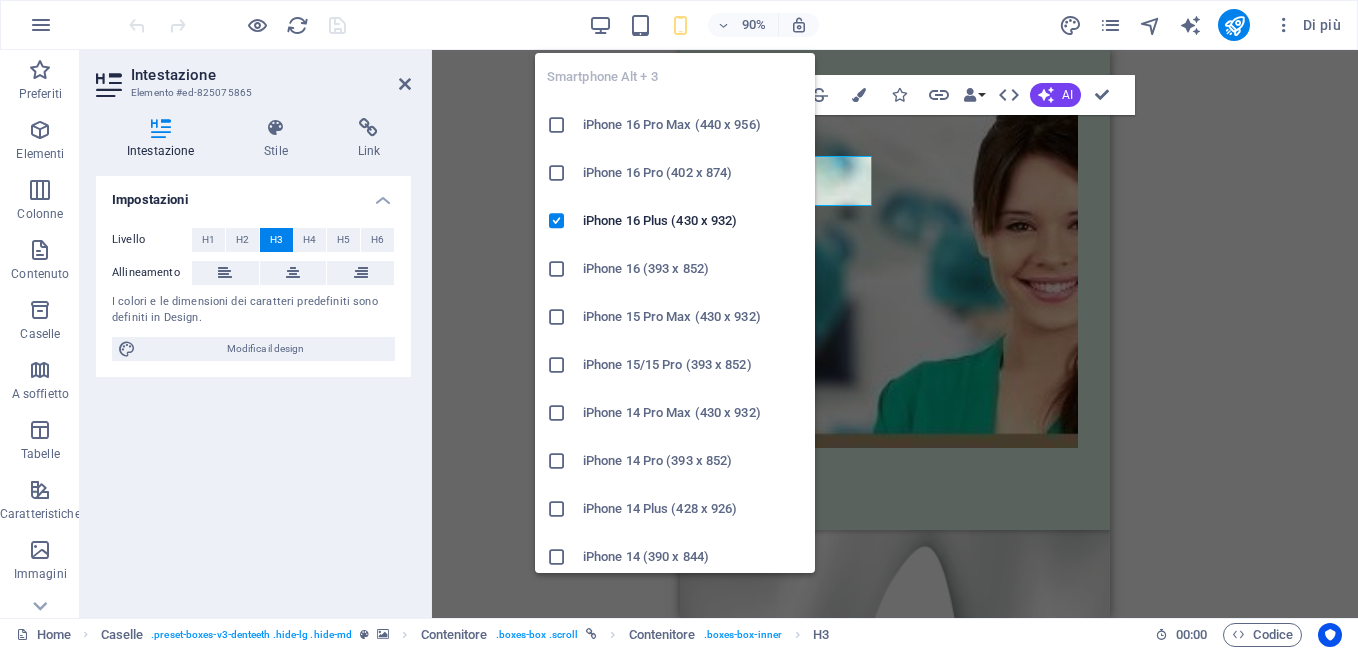 scroll, scrollTop: 5987, scrollLeft: 0, axis: vertical 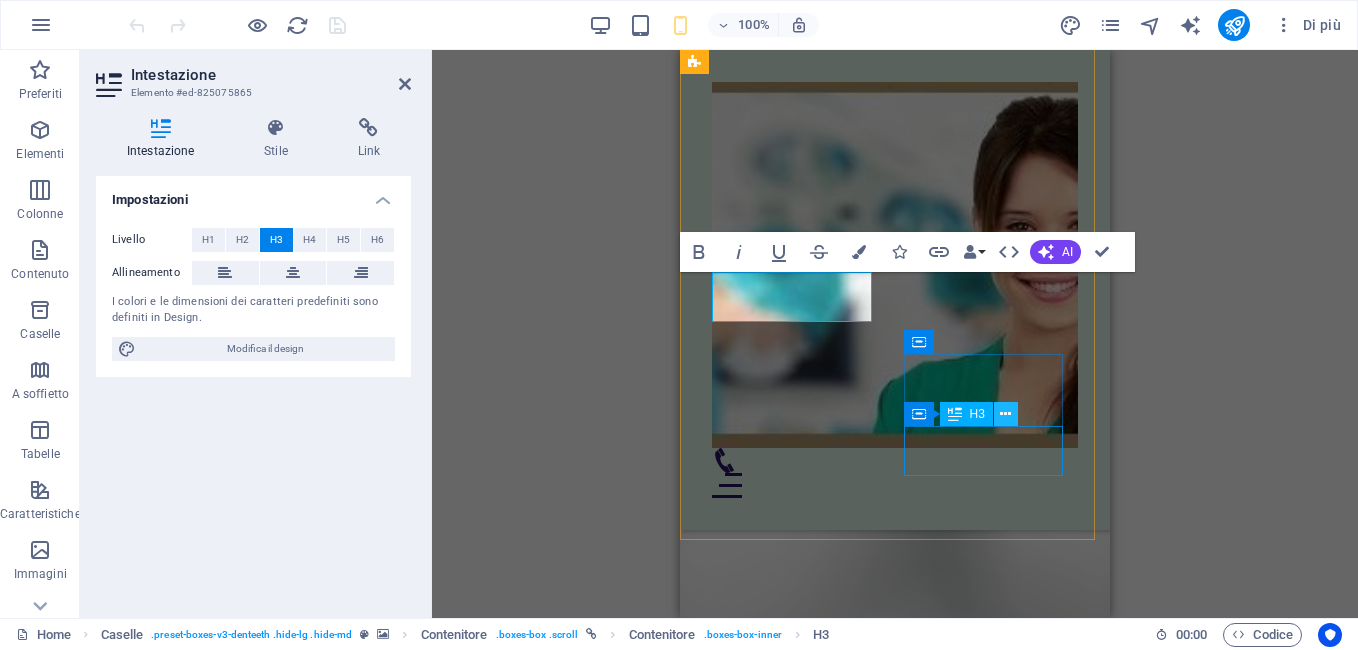 click at bounding box center (1005, 414) 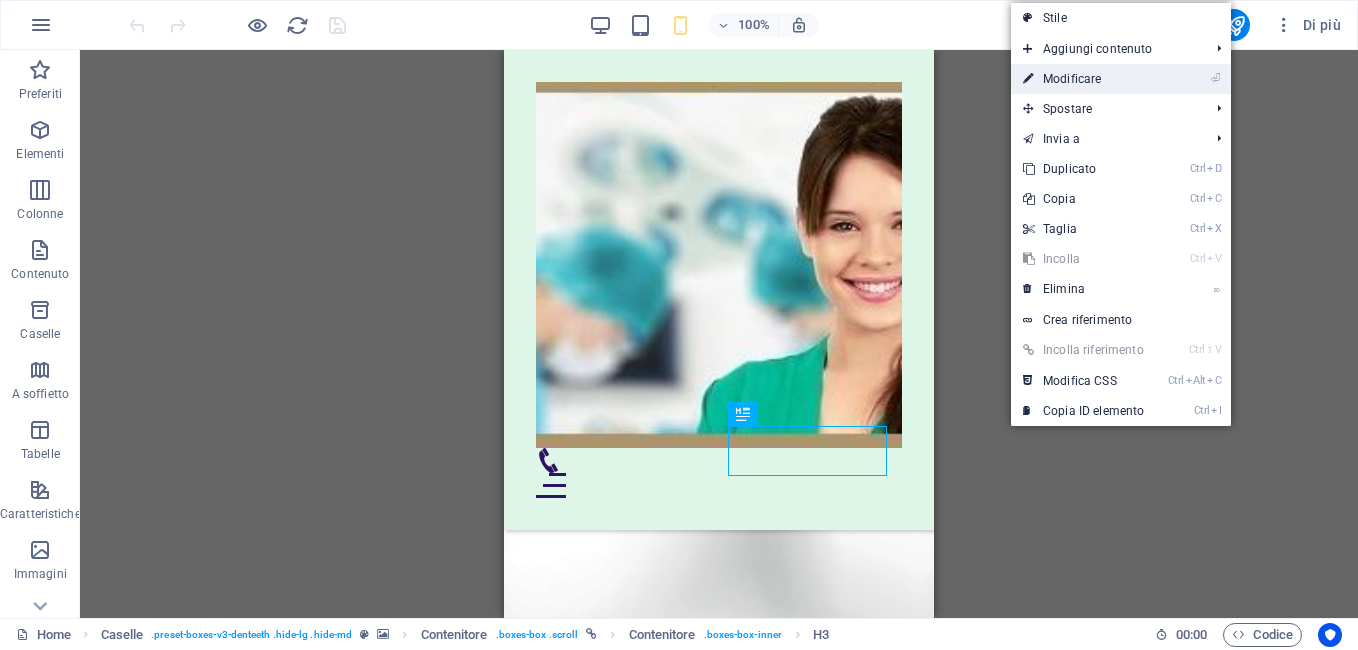 click on "⏎  Modificare" at bounding box center (1083, 79) 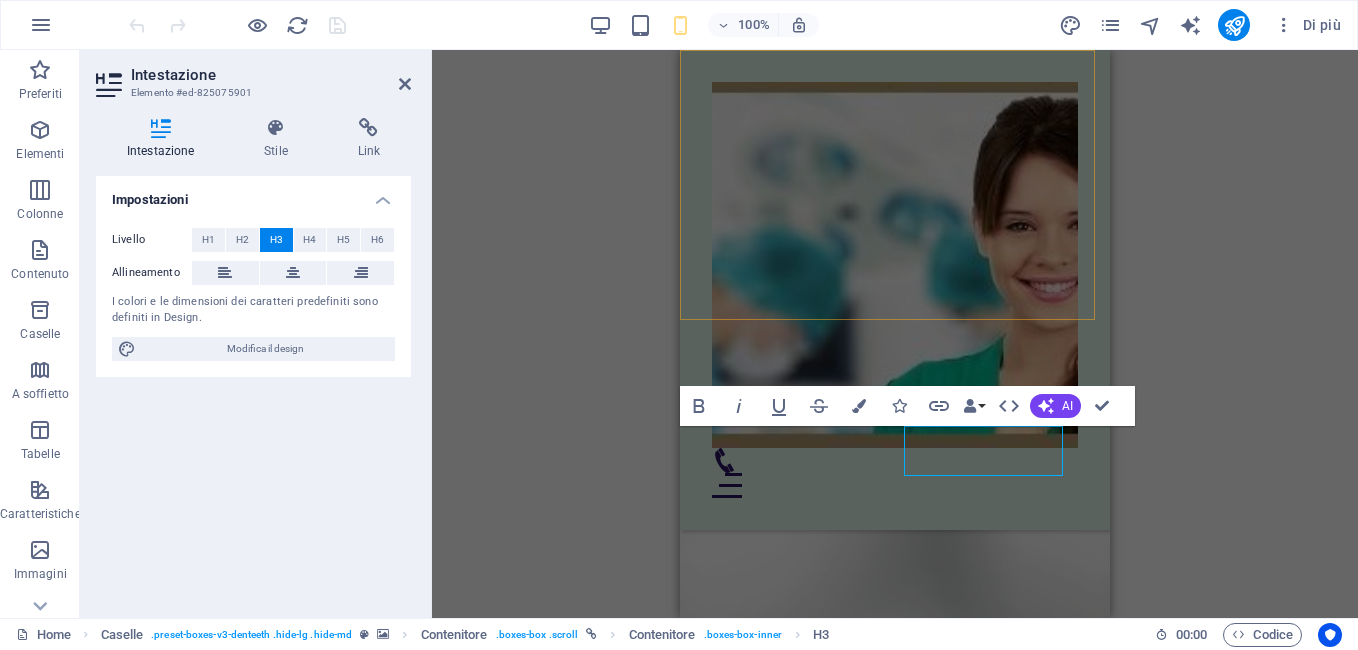 click on "Emergency Care" at bounding box center [895, 2048] 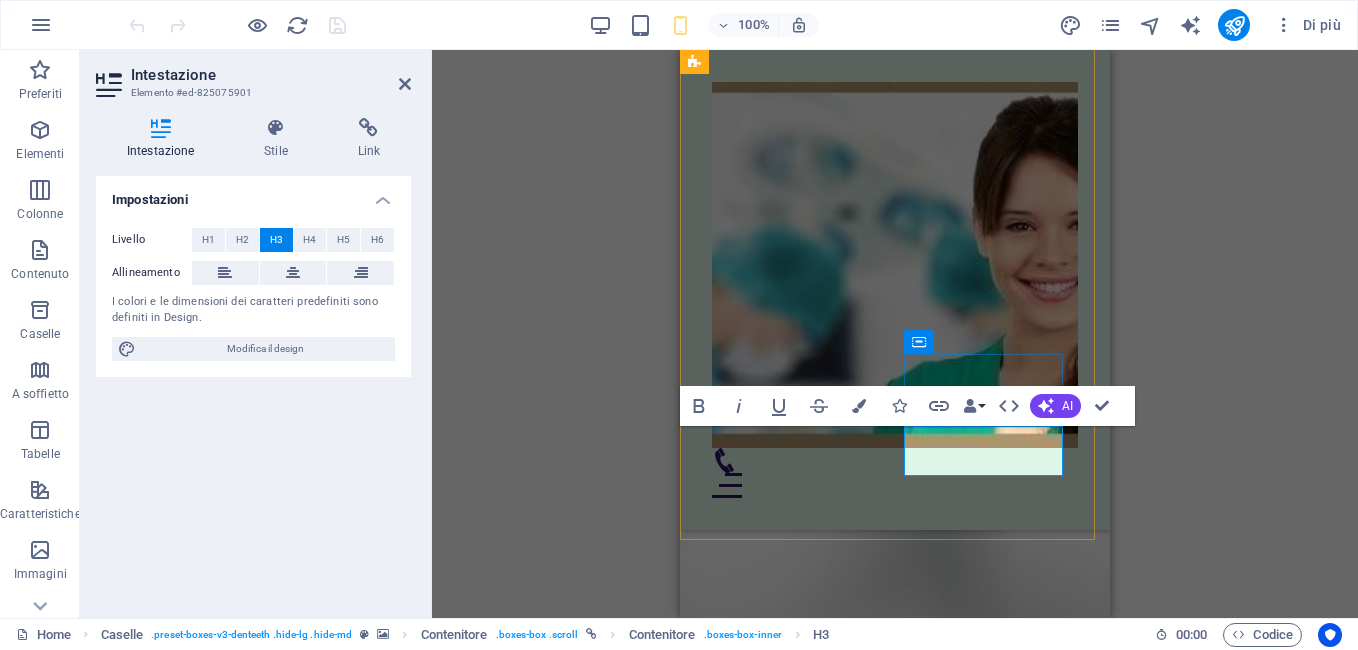 click on "Emergency Care" at bounding box center (895, 2048) 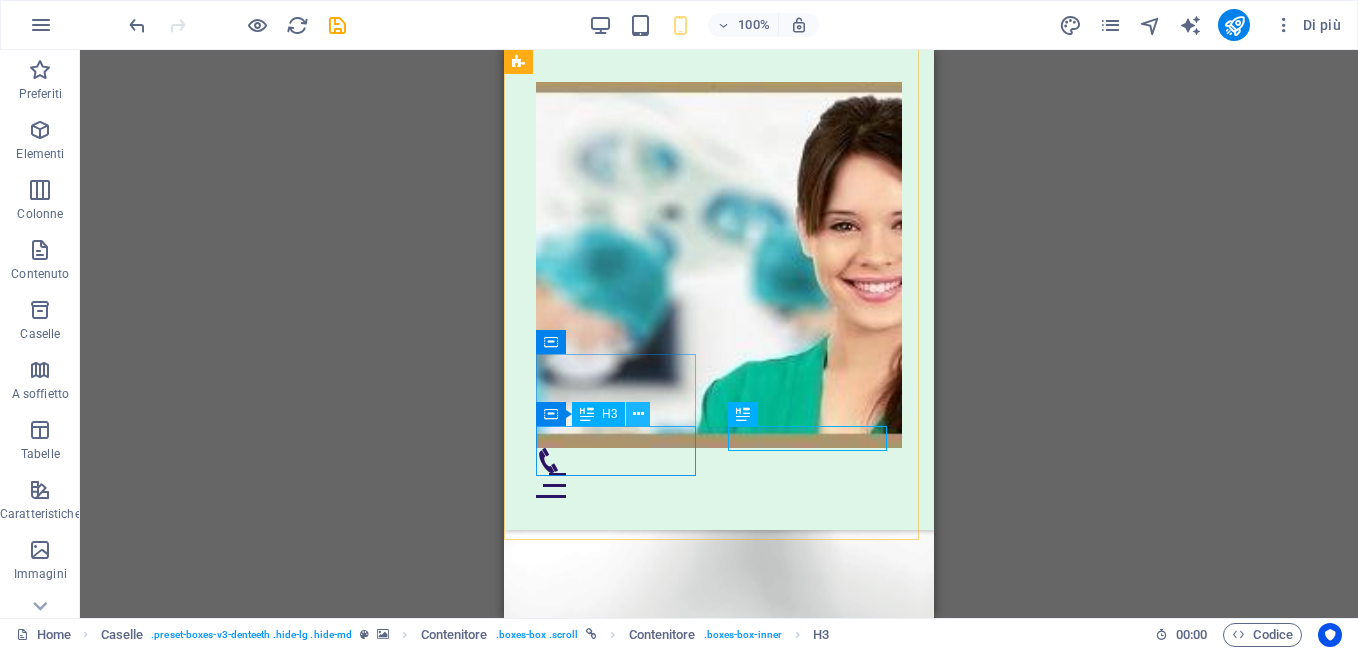 click at bounding box center (638, 414) 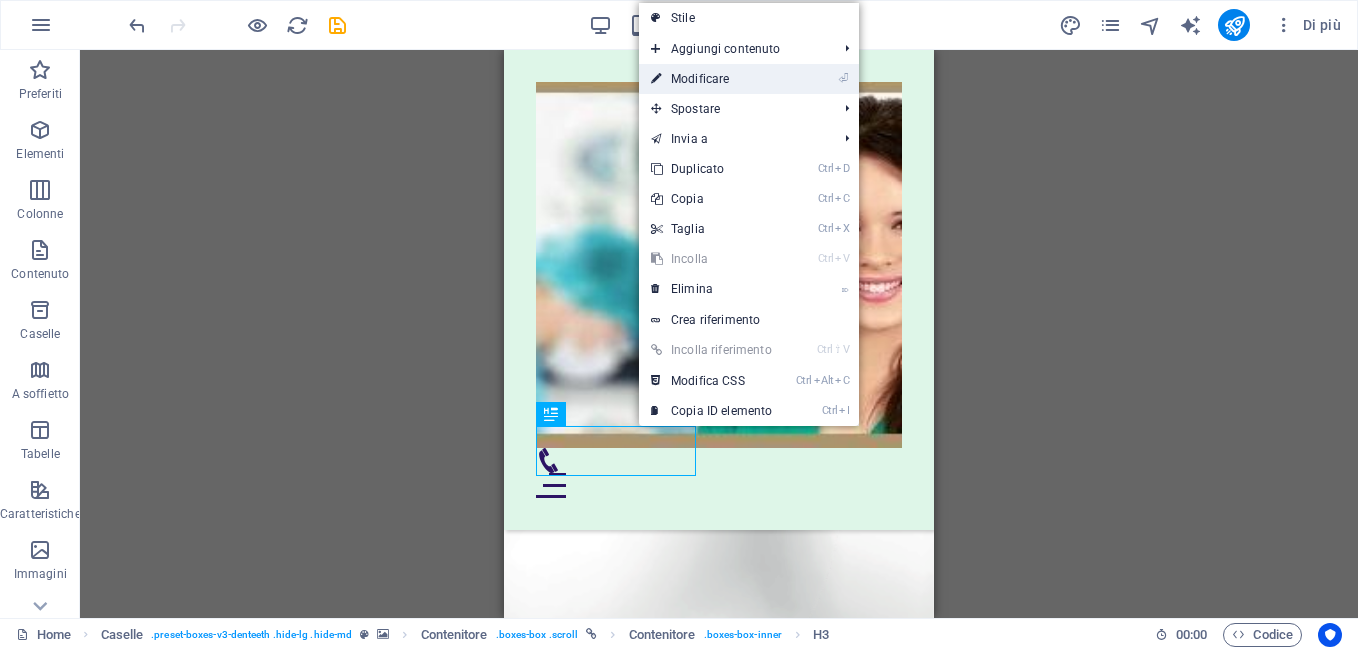 click on "⏎  Modificare" at bounding box center (711, 79) 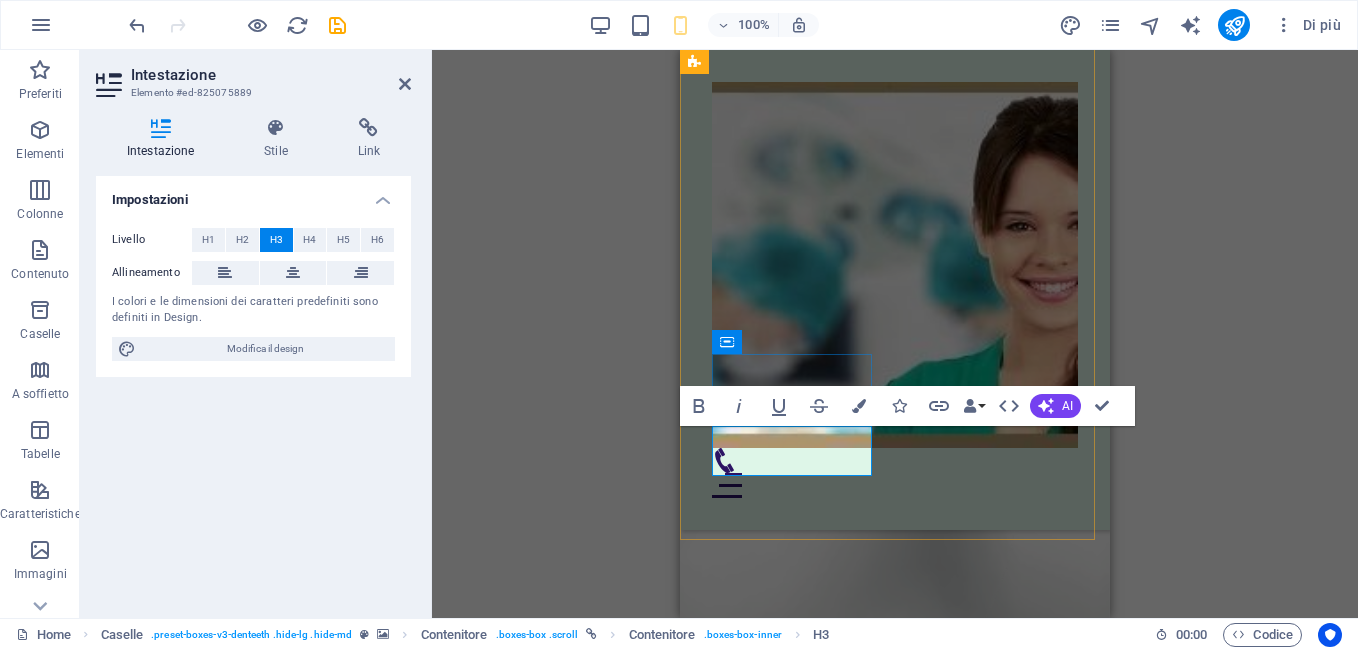 type 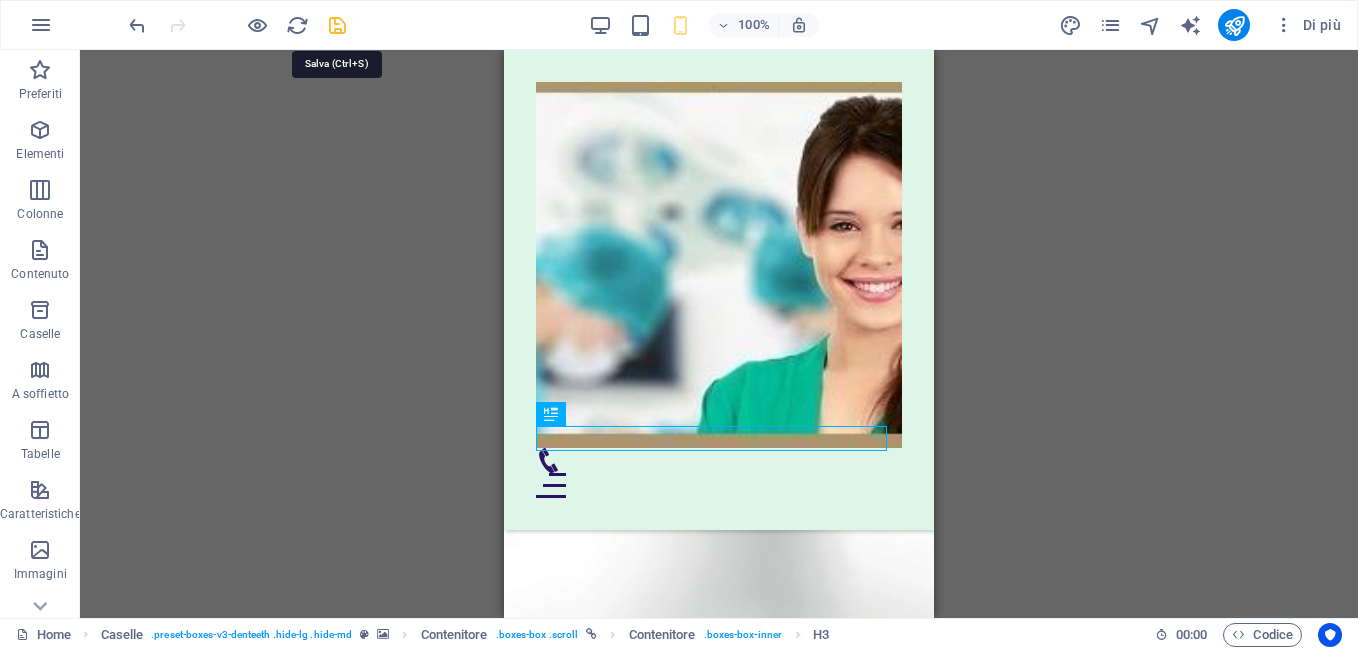 drag, startPoint x: 333, startPoint y: 29, endPoint x: 53, endPoint y: 105, distance: 290.131 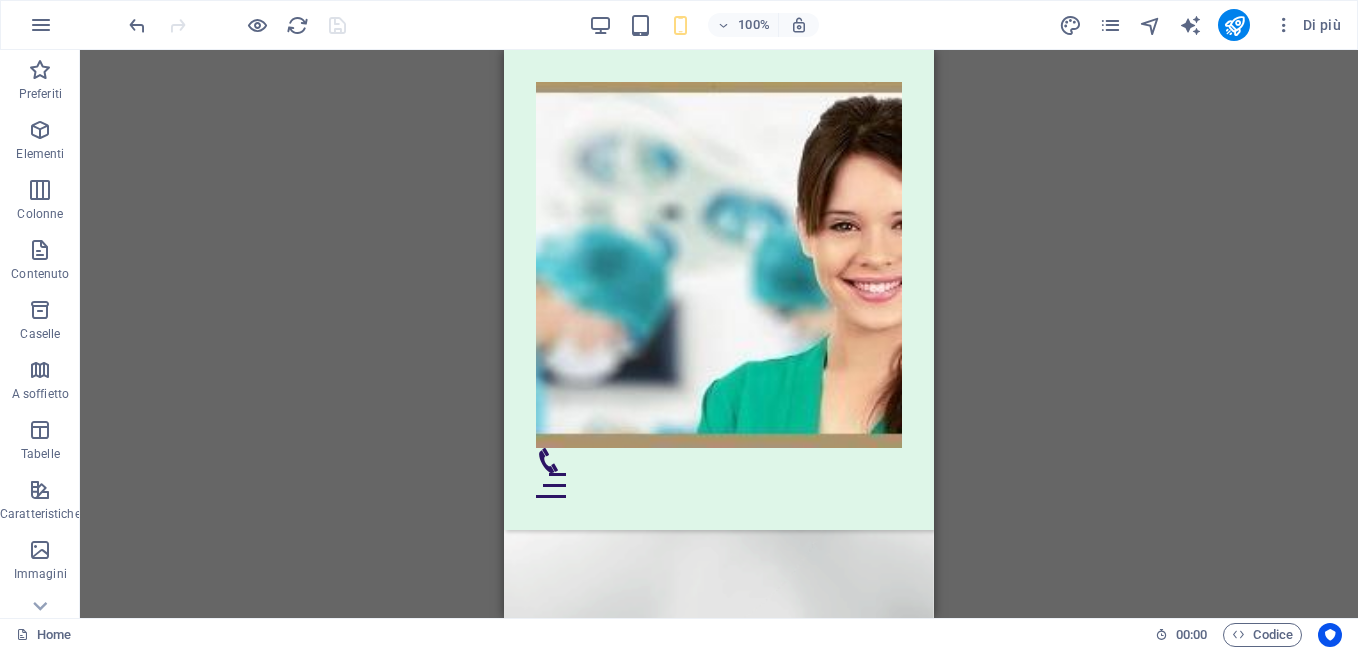 scroll, scrollTop: 6057, scrollLeft: 0, axis: vertical 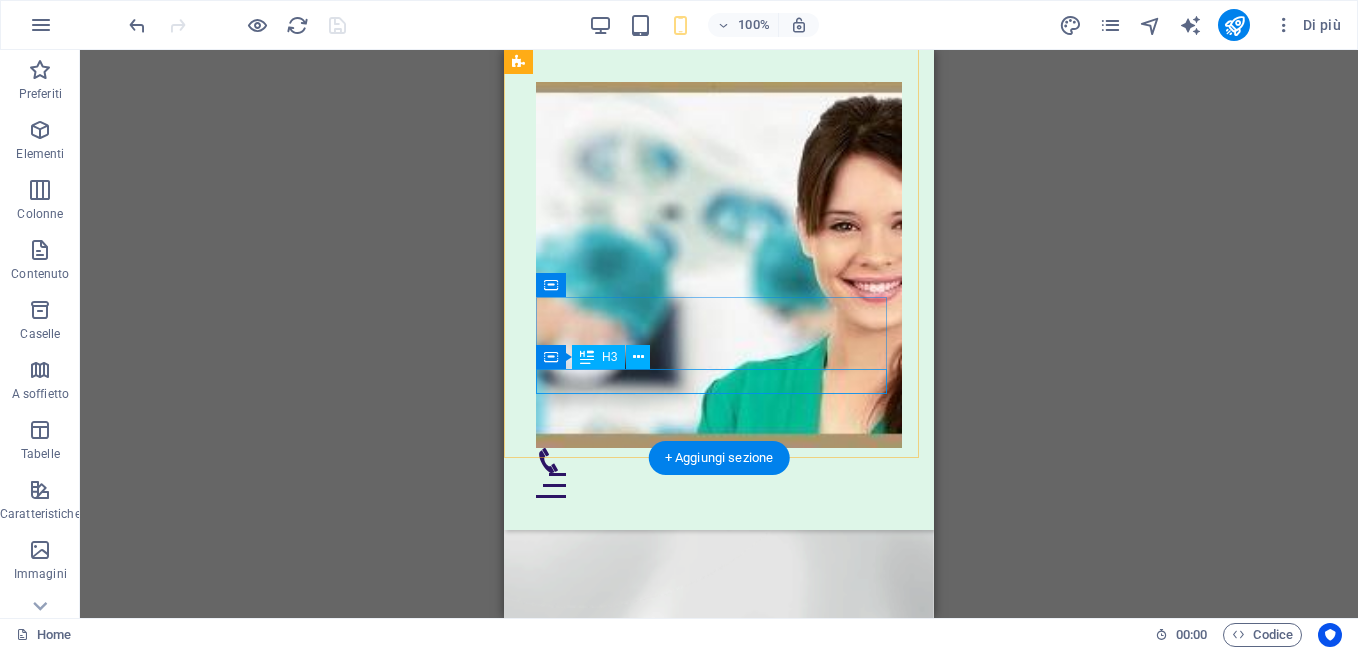 click on "Emergenze" at bounding box center (719, 1966) 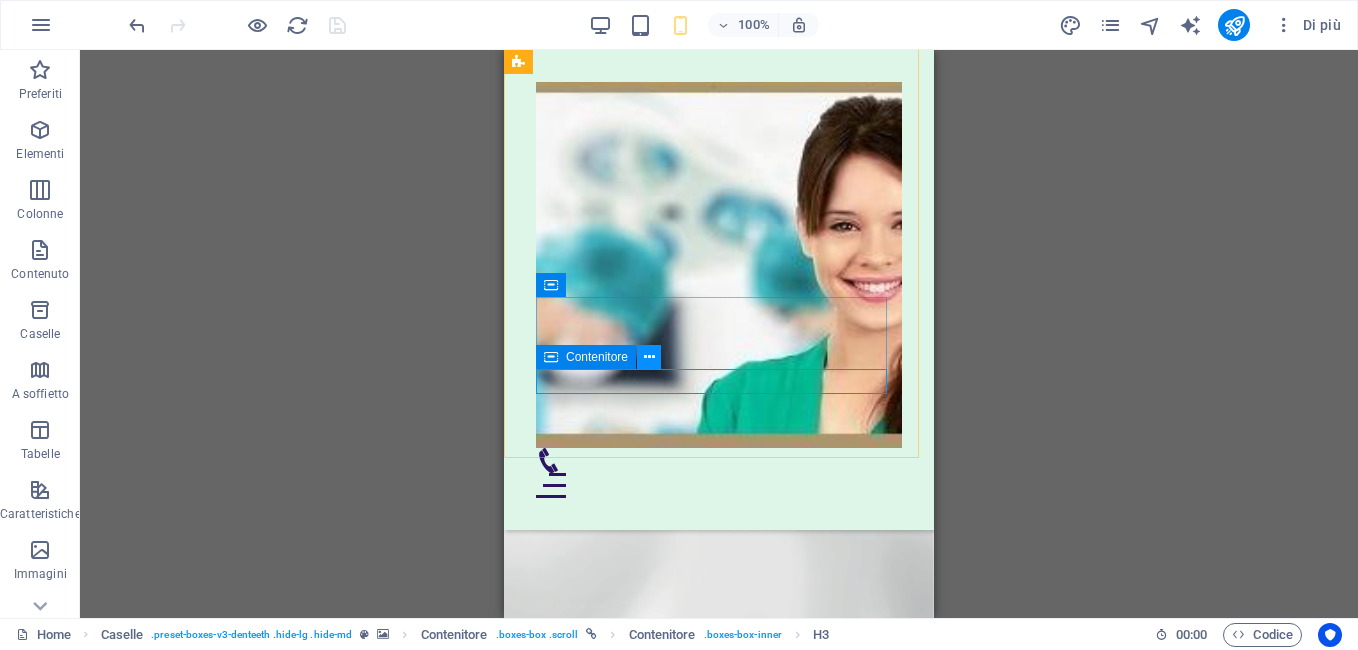 click at bounding box center [649, 357] 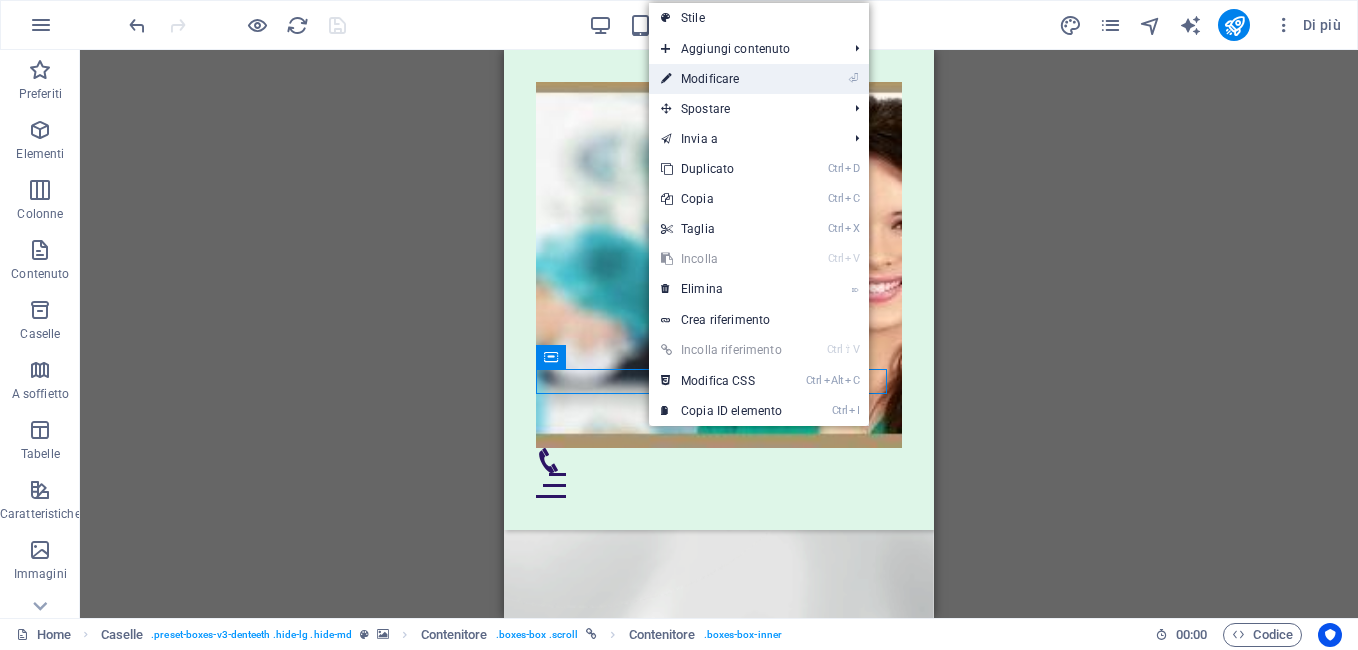click on "⏎  Modificare" at bounding box center [721, 79] 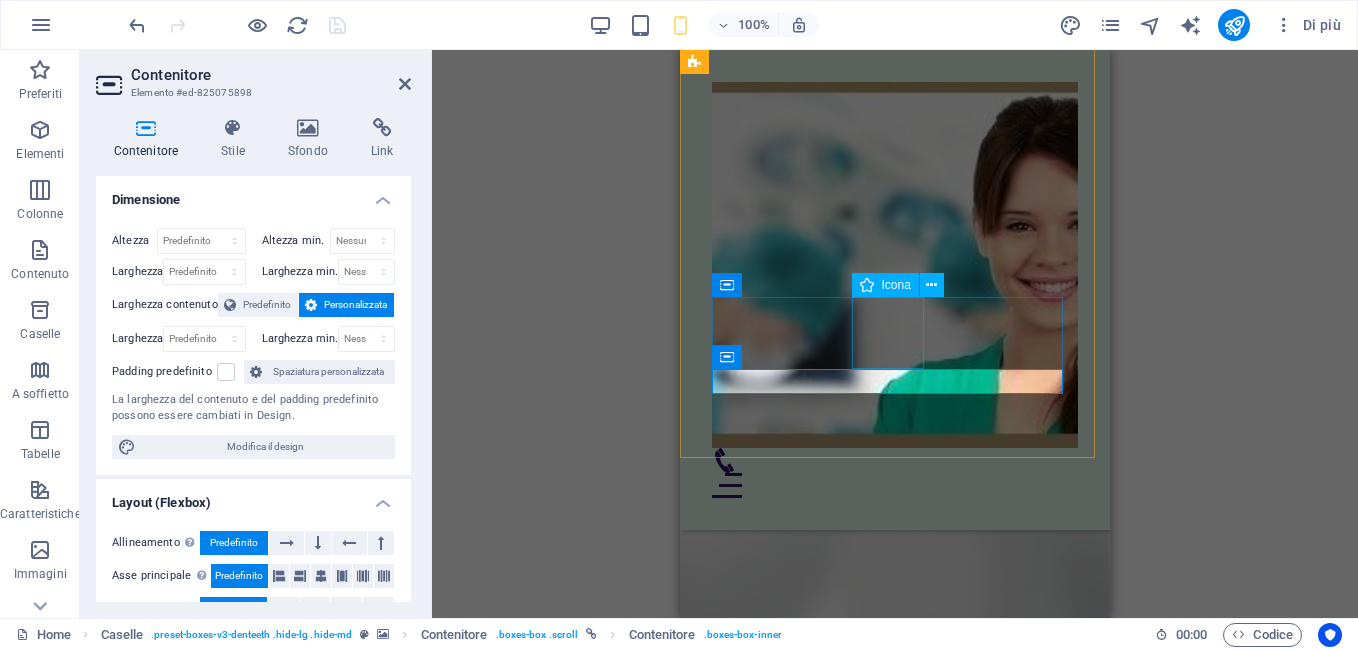 click on "Emergenze" at bounding box center [895, 1966] 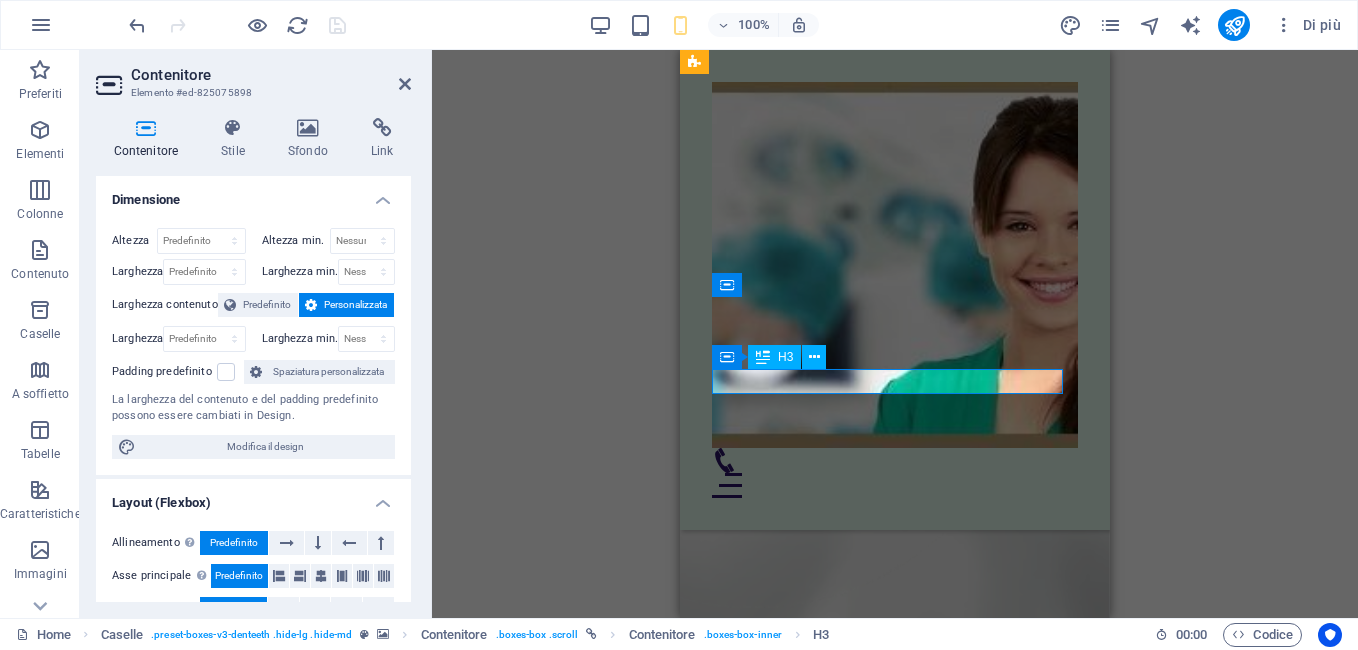 click on "Emergenze" at bounding box center (895, 1966) 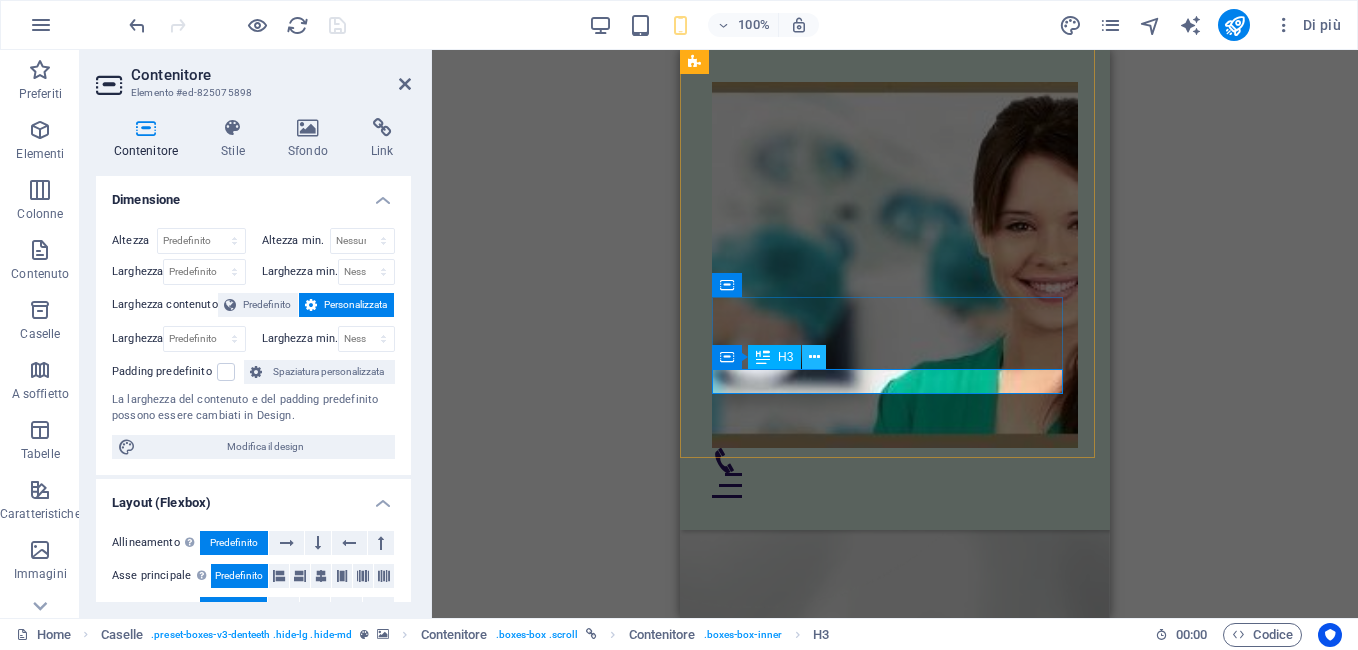 click at bounding box center (814, 357) 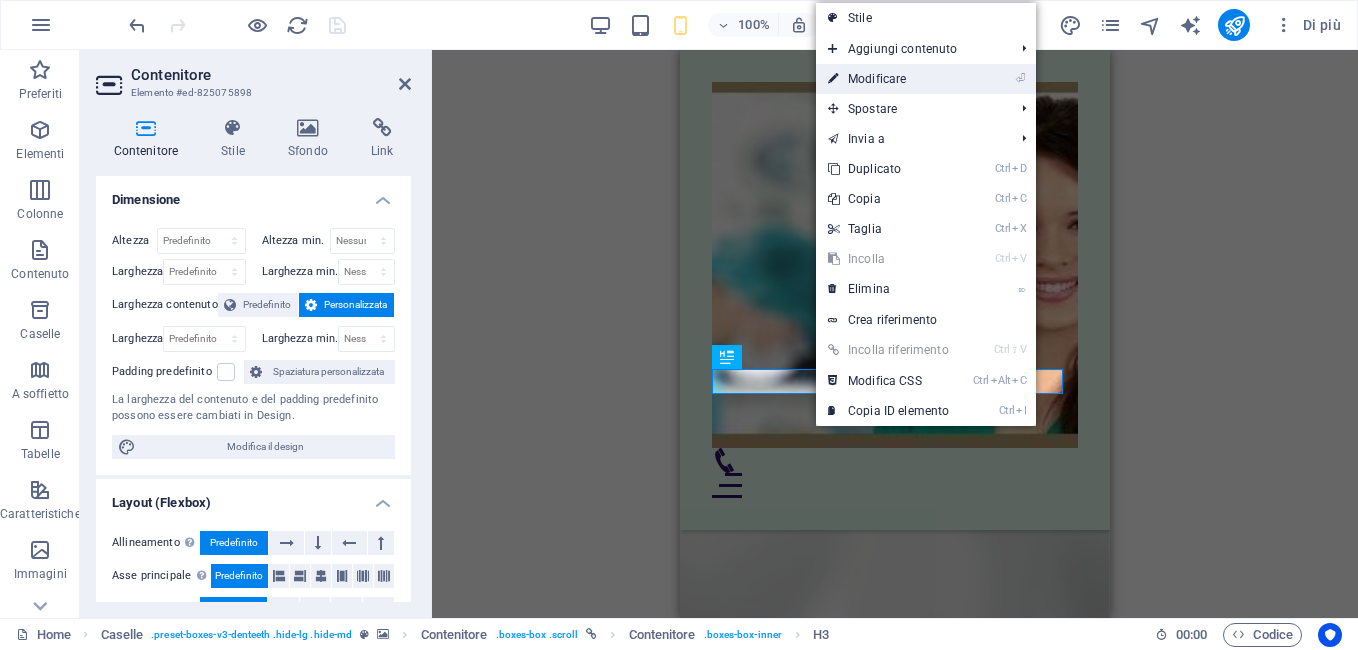 click on "⏎  Modificare" at bounding box center (888, 79) 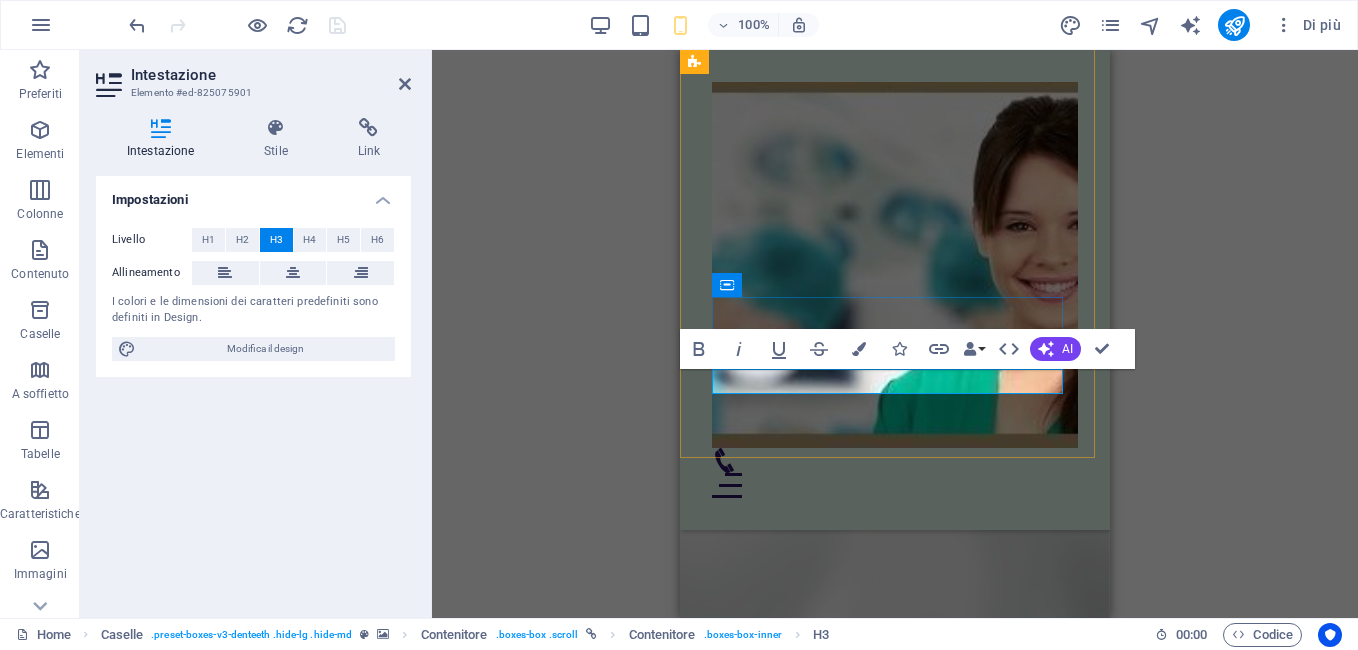 click on "Emergenze" at bounding box center (895, 1966) 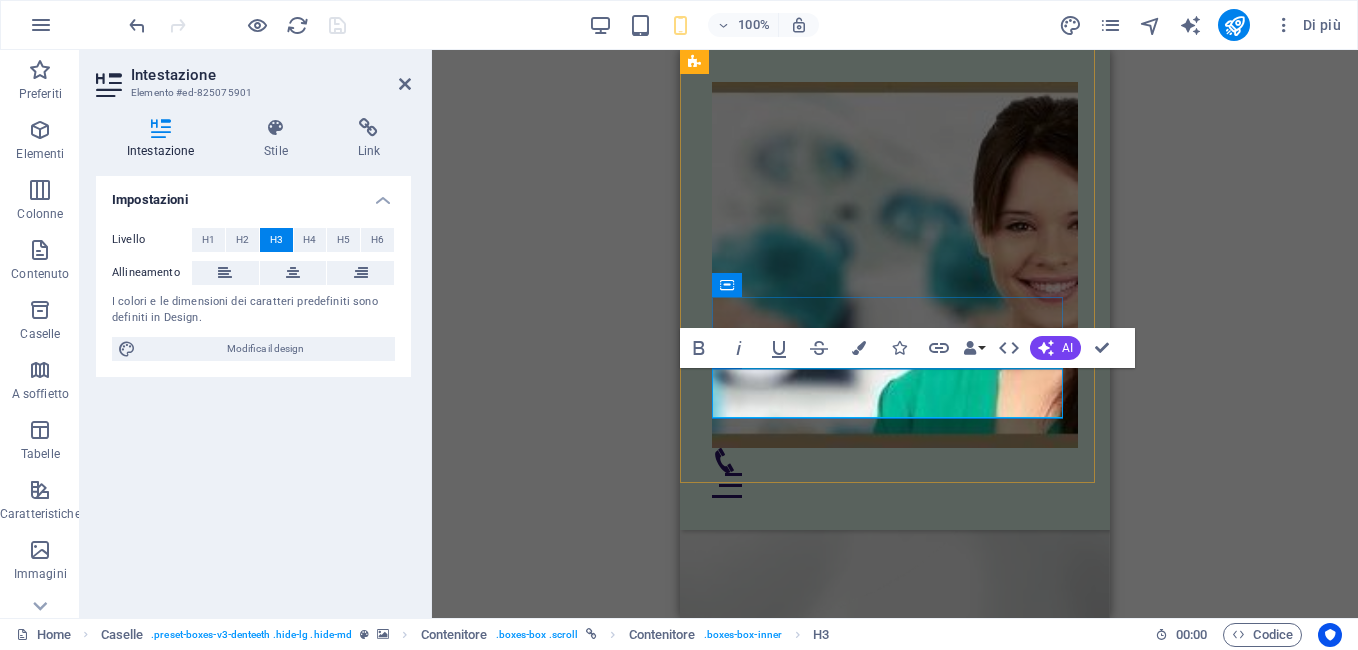 click on "EmergTRATTAMENTI DI URGENZAenze" at bounding box center [895, 2004] 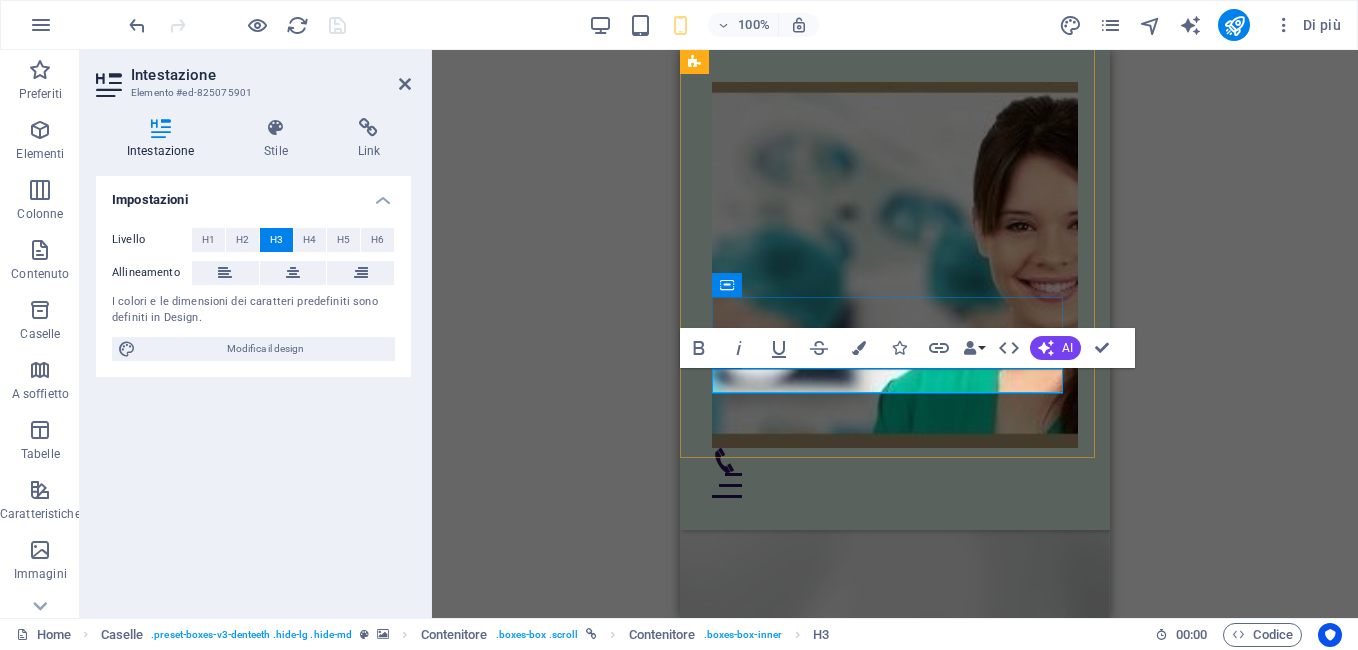 click on "TRATTAMENTI DI URGENZAenze" at bounding box center (895, 1966) 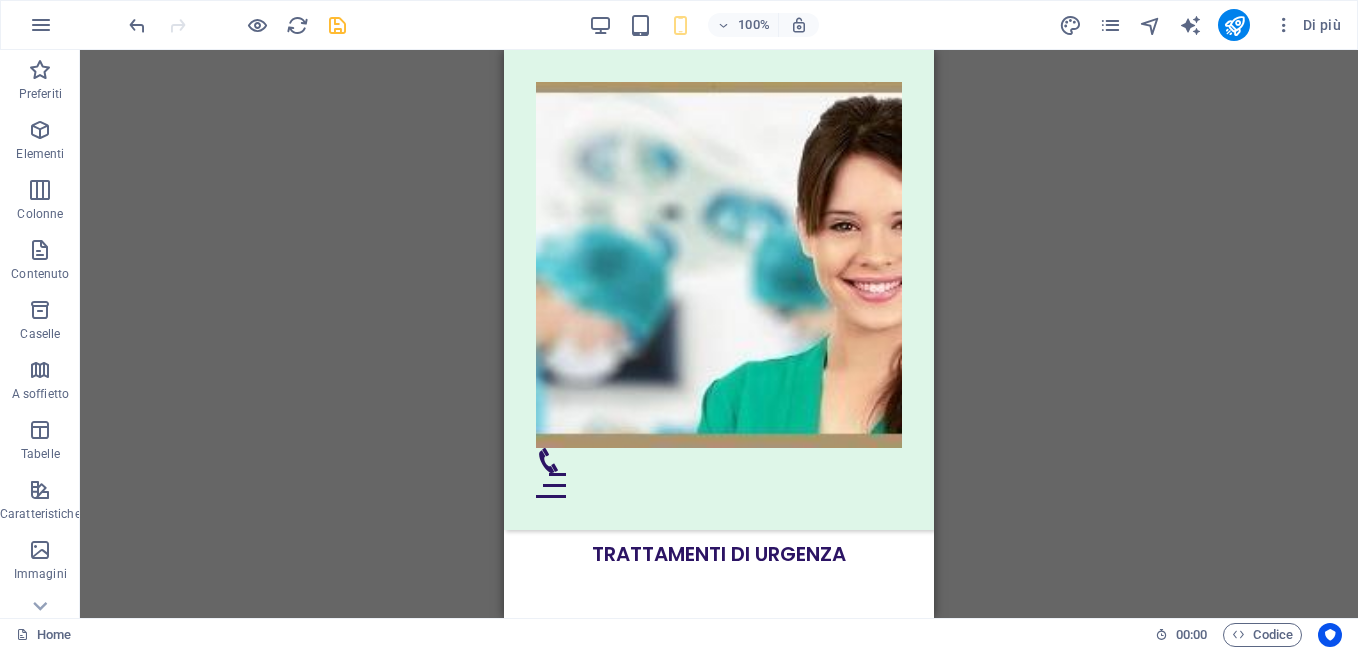 scroll, scrollTop: 7509, scrollLeft: 0, axis: vertical 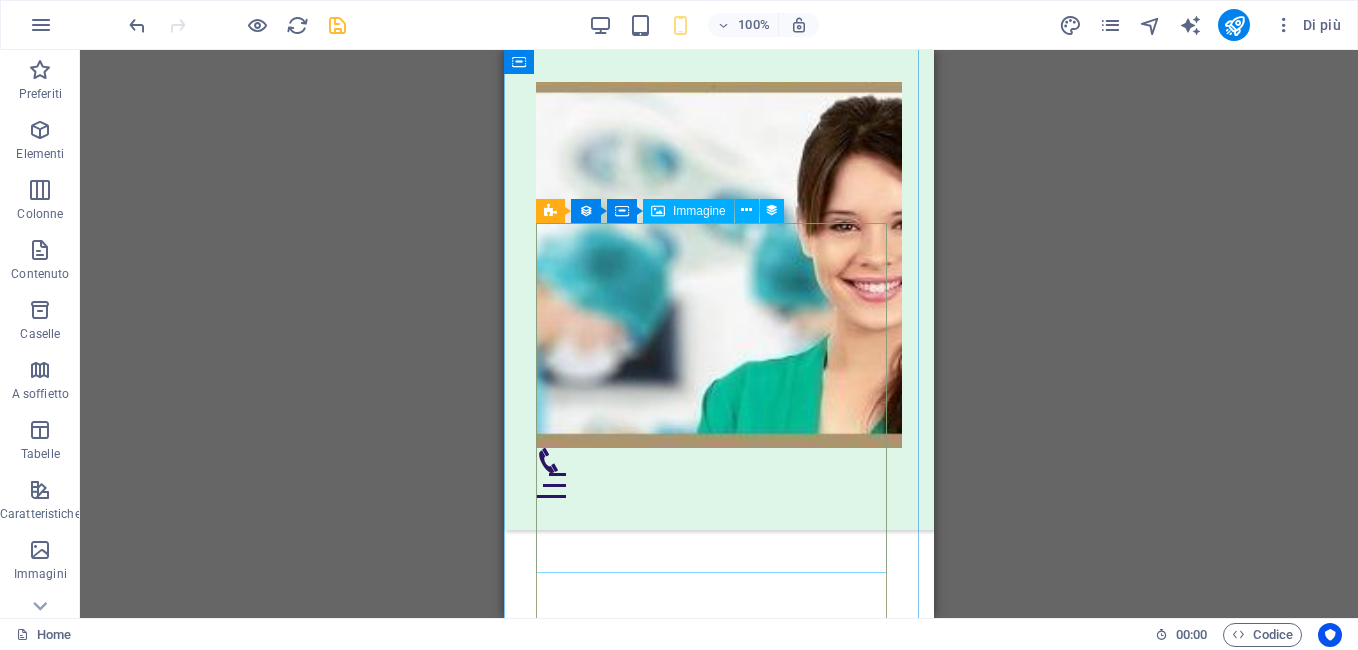 click at bounding box center [719, 1982] 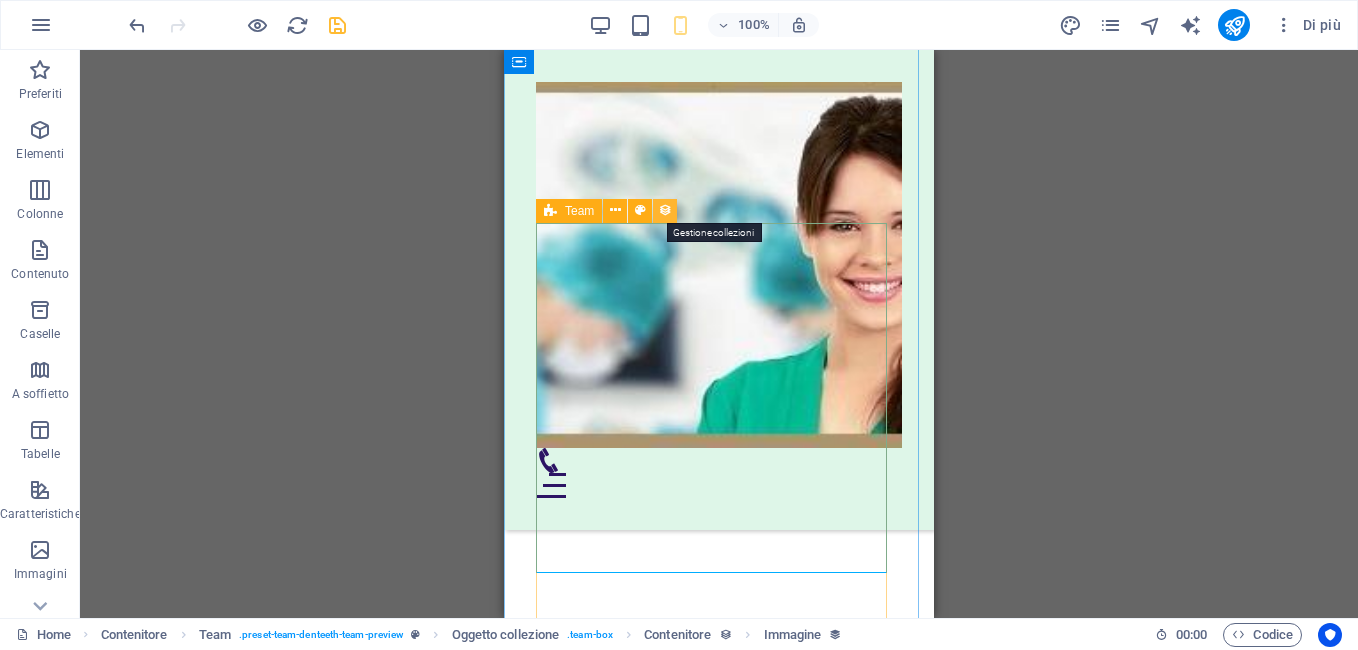 click at bounding box center [665, 210] 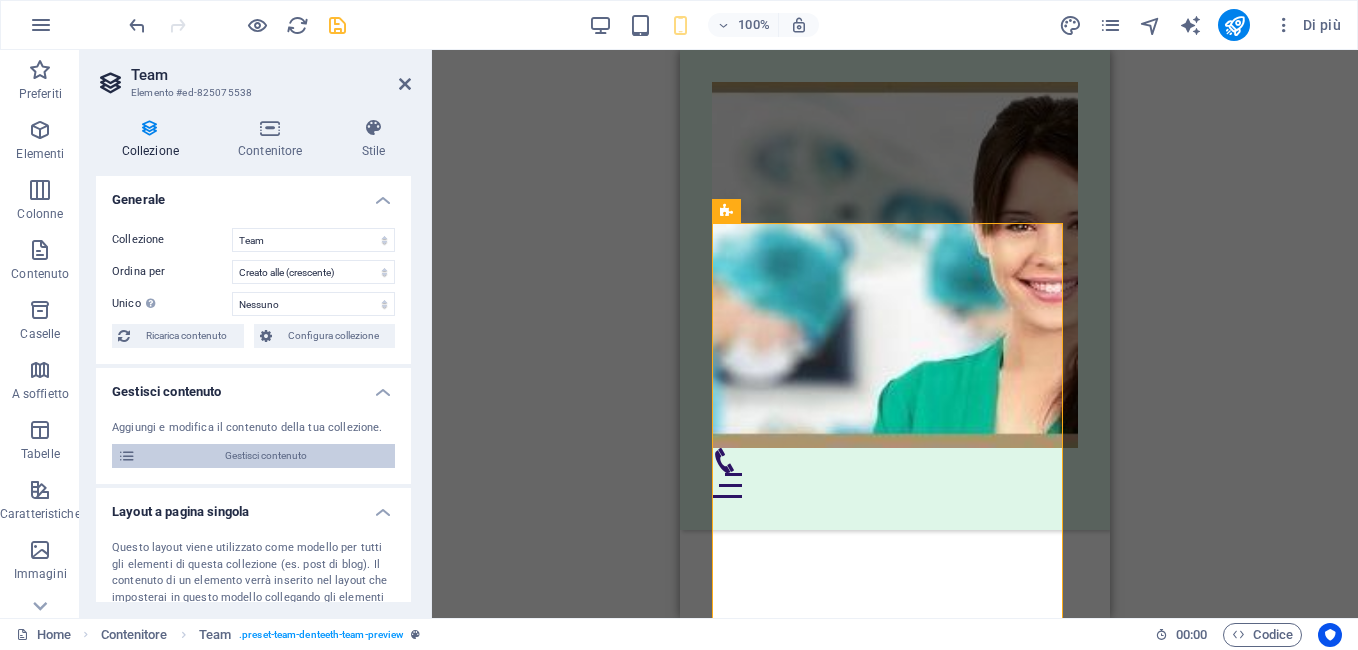 click on "Gestisci contenuto" at bounding box center (265, 456) 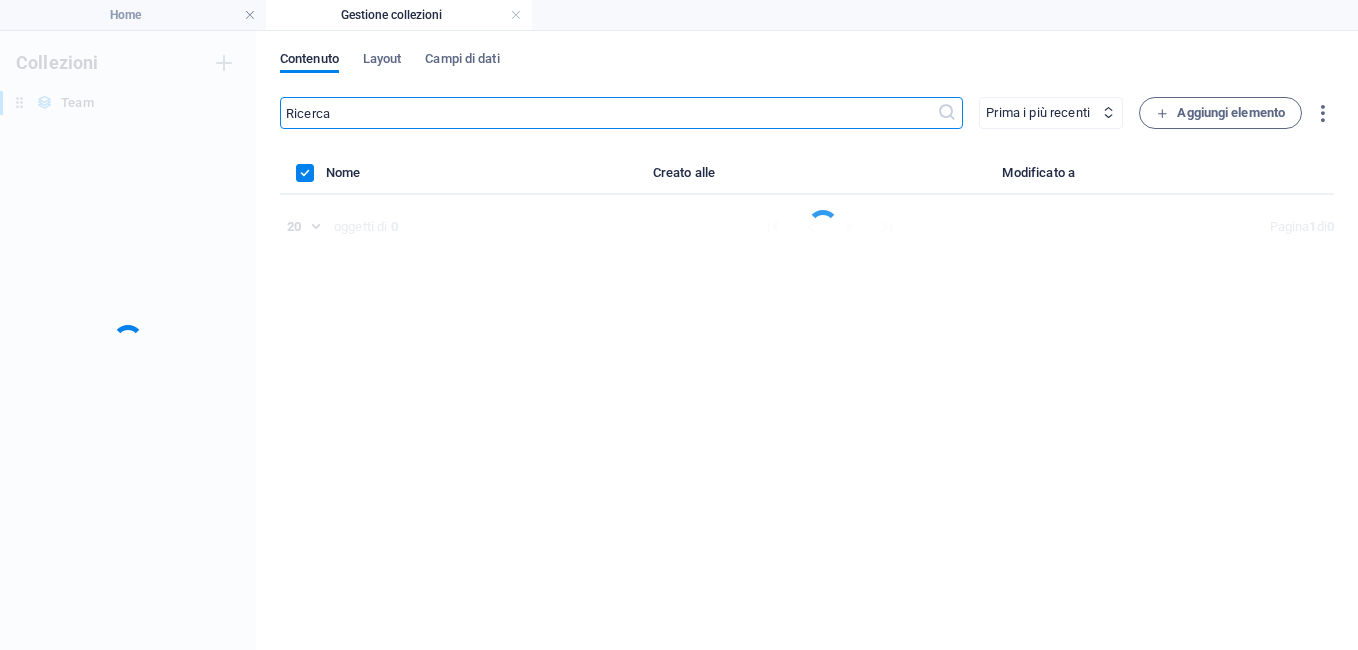 scroll, scrollTop: 0, scrollLeft: 0, axis: both 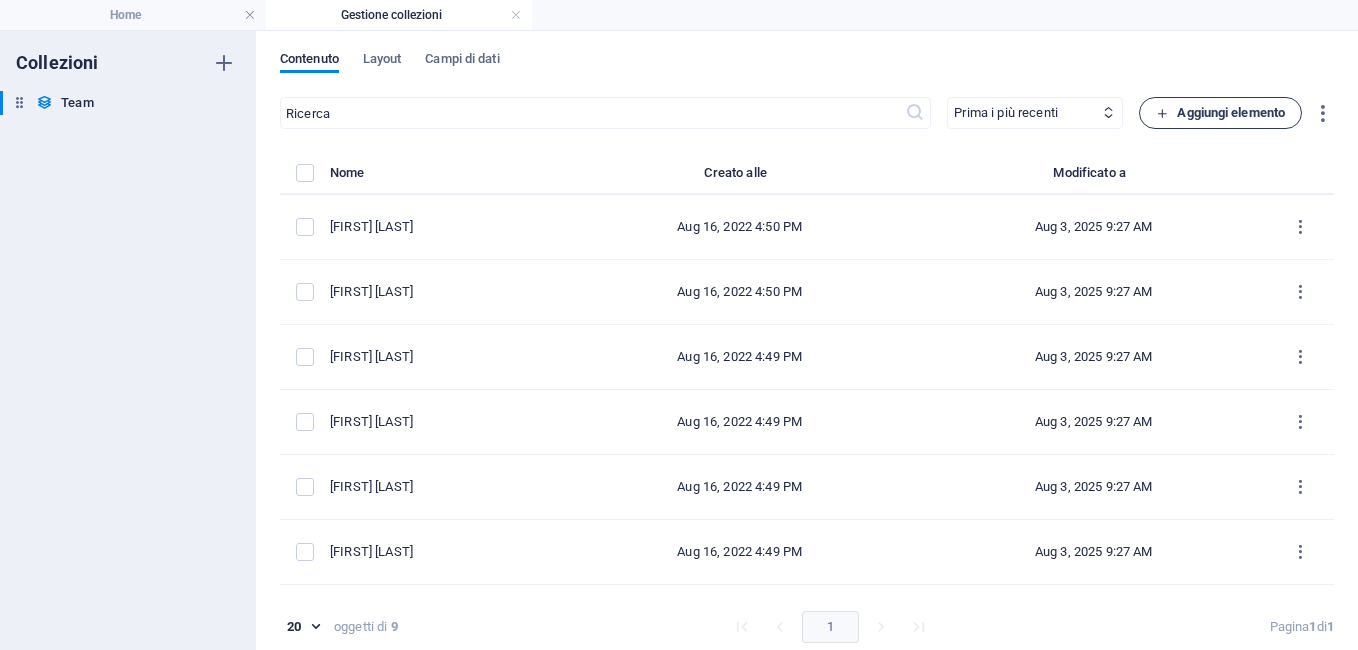 click on "Aggiungi elemento" at bounding box center [1220, 113] 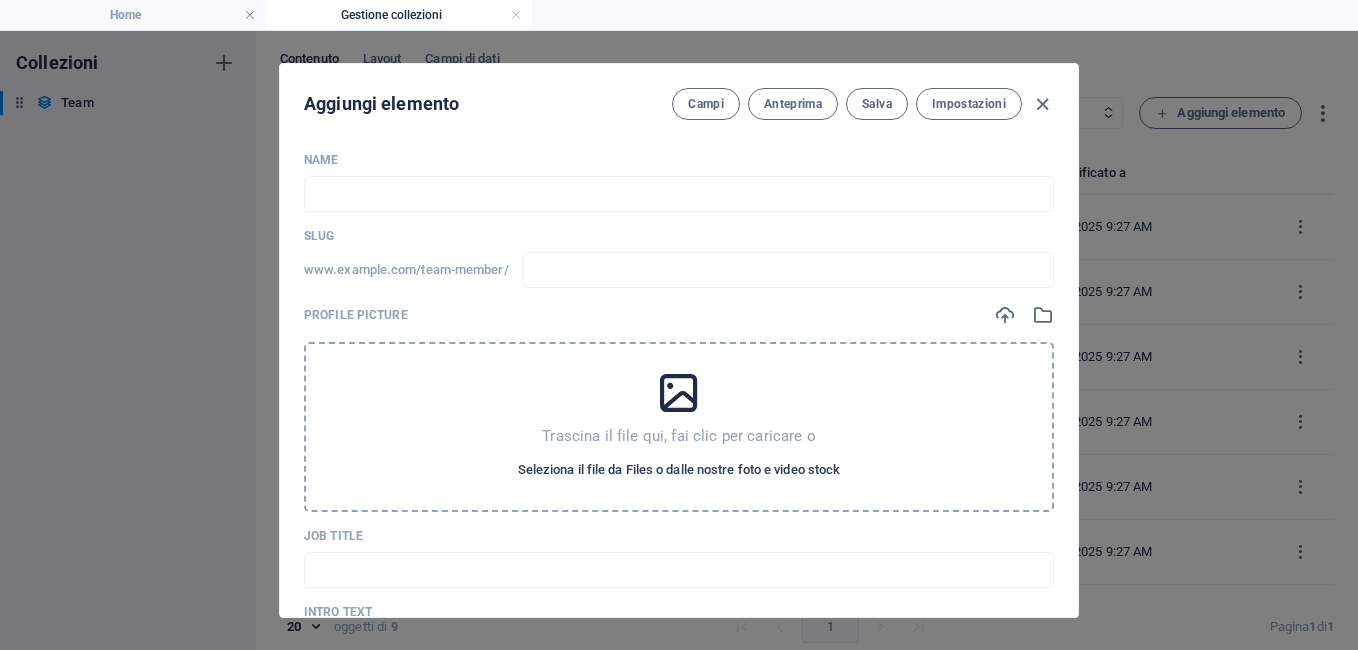 click on "Seleziona il file da Files o dalle nostre foto e video stock" at bounding box center [679, 470] 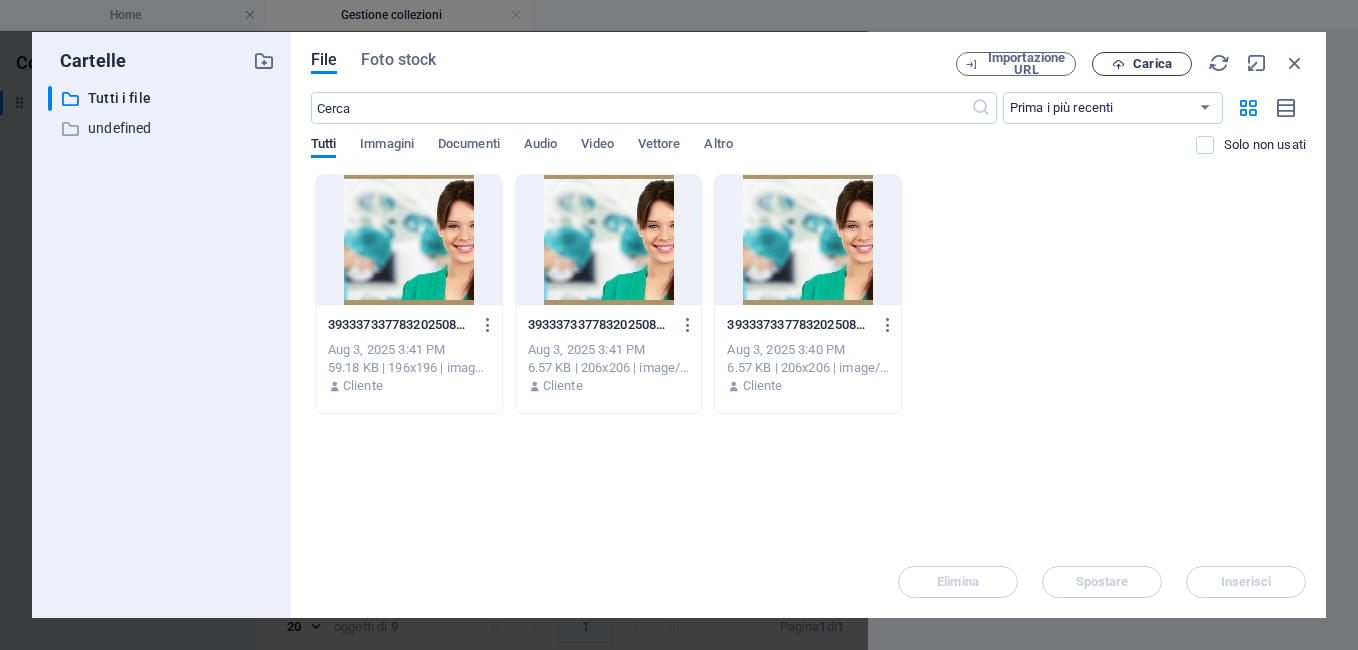 click on "Carica" at bounding box center (1152, 64) 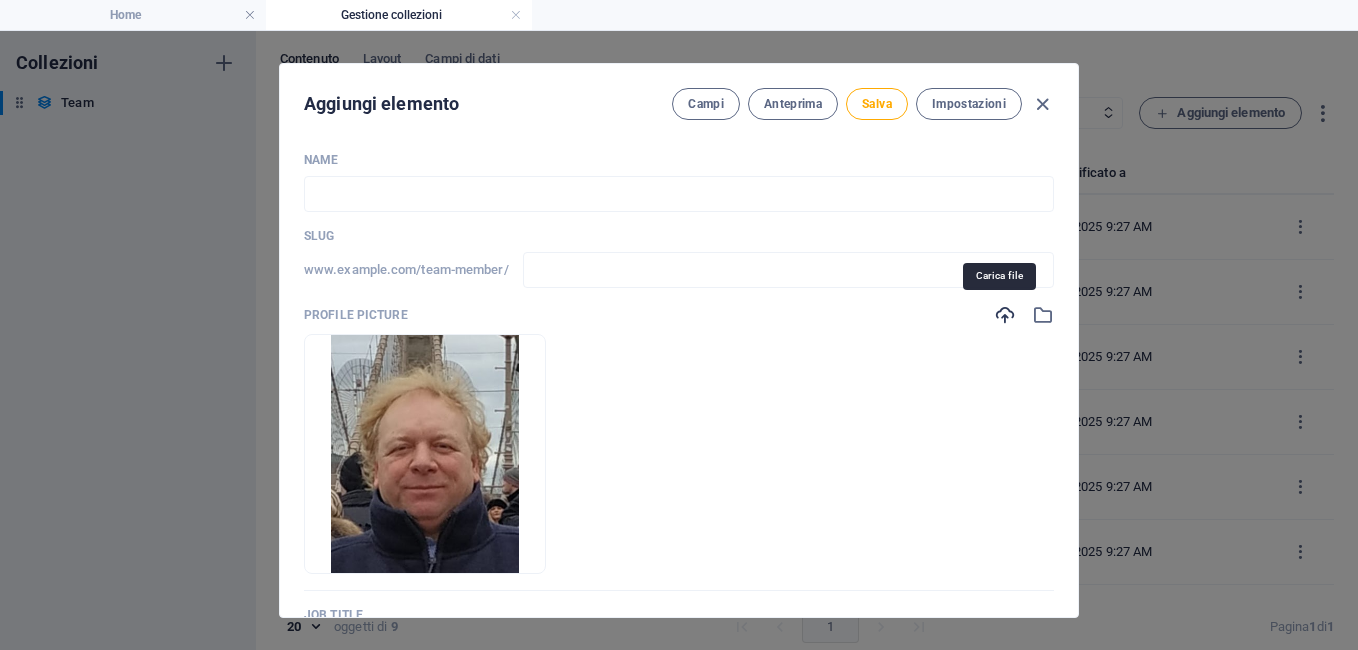 click at bounding box center (1005, 315) 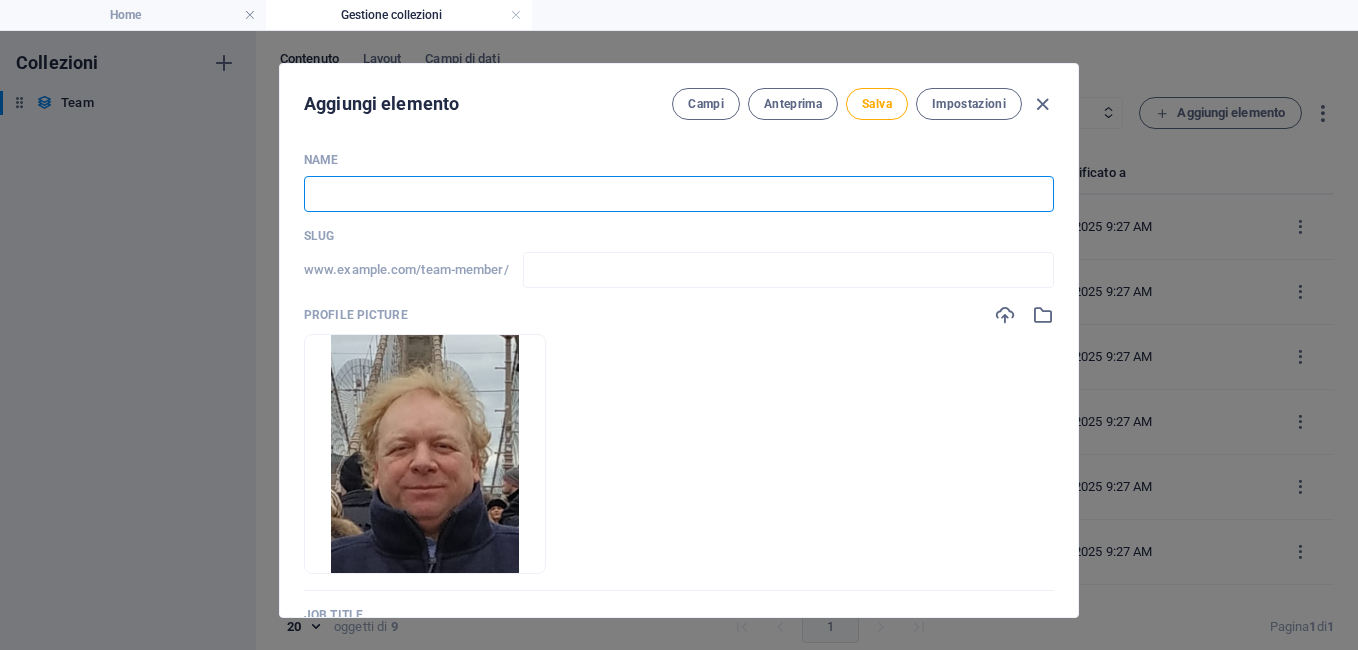 click at bounding box center [679, 194] 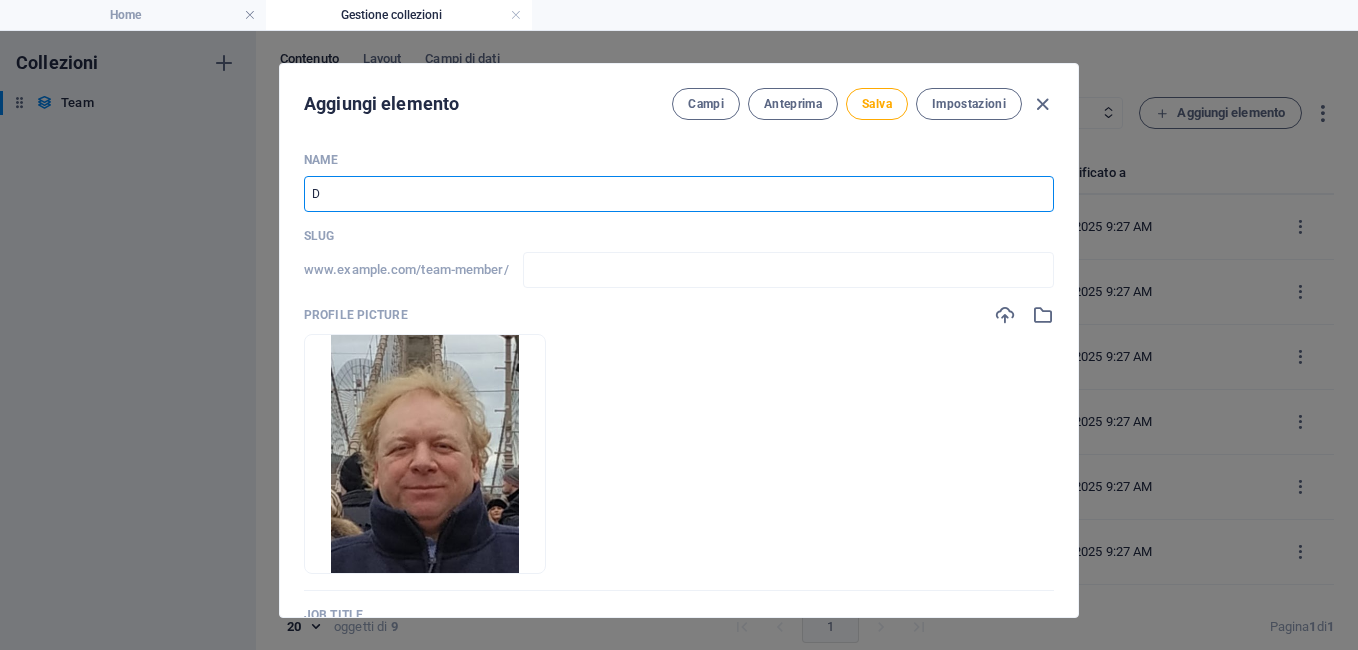 type on "d" 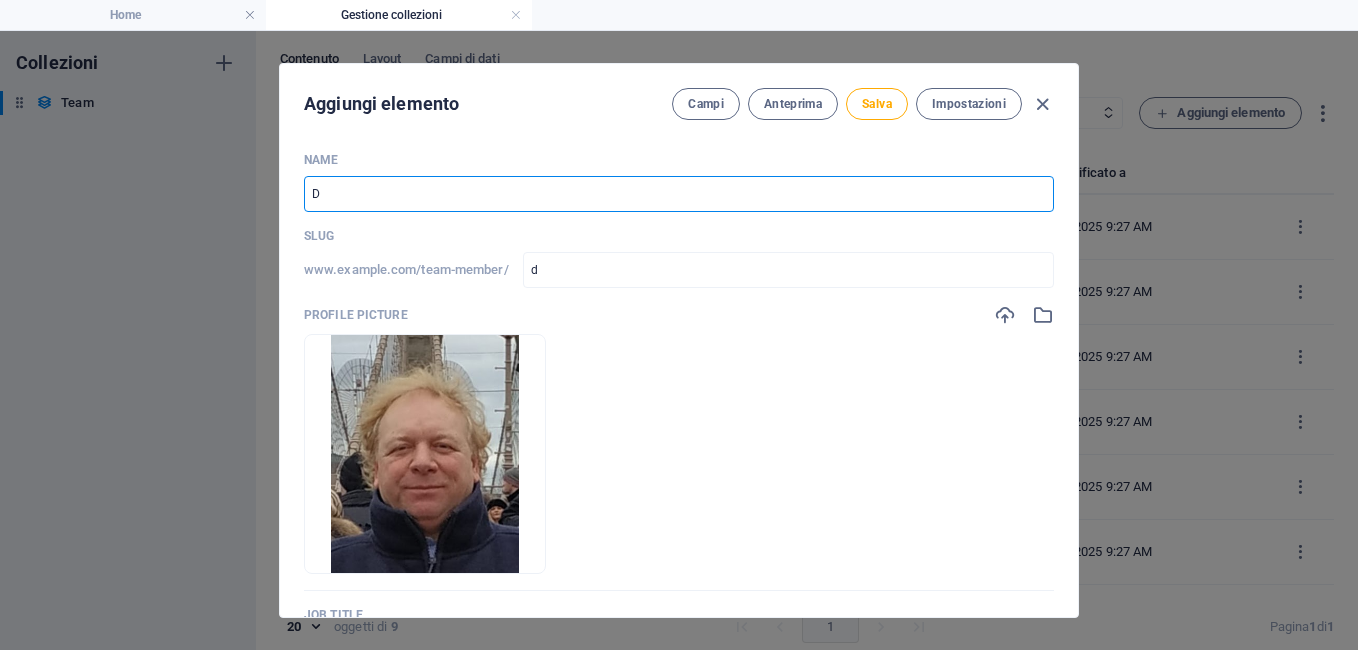 type on "d" 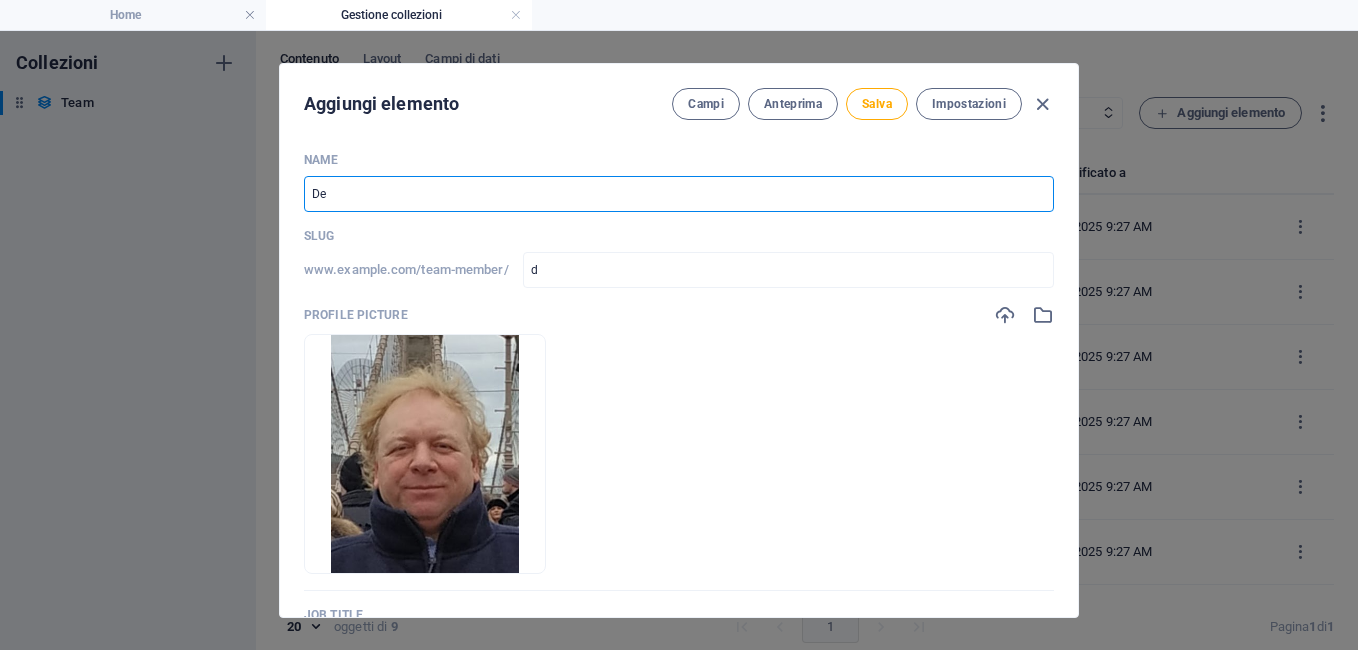 type on "Dee" 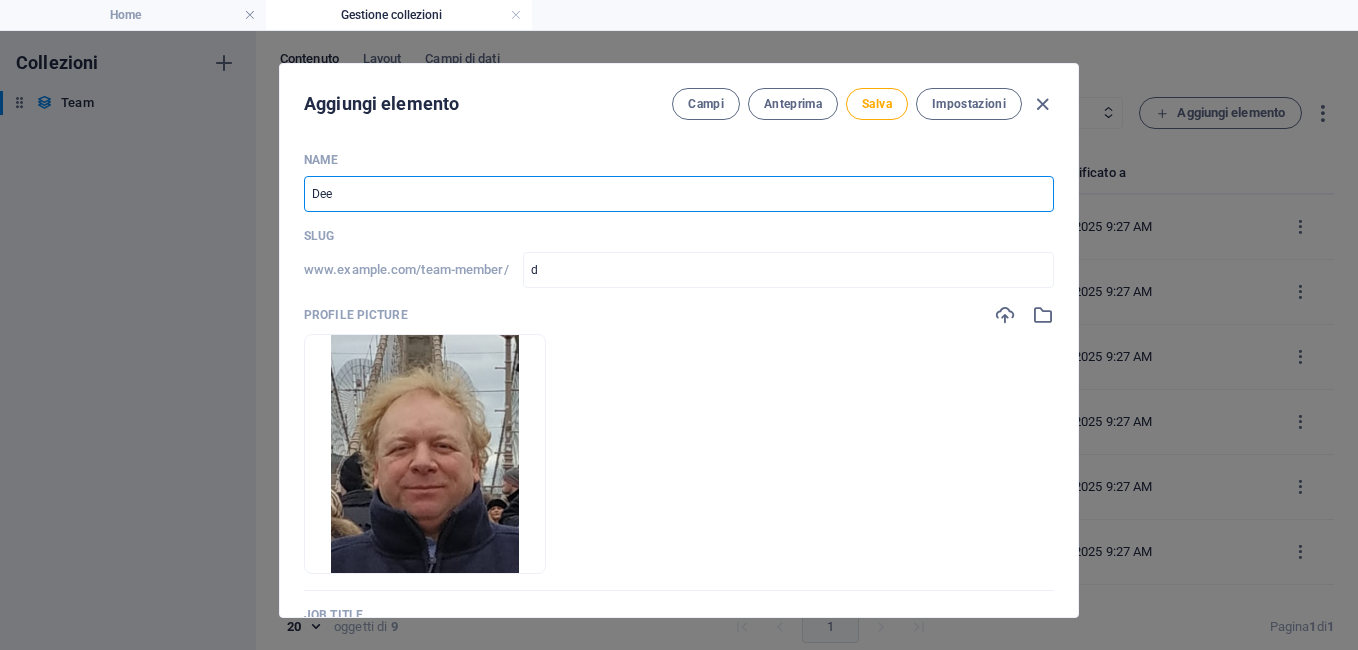 type on "dee" 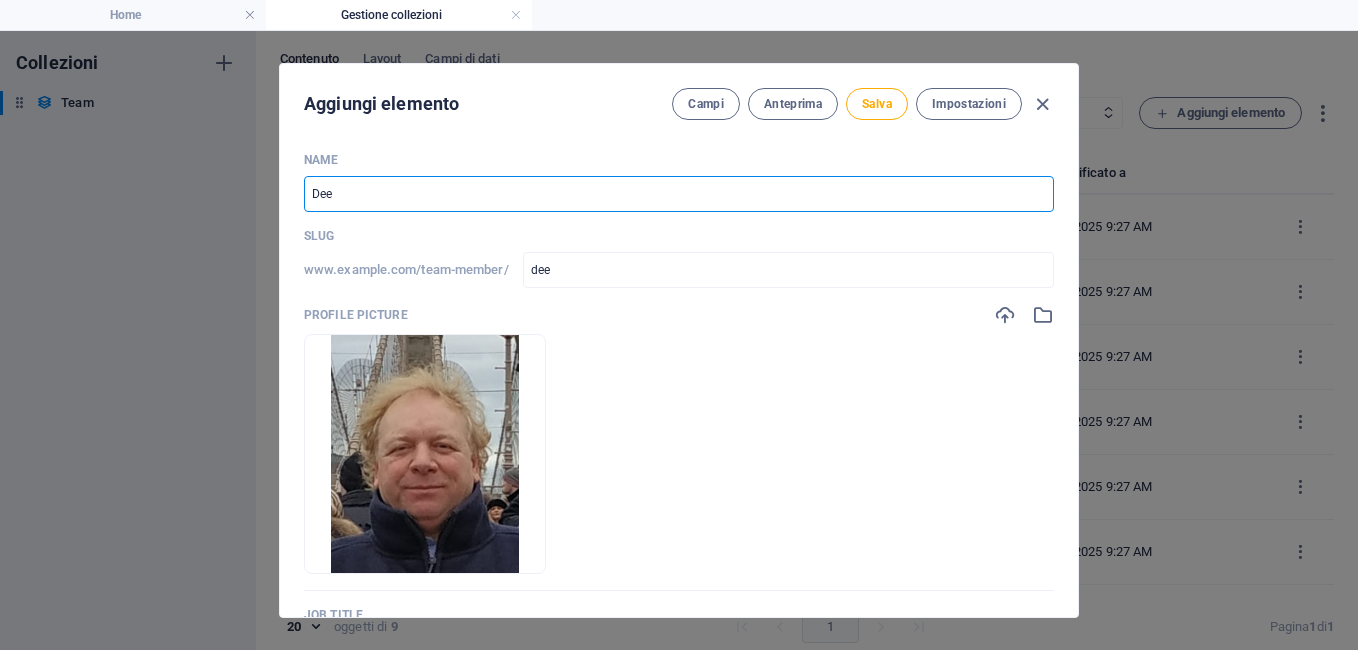 type on "De" 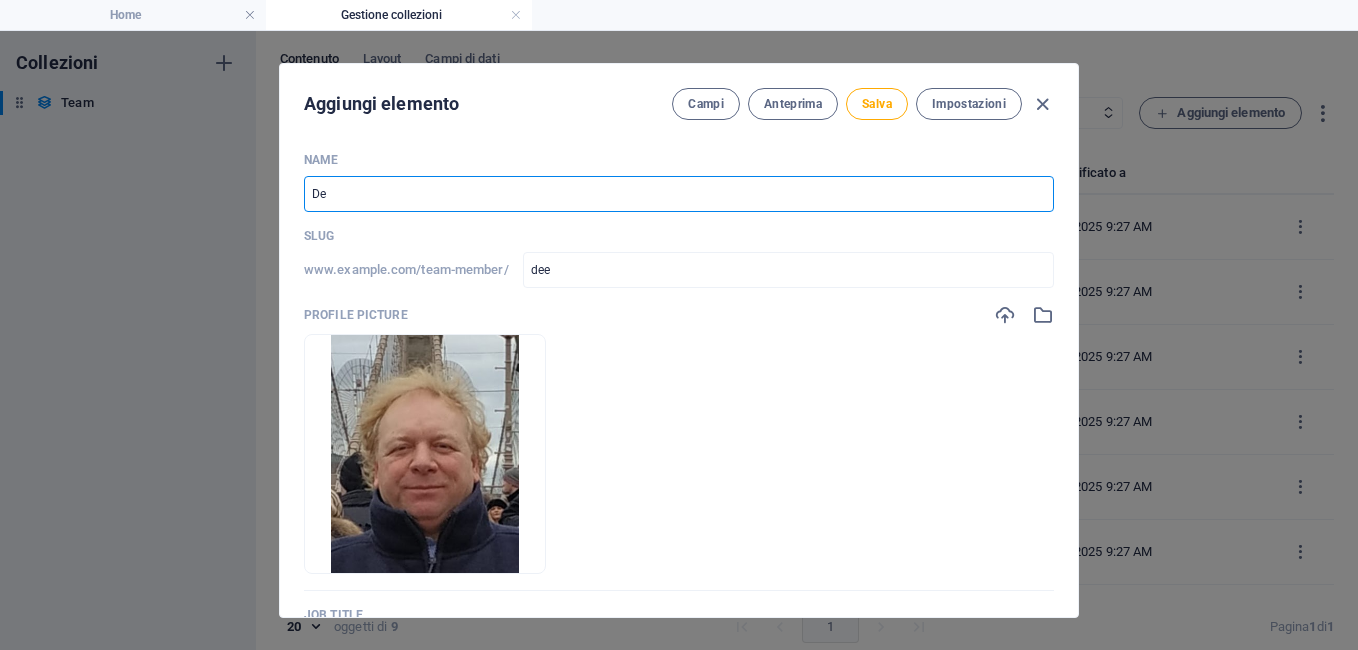 type on "de" 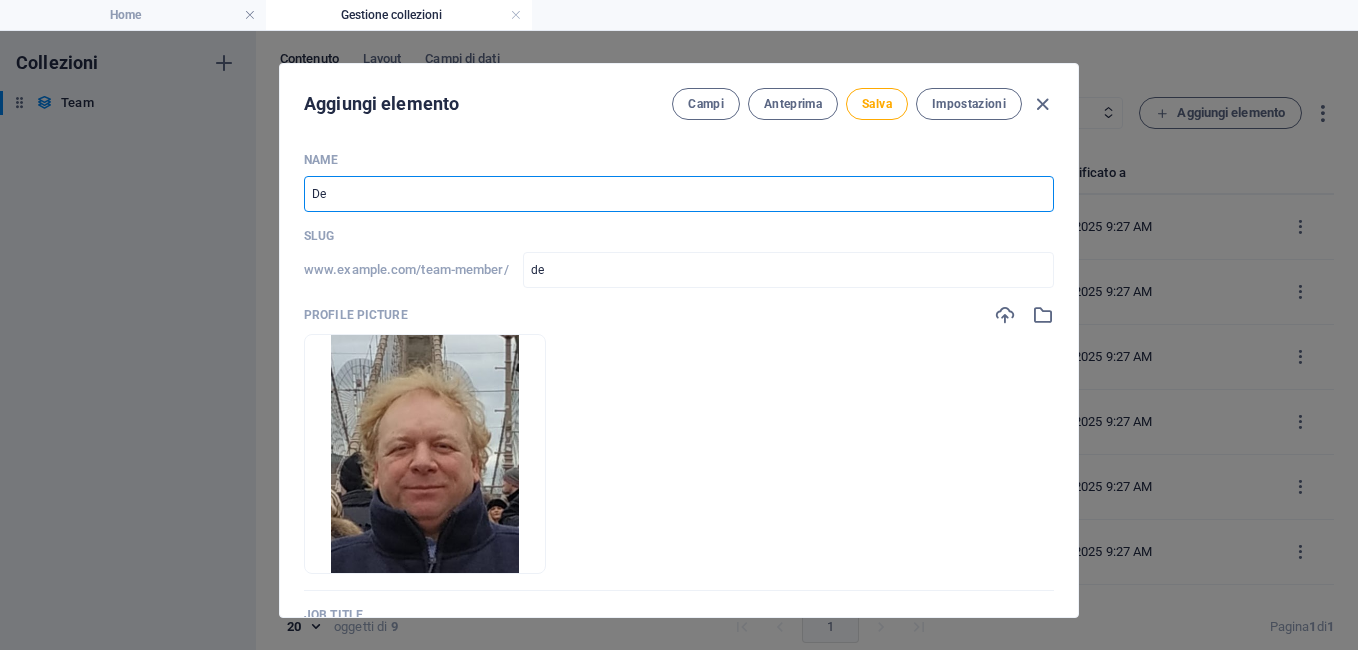 type on "Den" 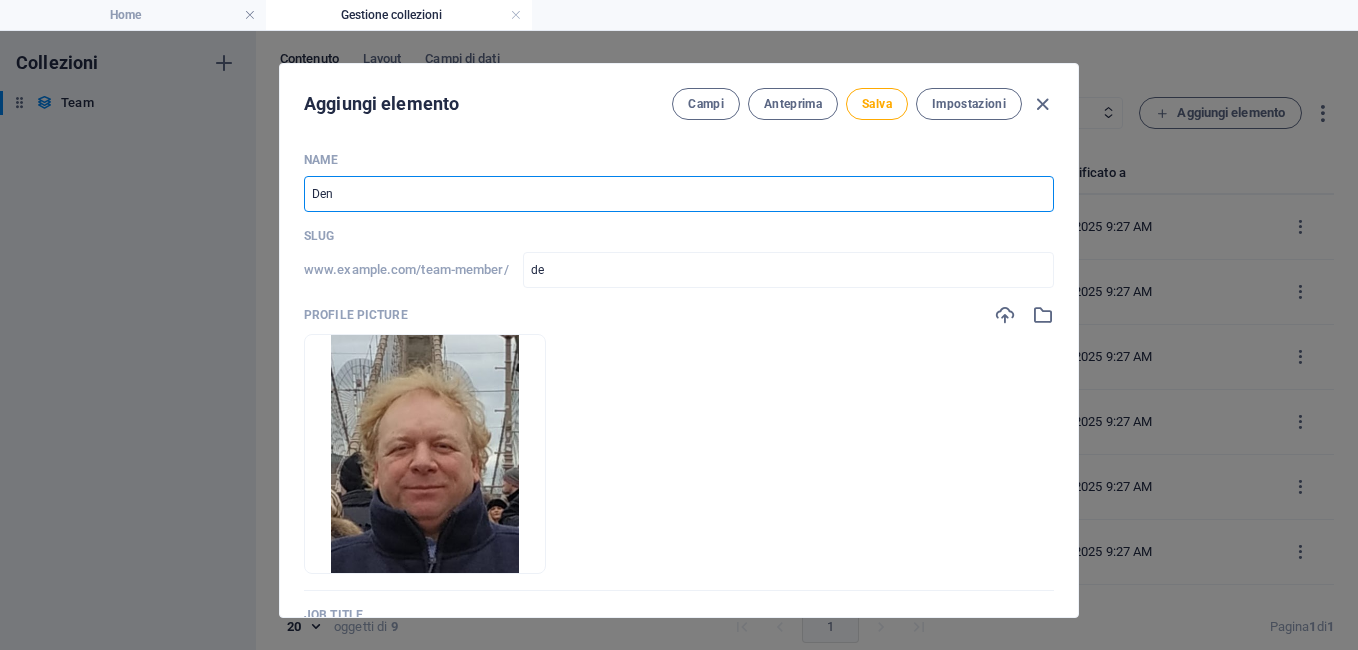 type on "den" 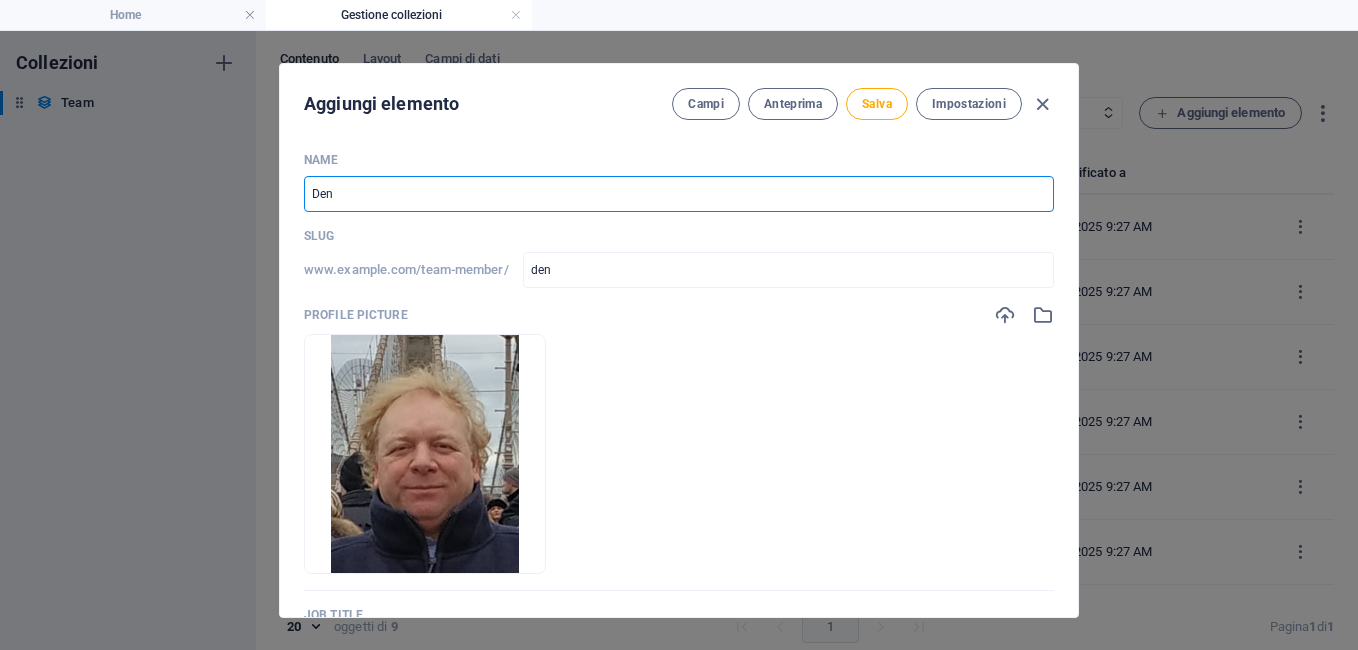 type on "Dent" 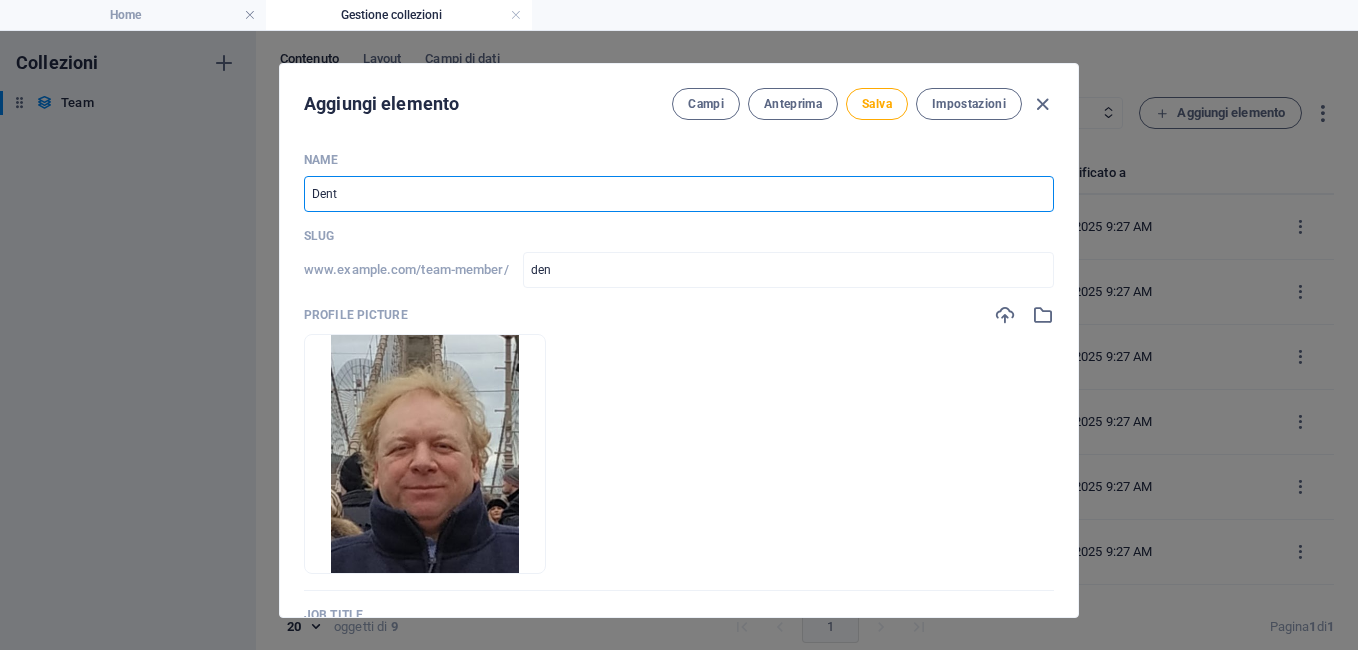 type on "dent" 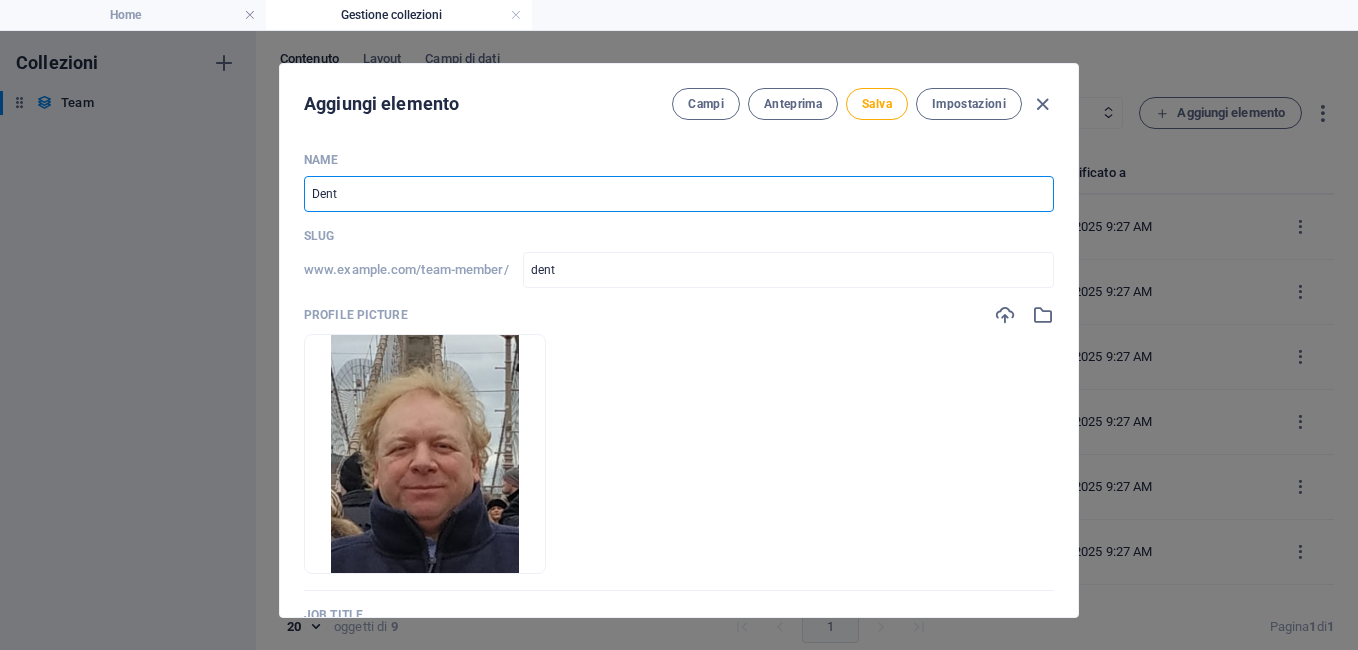 type on "Denti" 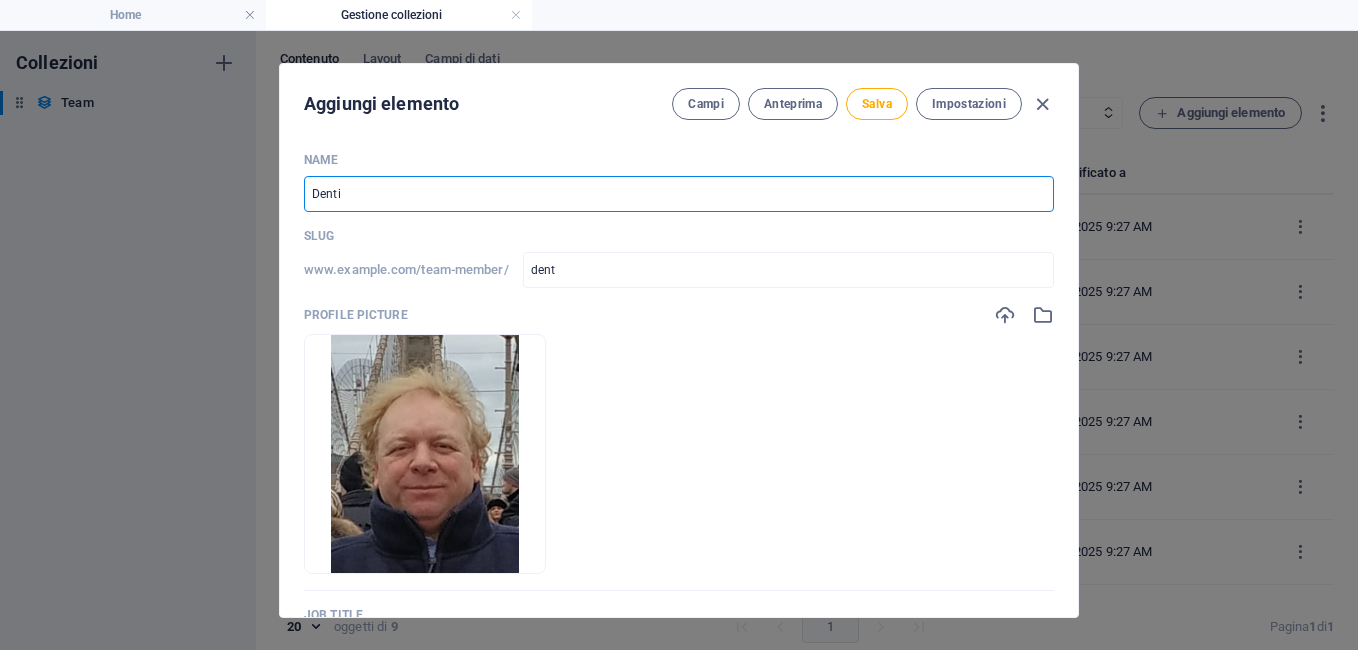 type on "denti" 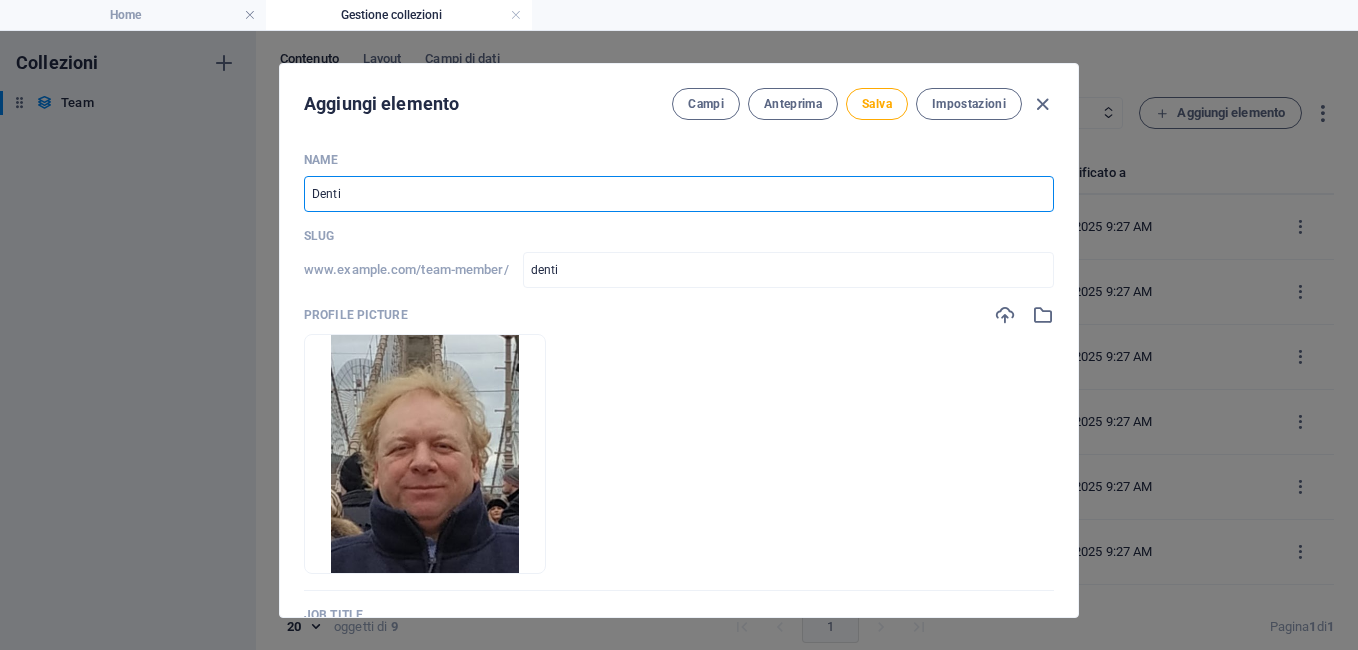 type on "Dentis" 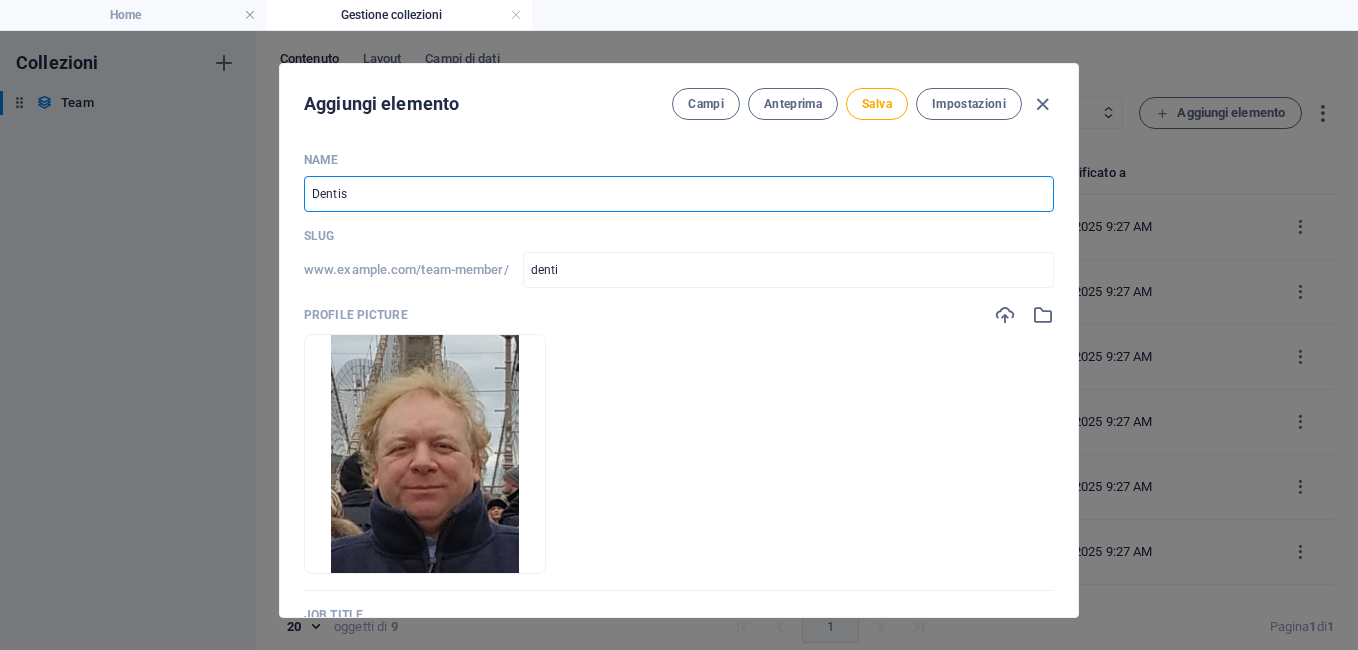 type on "dentis" 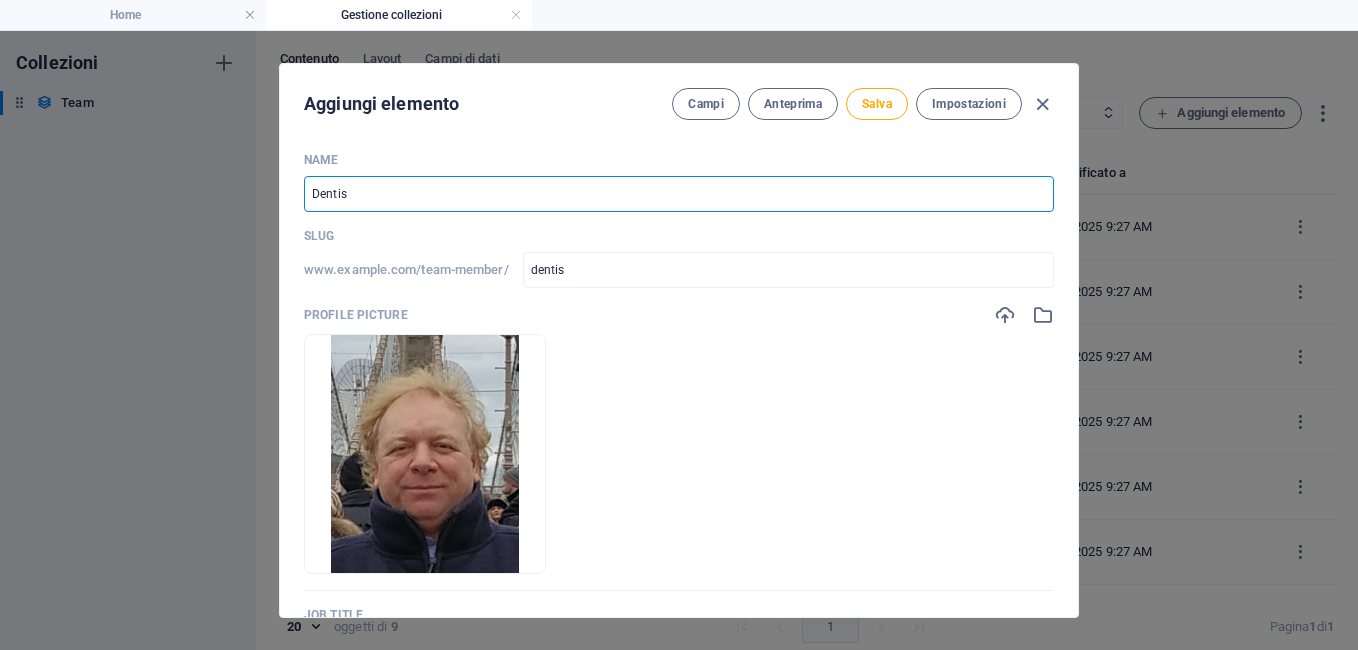 type on "Dentist" 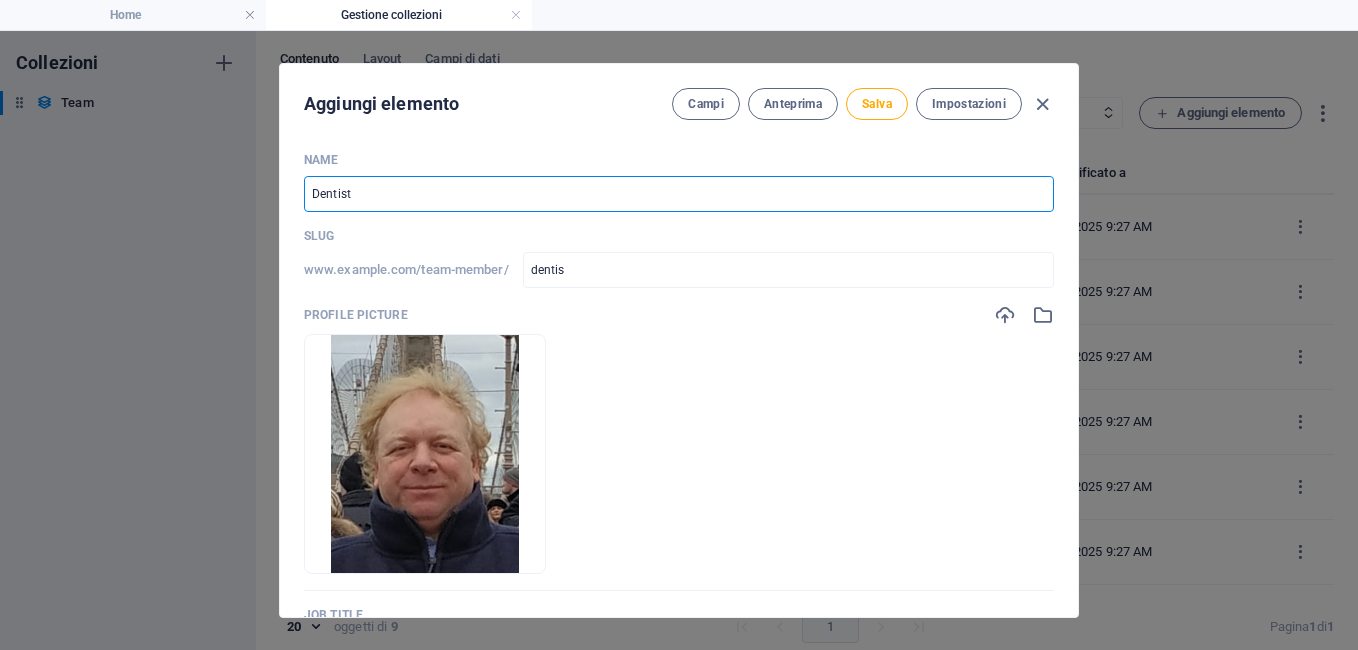 type on "dentist" 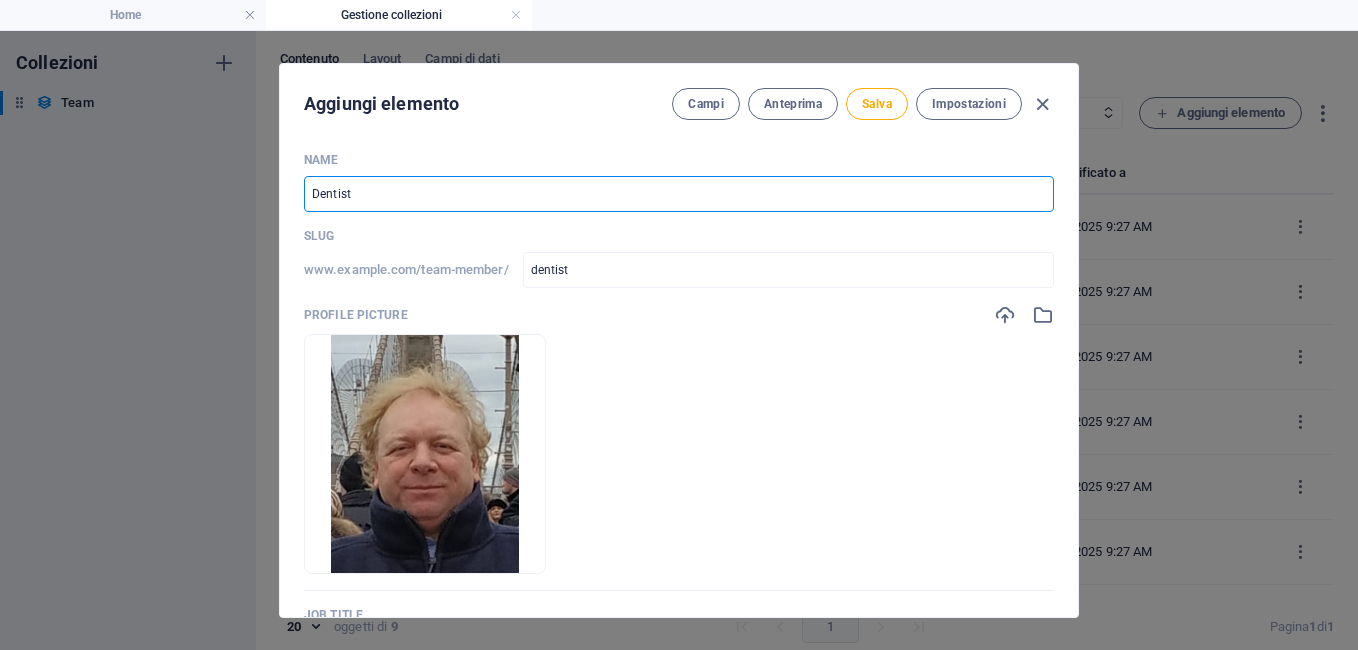 type on "dentist" 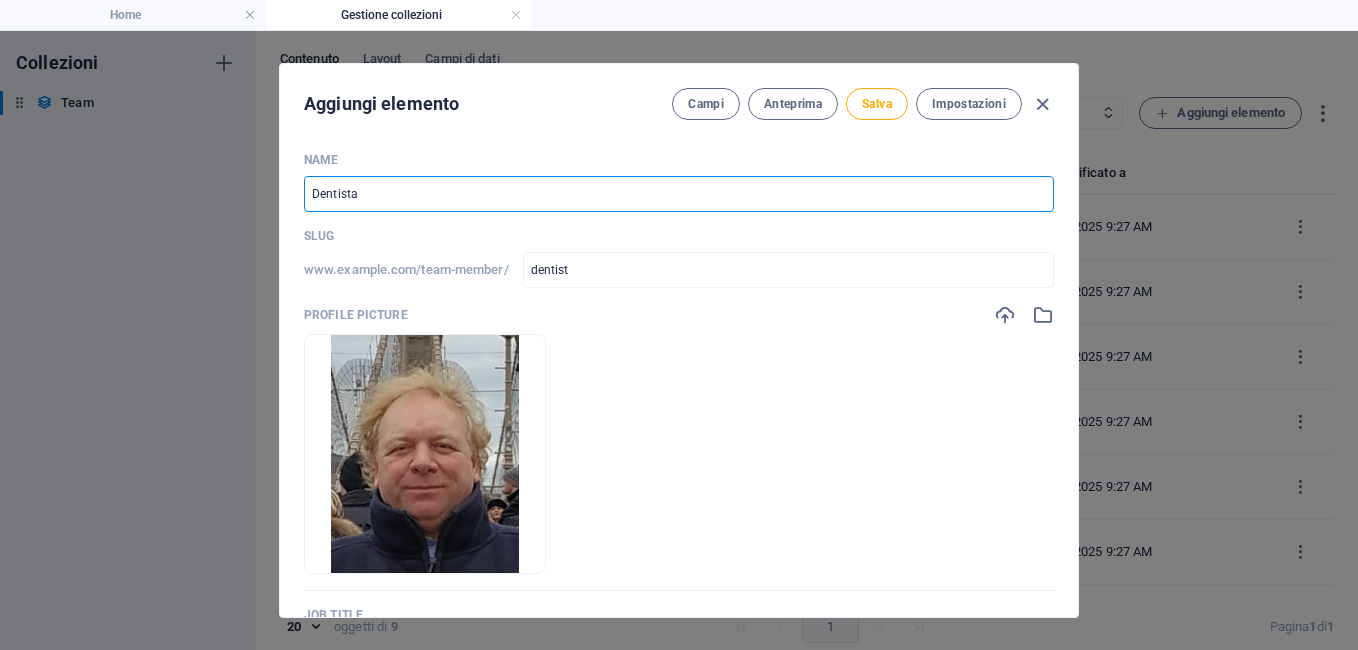 type on "dentista" 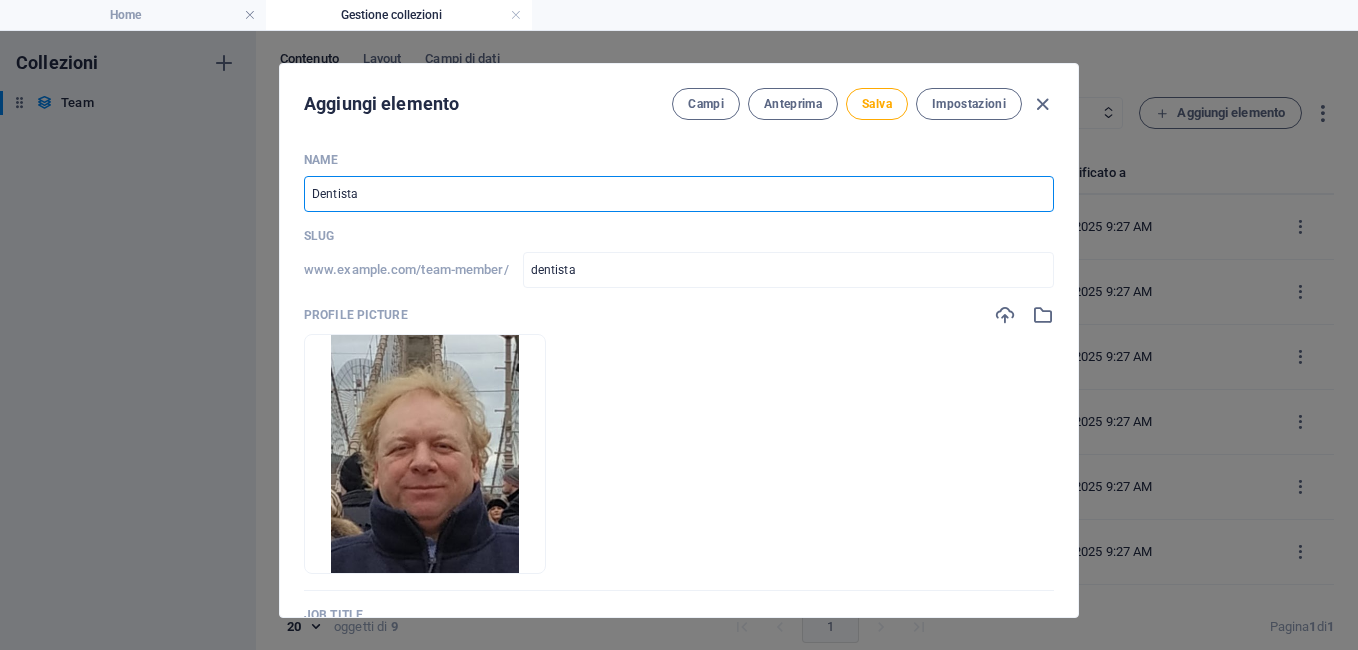 type on "Dentista I" 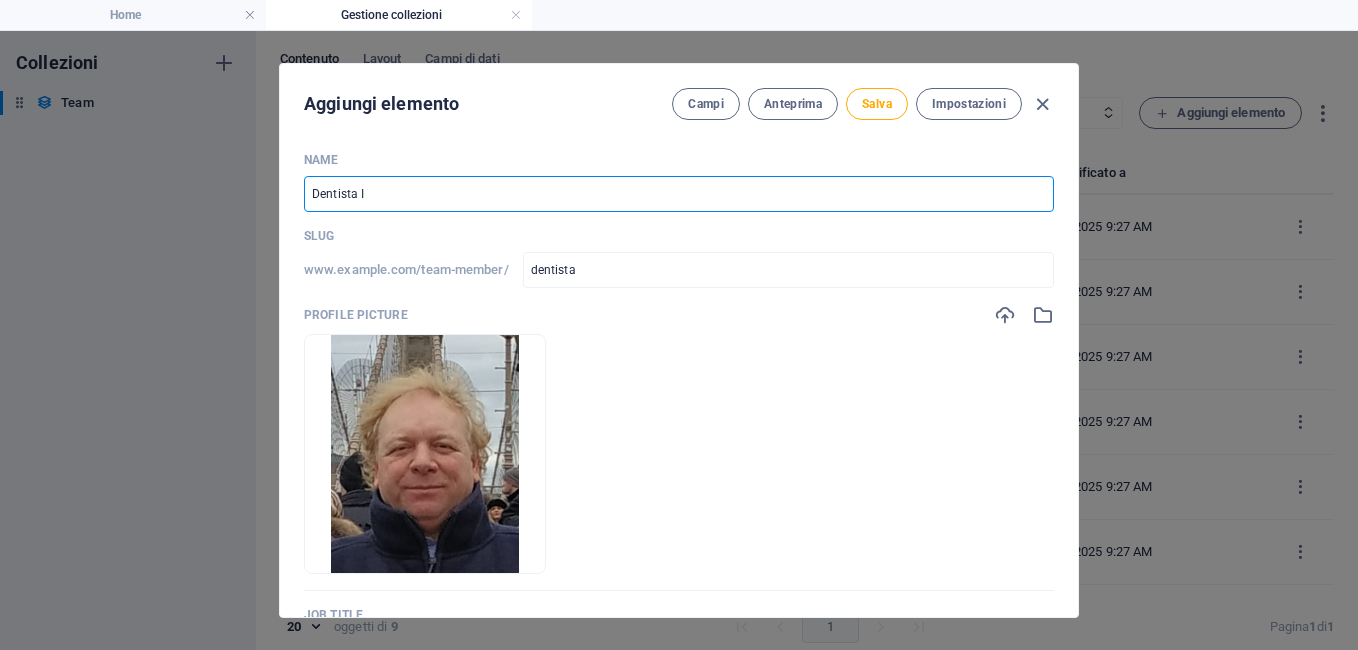 type on "dentista-i" 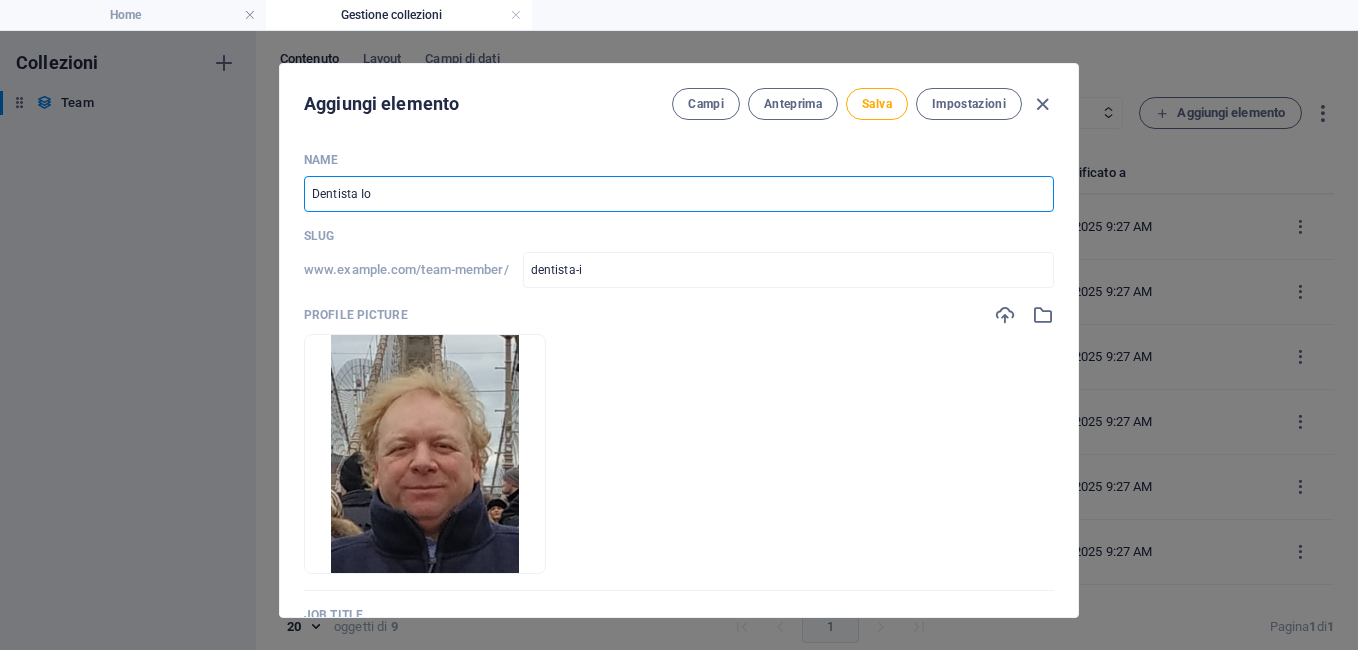 type on "Dentista Iod" 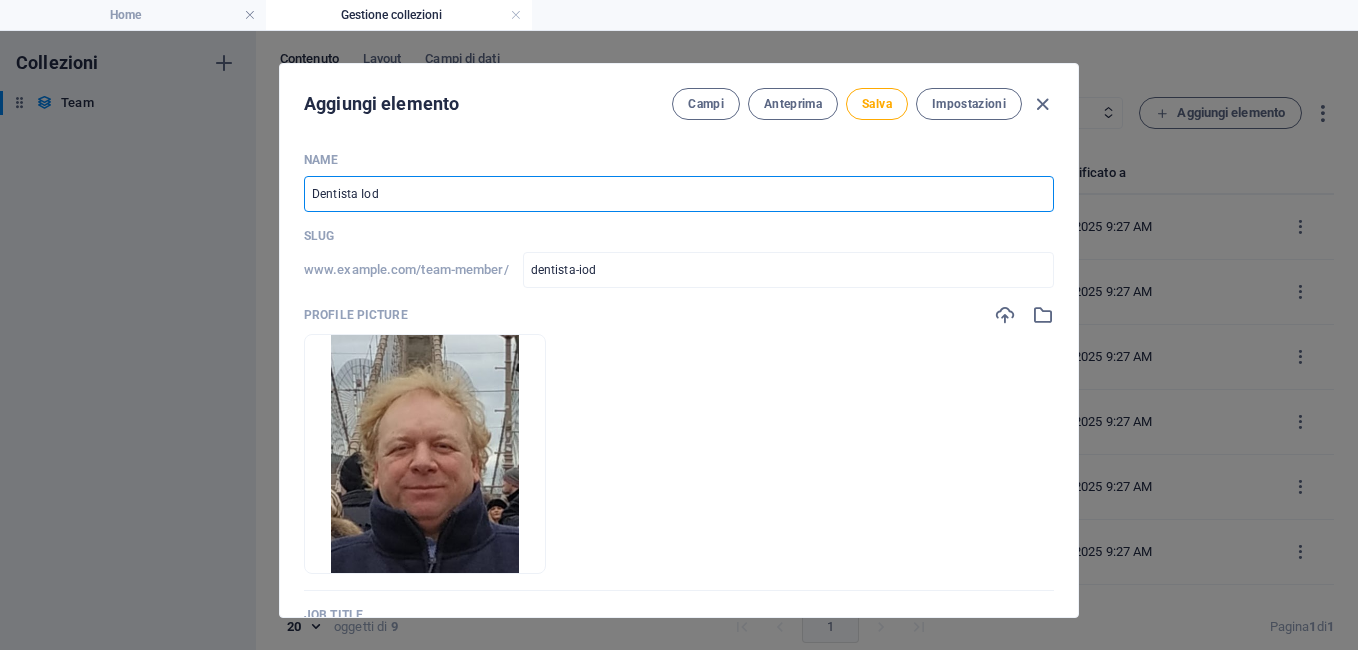 type on "Dentista Iodi" 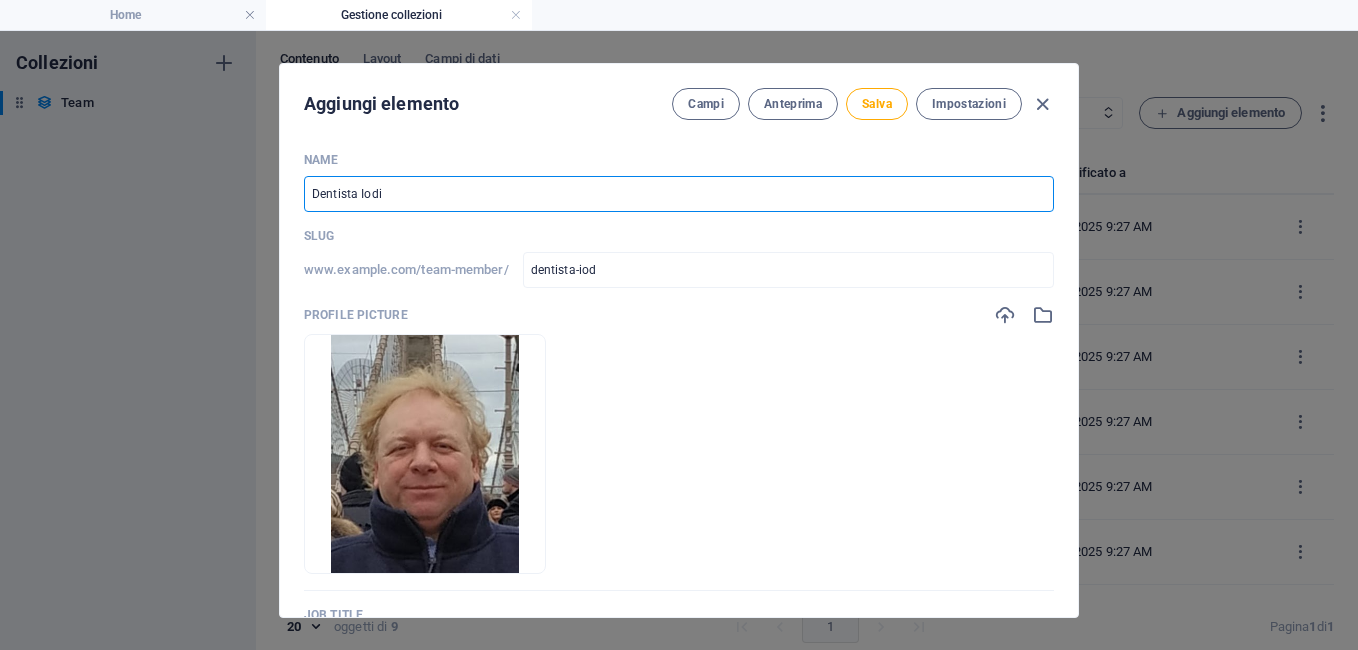 type on "dentista-iodi" 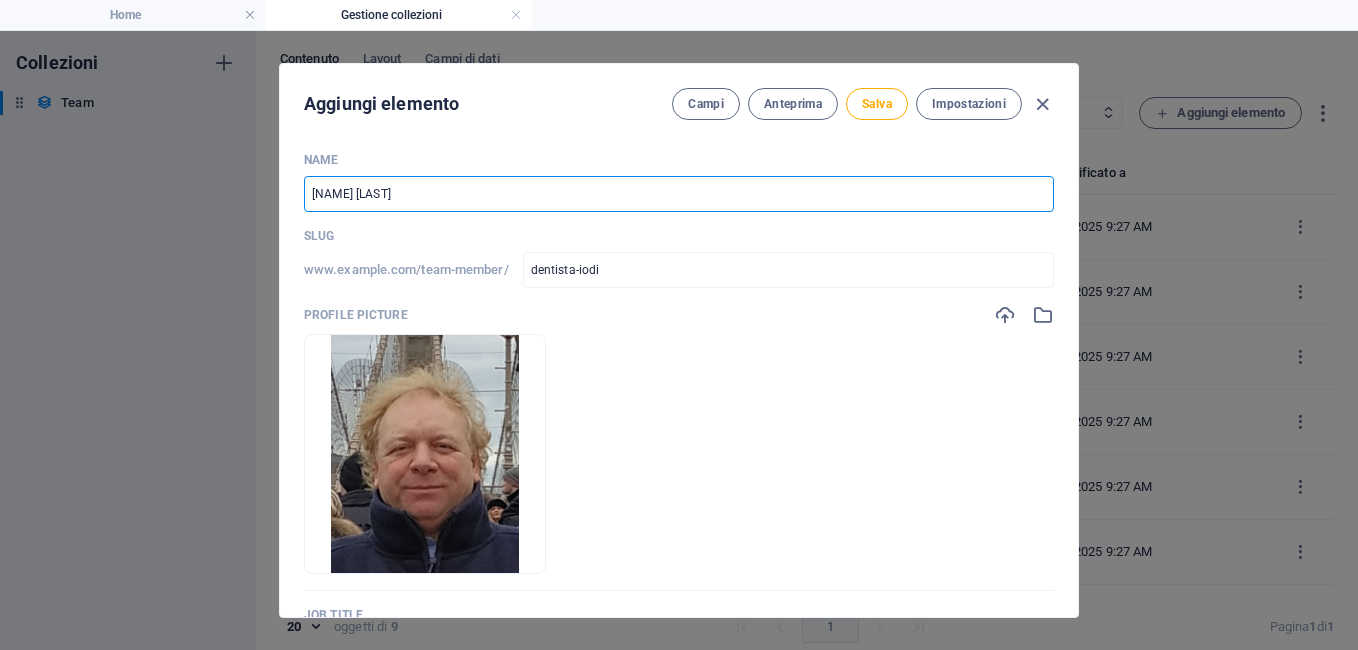 type on "Dentista Iodice" 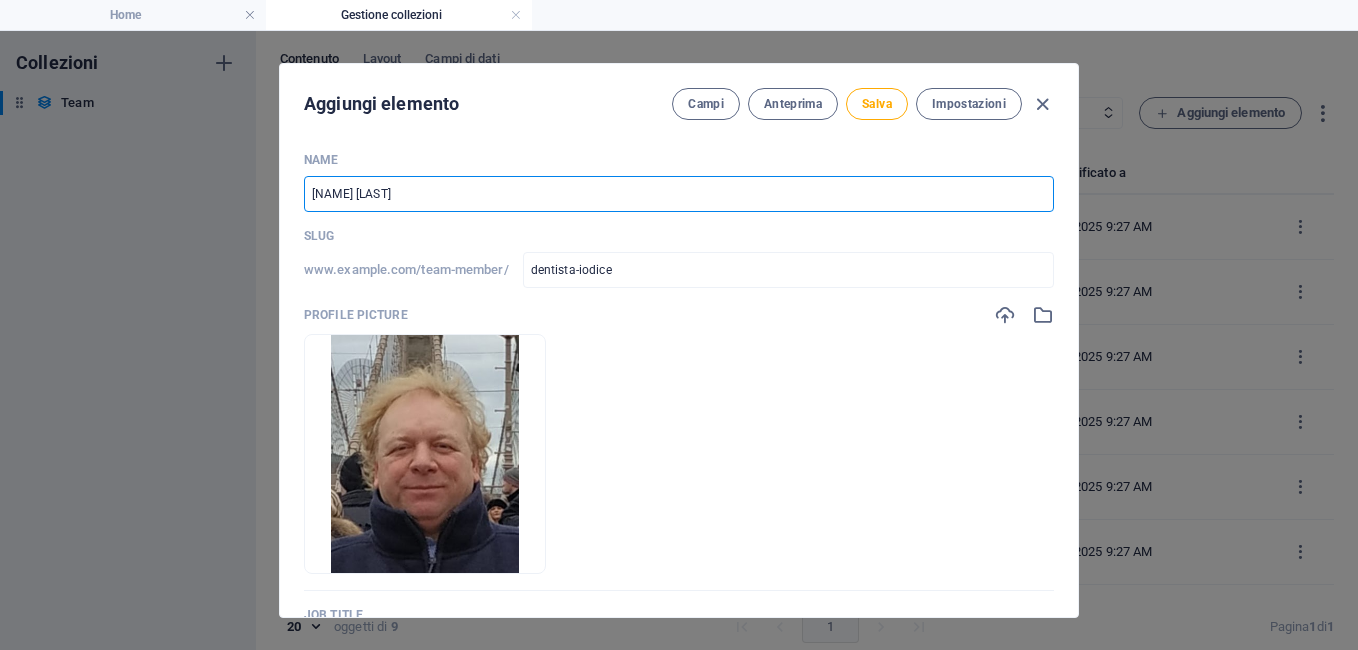 click on "Dentista Iodice" at bounding box center (679, 194) 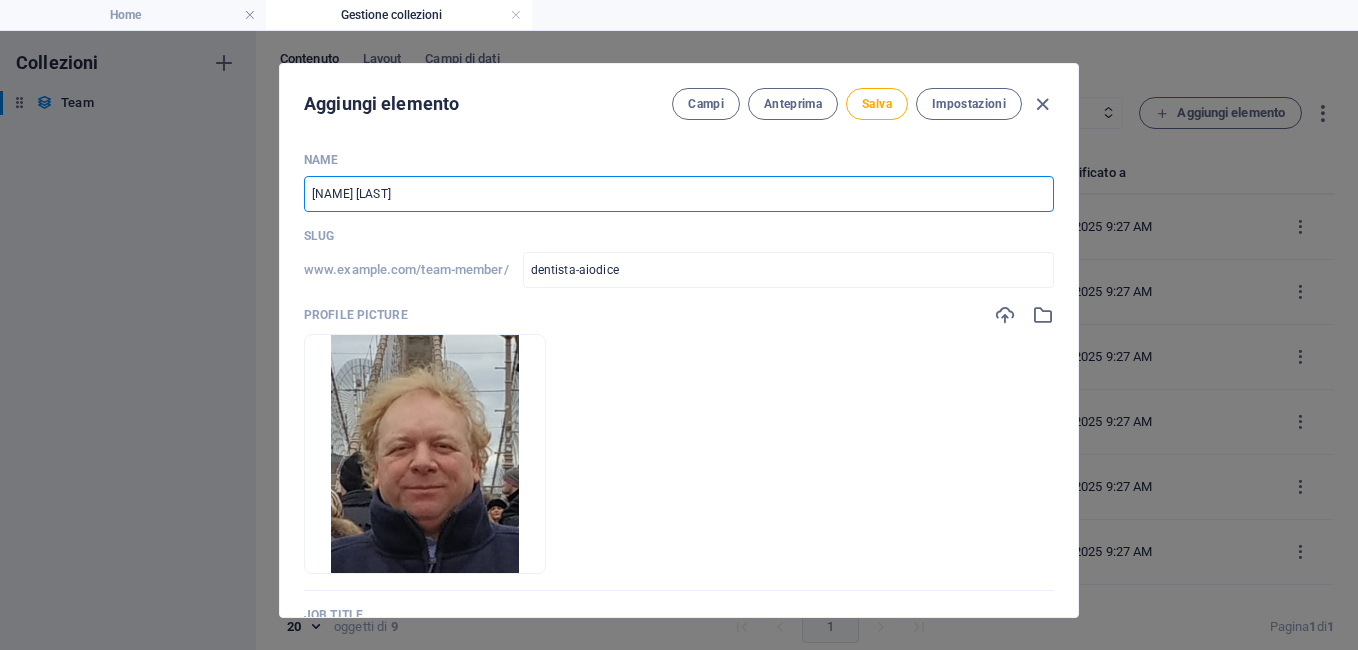 type on "Dentista AnIodice" 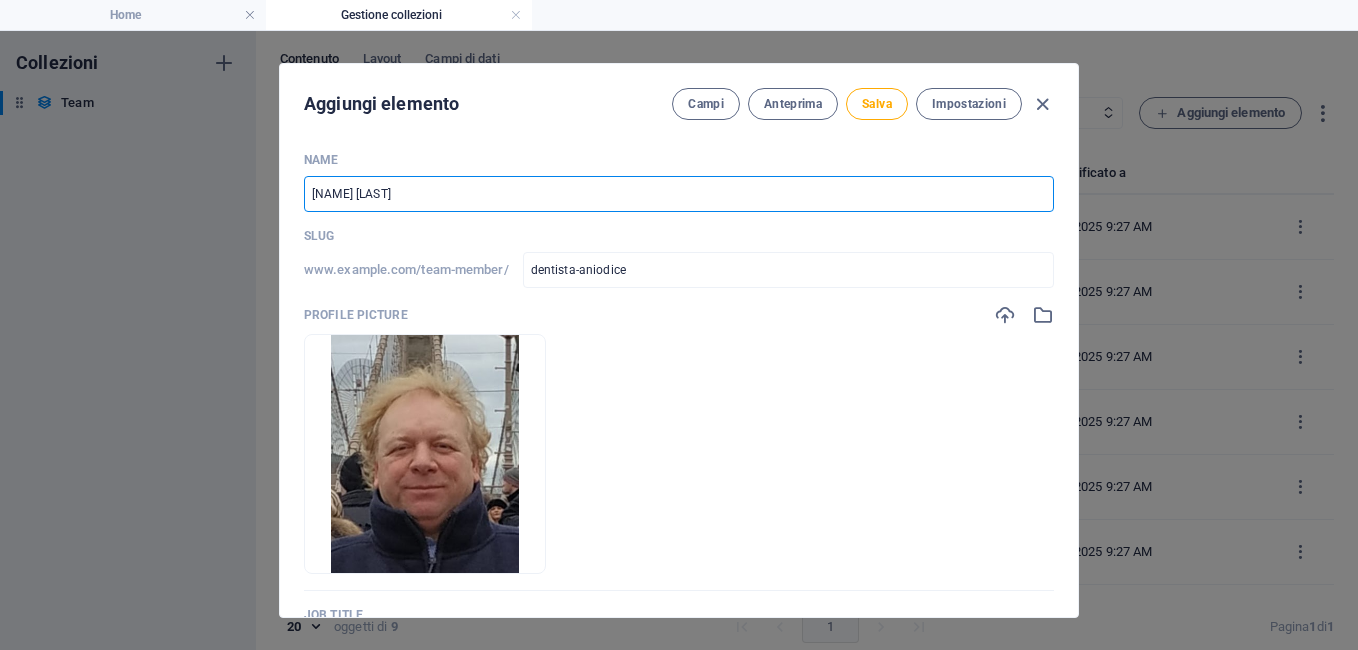 type on "Dentista AntIodice" 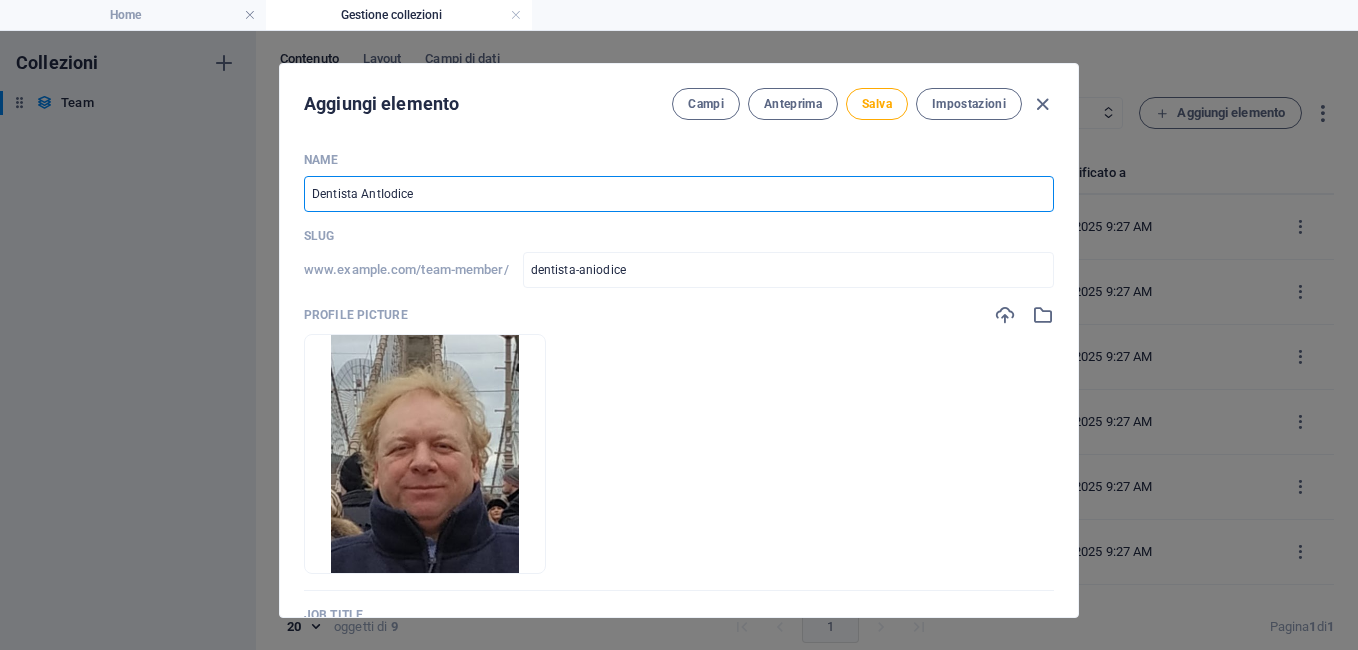 type on "dentista-antiodice" 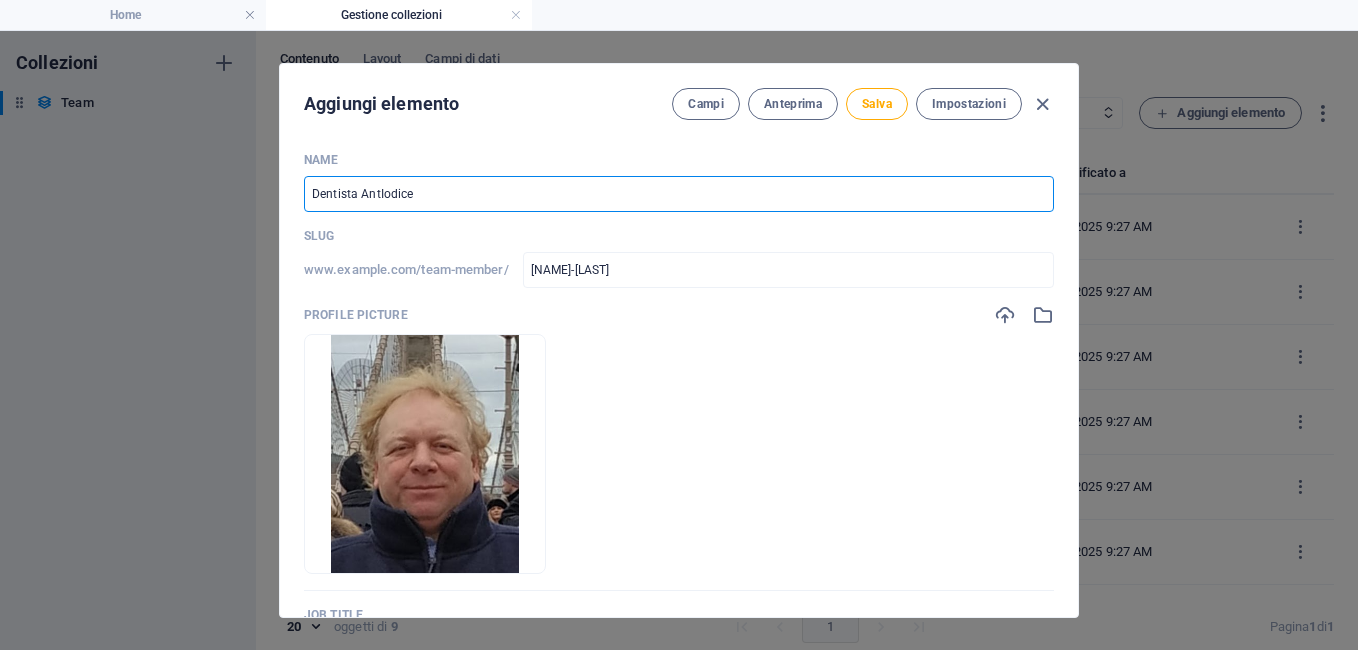 type on "Dentista AntoIodice" 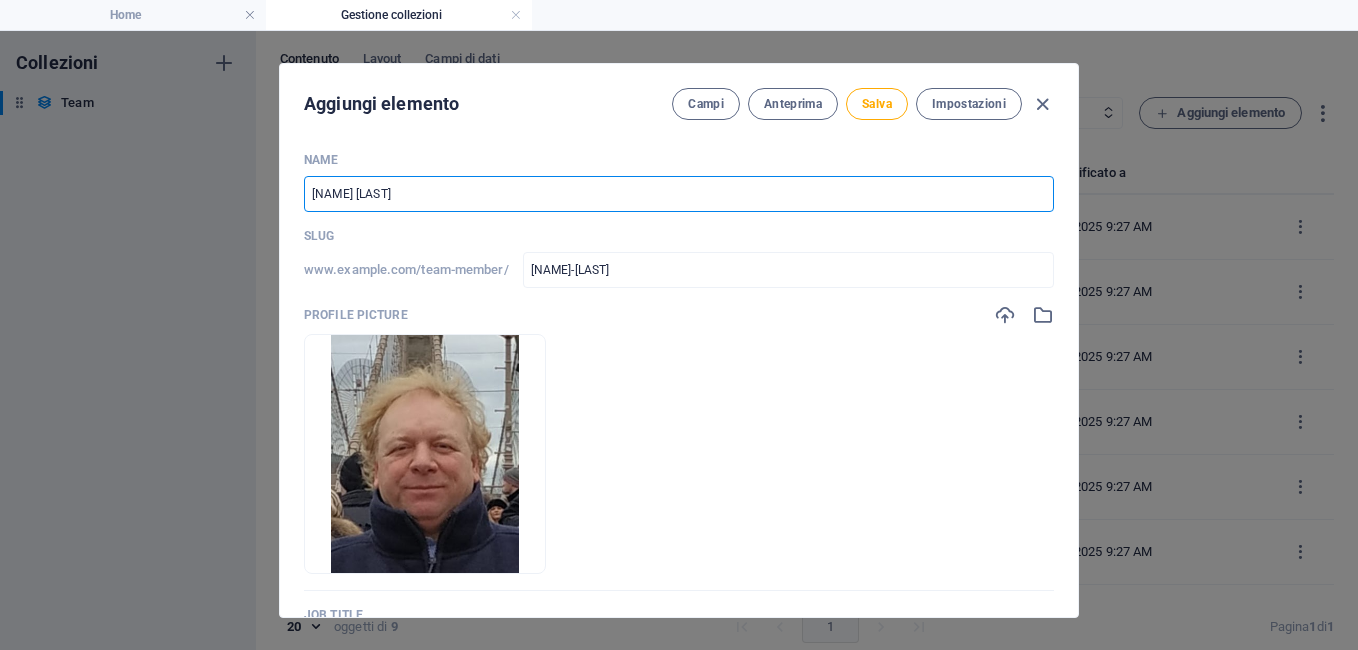 type on "dentista-antoiodice" 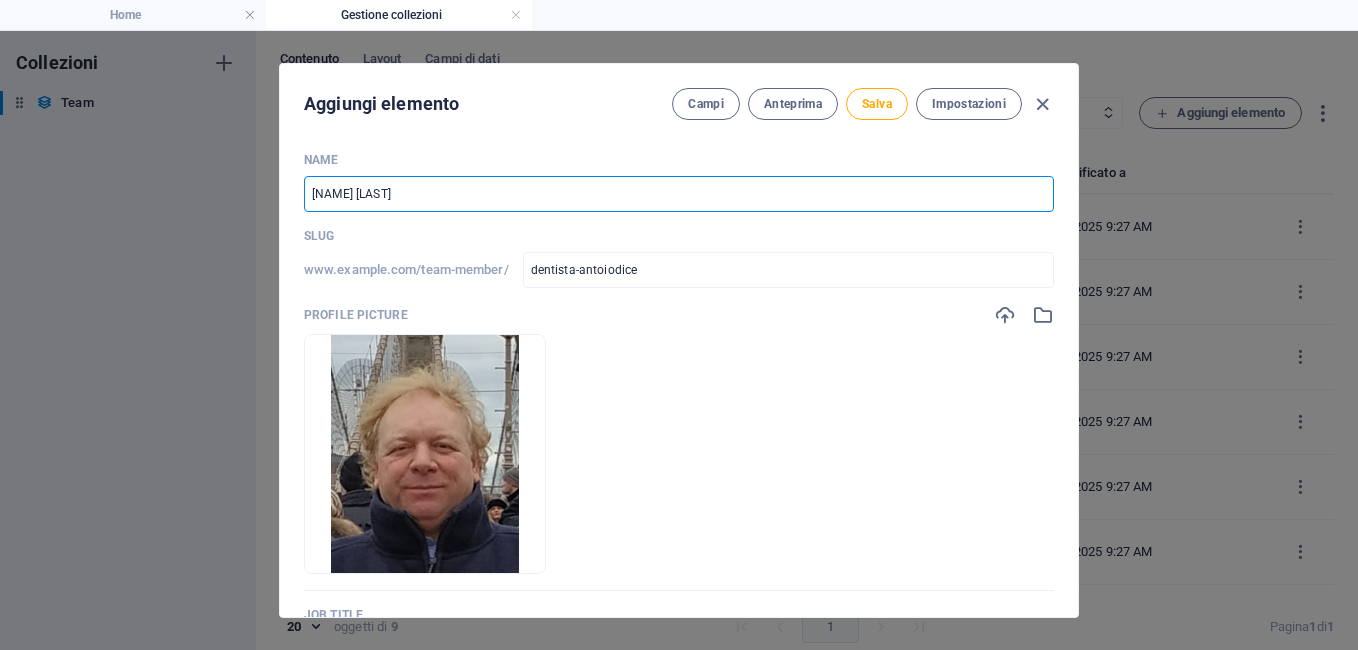 type on "Dentista AntonIodice" 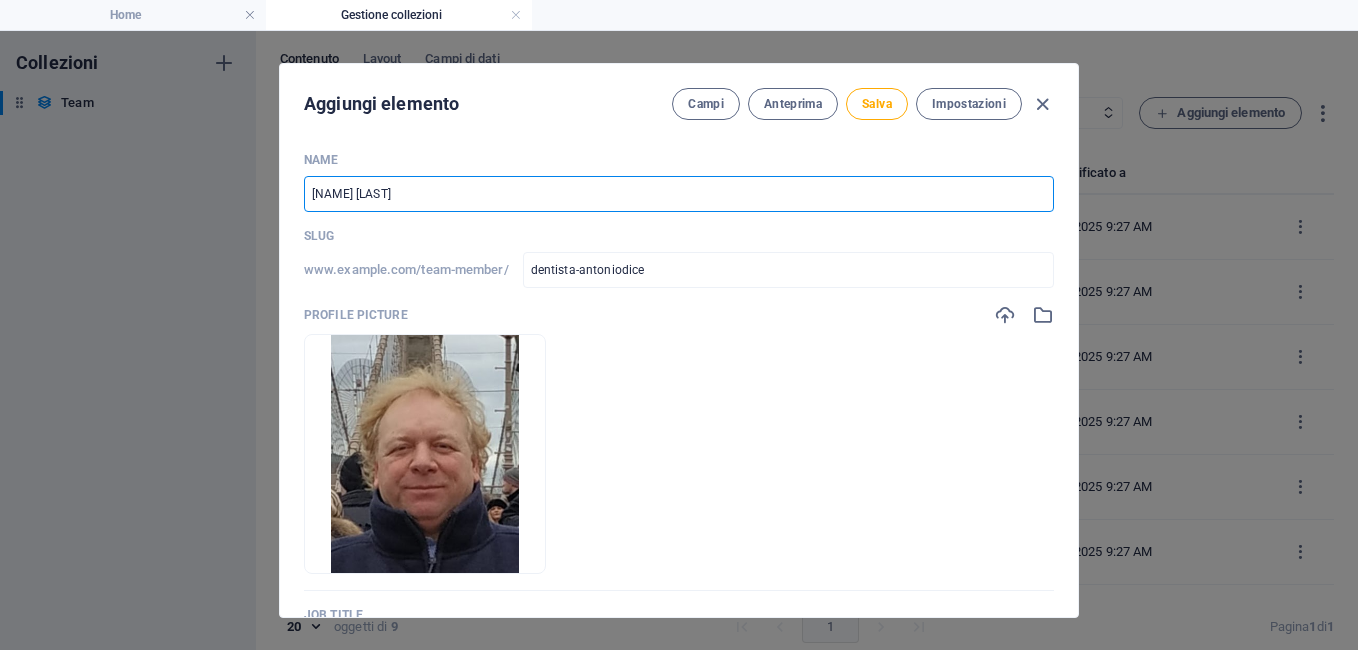 type on "Dentista AntonioIodice" 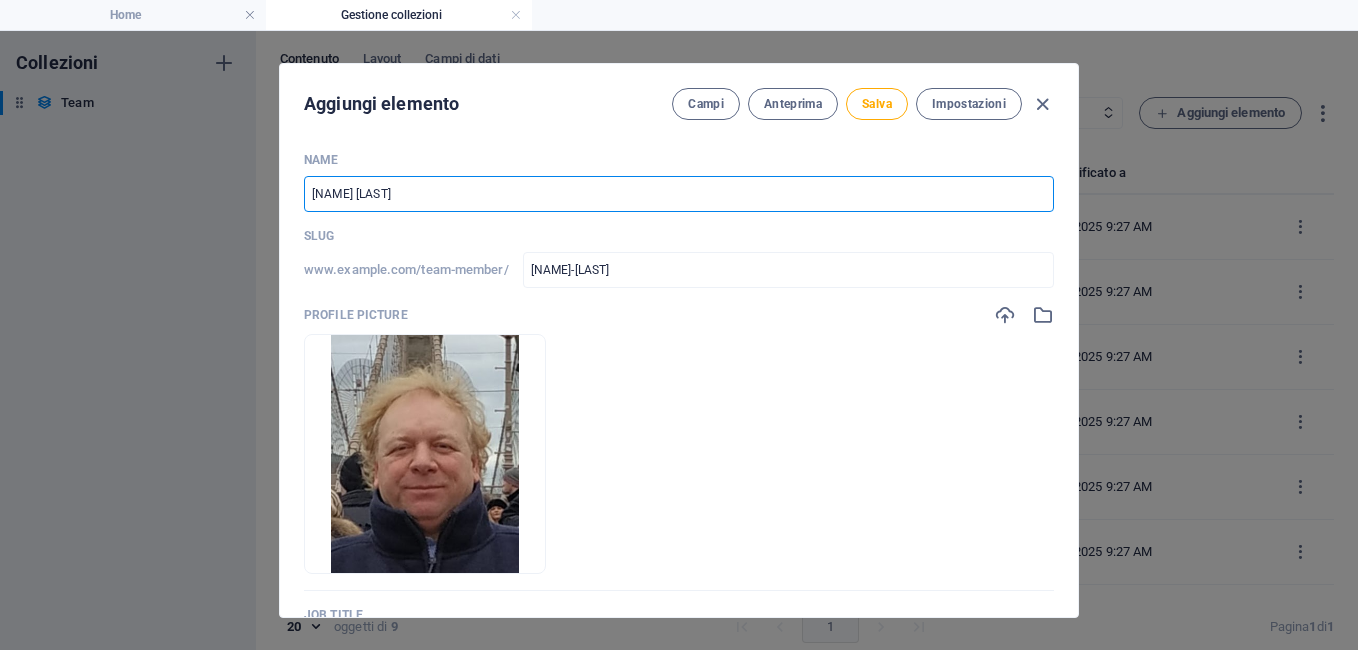 type on "dentista-antonioiodice" 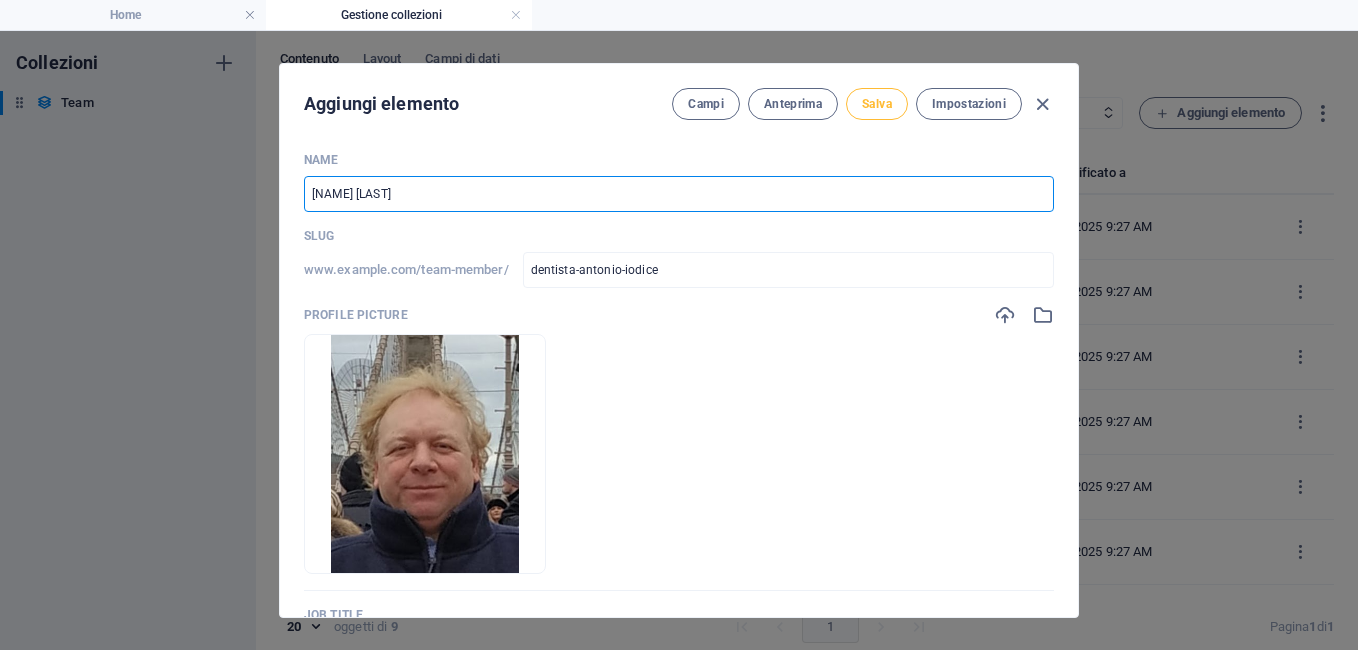 type on "[FIRST] [LAST]" 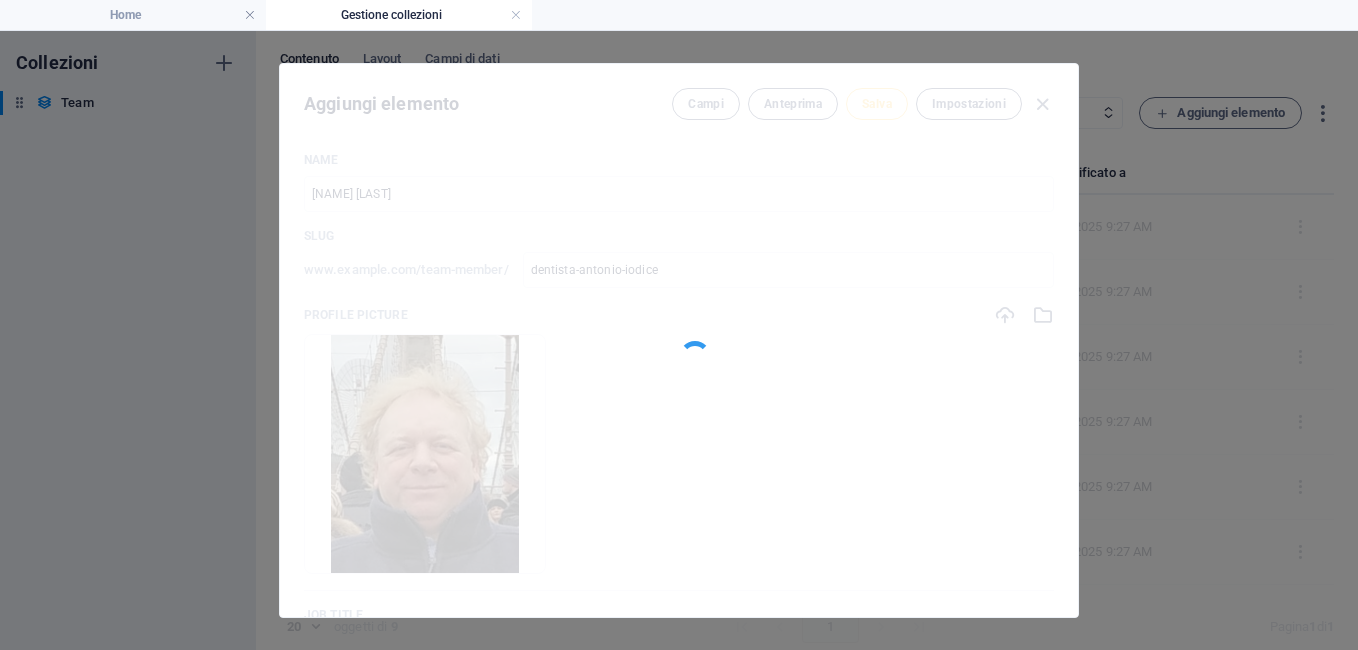 type on "dentista-antonio-iodice" 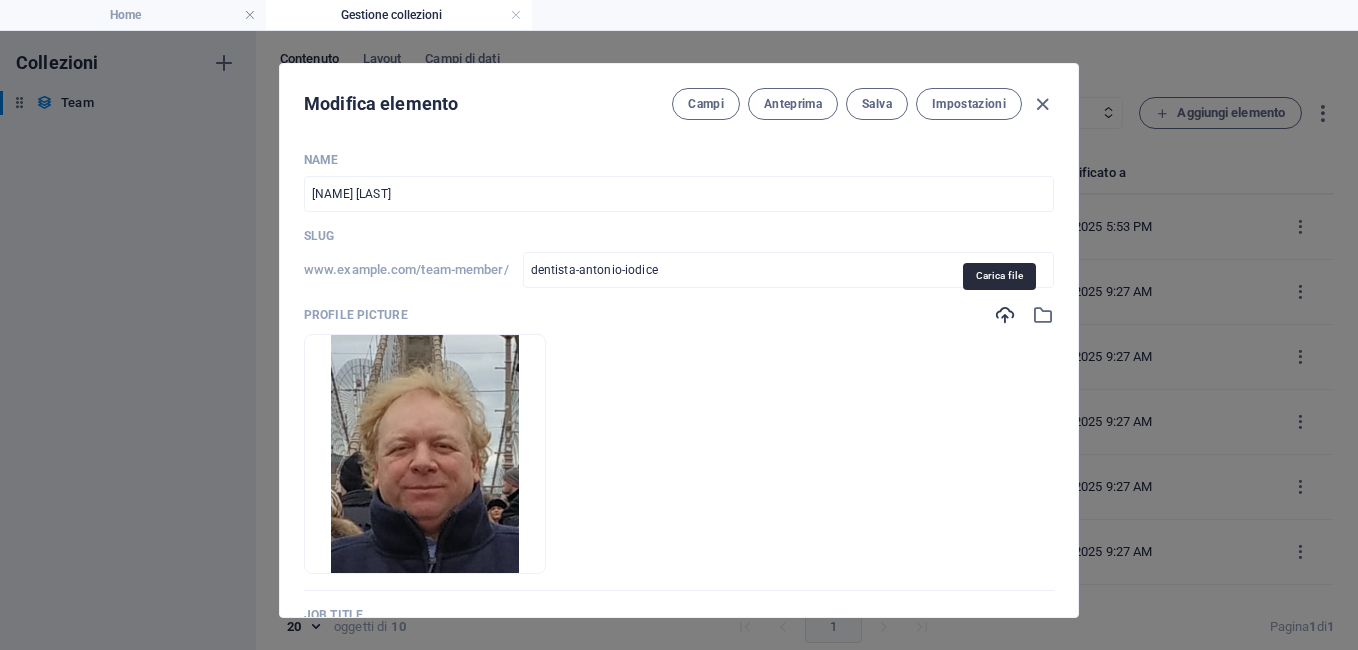 click at bounding box center [1005, 315] 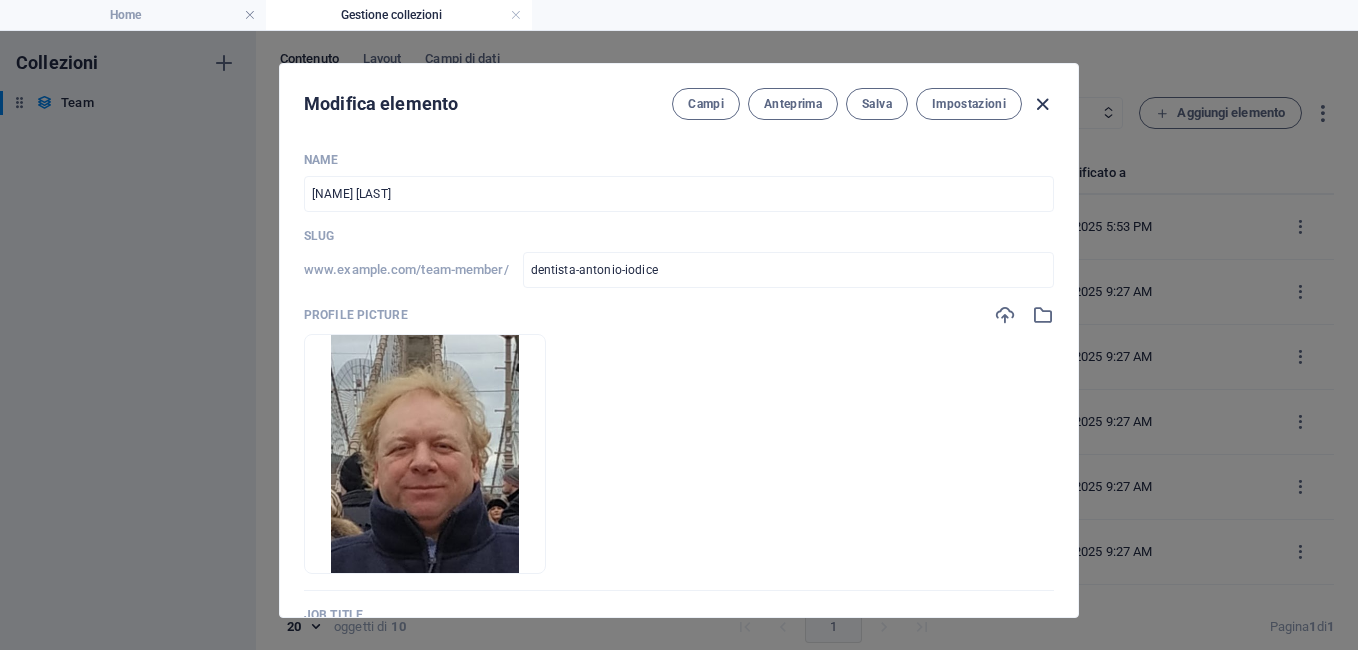 click at bounding box center [1042, 104] 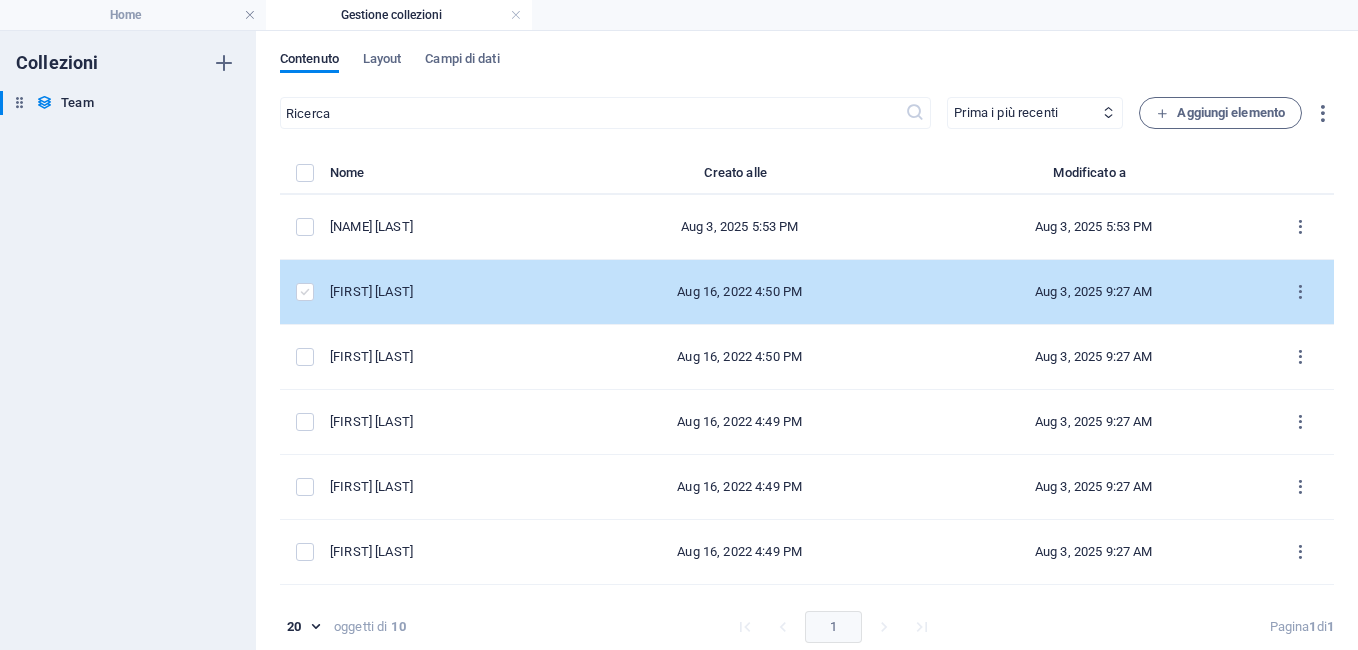 click at bounding box center (305, 292) 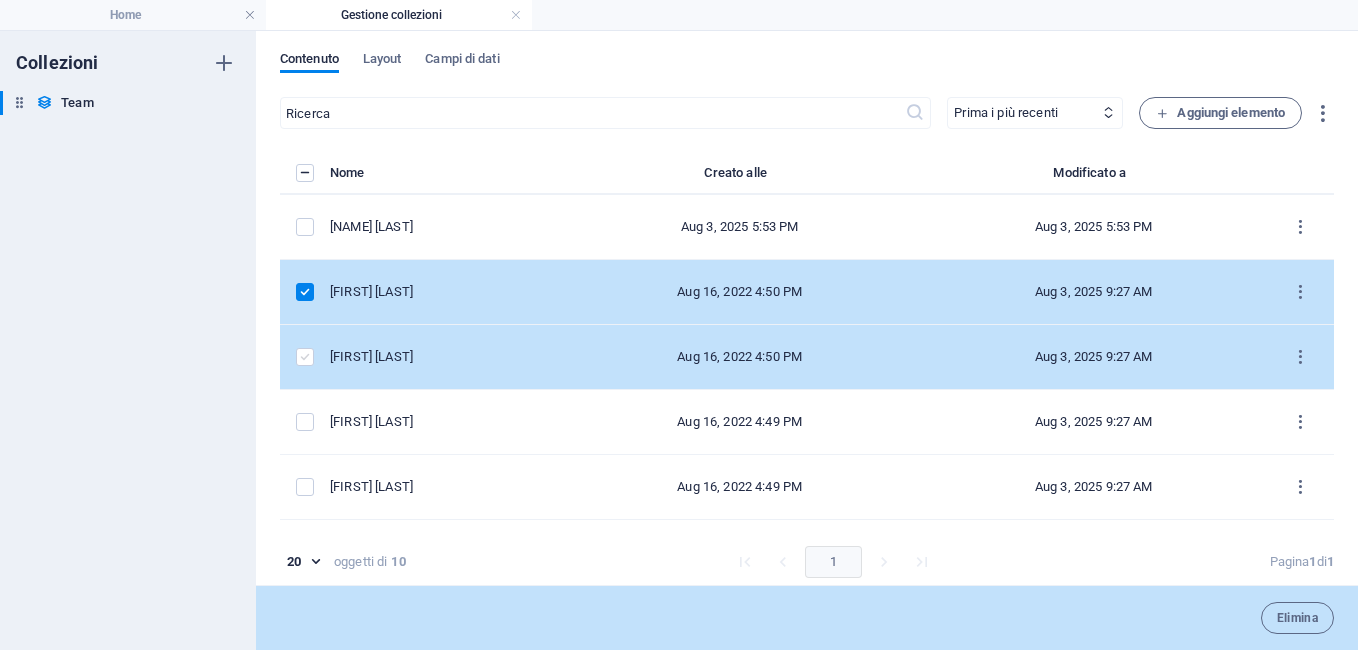 click at bounding box center (305, 357) 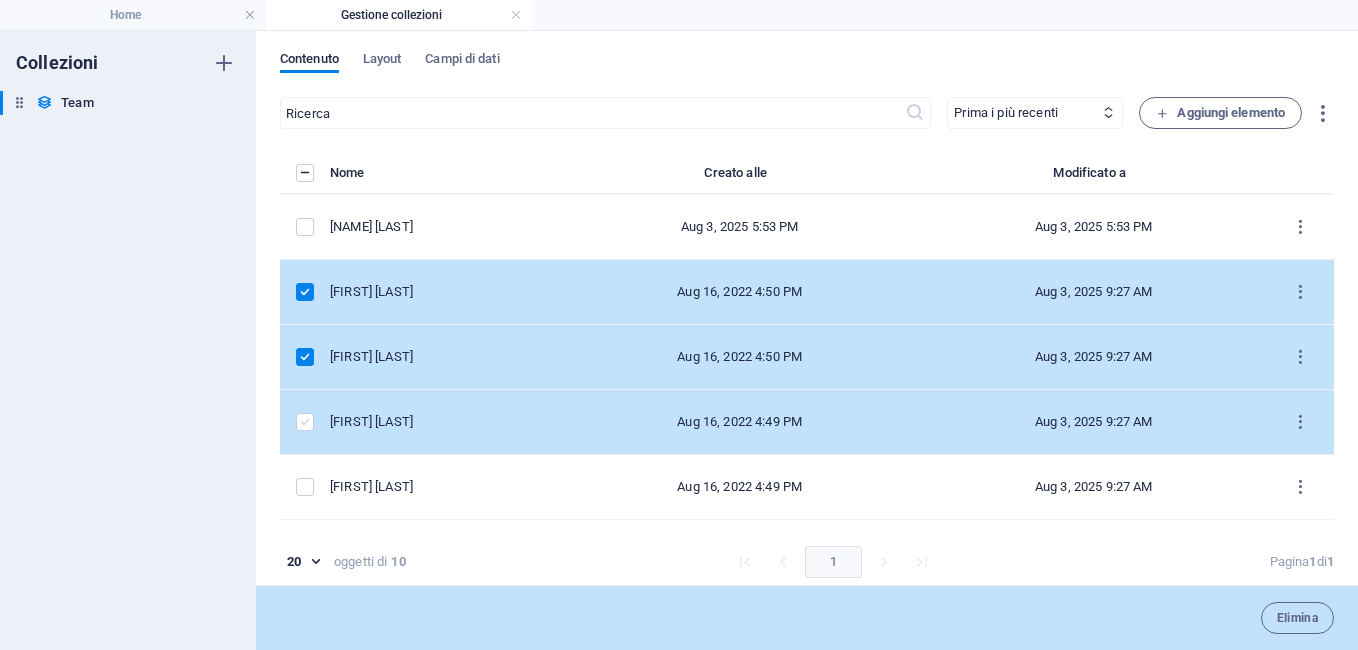 click at bounding box center [305, 422] 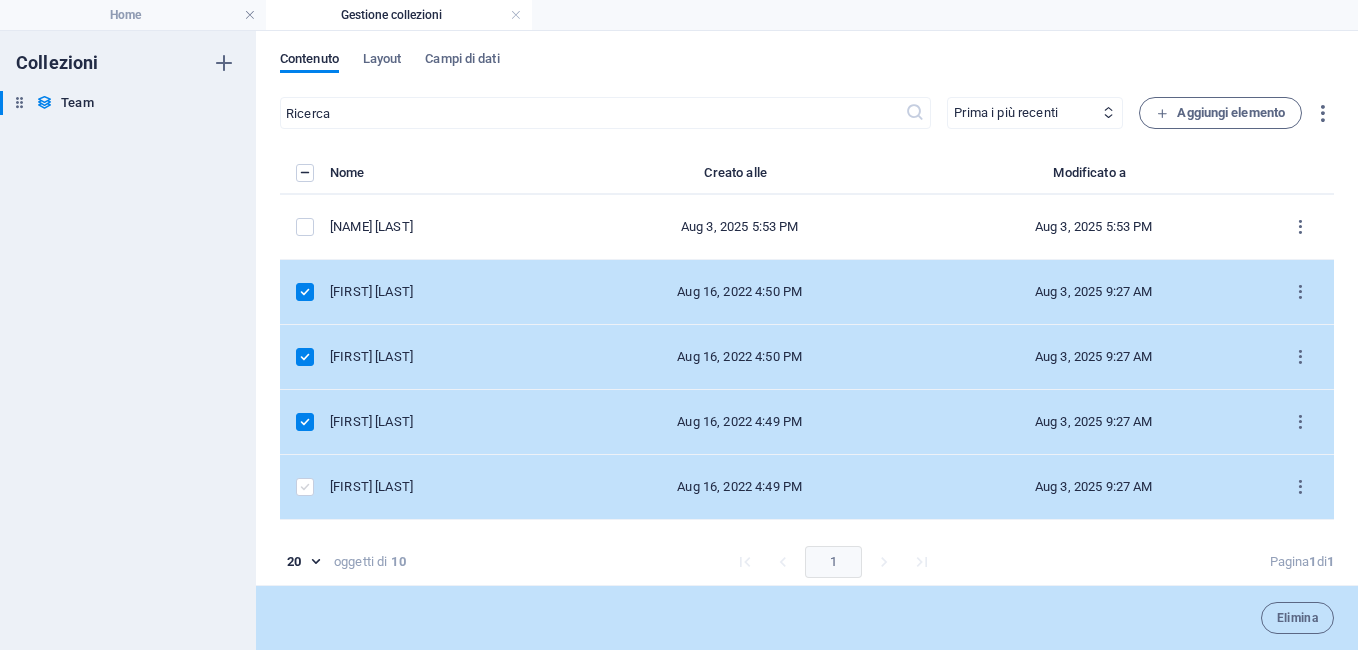 click at bounding box center [305, 487] 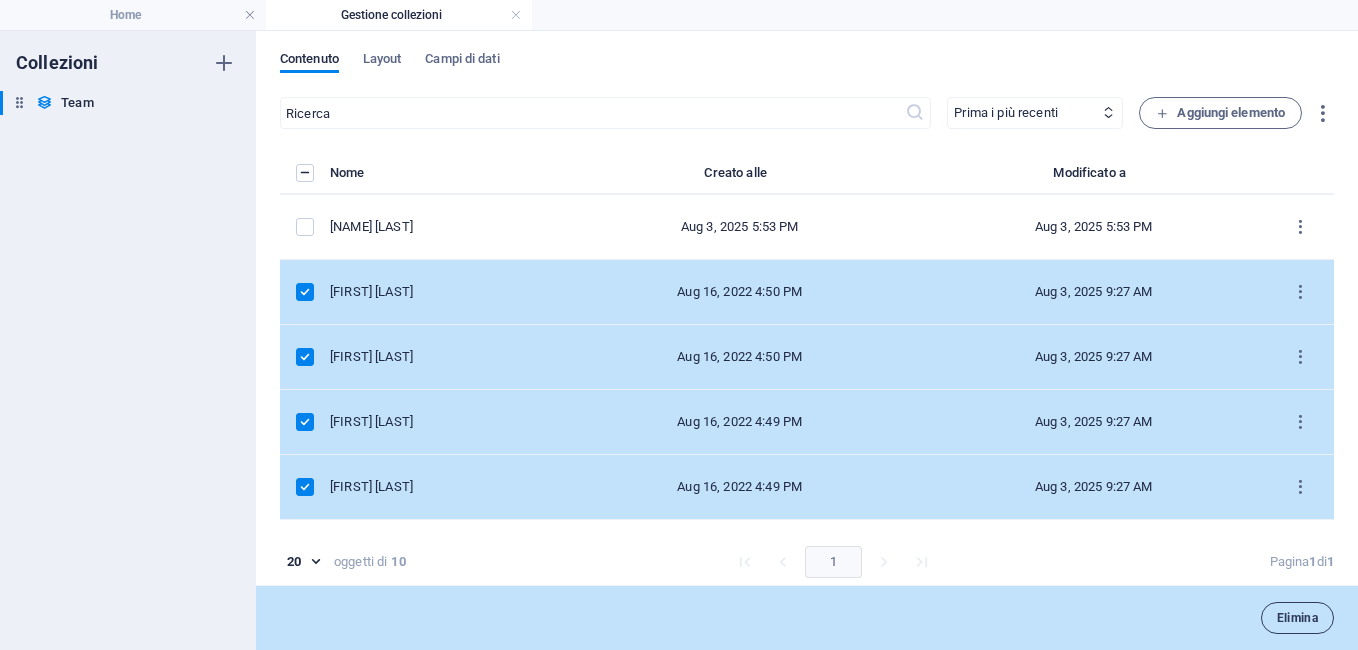 click on "Elimina" at bounding box center (1297, 618) 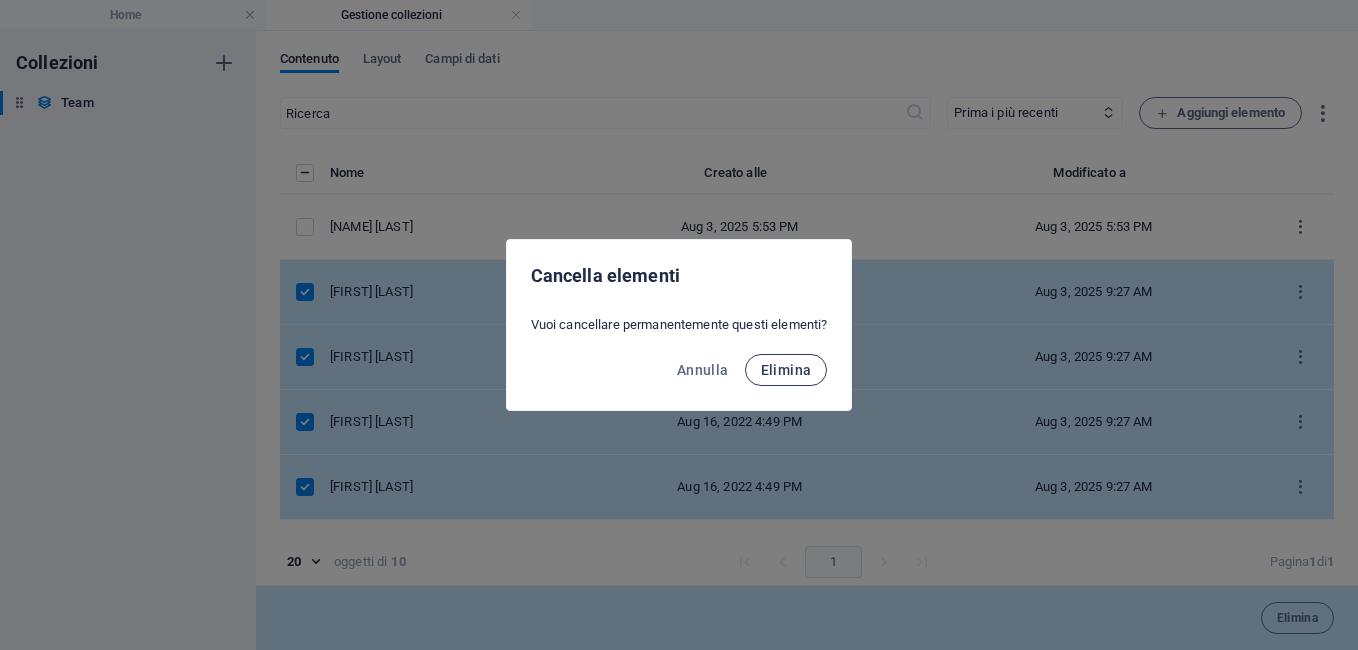 click on "Elimina" at bounding box center [786, 370] 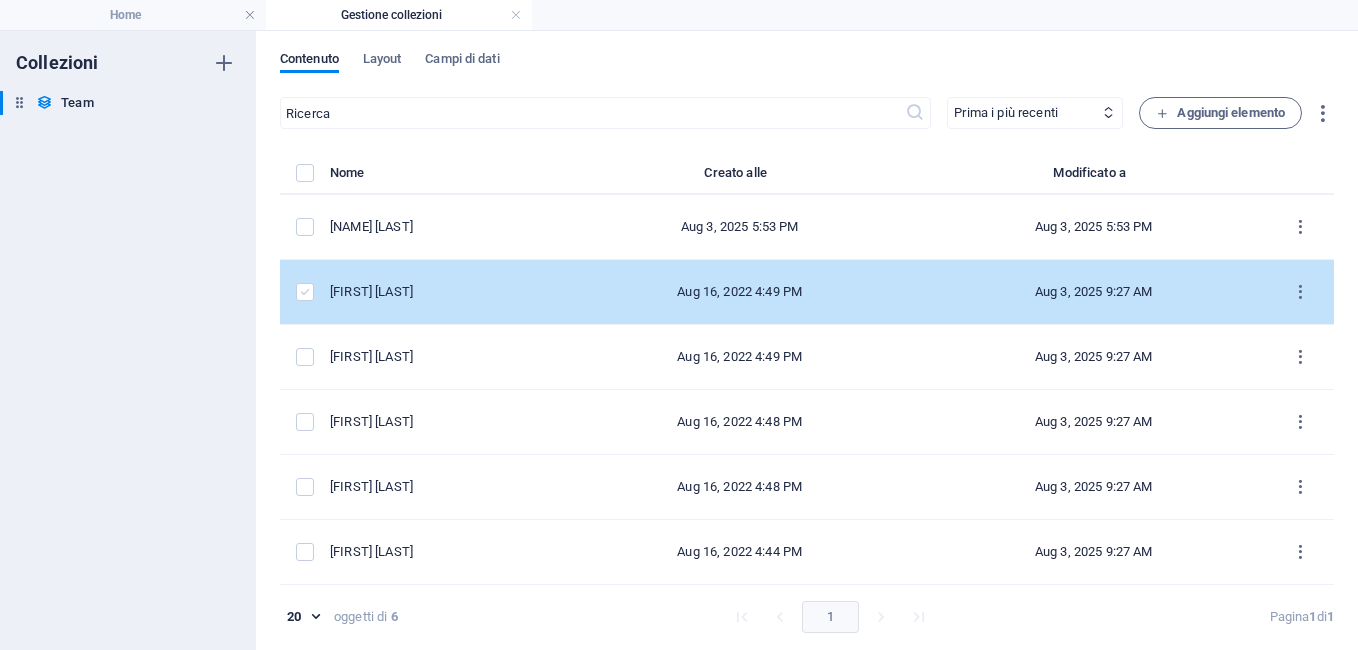click at bounding box center (305, 292) 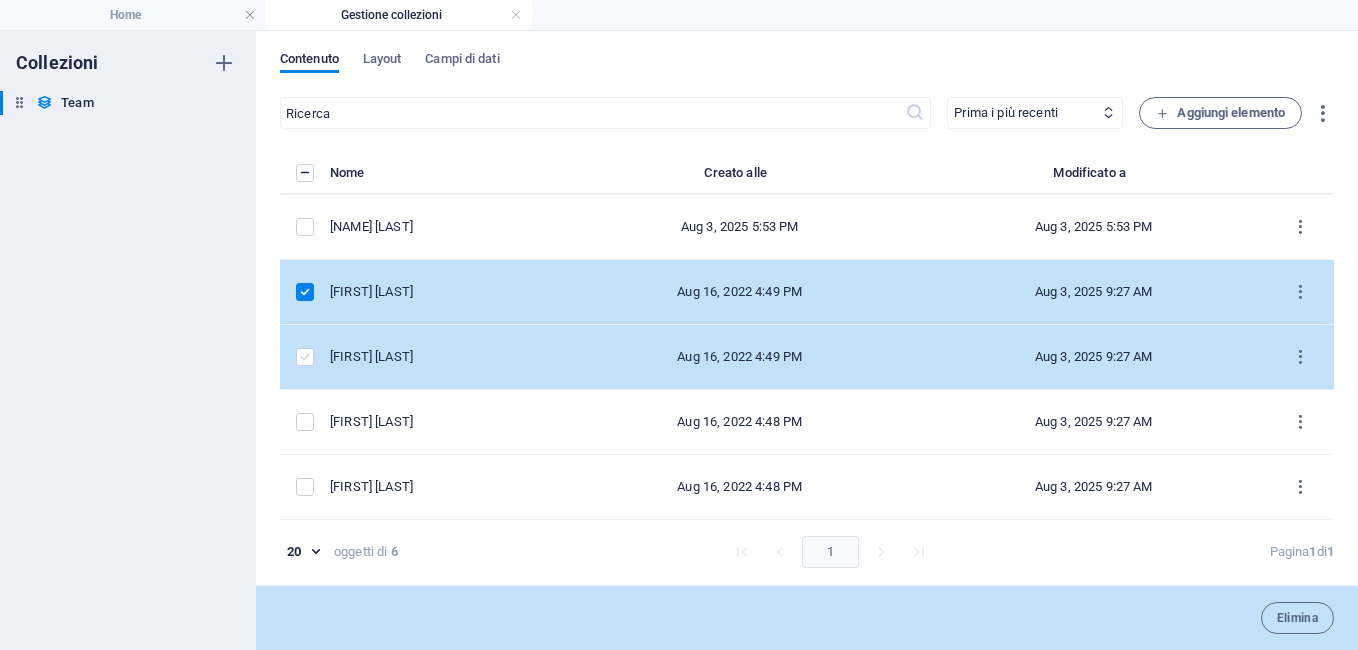 click at bounding box center (305, 357) 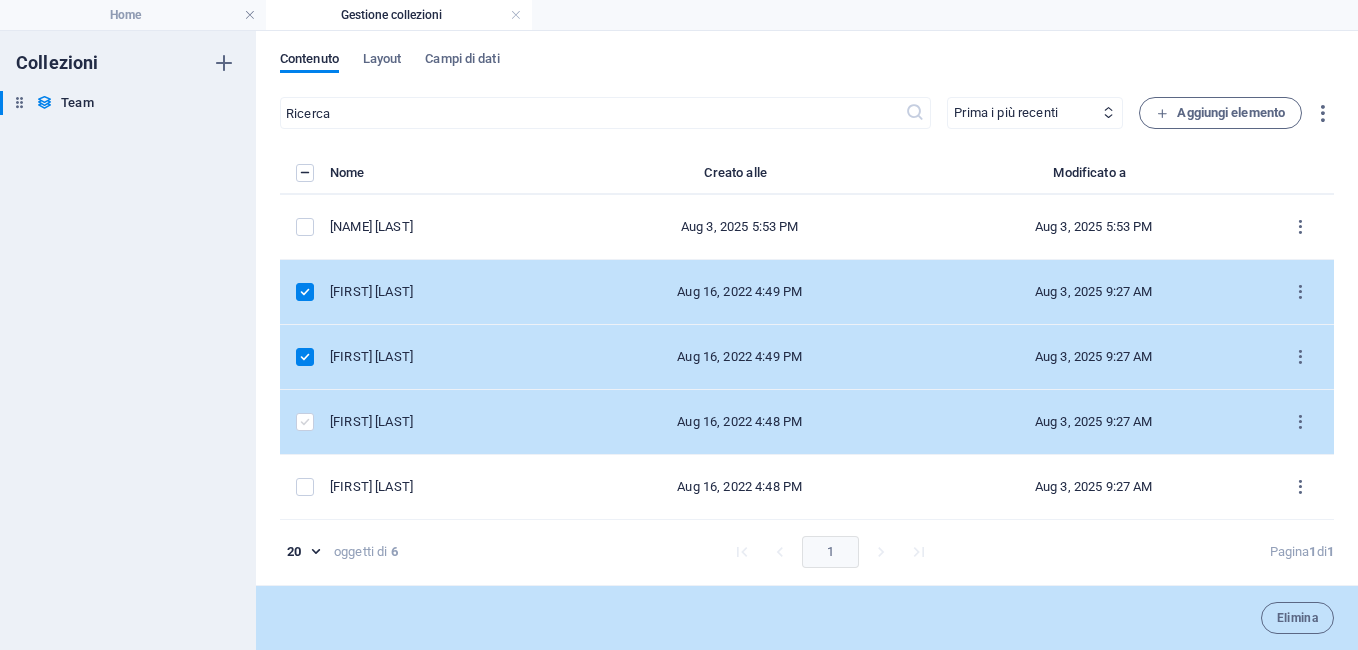click at bounding box center (305, 422) 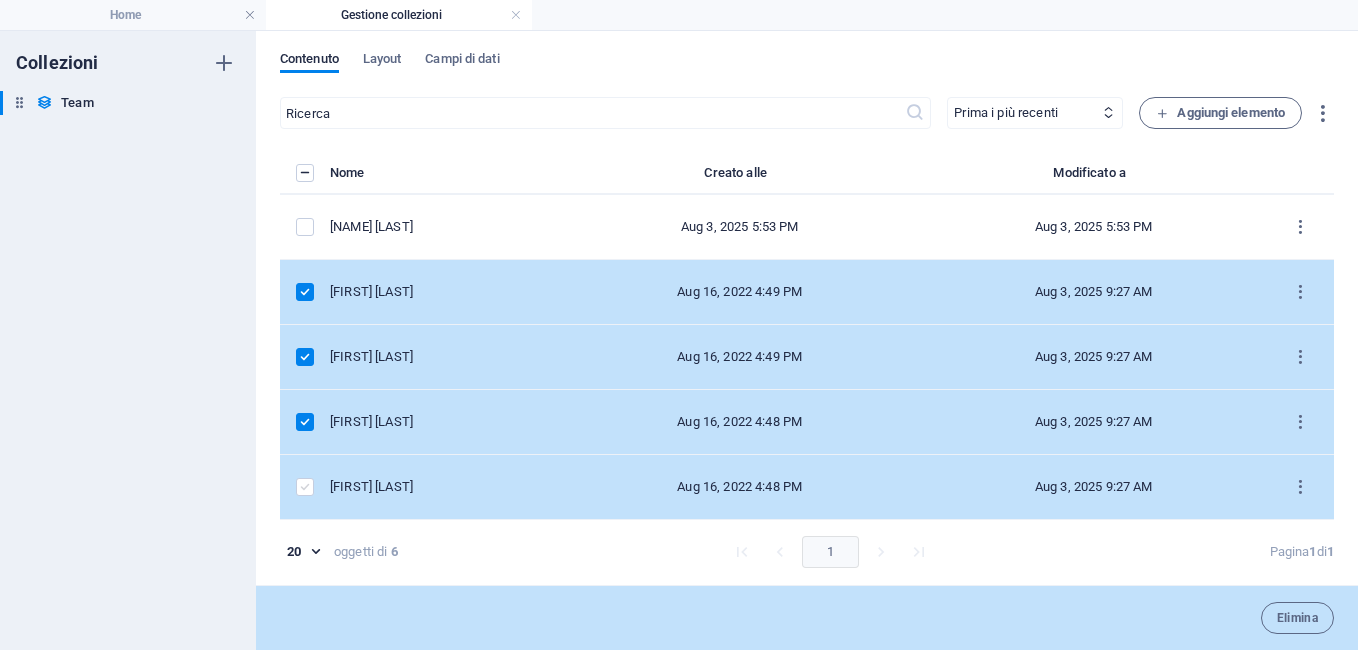 click at bounding box center (305, 487) 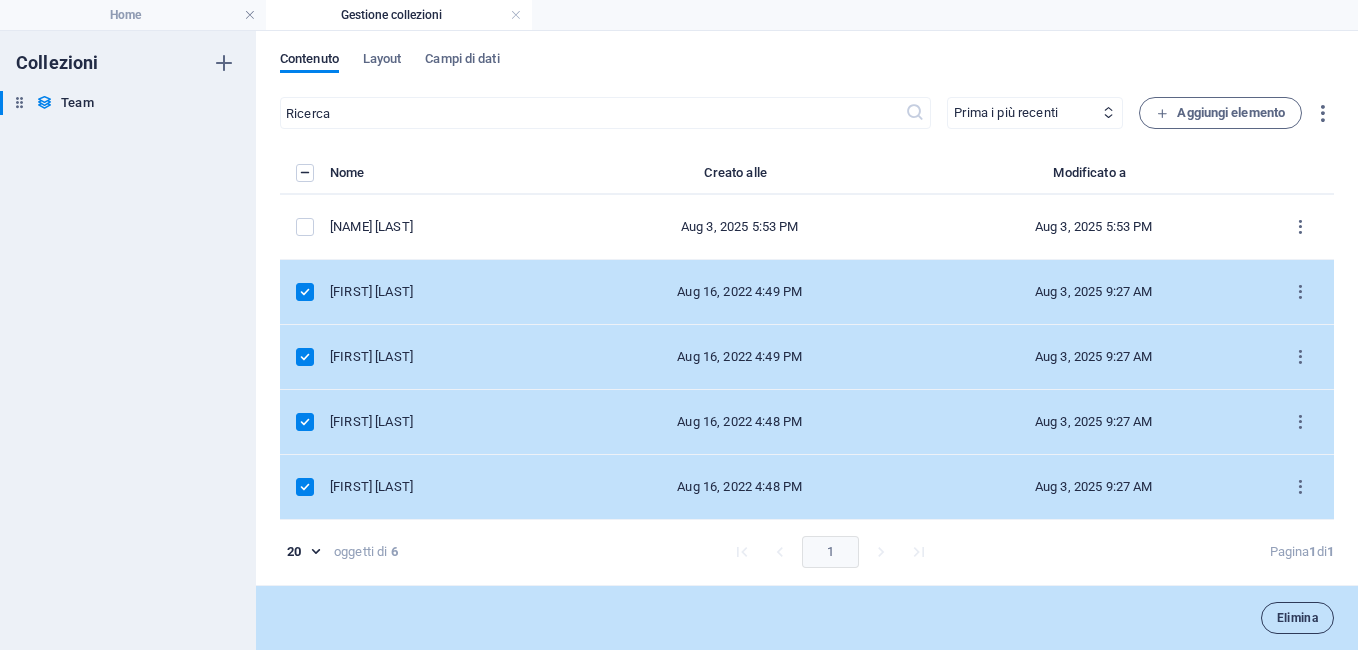 click on "Elimina" at bounding box center [1297, 618] 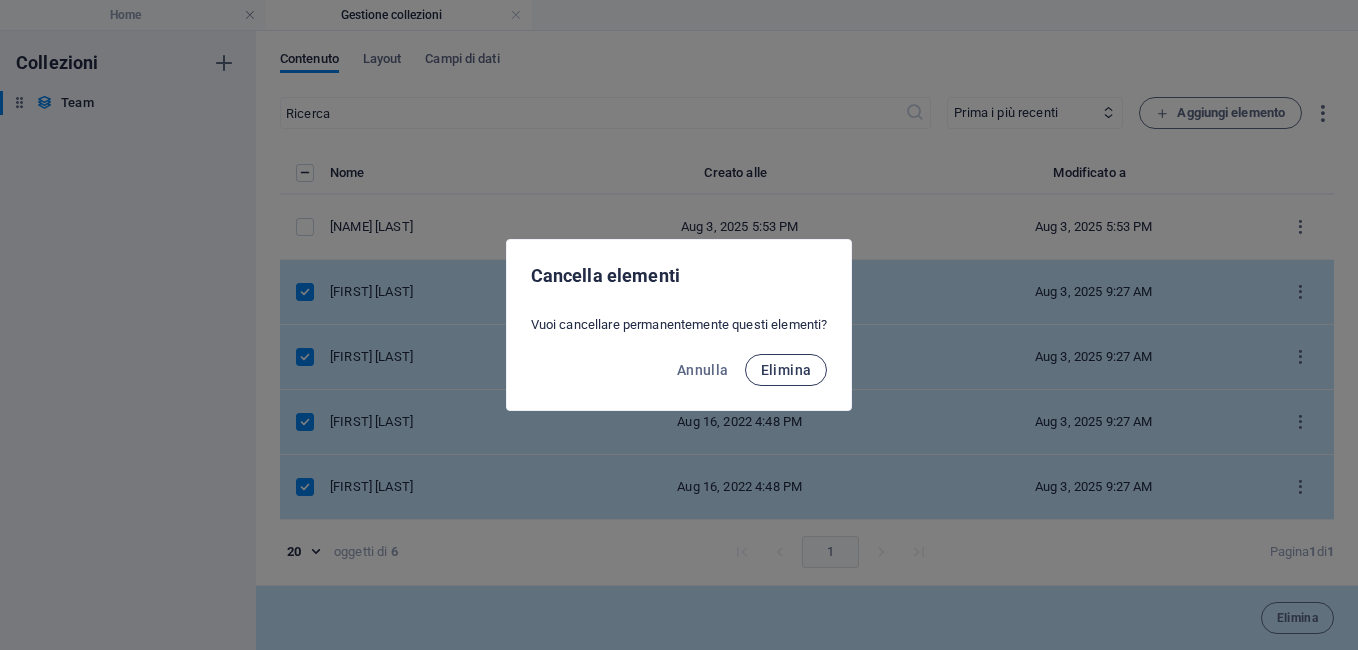 click on "Elimina" at bounding box center [786, 370] 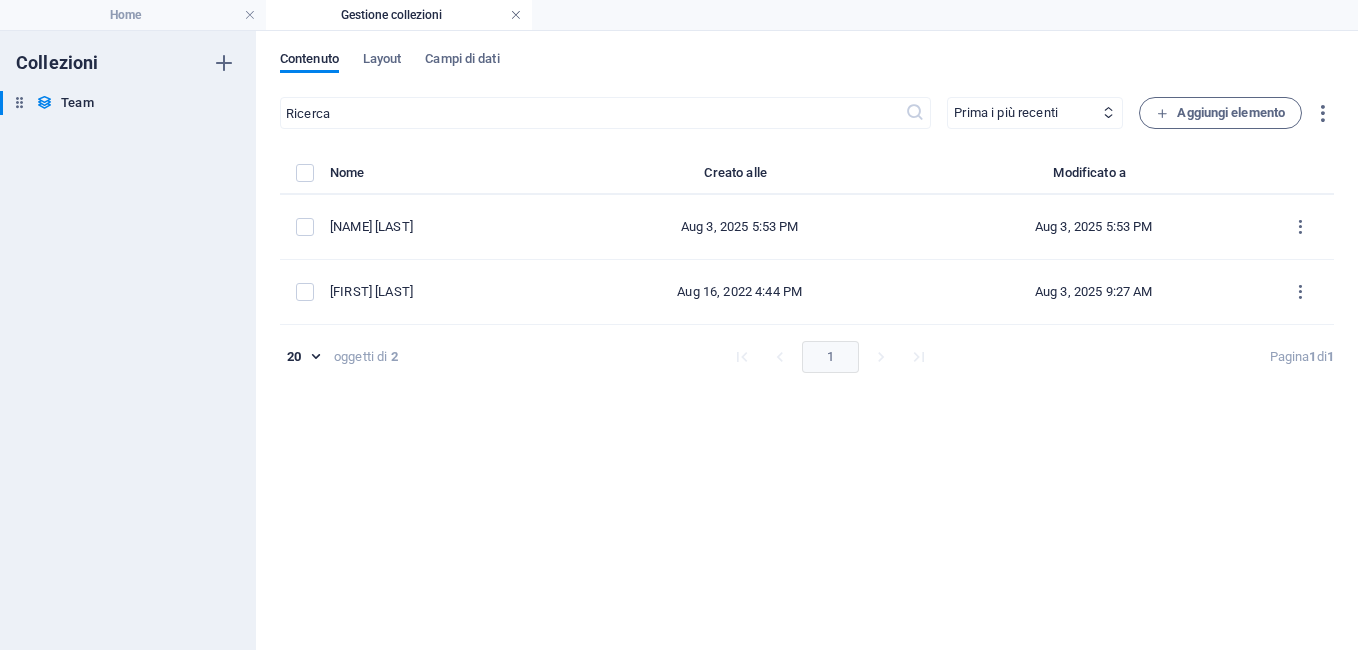 click at bounding box center (516, 15) 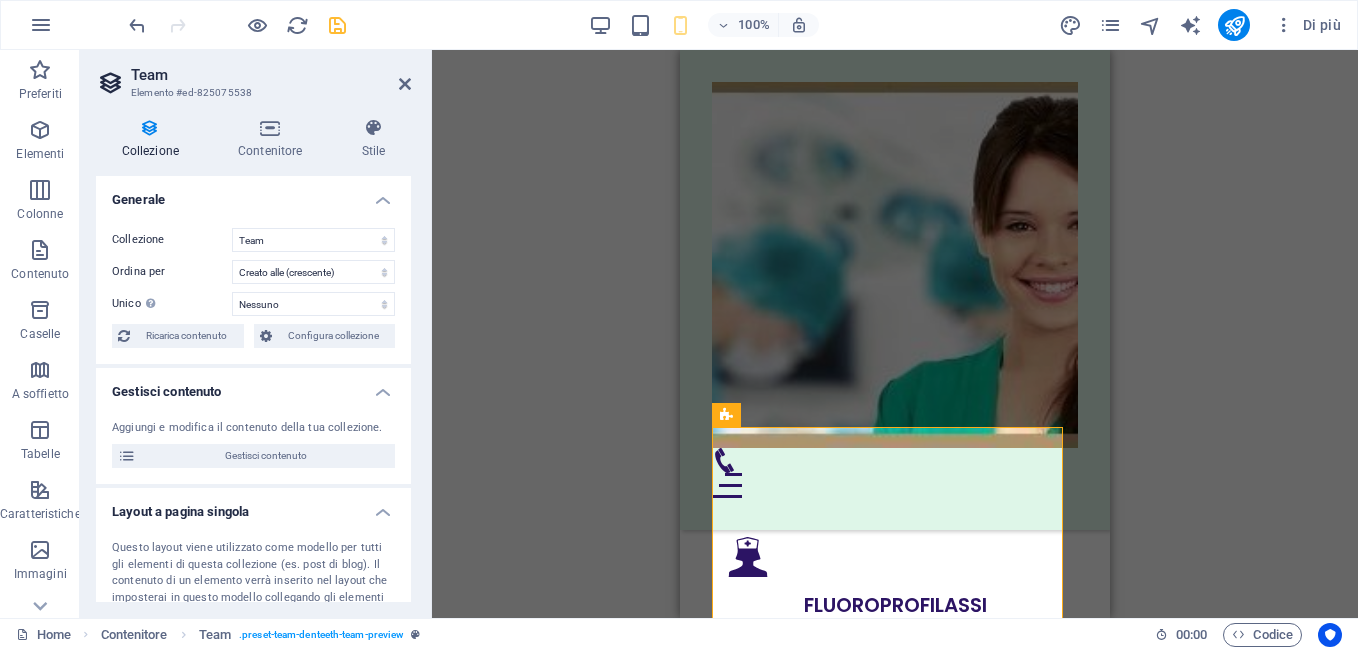 scroll, scrollTop: 7382, scrollLeft: 0, axis: vertical 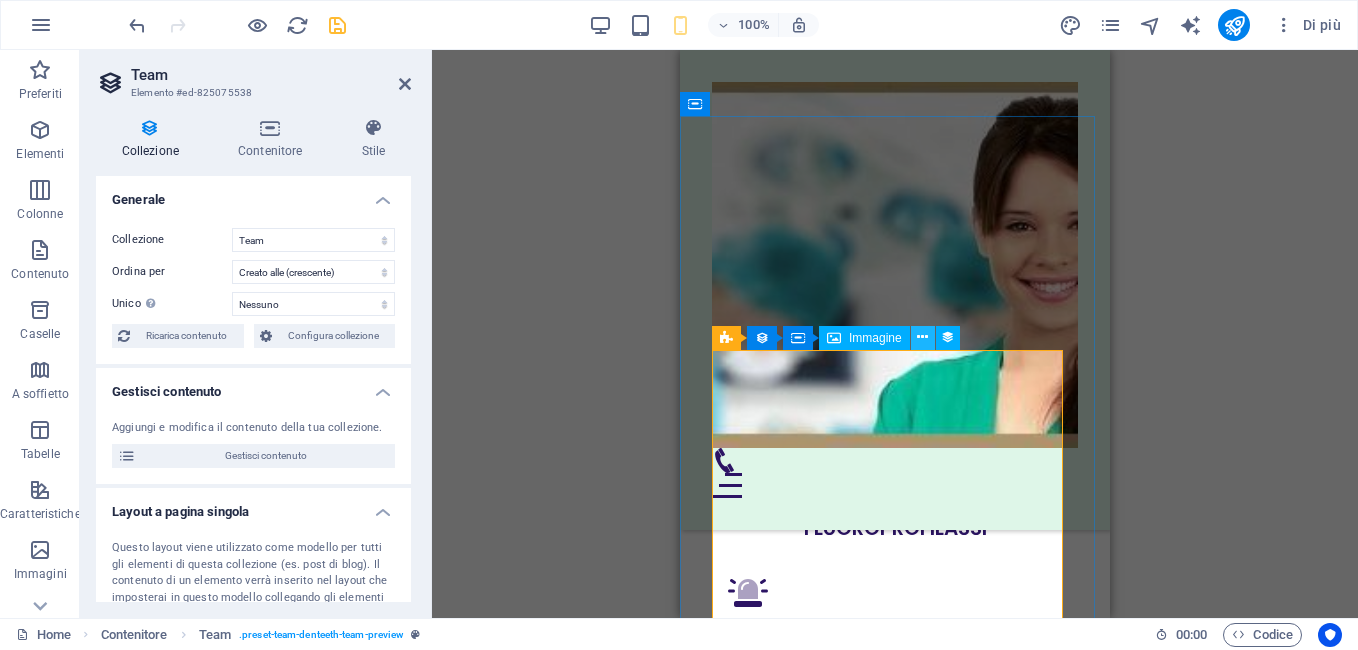 click at bounding box center [922, 337] 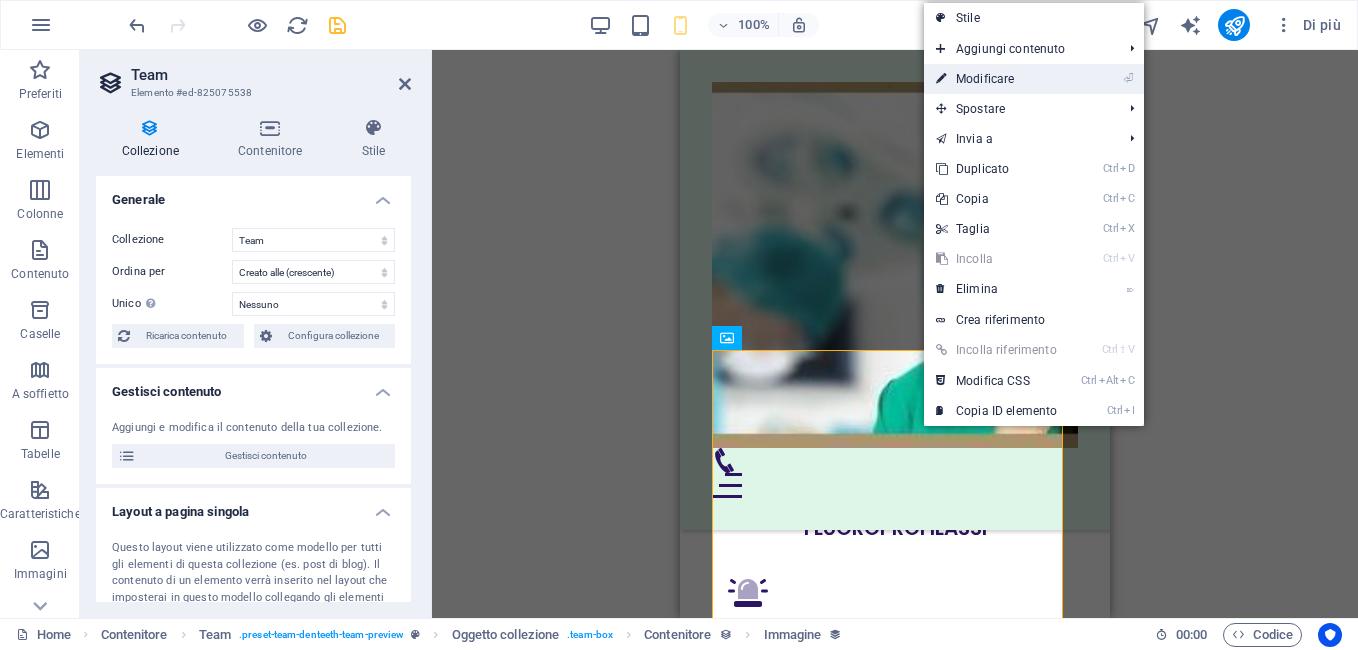 click on "⏎  Modificare" at bounding box center [996, 79] 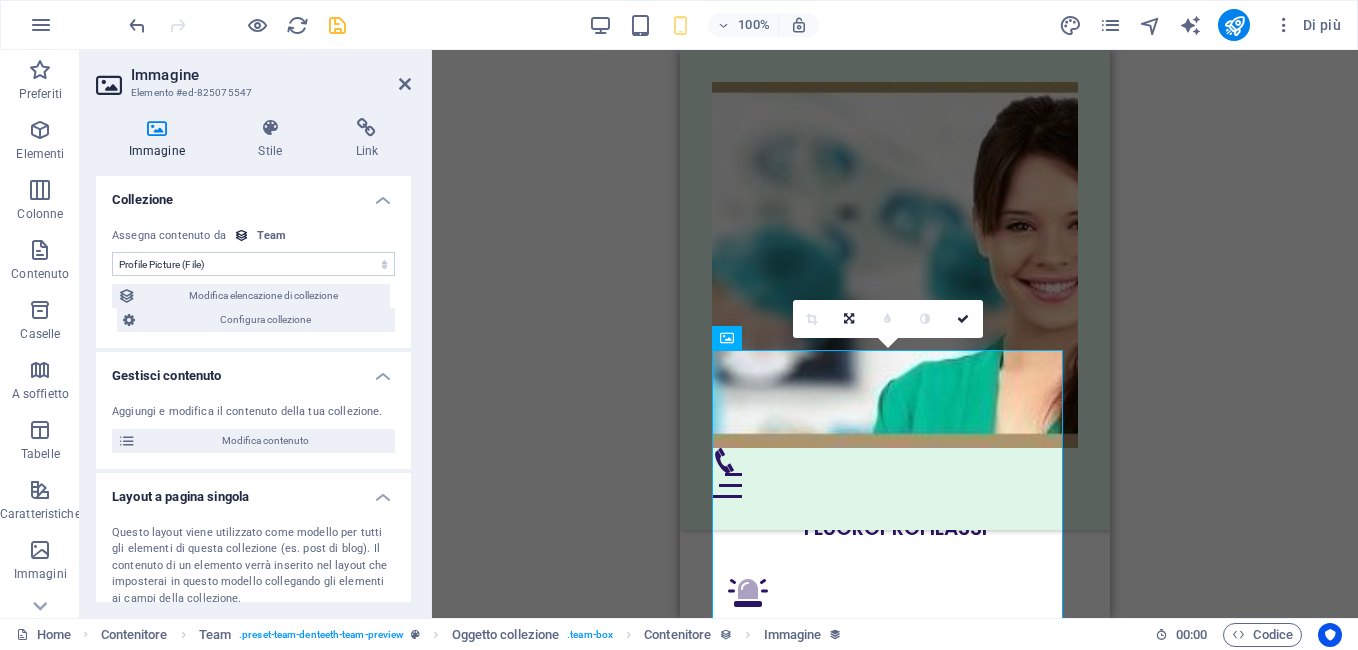 click on "Nessuna assegnazione, il contenuto rimane statico Creato alle (Data) Aggiornato alle (Data) Name (Testo semplice) Slug (Testo semplice) Profile Picture (File) Job Title (Testo semplice) Intro Text (Testo formattato)" at bounding box center [253, 264] 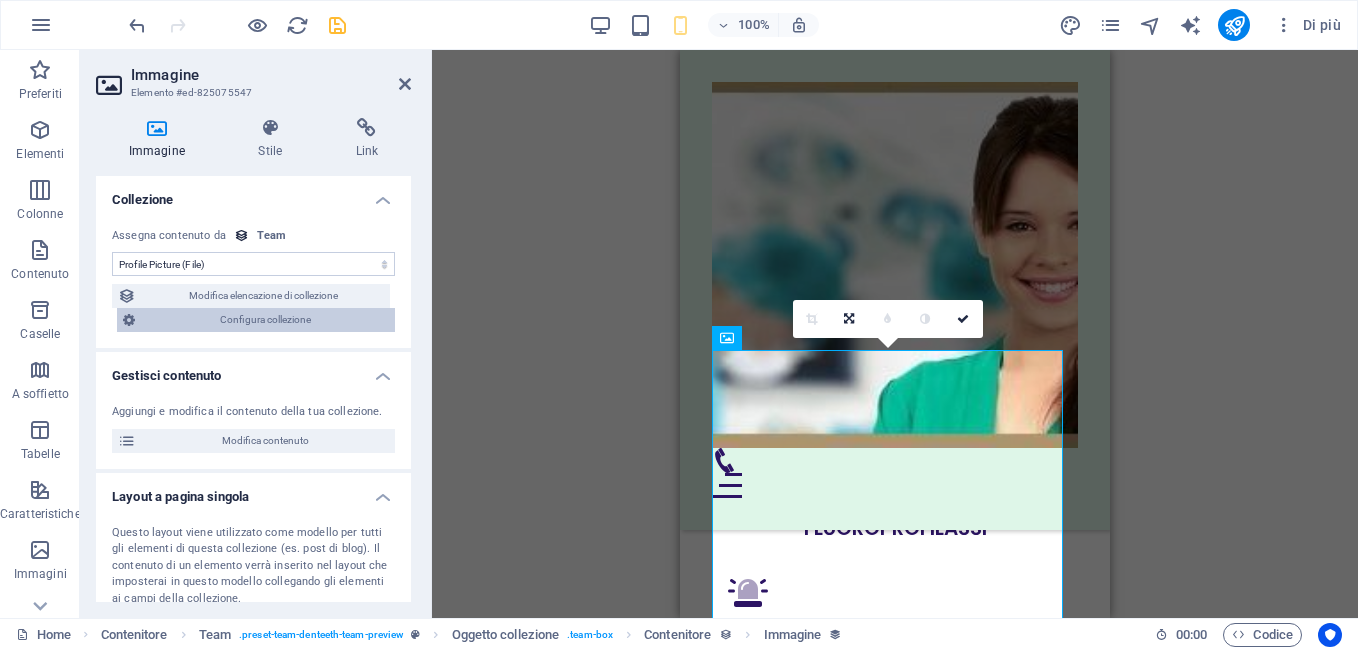 click on "Configura collezione" at bounding box center [265, 320] 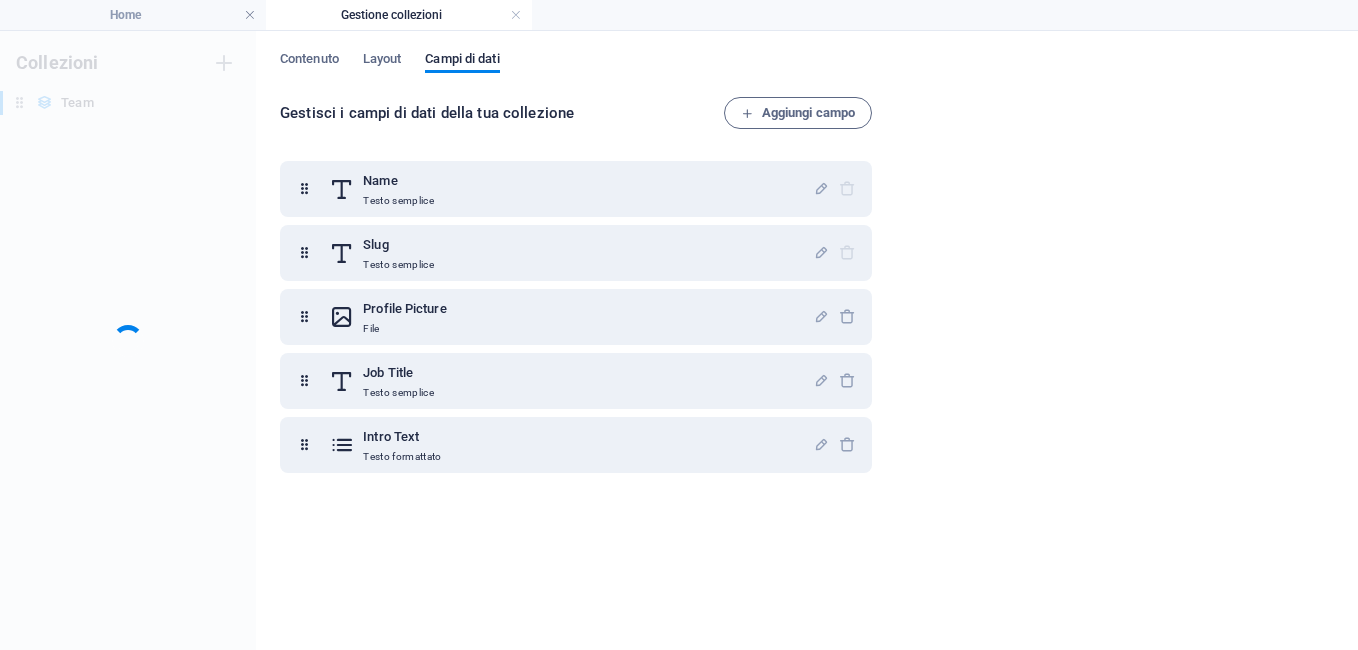 scroll, scrollTop: 0, scrollLeft: 0, axis: both 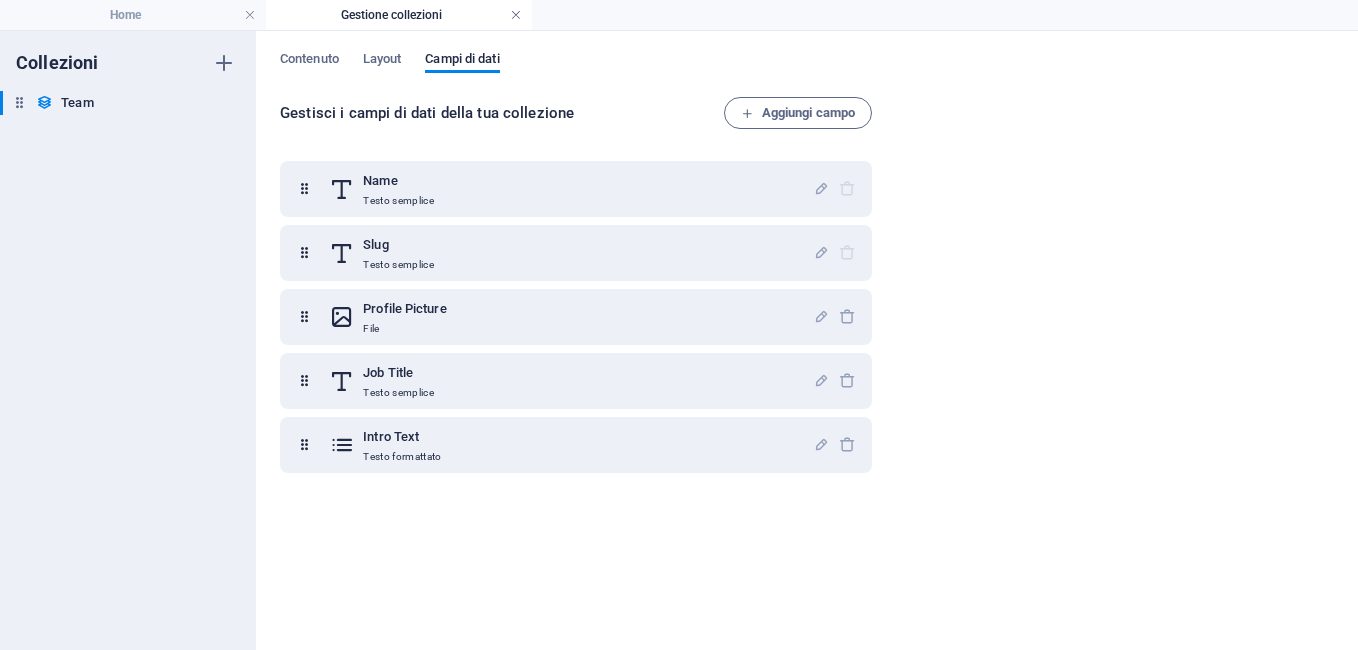 click at bounding box center [516, 15] 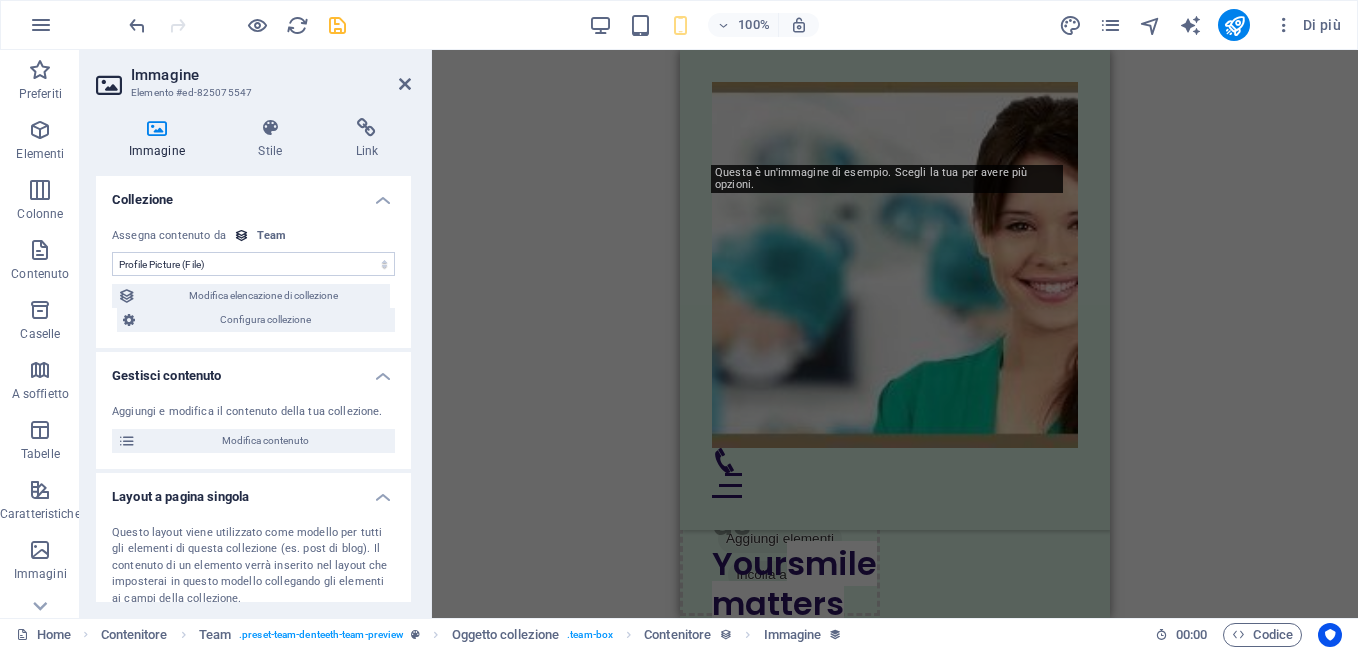 scroll, scrollTop: 7918, scrollLeft: 0, axis: vertical 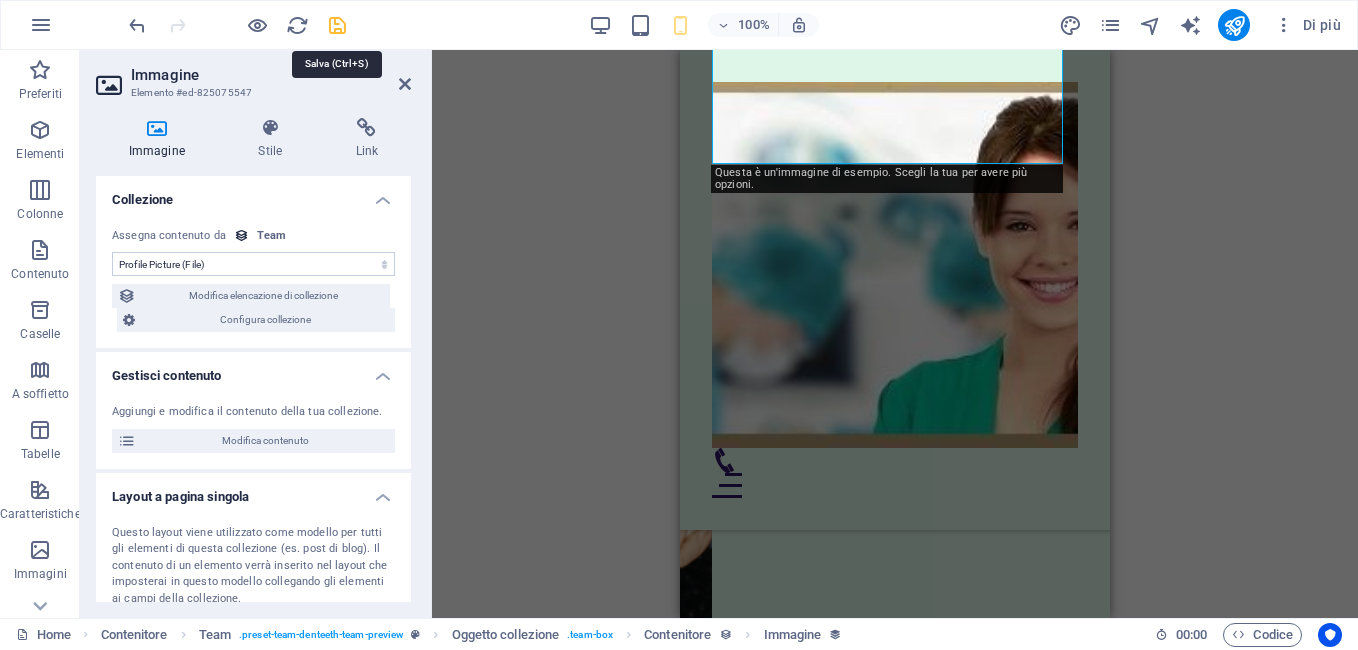 drag, startPoint x: 331, startPoint y: 22, endPoint x: 126, endPoint y: 28, distance: 205.08778 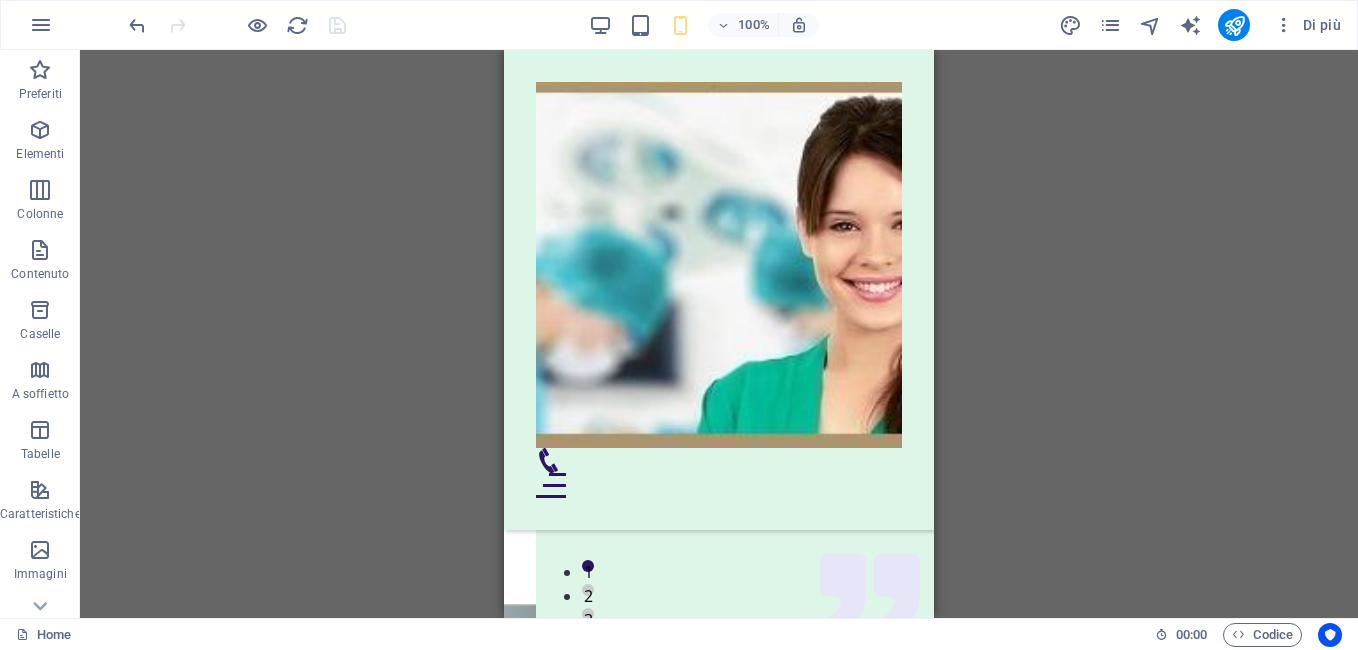 scroll, scrollTop: 8510, scrollLeft: 0, axis: vertical 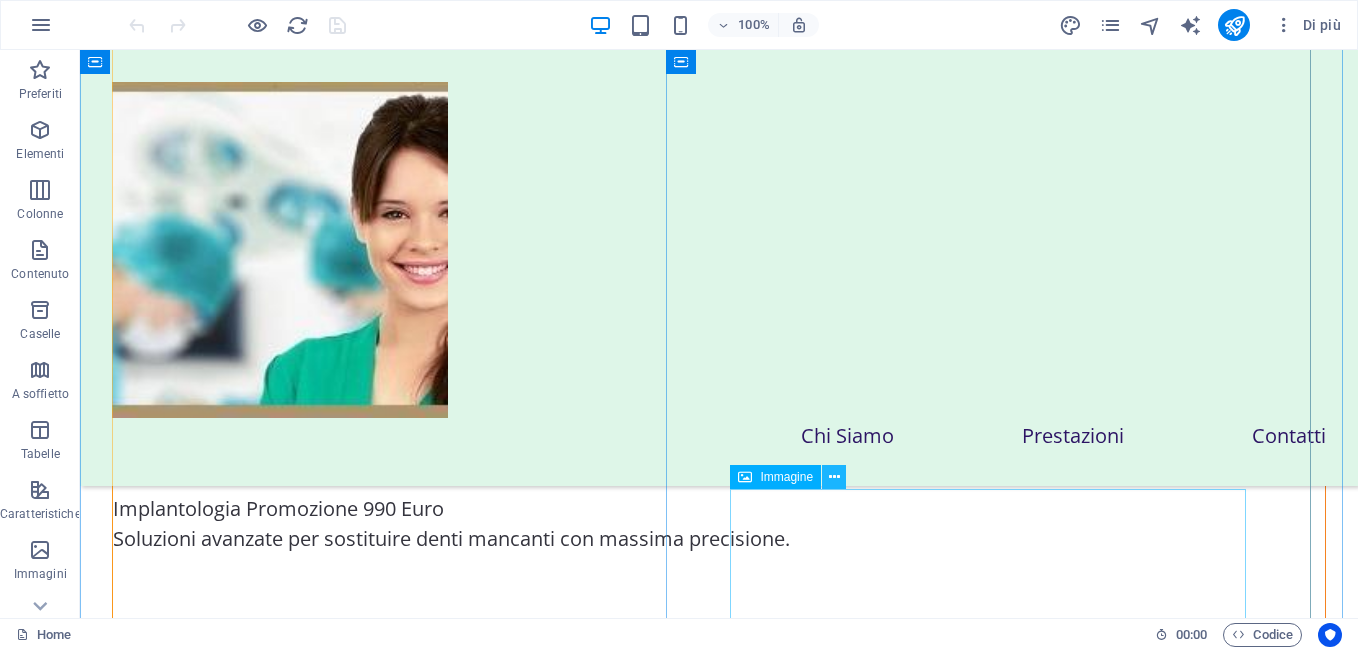 click at bounding box center (834, 477) 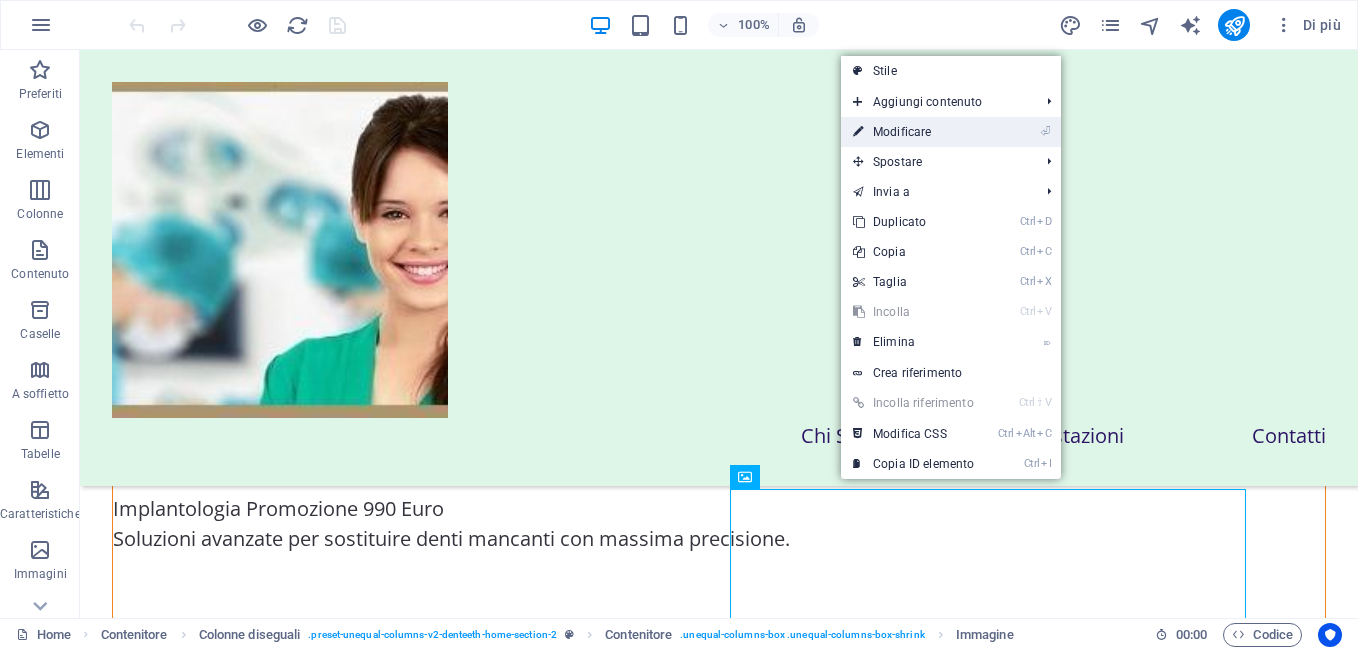 click on "⏎  Modificare" at bounding box center [913, 132] 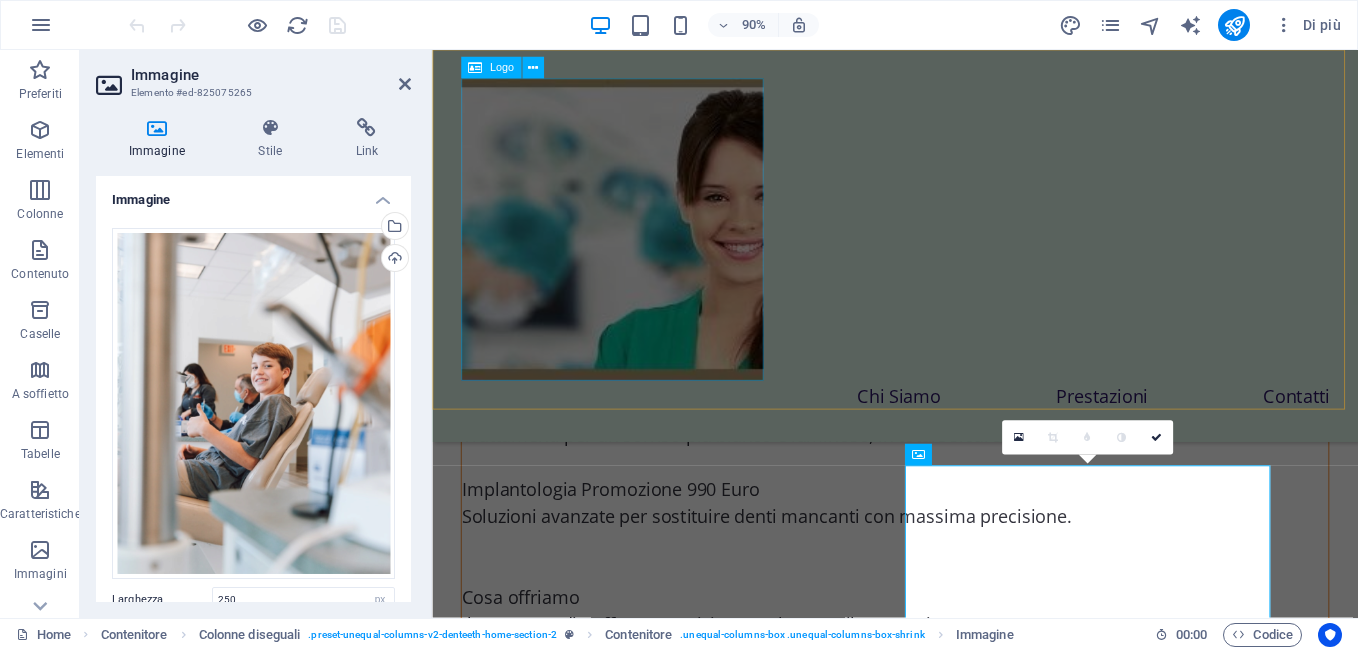 scroll, scrollTop: 2363, scrollLeft: 0, axis: vertical 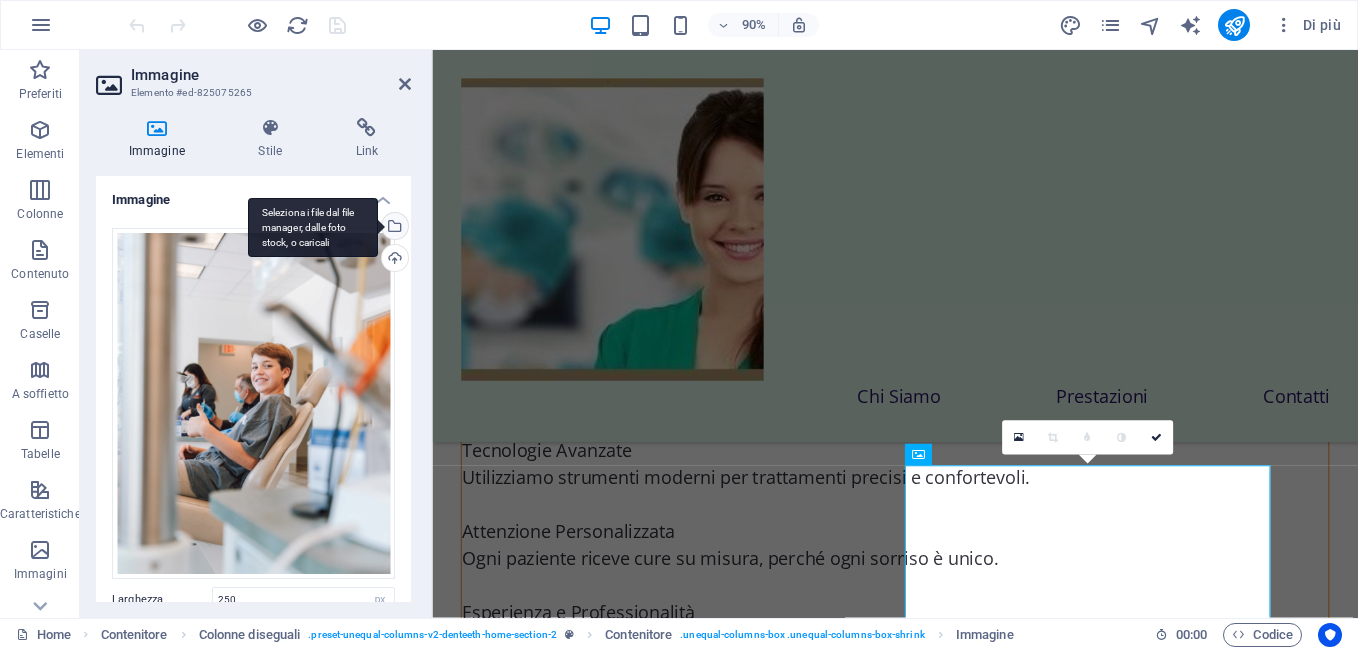 click on "Seleziona i file dal file manager, dalle foto stock, o caricali" at bounding box center [393, 228] 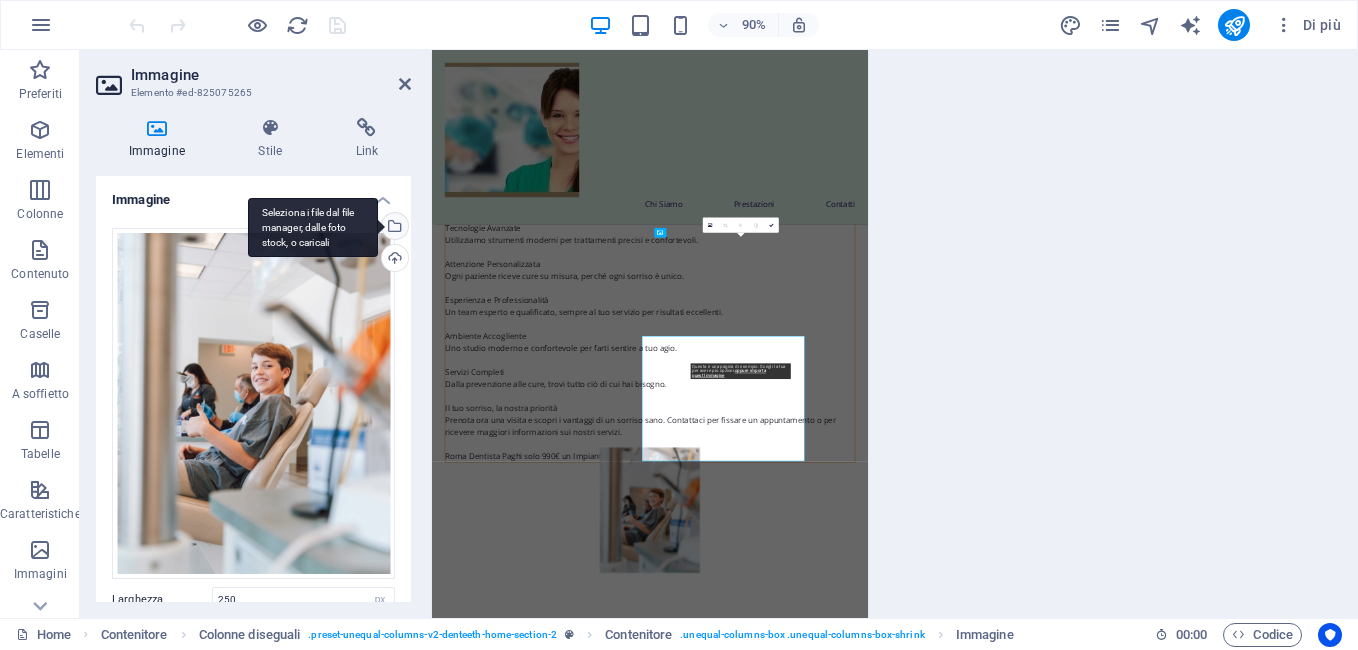 scroll, scrollTop: 2110, scrollLeft: 0, axis: vertical 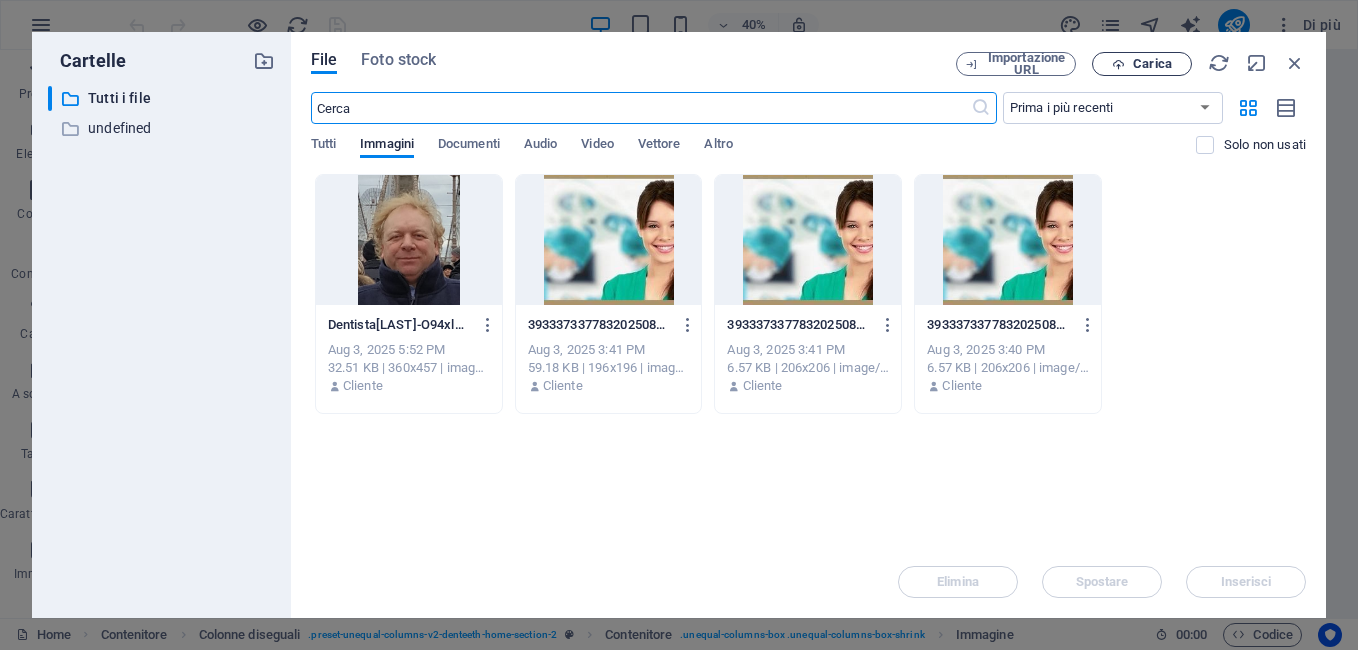 click on "Carica" at bounding box center [1152, 64] 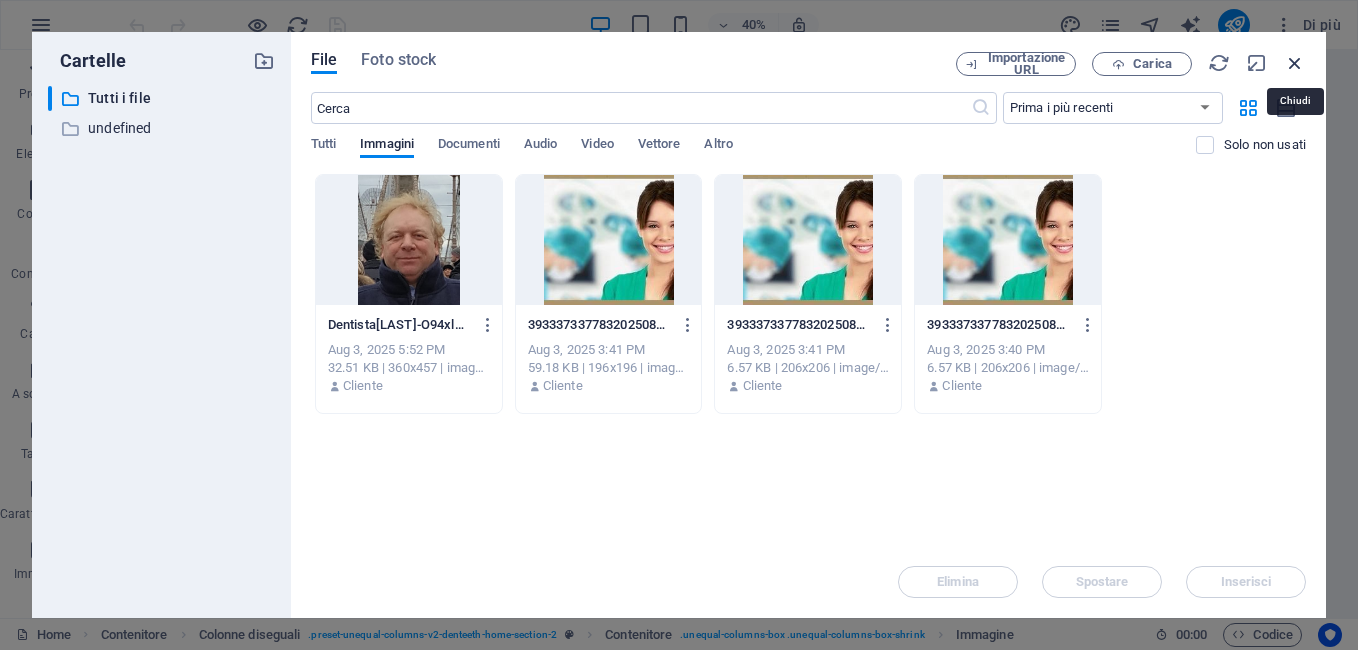 click at bounding box center (1295, 63) 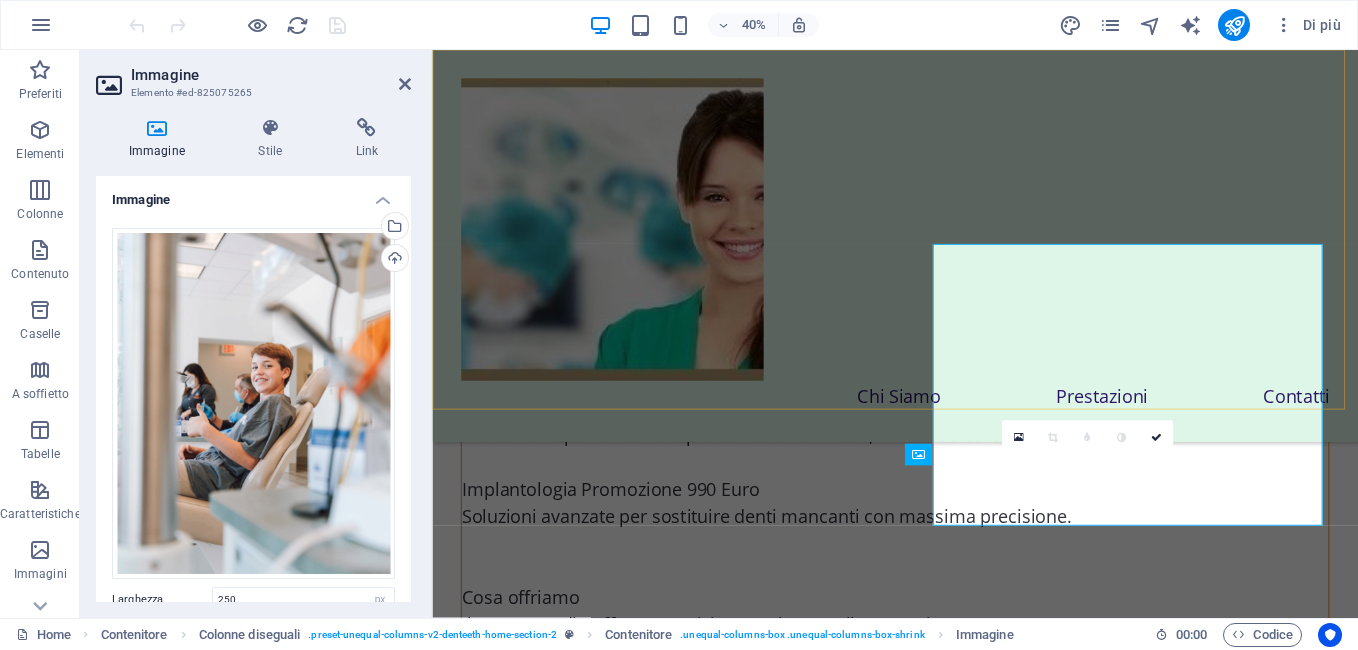 scroll, scrollTop: 2363, scrollLeft: 0, axis: vertical 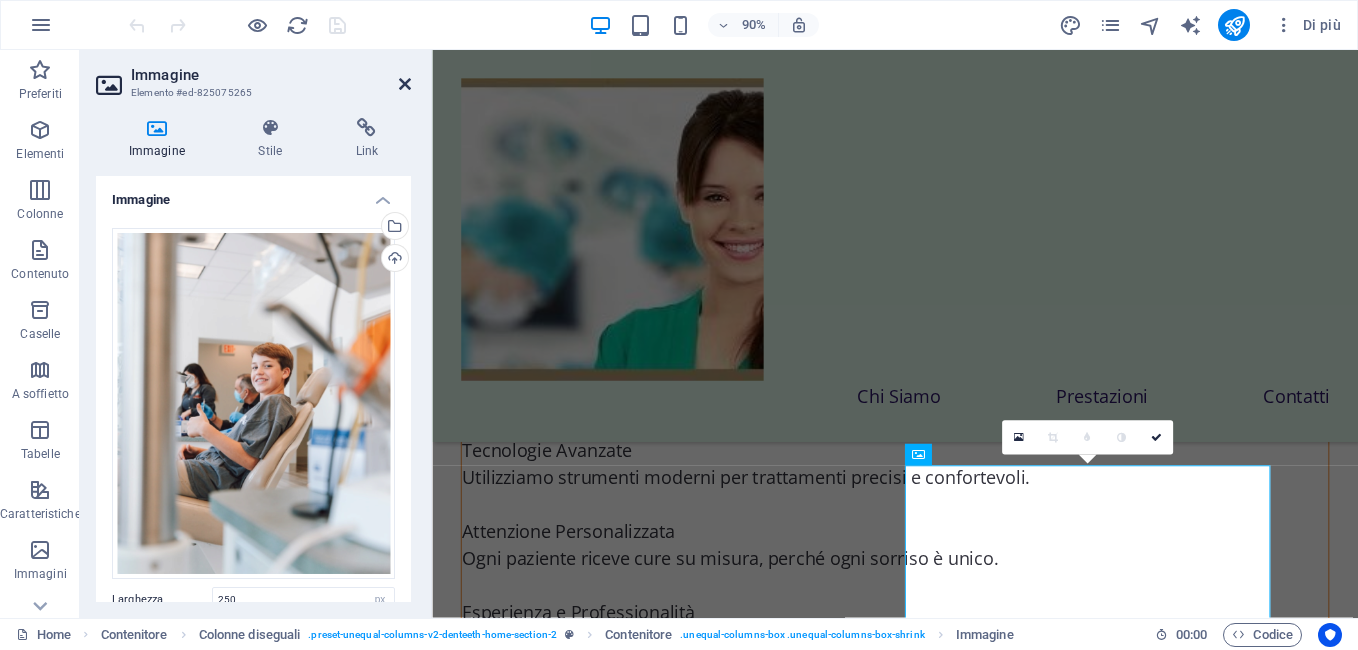 click at bounding box center [405, 84] 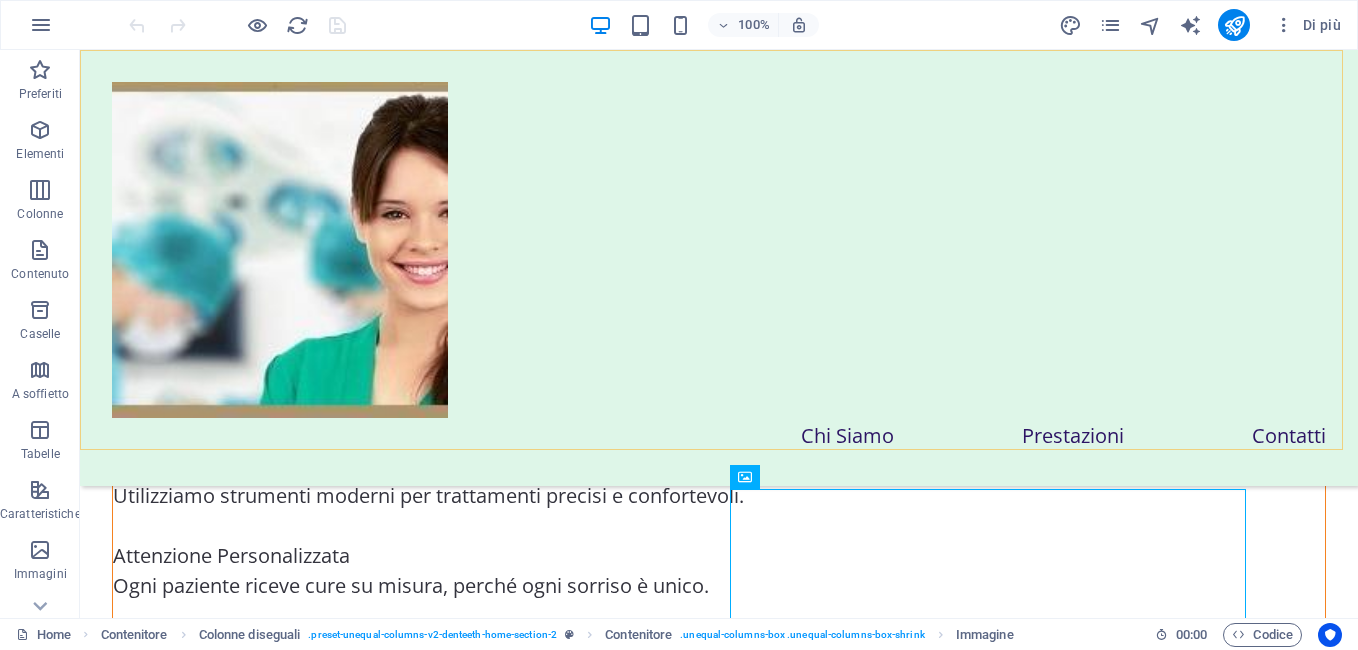 scroll, scrollTop: 2110, scrollLeft: 0, axis: vertical 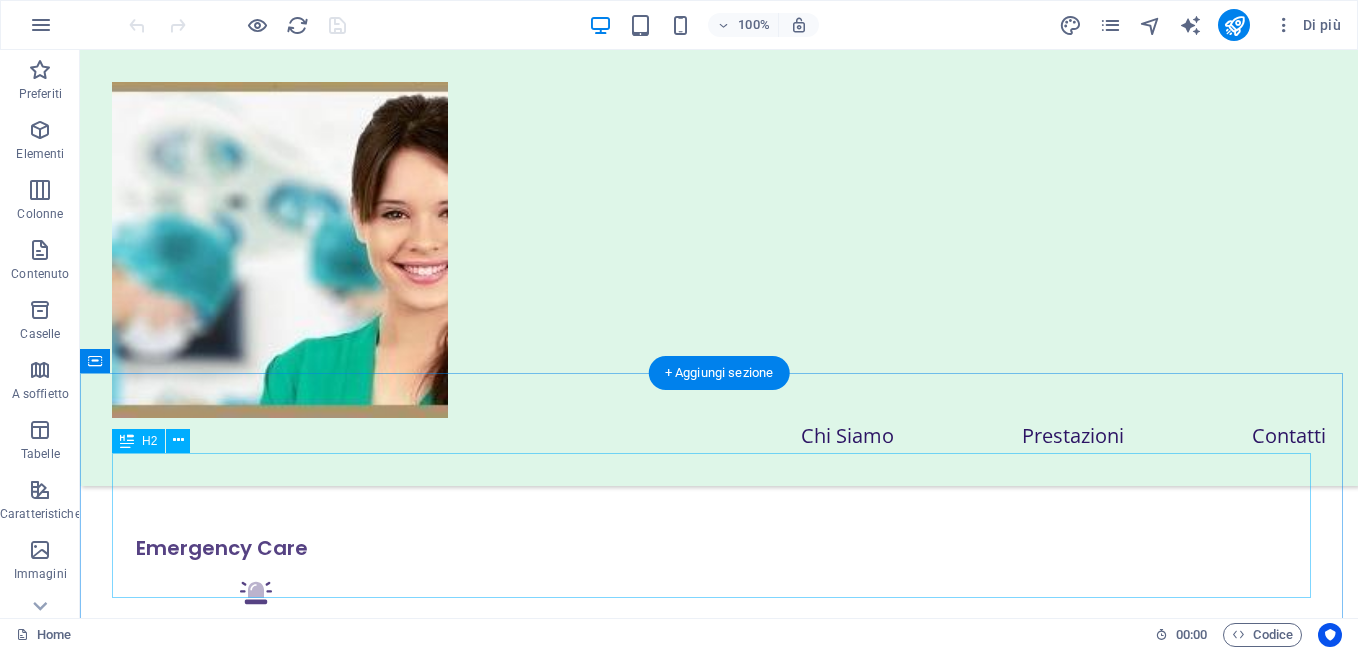 click on "Our amazing team of specialists ready to make you smile" at bounding box center [719, 3699] 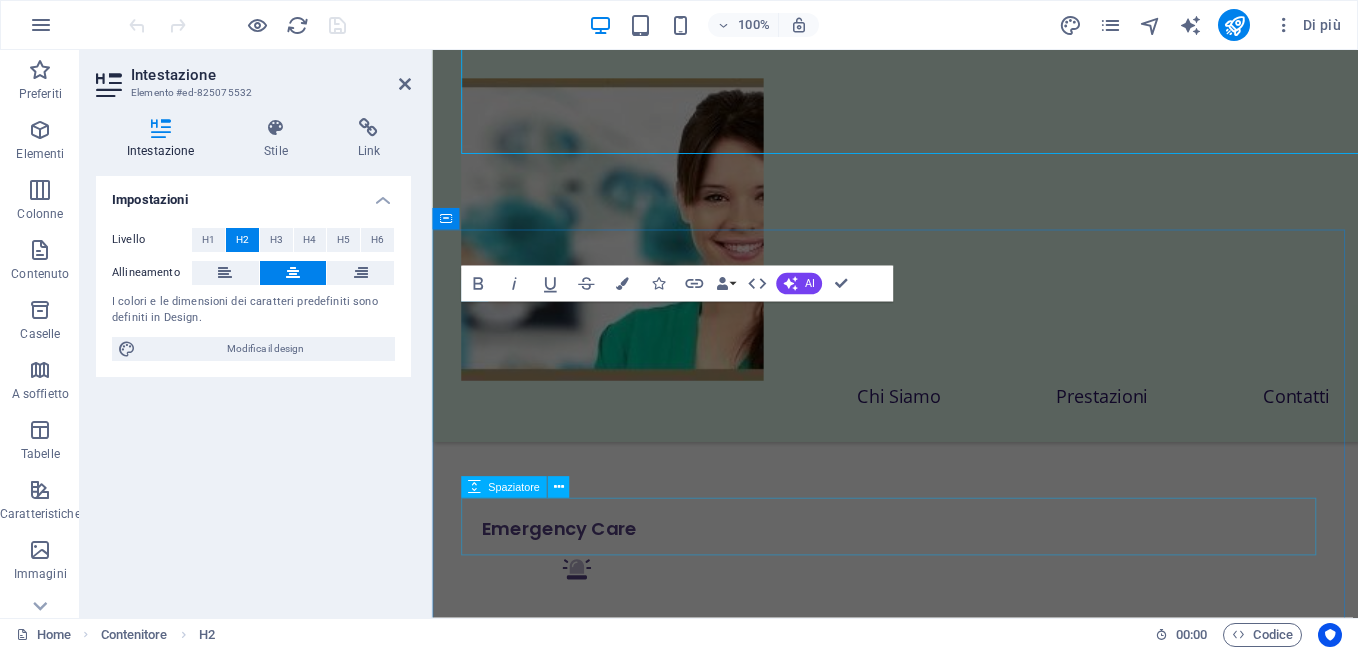 scroll, scrollTop: 7067, scrollLeft: 0, axis: vertical 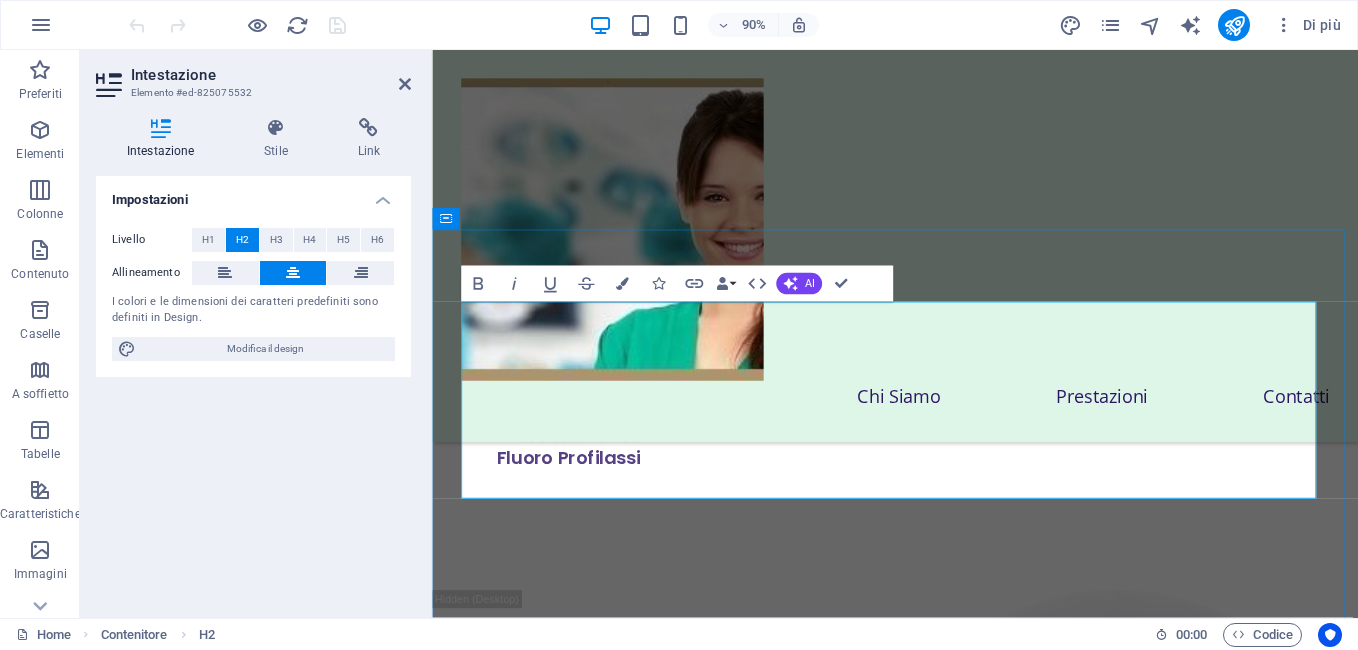 click on "Our amazing team of specialists ready to make you smile" at bounding box center (946, 3338) 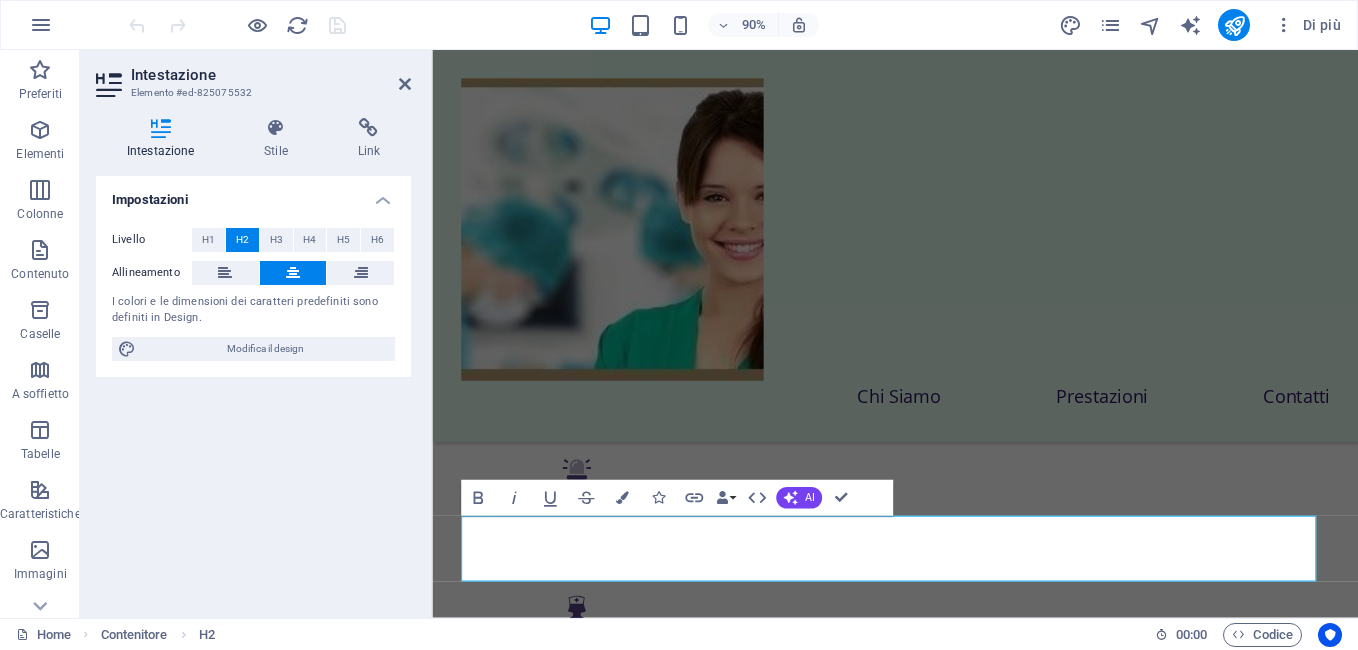 scroll, scrollTop: 6866, scrollLeft: 0, axis: vertical 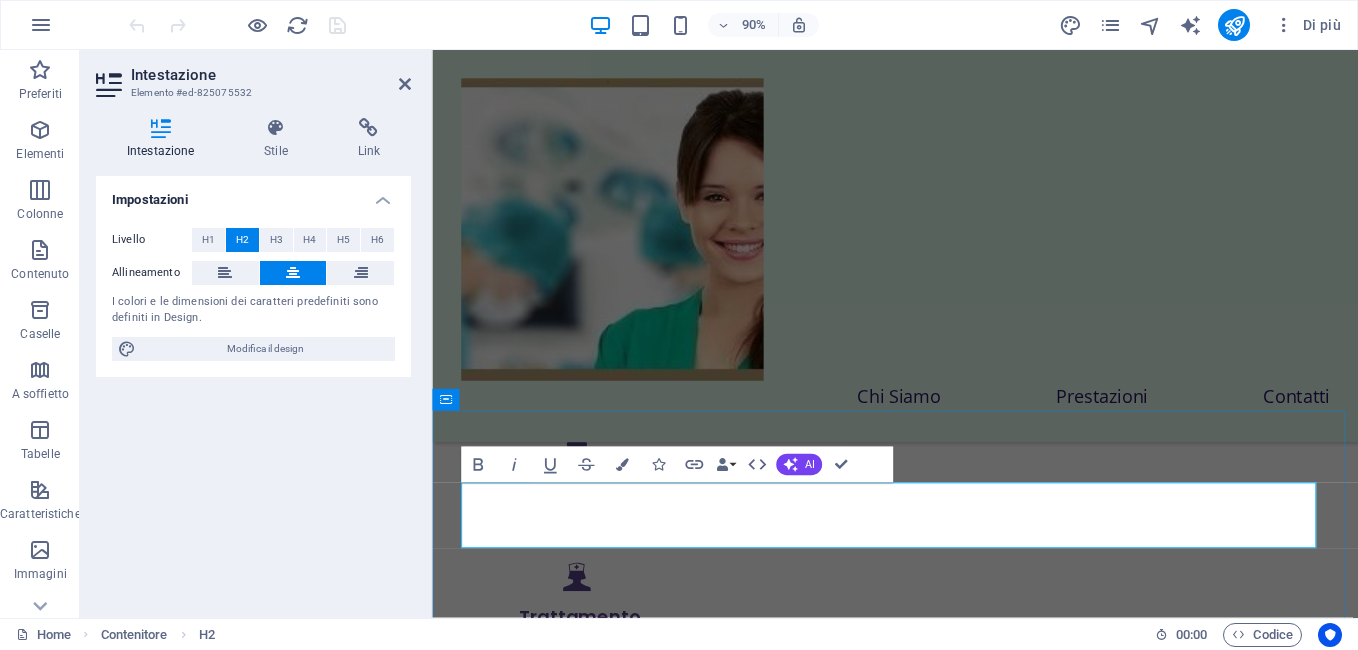 click on "Dentista x Tuttiou smile" at bounding box center [946, 3466] 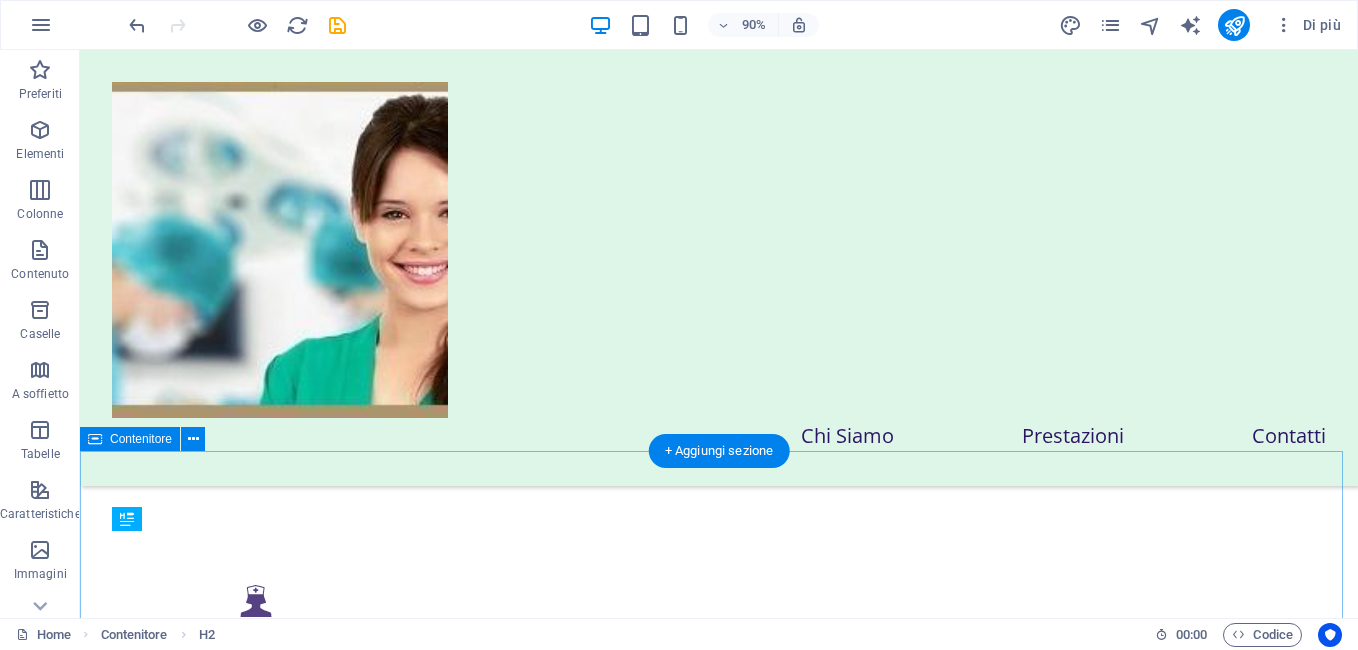 scroll, scrollTop: 6640, scrollLeft: 0, axis: vertical 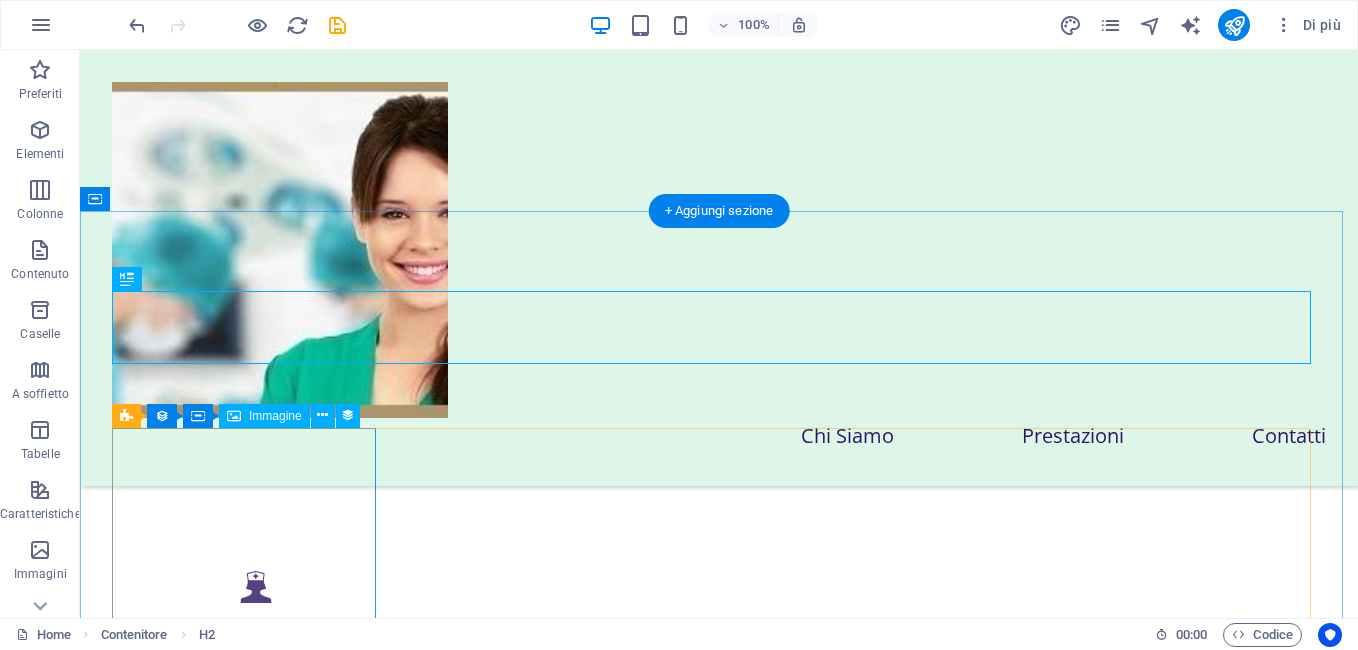 click at bounding box center [719, 3776] 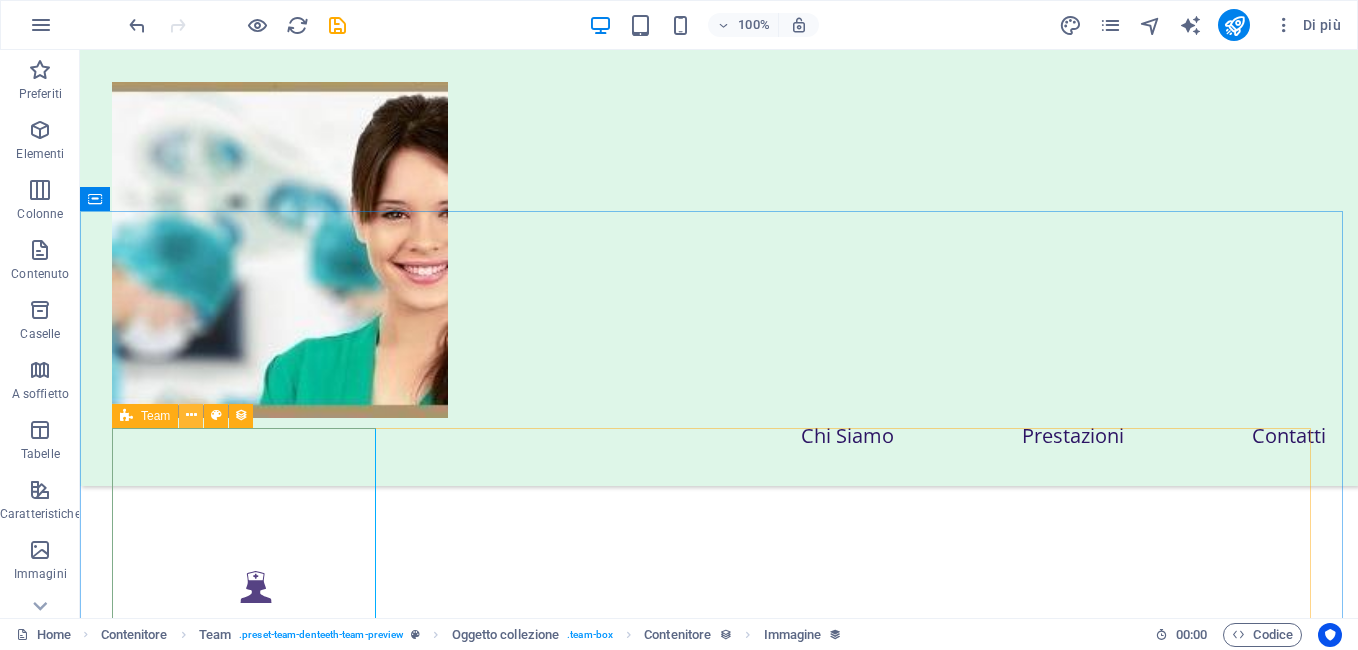 click at bounding box center [191, 415] 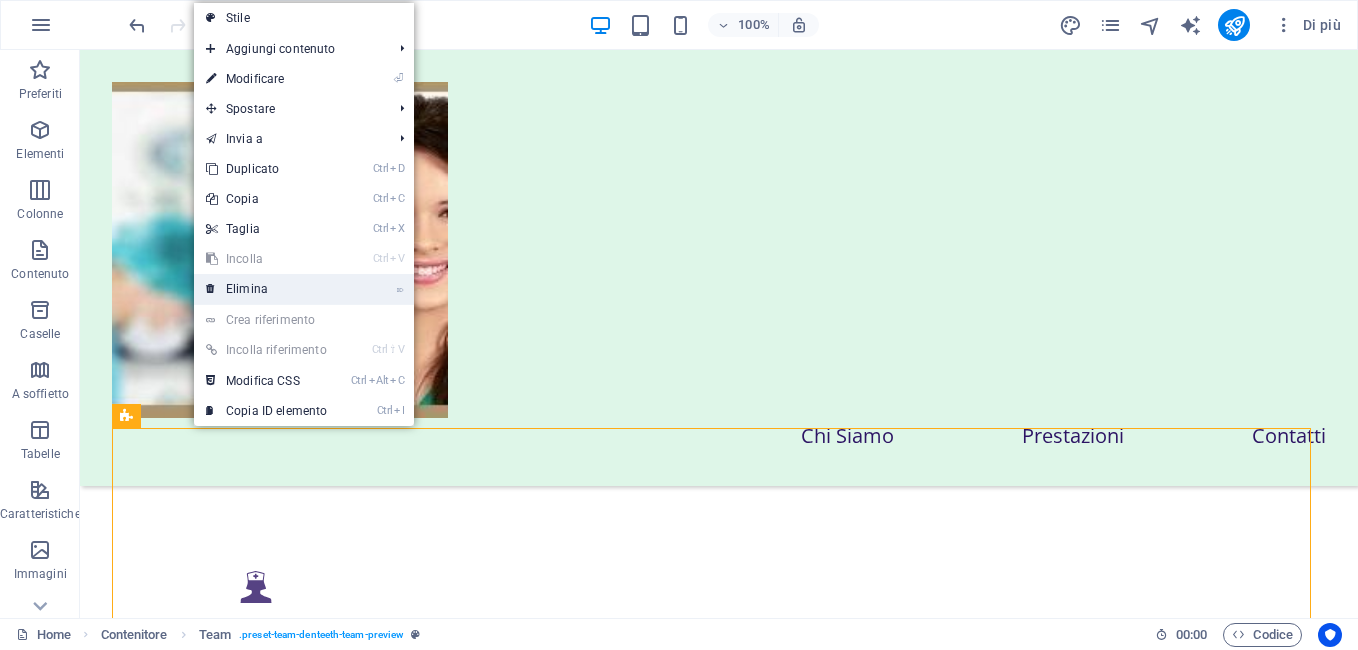 click on "⌦  Elimina" at bounding box center (266, 289) 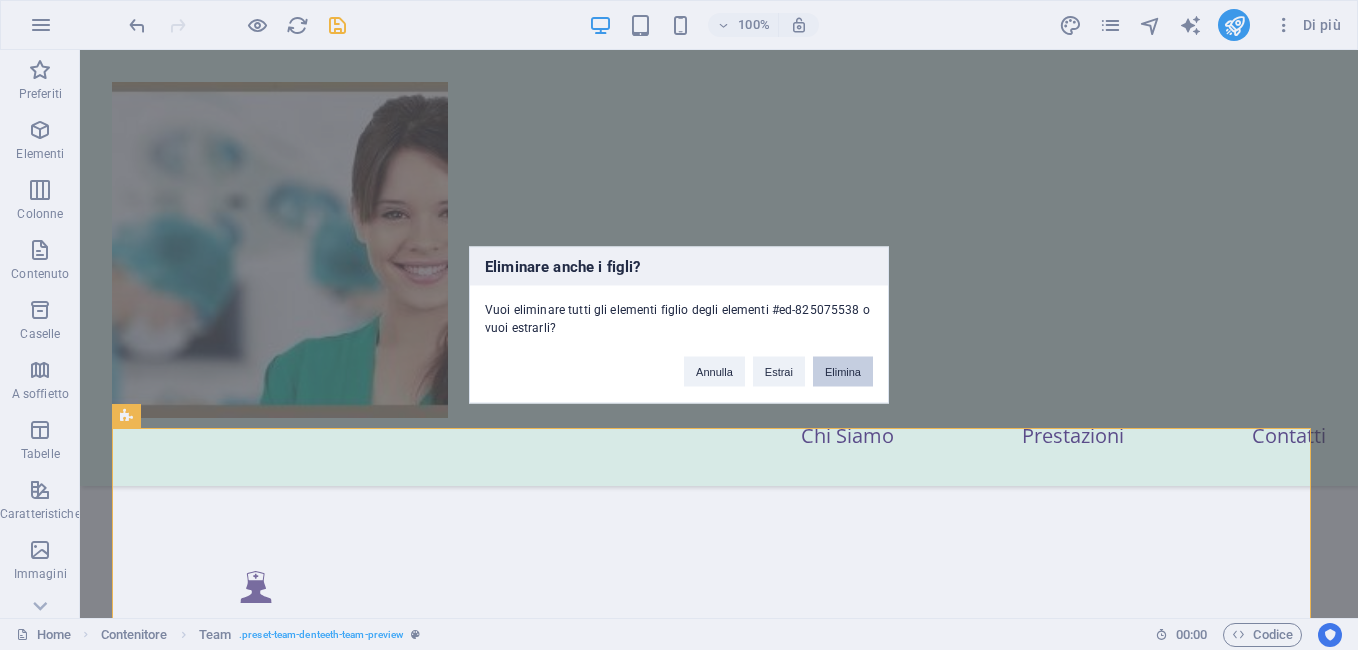 click on "Elimina" at bounding box center [843, 372] 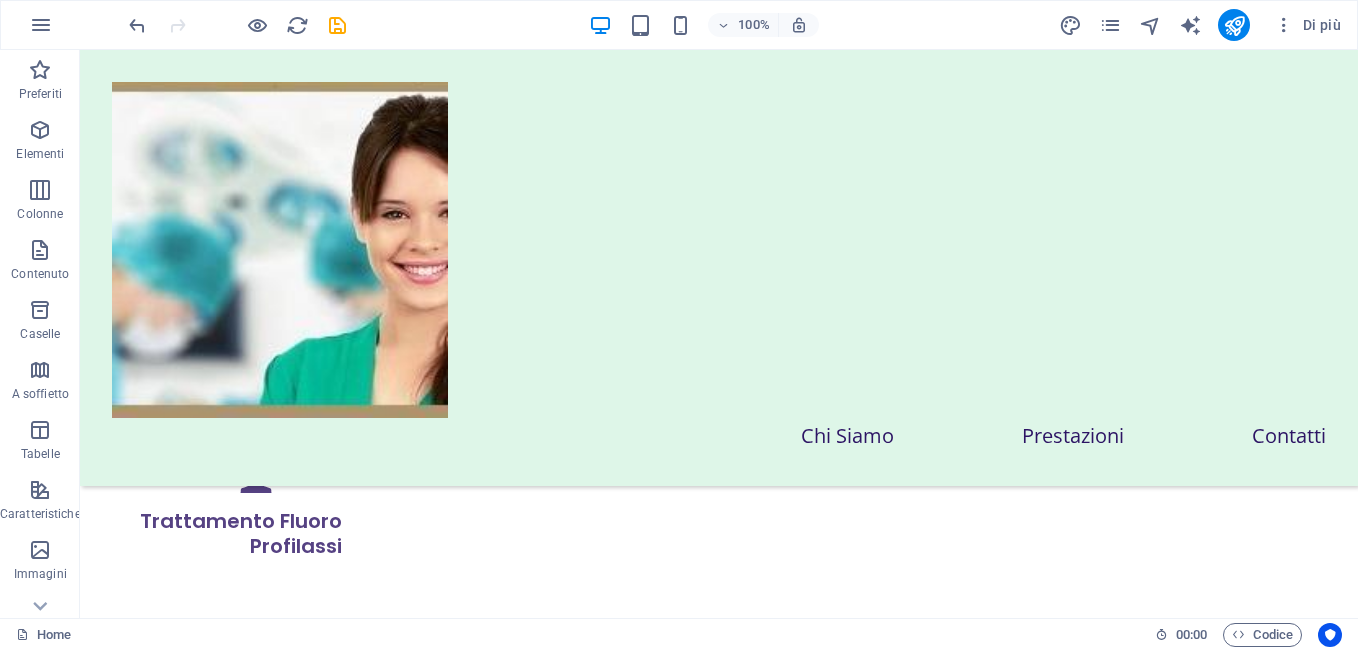 scroll, scrollTop: 6972, scrollLeft: 0, axis: vertical 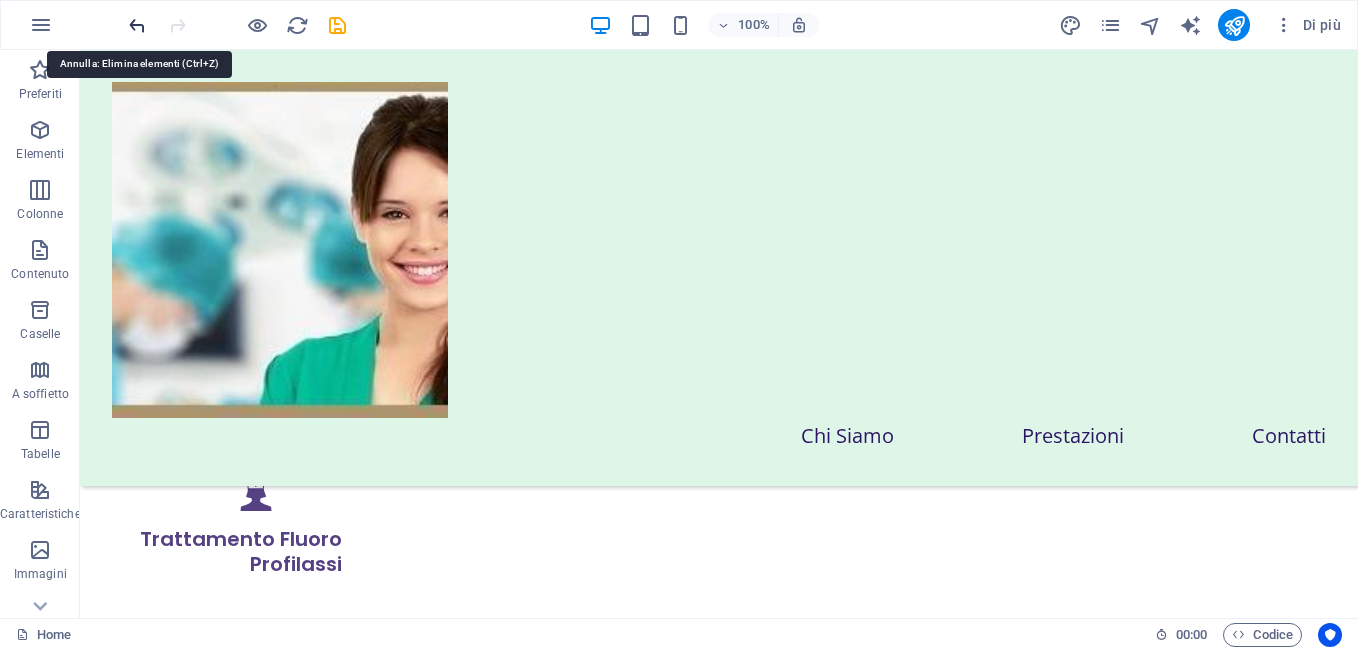 click at bounding box center (137, 25) 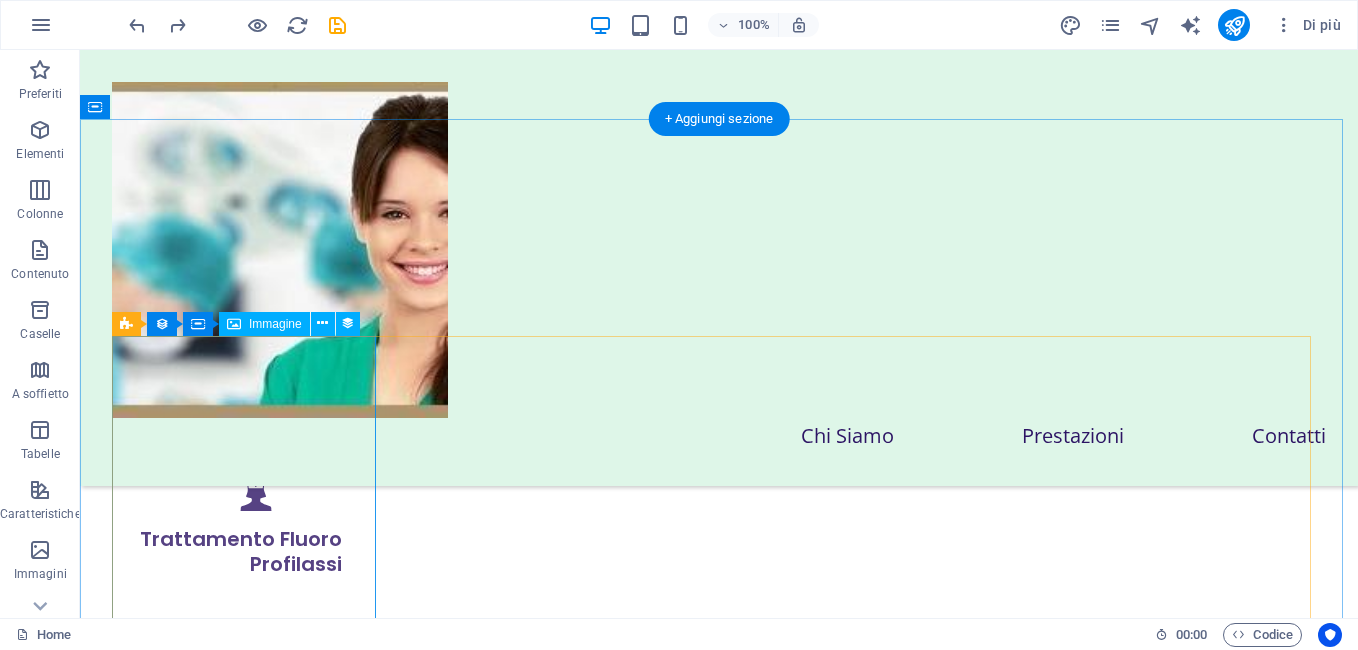 click at bounding box center [719, 3684] 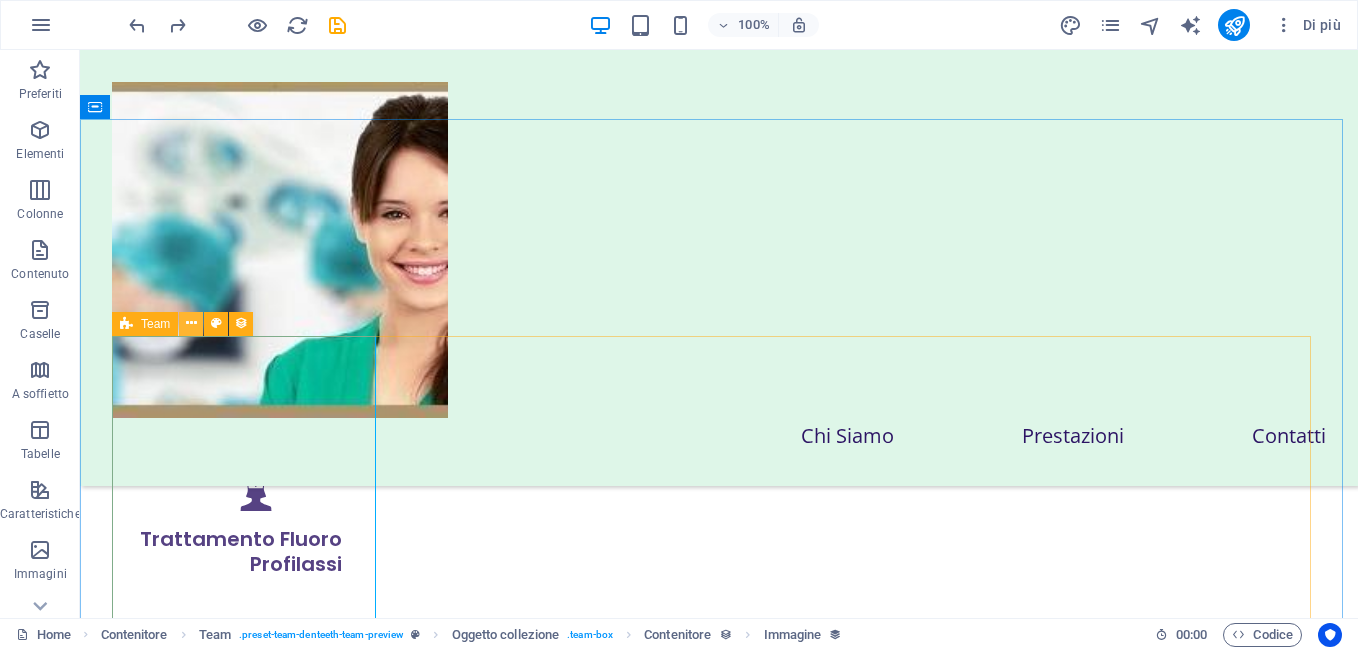 click at bounding box center [191, 323] 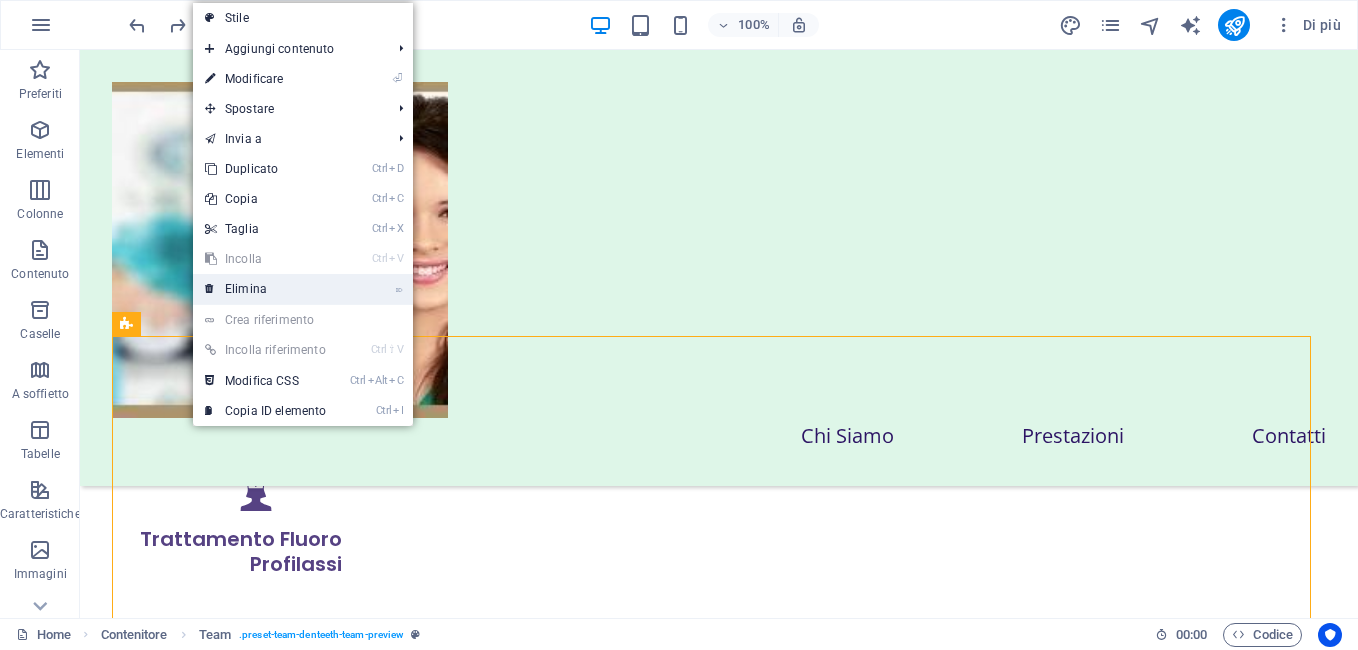click on "⌦  Elimina" at bounding box center [265, 289] 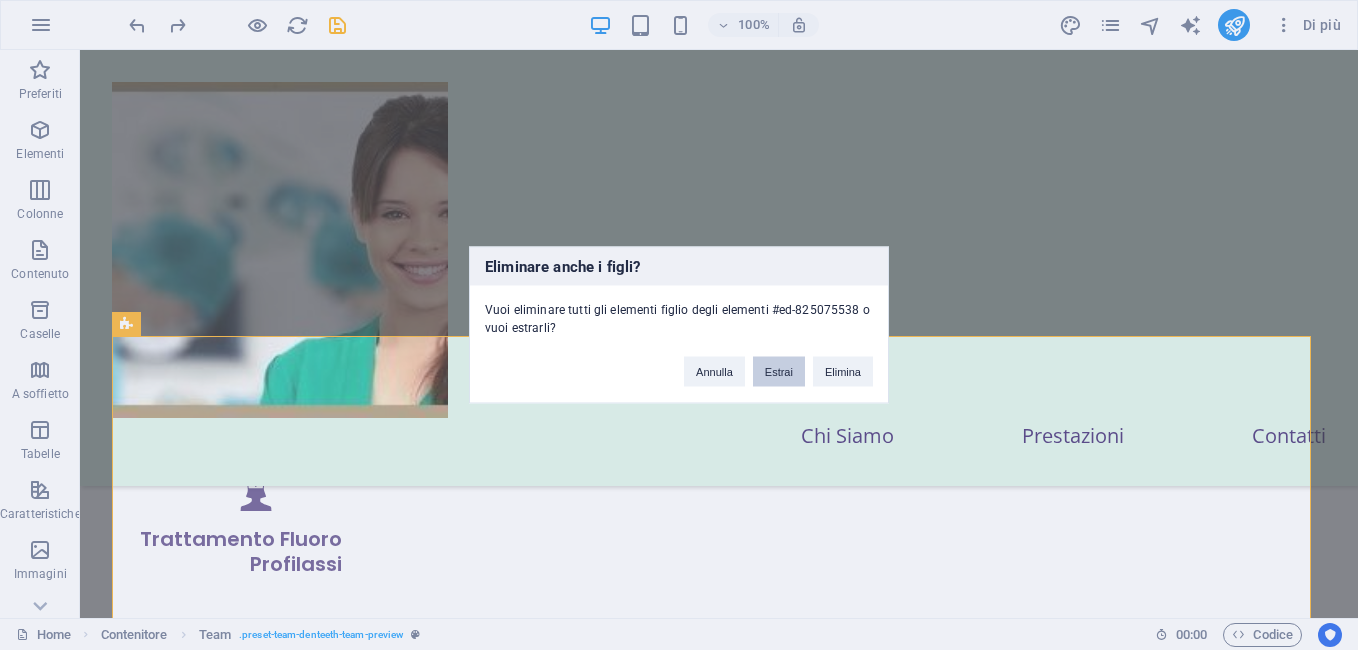 click on "Estrai" at bounding box center [779, 372] 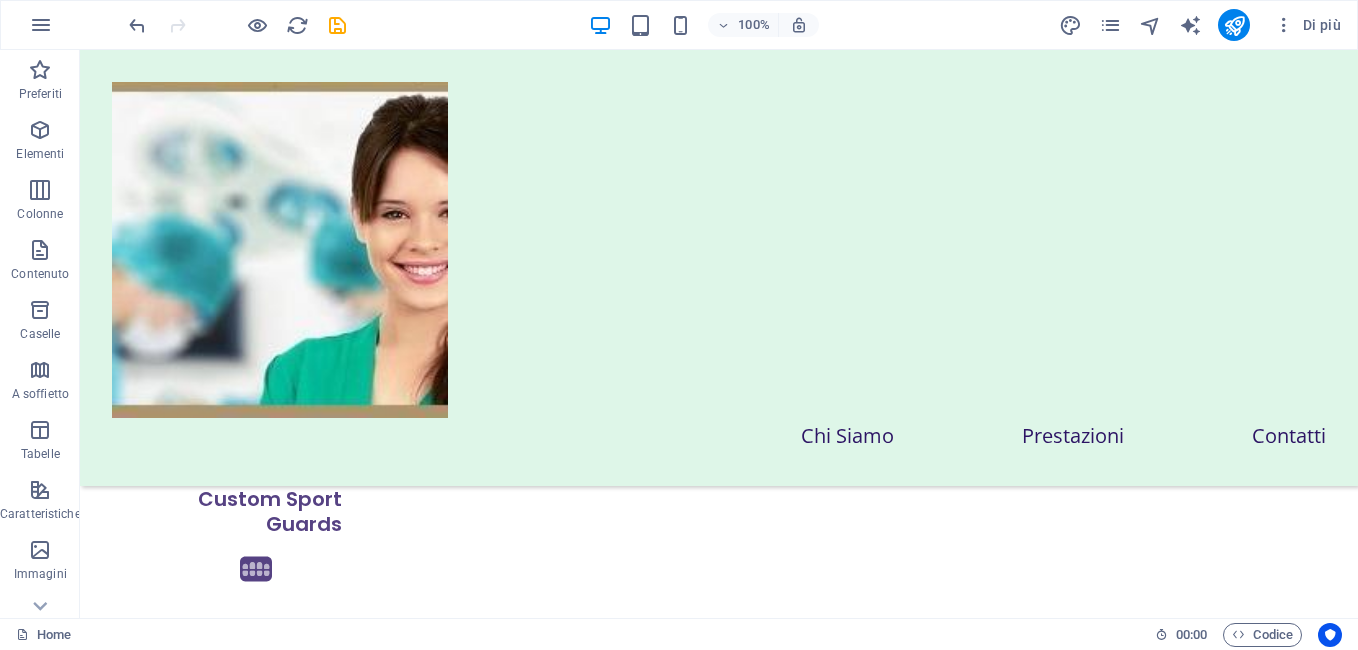 scroll, scrollTop: 6609, scrollLeft: 0, axis: vertical 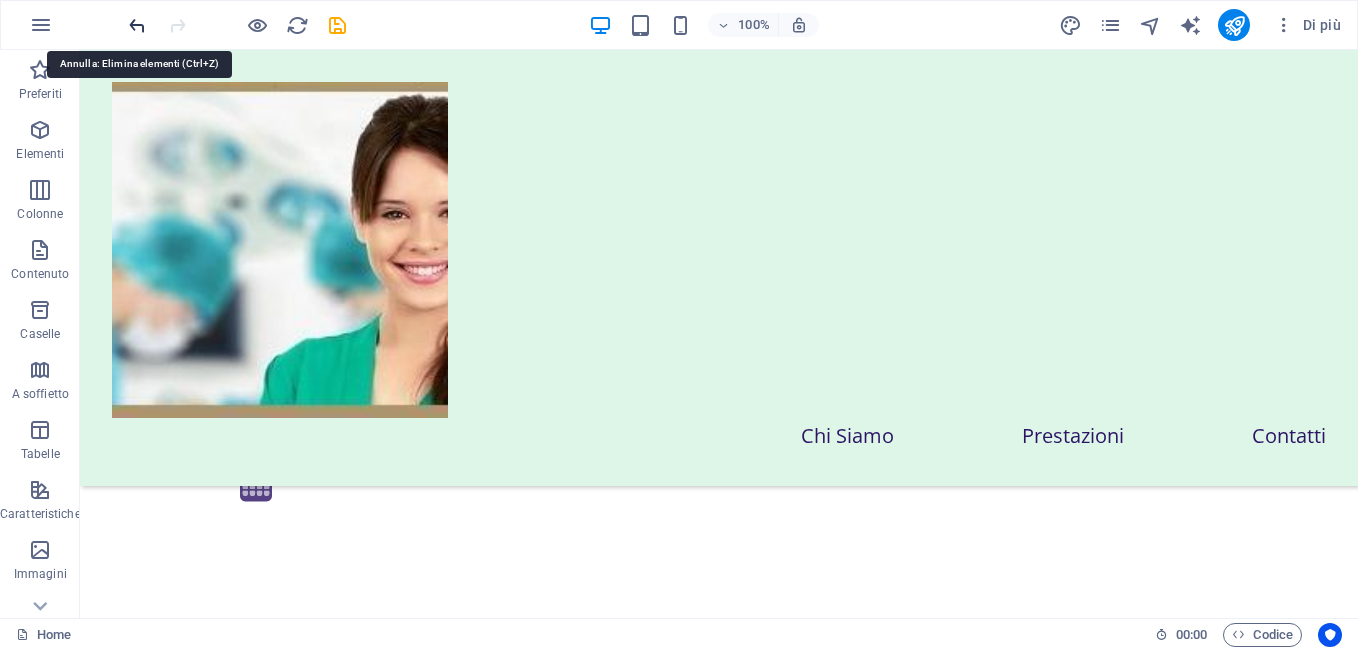 click at bounding box center (137, 25) 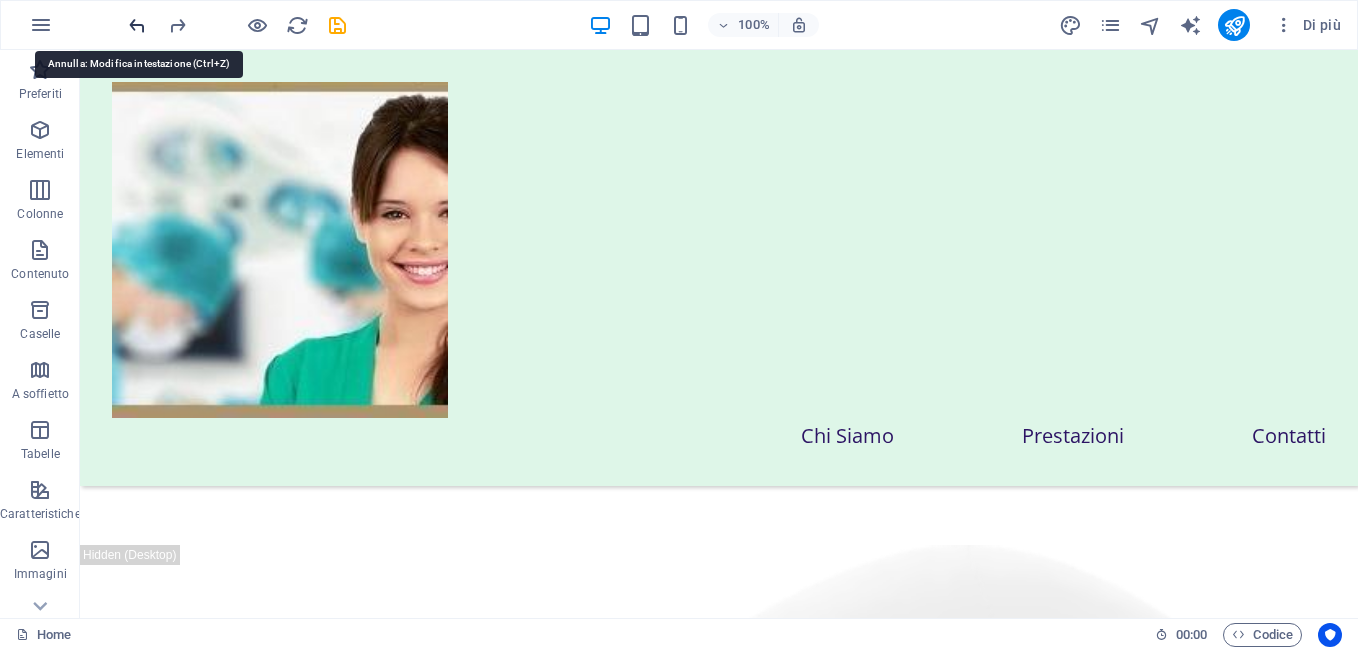 scroll, scrollTop: 7525, scrollLeft: 0, axis: vertical 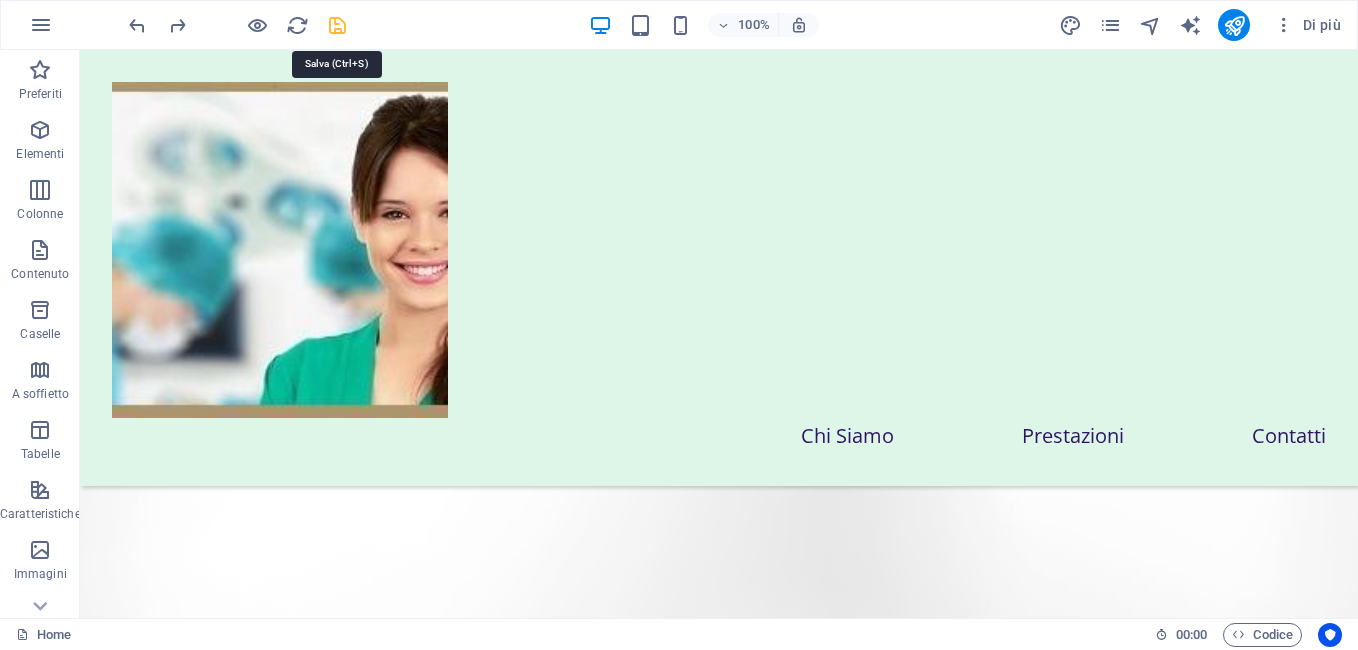 drag, startPoint x: 335, startPoint y: 24, endPoint x: 576, endPoint y: 25, distance: 241.00208 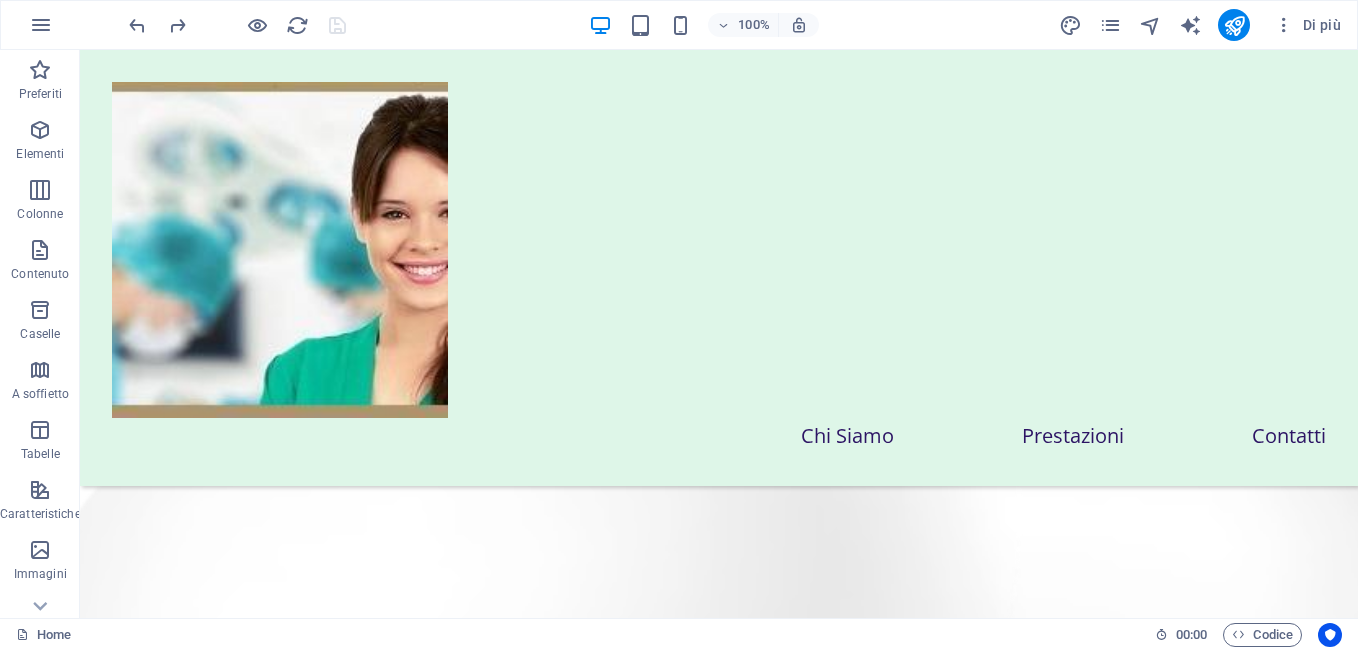 scroll, scrollTop: 7403, scrollLeft: 0, axis: vertical 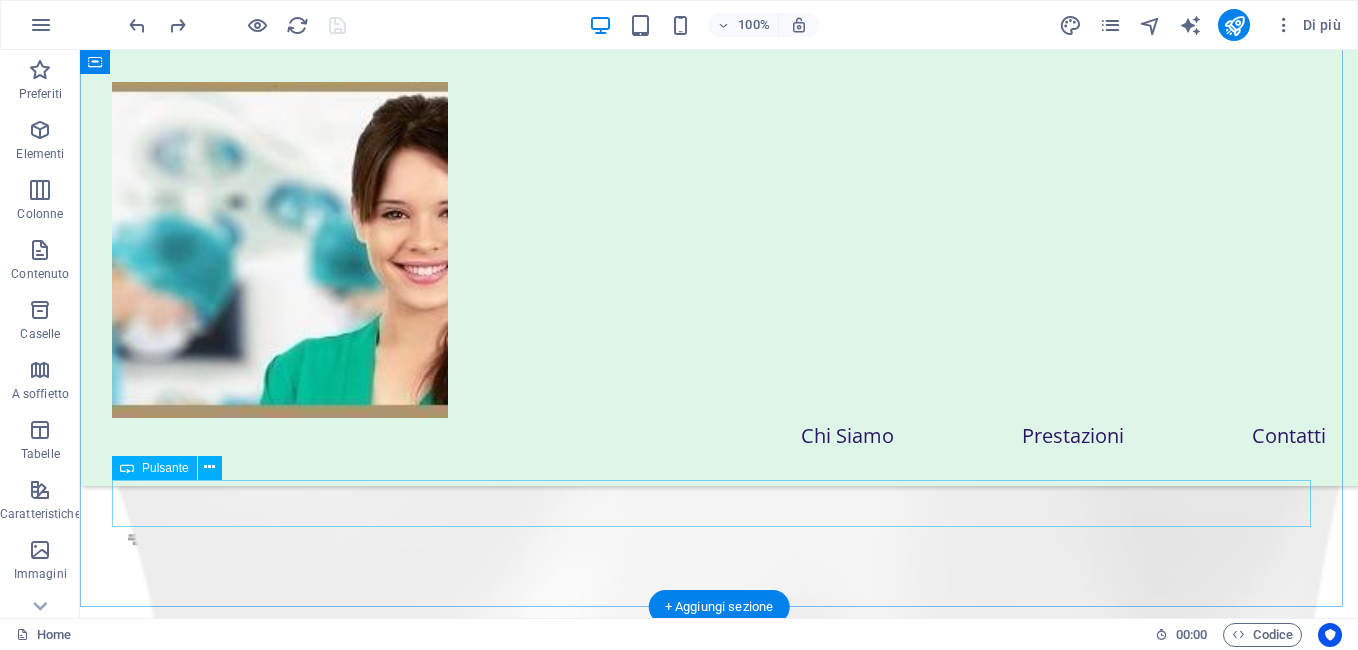 click on "GET TO KNOW THE TEAM" at bounding box center [719, 4555] 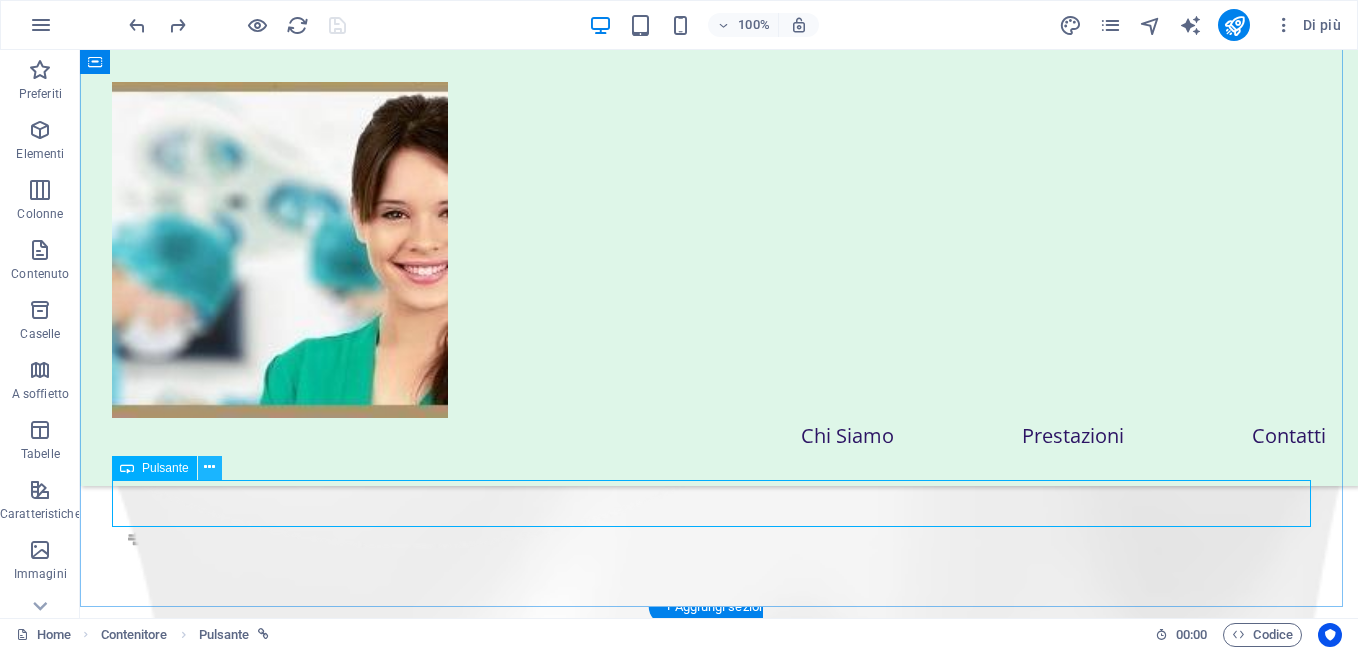 click at bounding box center (209, 467) 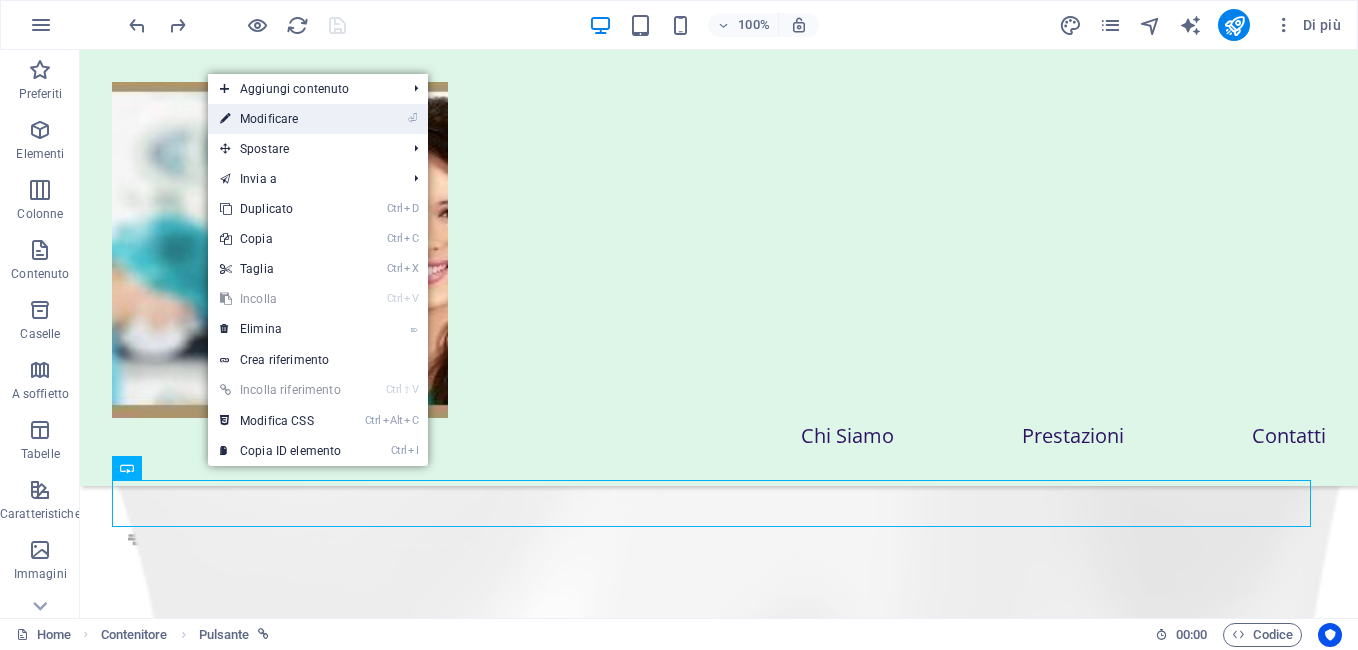 click on "⏎  Modificare" at bounding box center (280, 119) 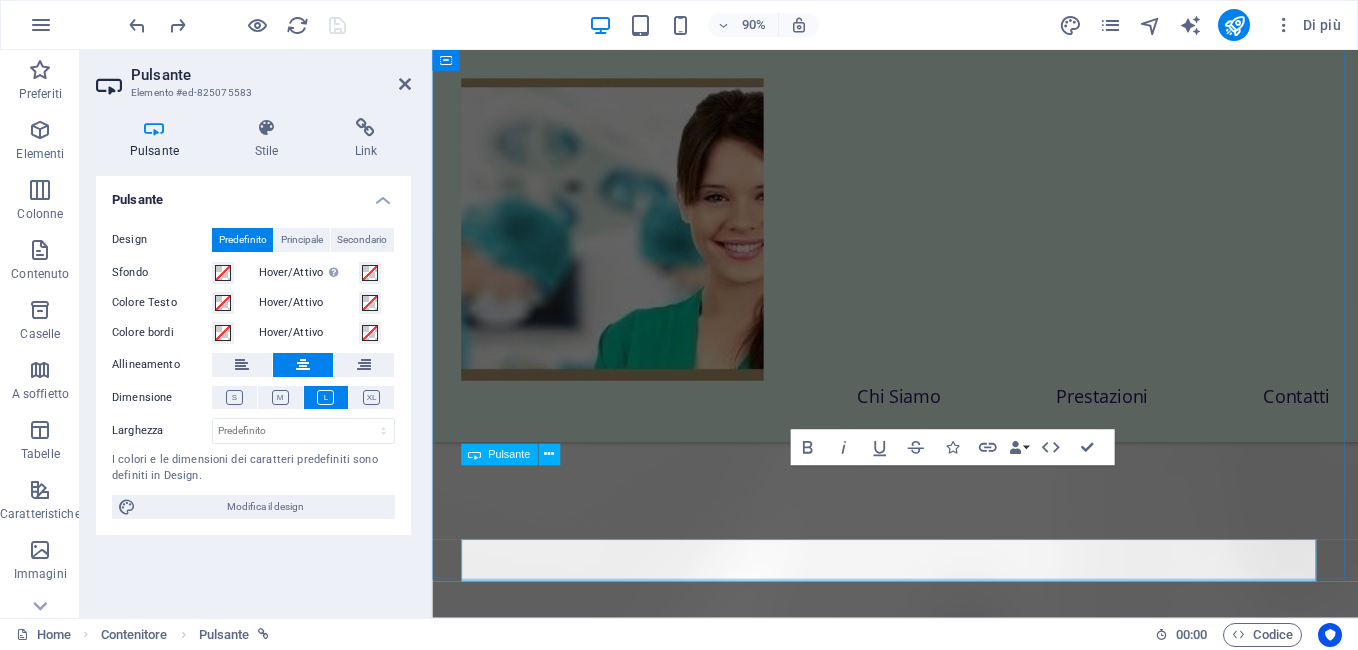 scroll, scrollTop: 8253, scrollLeft: 0, axis: vertical 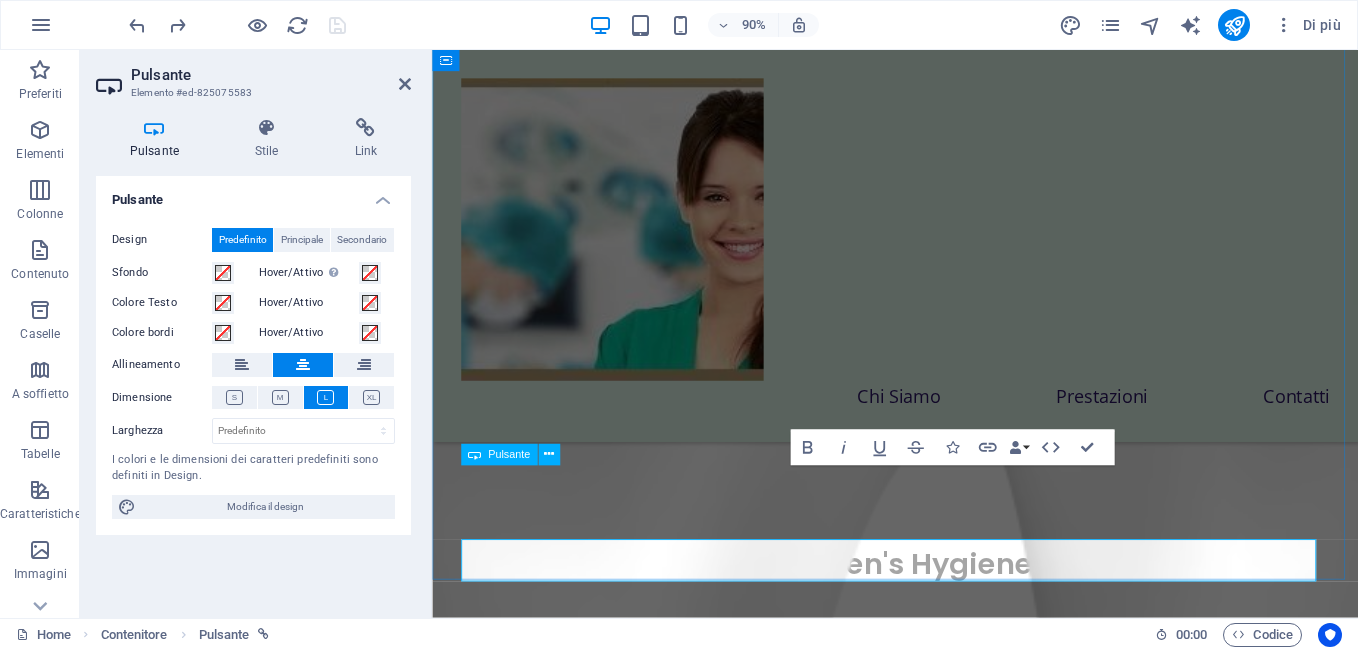 click on "GET TO KNOW THE TEAM" at bounding box center [947, 4249] 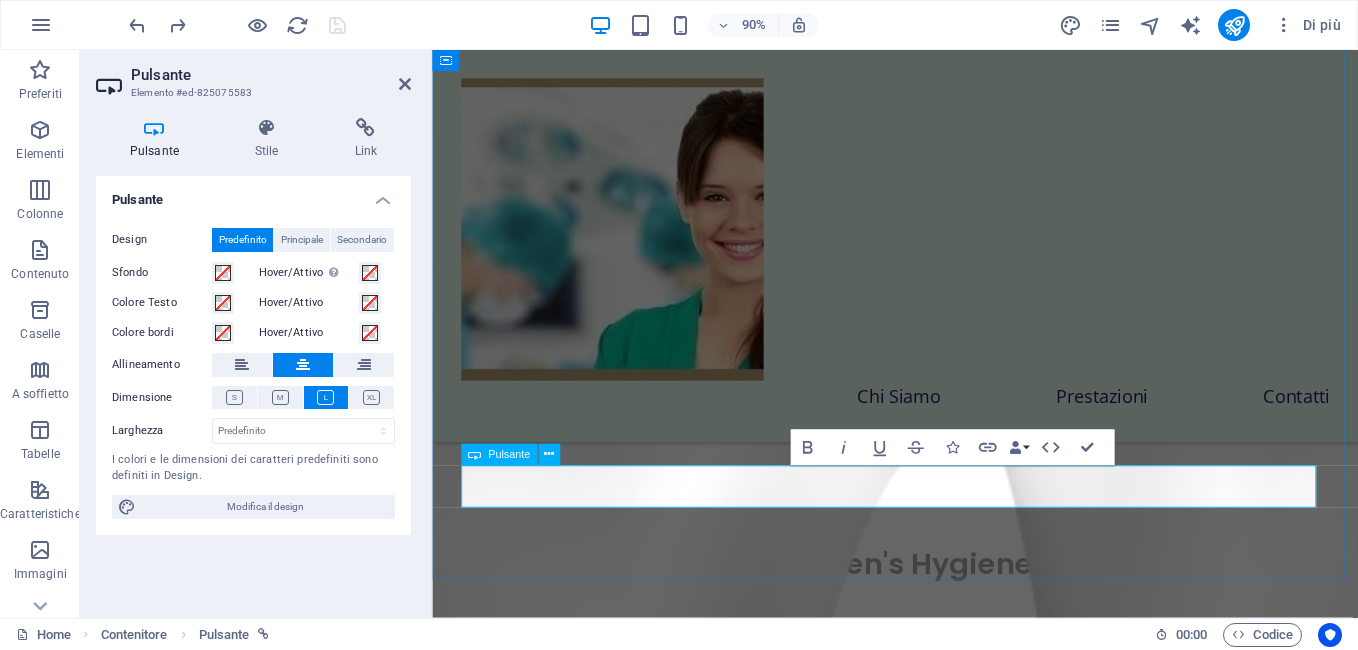 type 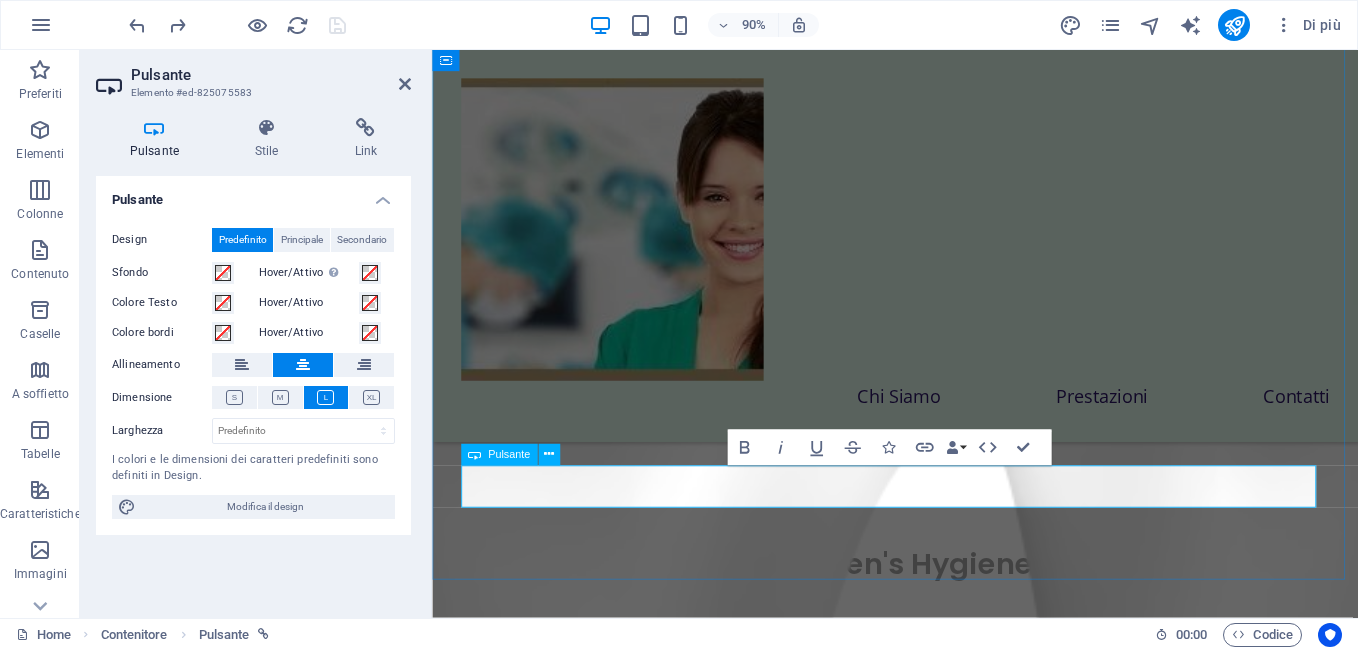 click on "GET TO KNOWVIENI A CONOSCERCI THE TEAM" at bounding box center [947, 4249] 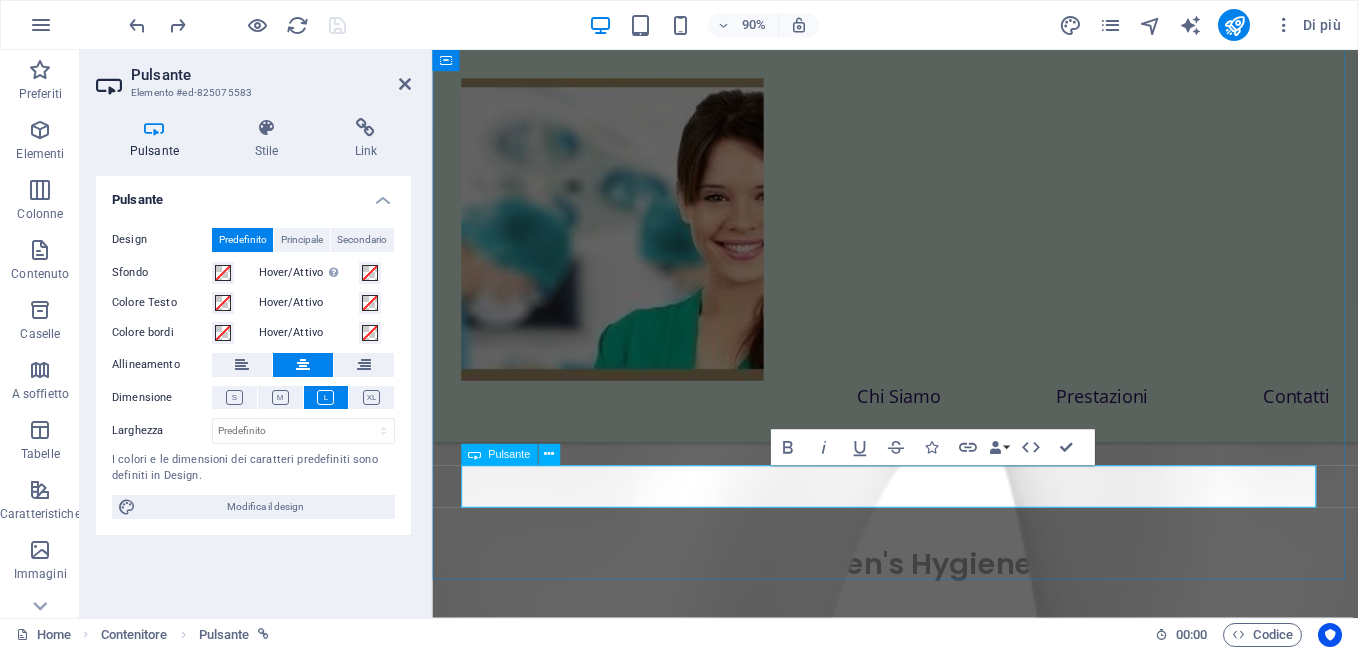 click on "VIENI A CONOSCERCI THE TEAM" at bounding box center (946, 4249) 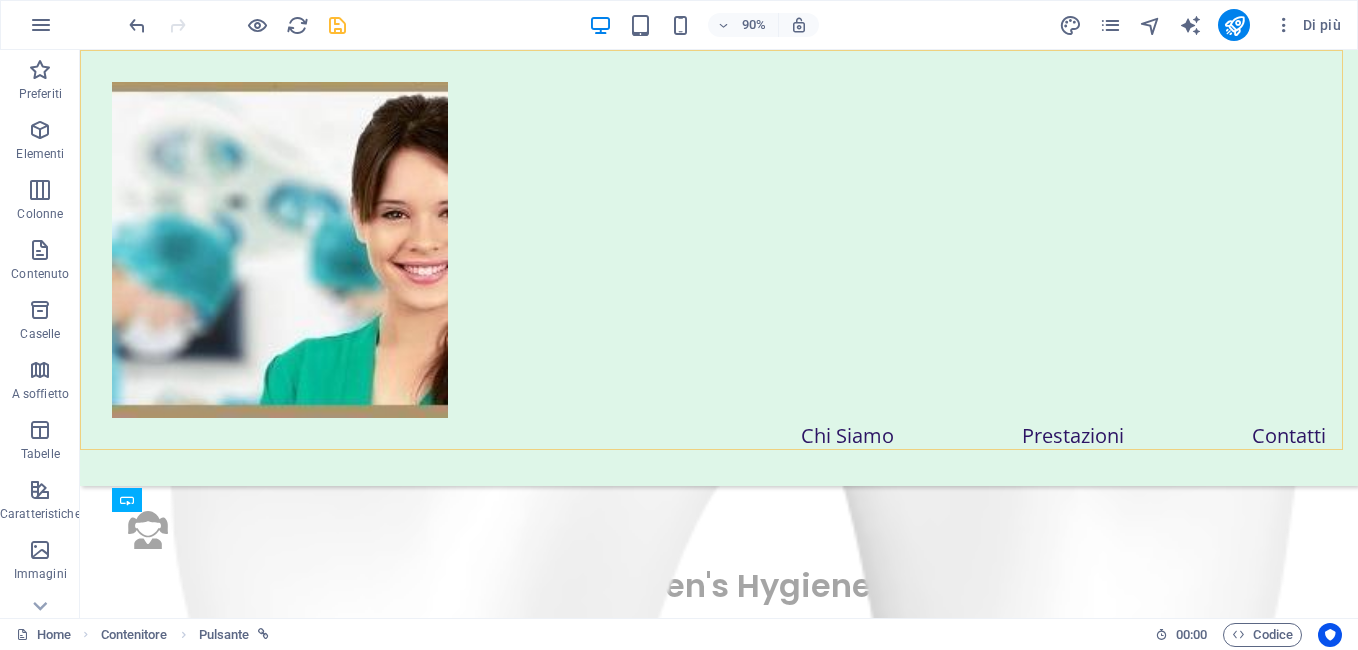 scroll, scrollTop: 7963, scrollLeft: 0, axis: vertical 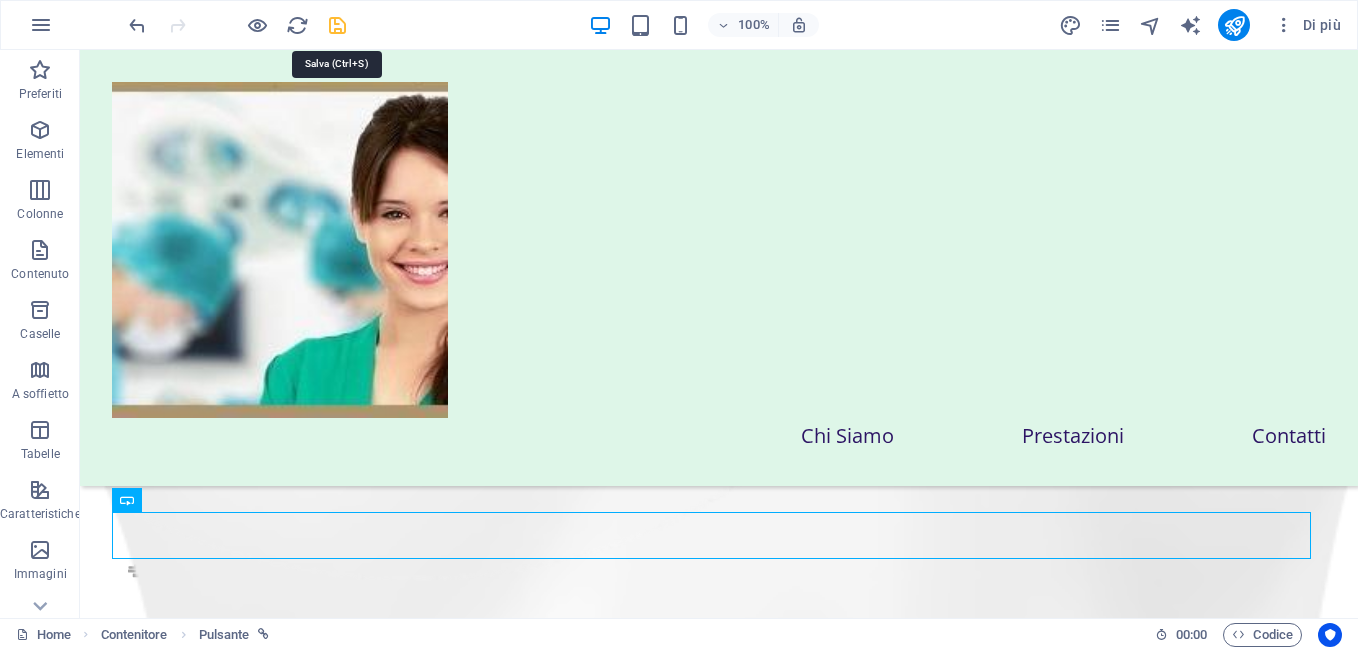 drag, startPoint x: 339, startPoint y: 25, endPoint x: 539, endPoint y: 84, distance: 208.52098 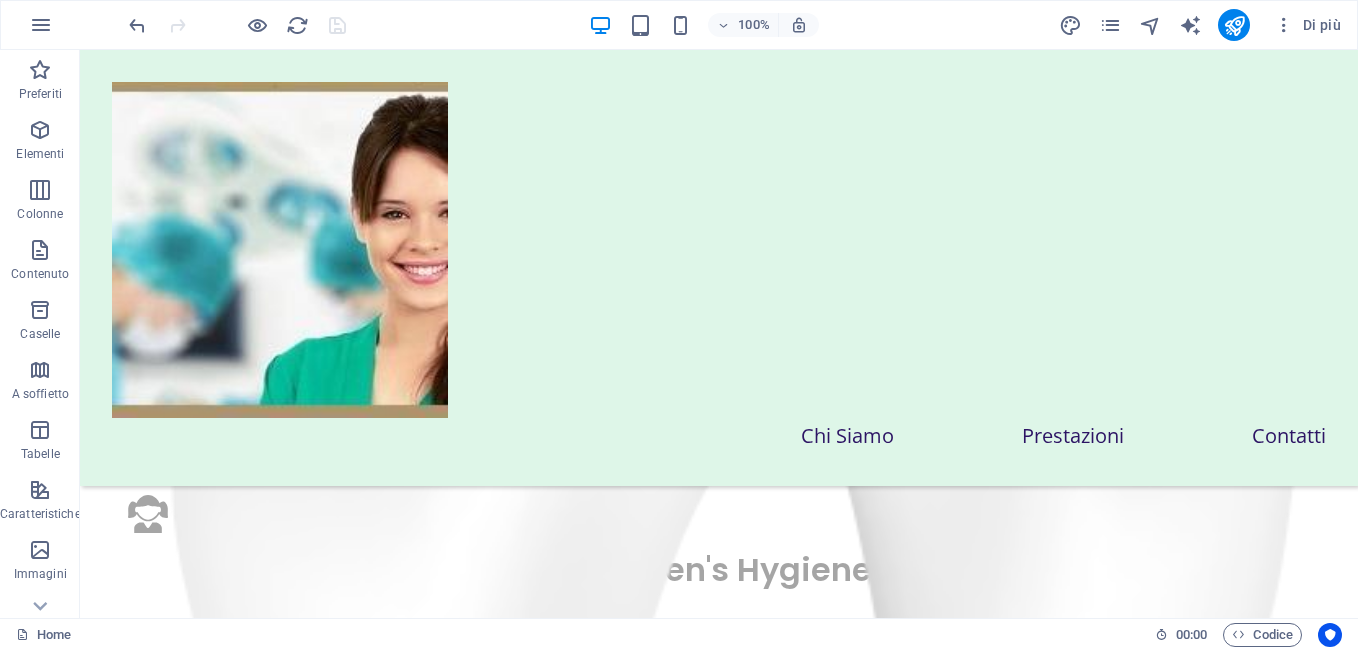 scroll, scrollTop: 8290, scrollLeft: 0, axis: vertical 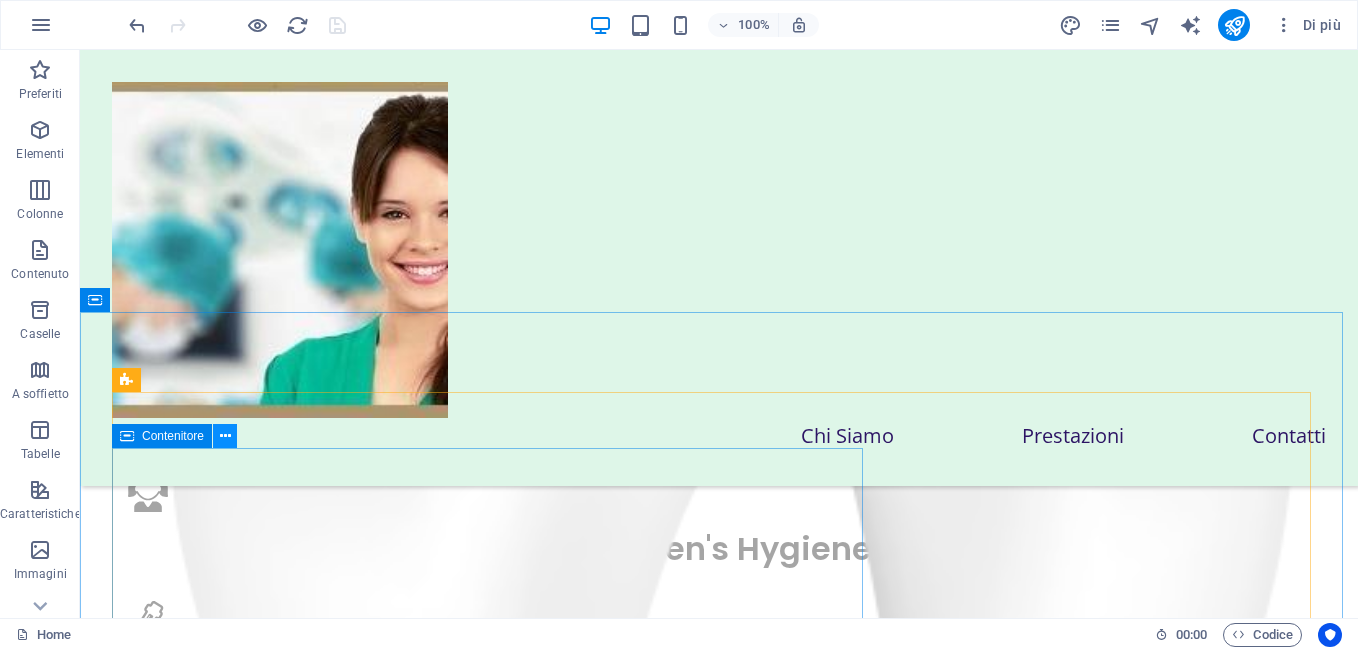 click at bounding box center (225, 436) 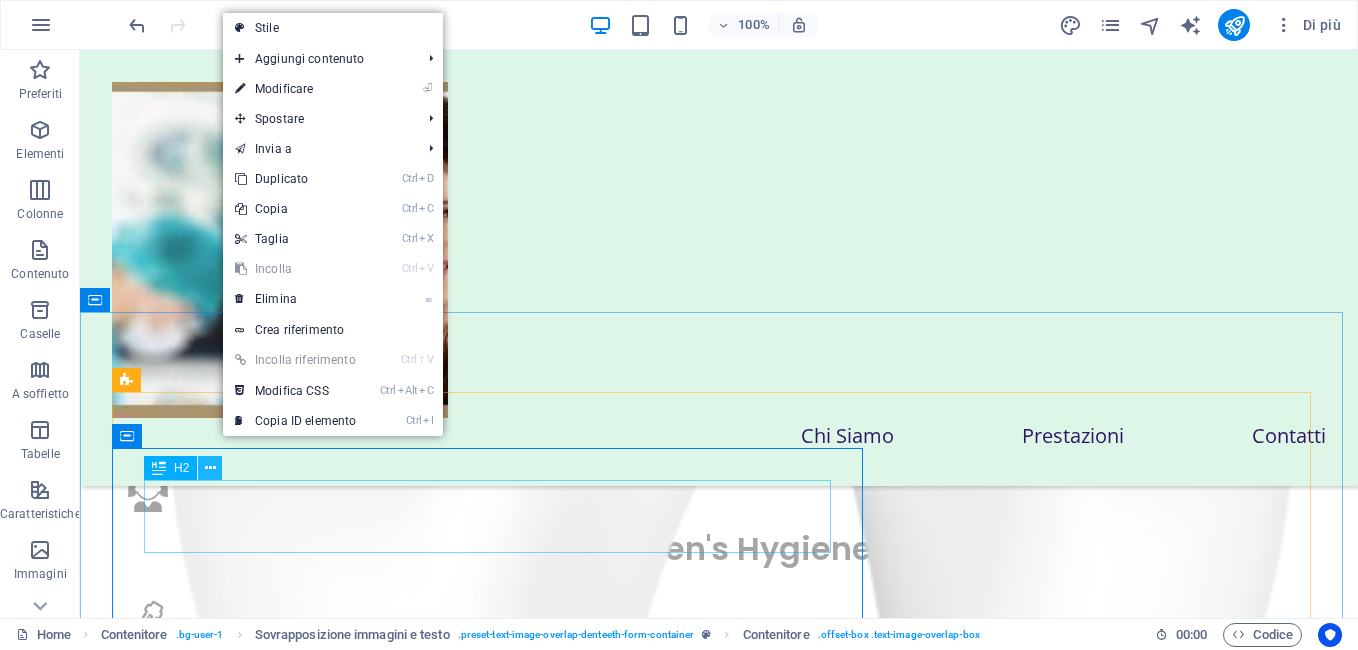 click at bounding box center (210, 468) 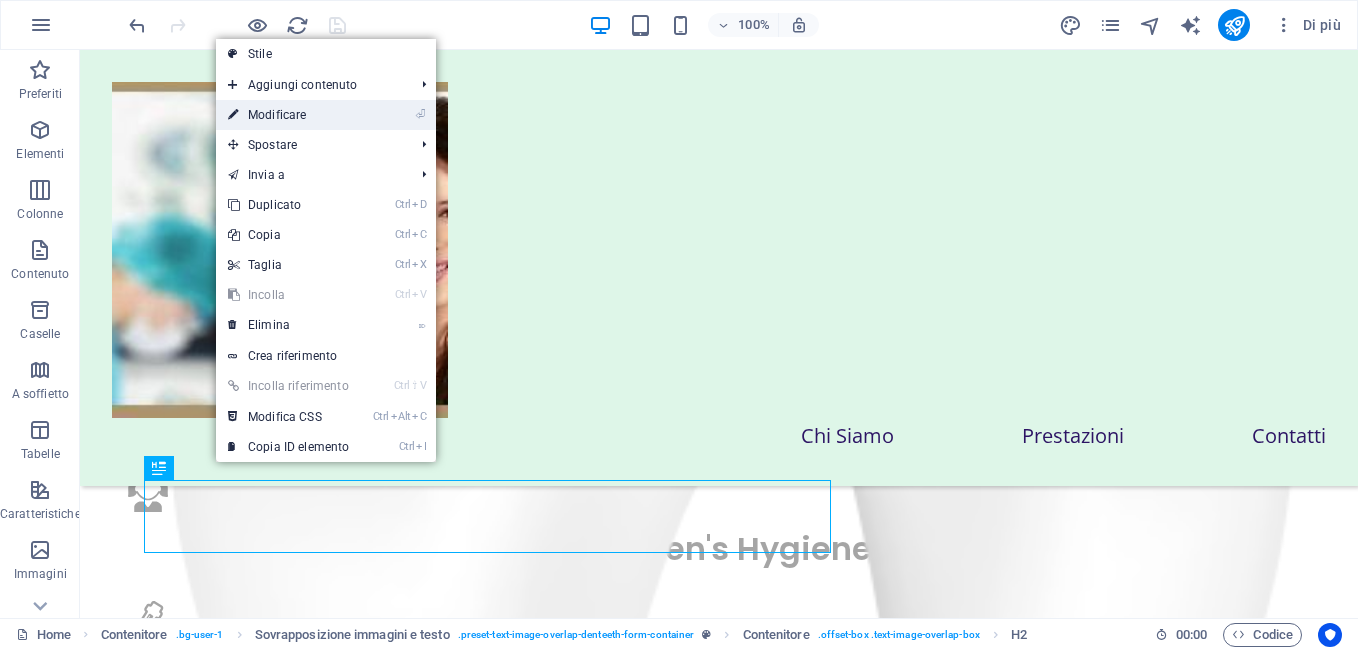 click on "⏎  Modificare" at bounding box center (288, 115) 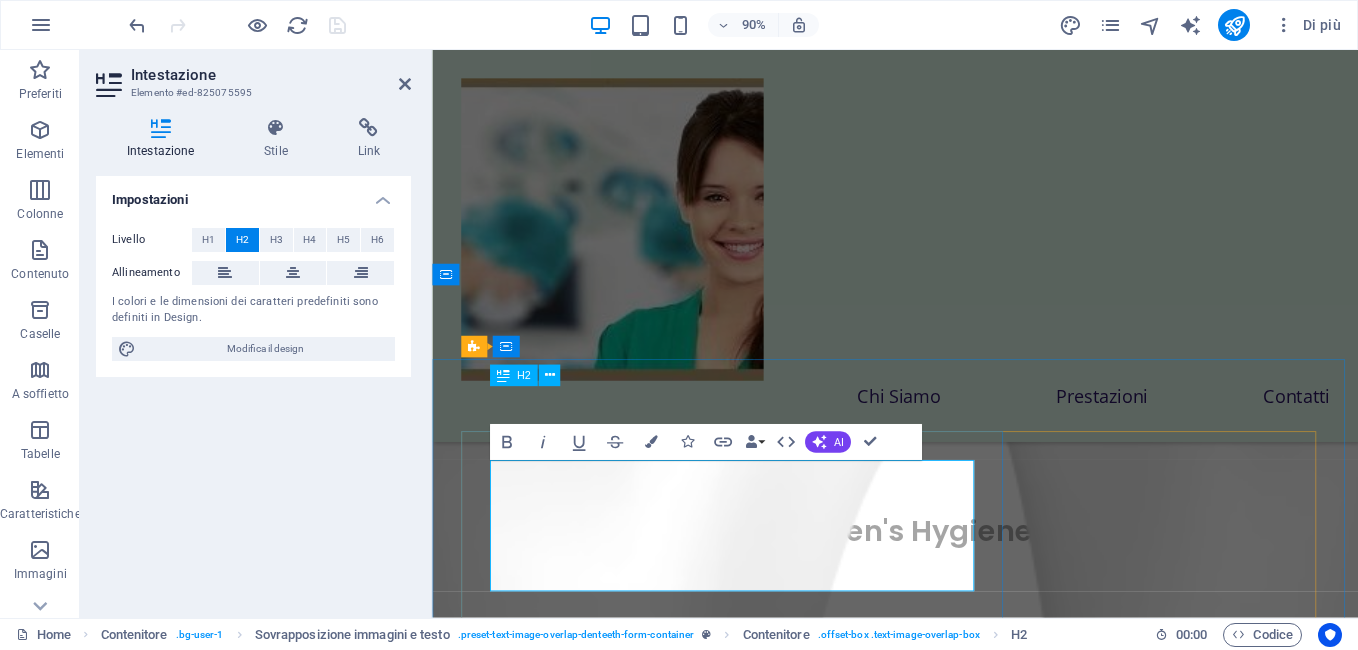 click on "Book your appointment" at bounding box center (962, 4464) 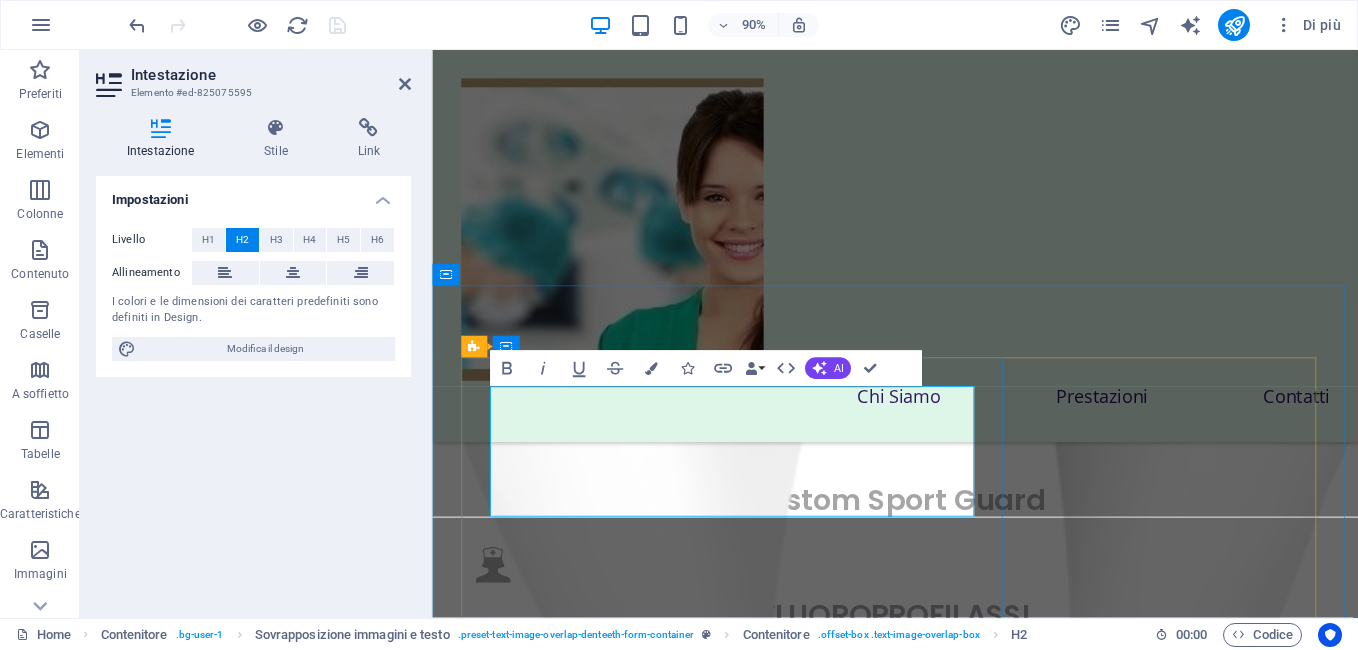 type 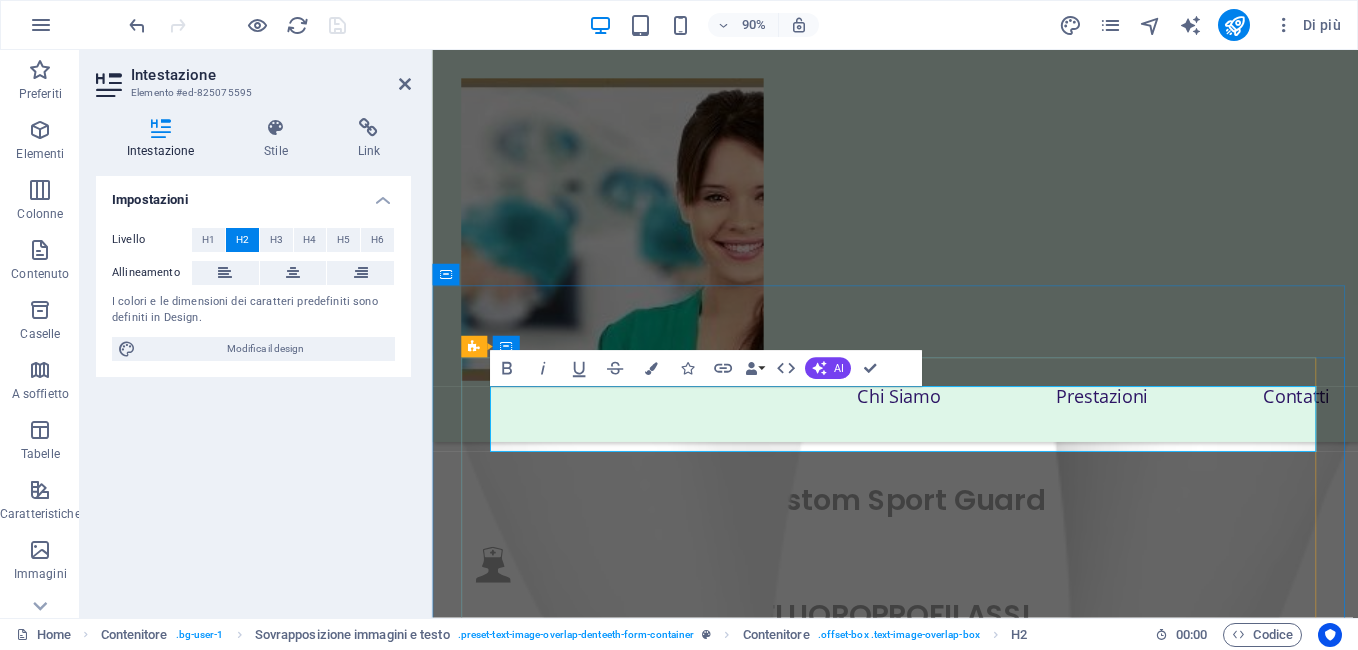 click on "Book your appointPRENOTAment" at bounding box center [962, 4174] 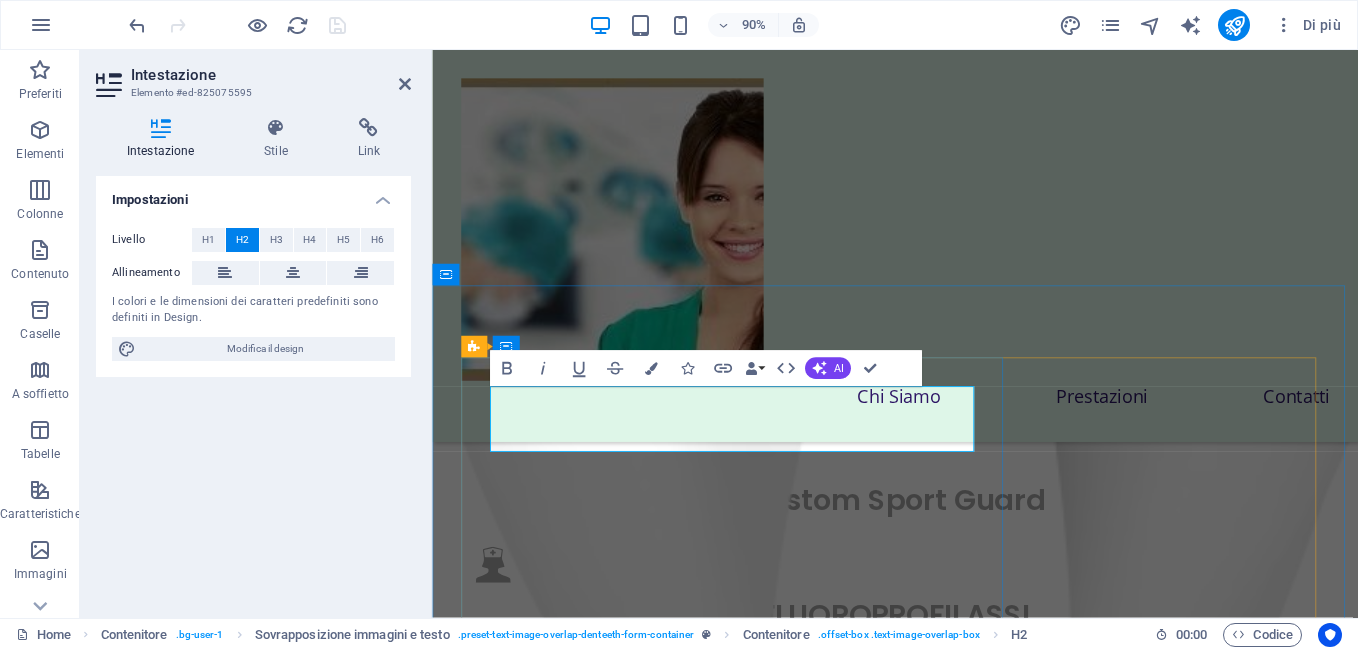 click on "PRENOTAment" at bounding box center [962, 4174] 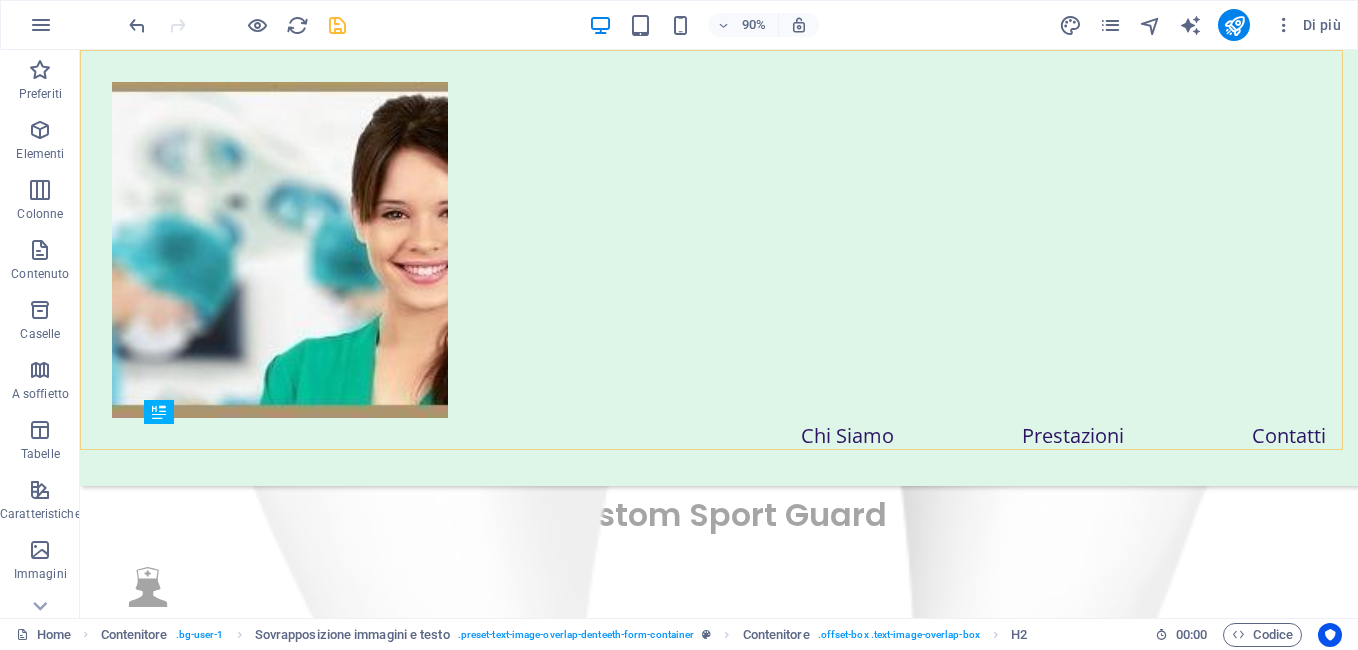 scroll, scrollTop: 8347, scrollLeft: 0, axis: vertical 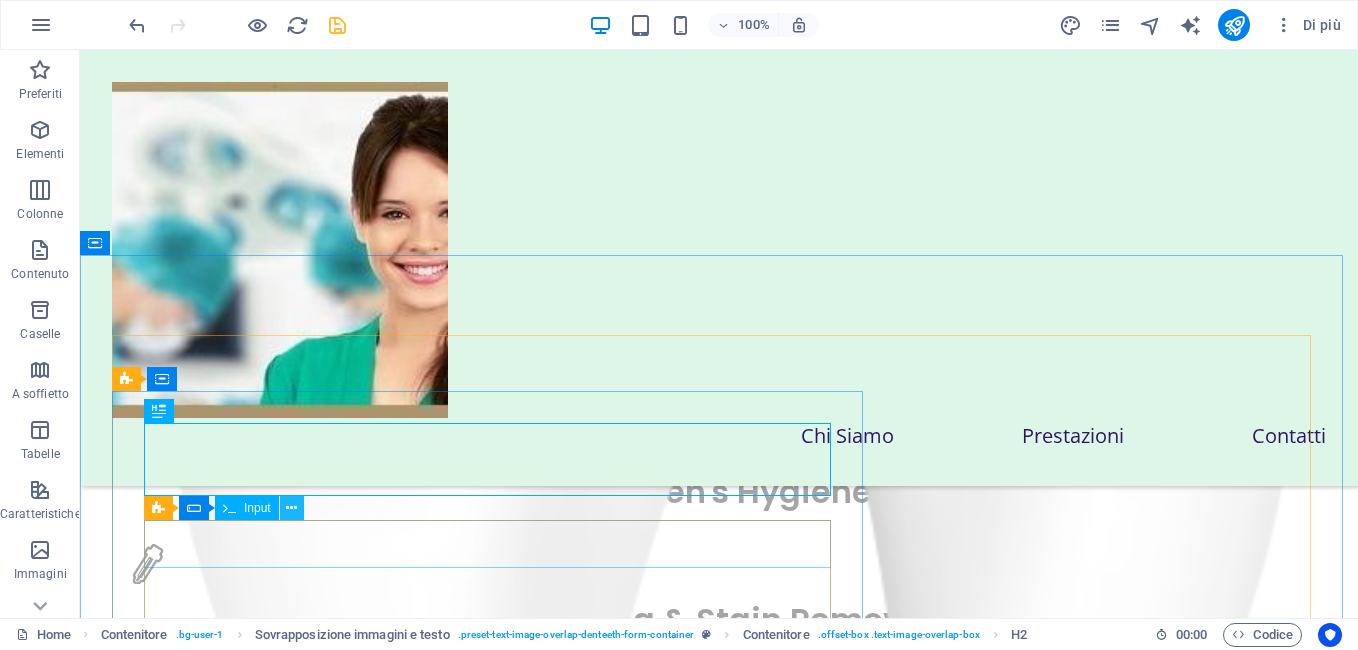 click at bounding box center (291, 508) 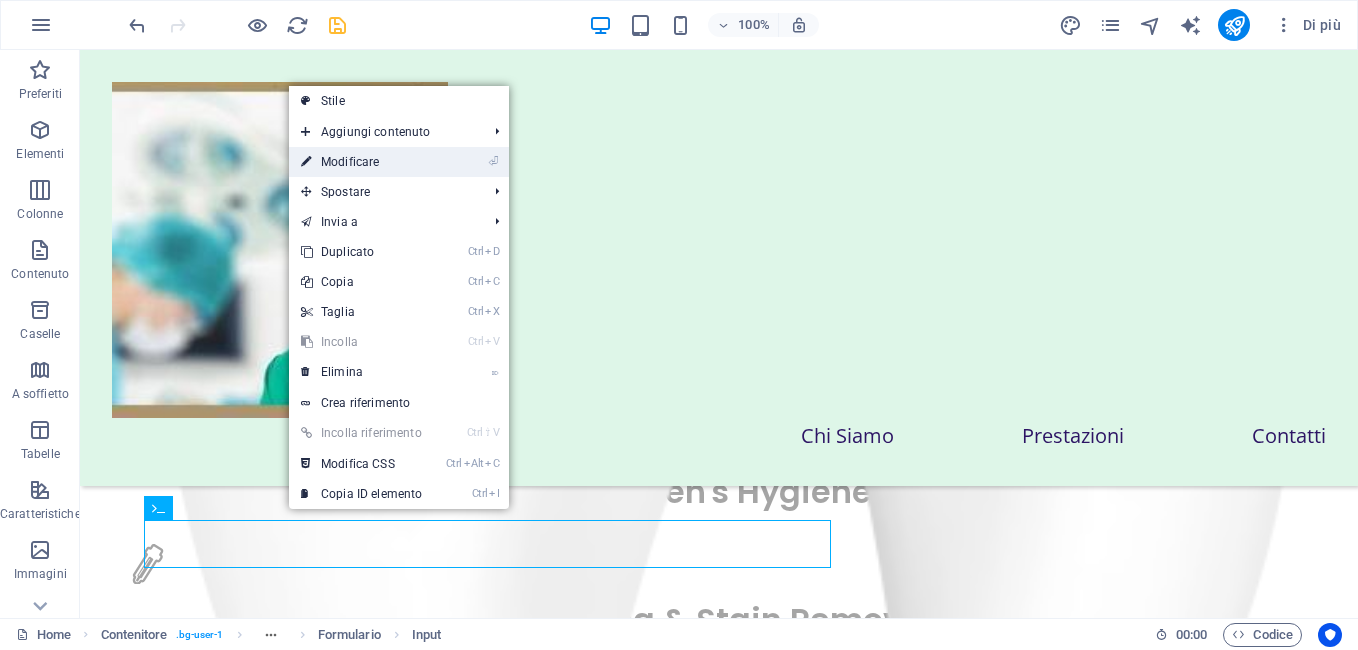 click on "⏎  Modificare" at bounding box center [361, 162] 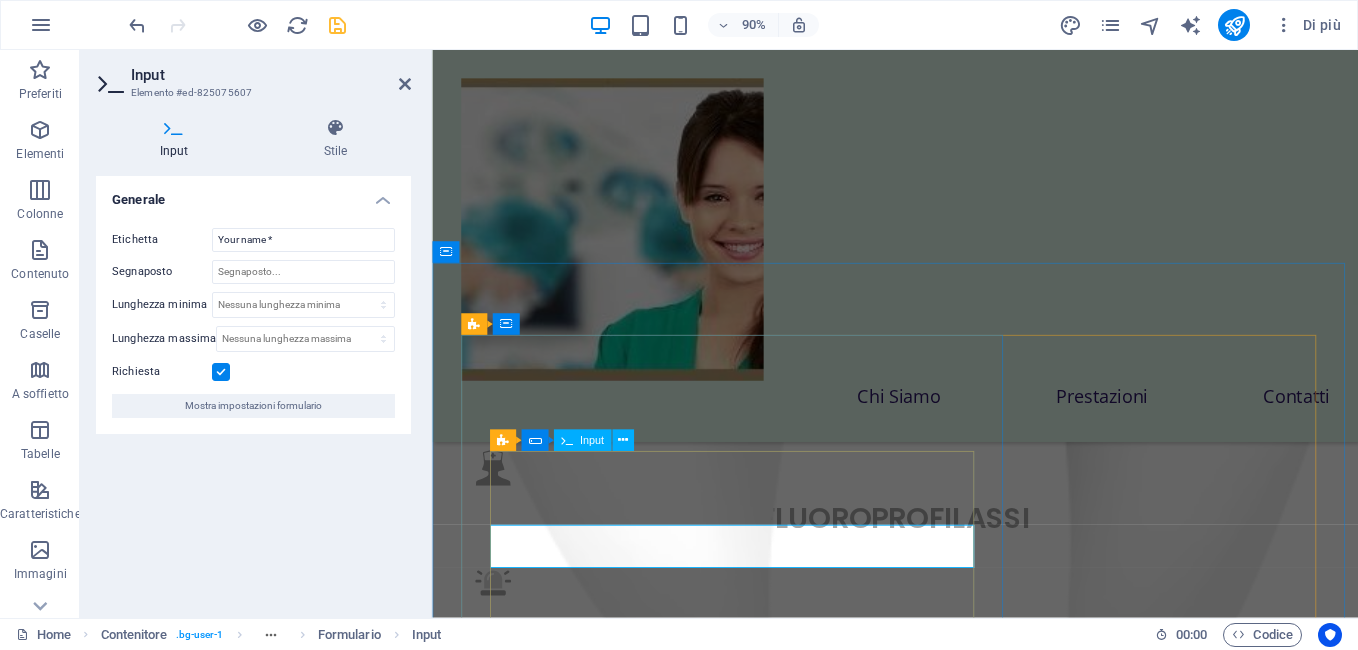 scroll, scrollTop: 8605, scrollLeft: 0, axis: vertical 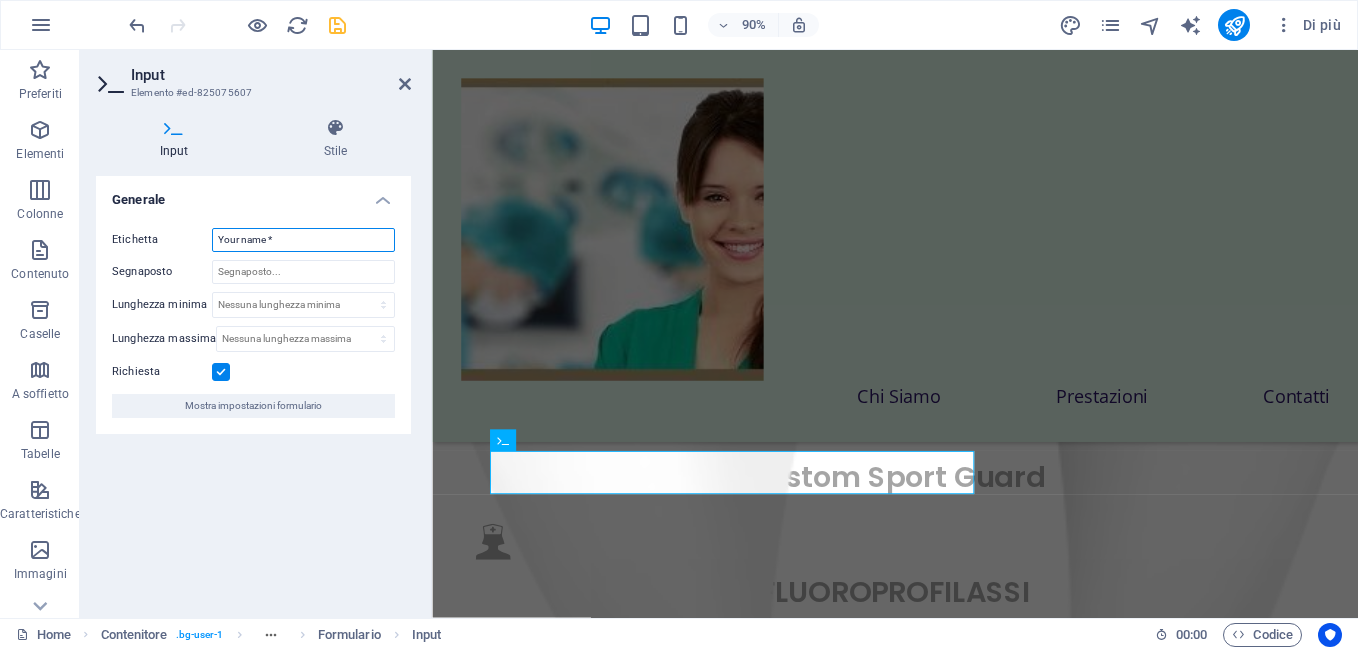 click on "Your name *" at bounding box center (303, 240) 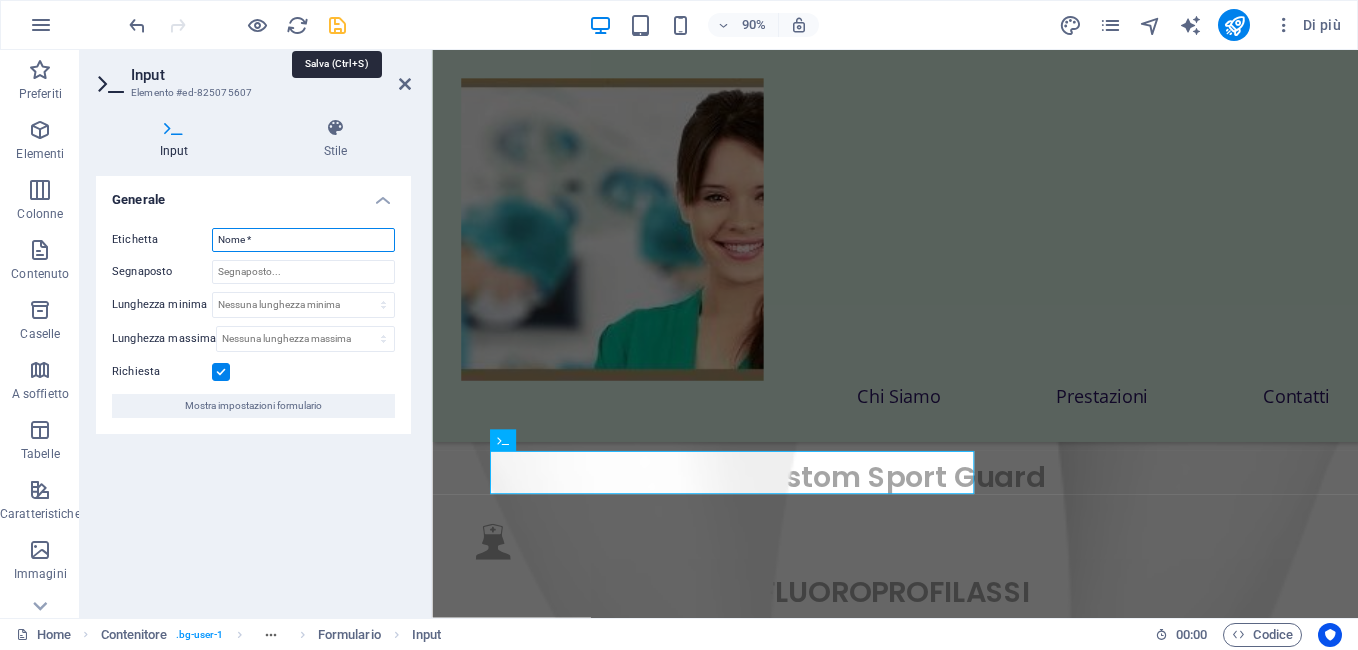 type on "Nome *" 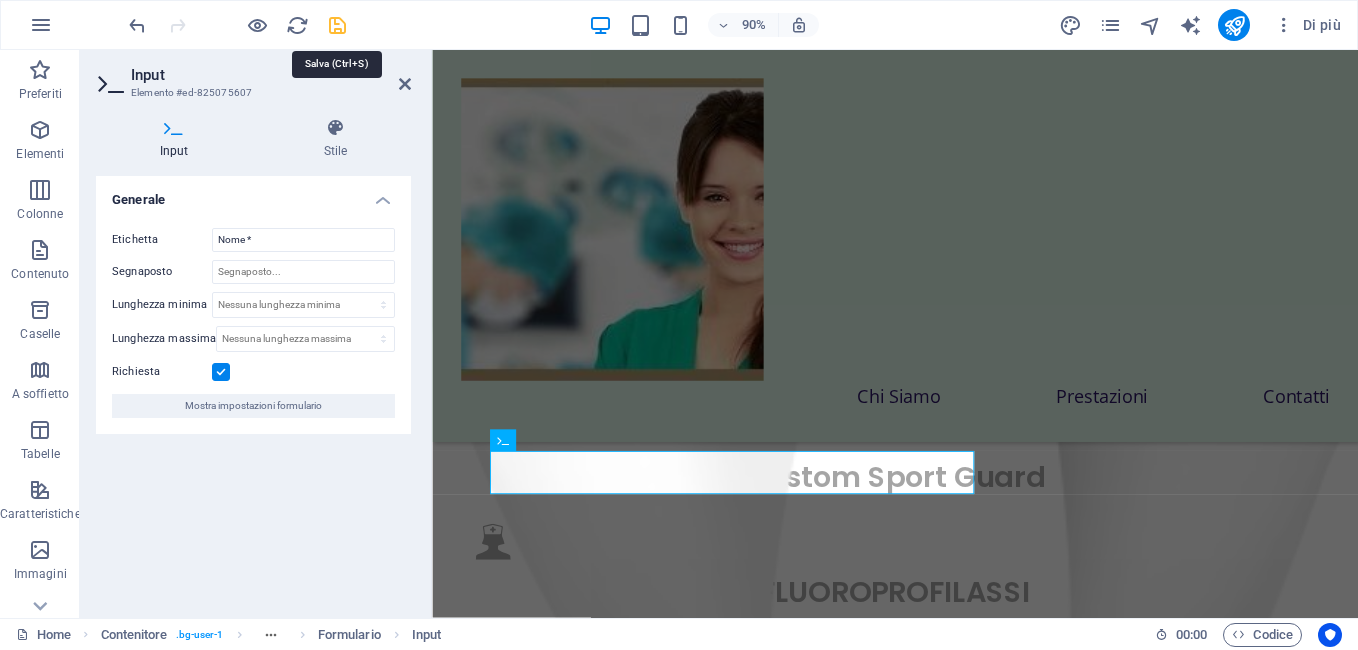 click at bounding box center [337, 25] 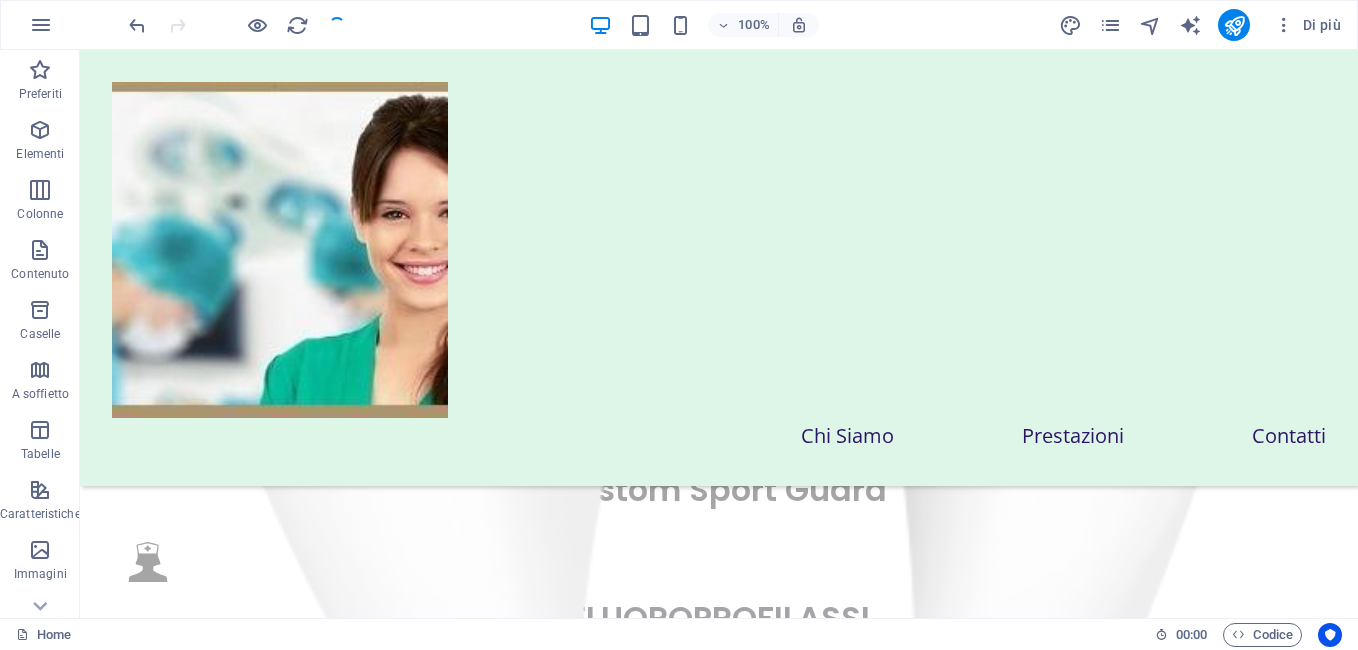 scroll, scrollTop: 8347, scrollLeft: 0, axis: vertical 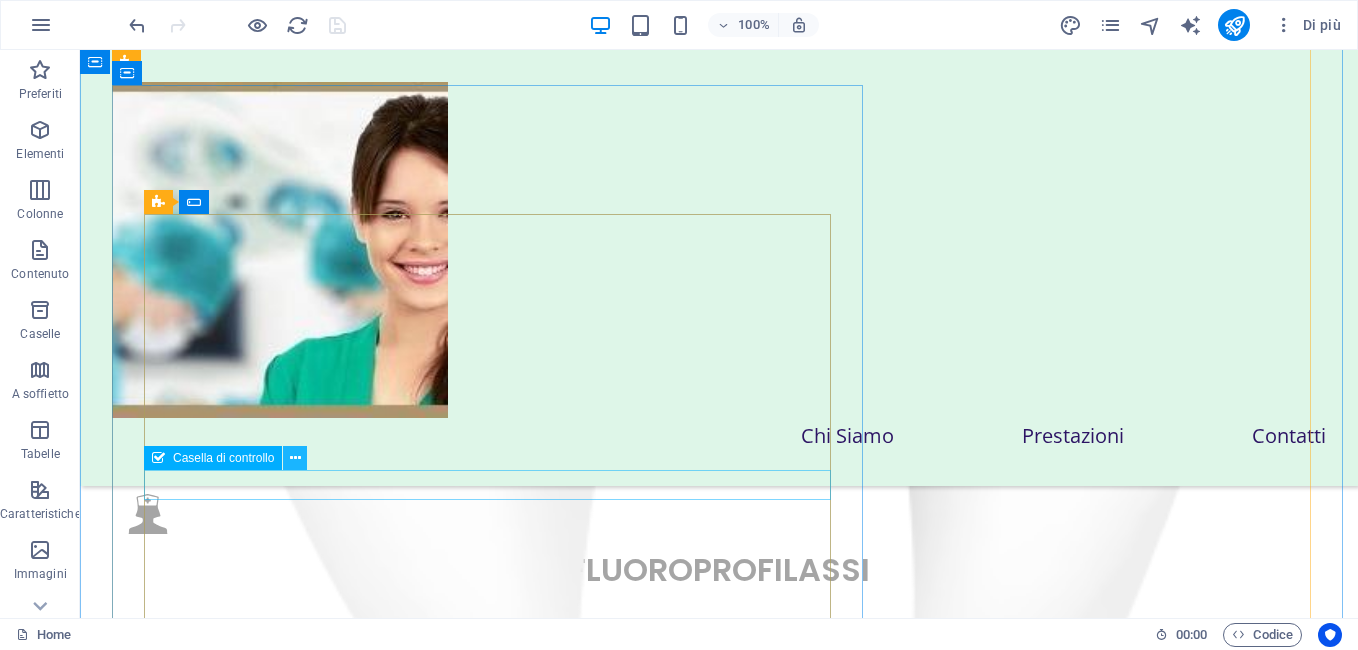 click at bounding box center (295, 458) 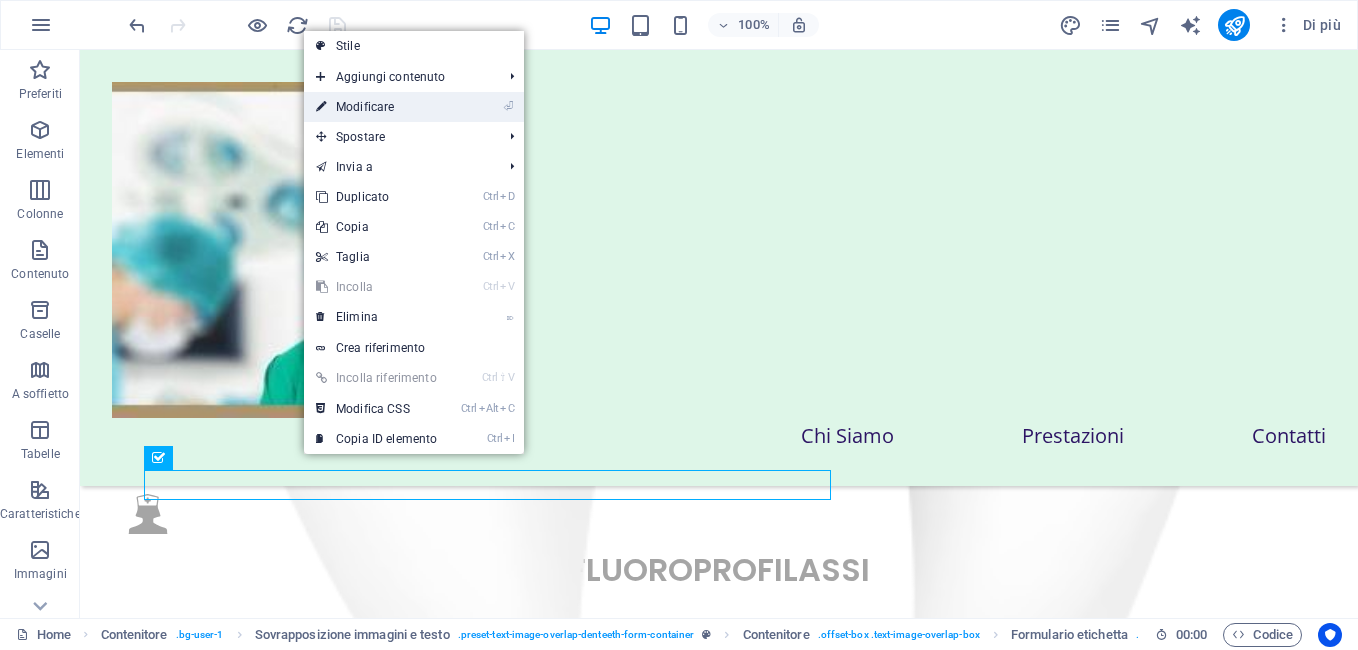 click on "⏎  Modificare" at bounding box center (376, 107) 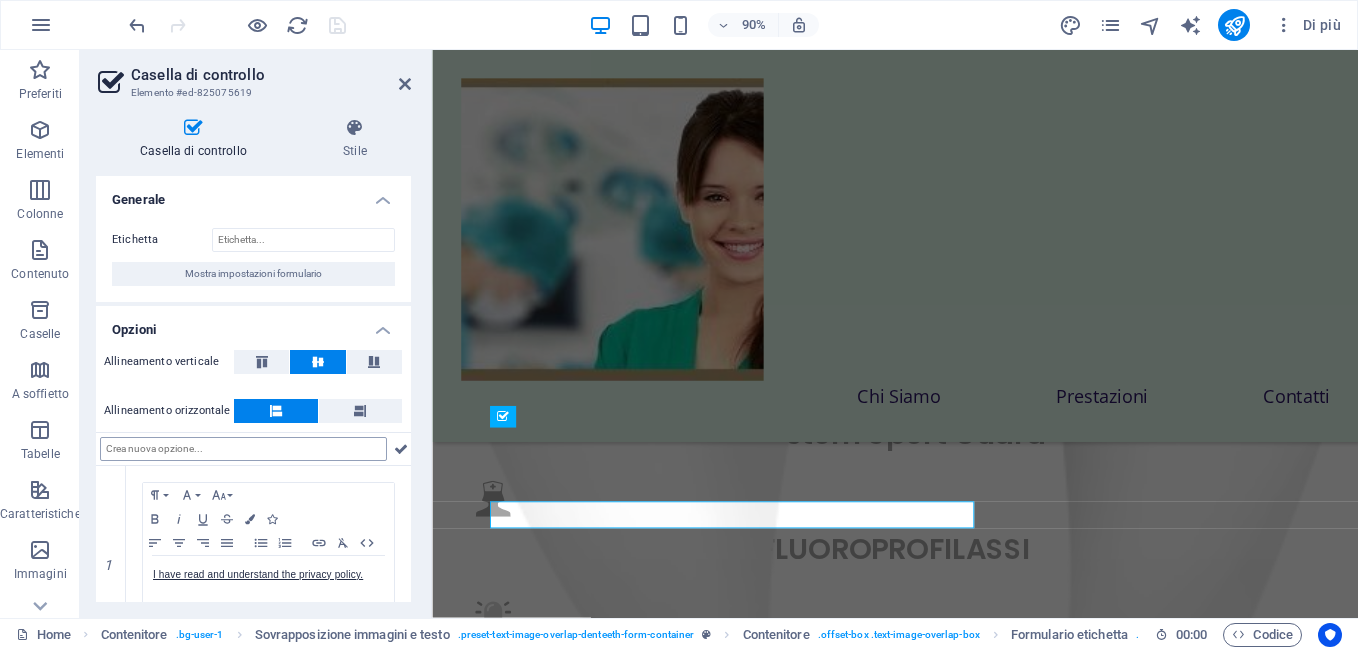 scroll, scrollTop: 8887, scrollLeft: 0, axis: vertical 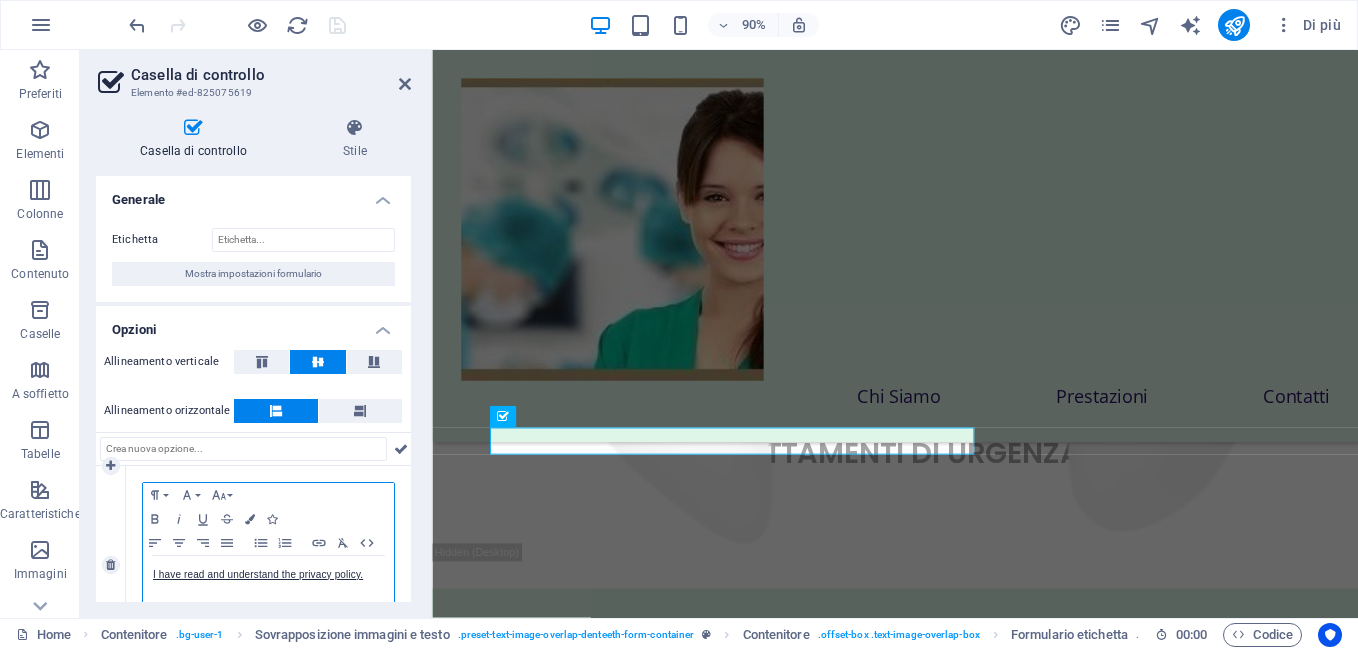 click on "I have read and understand the privacy policy." at bounding box center (268, 575) 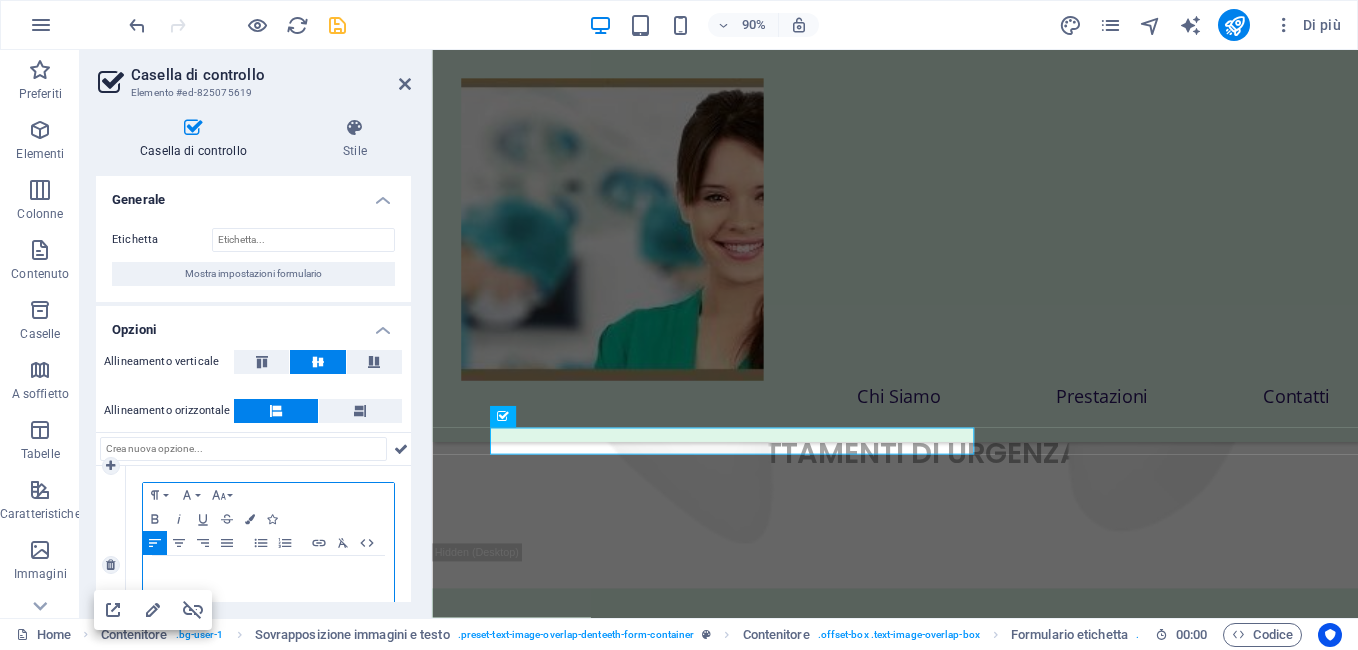 type 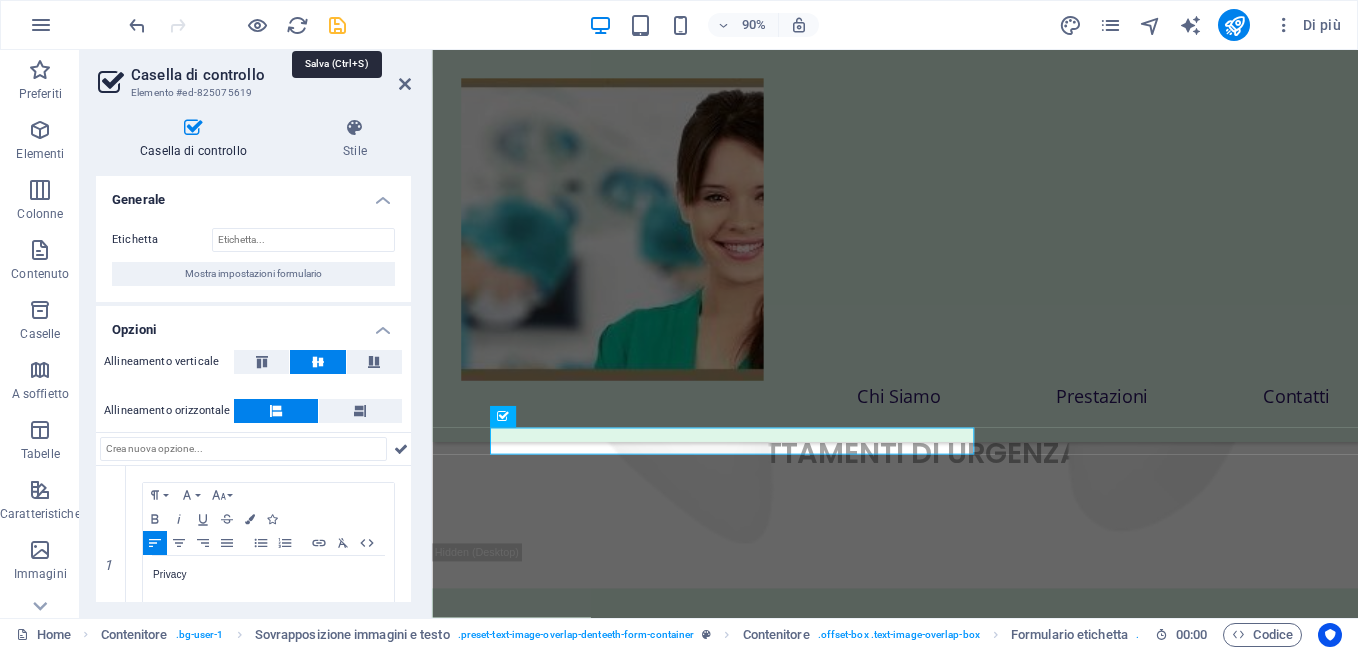 click at bounding box center [337, 25] 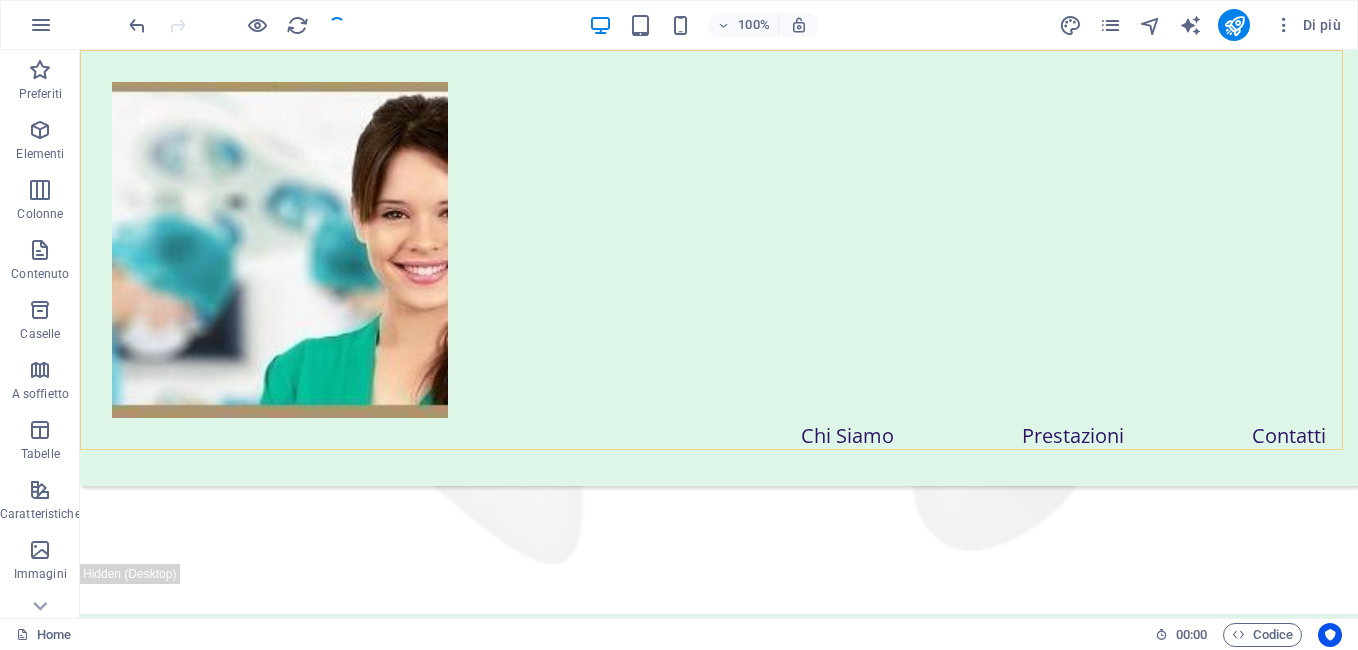 scroll, scrollTop: 8653, scrollLeft: 0, axis: vertical 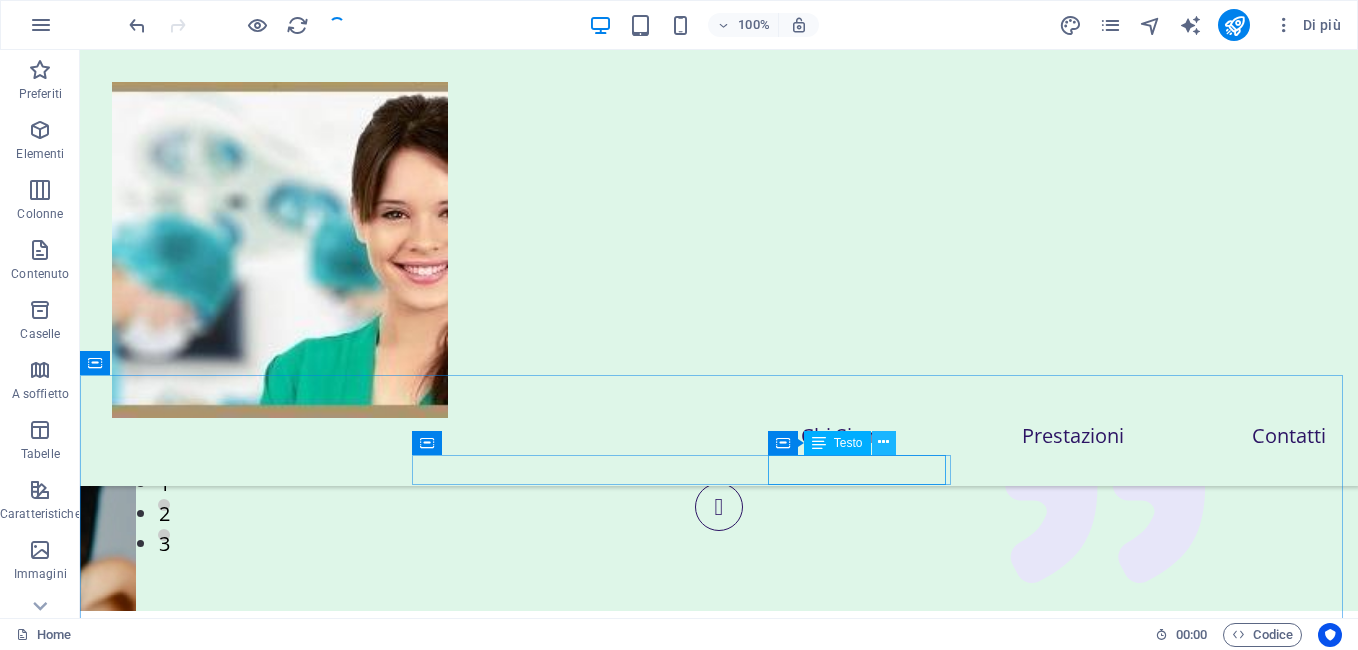 click at bounding box center [883, 442] 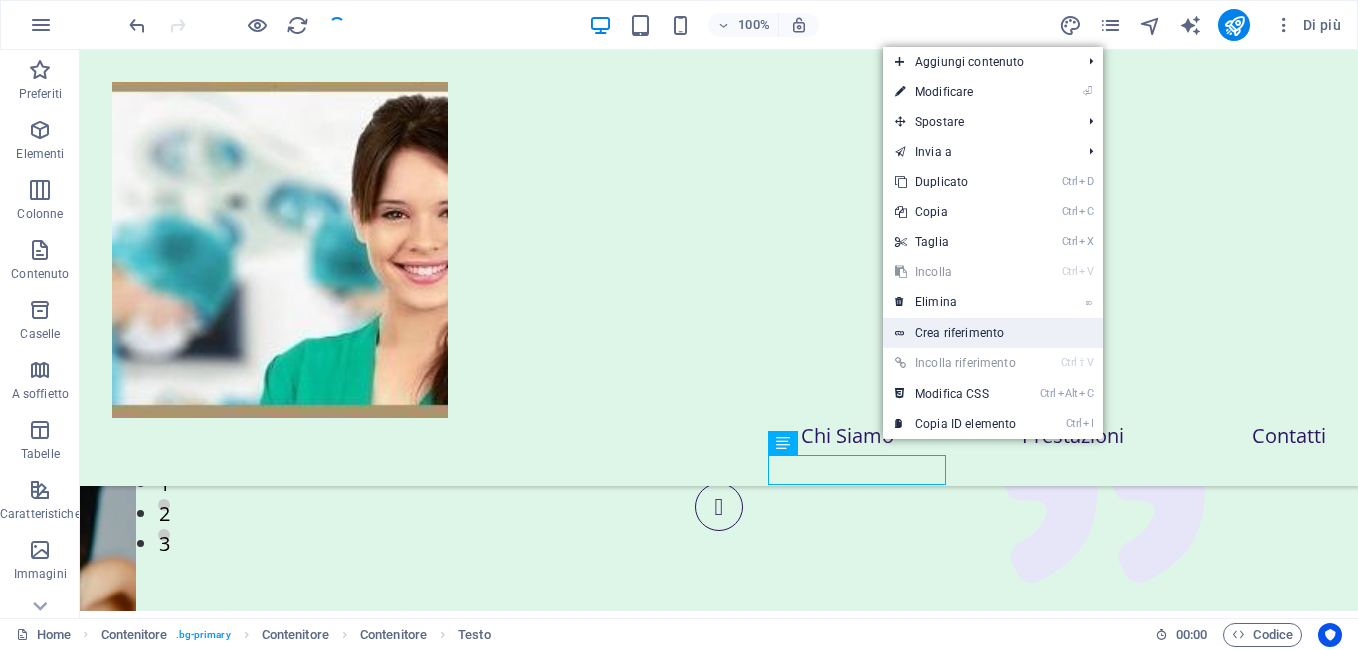 click on "Crea riferimento" at bounding box center [993, 333] 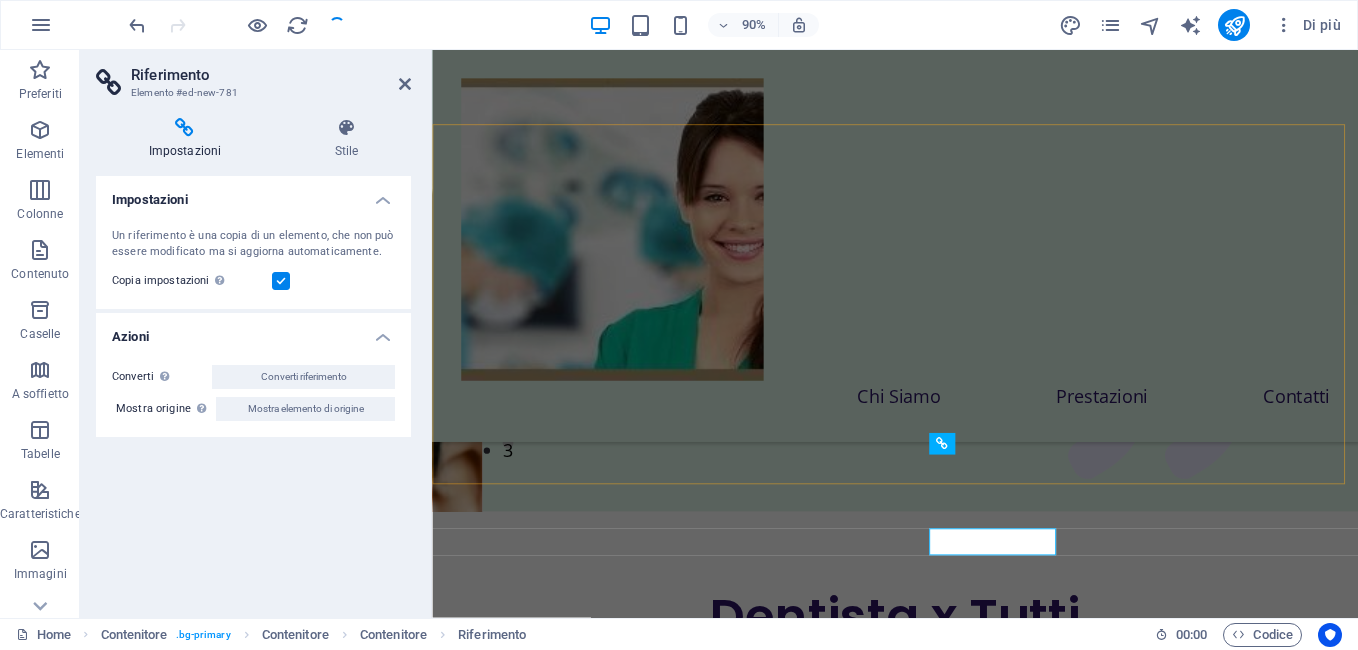scroll, scrollTop: 9845, scrollLeft: 0, axis: vertical 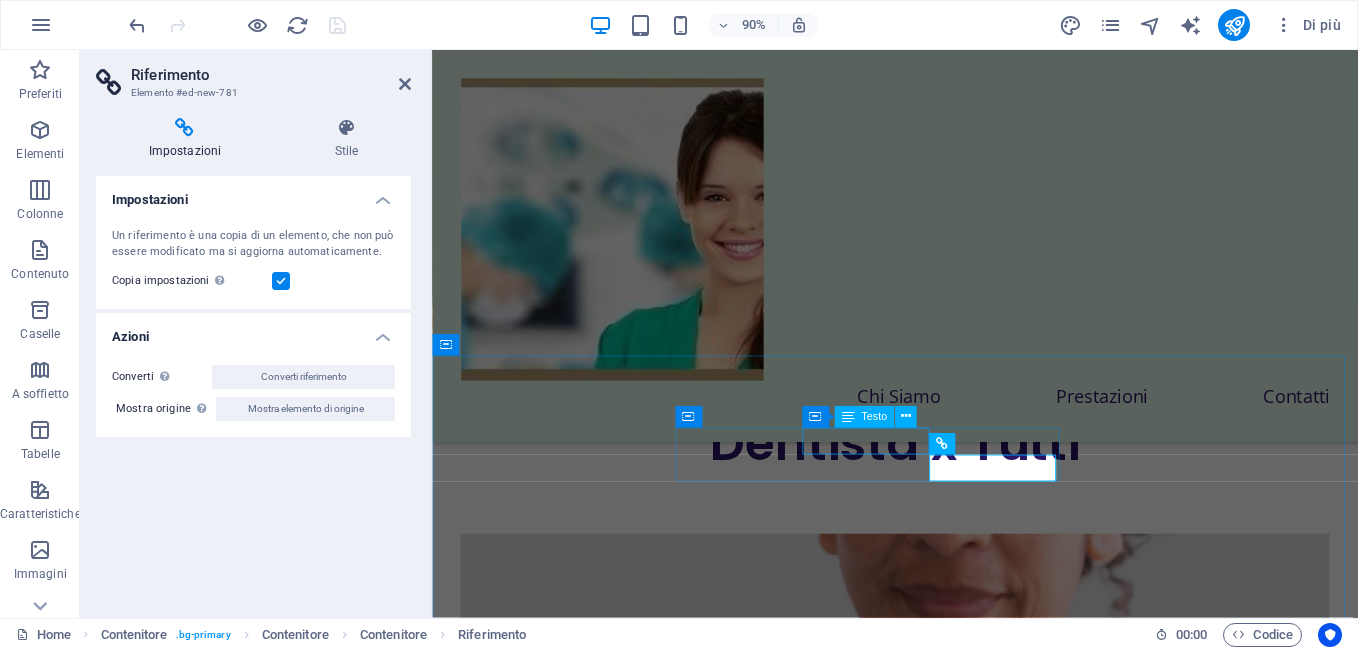 click on "Prestazioni" at bounding box center (922, 7047) 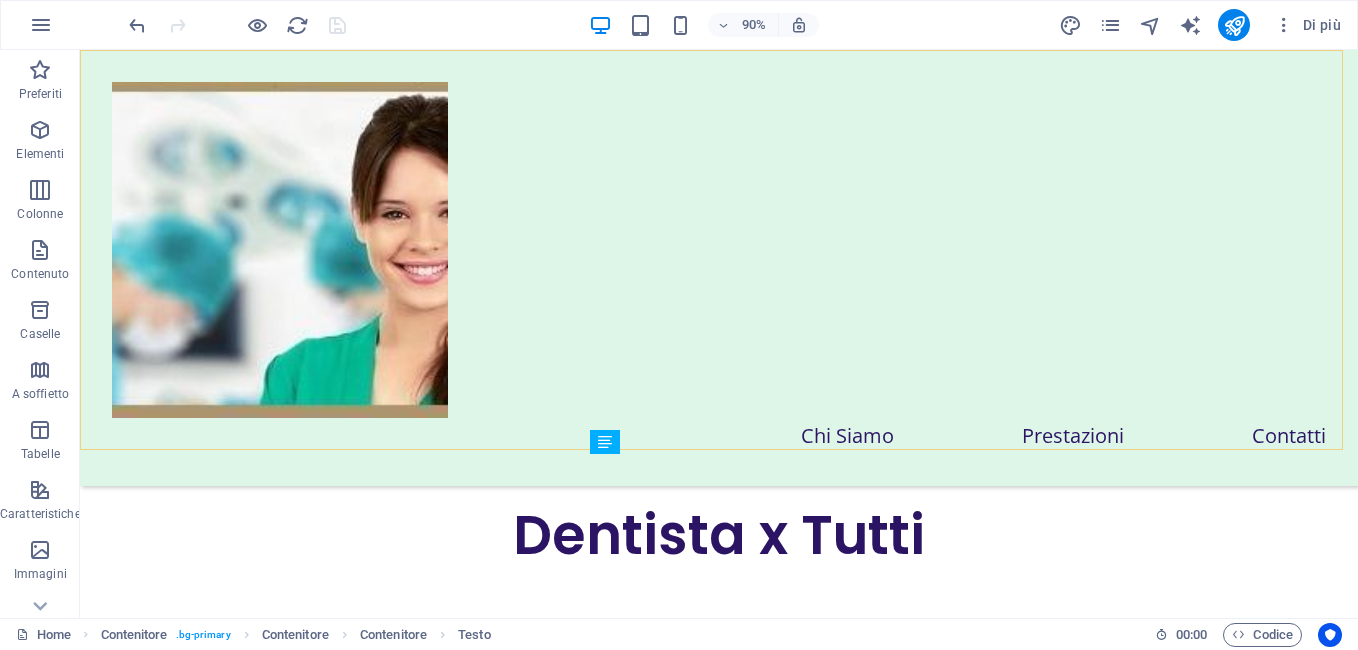 scroll, scrollTop: 9653, scrollLeft: 0, axis: vertical 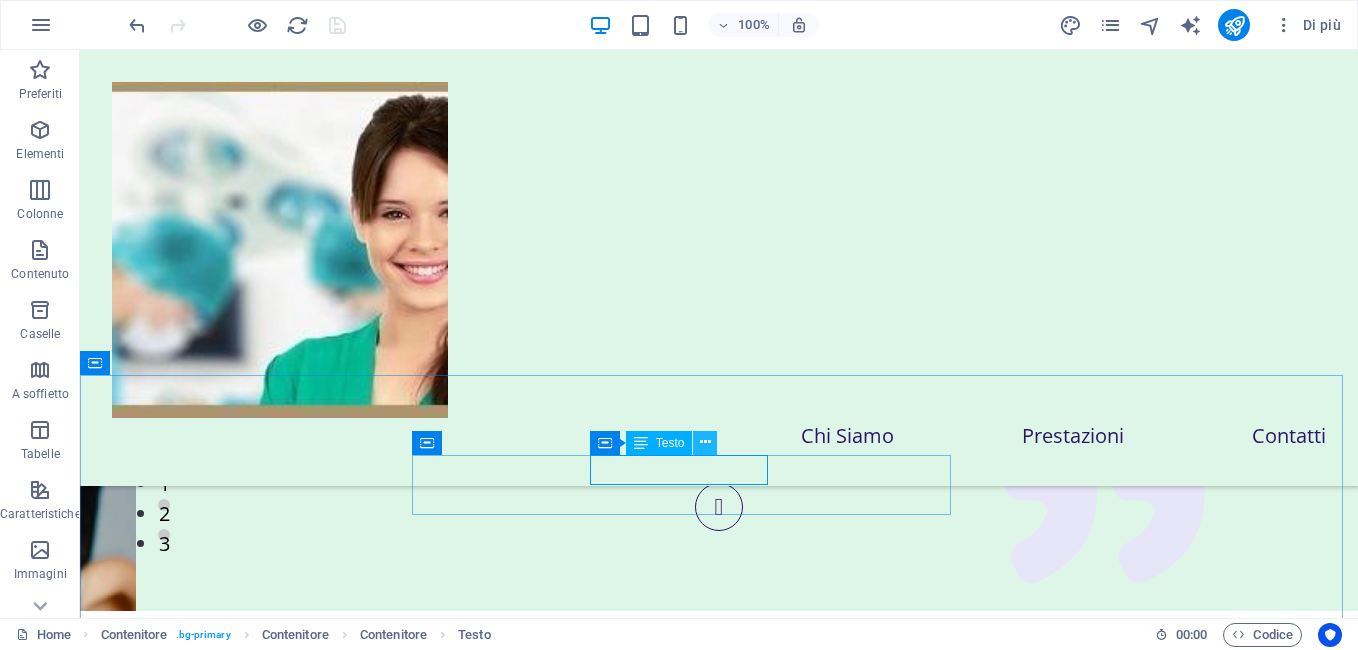 click at bounding box center (705, 442) 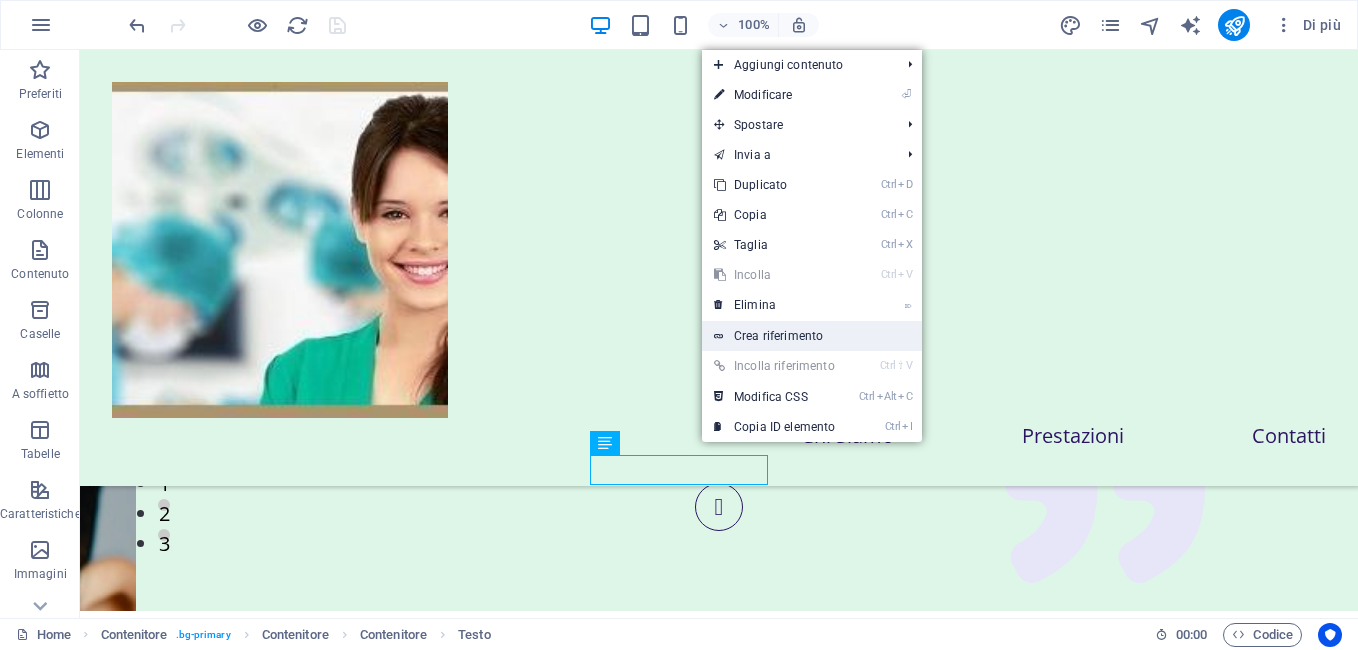 click on "Crea riferimento" at bounding box center (812, 336) 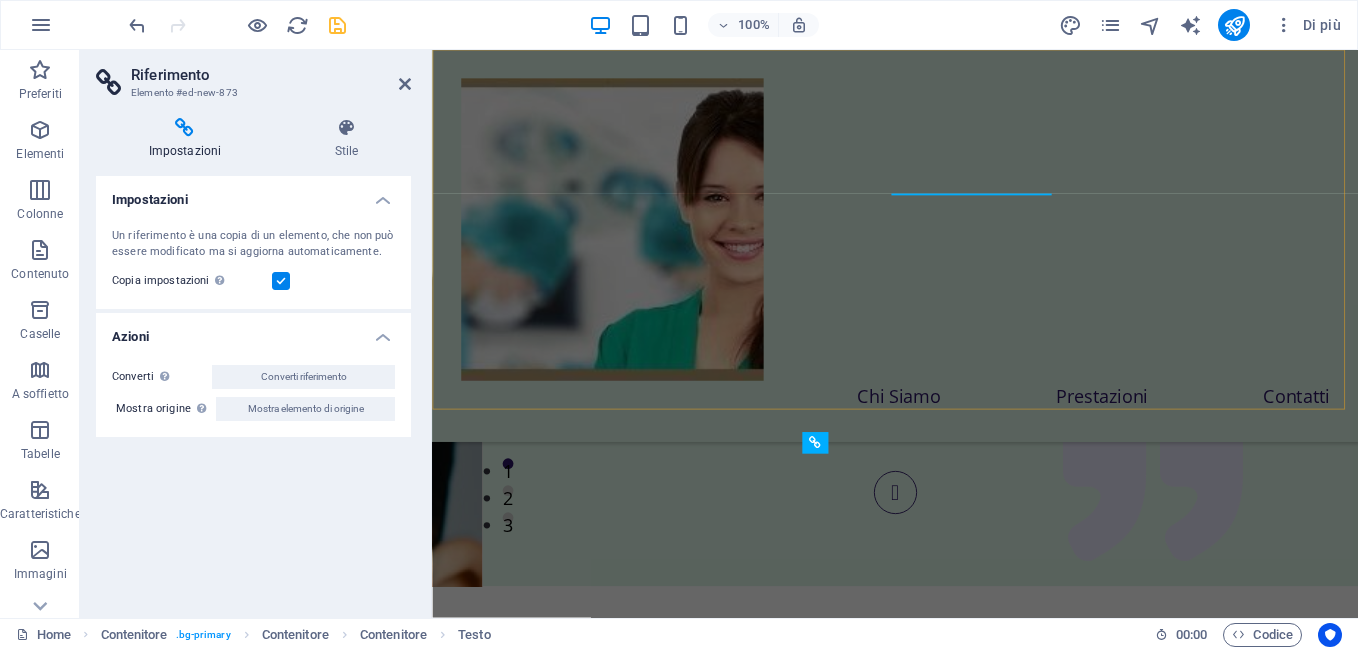 scroll, scrollTop: 9845, scrollLeft: 0, axis: vertical 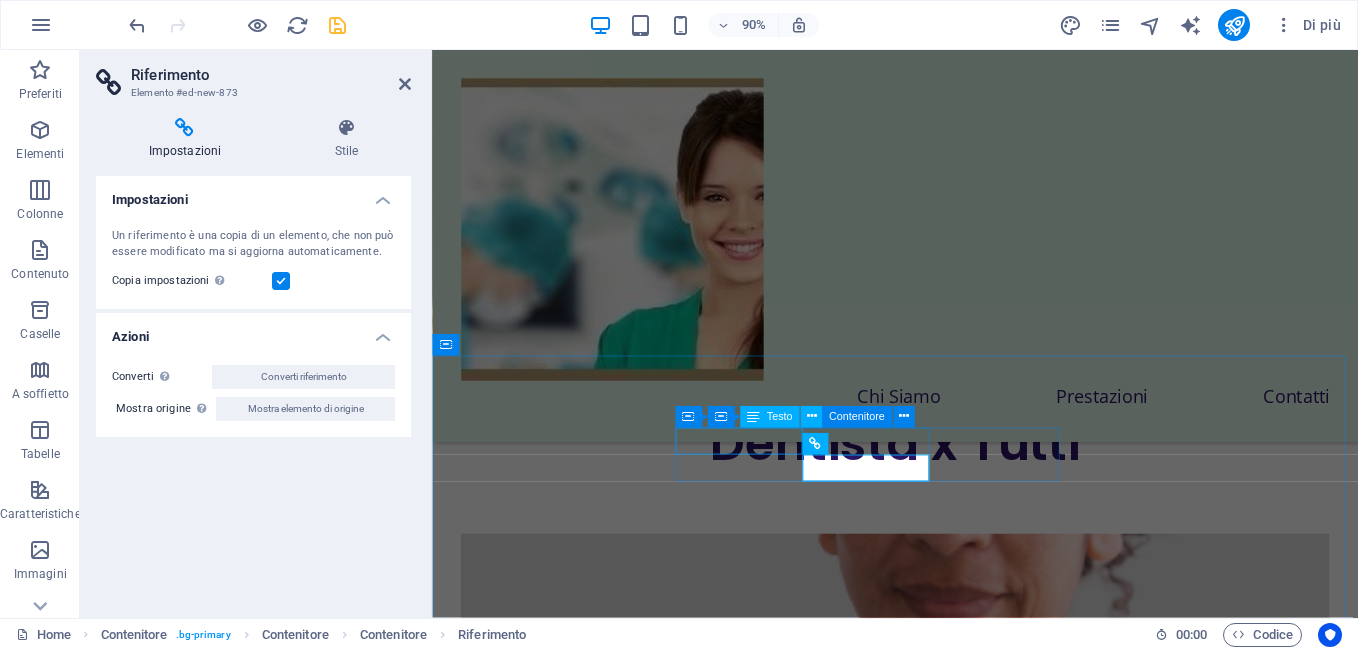 click on "Chi Siamo" at bounding box center (922, 7017) 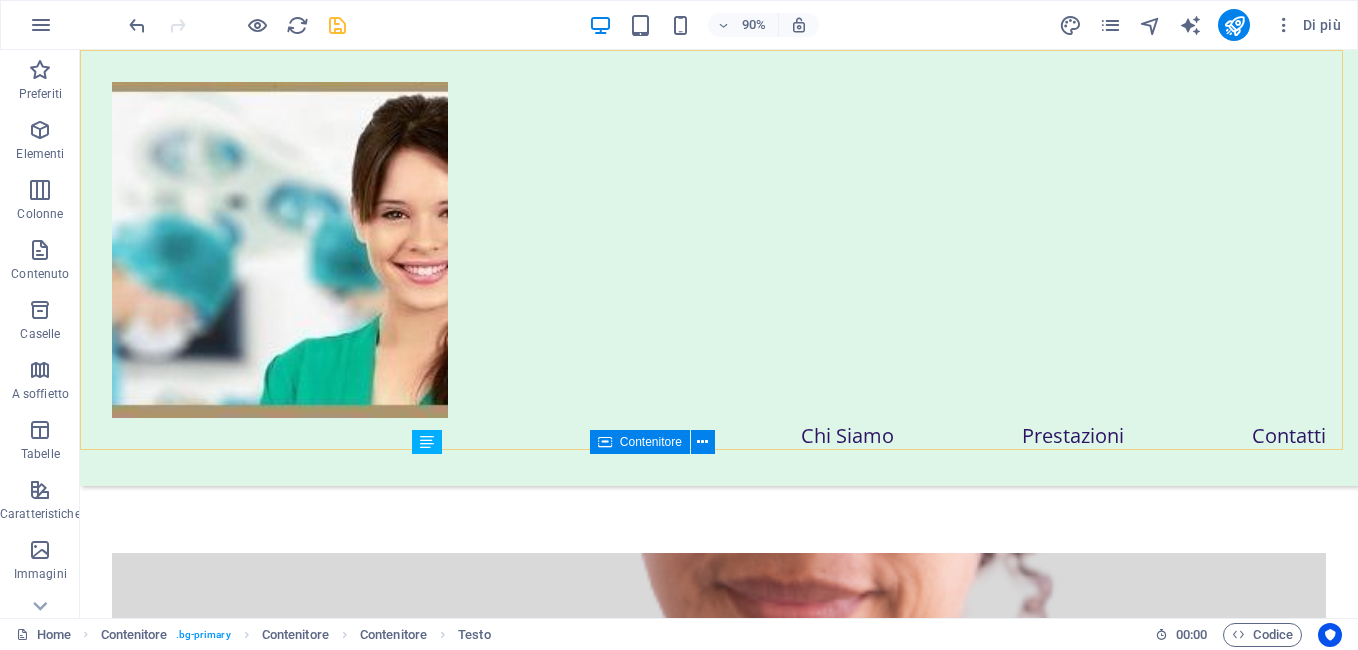 scroll, scrollTop: 9653, scrollLeft: 0, axis: vertical 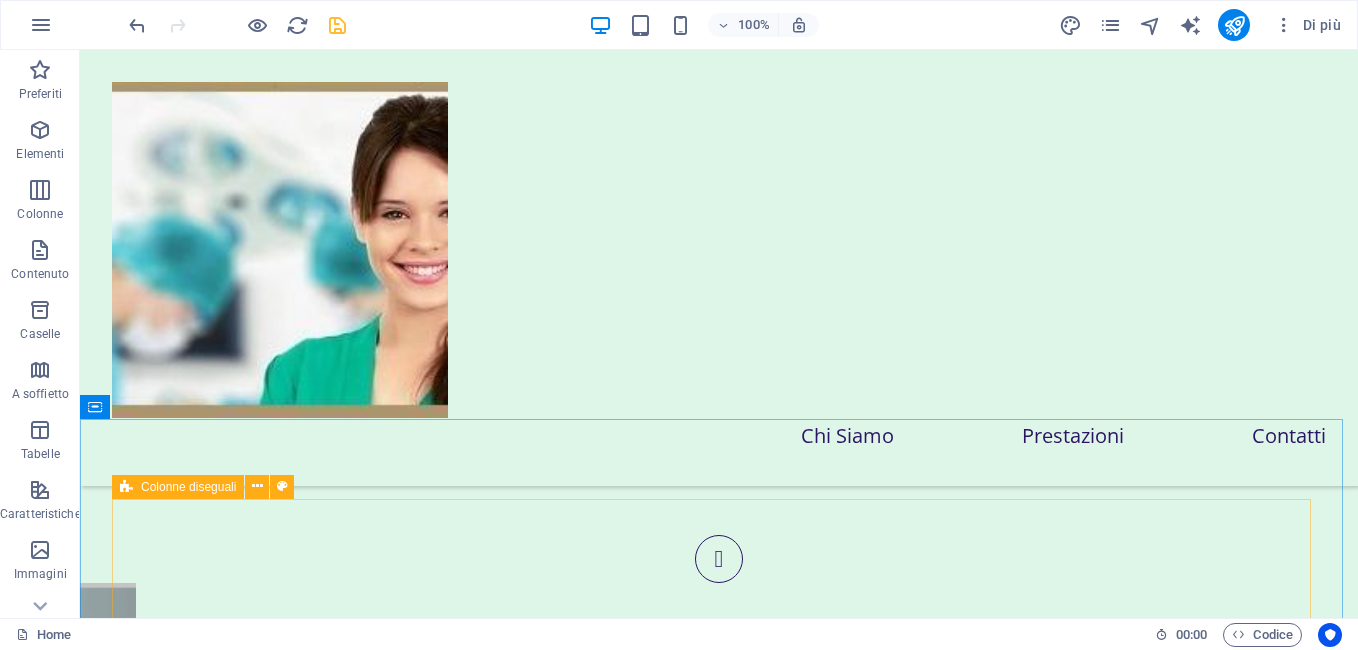 click at bounding box center (126, 487) 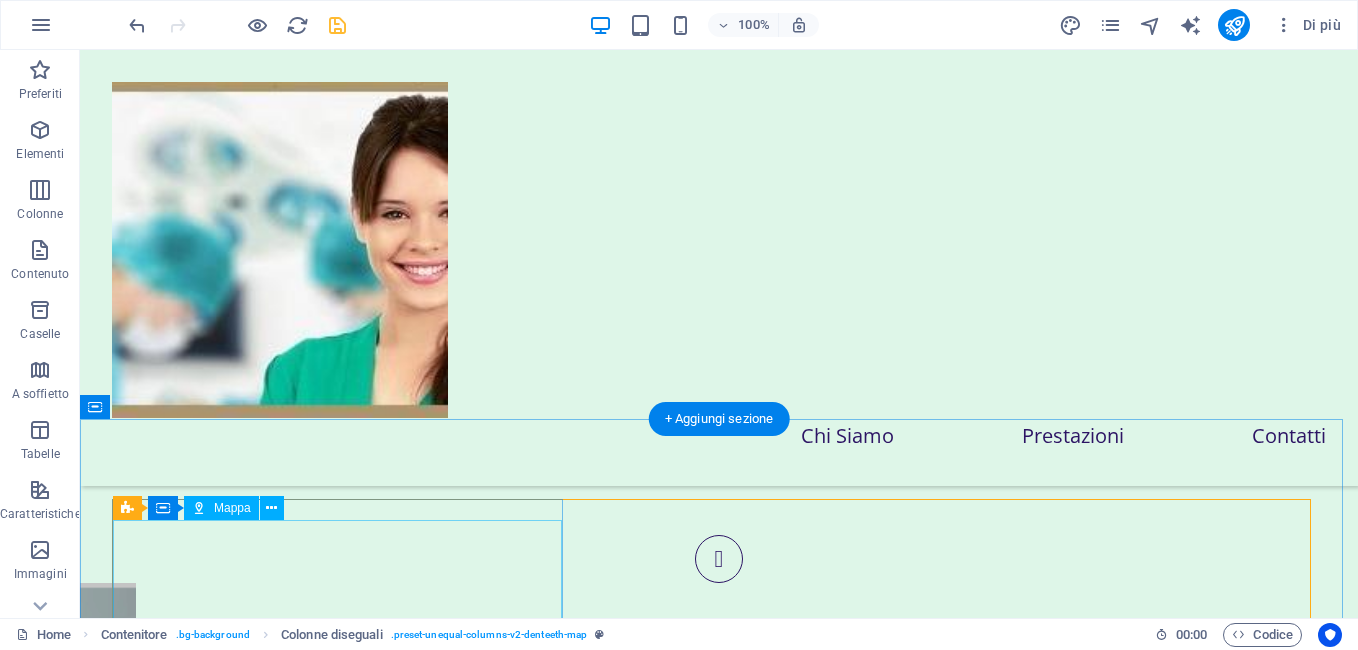 click at bounding box center [719, 6423] 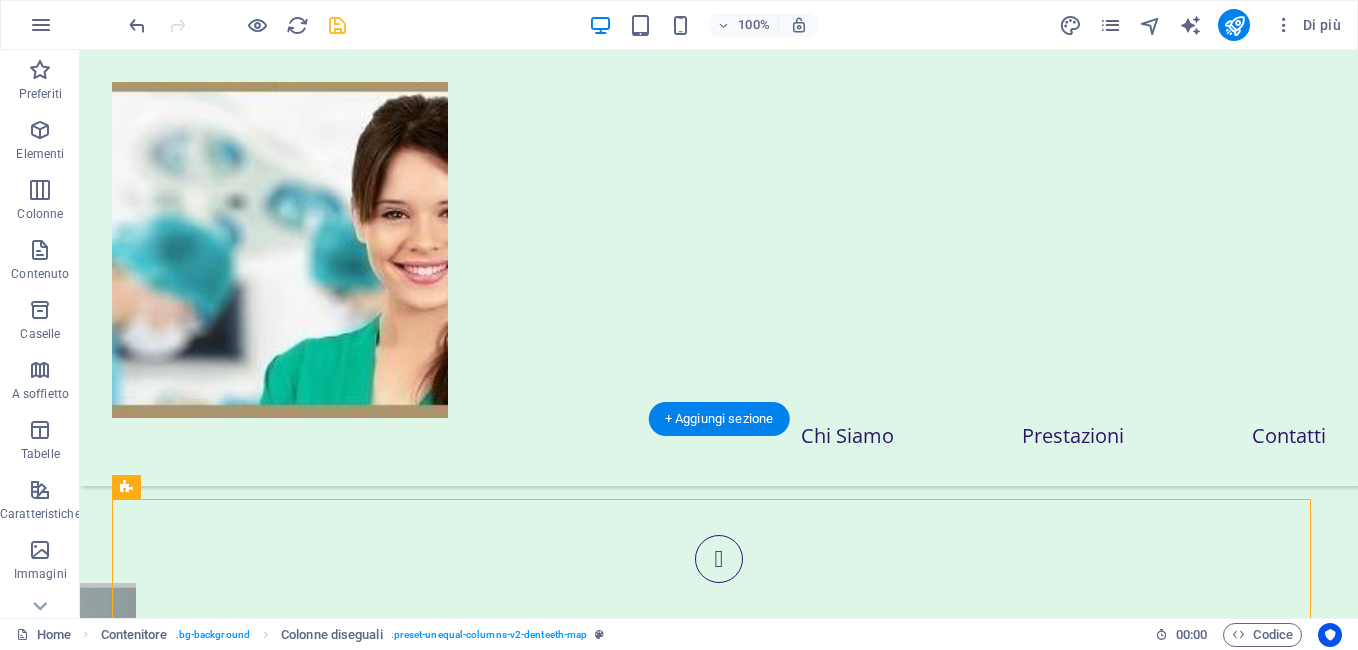 click at bounding box center [719, 6423] 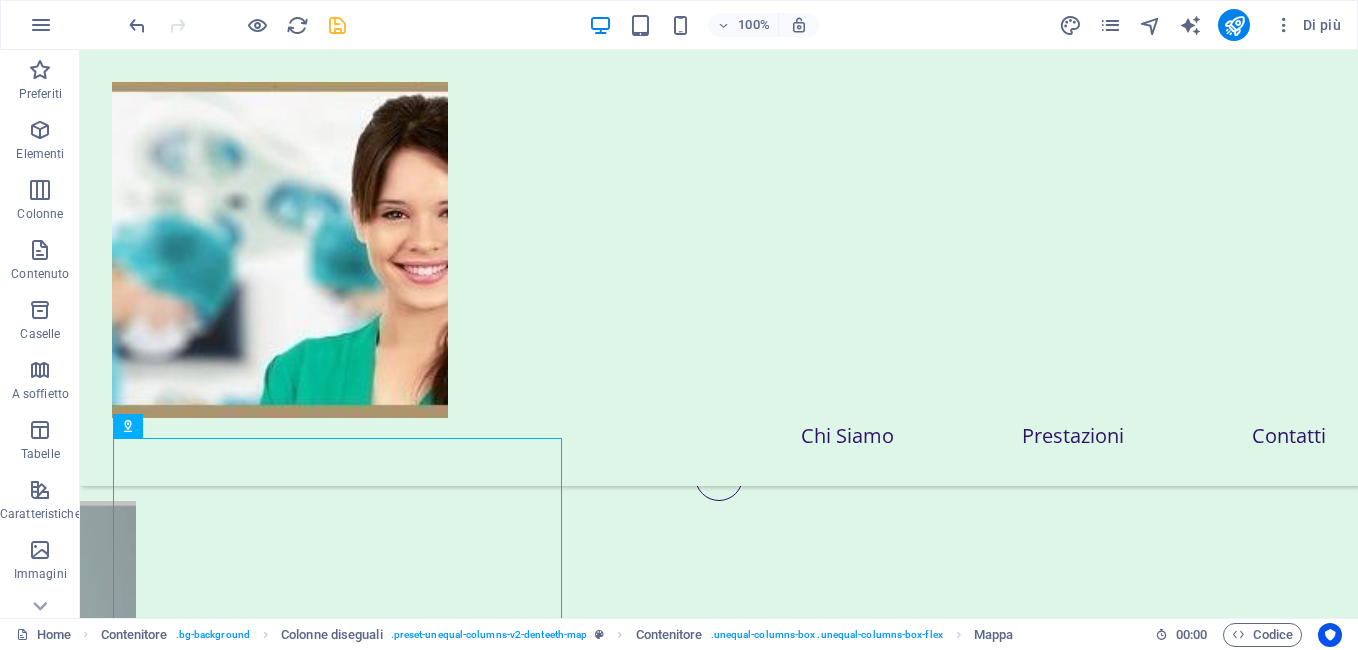 scroll, scrollTop: 9107, scrollLeft: 0, axis: vertical 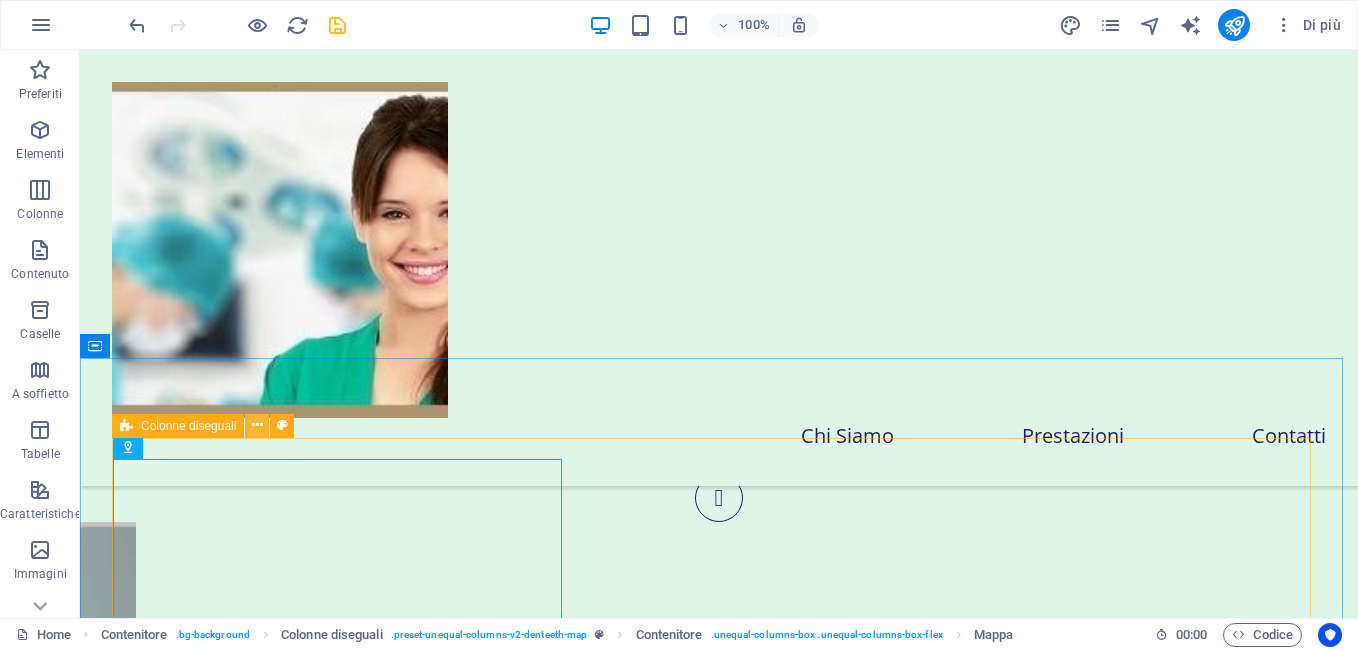 click at bounding box center (257, 425) 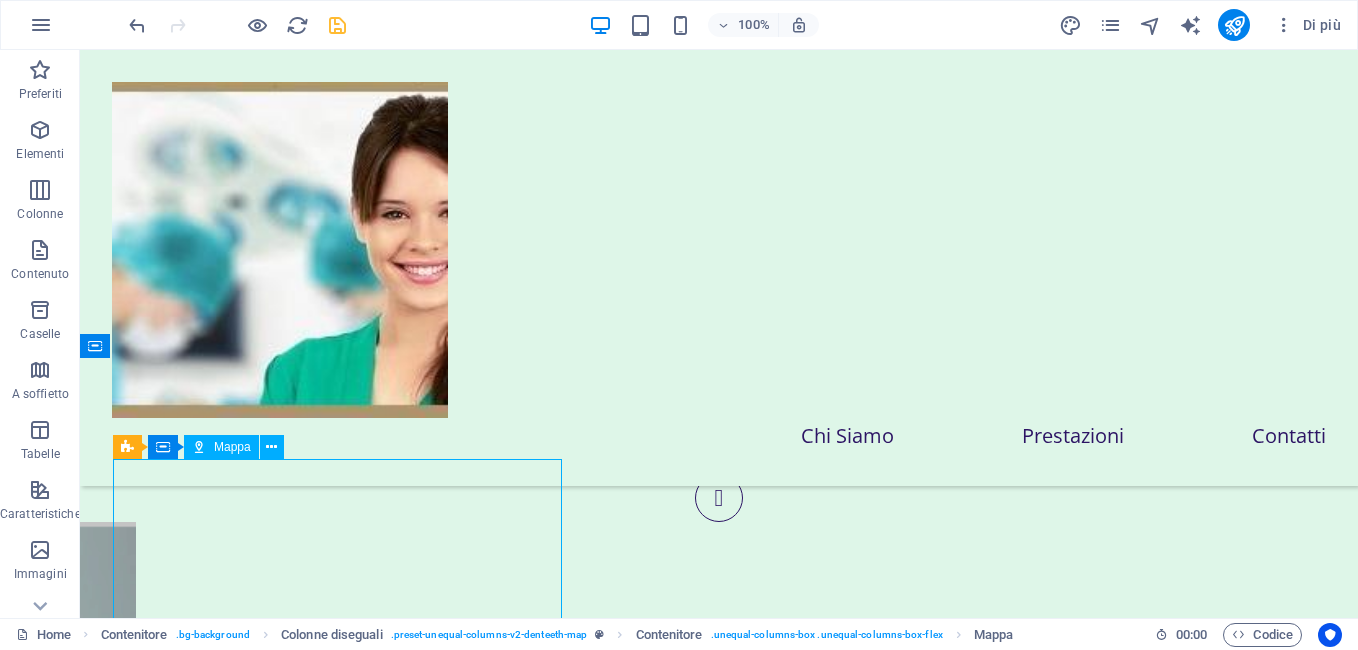 drag, startPoint x: 226, startPoint y: 454, endPoint x: 256, endPoint y: 441, distance: 32.695564 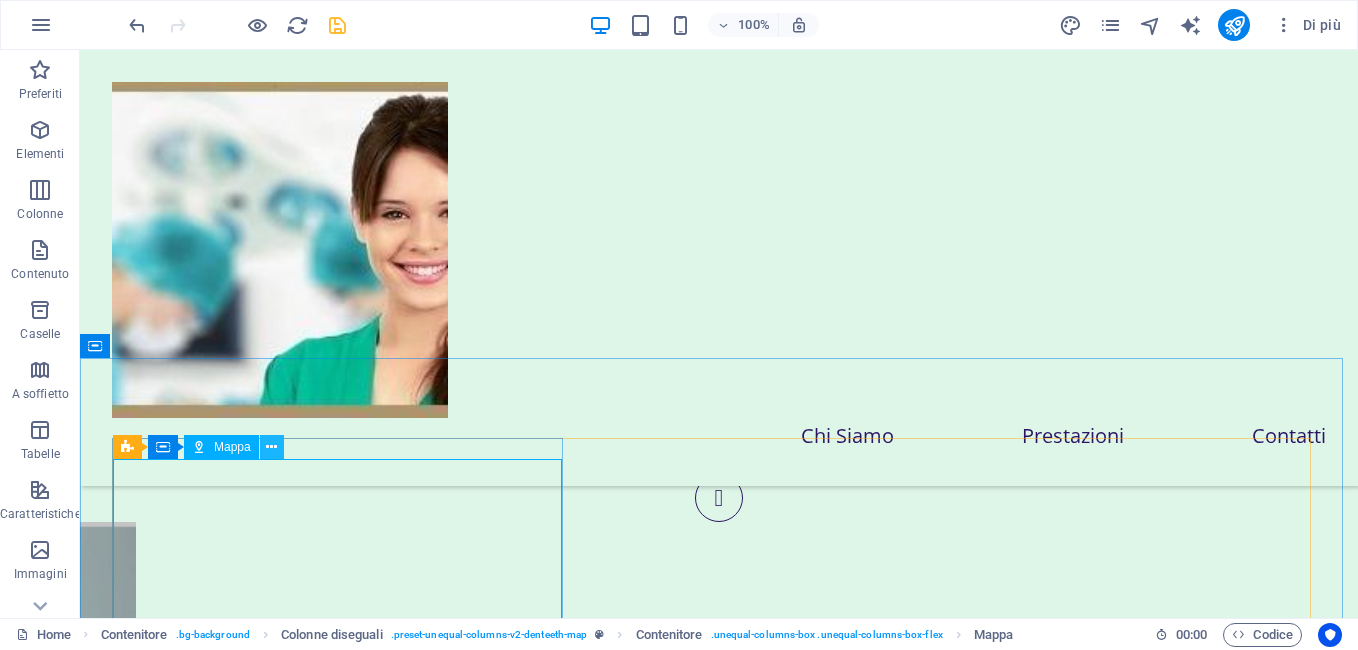 click at bounding box center [271, 447] 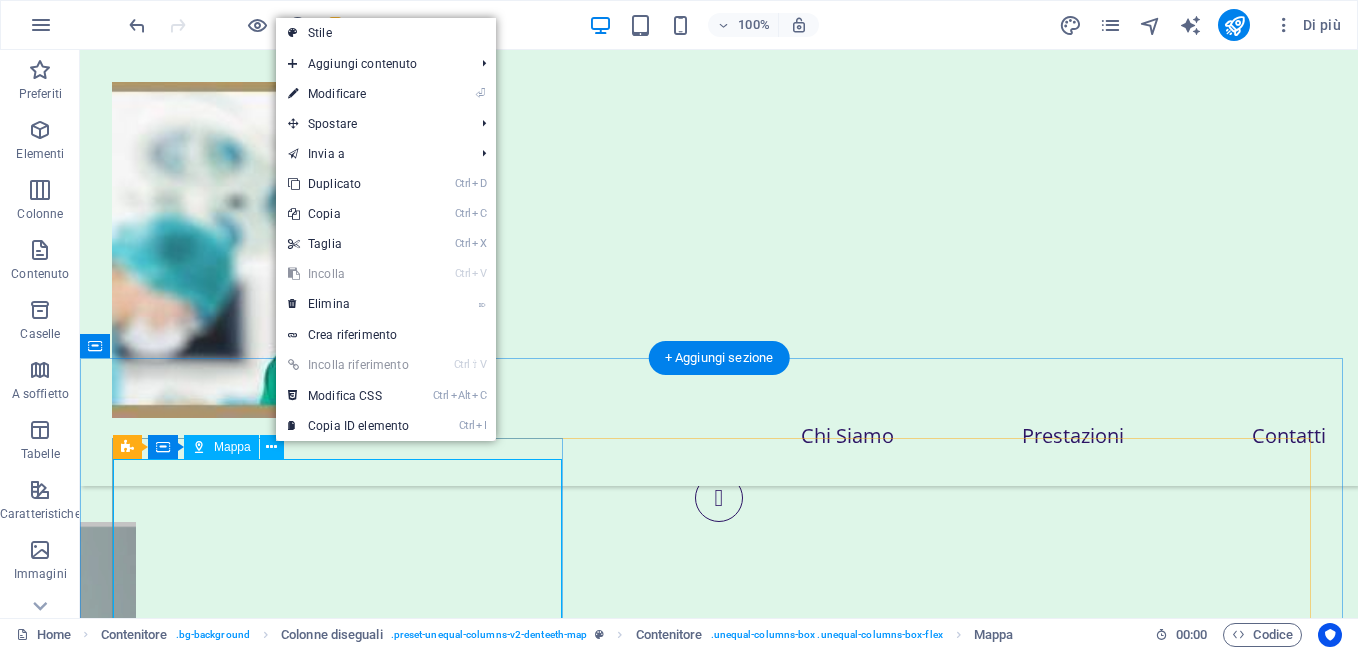 click at bounding box center (719, 6362) 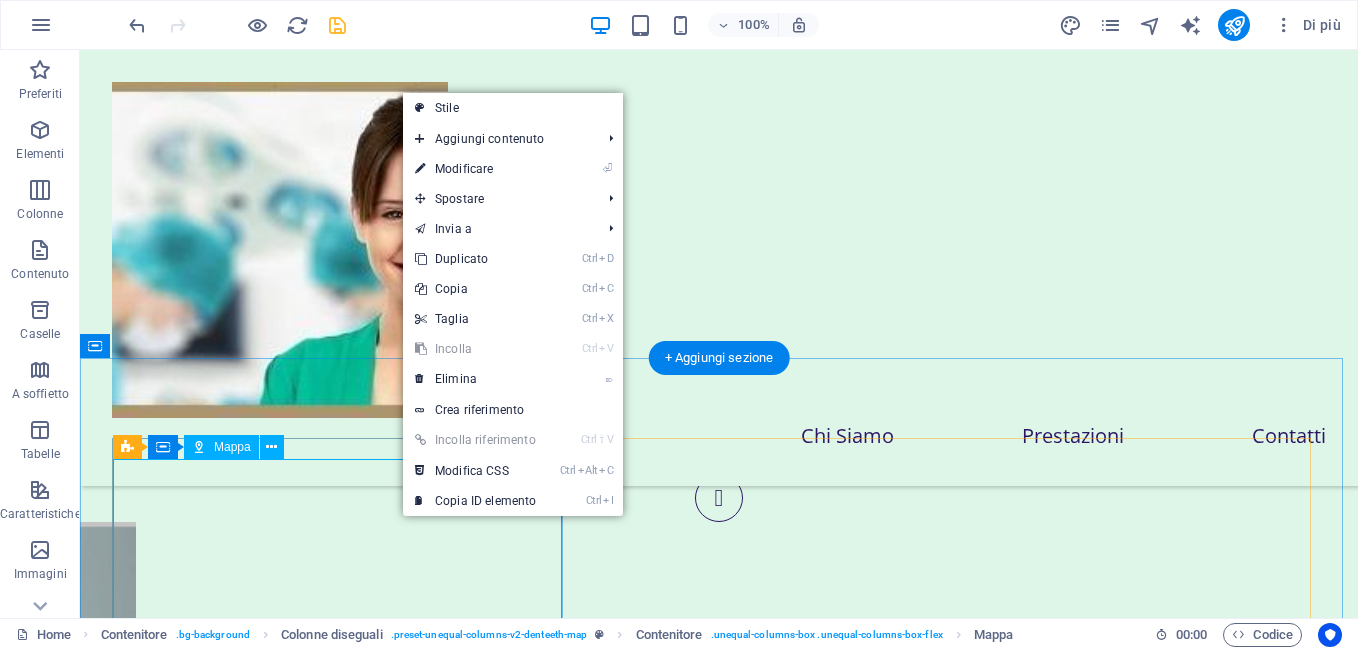 click at bounding box center [719, 6362] 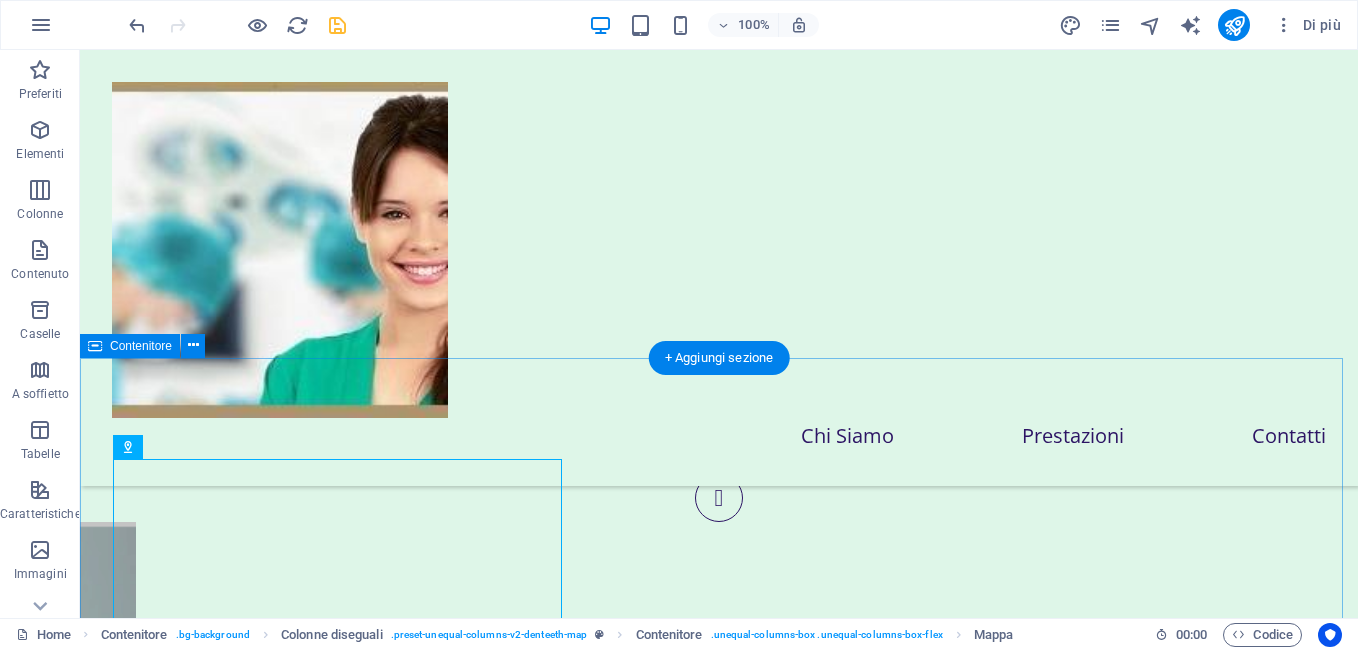 click on "Contattaci Ci puoi contattare per telefono o via WhatsApp al numero UNICO 3337337783 o via mail a roma@dentistaxtutti.com Vieni a trovarci via Tuscolana 747 Roma    00174 Contatti roma@dentistaxtutti.com 3337337783" at bounding box center [719, 6617] 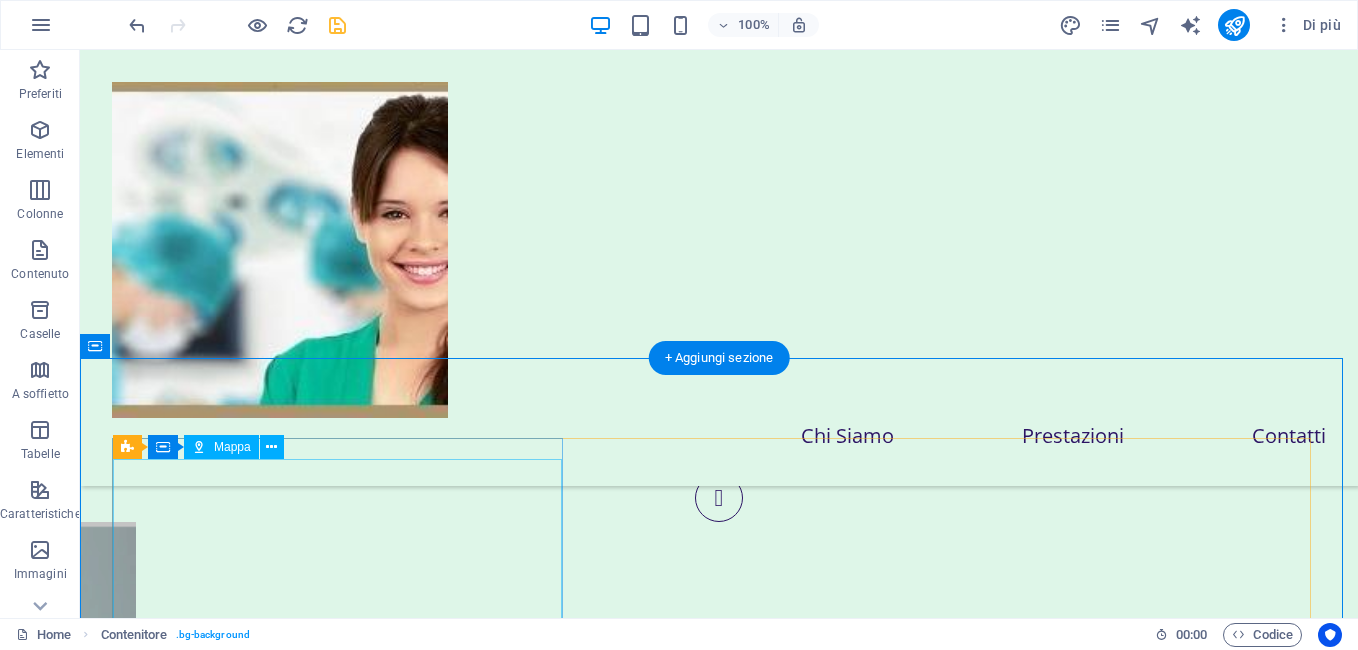 click at bounding box center [719, 6362] 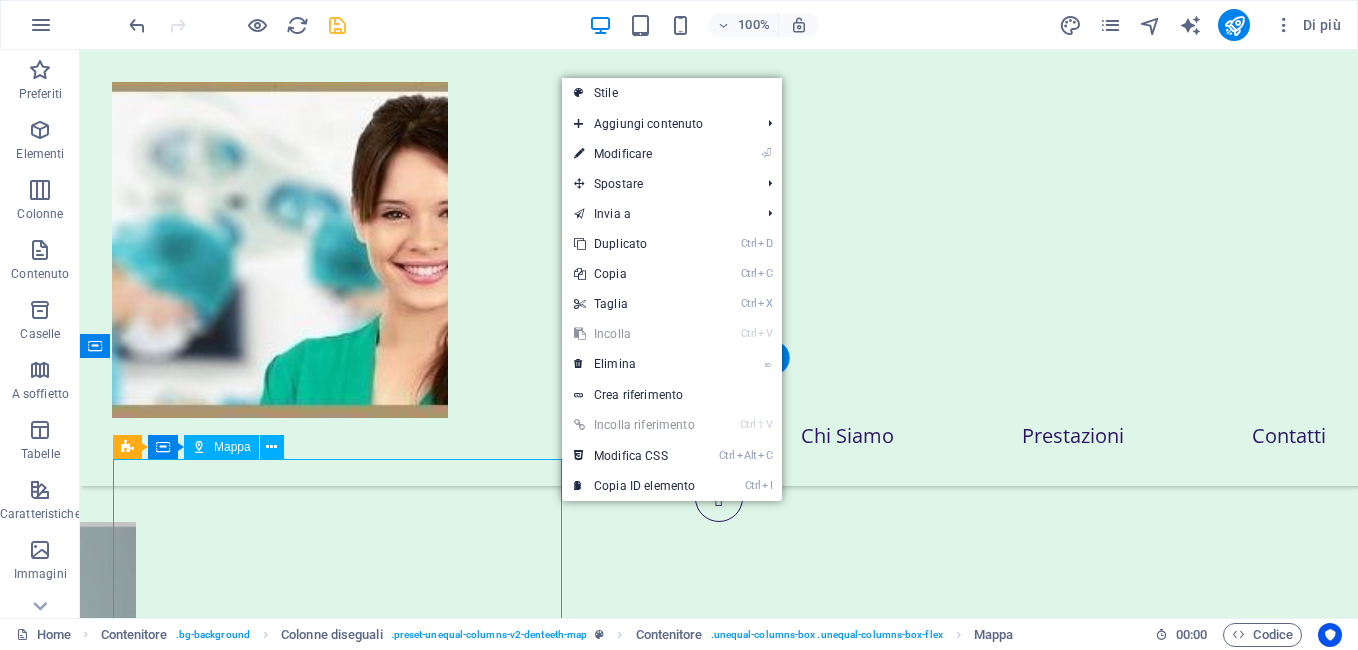 click at bounding box center [719, 6362] 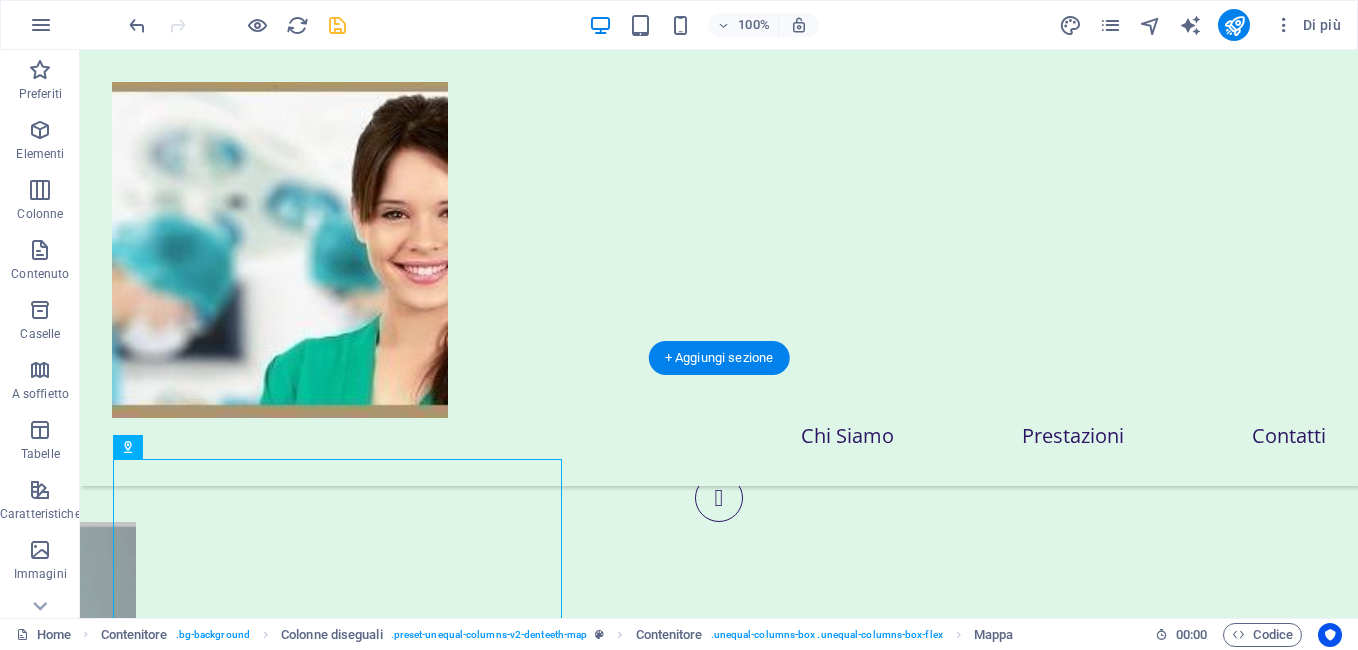 drag, startPoint x: 322, startPoint y: 498, endPoint x: 242, endPoint y: 491, distance: 80.305664 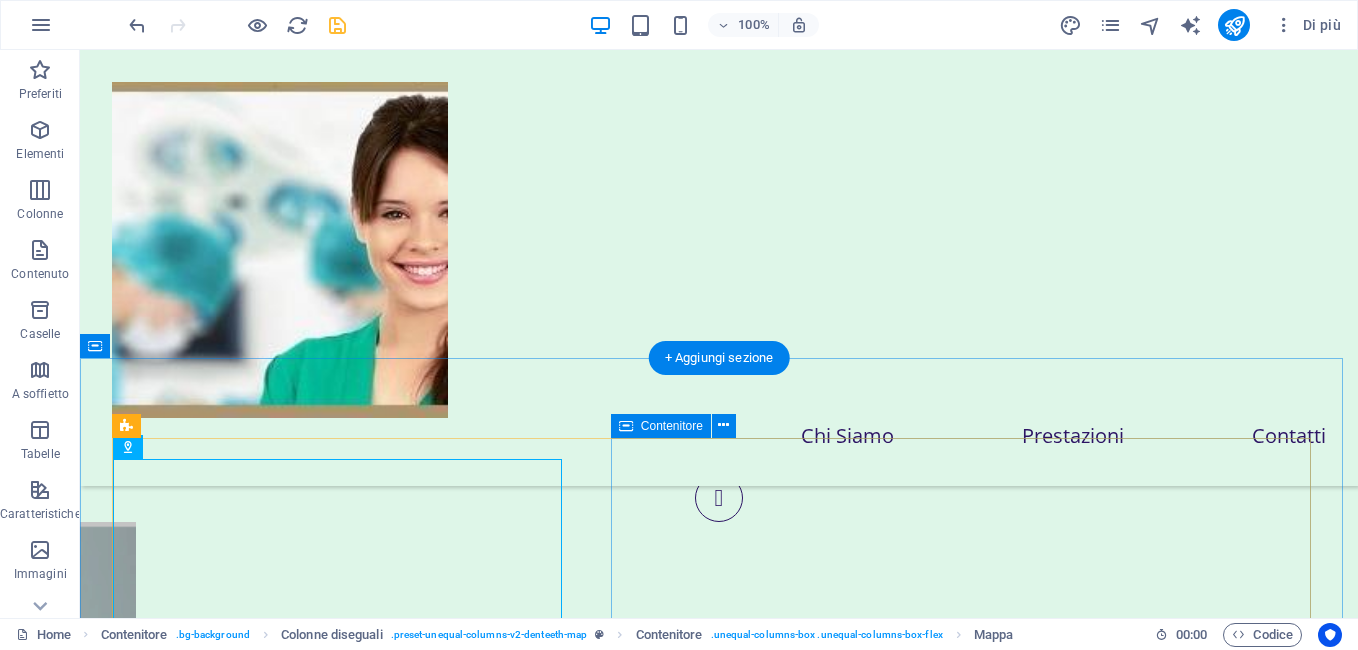 click on "Contattaci Ci puoi contattare per telefono o via WhatsApp al numero UNICO 3337337783 o via mail a roma@dentistaxtutti.com Vieni a trovarci via Tuscolana 747 Roma    00174 Contatti roma@dentistaxtutti.com 3337337783" at bounding box center (719, 6810) 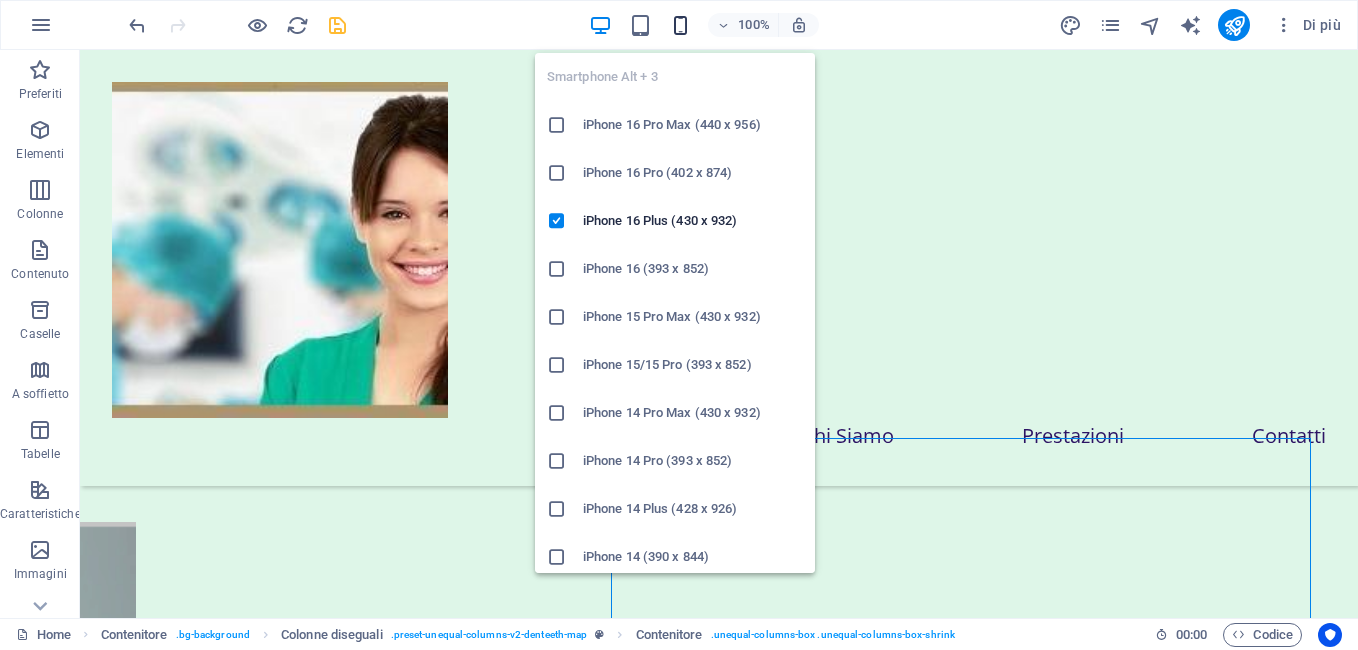 click at bounding box center [680, 25] 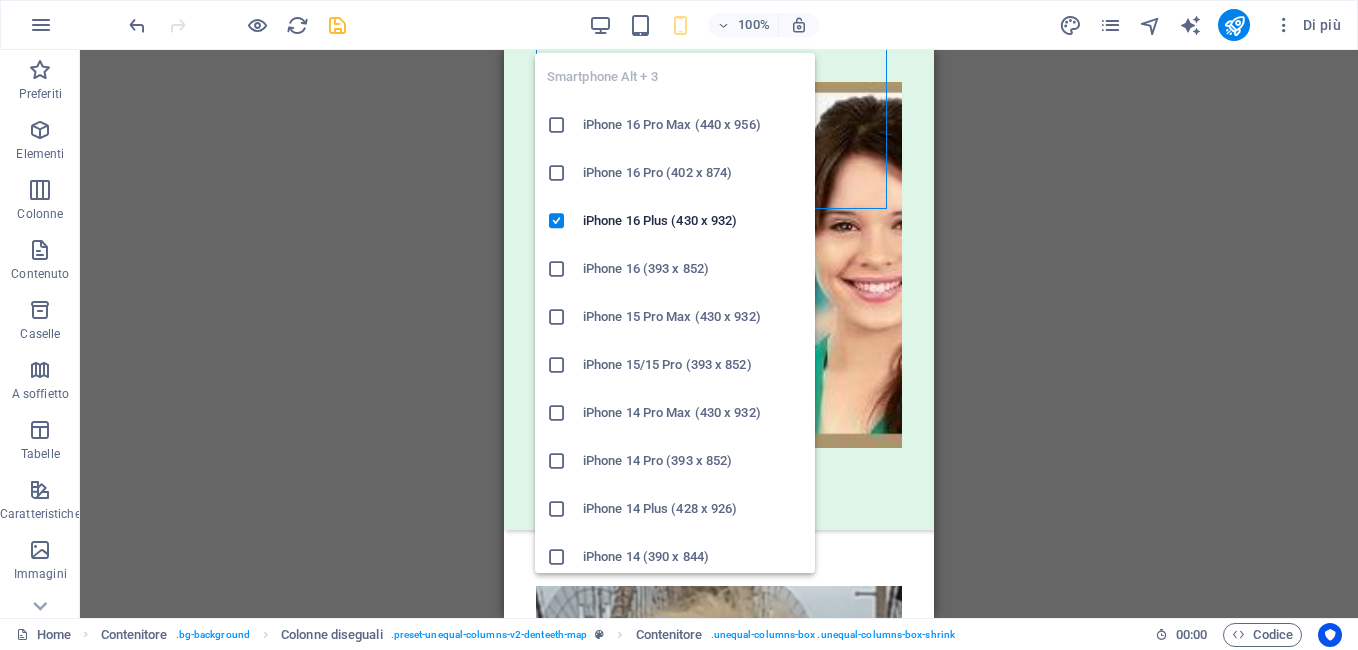 scroll, scrollTop: 11313, scrollLeft: 0, axis: vertical 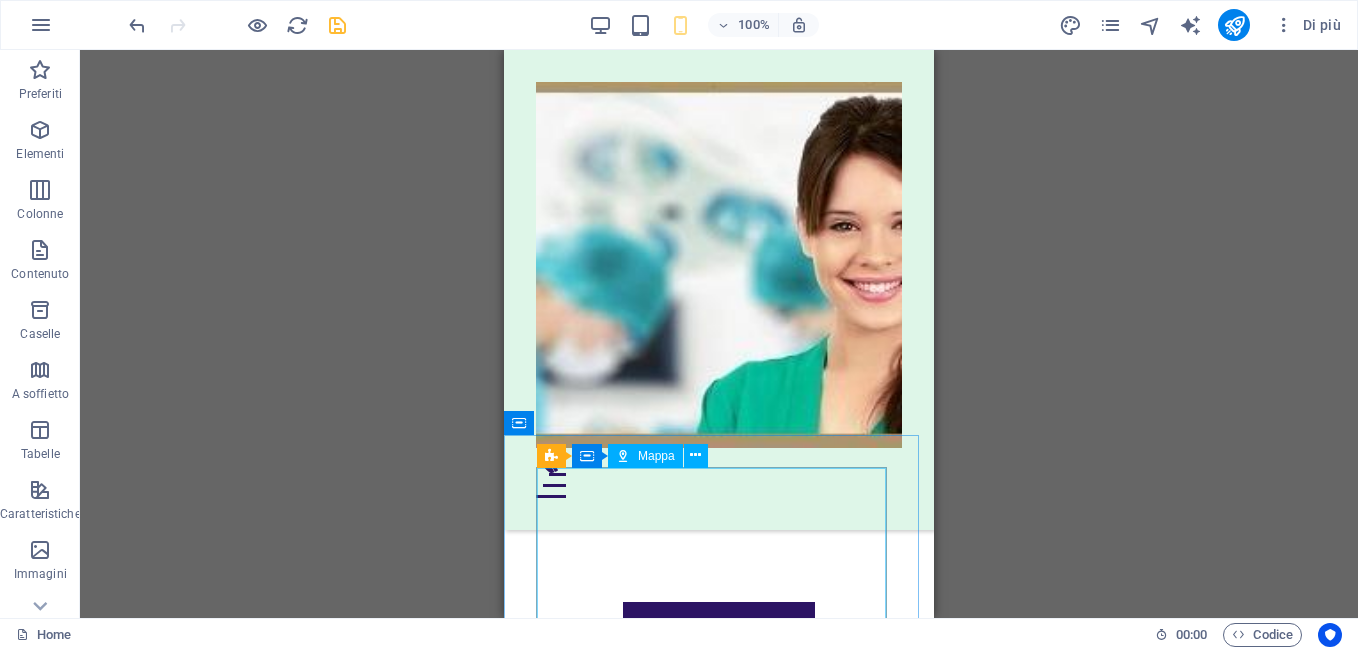 click on "Mappa" at bounding box center [656, 456] 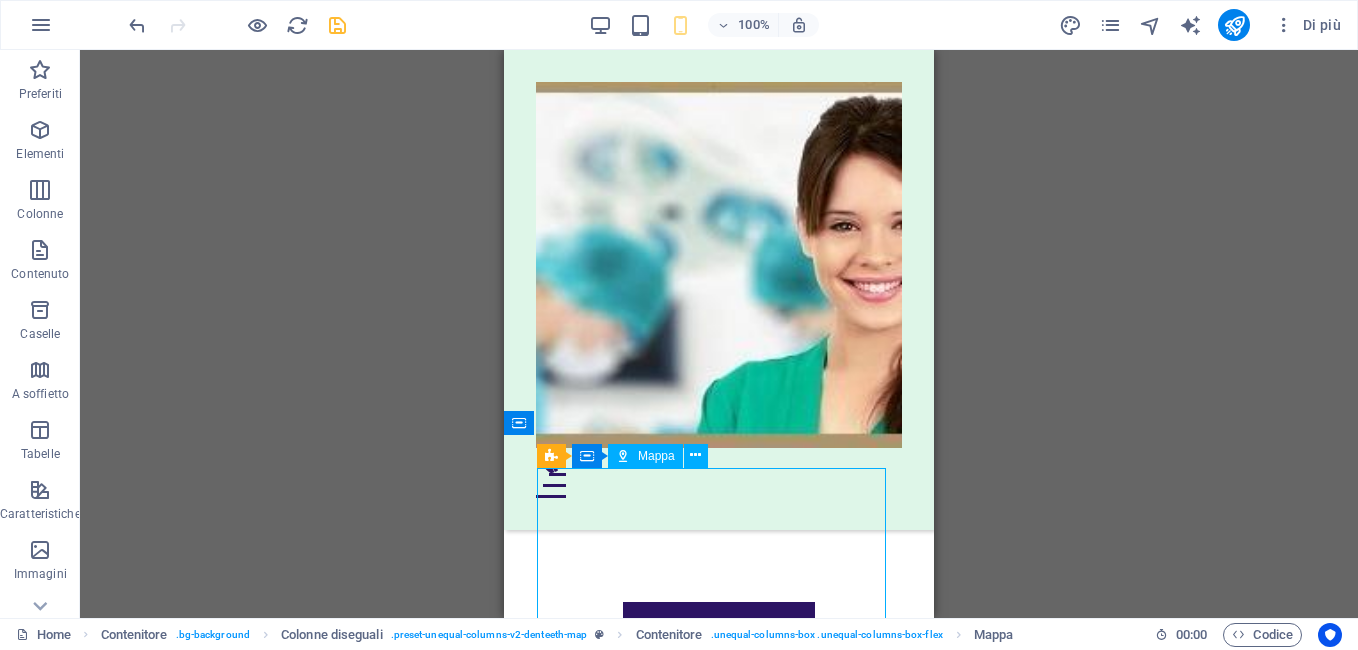 click on "Mappa" at bounding box center [656, 456] 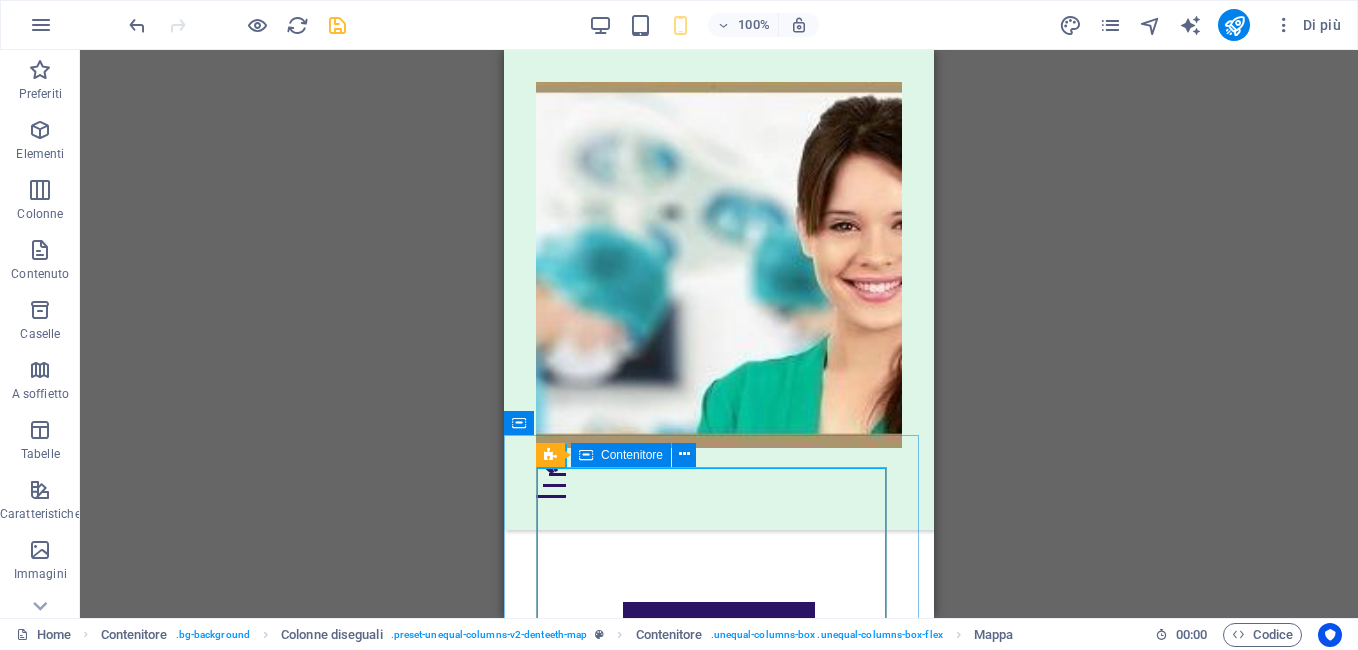 click on "Contenitore" at bounding box center (621, 455) 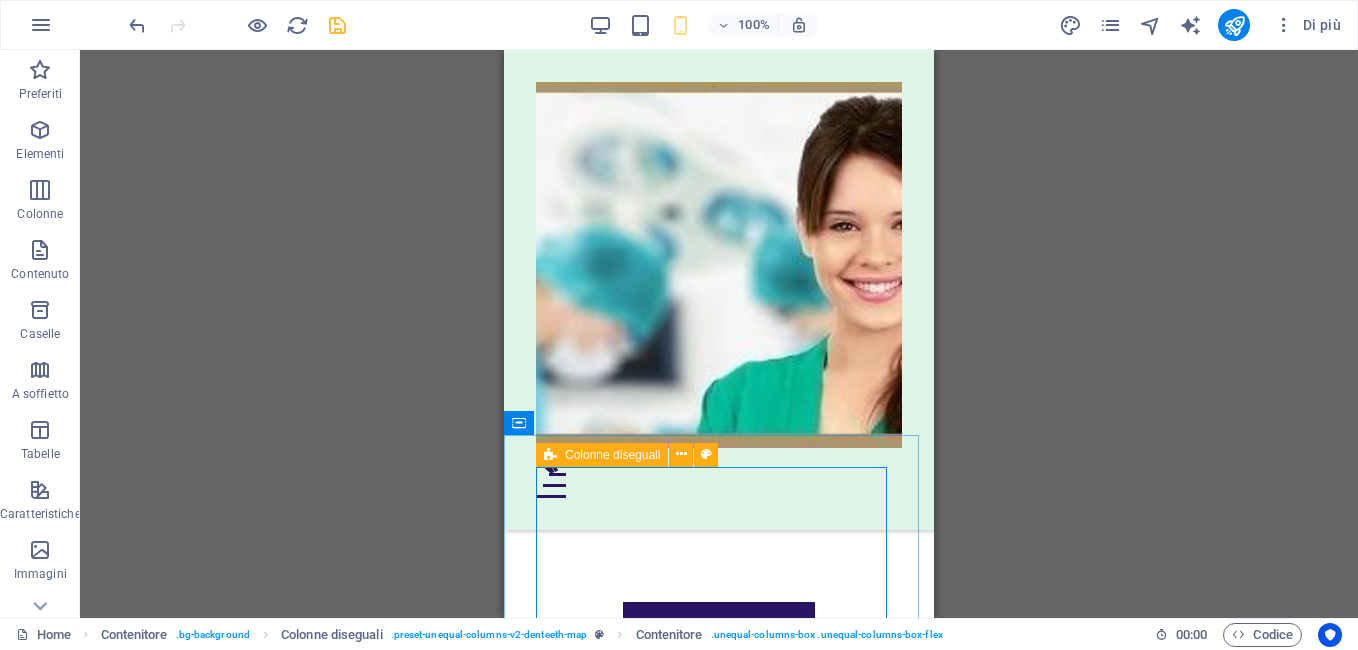 click at bounding box center (550, 455) 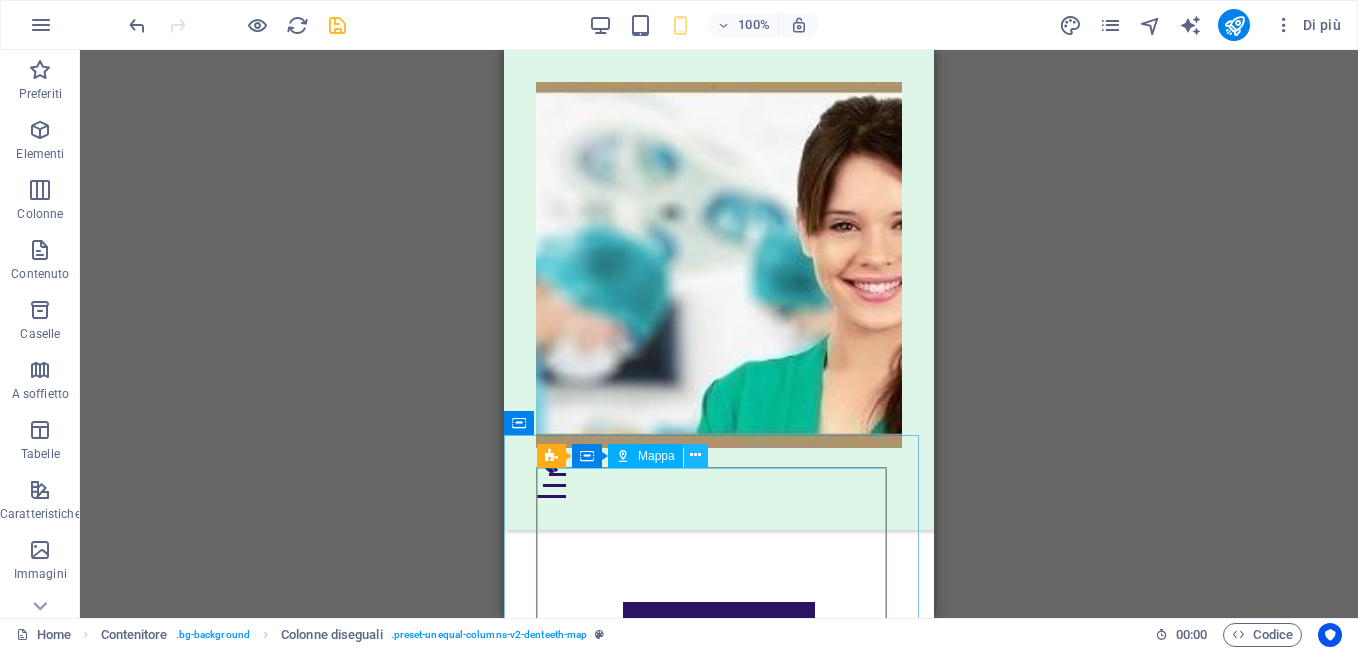 click at bounding box center [695, 455] 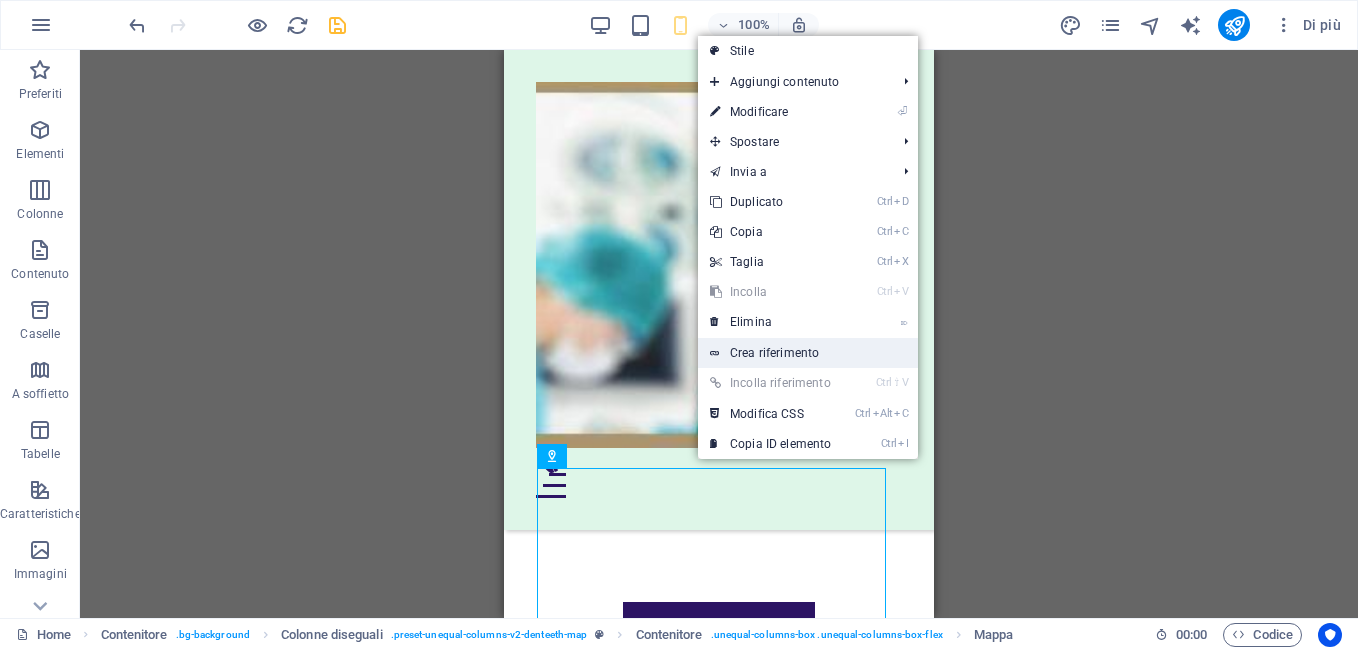 drag, startPoint x: 696, startPoint y: 461, endPoint x: 720, endPoint y: 362, distance: 101.86756 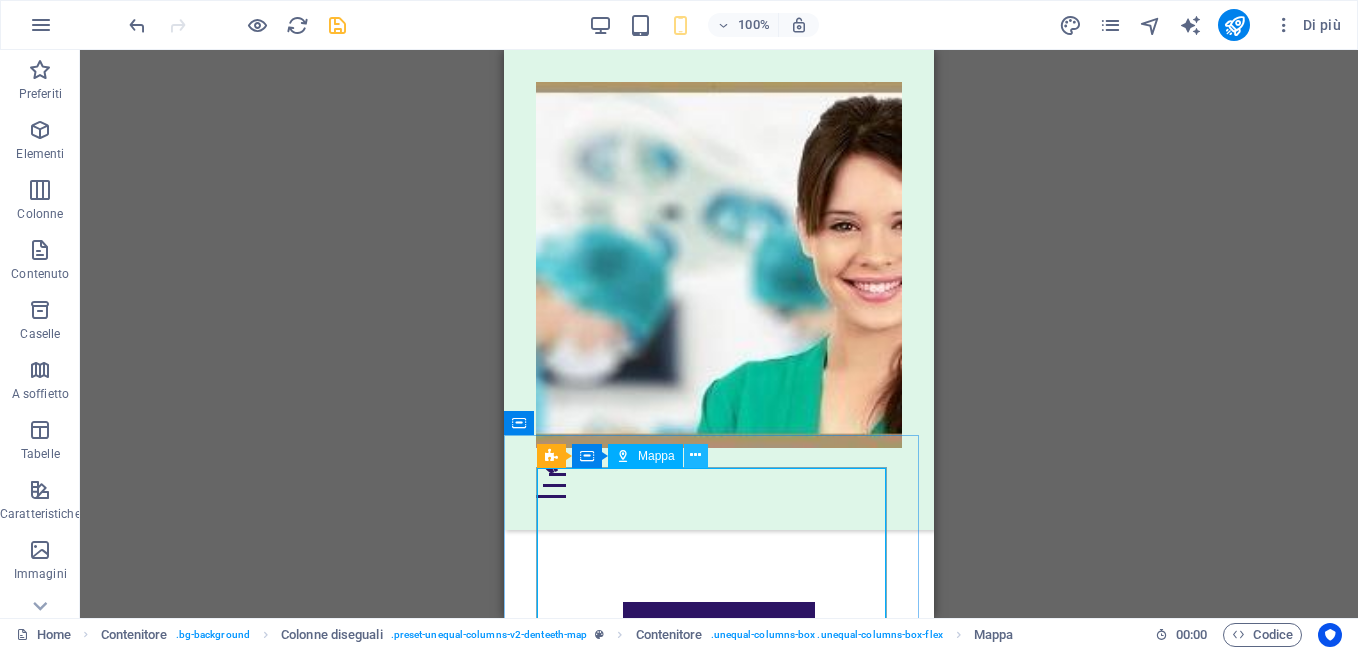 click at bounding box center [695, 455] 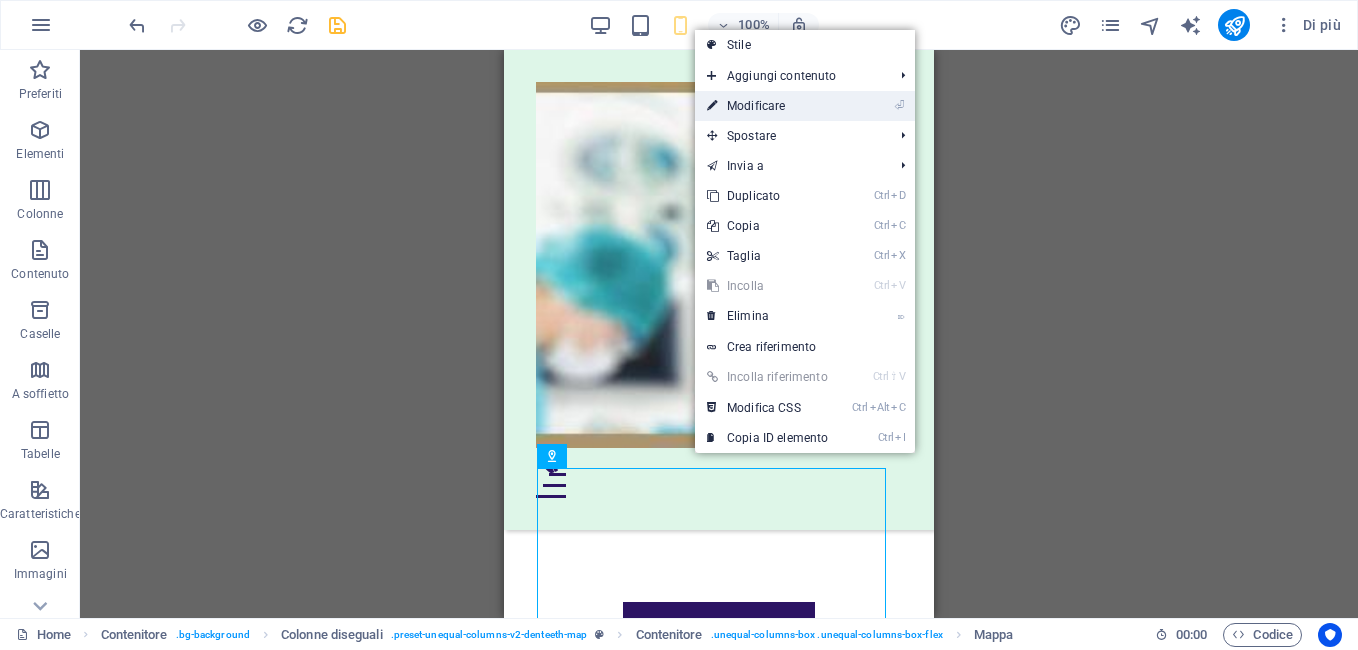 click on "⏎  Modificare" at bounding box center [767, 106] 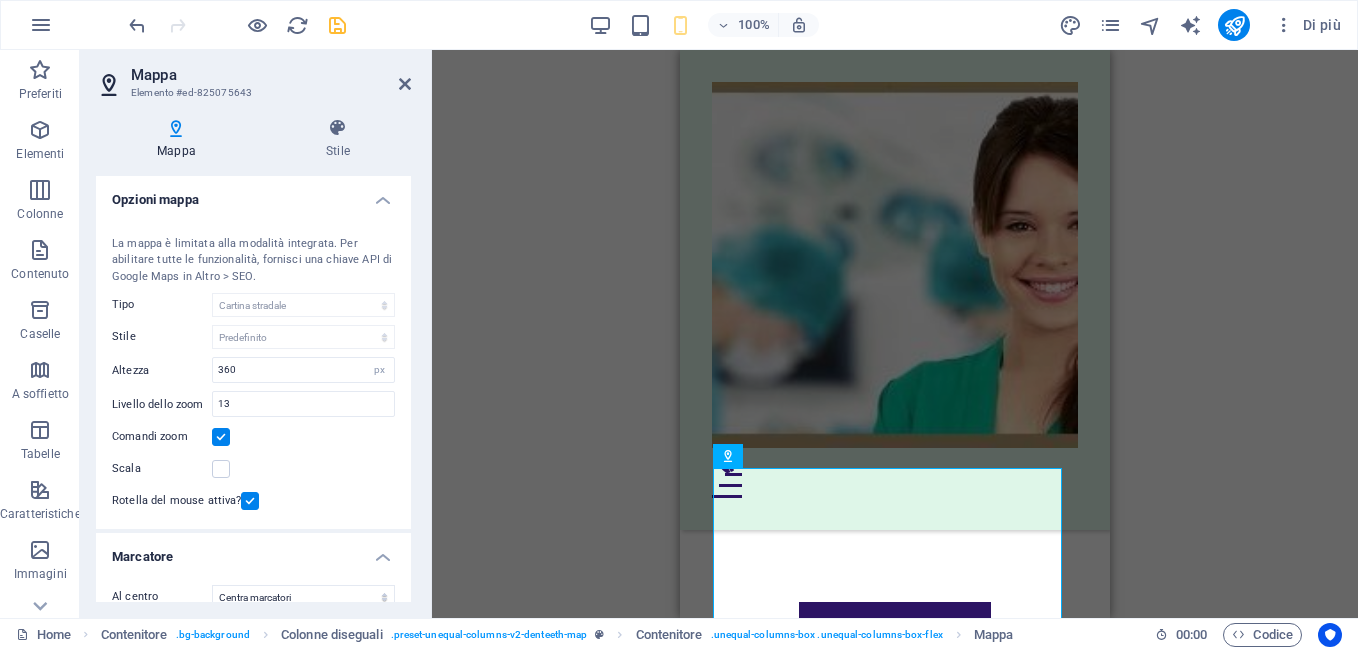 click on "Mappa" at bounding box center (180, 139) 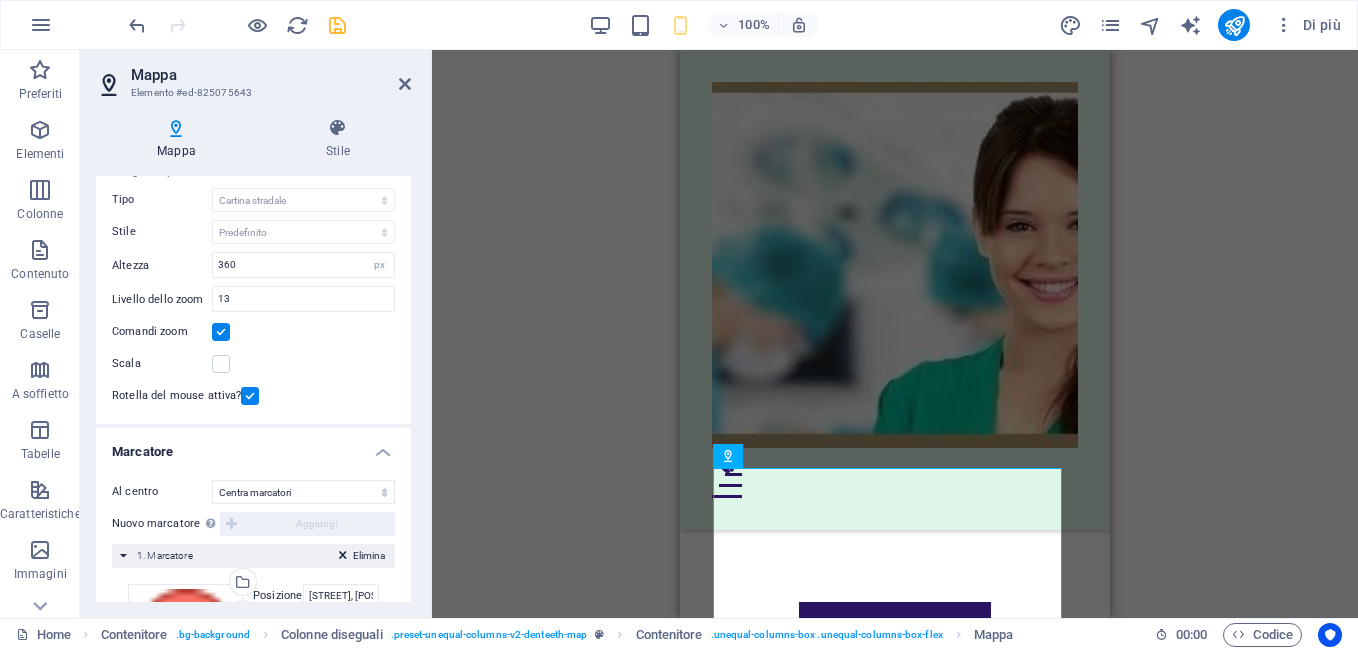 scroll, scrollTop: 0, scrollLeft: 0, axis: both 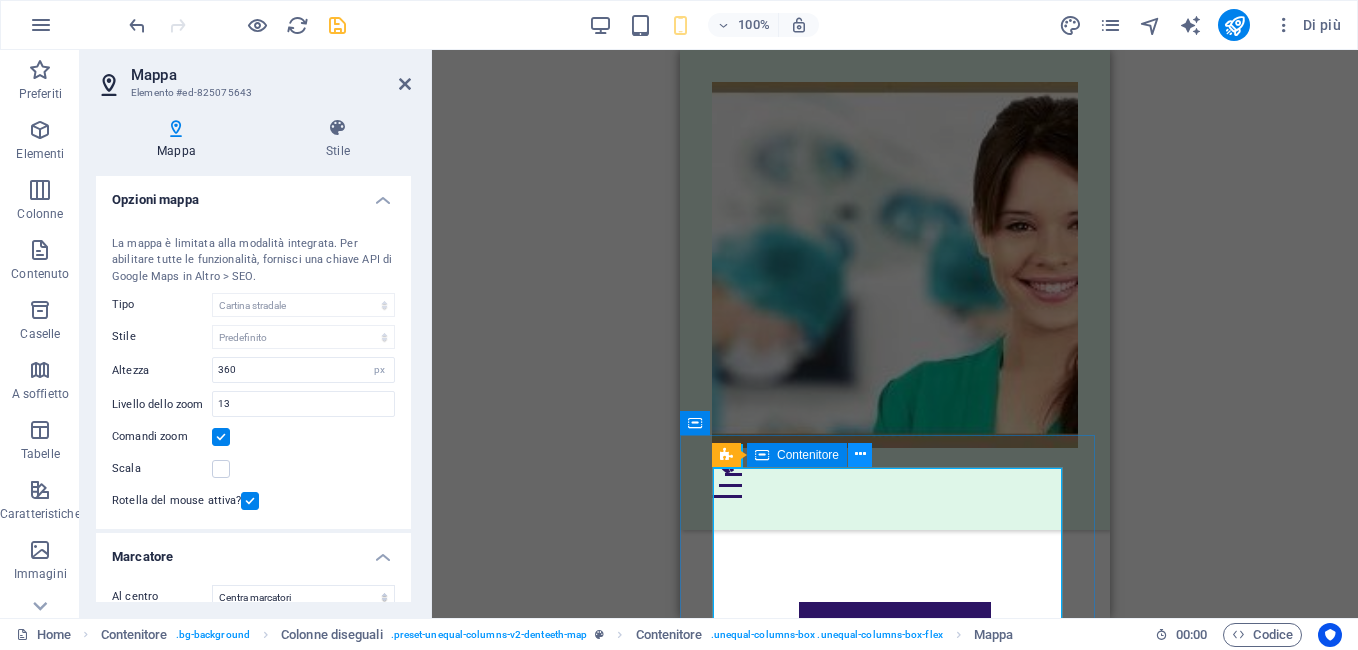 click at bounding box center [860, 455] 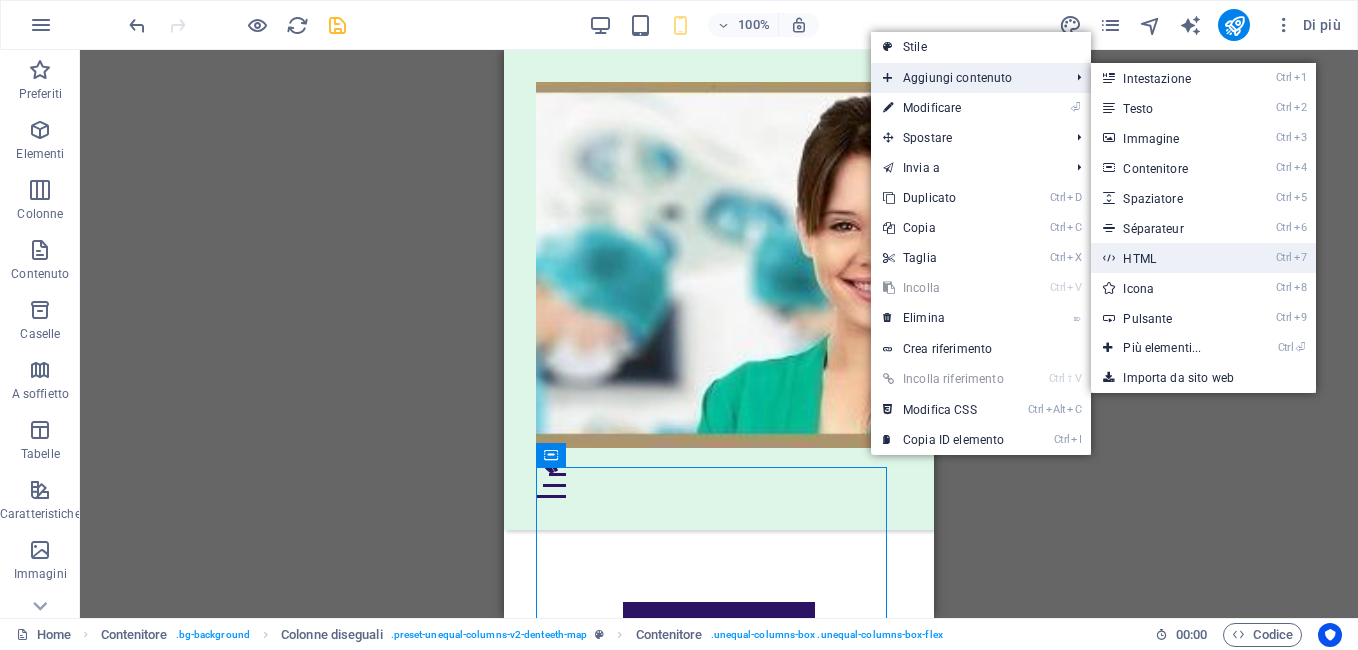 click on "Ctrl 7  HTML" at bounding box center [1166, 258] 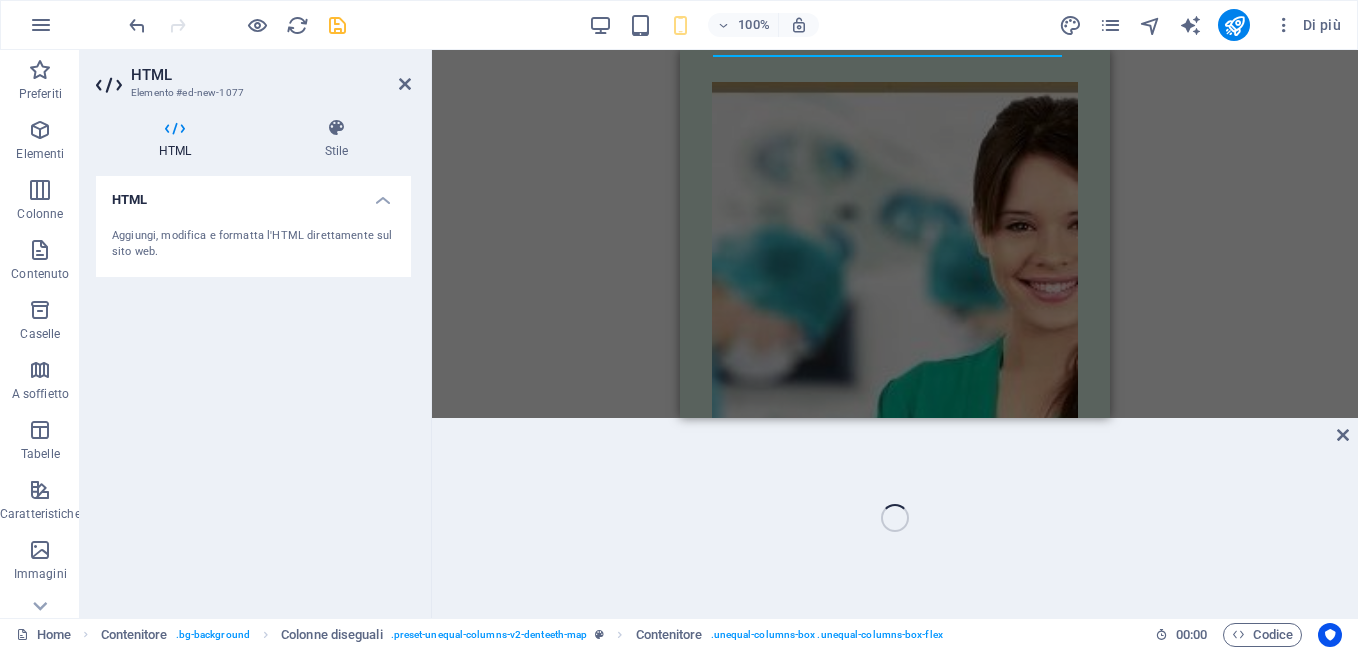scroll, scrollTop: 11020, scrollLeft: 0, axis: vertical 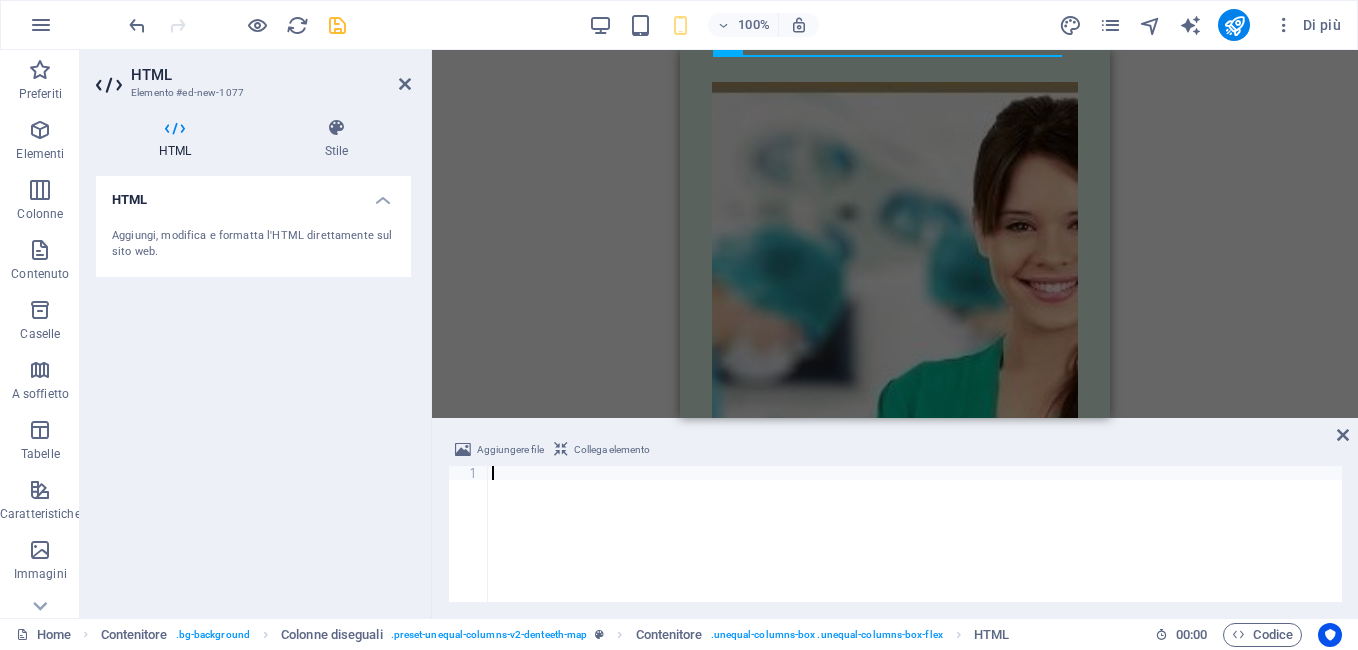 type on "VH64+77 Roma, Città metropolitana di Roma Capitale" 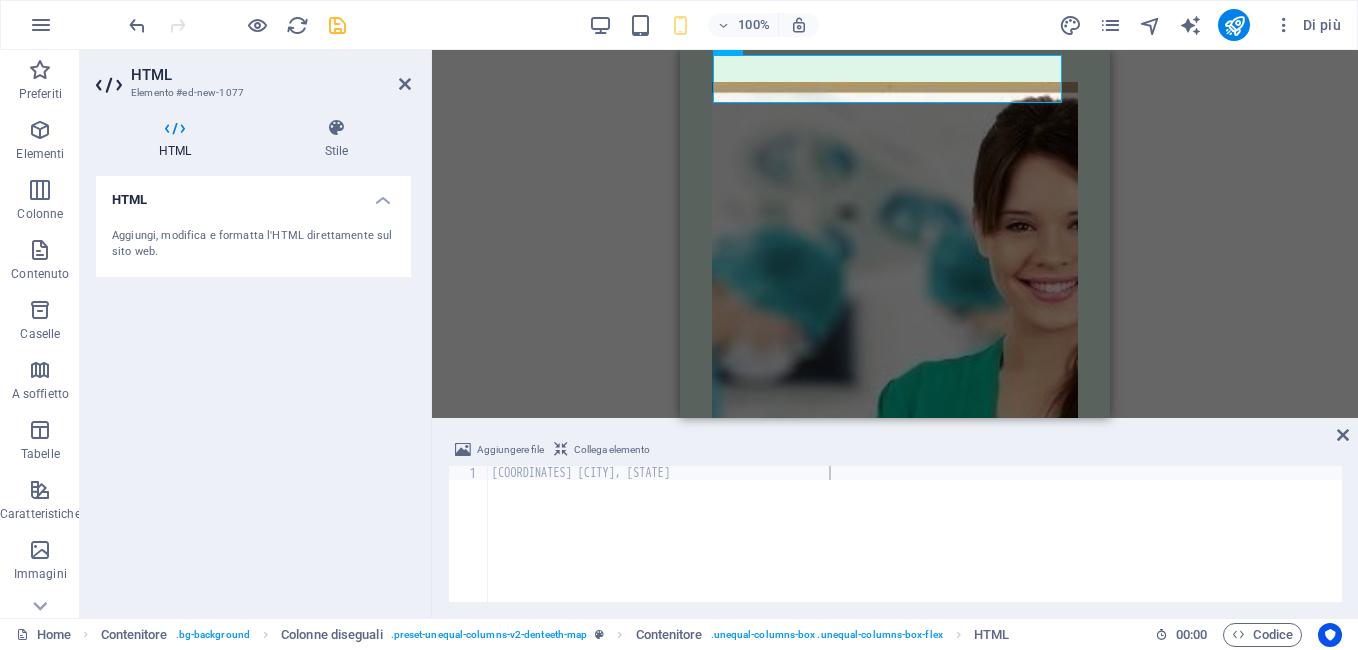 click on "Collega elemento" at bounding box center (612, 450) 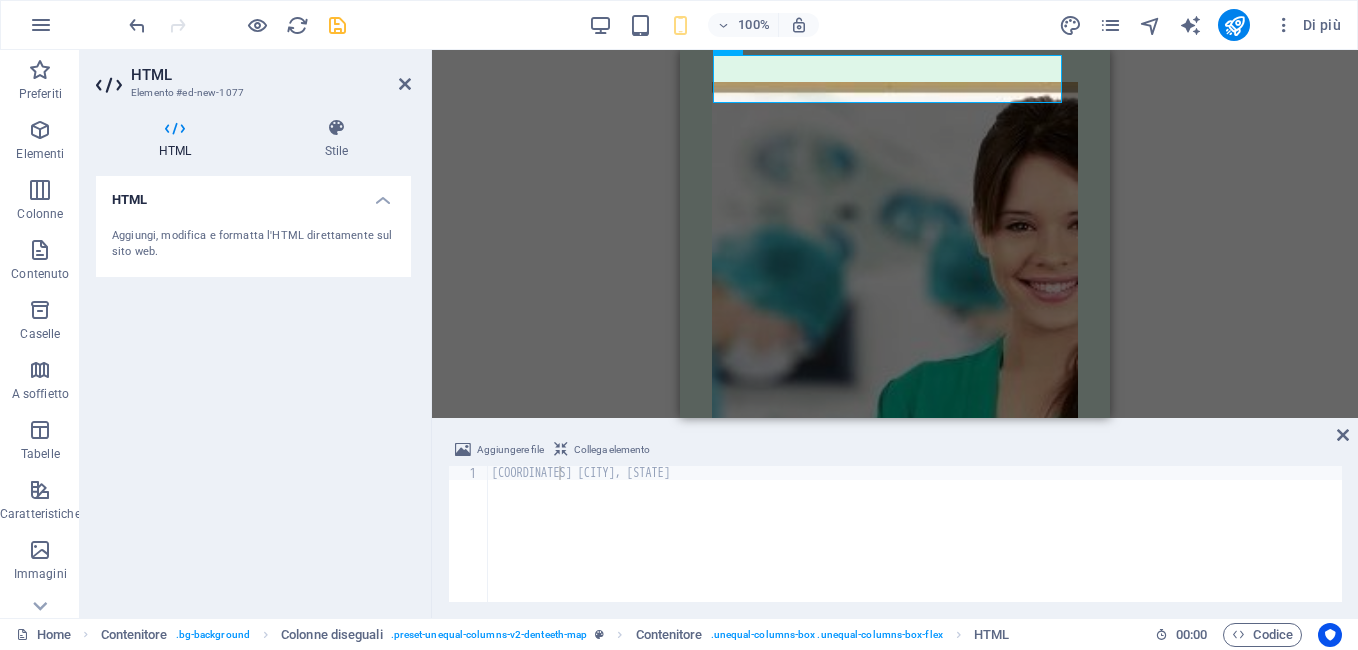 click on "Collega elemento" at bounding box center [612, 450] 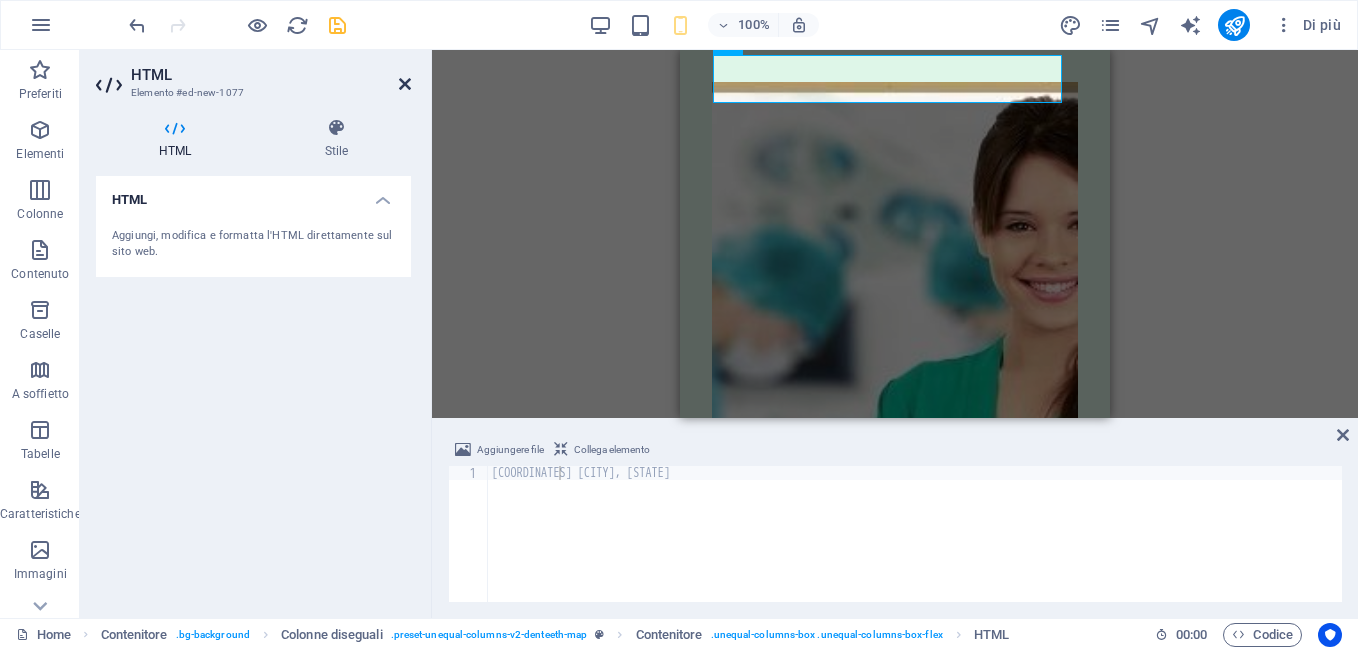 click at bounding box center (405, 84) 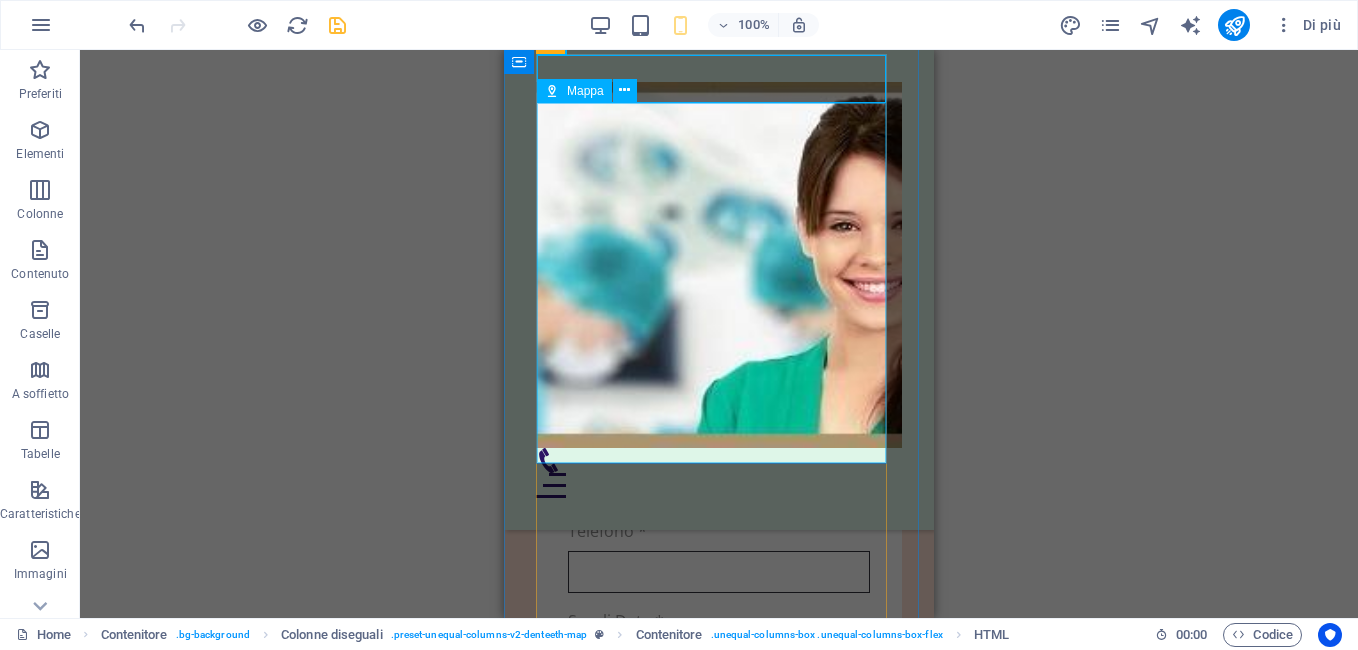 click at bounding box center [719, 1784] 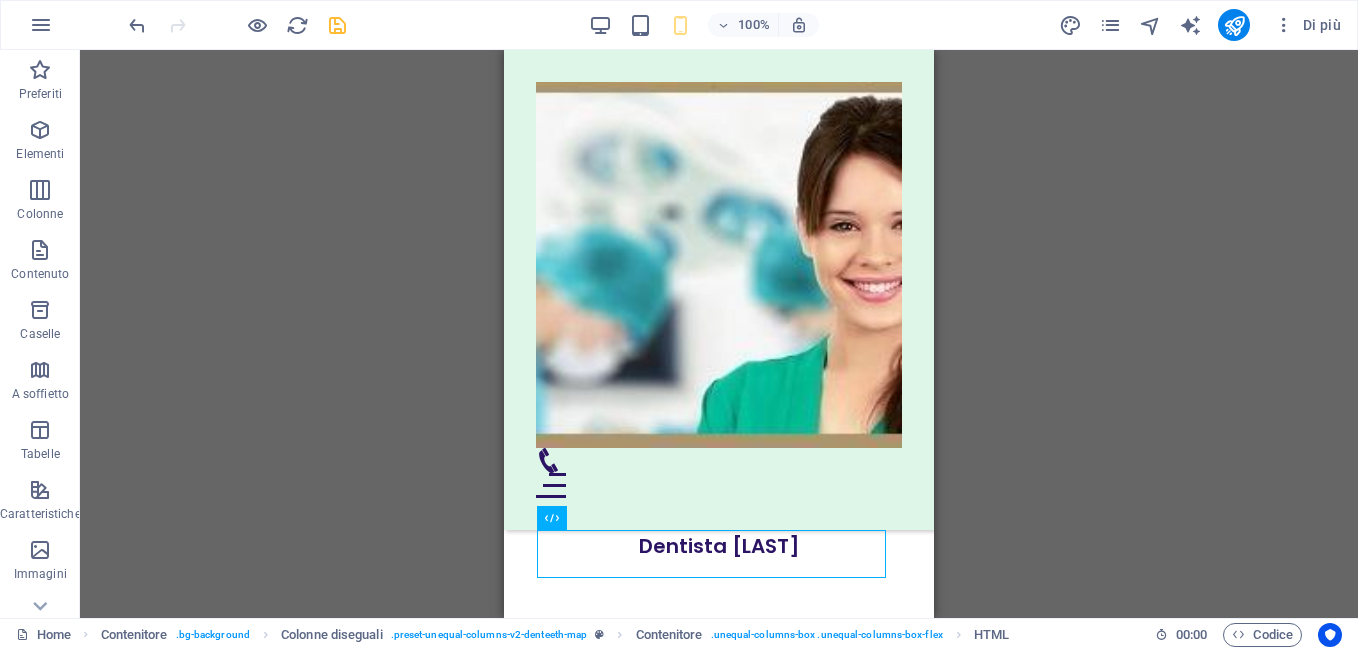 scroll, scrollTop: 10570, scrollLeft: 0, axis: vertical 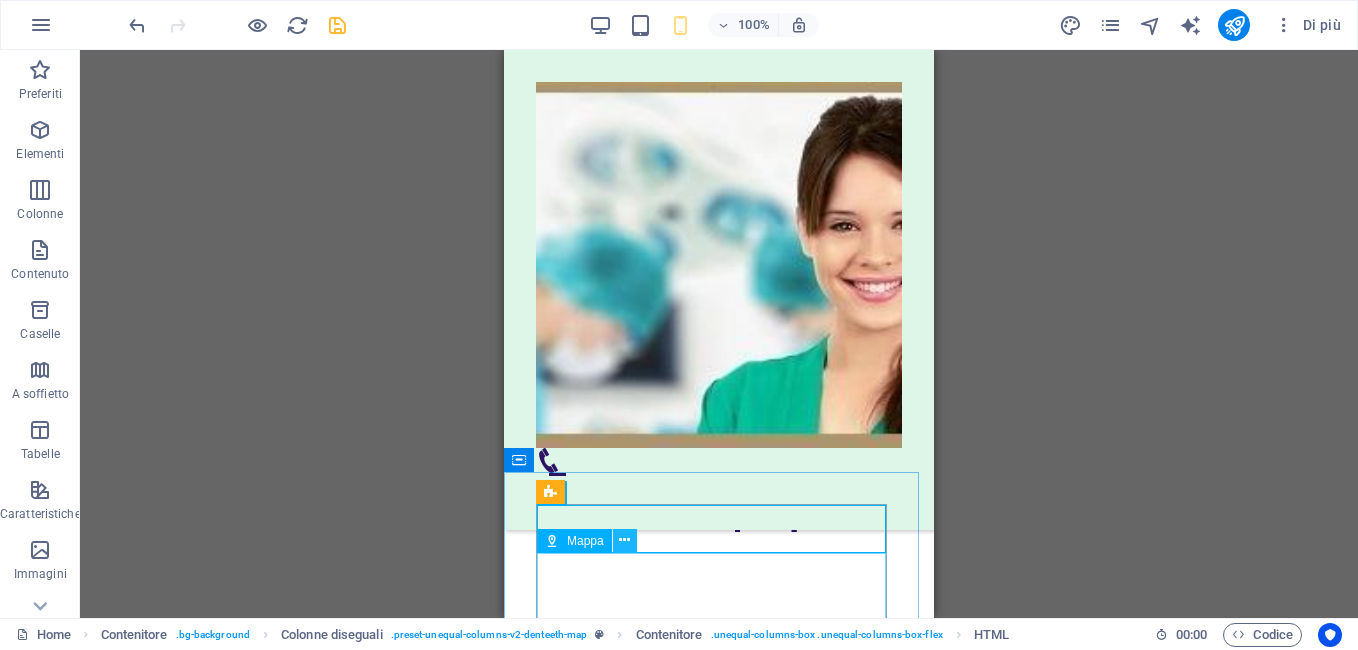 click at bounding box center (624, 540) 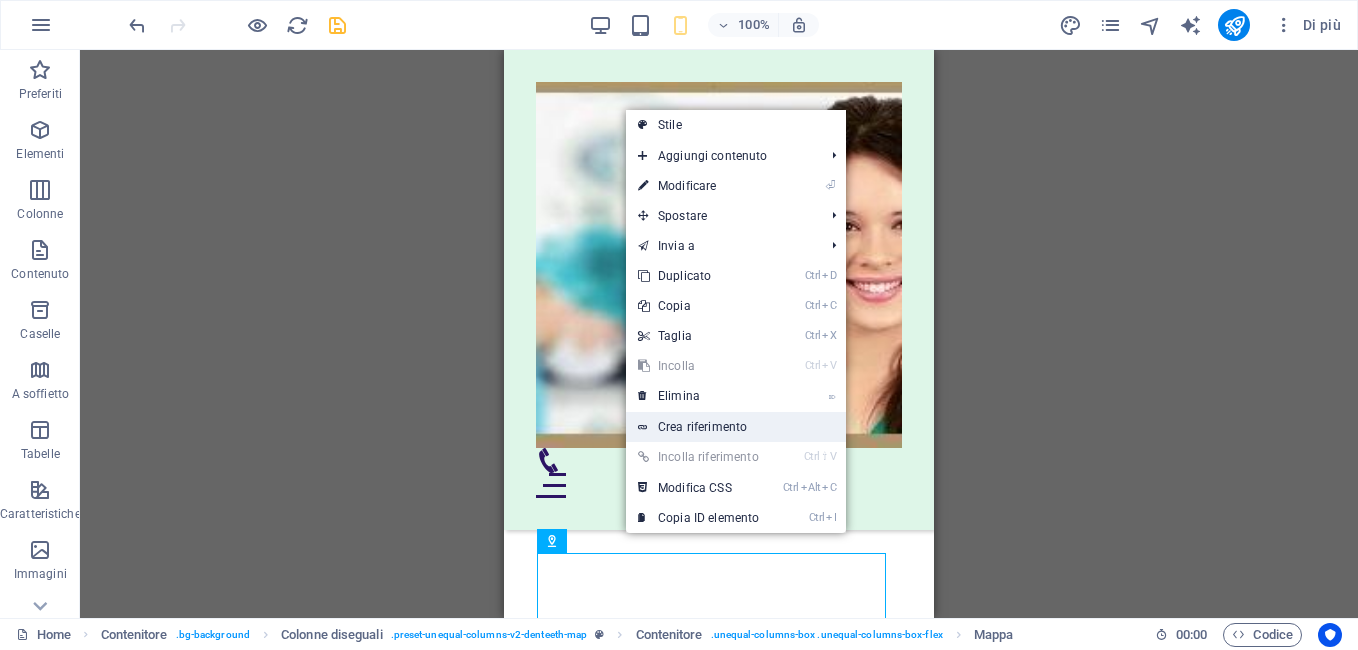 click on "Crea riferimento" at bounding box center [736, 427] 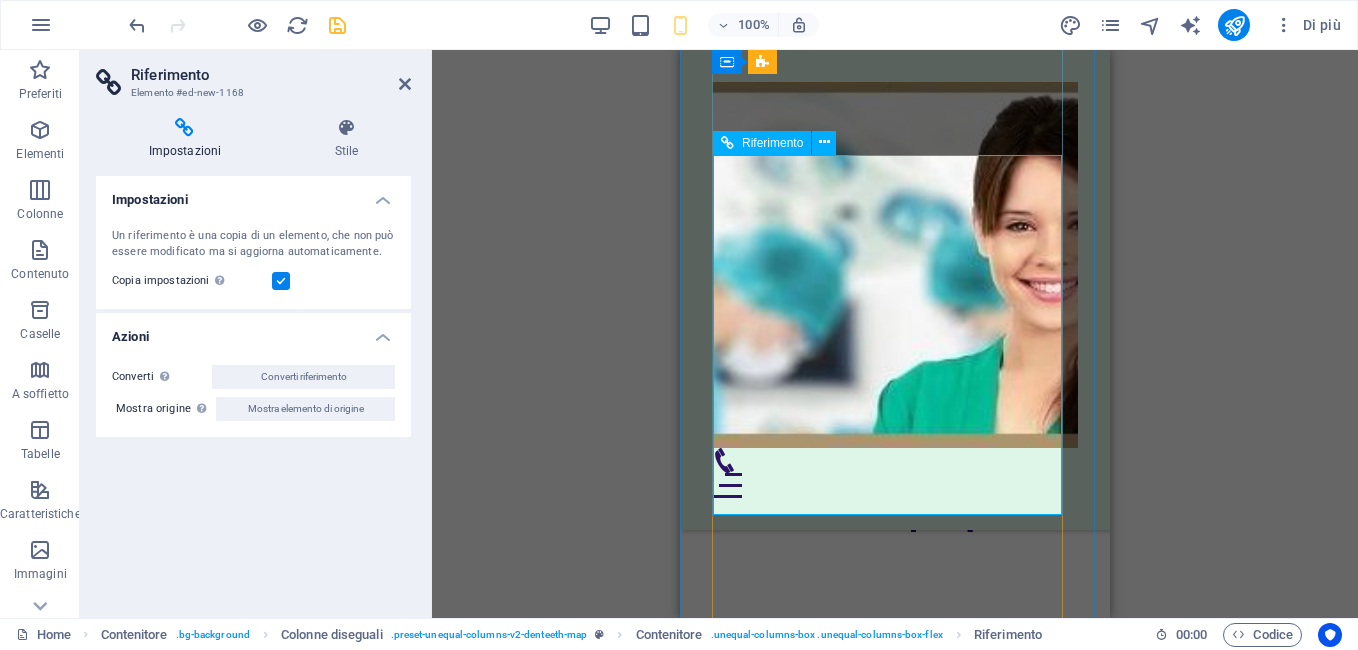 scroll, scrollTop: 11328, scrollLeft: 0, axis: vertical 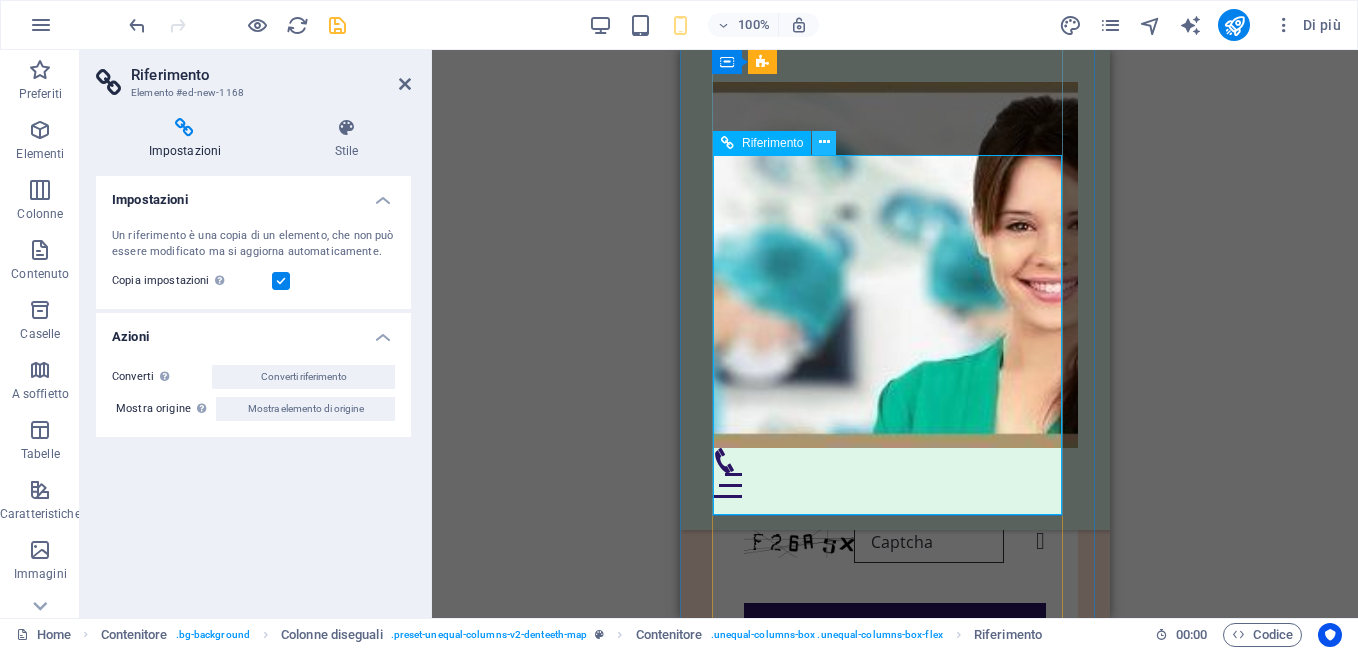 click at bounding box center [824, 142] 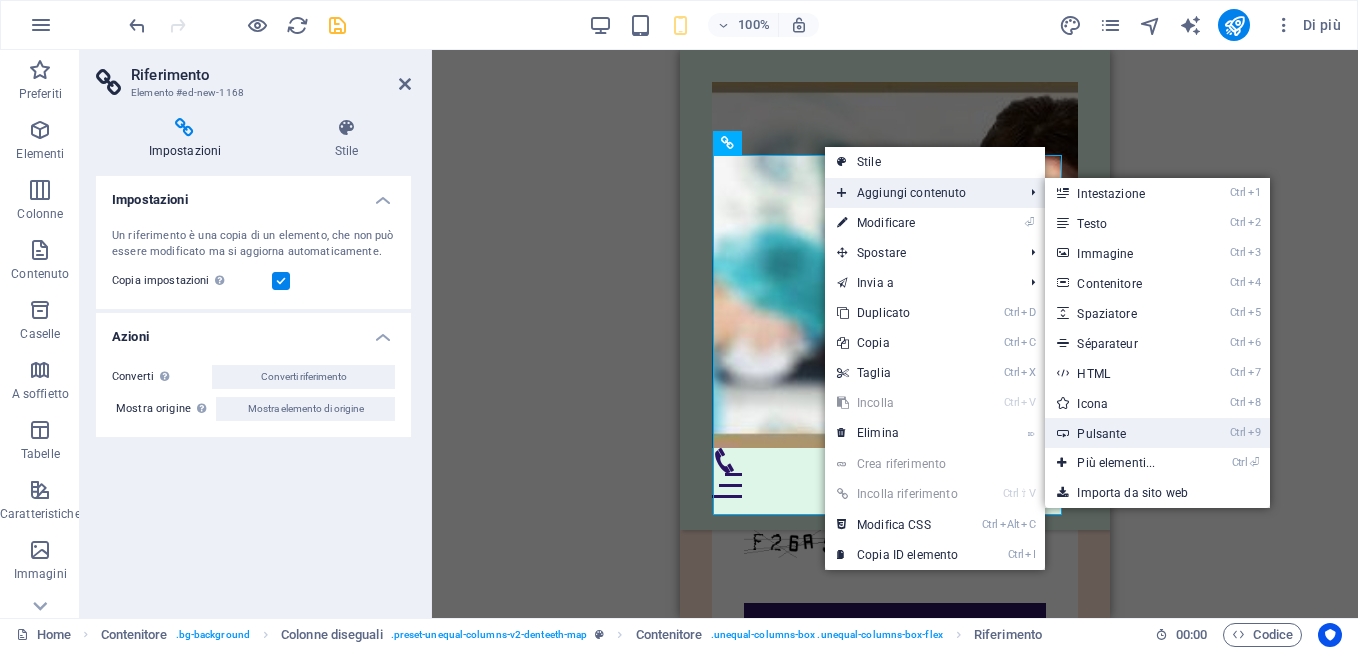 click on "Ctrl 9  Pulsante" at bounding box center [1120, 433] 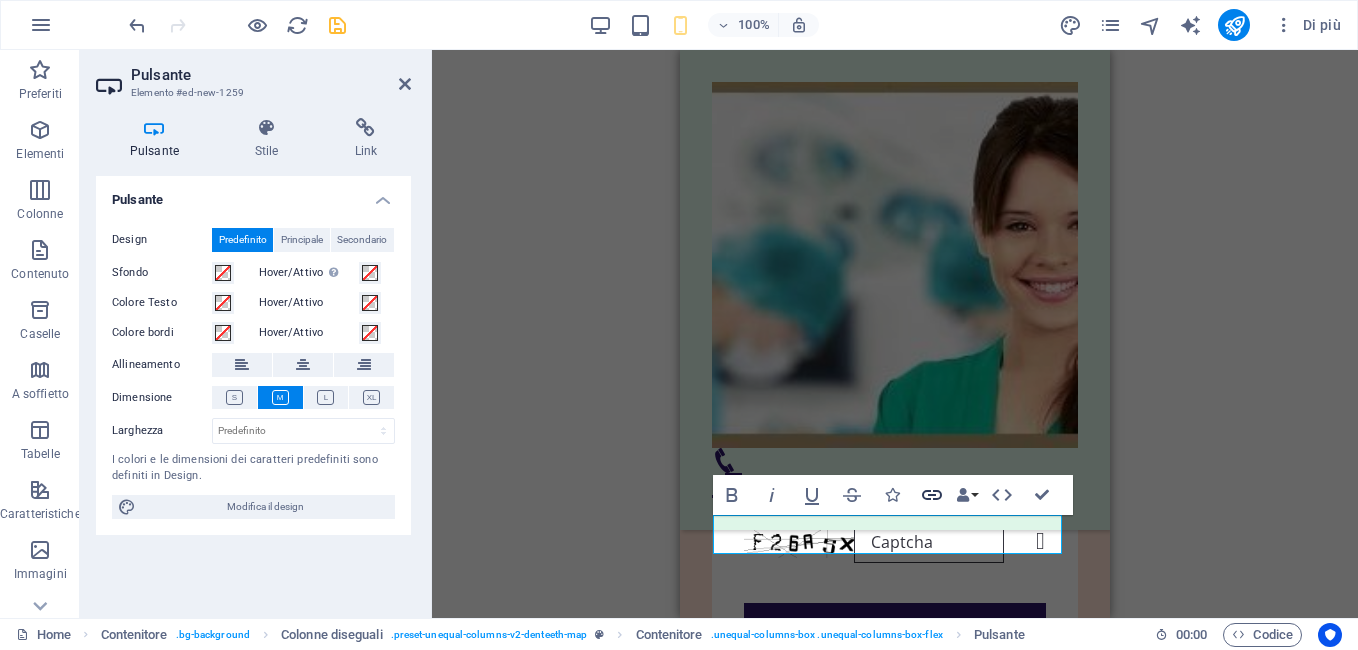 click 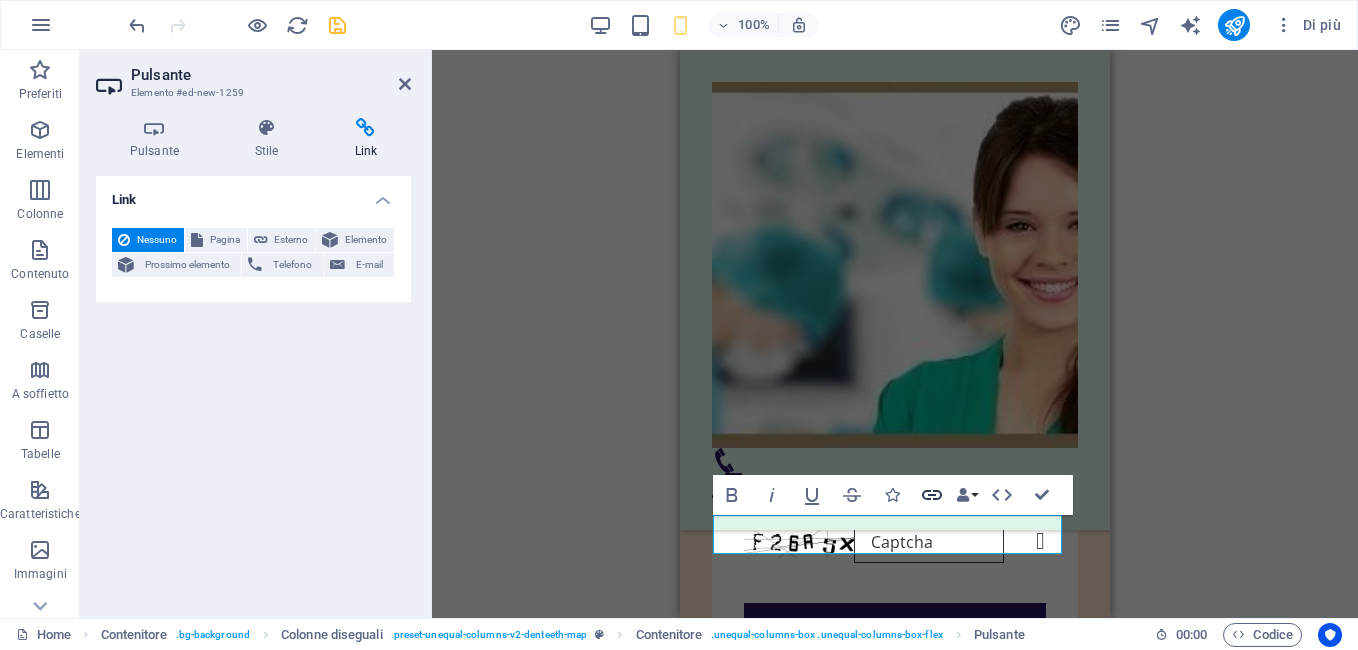 click 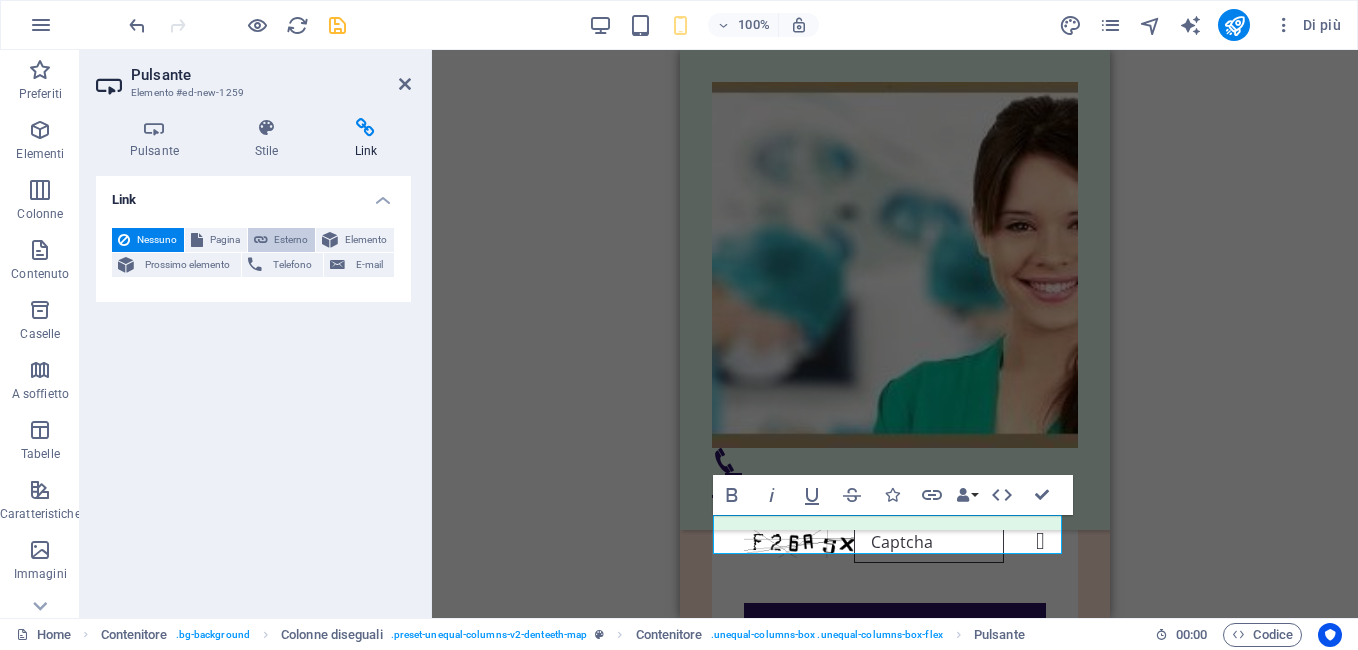 click on "Esterno" at bounding box center (292, 240) 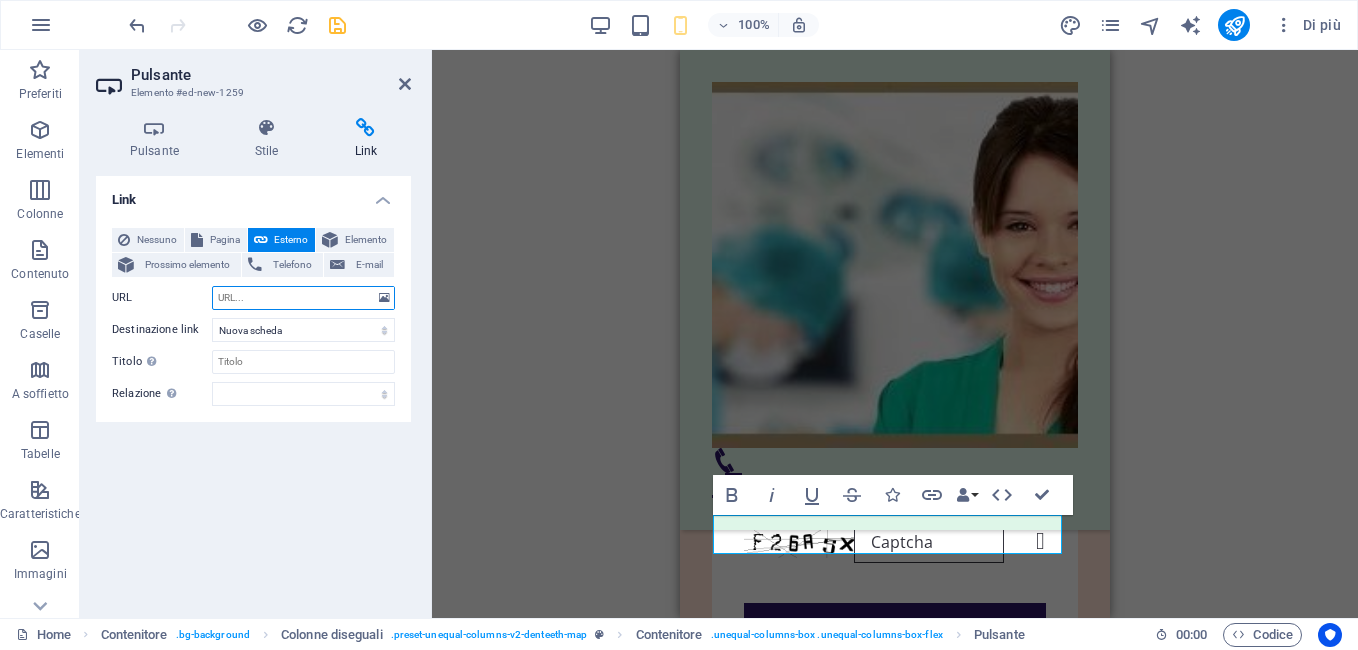 click on "URL" at bounding box center (303, 298) 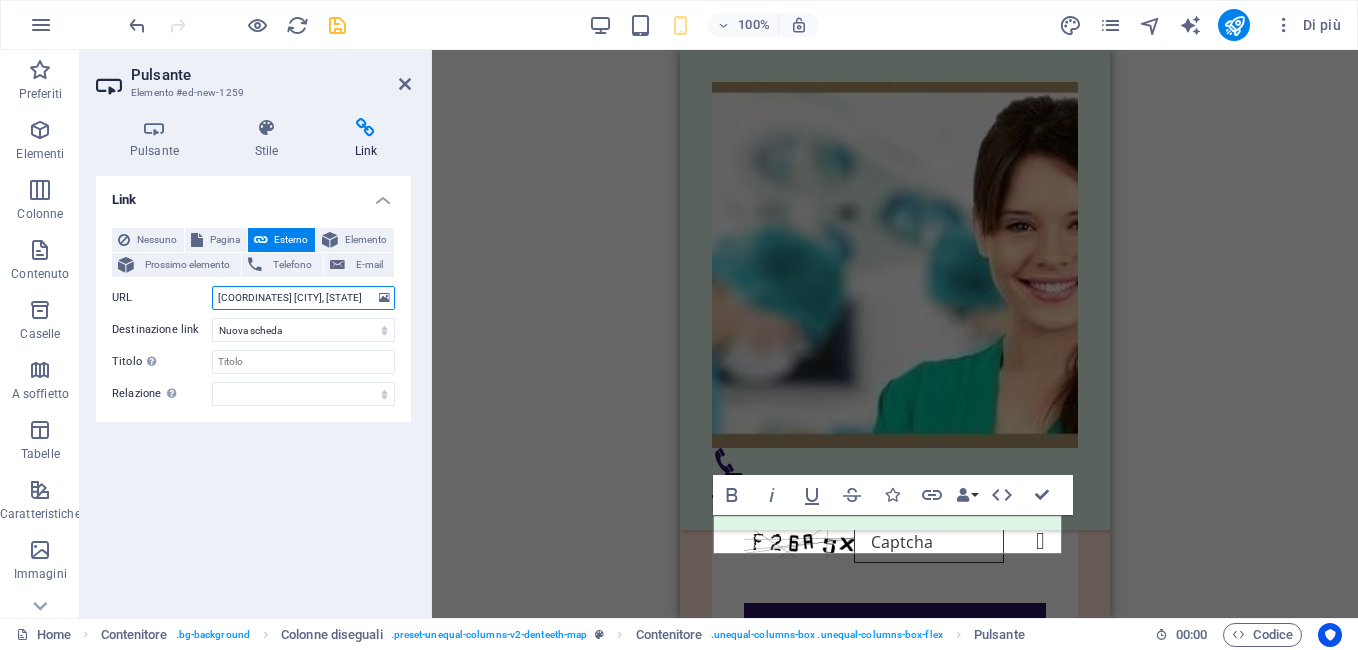 scroll, scrollTop: 0, scrollLeft: 87, axis: horizontal 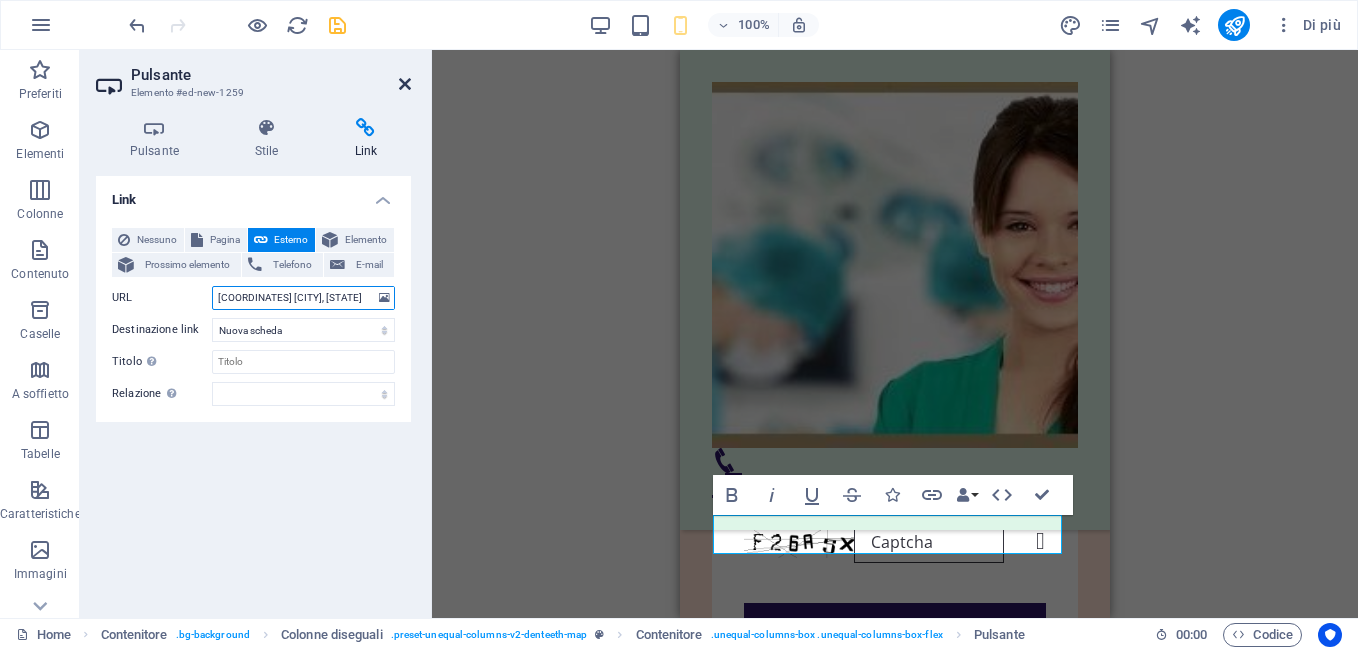 type on "VH64+77 Roma, Città metropolitana di Roma Capitale" 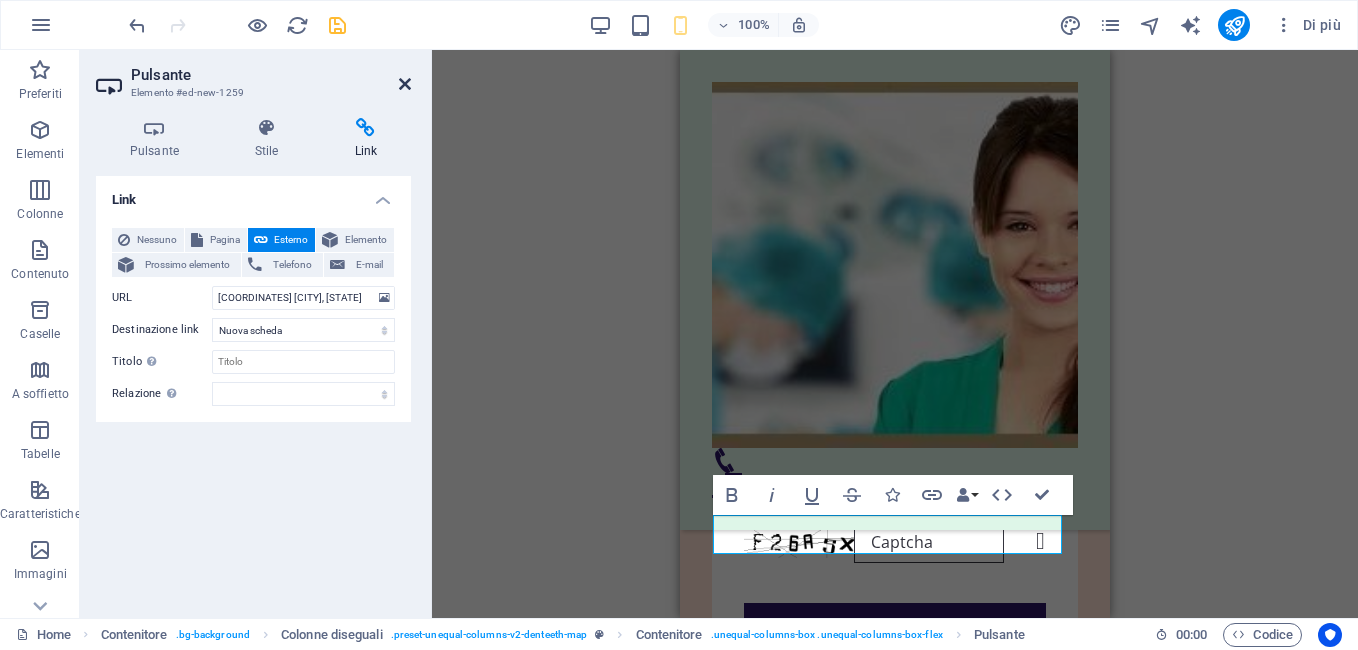 scroll, scrollTop: 0, scrollLeft: 0, axis: both 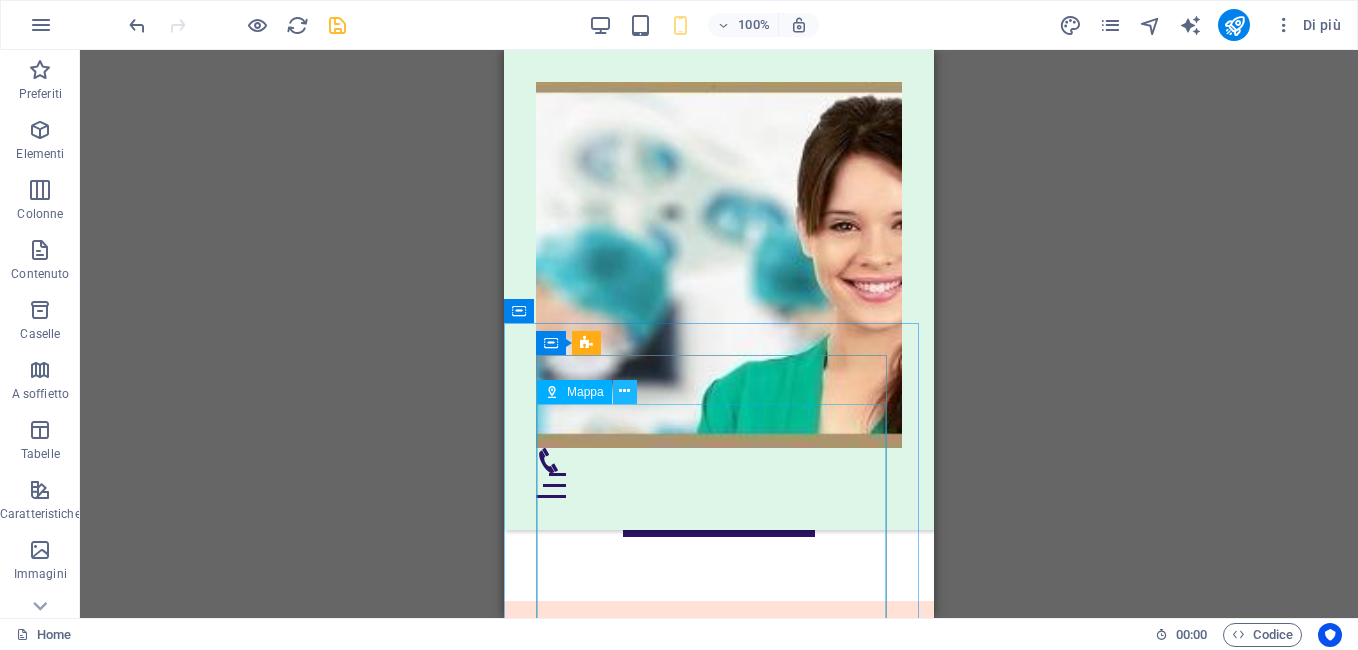 click at bounding box center [624, 391] 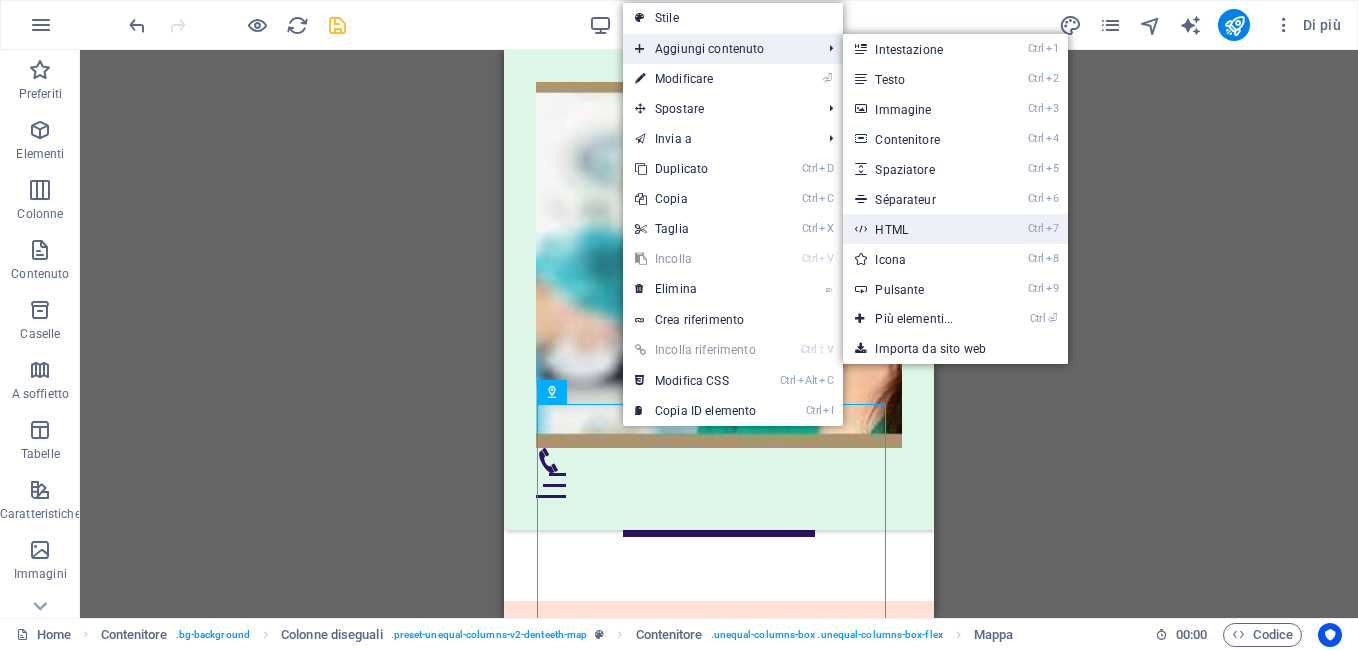 click on "Ctrl 7  HTML" at bounding box center [918, 229] 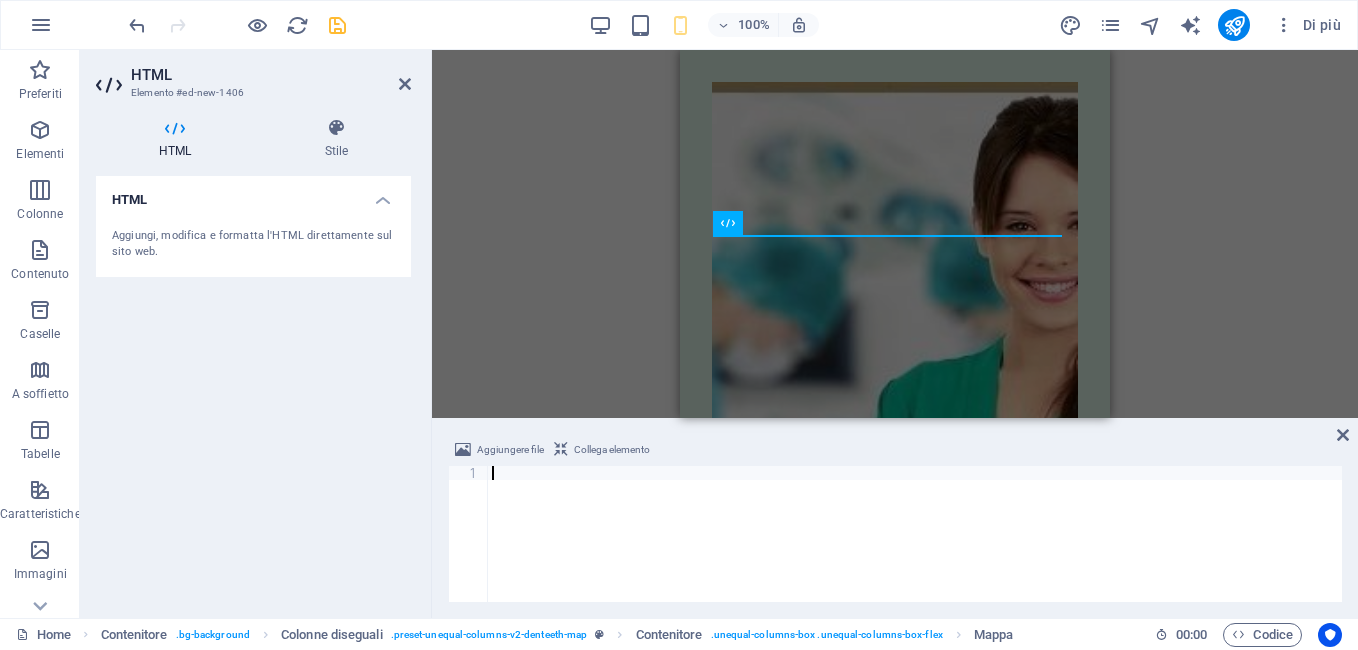 scroll, scrollTop: 11248, scrollLeft: 0, axis: vertical 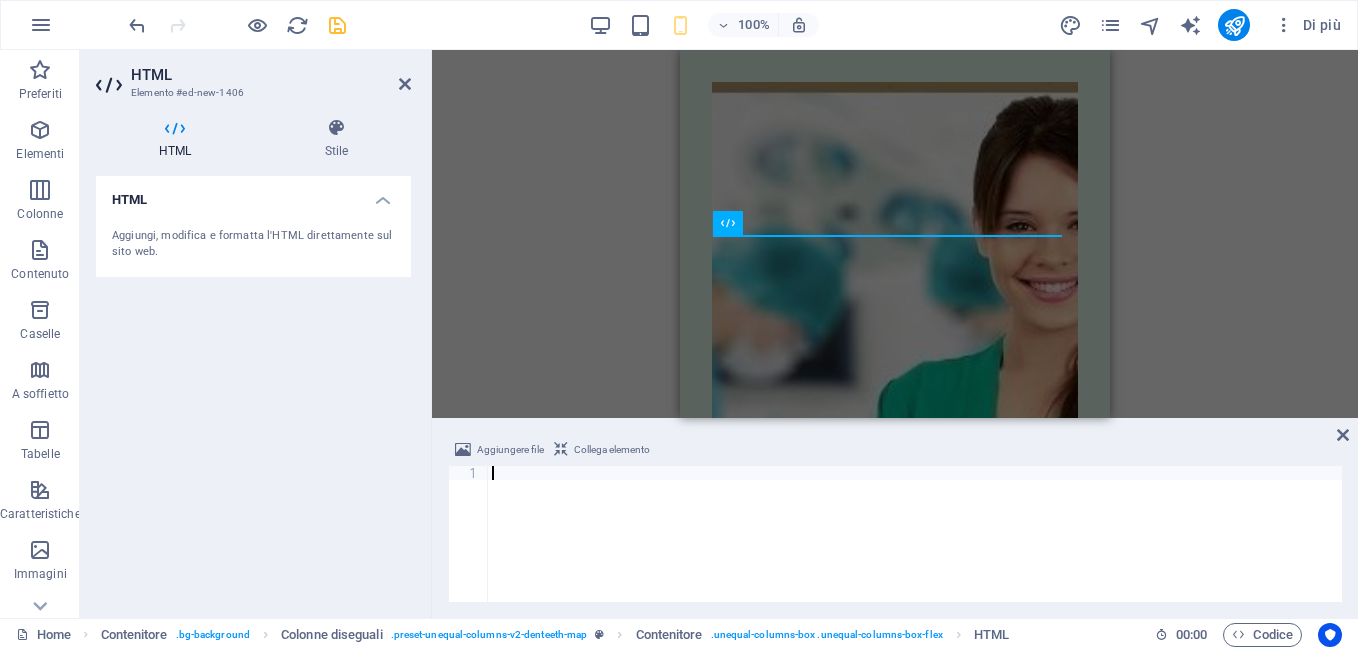 type 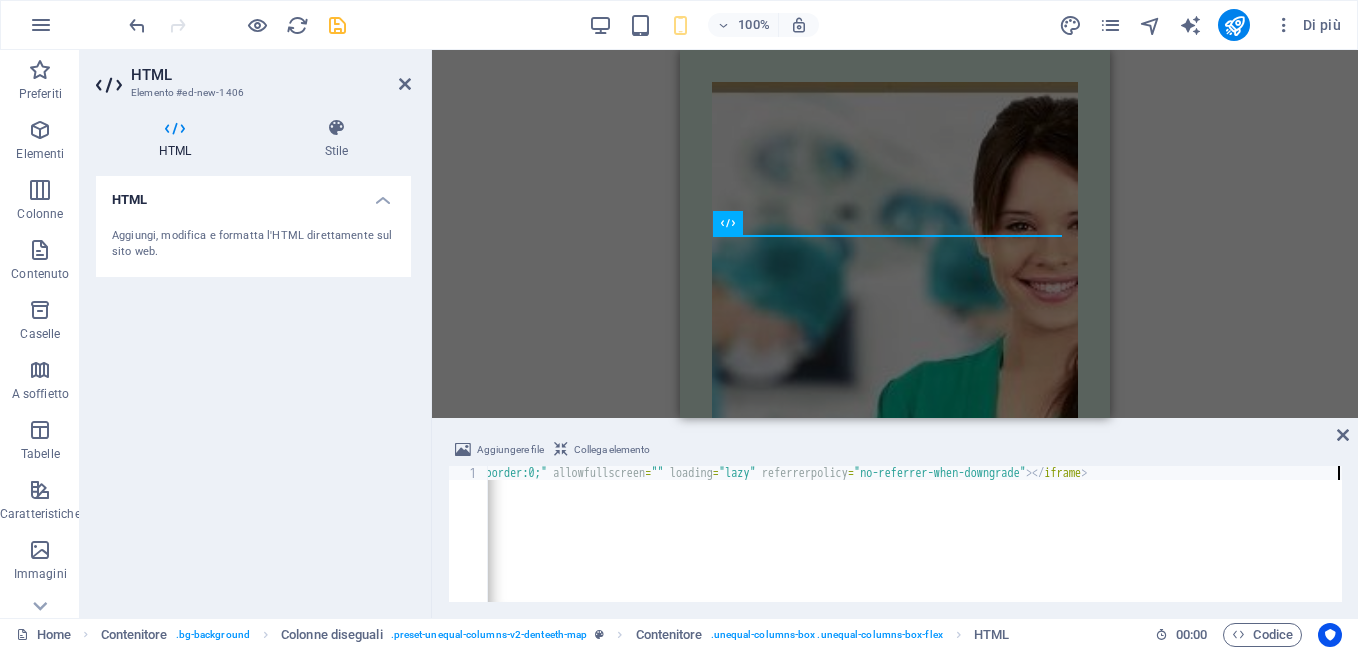 scroll, scrollTop: 0, scrollLeft: 1970, axis: horizontal 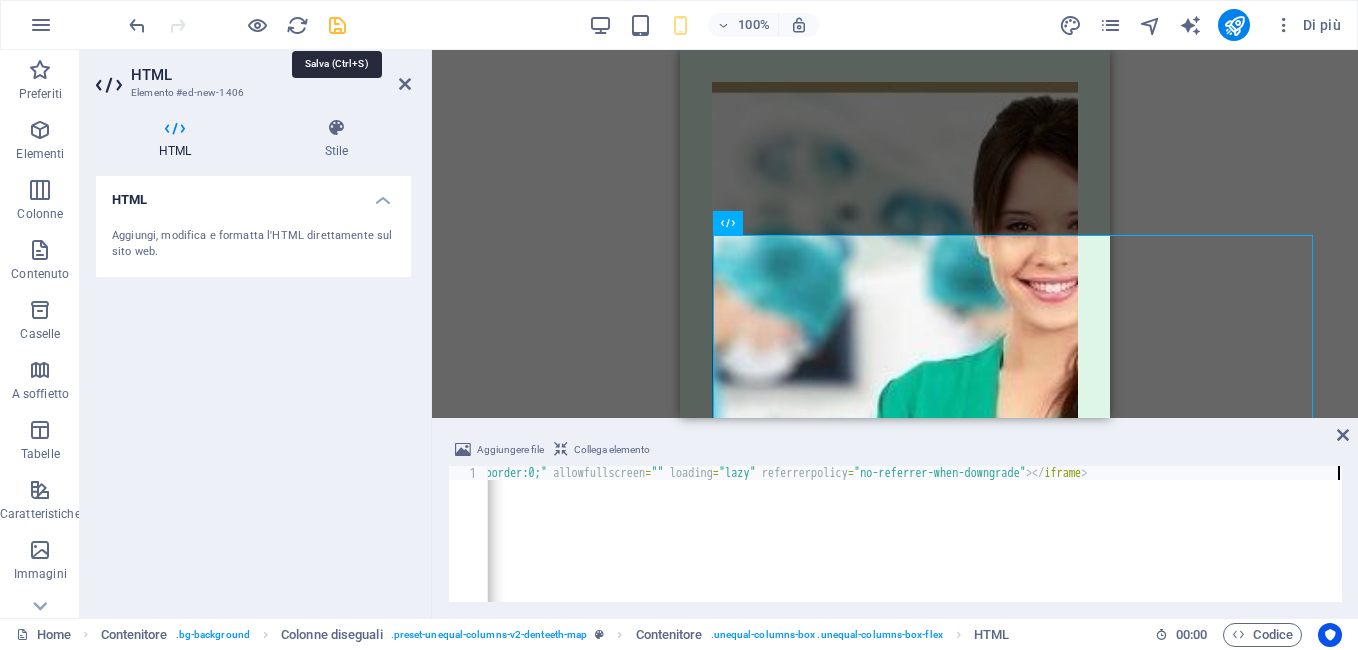 click at bounding box center [337, 25] 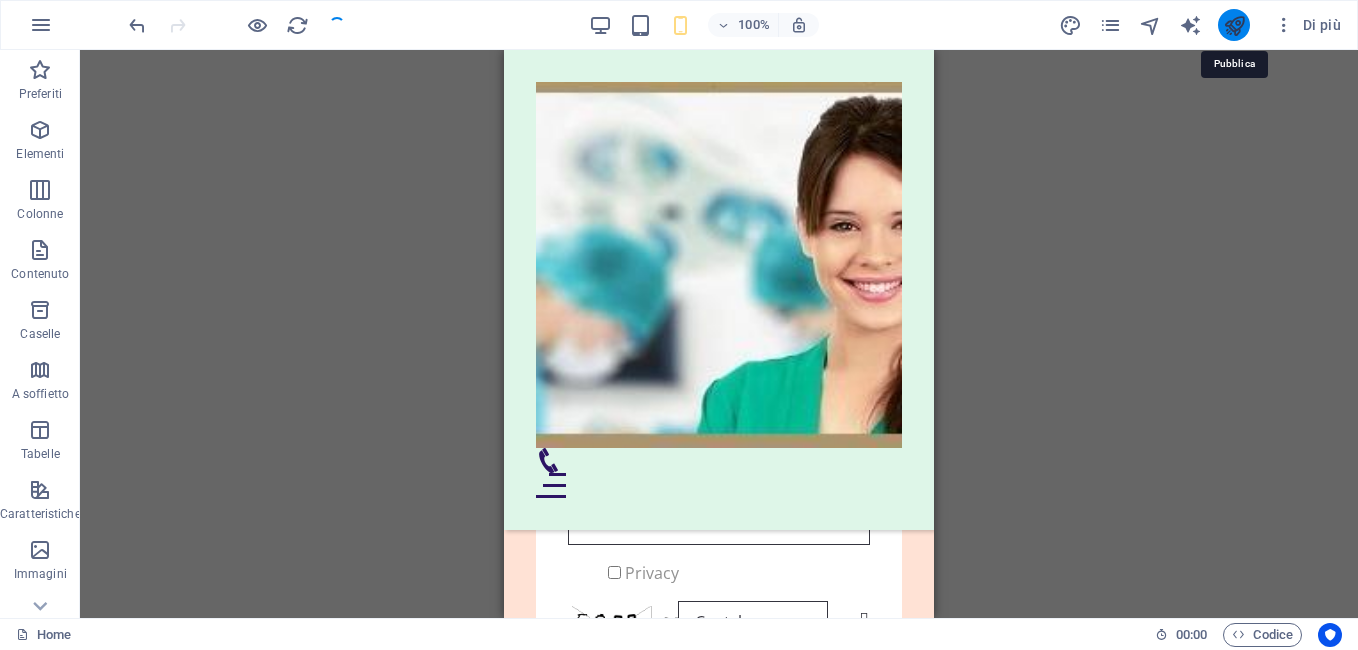 click at bounding box center (1234, 25) 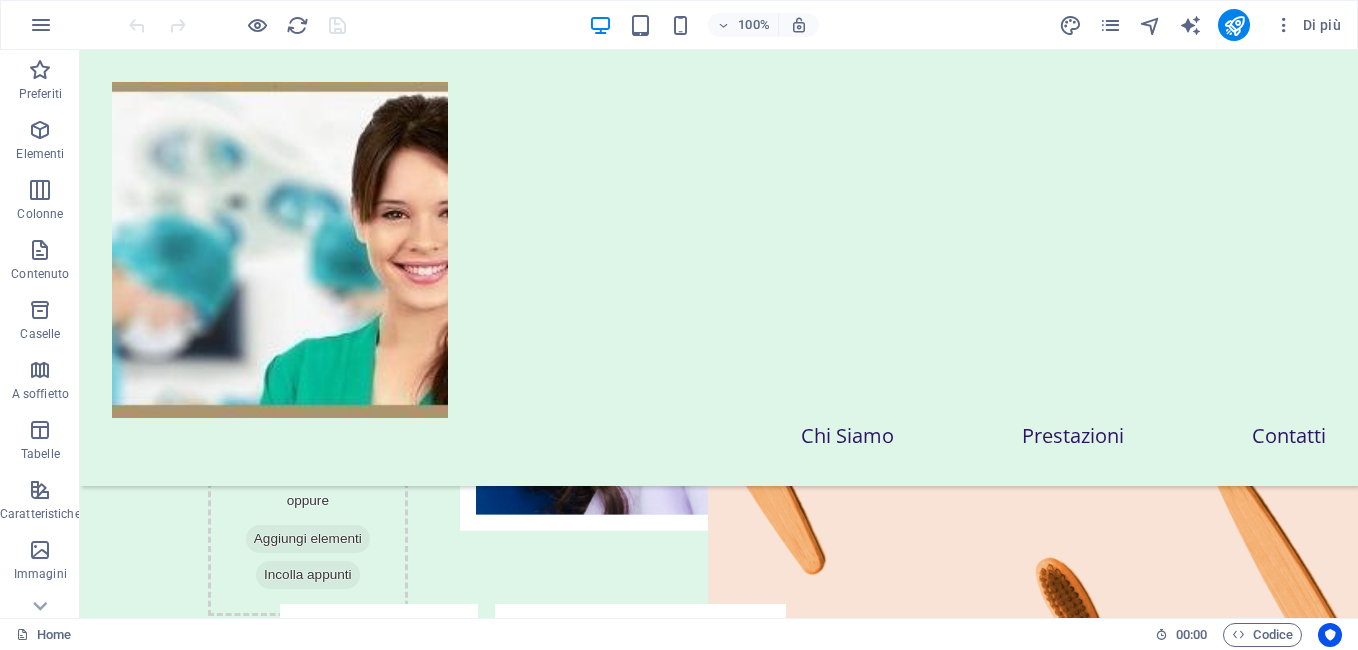 scroll, scrollTop: 4232, scrollLeft: 0, axis: vertical 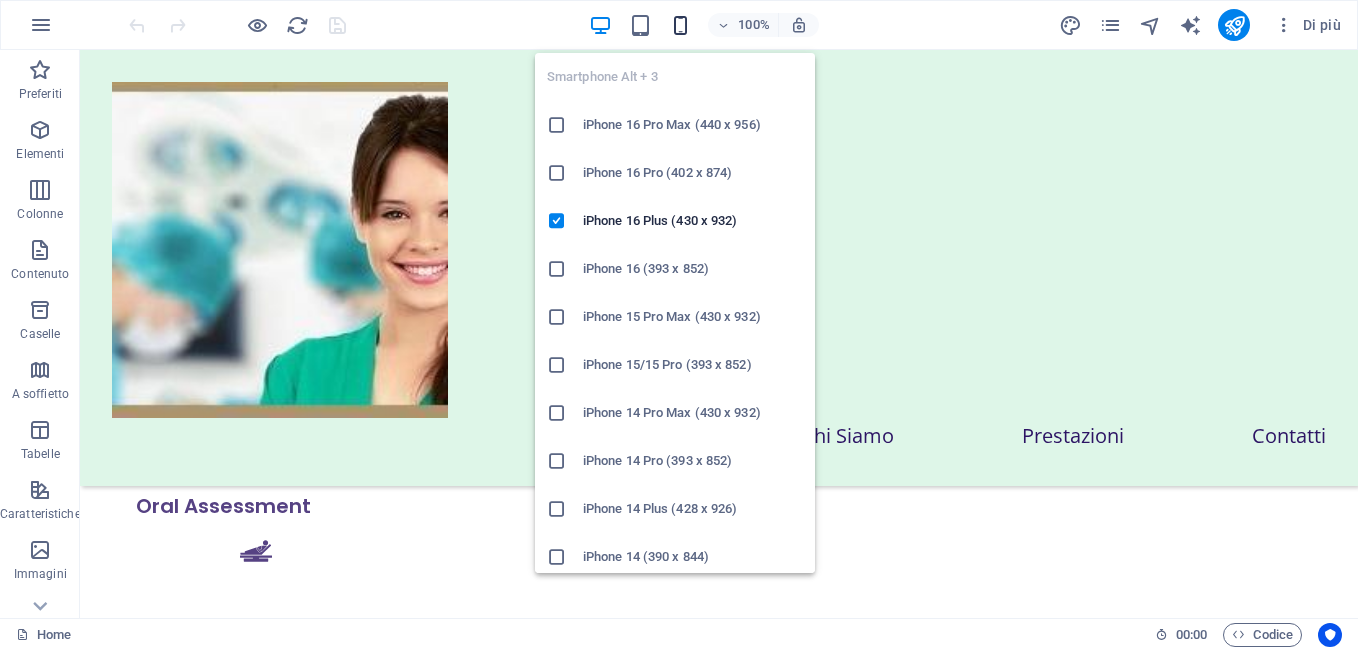 click at bounding box center [680, 25] 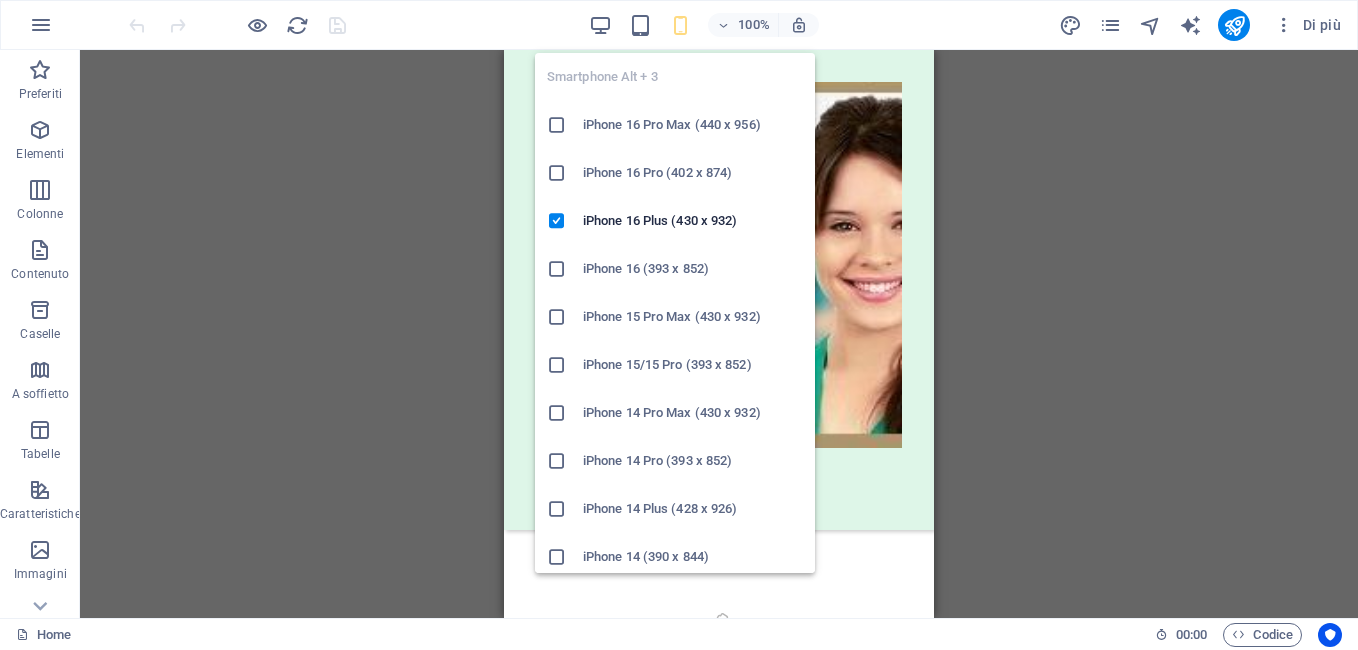 scroll, scrollTop: 5067, scrollLeft: 0, axis: vertical 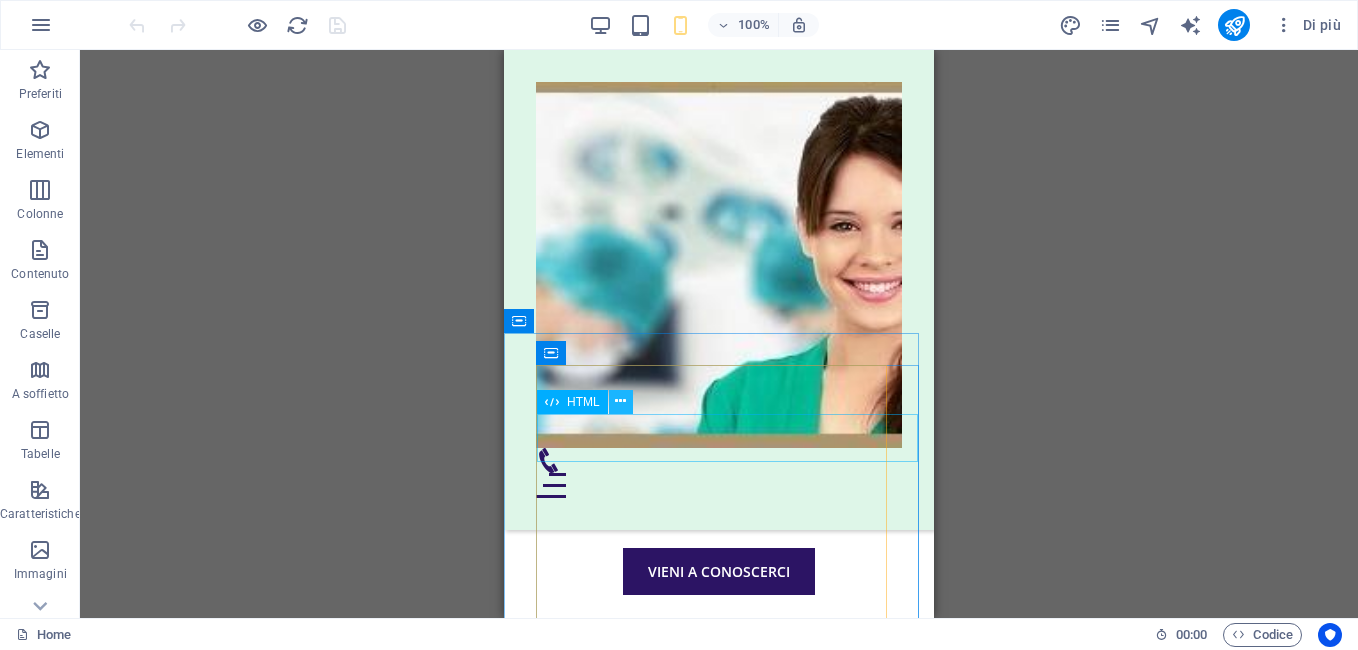 click at bounding box center (620, 401) 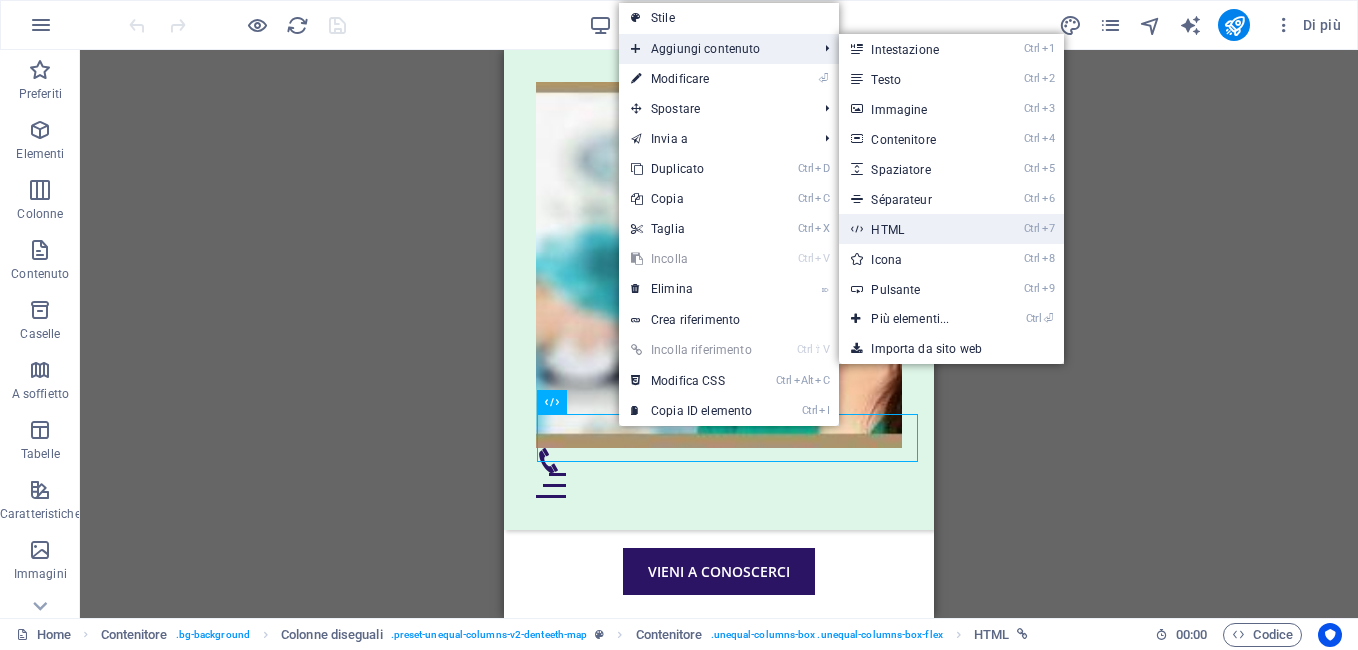 click on "Ctrl 7  HTML" at bounding box center [914, 229] 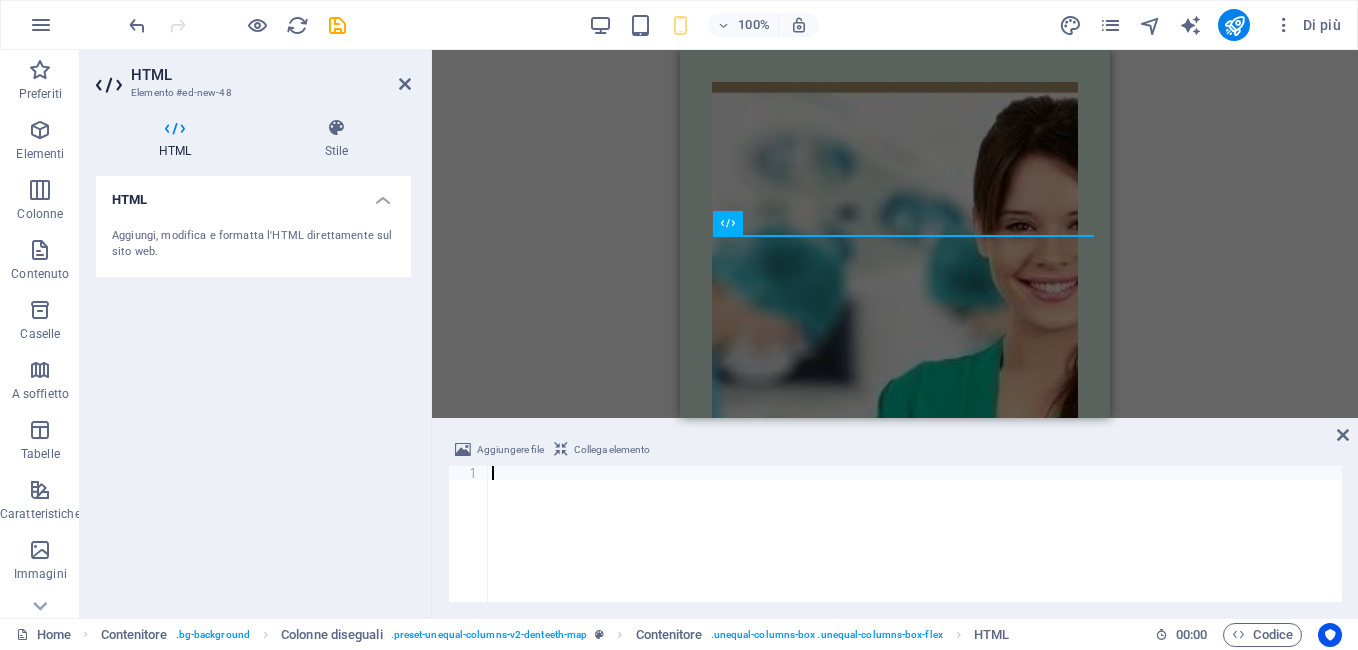 scroll, scrollTop: 9972, scrollLeft: 0, axis: vertical 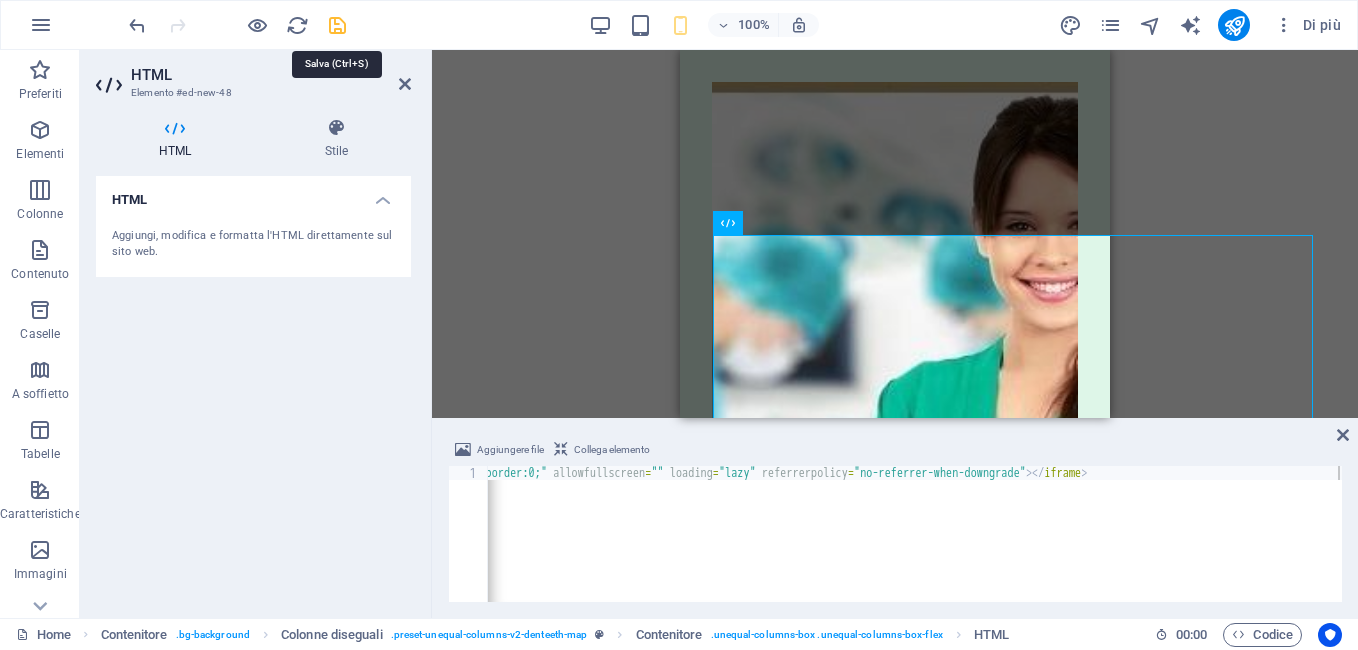click at bounding box center [337, 25] 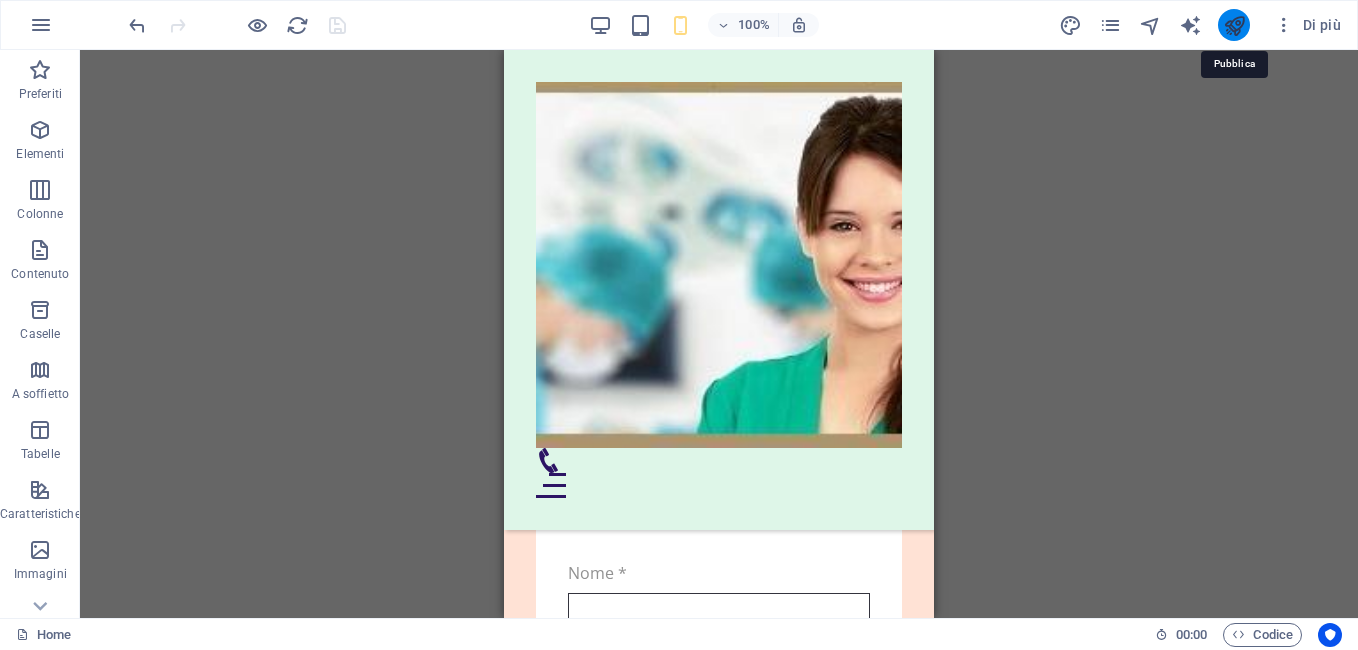 click at bounding box center (1234, 25) 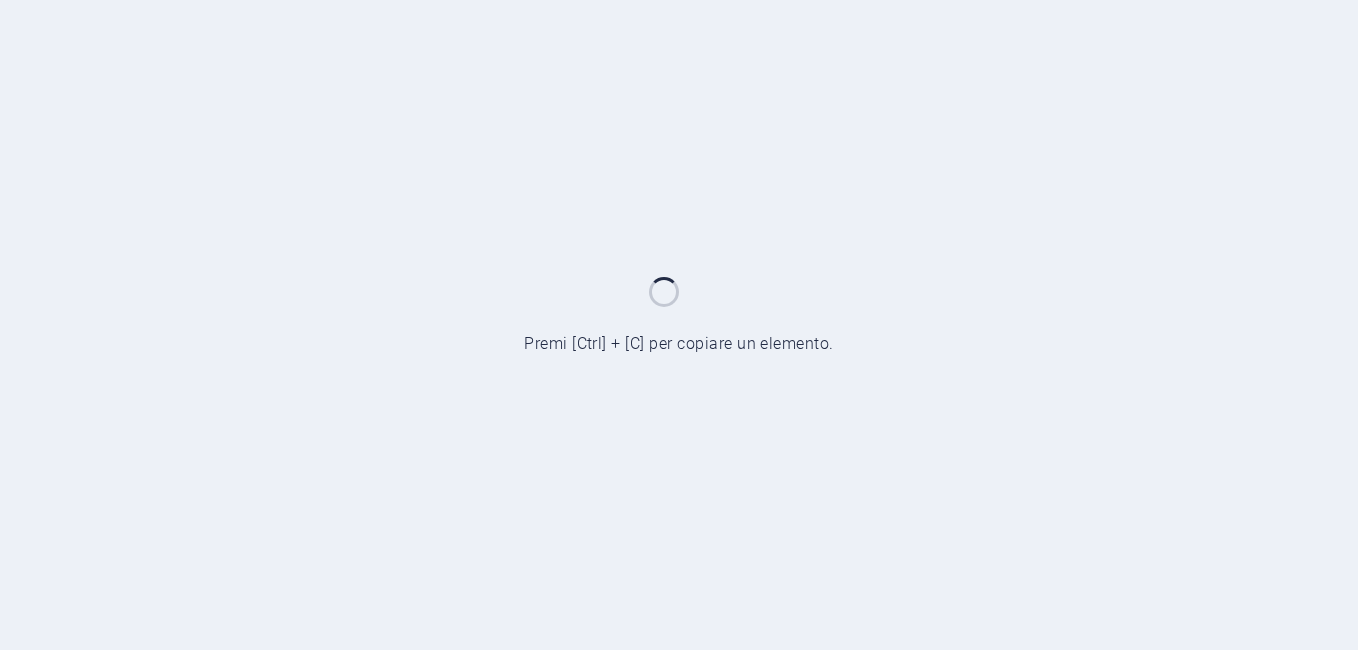 scroll, scrollTop: 0, scrollLeft: 0, axis: both 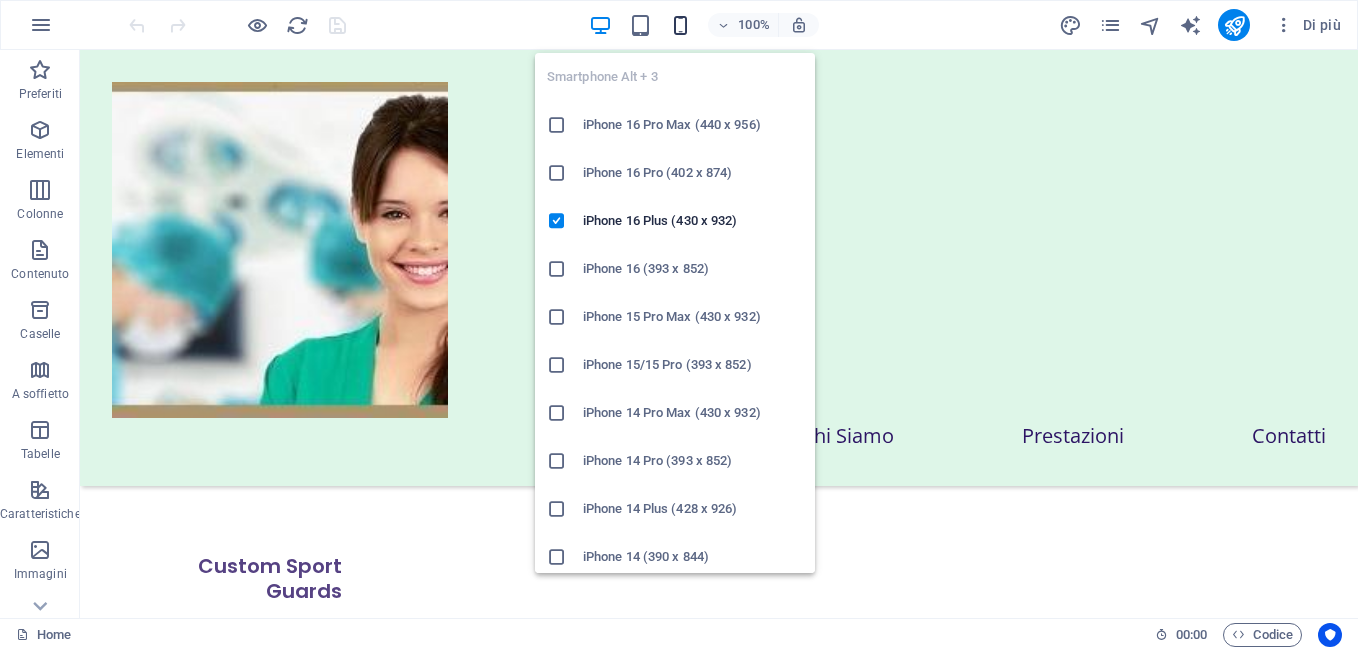 click at bounding box center [680, 25] 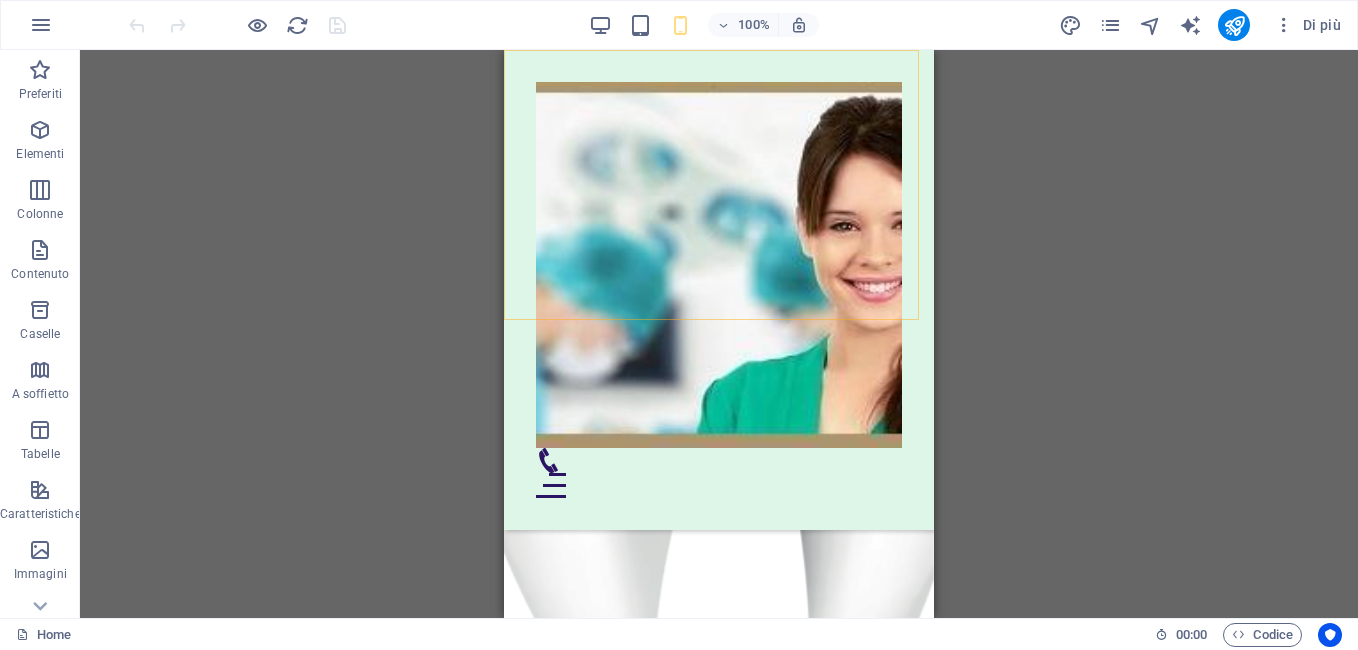 scroll, scrollTop: 6380, scrollLeft: 0, axis: vertical 